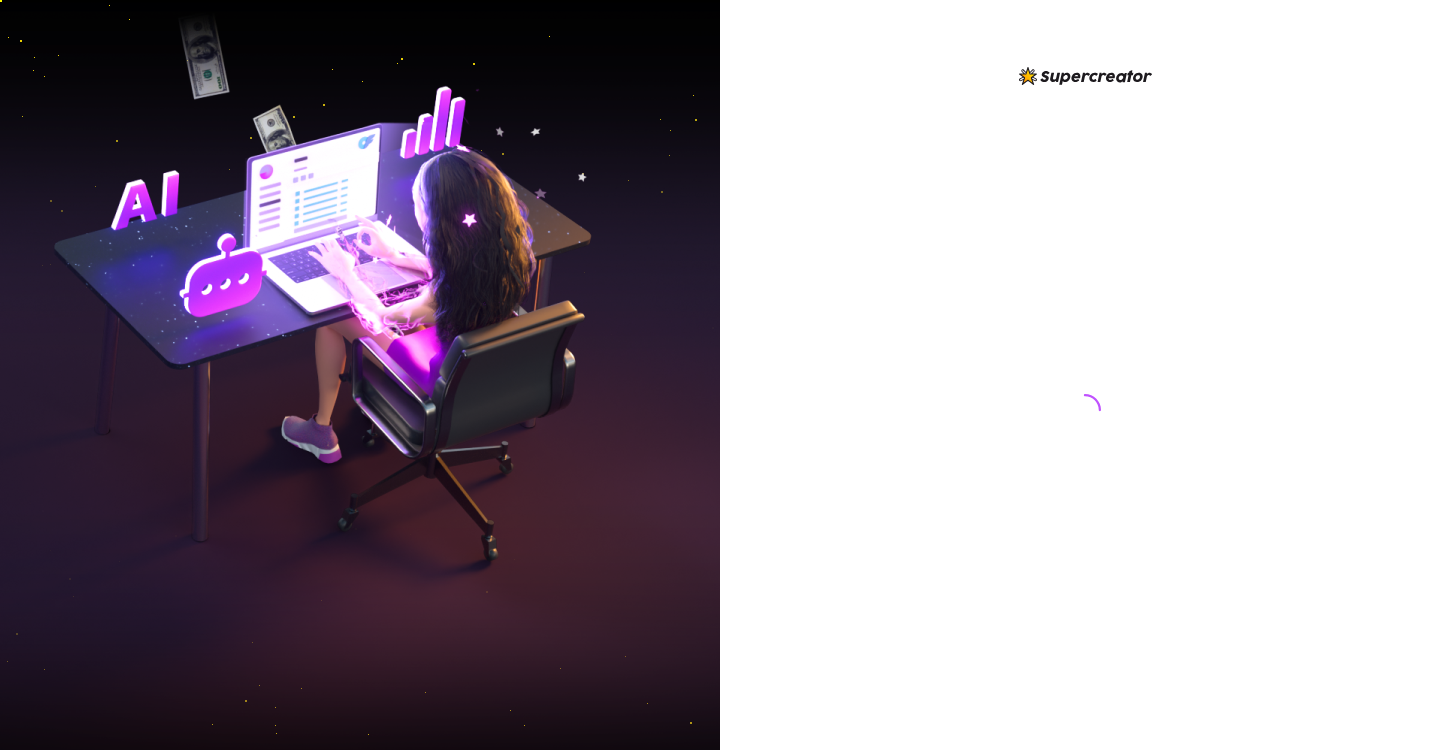 scroll, scrollTop: 0, scrollLeft: 0, axis: both 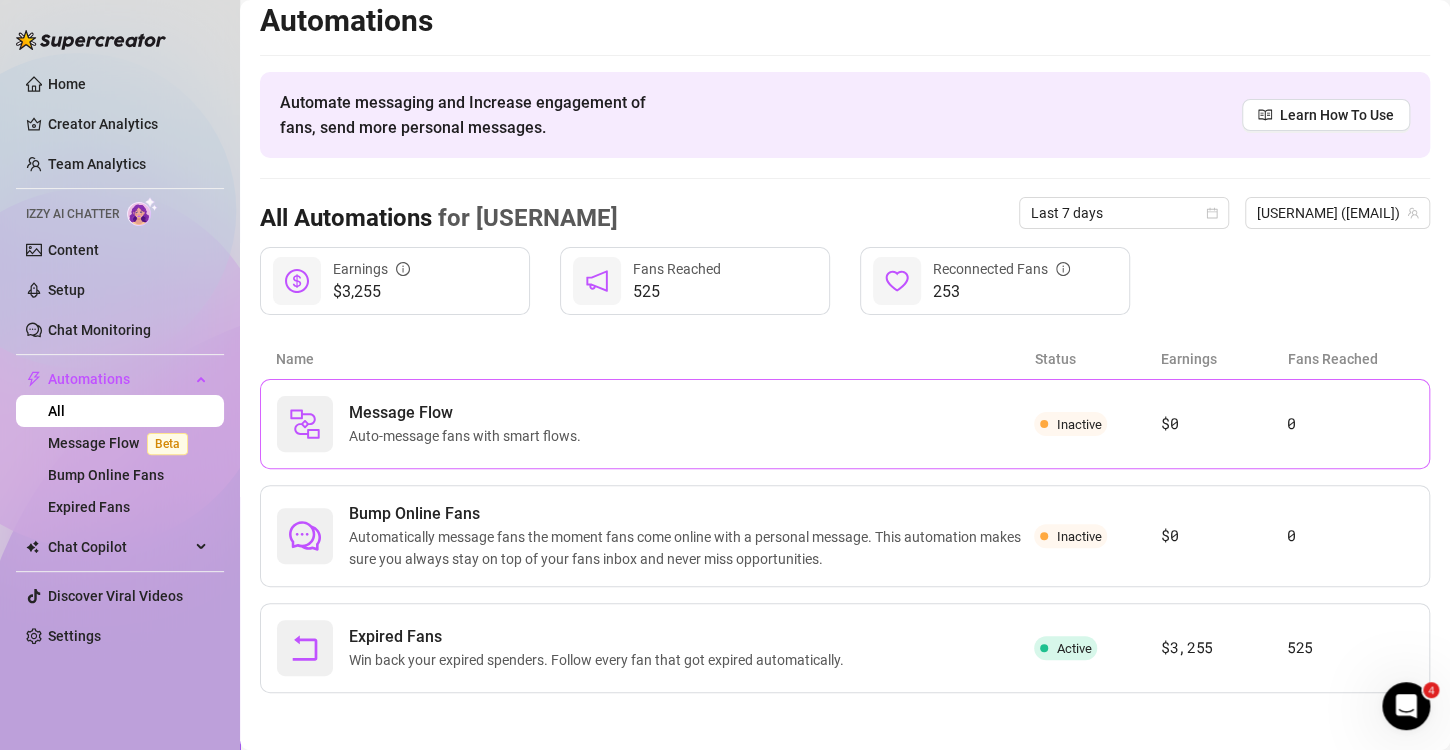 click on "Message Flow Auto-message fans with smart flows." at bounding box center (655, 424) 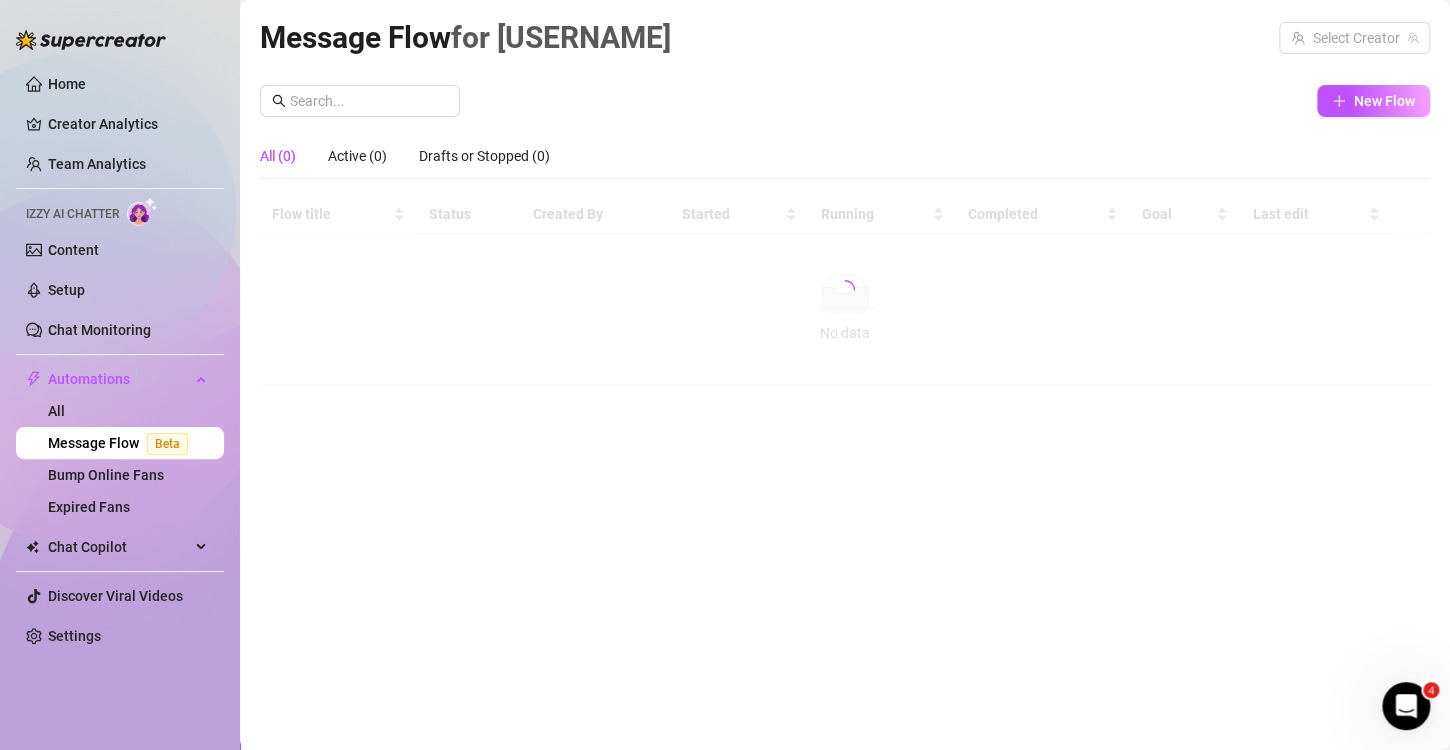 scroll, scrollTop: 0, scrollLeft: 0, axis: both 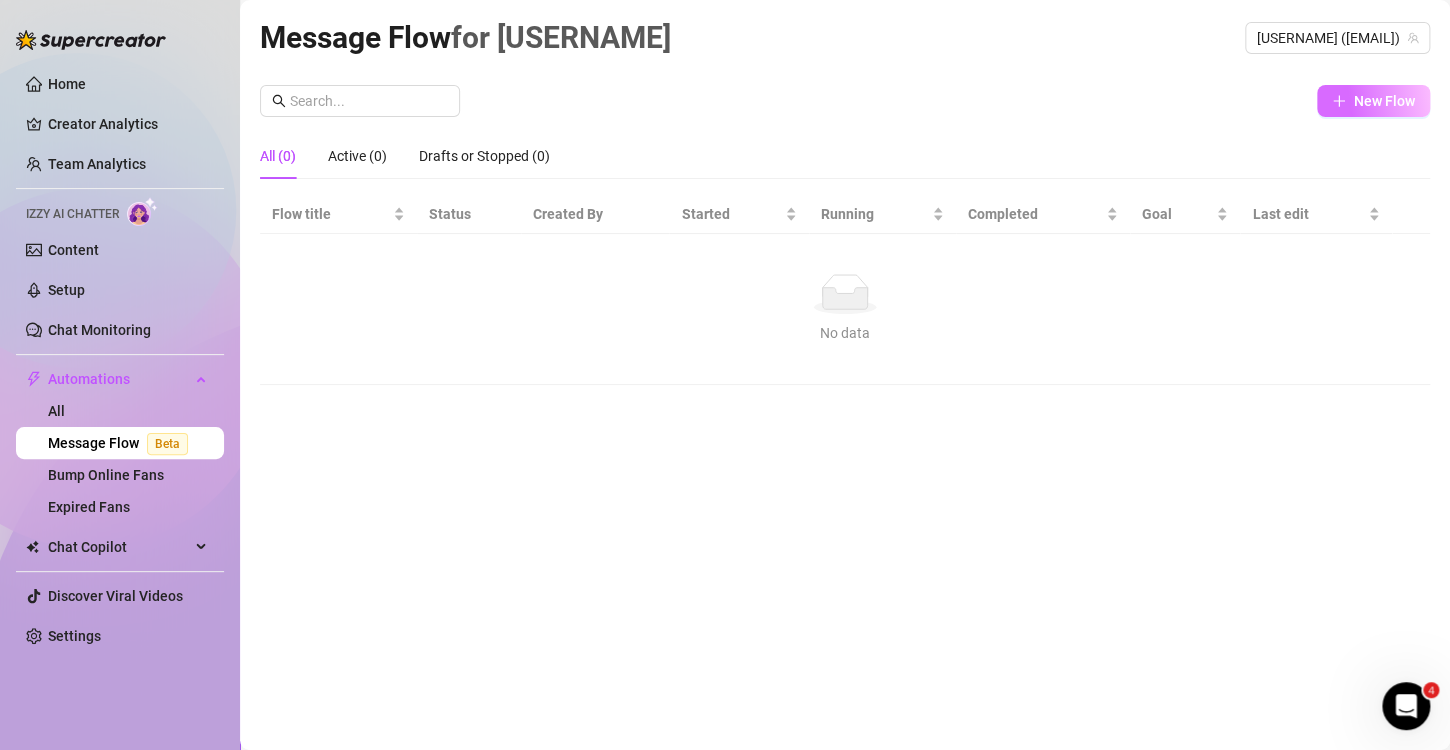 click 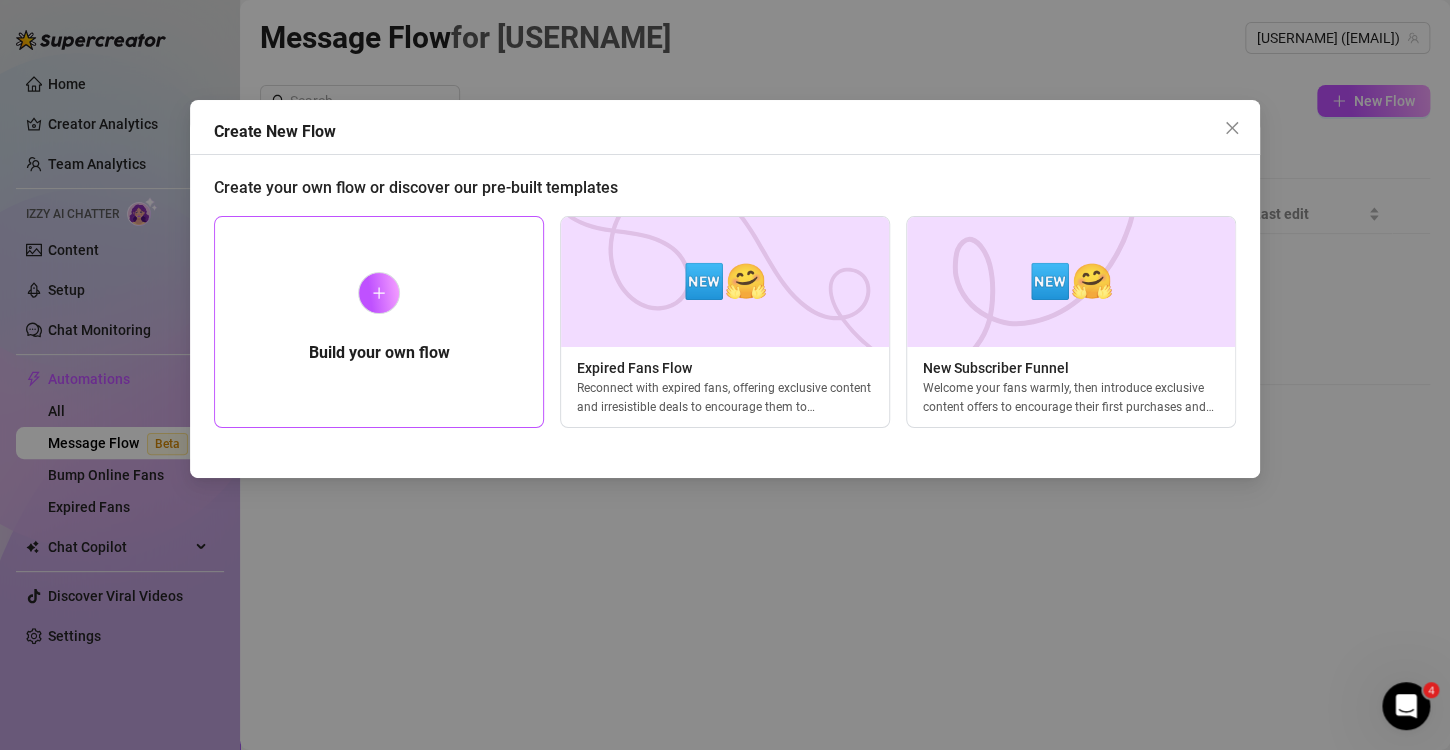 click on "Build your own flow" at bounding box center [379, 322] 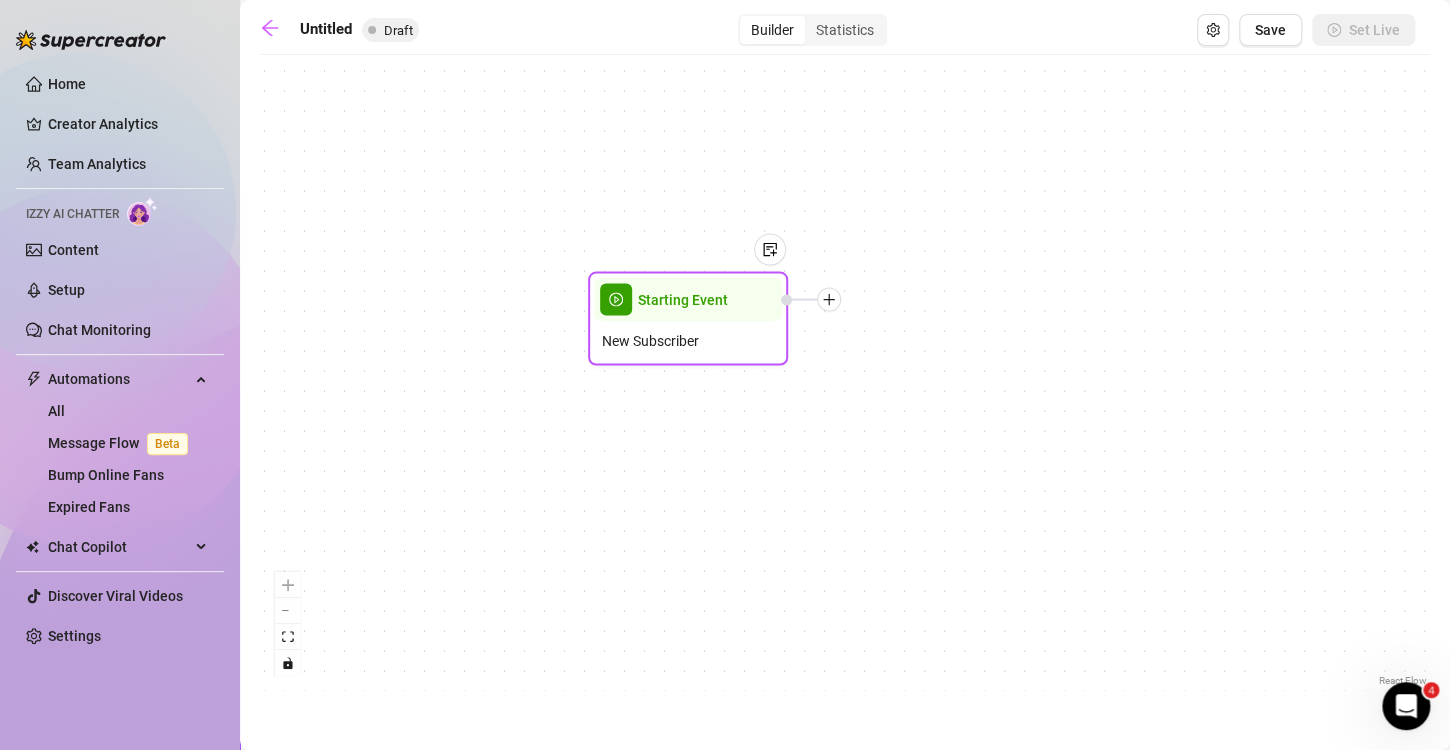 drag, startPoint x: 895, startPoint y: 392, endPoint x: 673, endPoint y: 308, distance: 237.36049 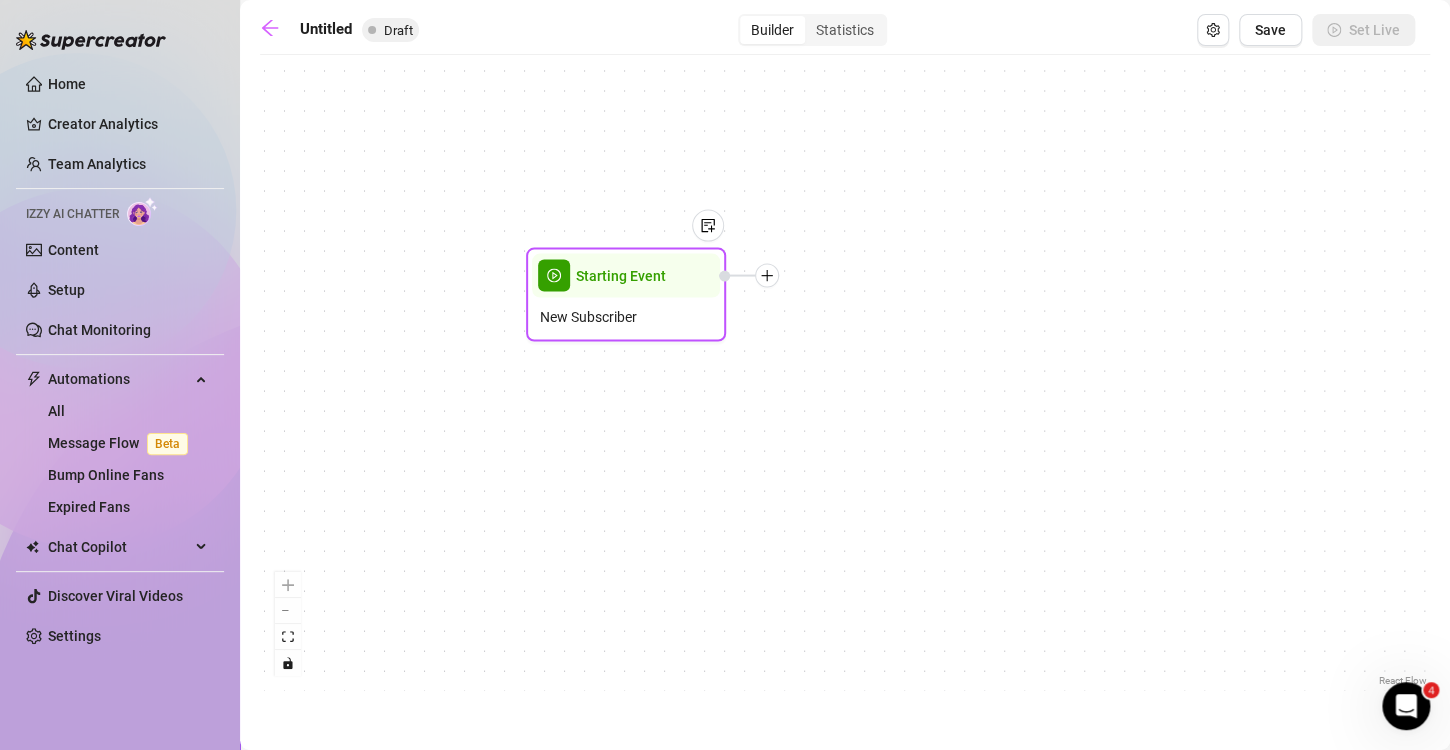 click on "New Subscriber" at bounding box center (626, 317) 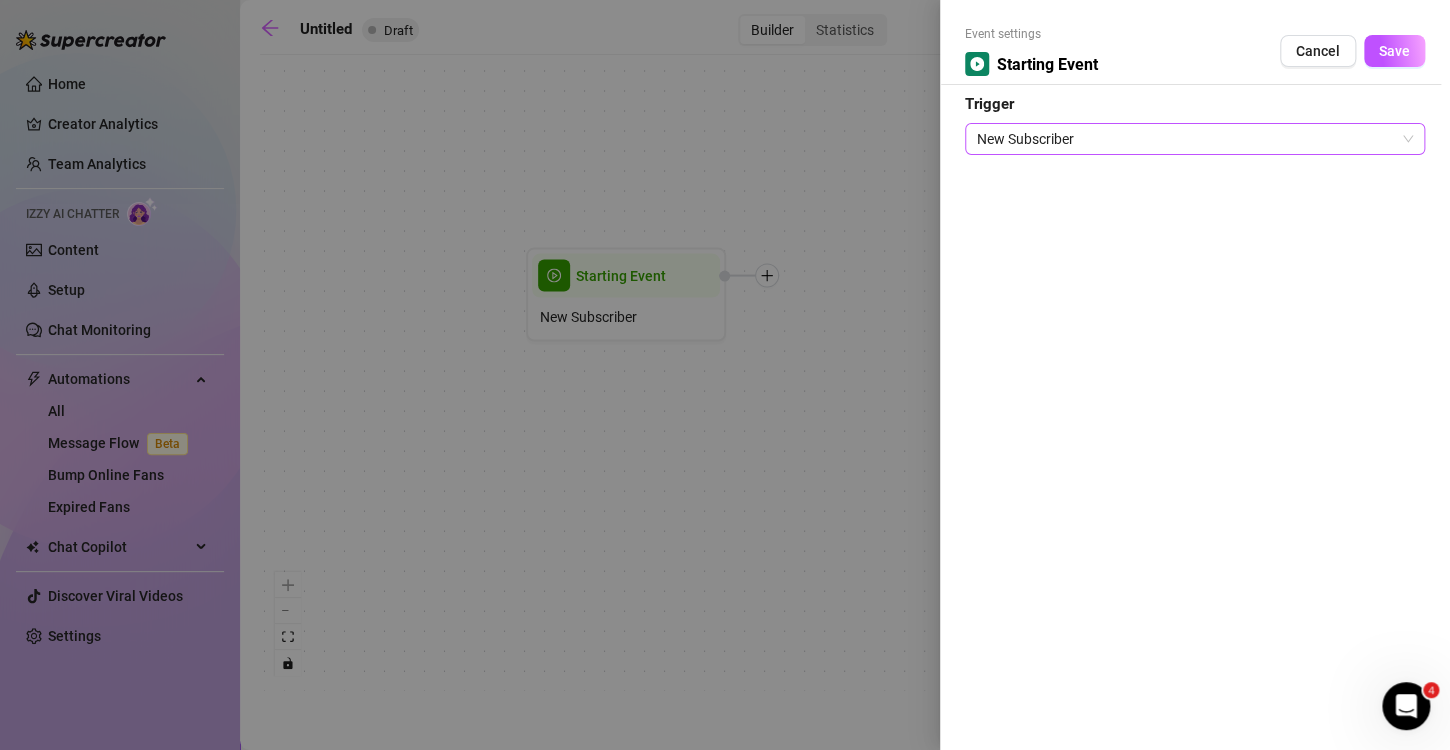 click on "New Subscriber" at bounding box center (1195, 139) 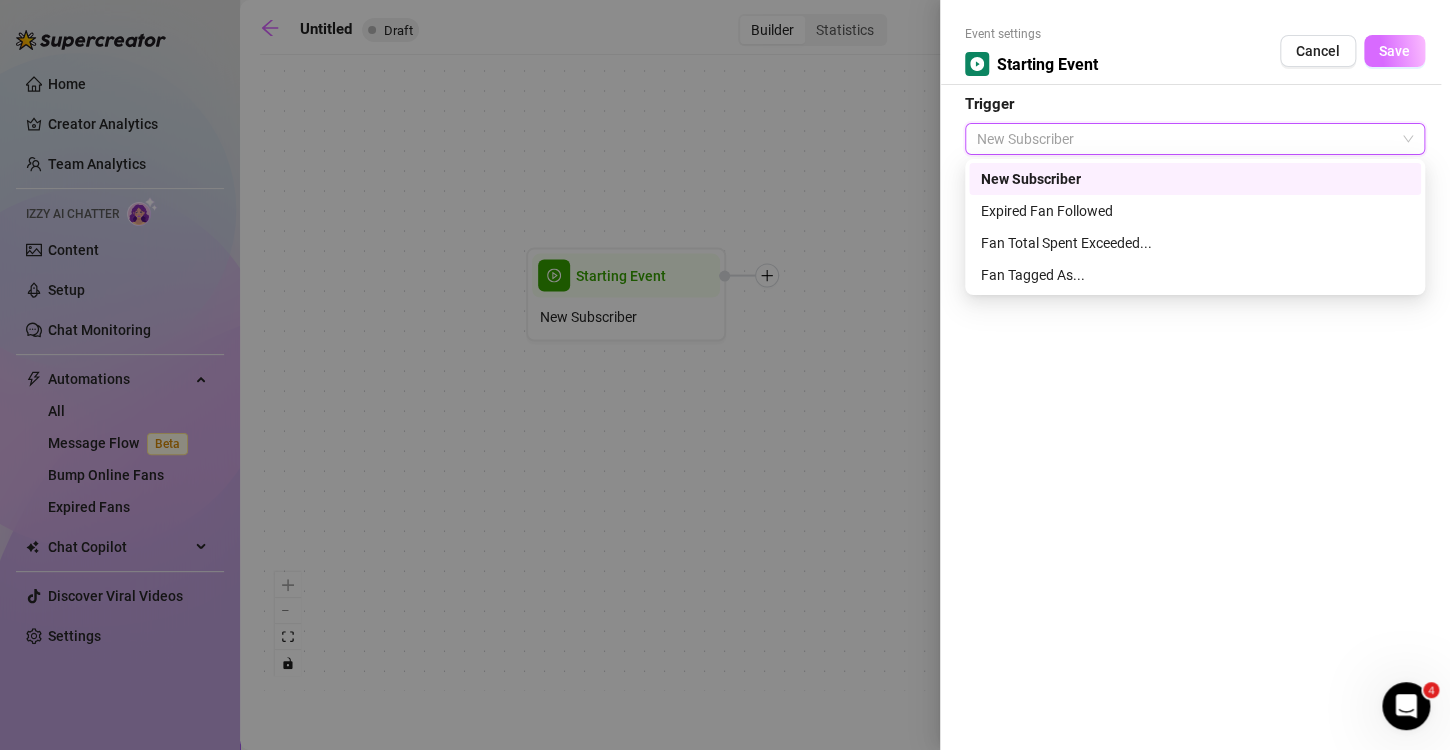 click on "Save" at bounding box center (1394, 51) 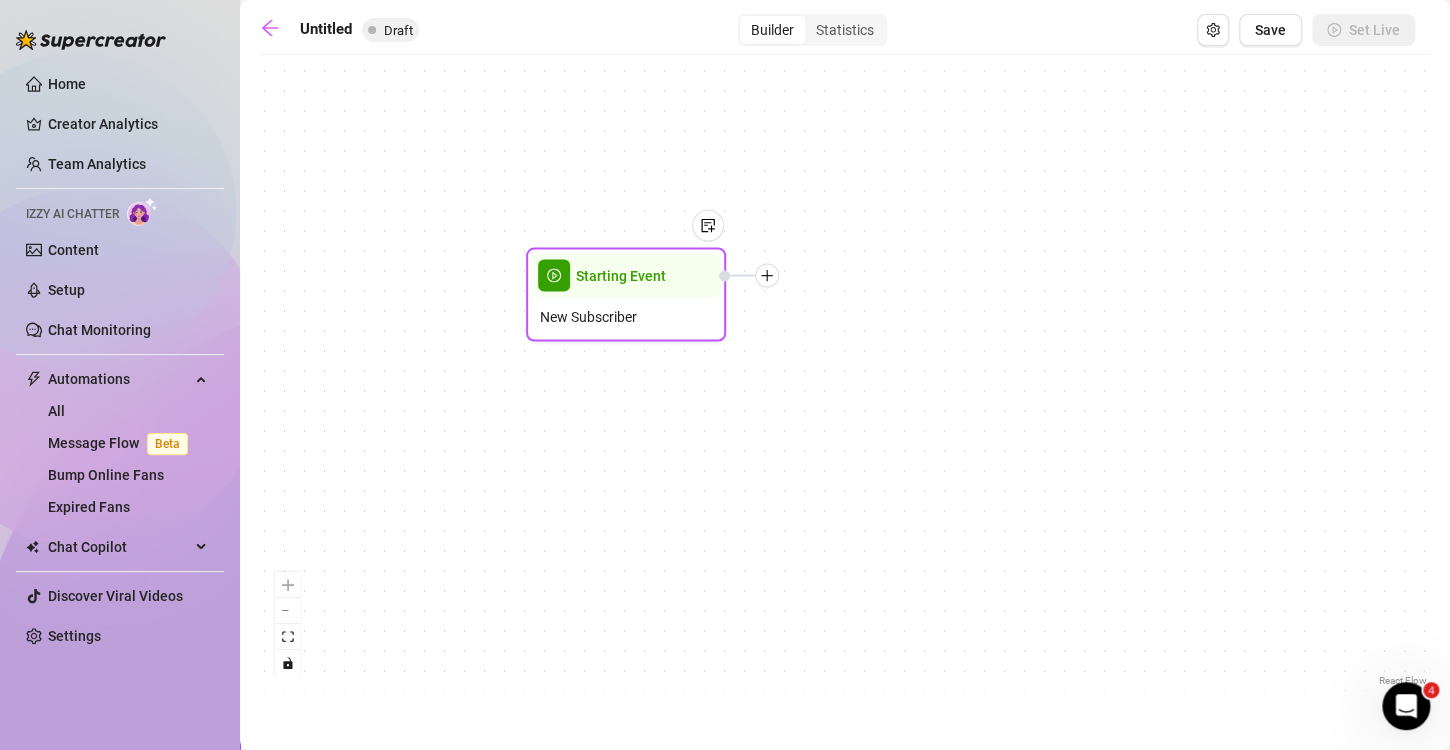click at bounding box center (749, 276) 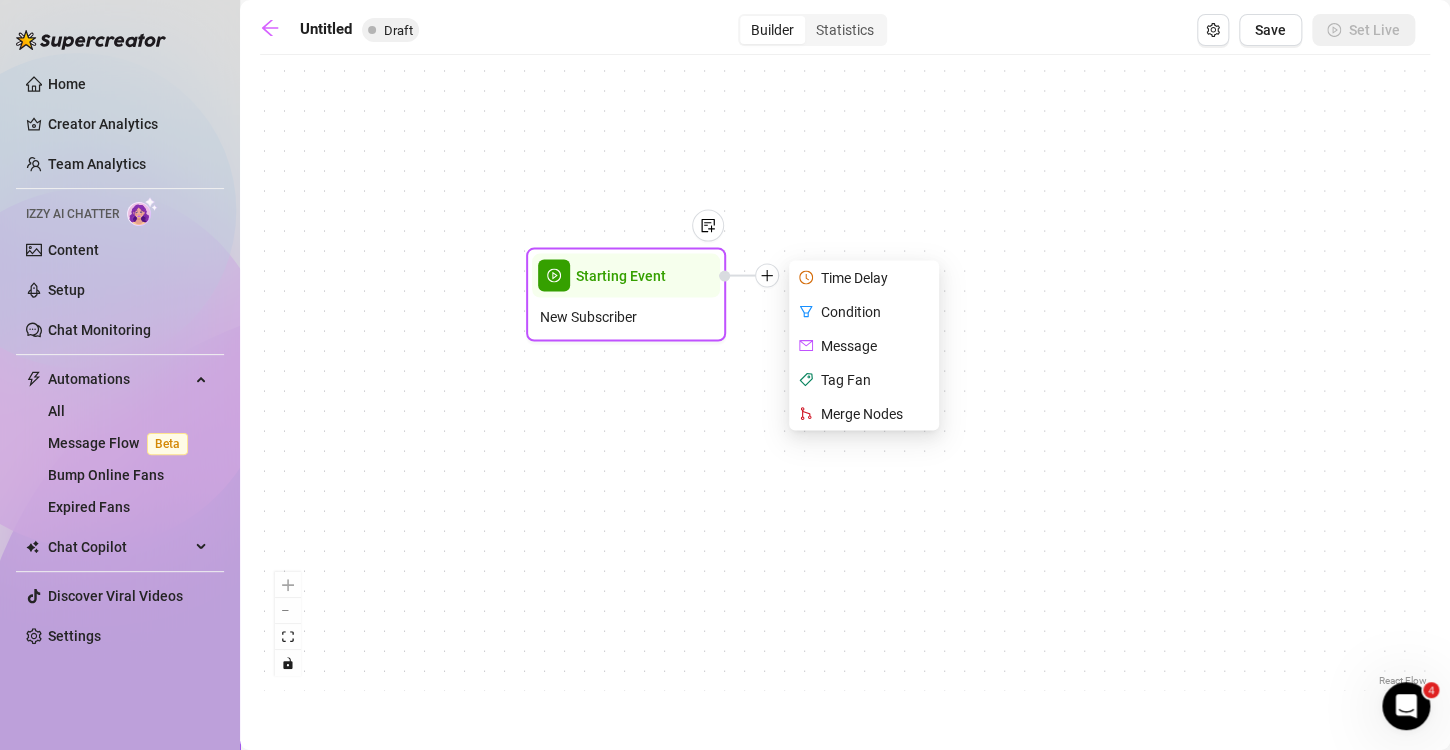 click on "Time Delay" at bounding box center [866, 278] 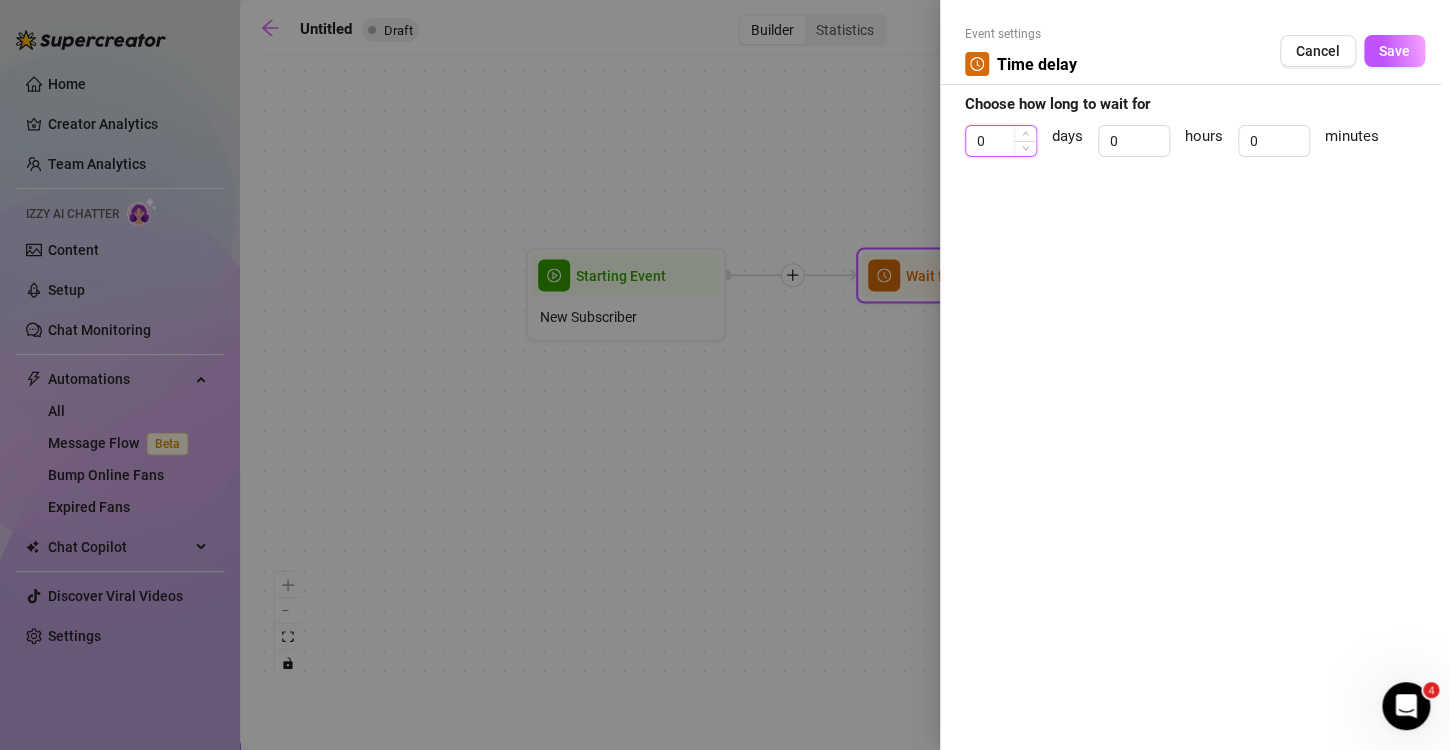 click on "0" at bounding box center (1001, 141) 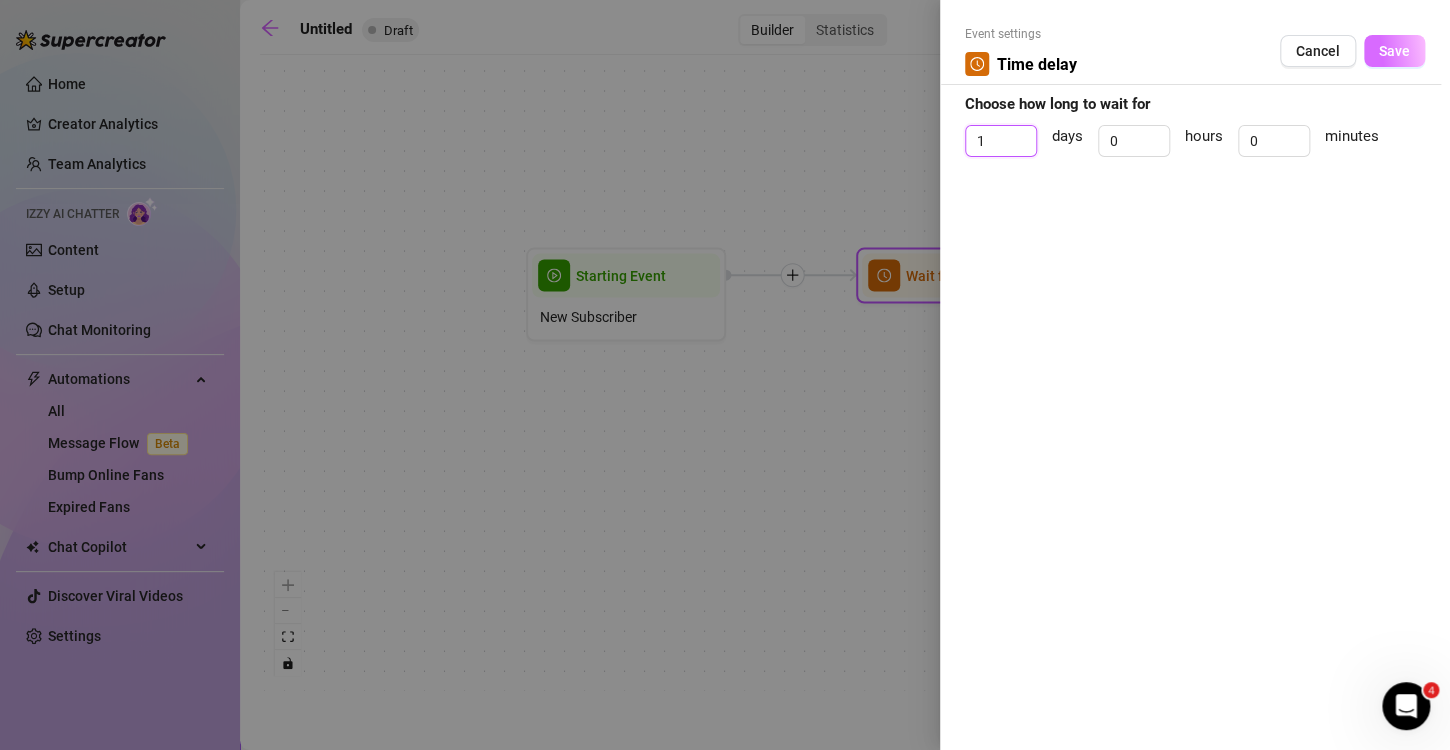 type on "1" 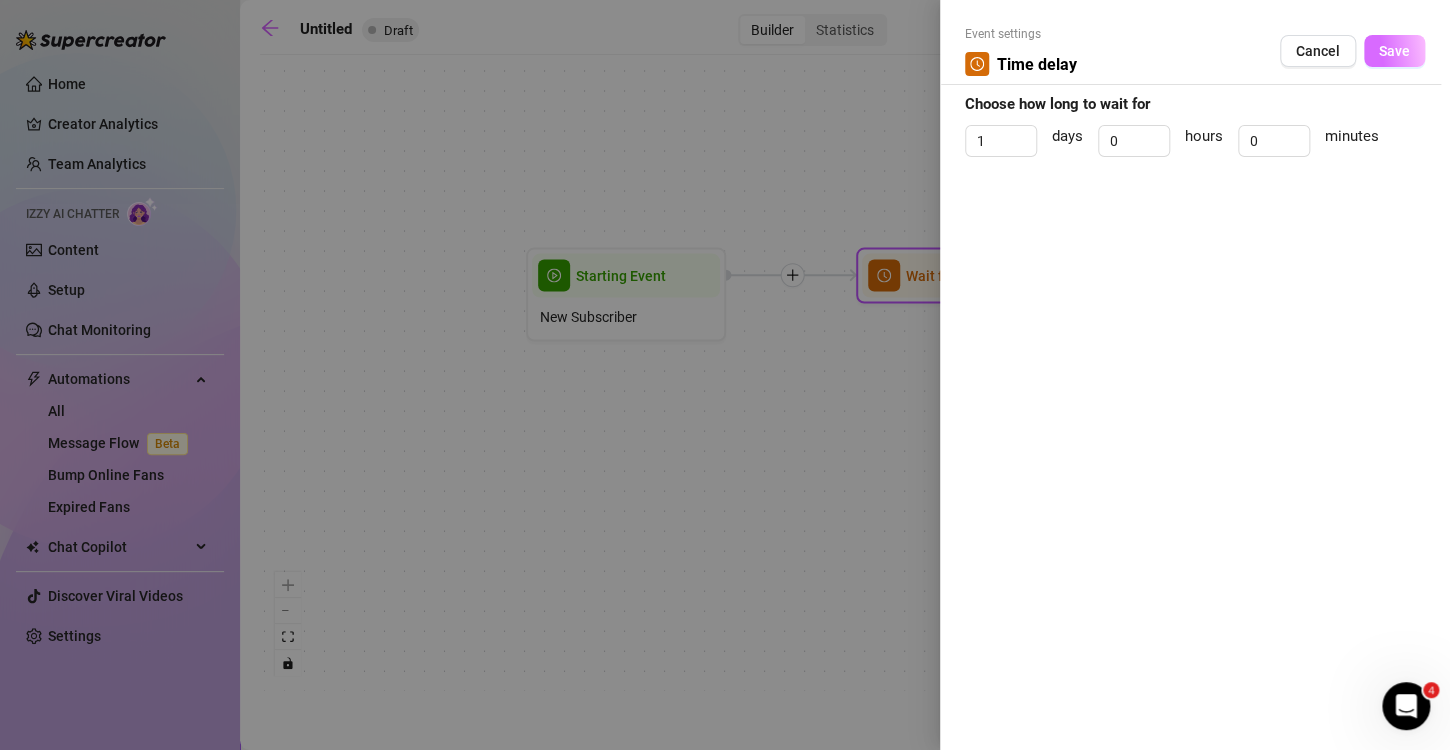 click on "Save" at bounding box center [1394, 51] 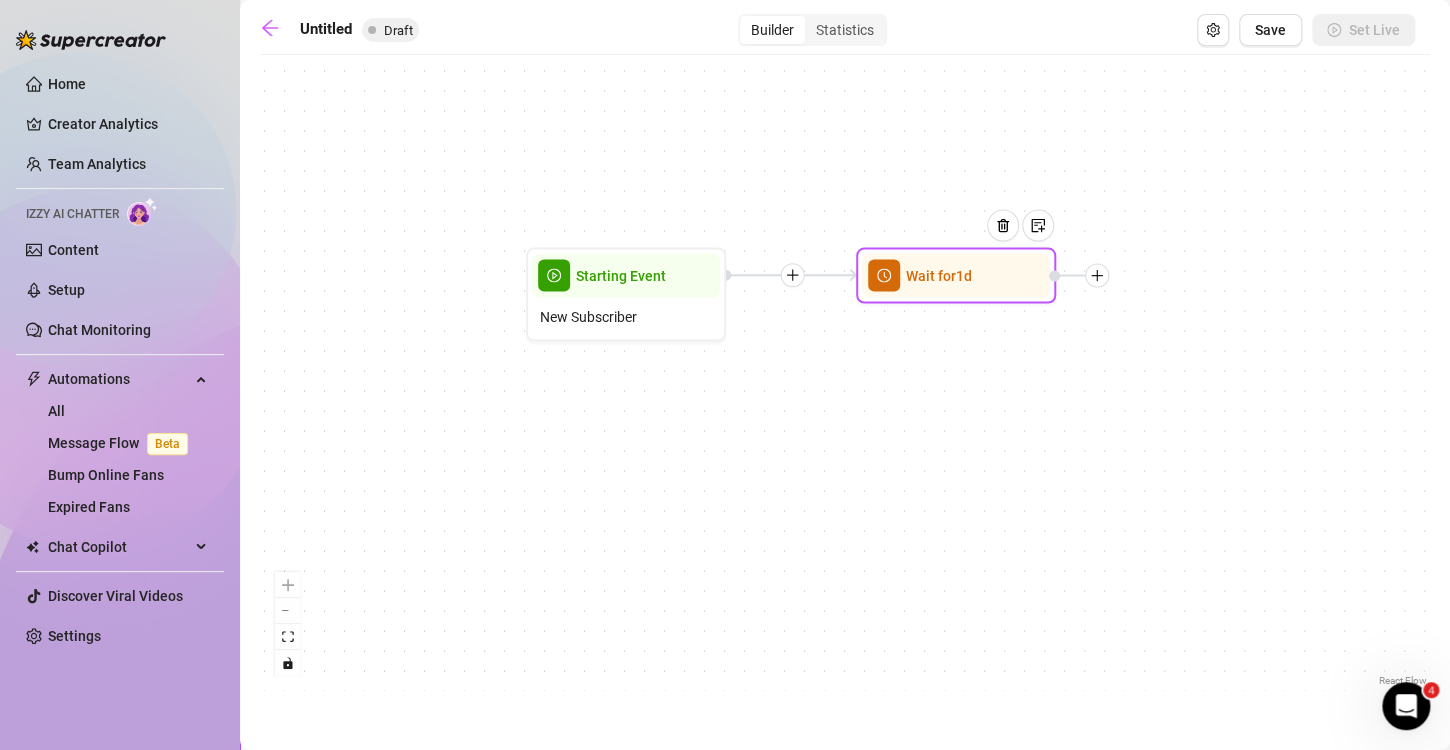 click 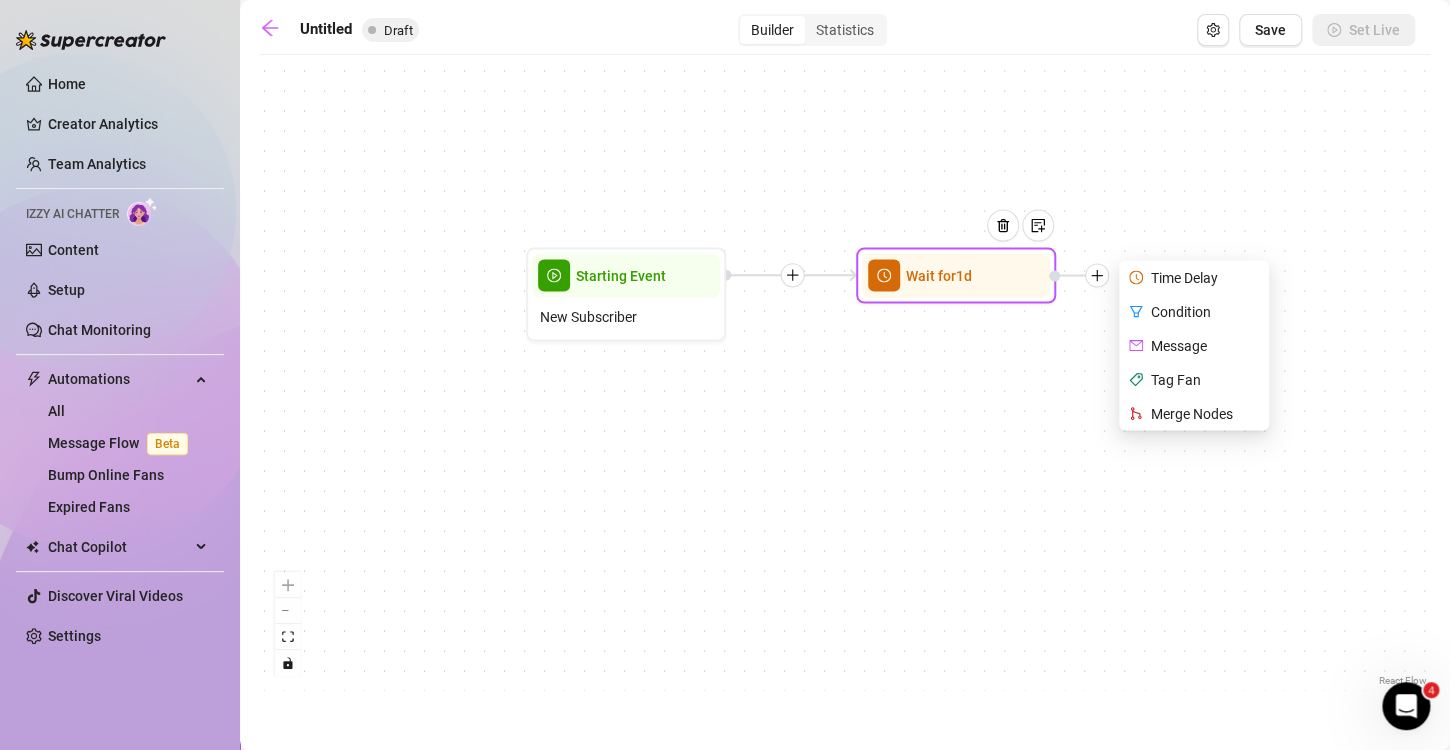 click on "Condition" at bounding box center (1196, 312) 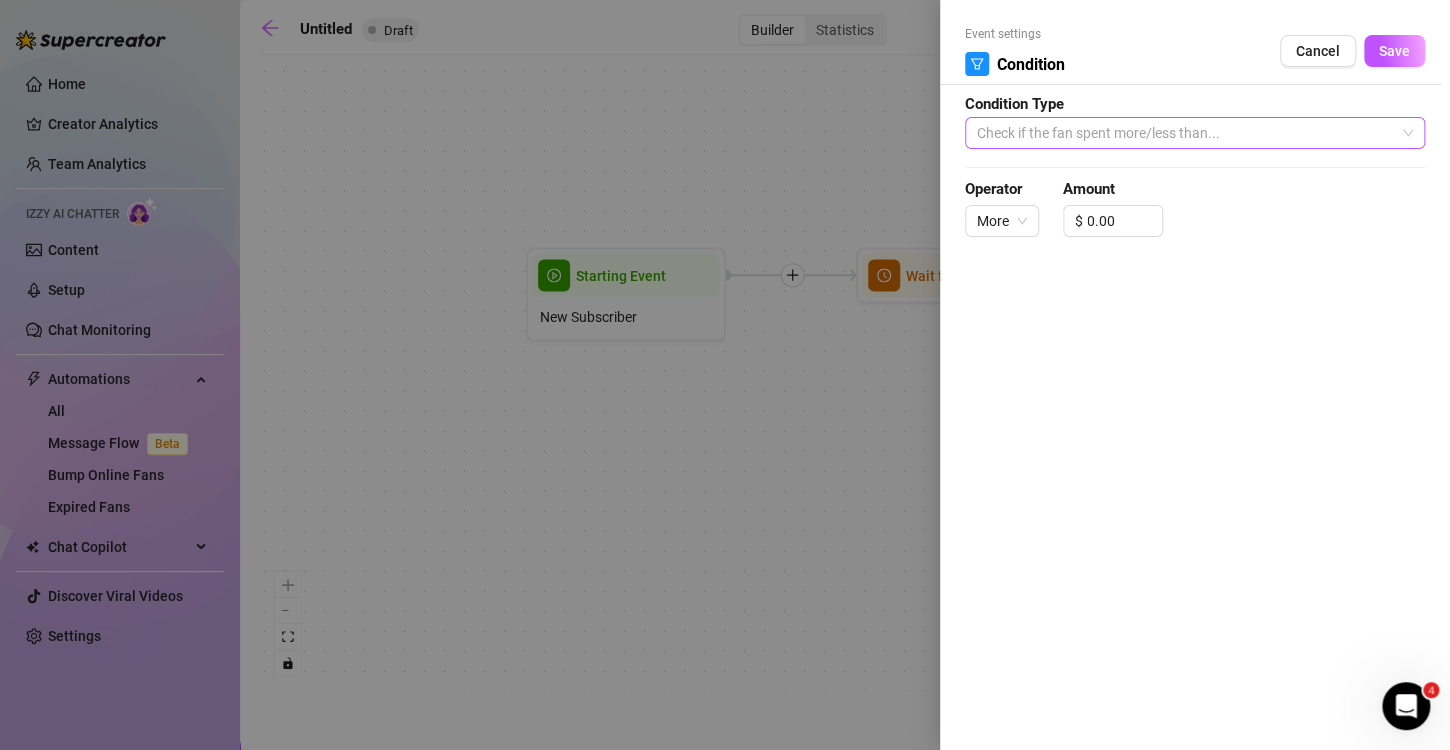 click on "Check if the fan spent more/less than..." at bounding box center (1195, 133) 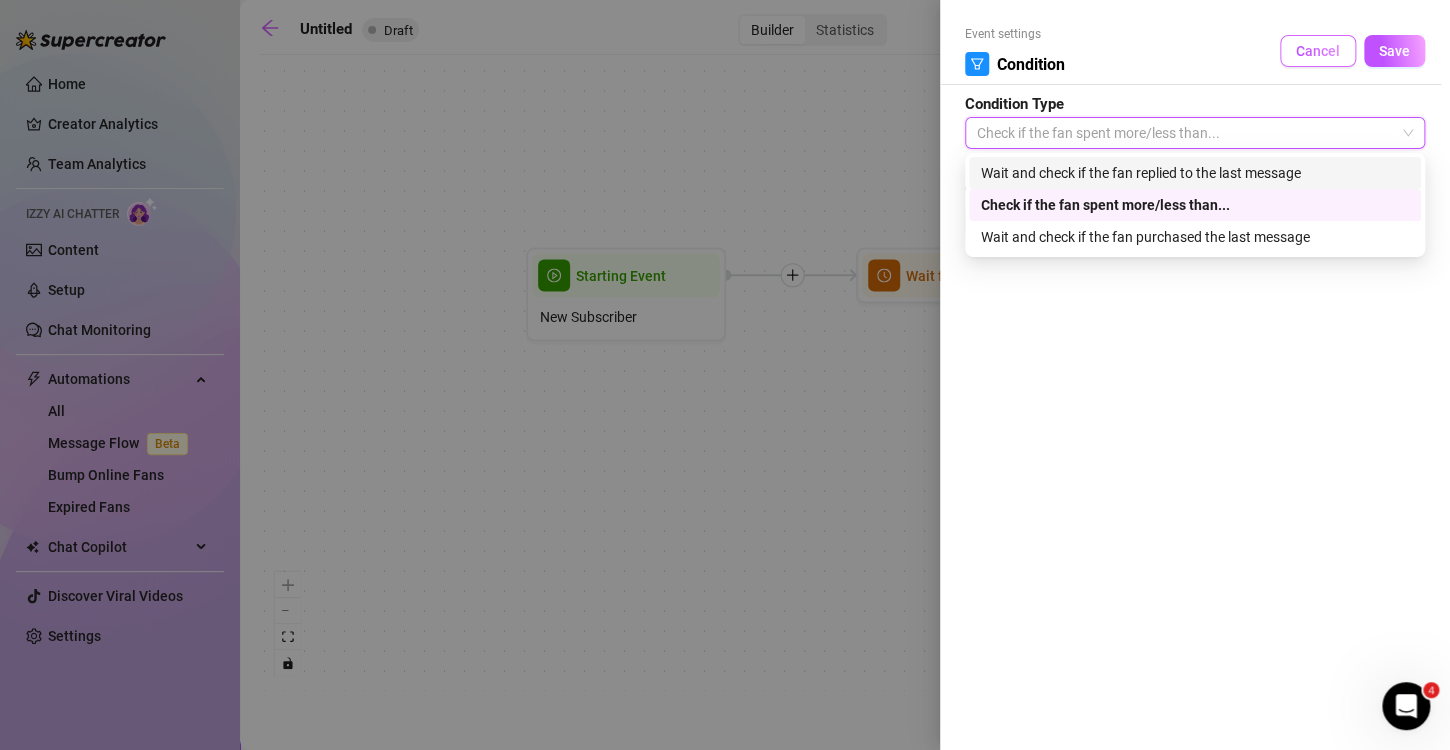 click on "Cancel" at bounding box center (1318, 51) 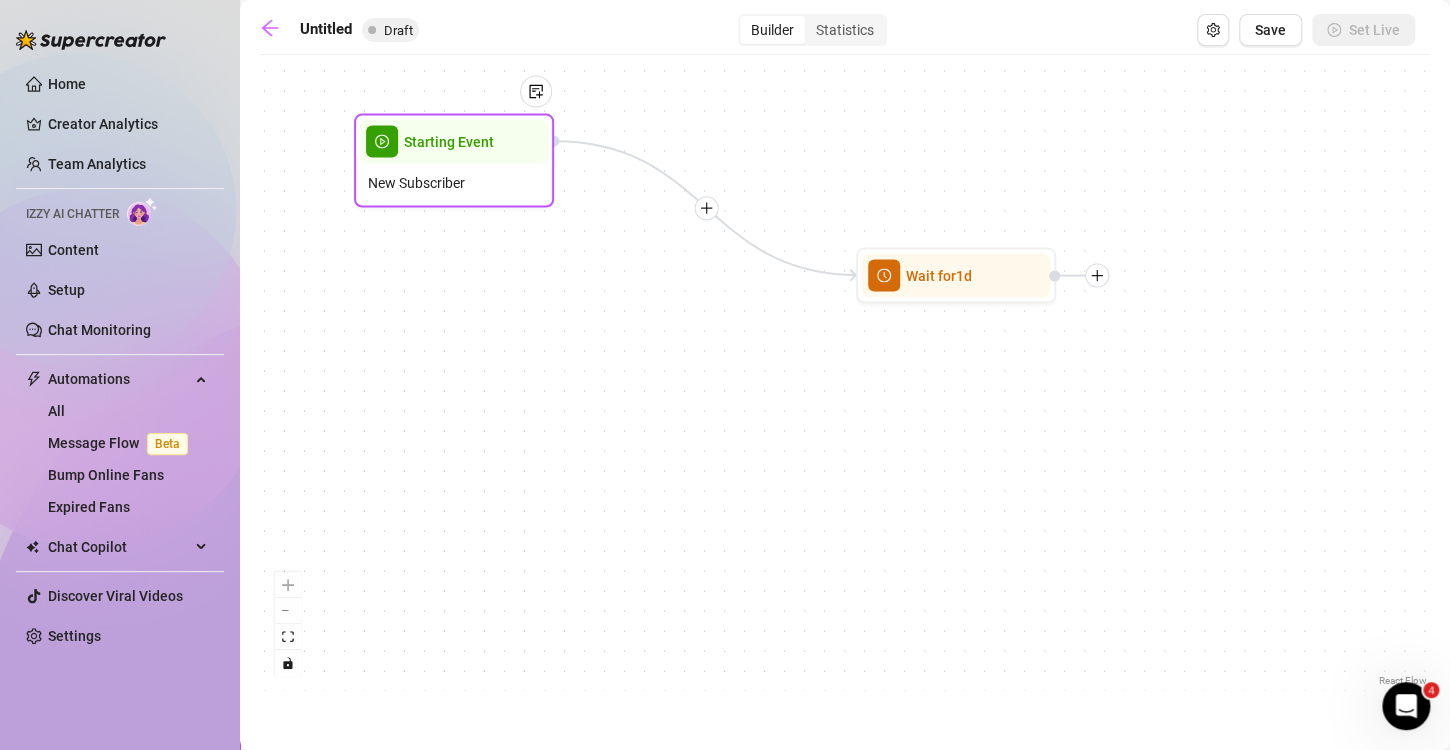 drag, startPoint x: 707, startPoint y: 285, endPoint x: 534, endPoint y: 148, distance: 220.67624 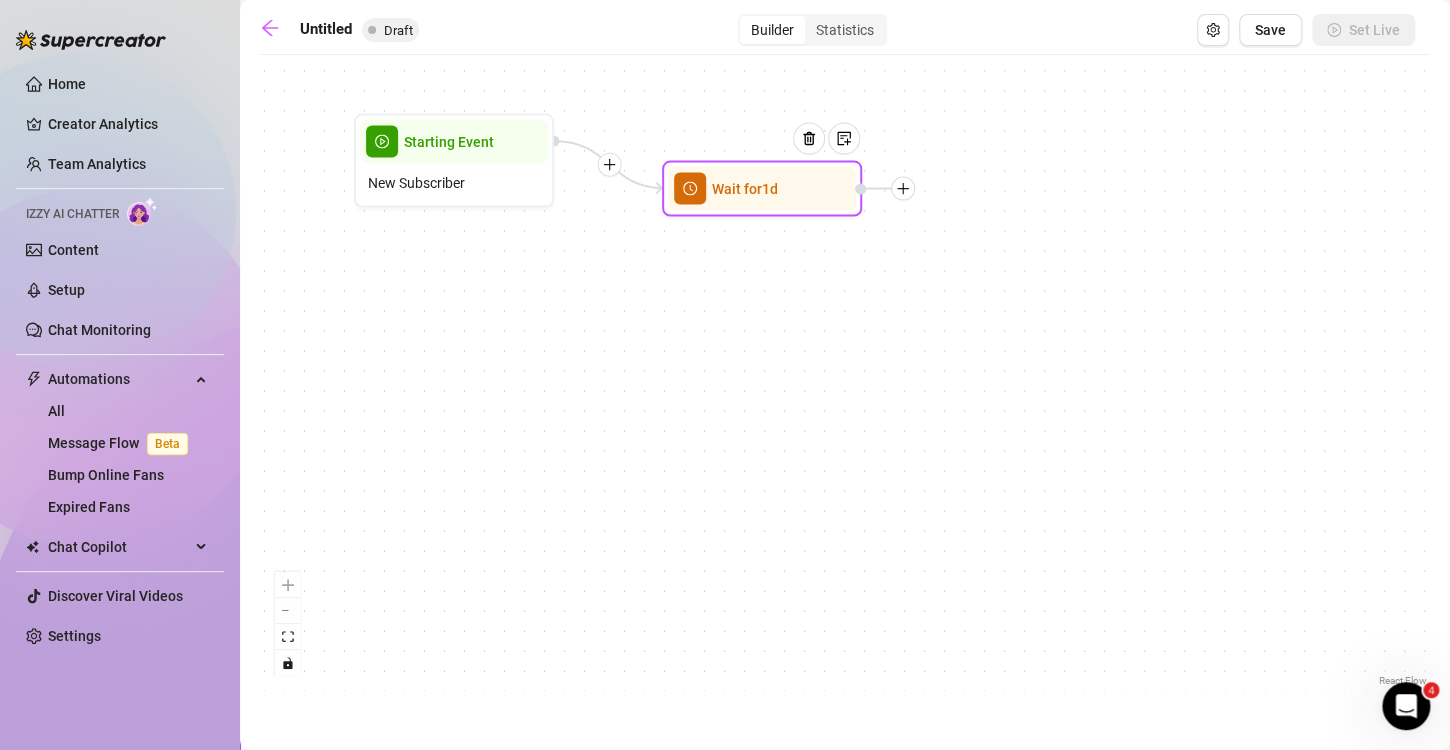 drag, startPoint x: 920, startPoint y: 278, endPoint x: 724, endPoint y: 191, distance: 214.44113 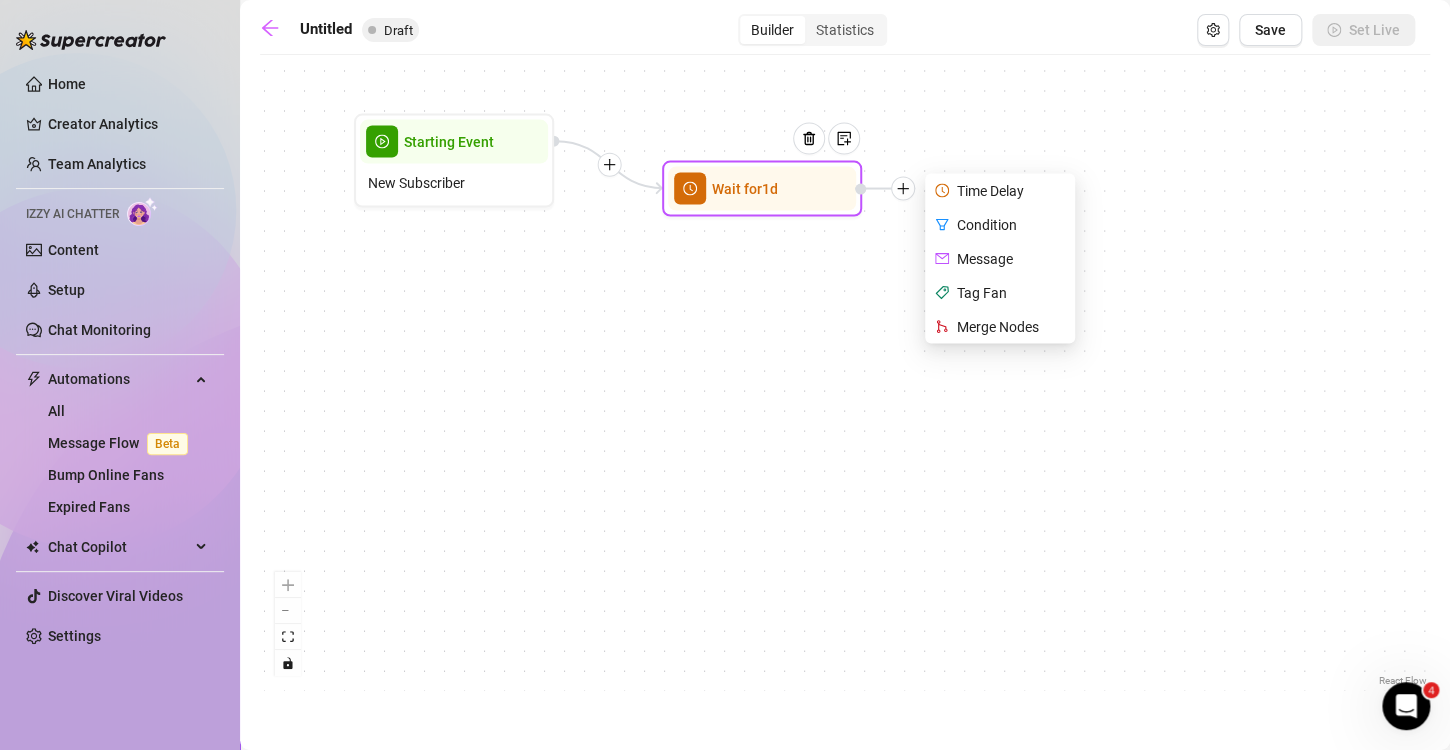 click on "Condition" at bounding box center (1002, 225) 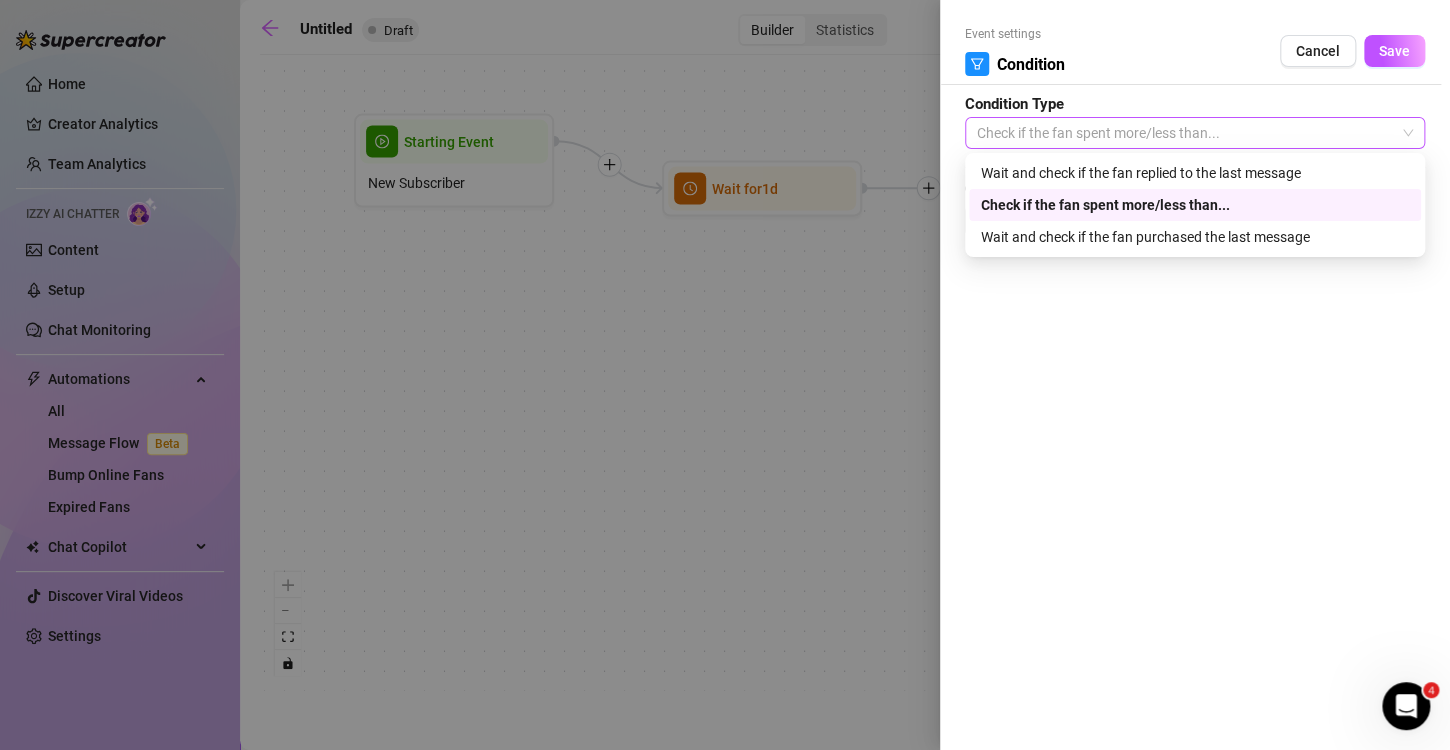 click on "Check if the fan spent more/less than..." at bounding box center (1195, 133) 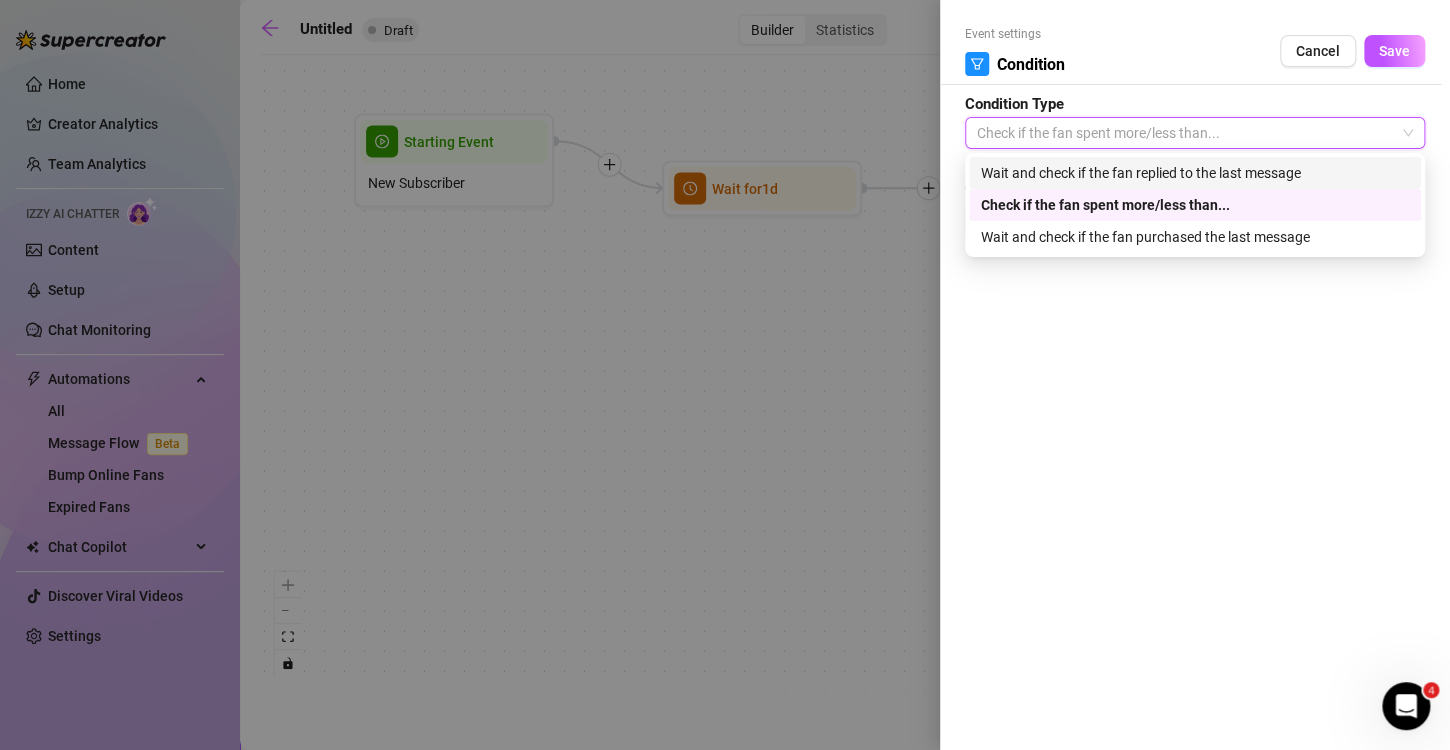 click on "Wait and check if the fan replied to the last message" at bounding box center [1195, 173] 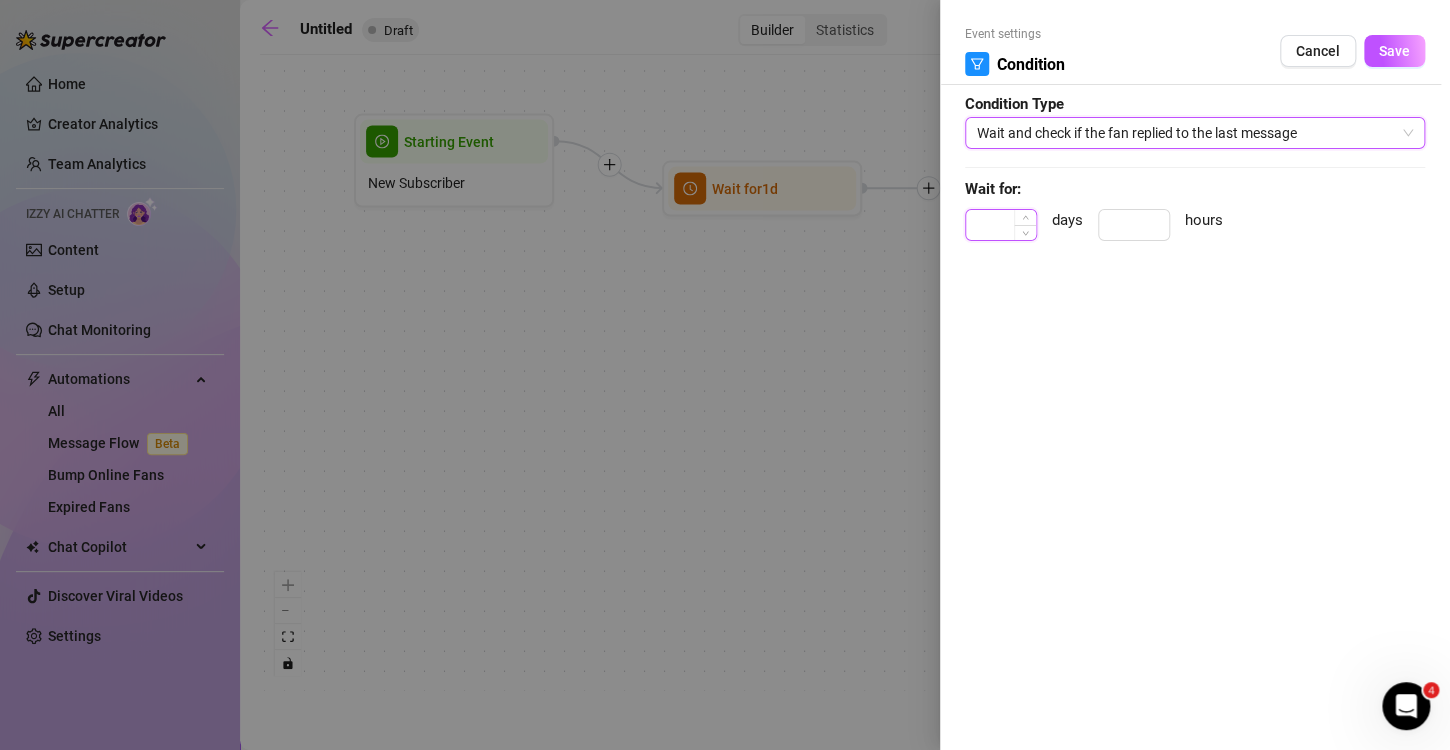 click at bounding box center [1001, 225] 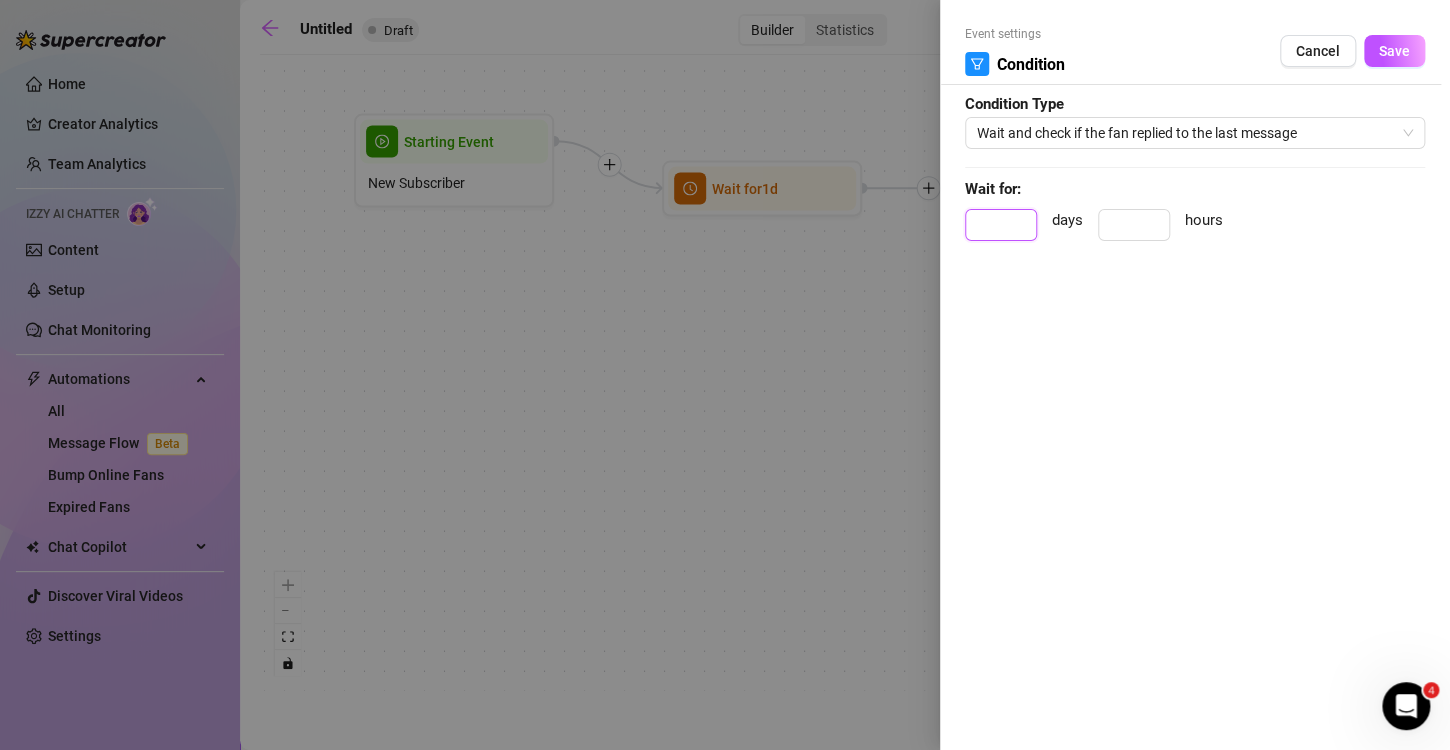 type on "1" 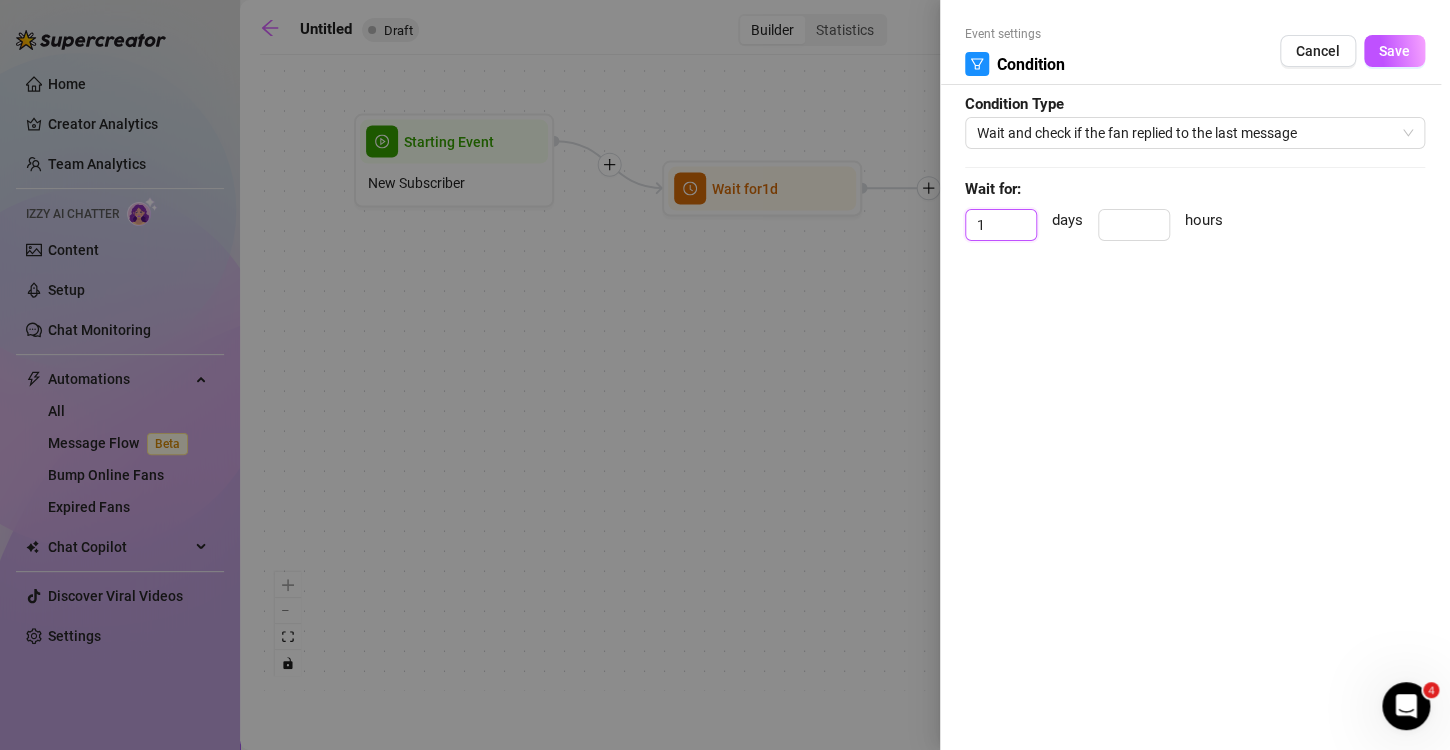click on "Save" at bounding box center (1394, 51) 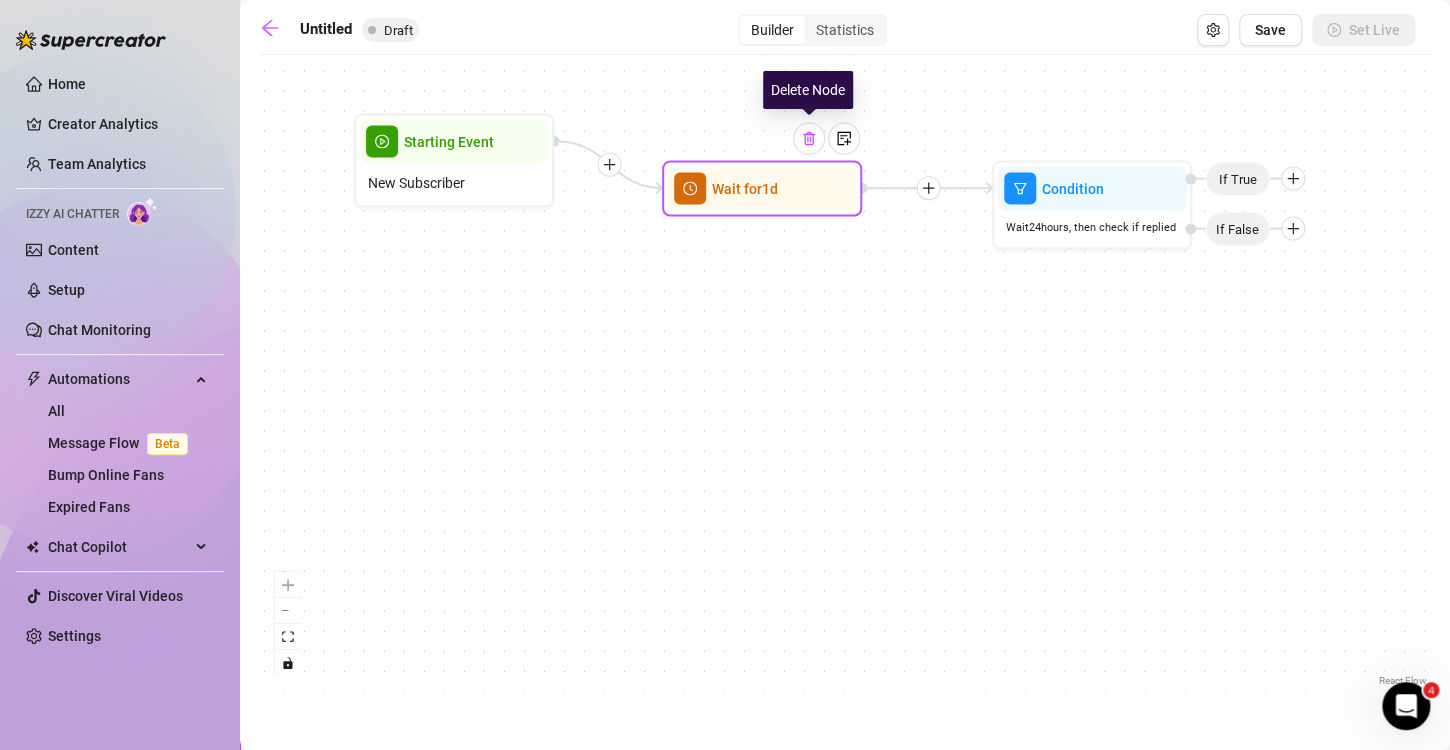 click at bounding box center (809, 139) 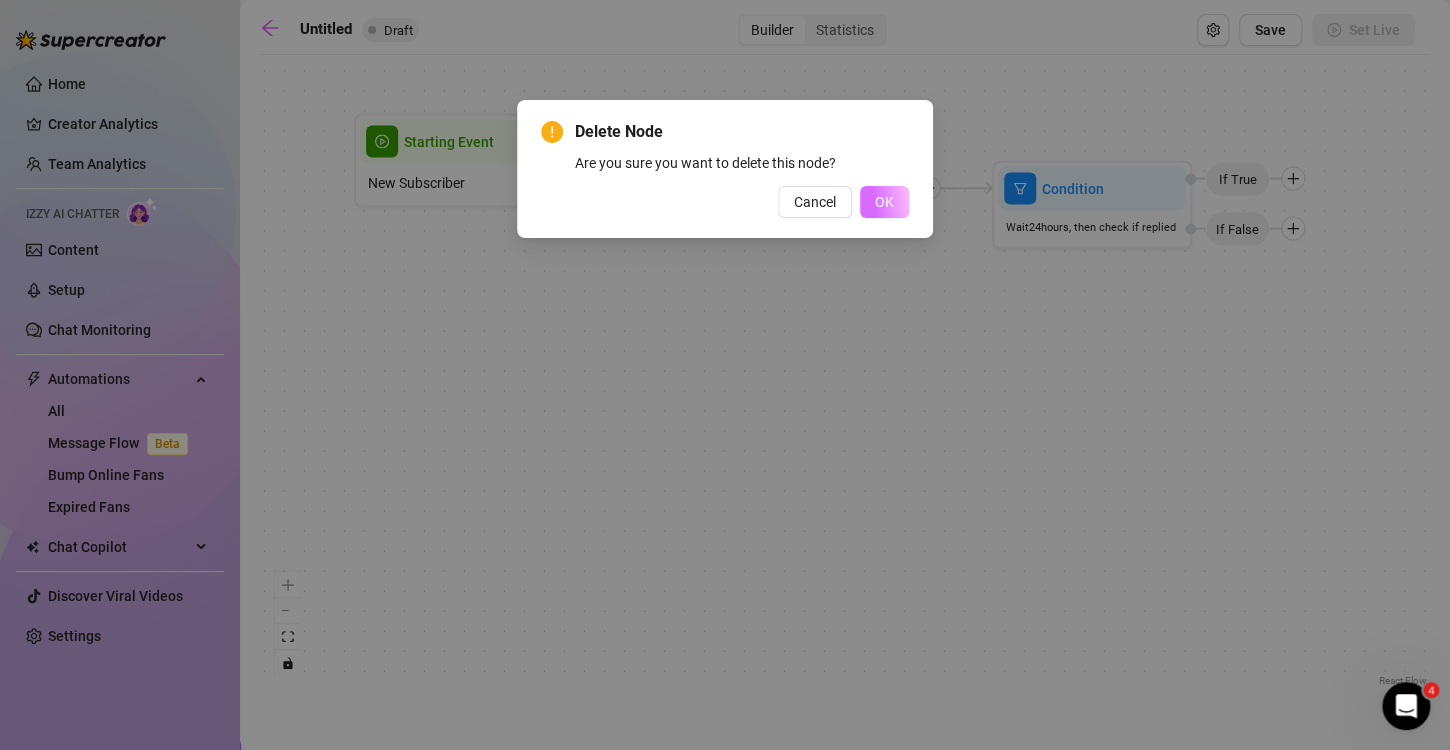 click on "OK" at bounding box center (884, 202) 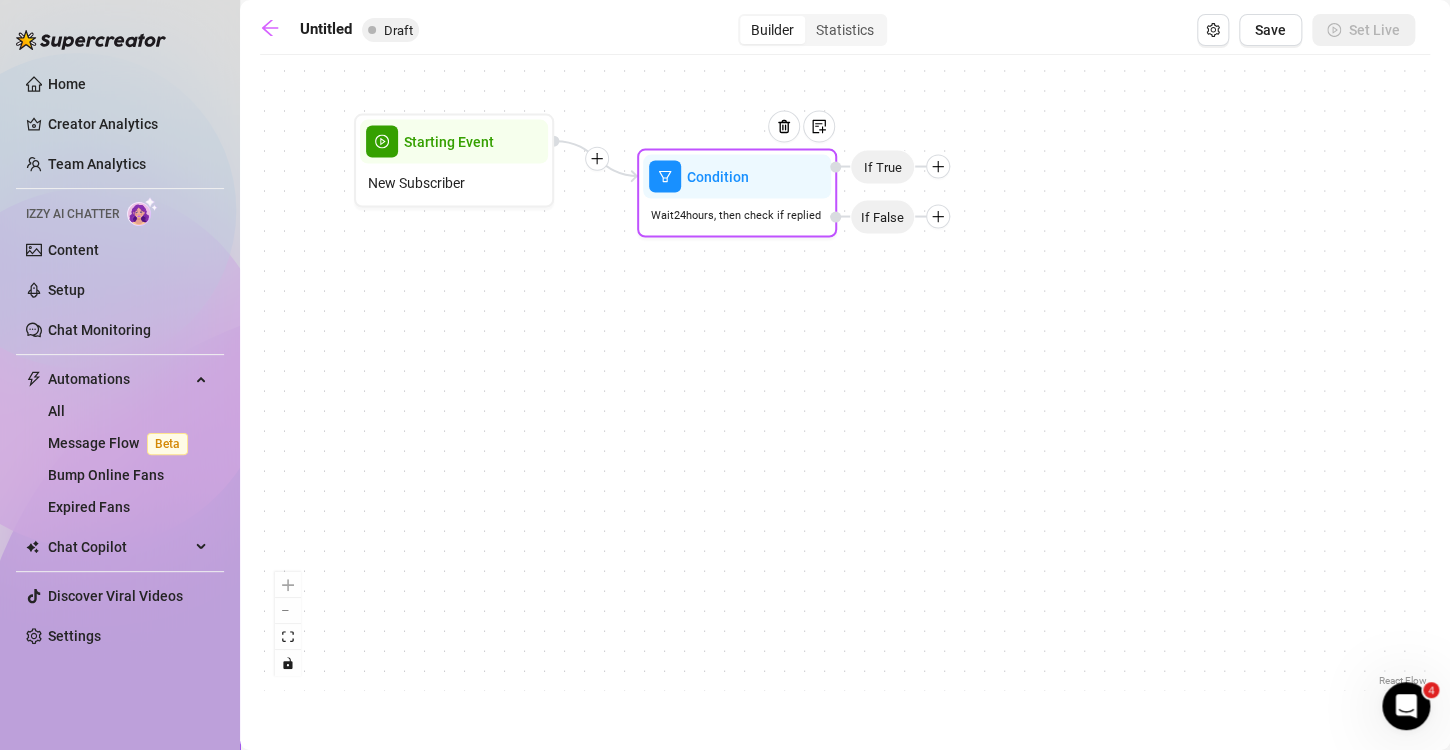 drag, startPoint x: 1004, startPoint y: 180, endPoint x: 646, endPoint y: 168, distance: 358.20105 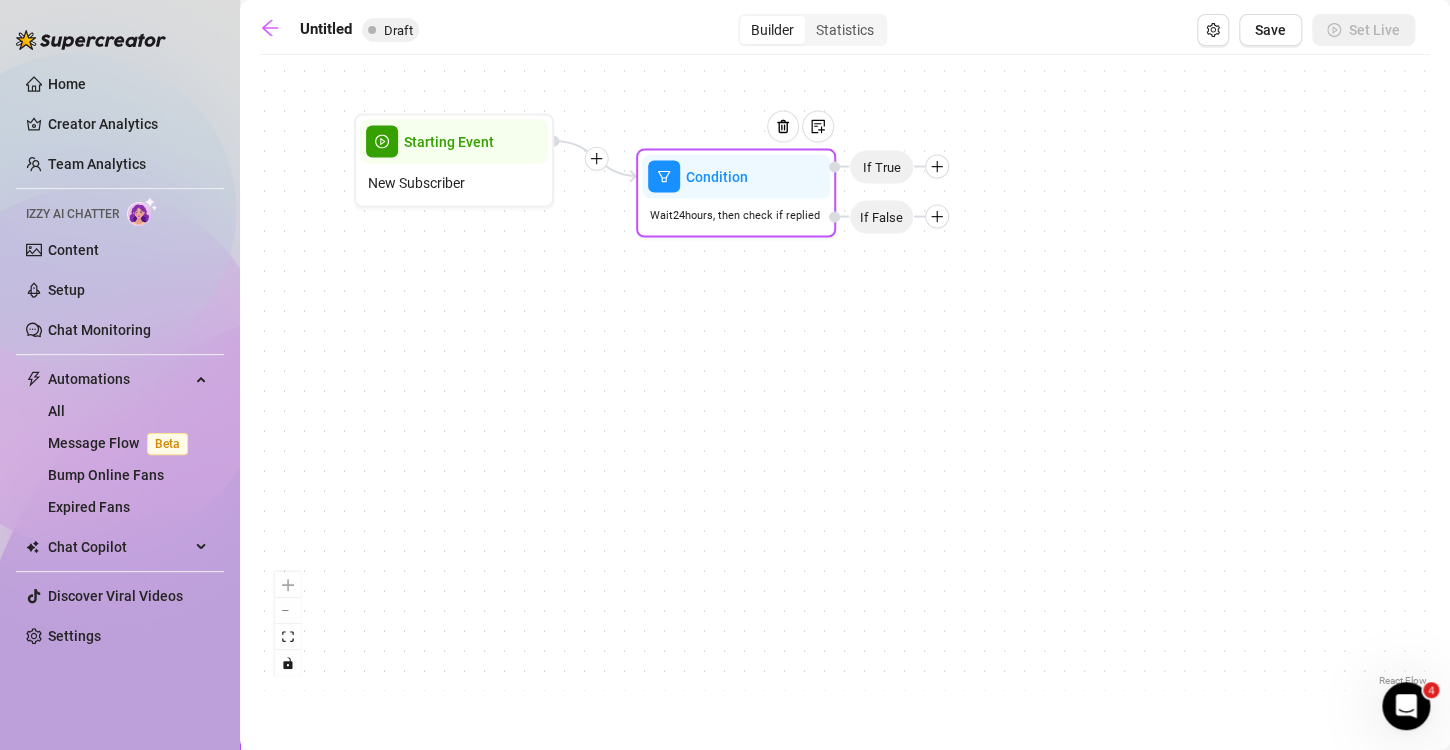 click at bounding box center (937, 167) 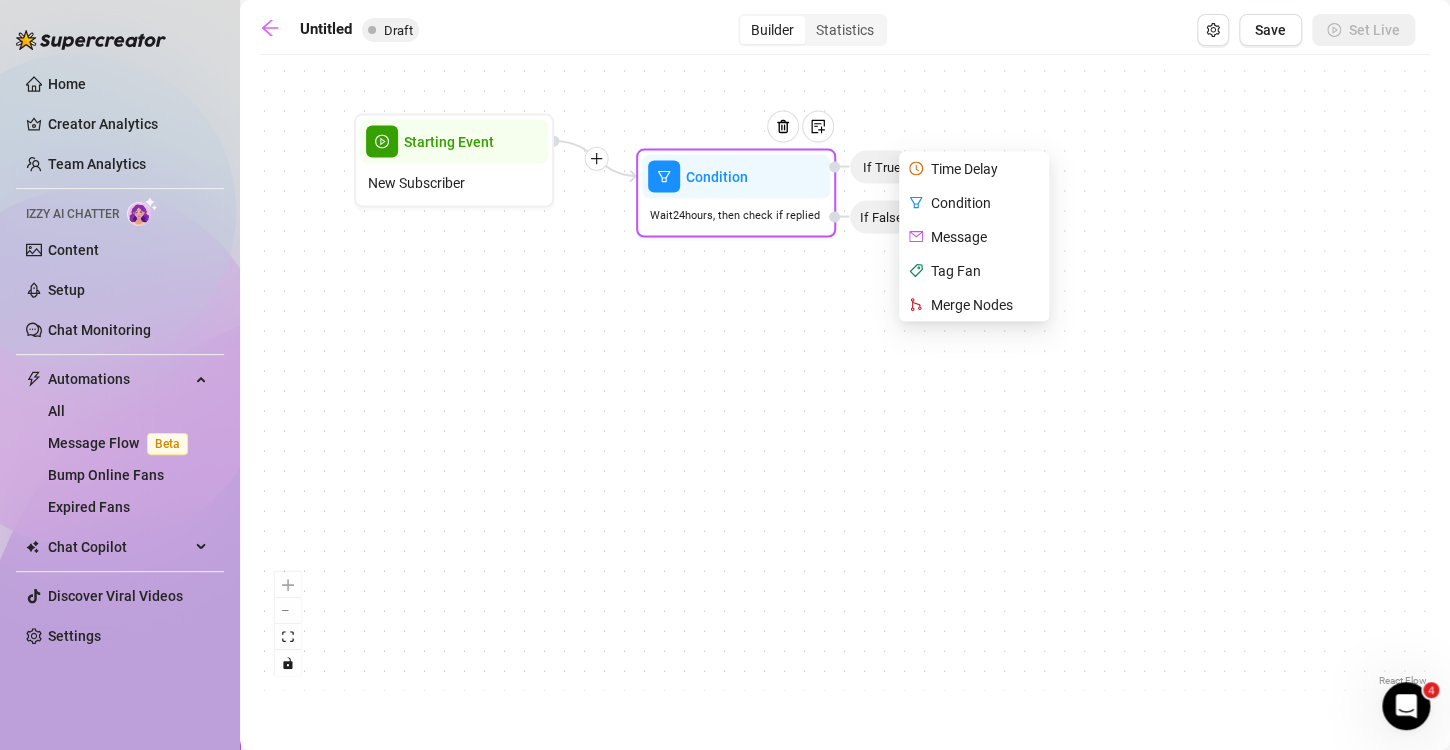 click on "Message" at bounding box center [976, 237] 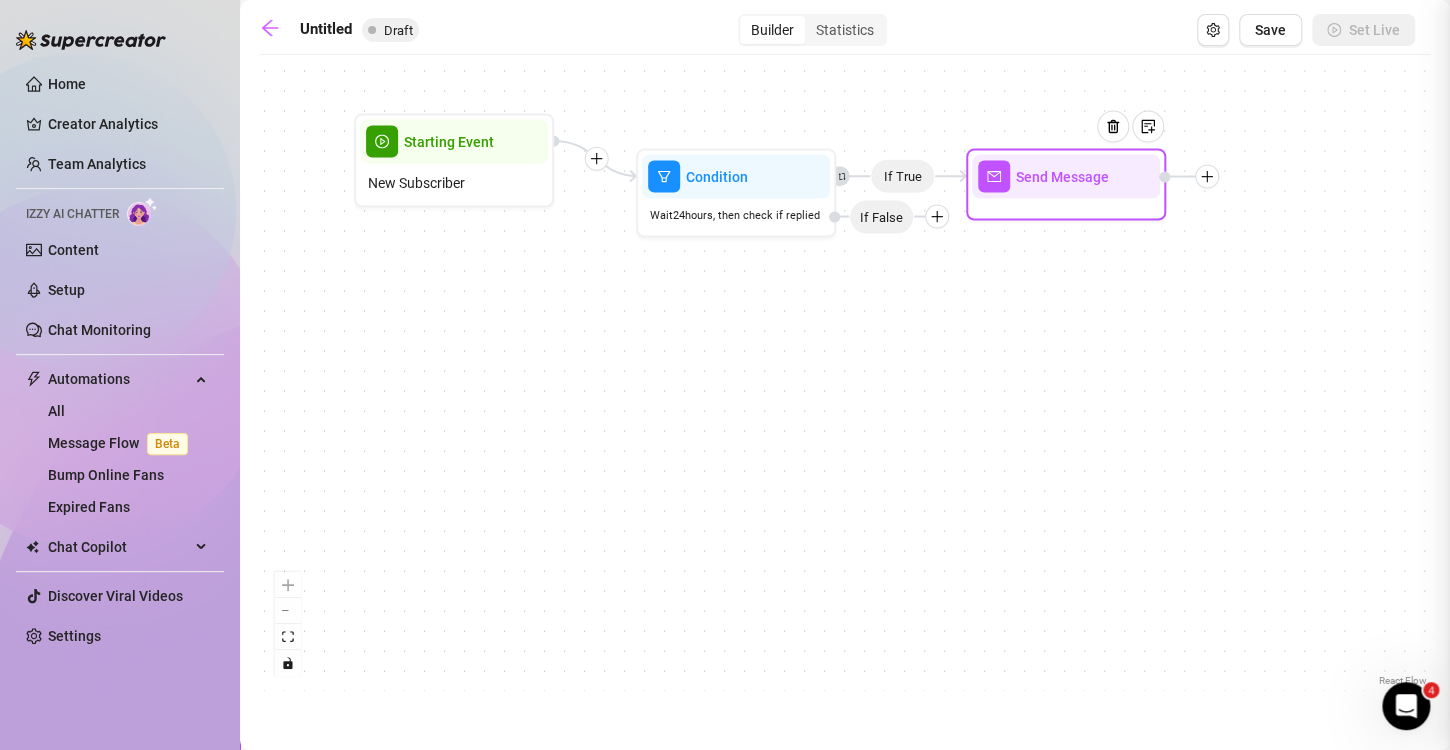 type on "Write your message here" 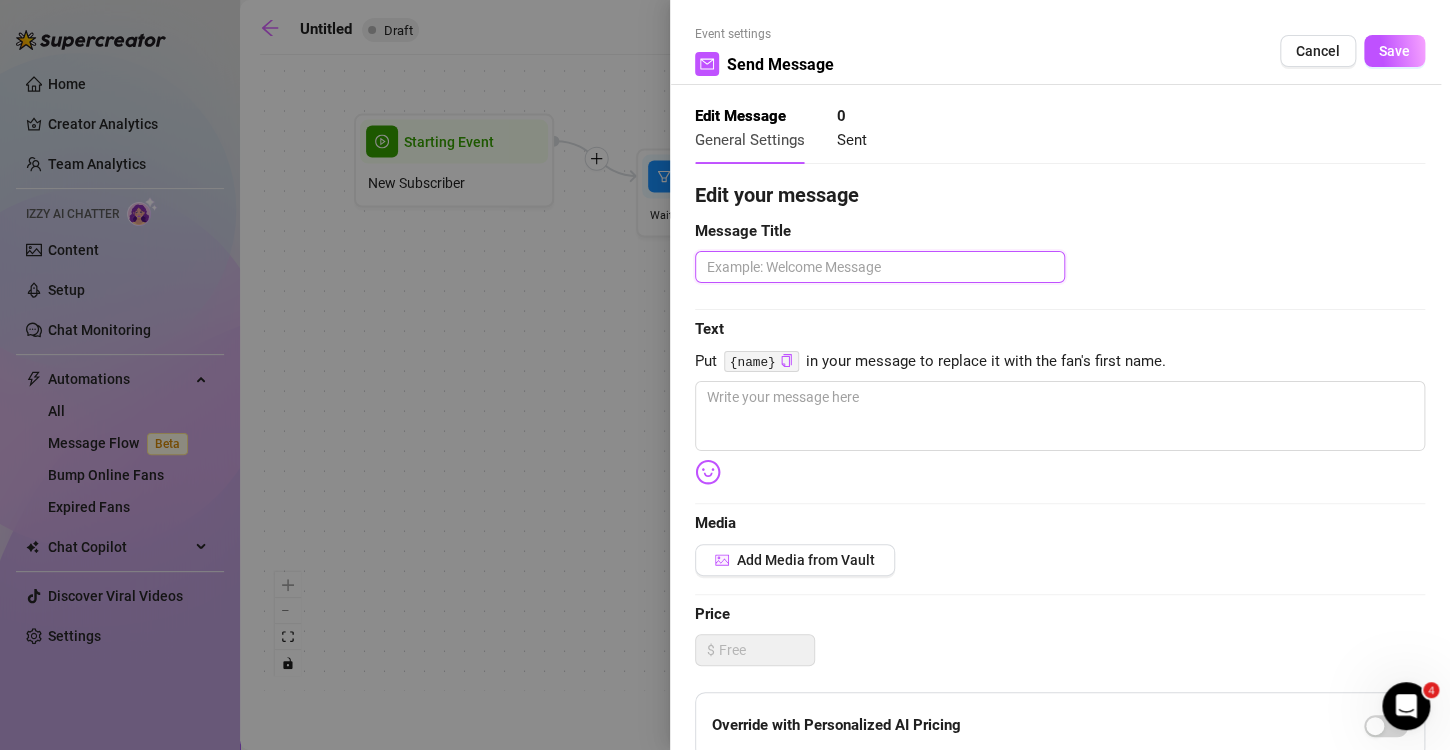 click at bounding box center [880, 267] 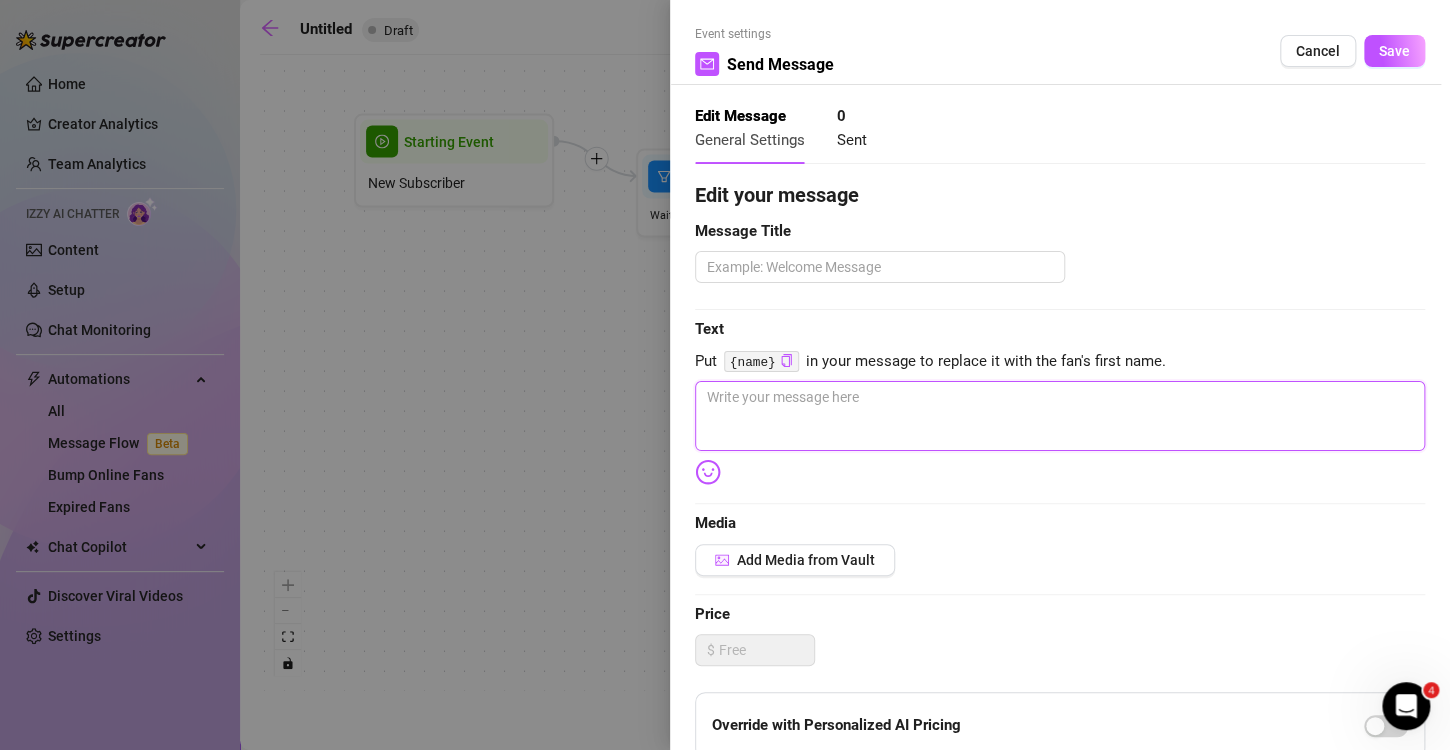 click at bounding box center (1060, 416) 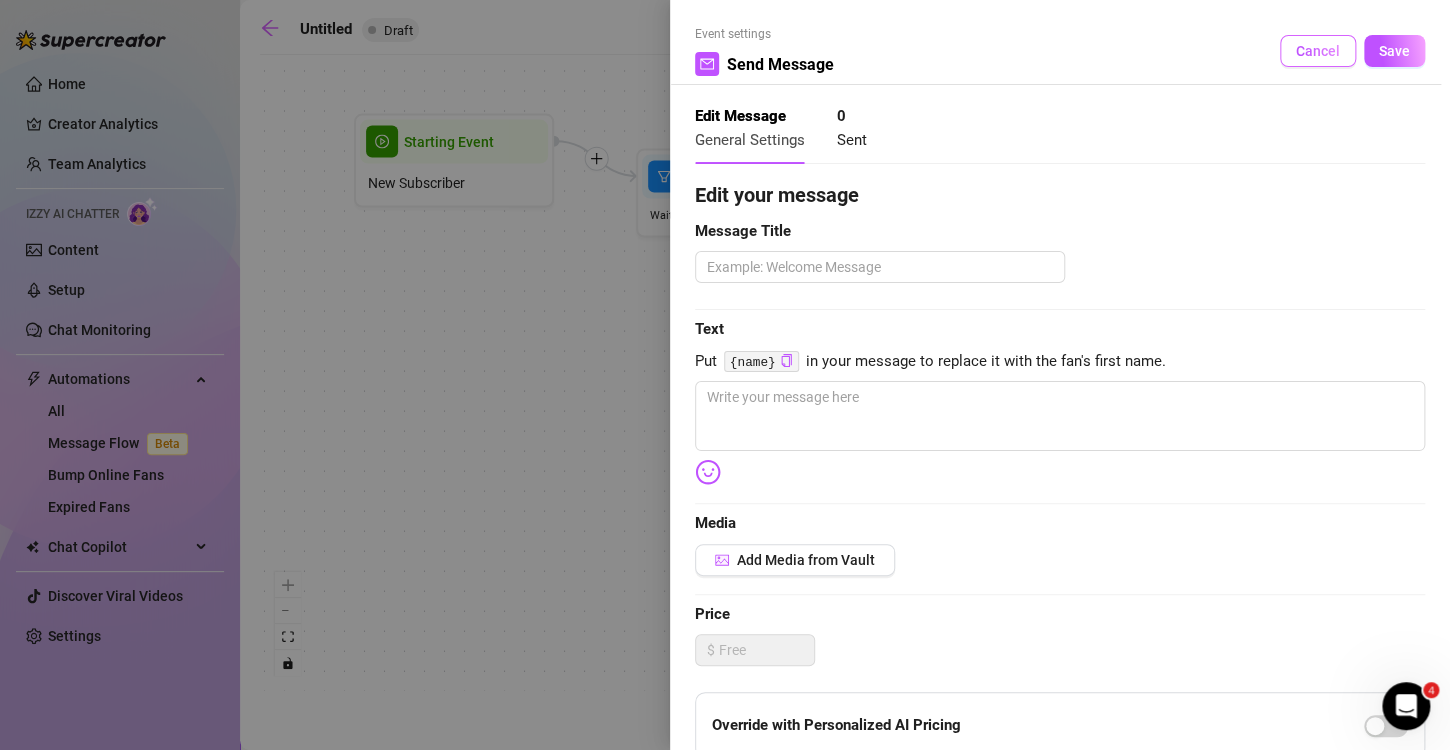 click on "Cancel" at bounding box center [1318, 51] 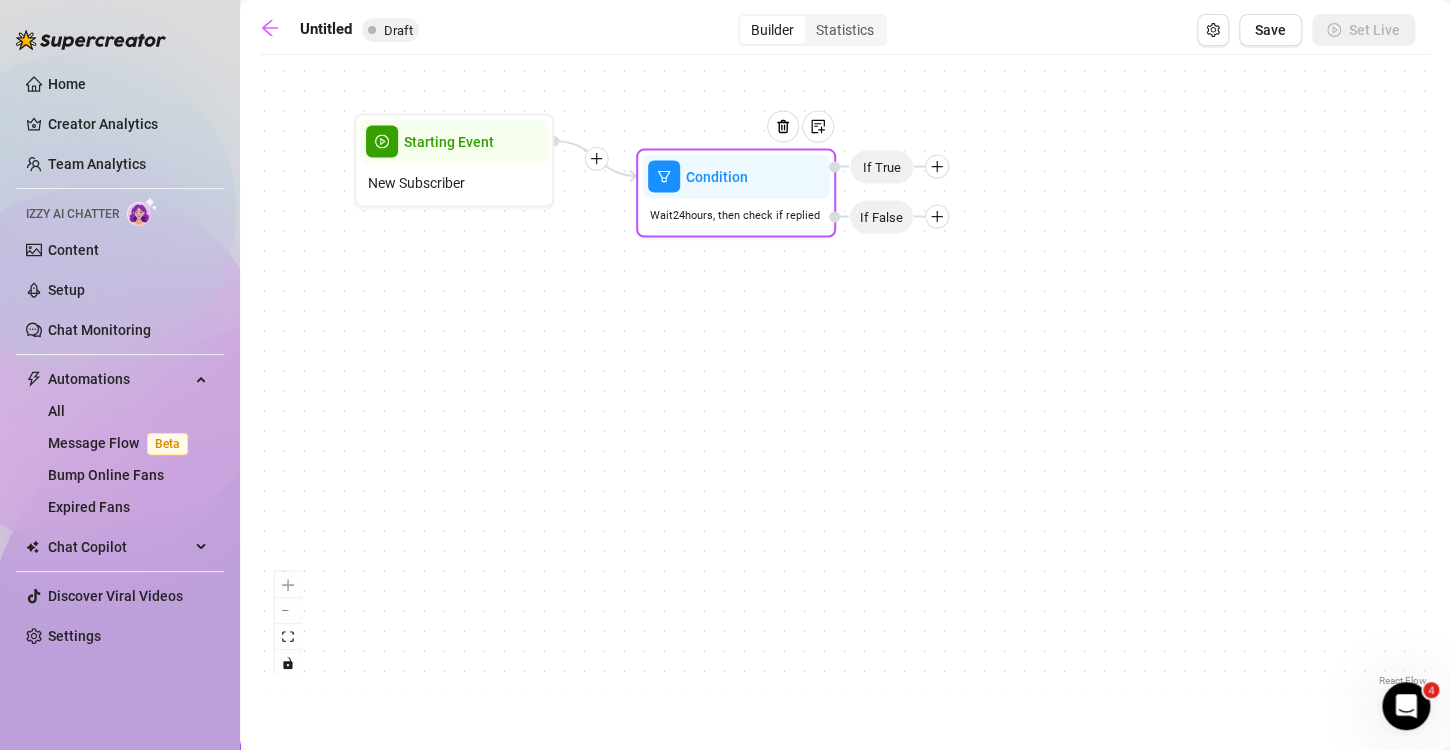click on "Wait  24  hours, then check if replied" at bounding box center [735, 215] 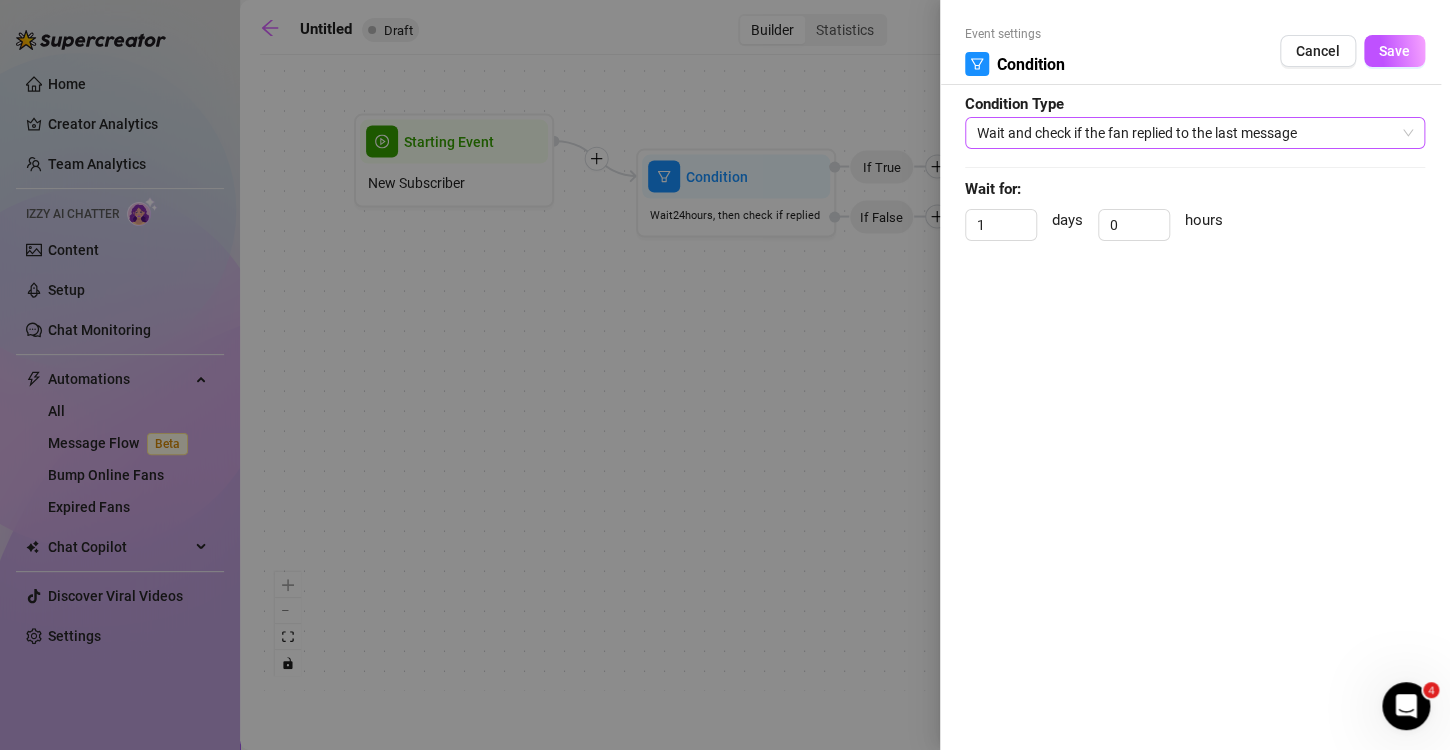 click on "Wait and check if the fan replied to the last message" at bounding box center (1195, 133) 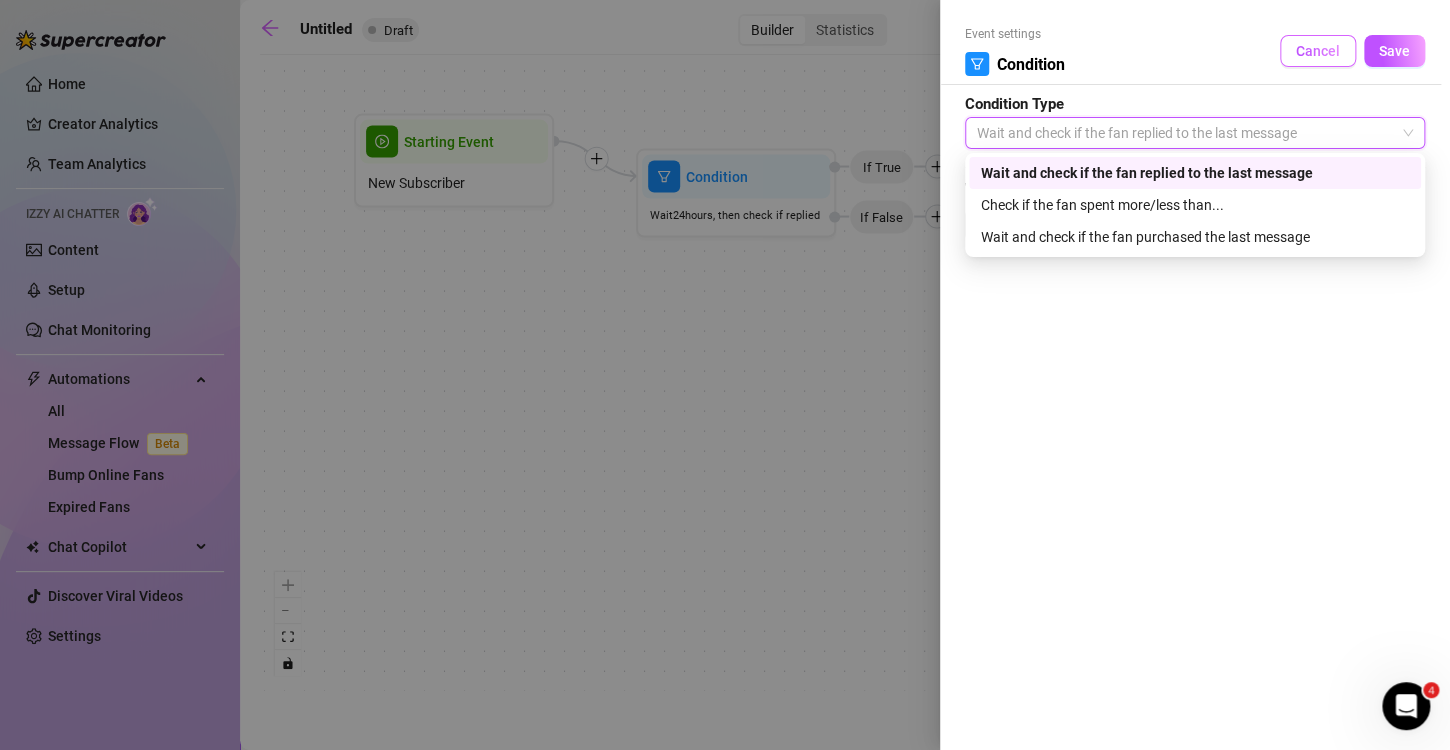click on "Cancel" at bounding box center [1318, 51] 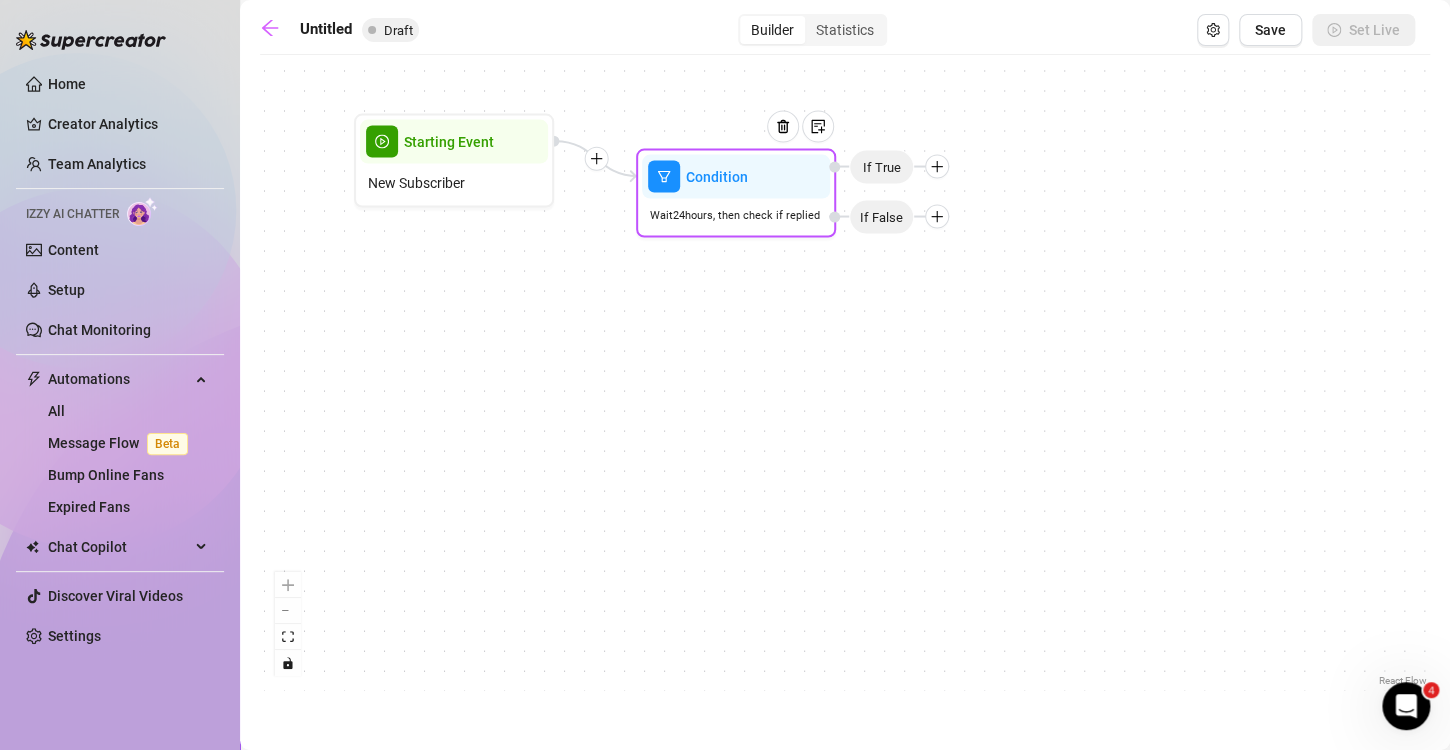 click 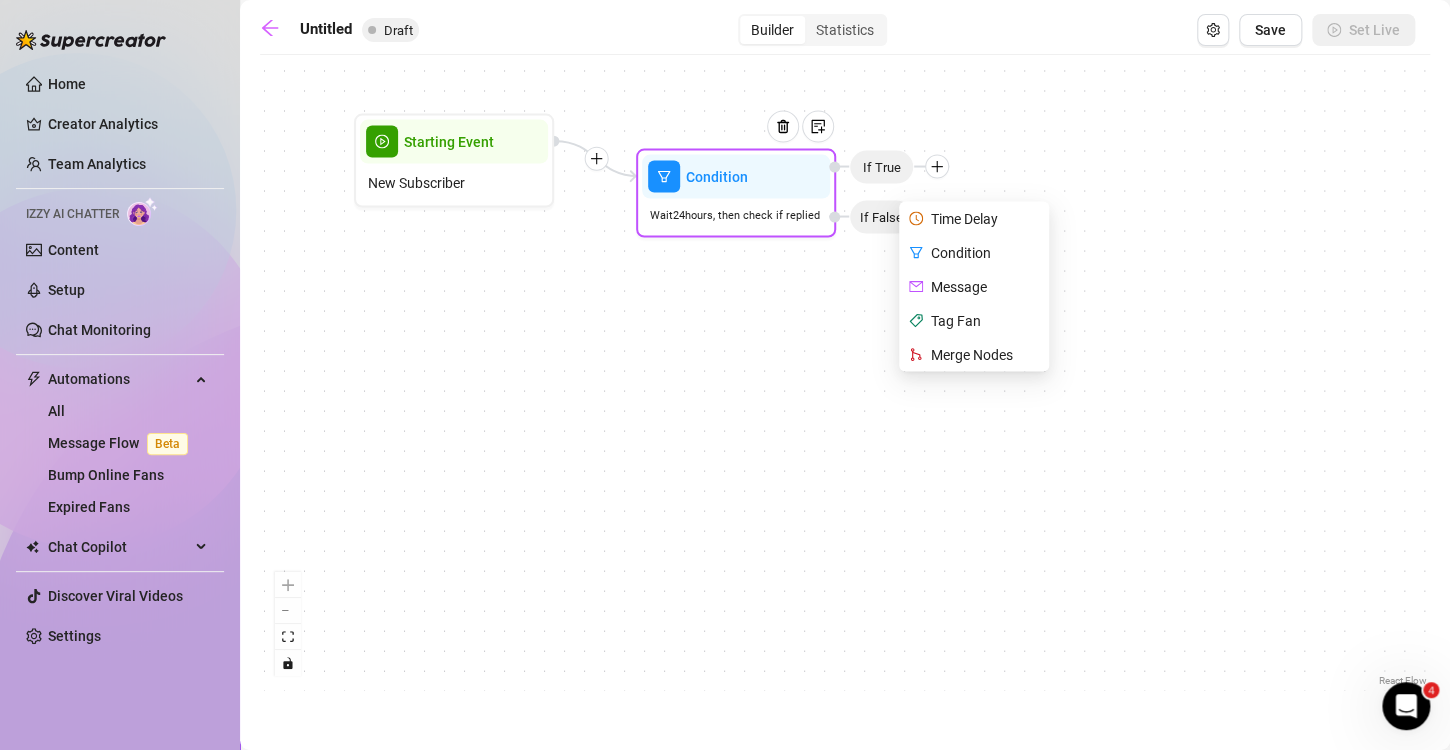 click on "Merge Nodes" at bounding box center (976, 355) 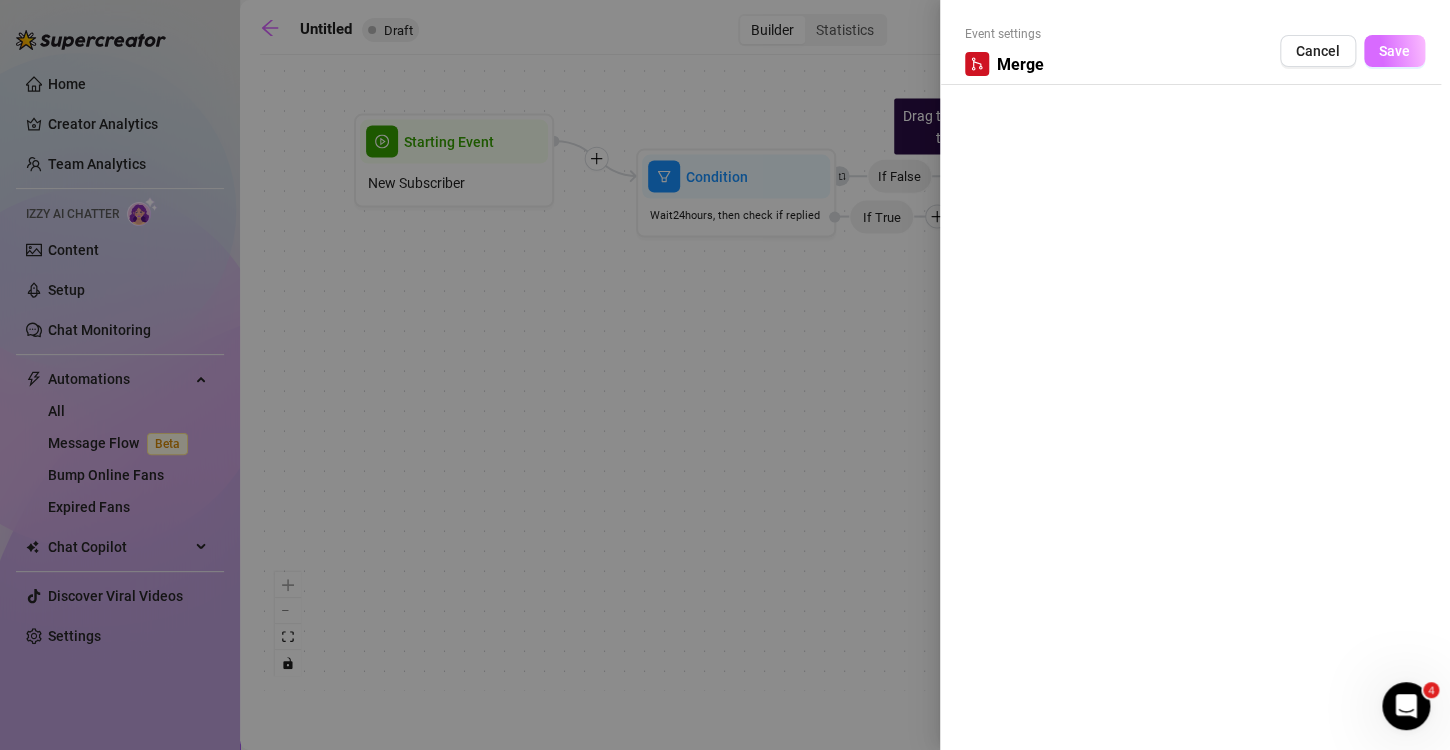 click on "Save" at bounding box center [1394, 51] 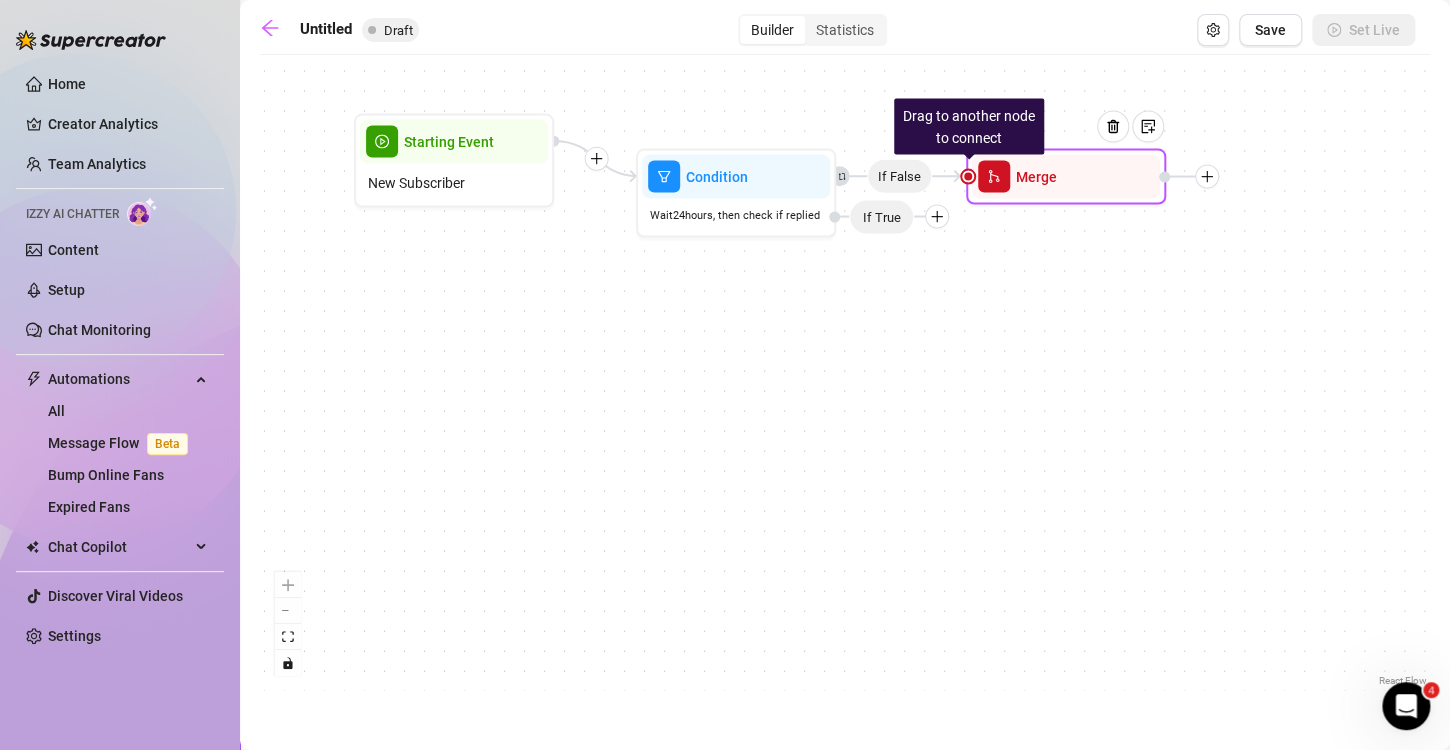 click on "Merge" at bounding box center [1066, 177] 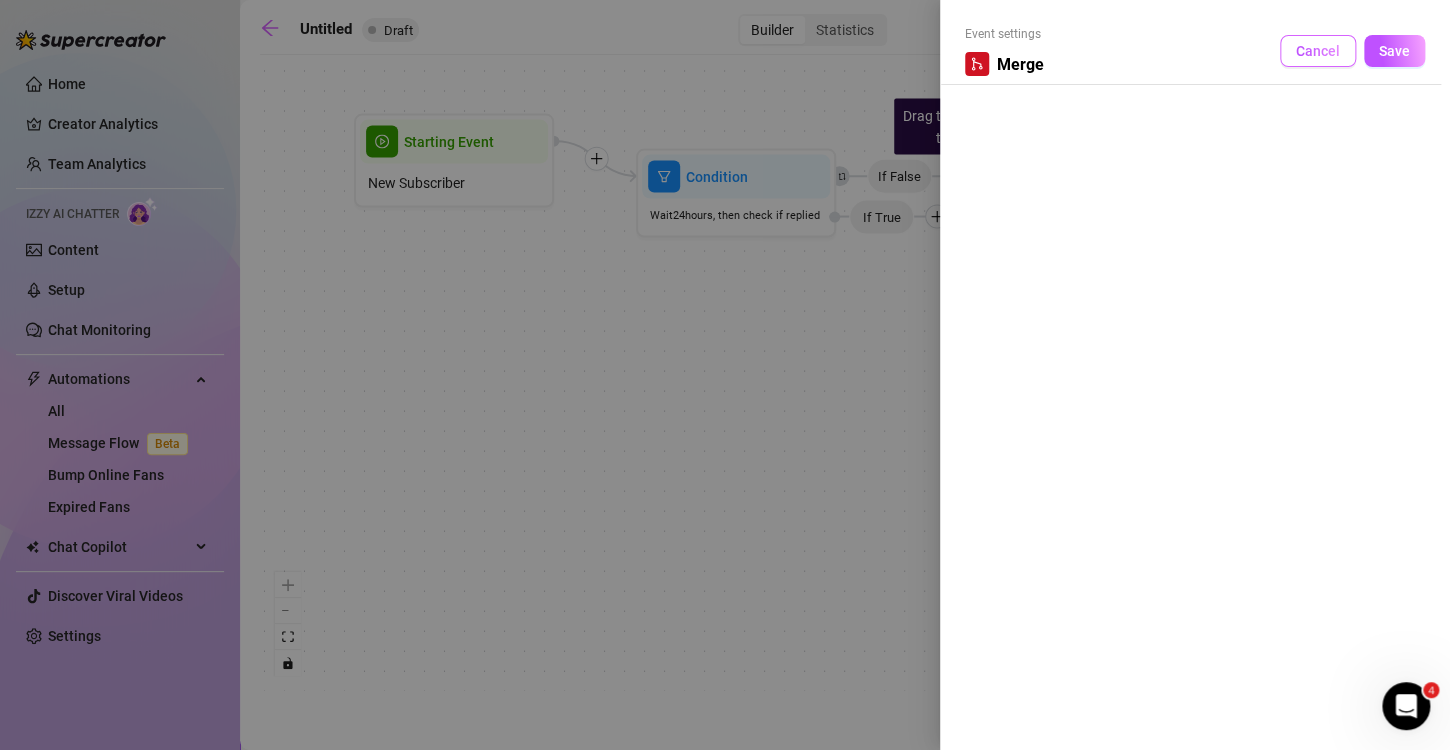 click on "Cancel" at bounding box center (1318, 51) 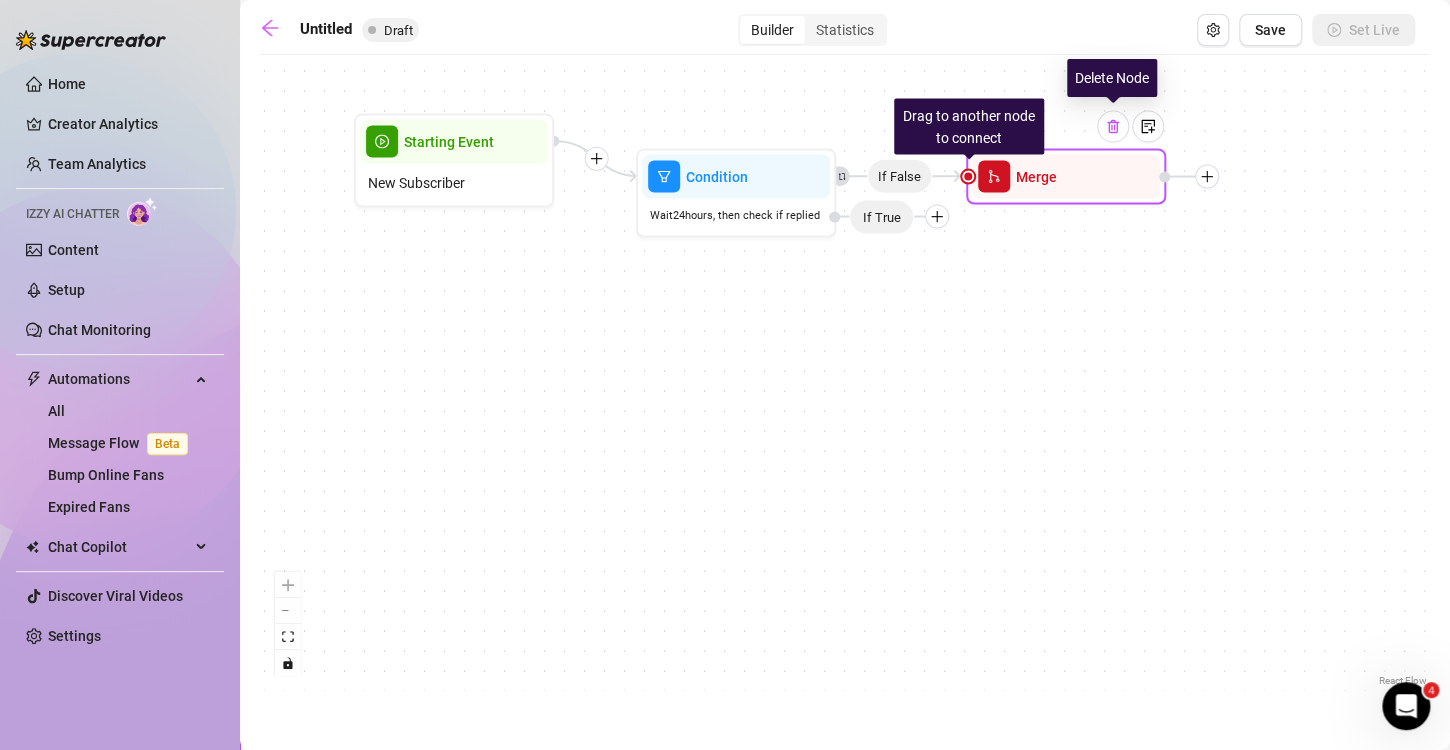 click at bounding box center [1113, 127] 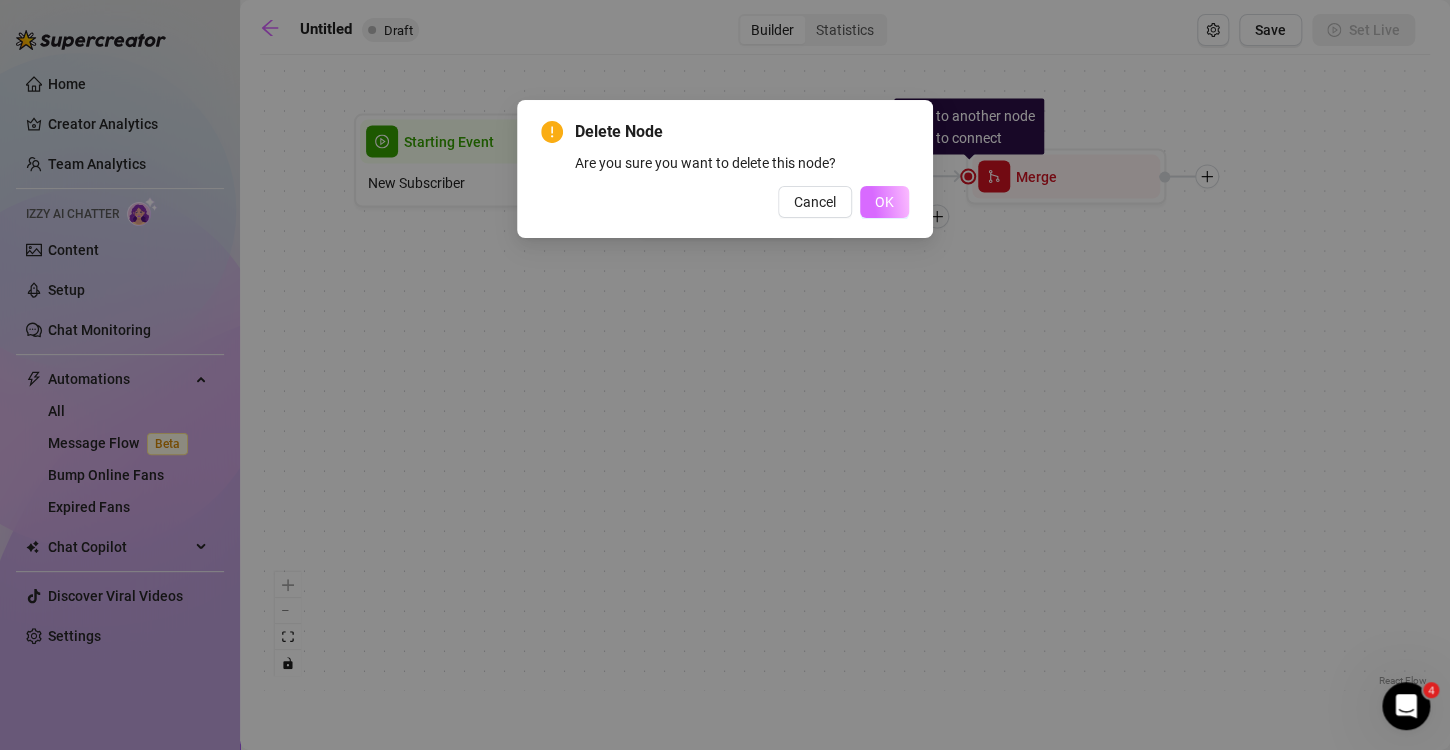 click on "OK" at bounding box center [884, 202] 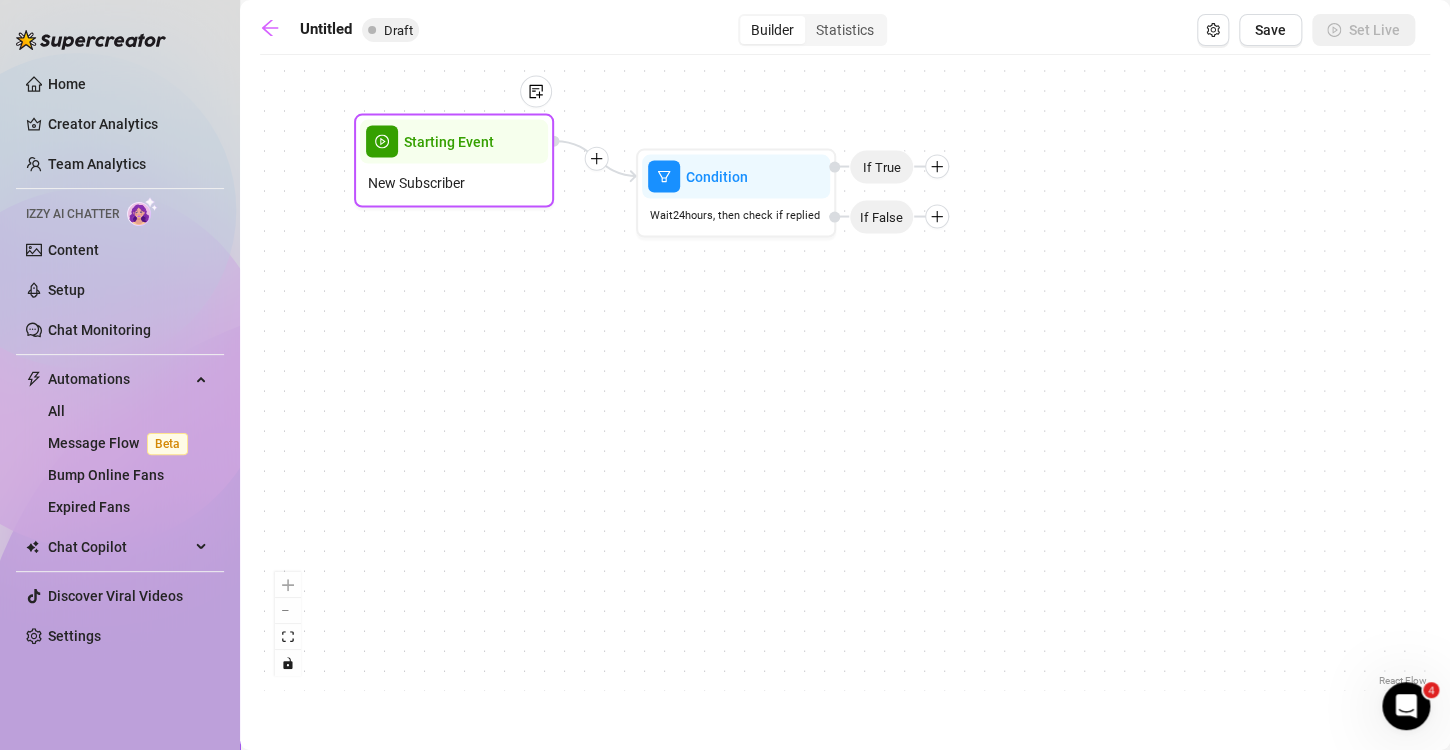 click on "New Subscriber" at bounding box center [454, 183] 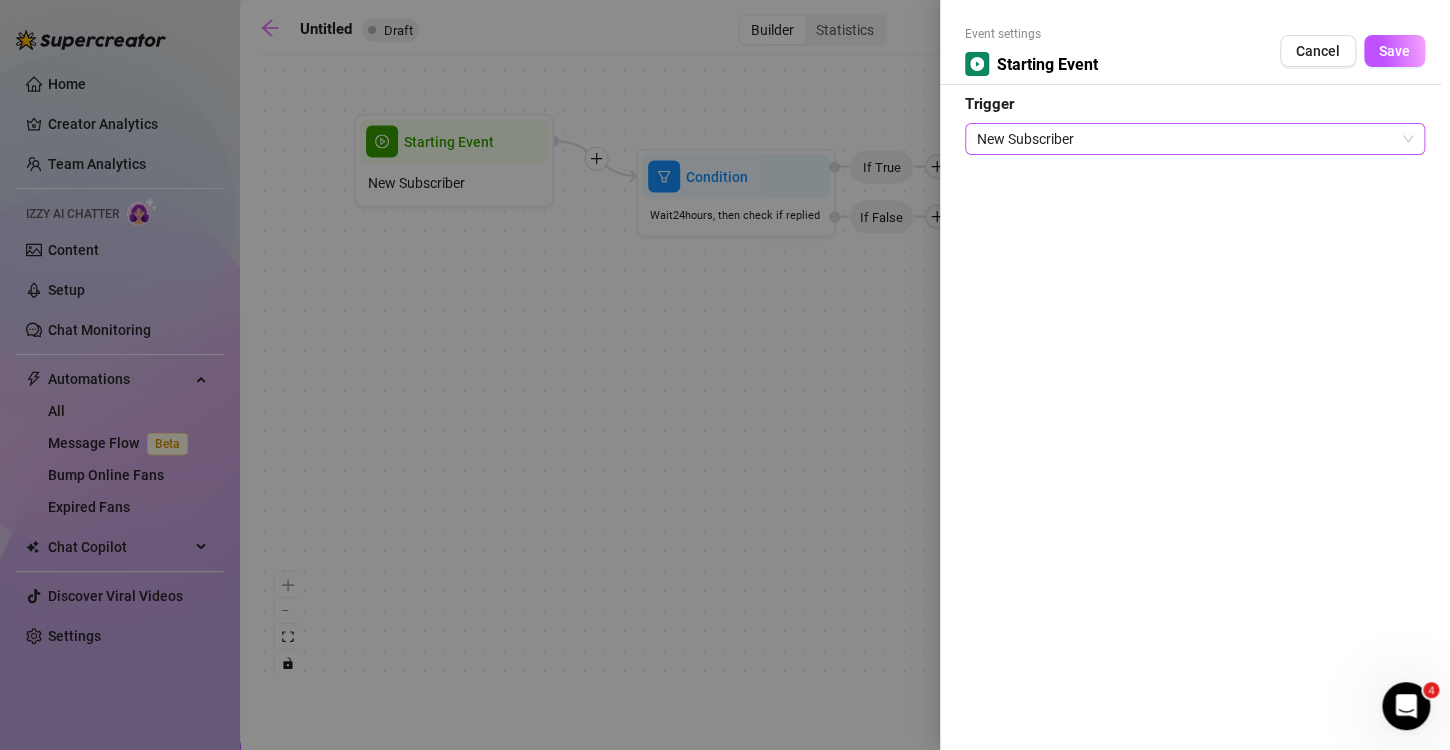 click on "New Subscriber" at bounding box center (1195, 139) 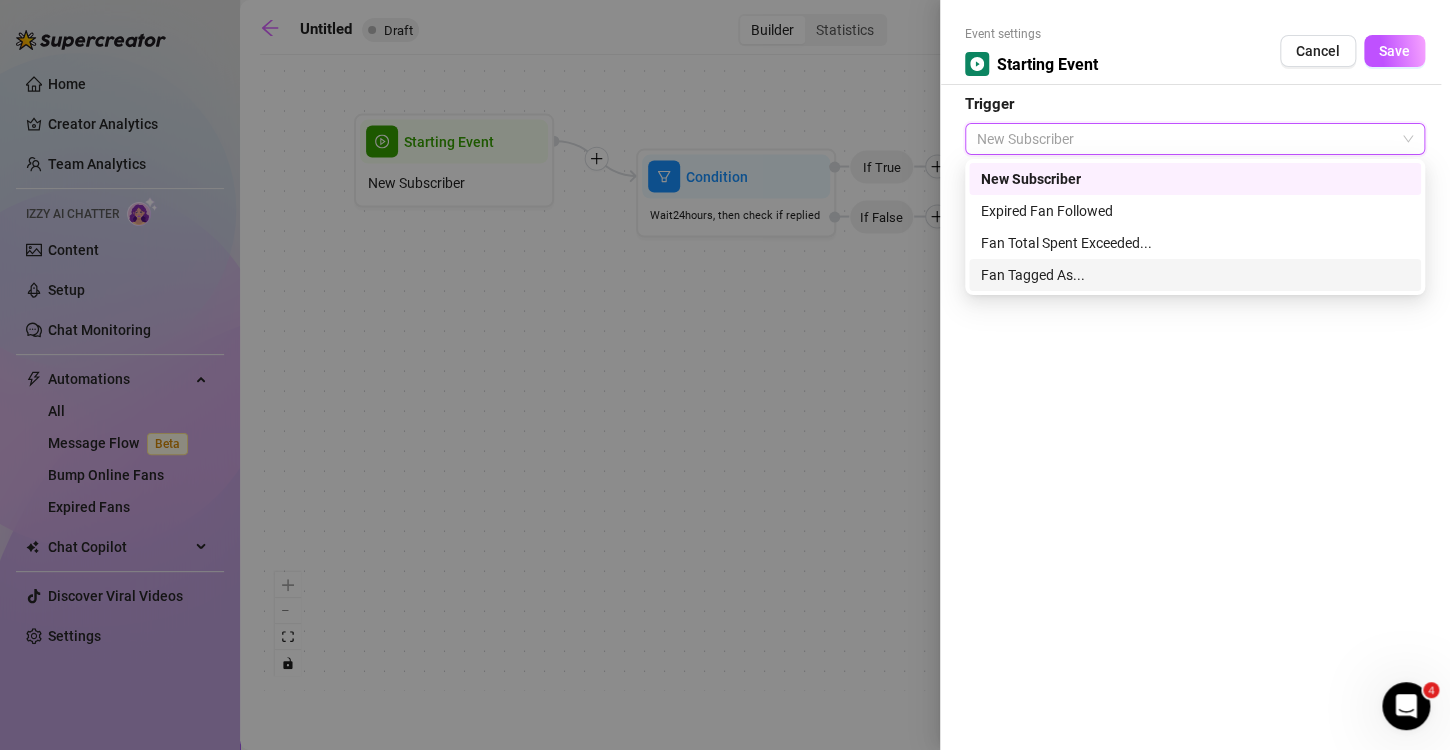click on "Fan Tagged As..." at bounding box center [1195, 275] 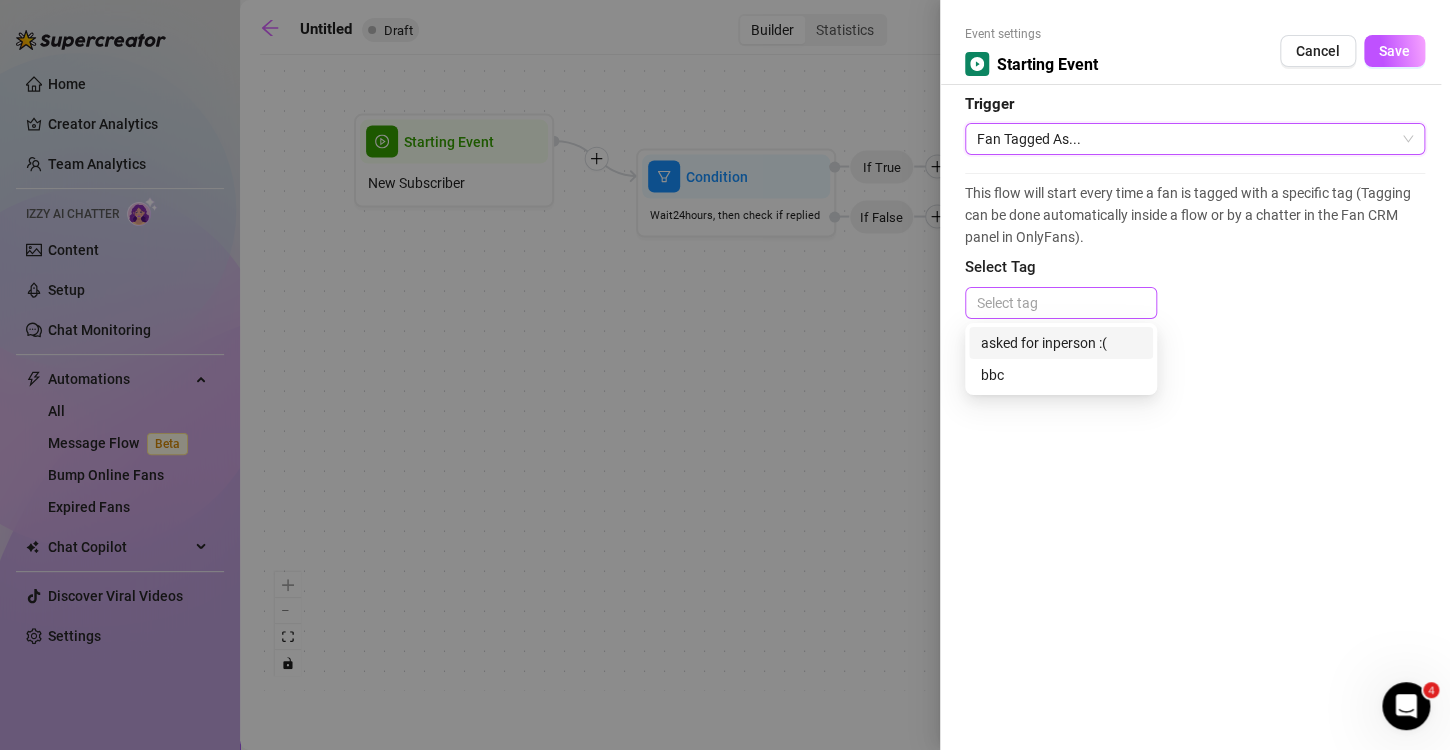 click at bounding box center [1061, 303] 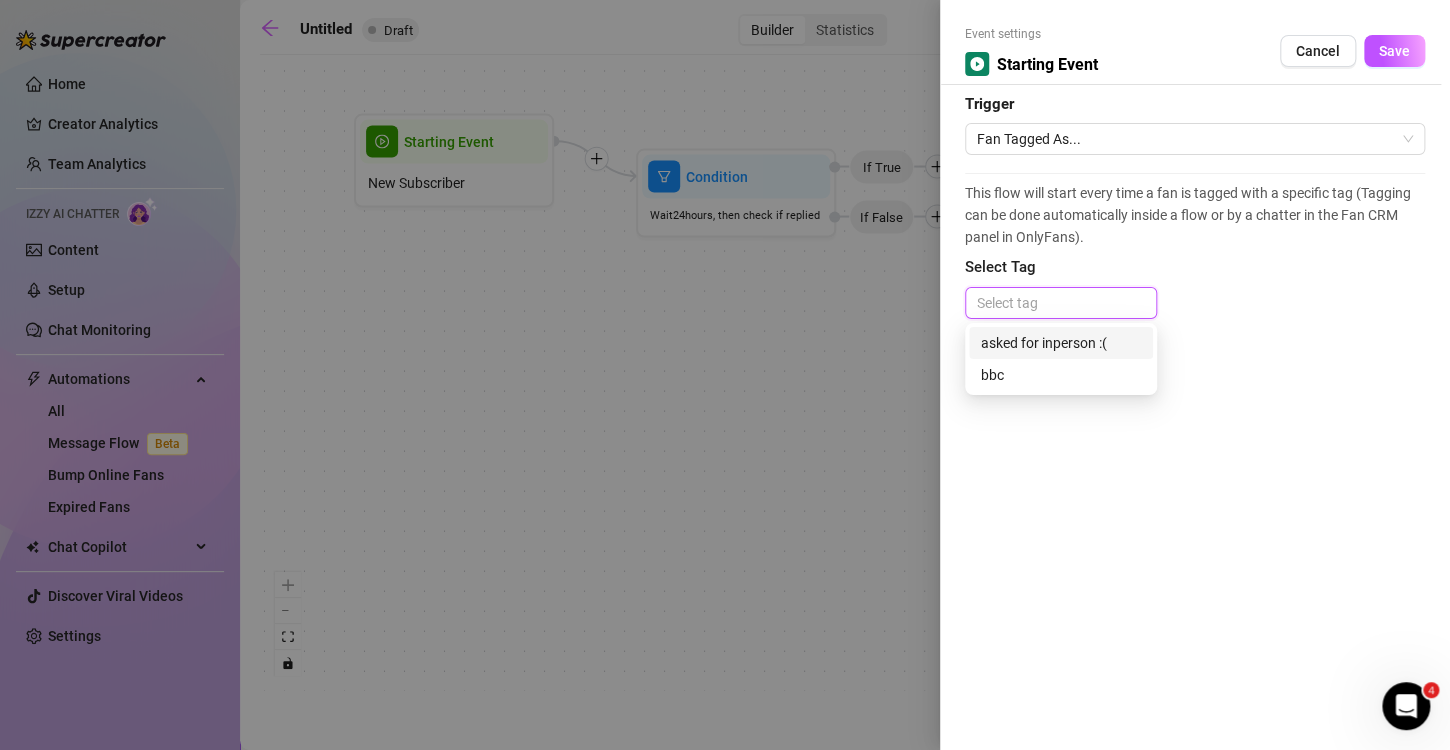 click at bounding box center [1061, 303] 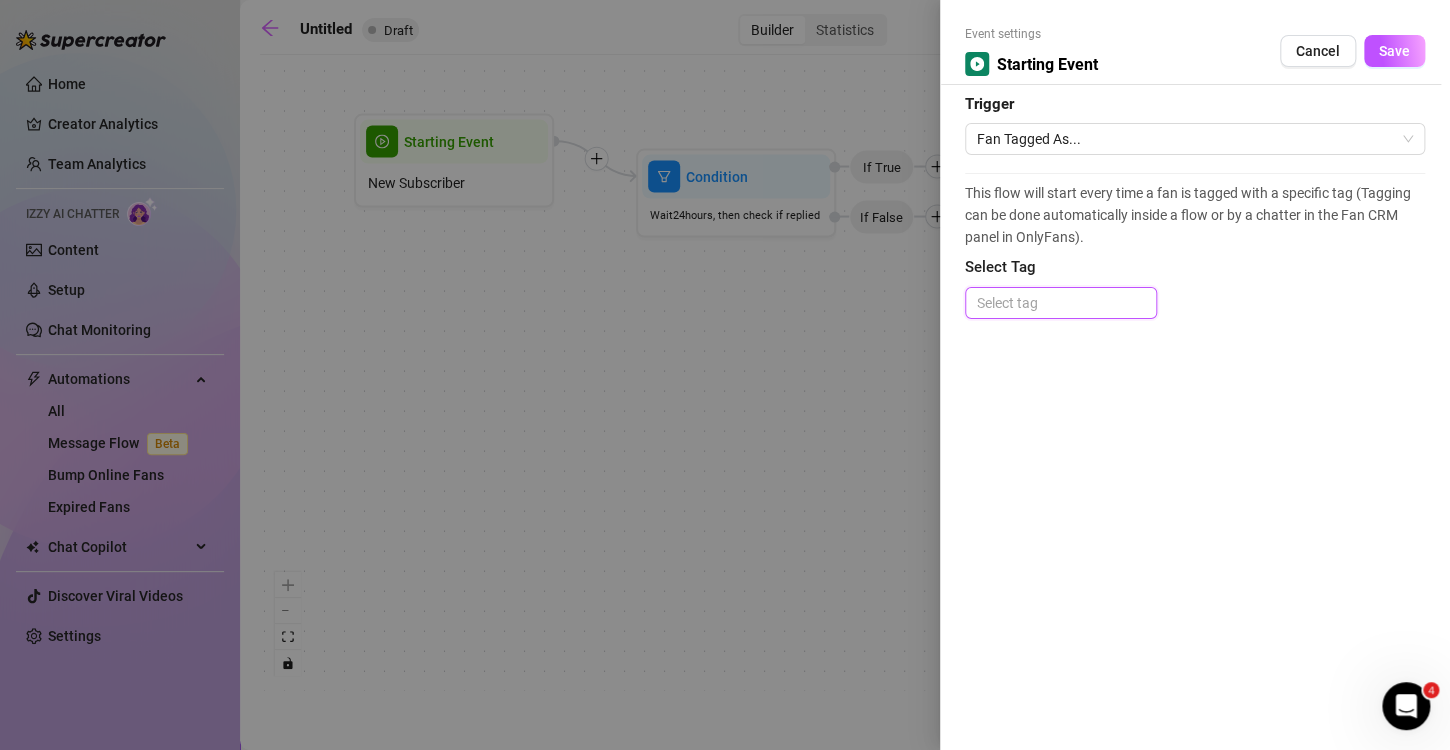 click at bounding box center [1061, 303] 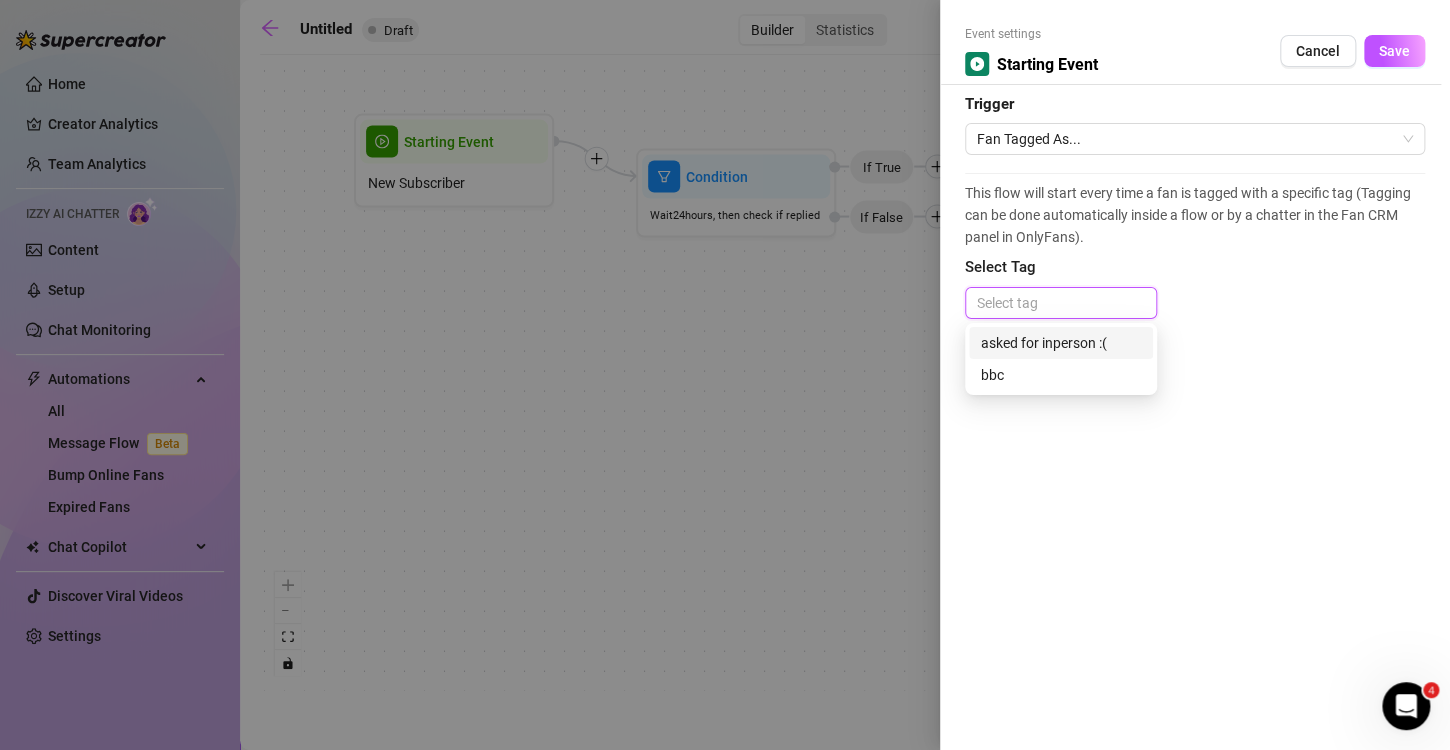 click at bounding box center [1061, 303] 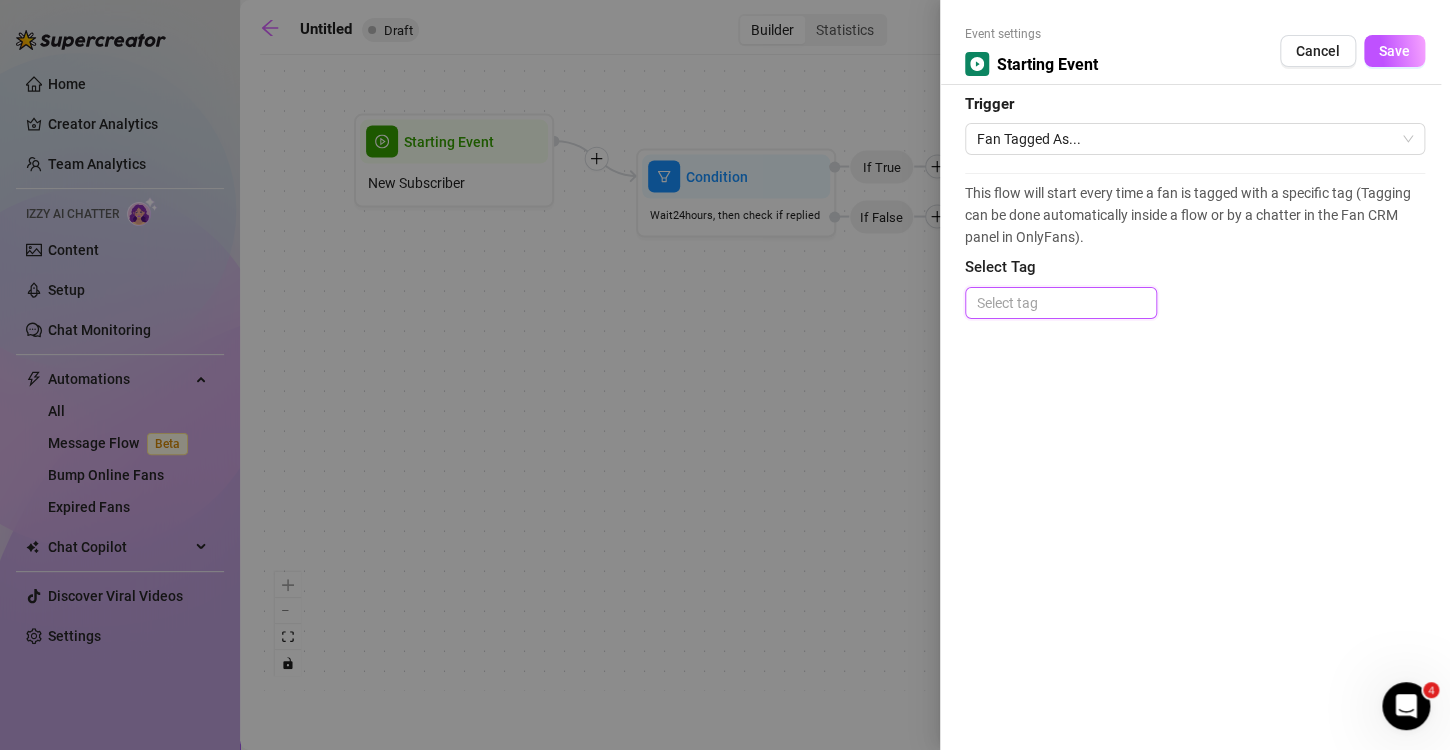 click at bounding box center [725, 375] 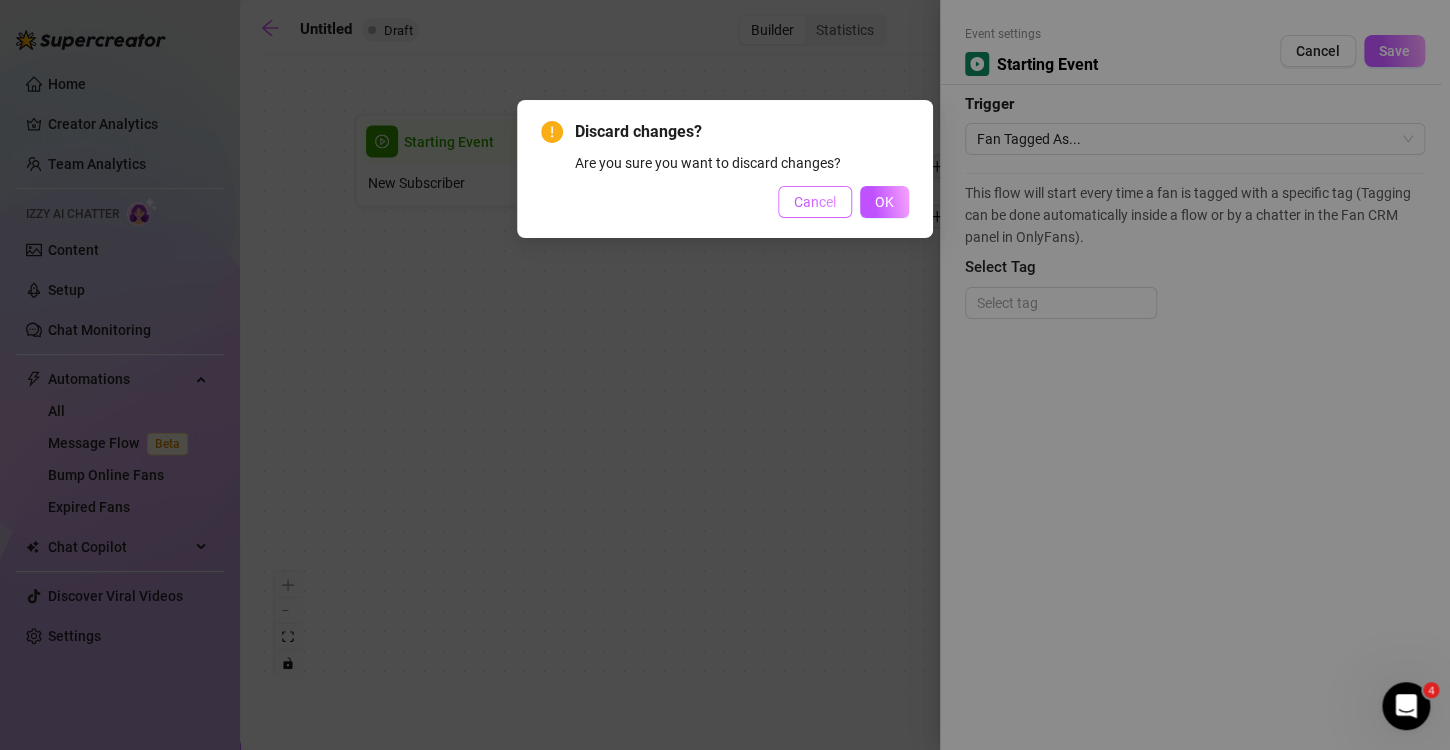 click on "Cancel" at bounding box center (815, 202) 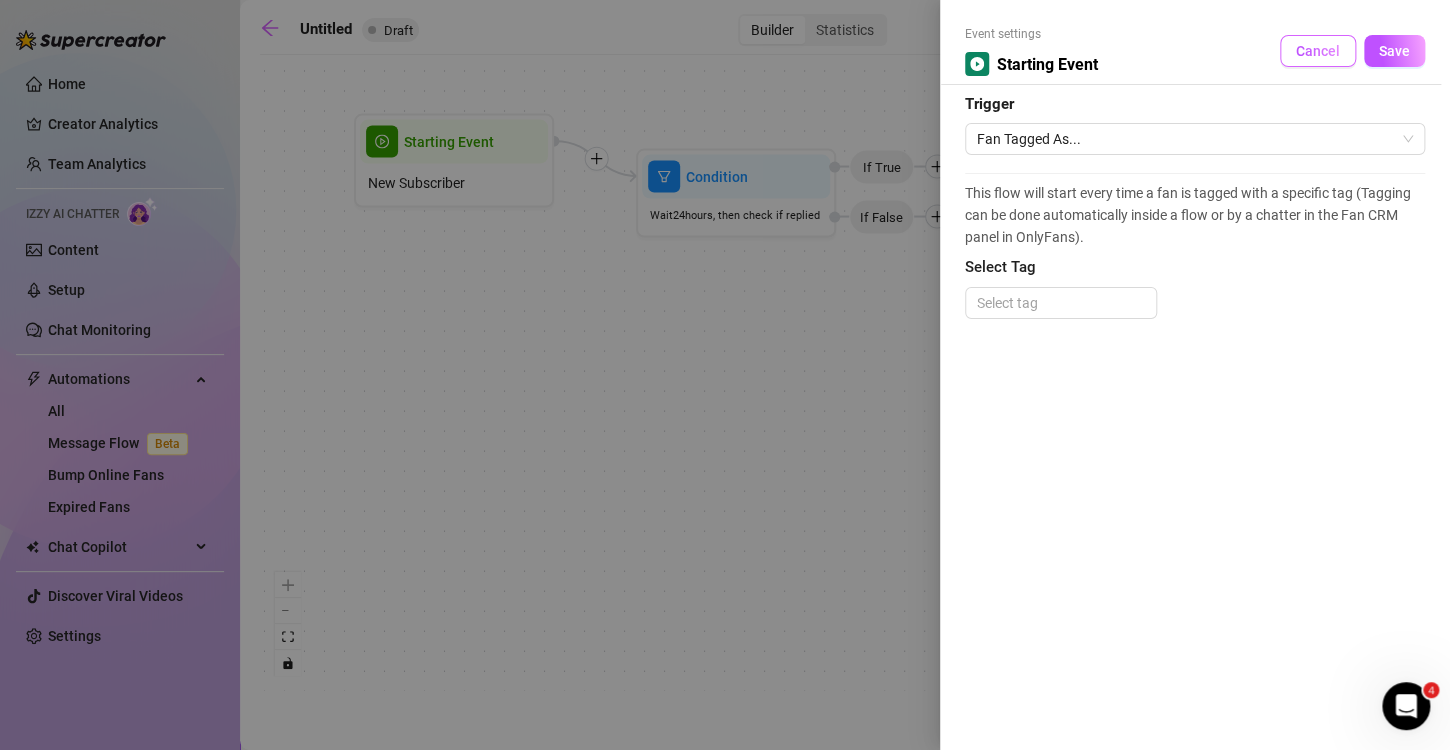 click on "Cancel" at bounding box center [1318, 51] 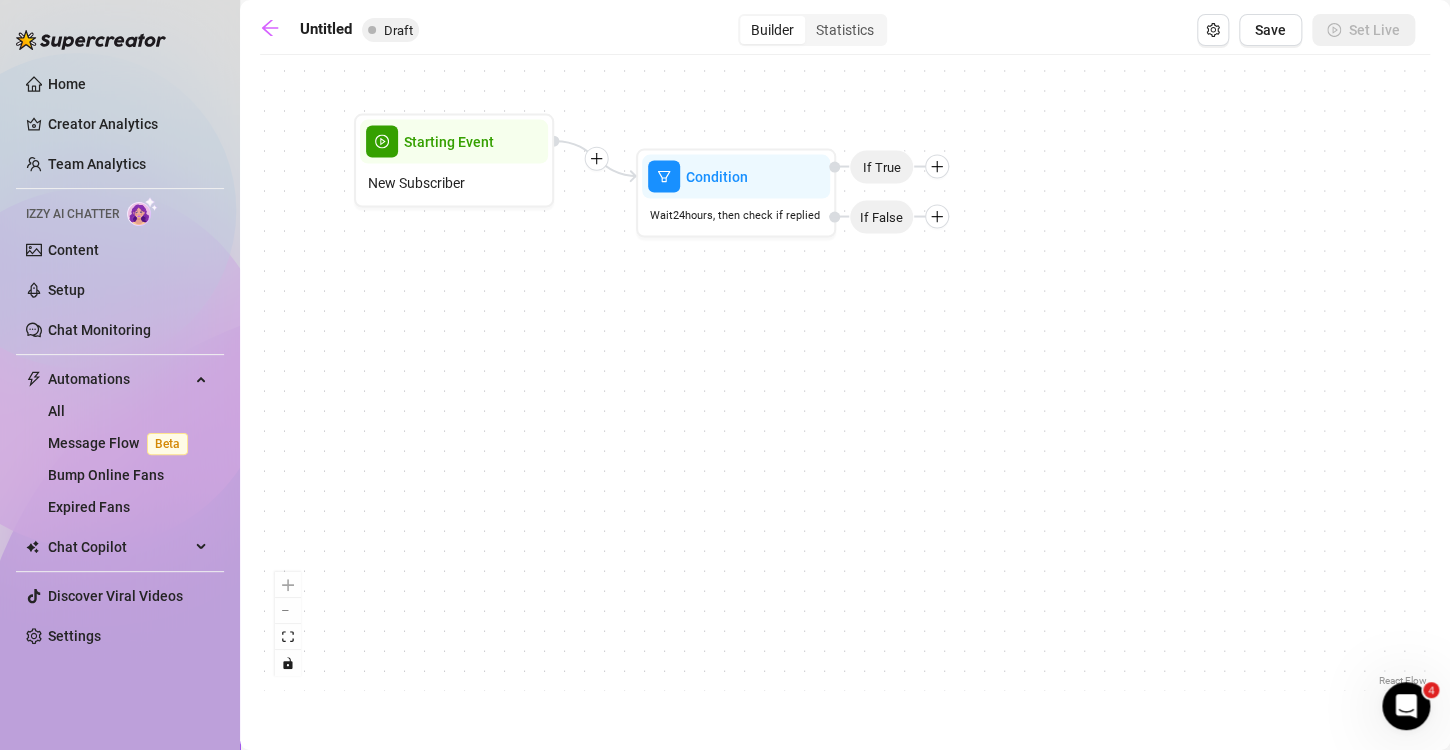 click on "Condition Wait 24 hours, then check if replied If False If True Starting Event New Subscriber" at bounding box center [845, 378] 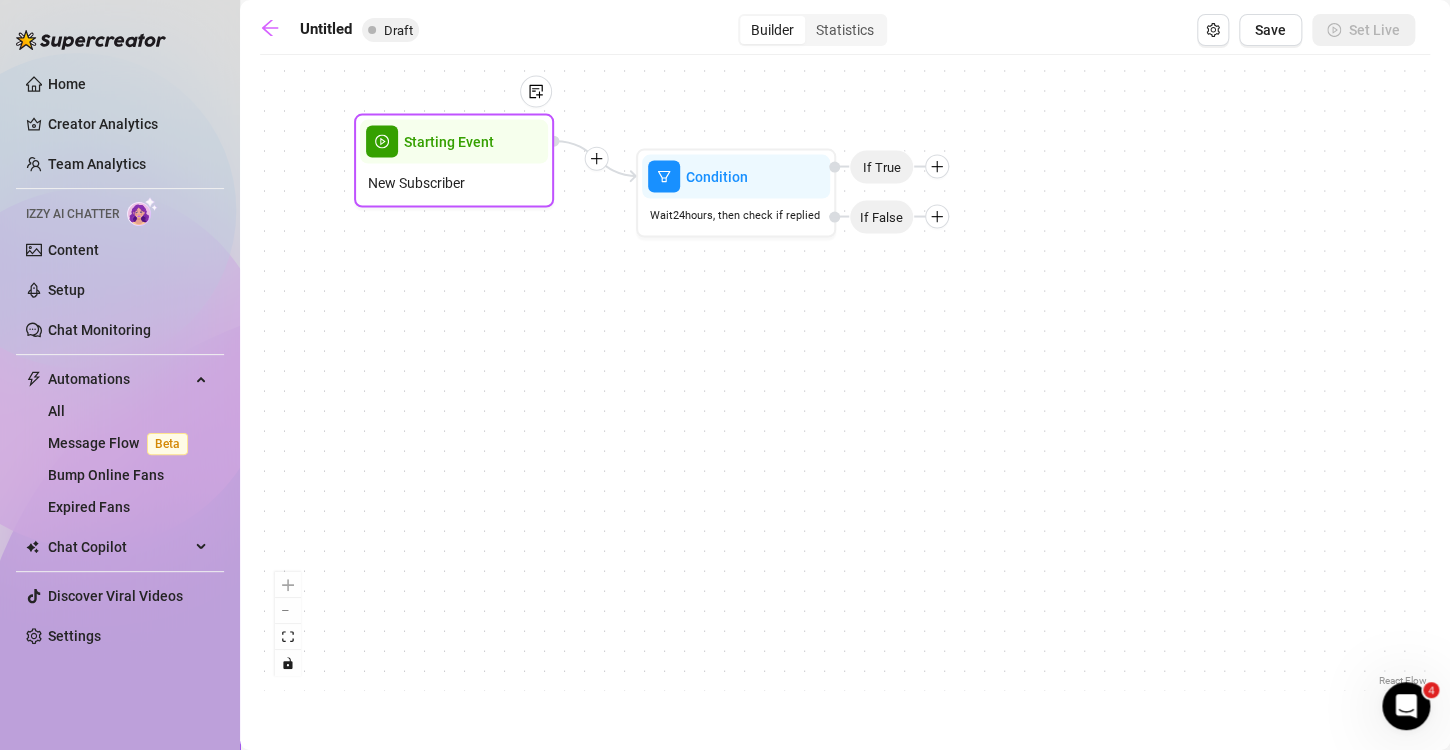 click on "Starting Event" at bounding box center (449, 142) 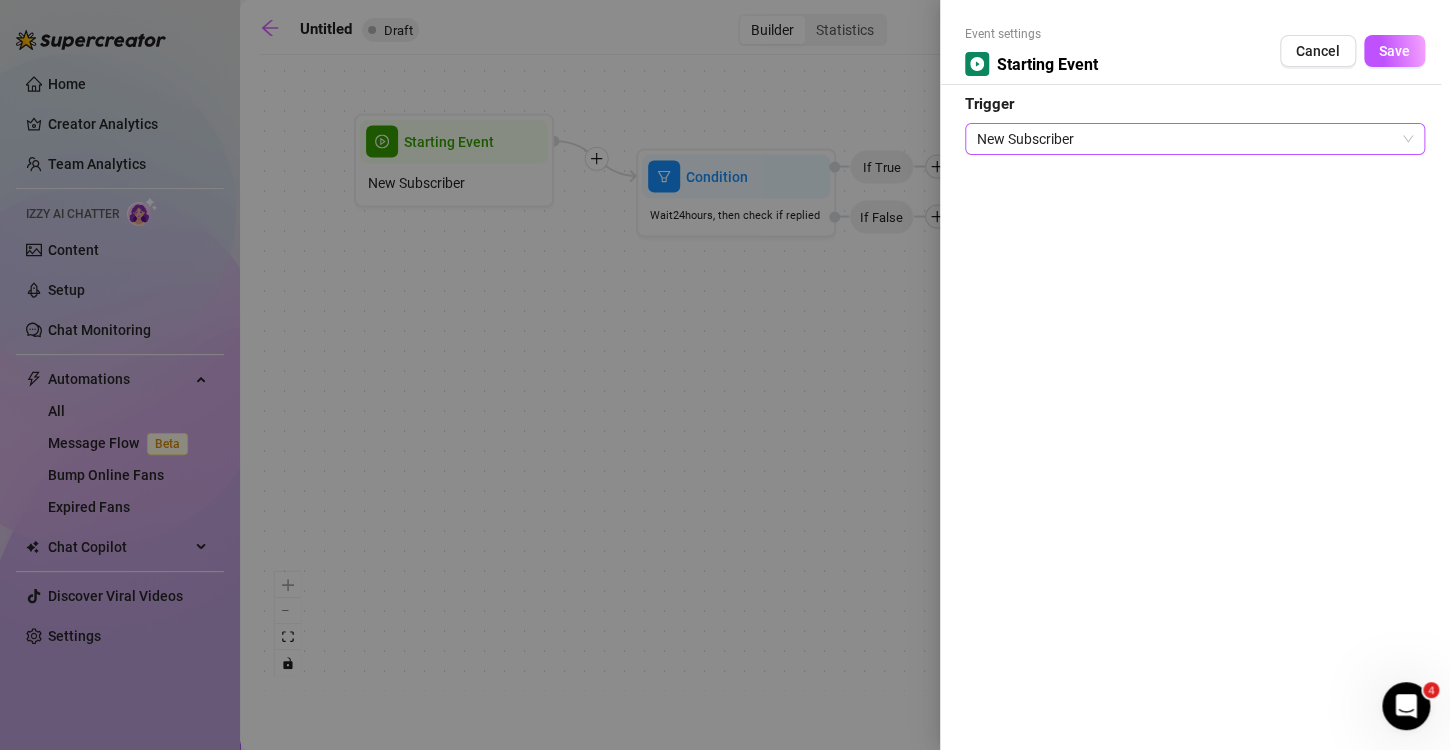 click on "New Subscriber" at bounding box center (1195, 139) 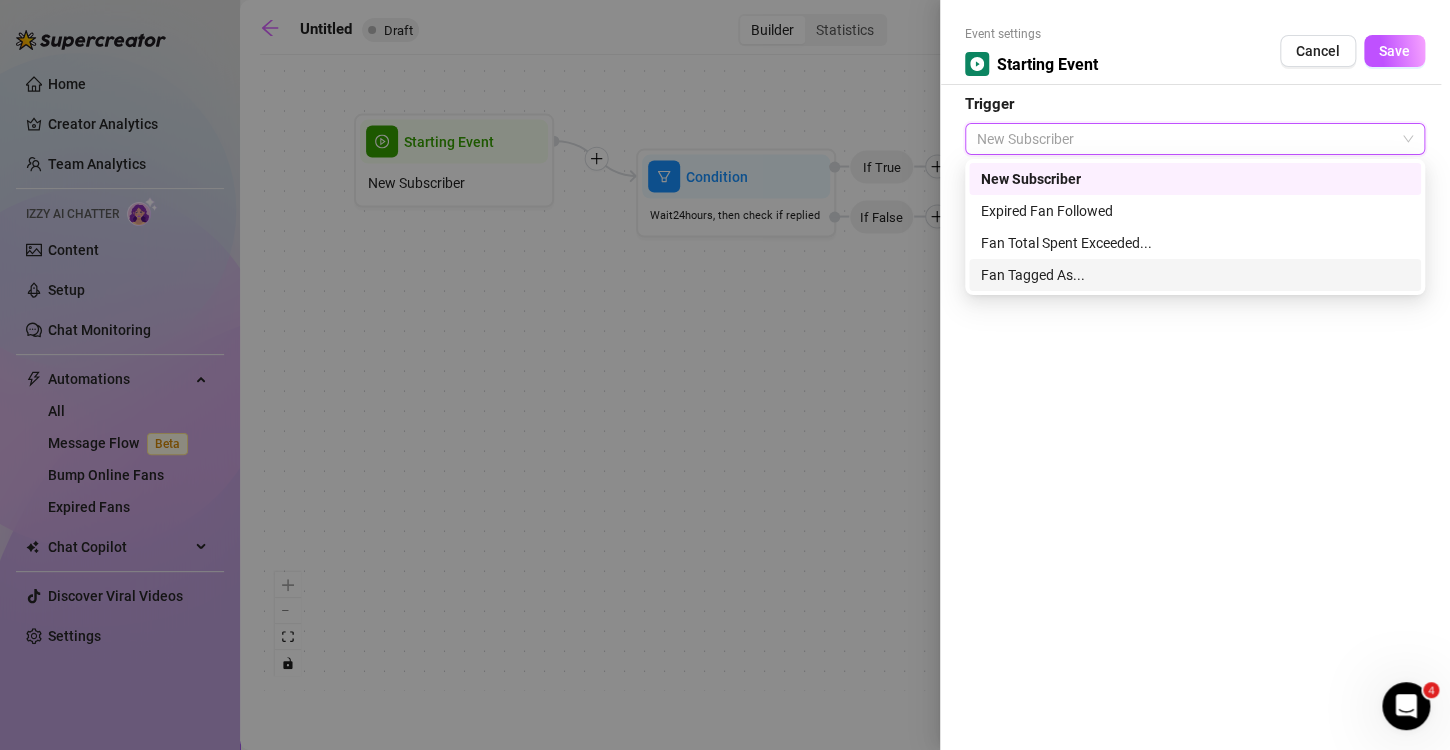 click on "Fan Tagged As..." at bounding box center [1195, 275] 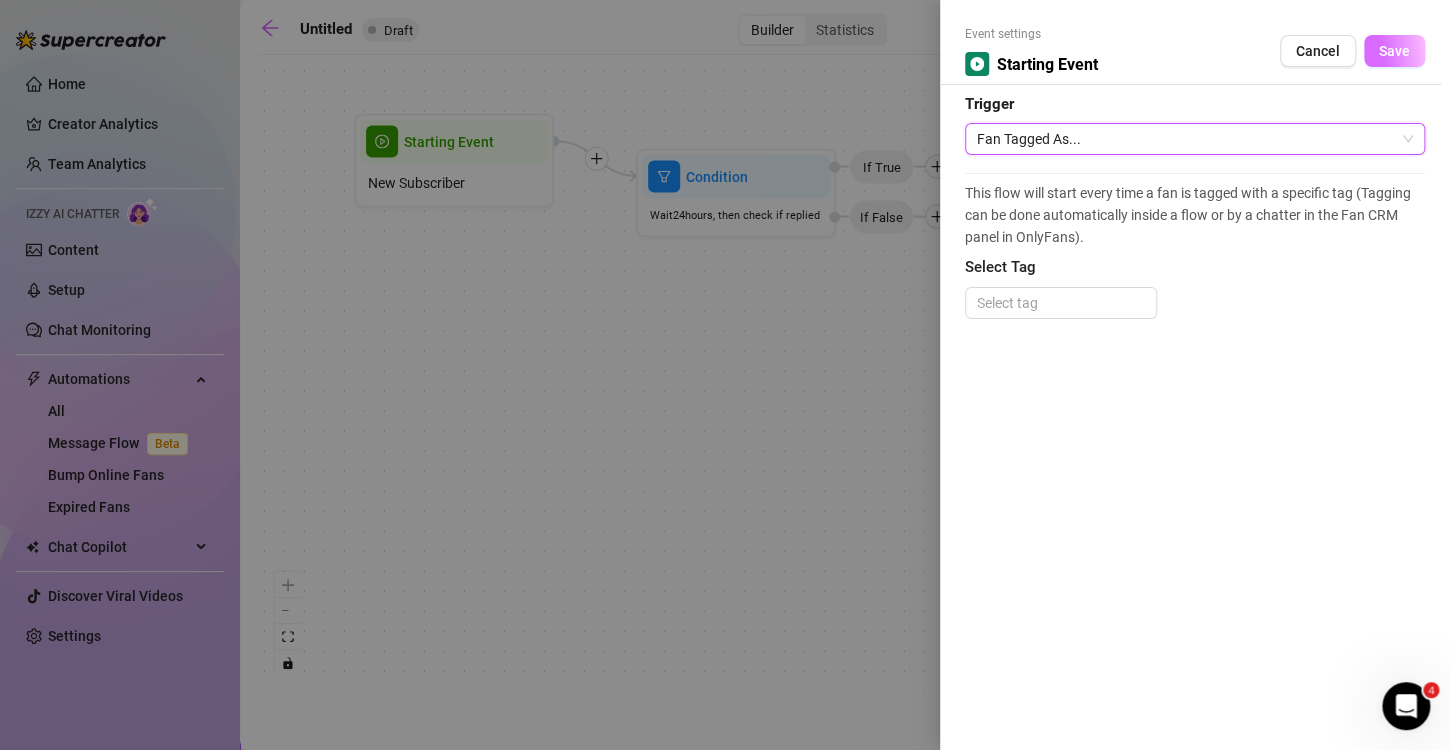 click on "Save" at bounding box center (1394, 51) 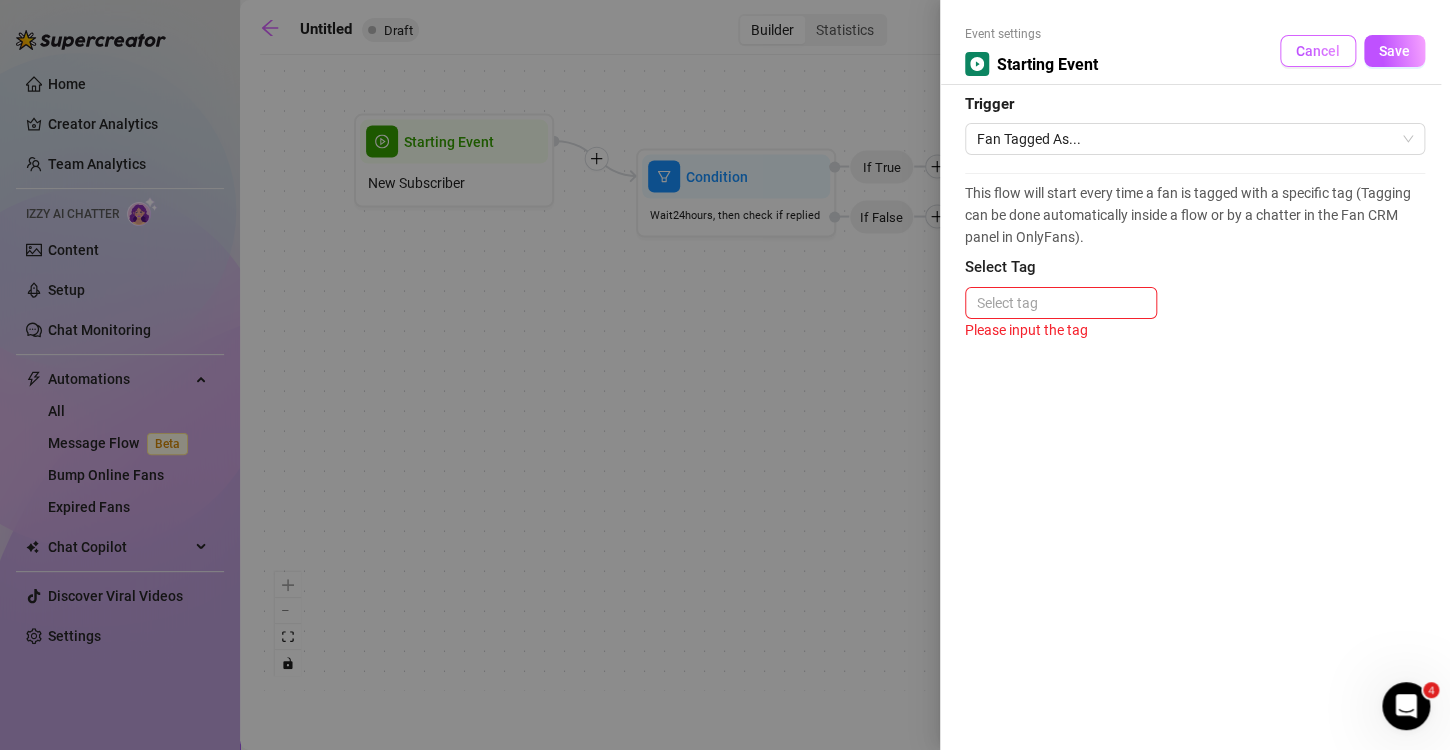 click on "Cancel" at bounding box center [1318, 51] 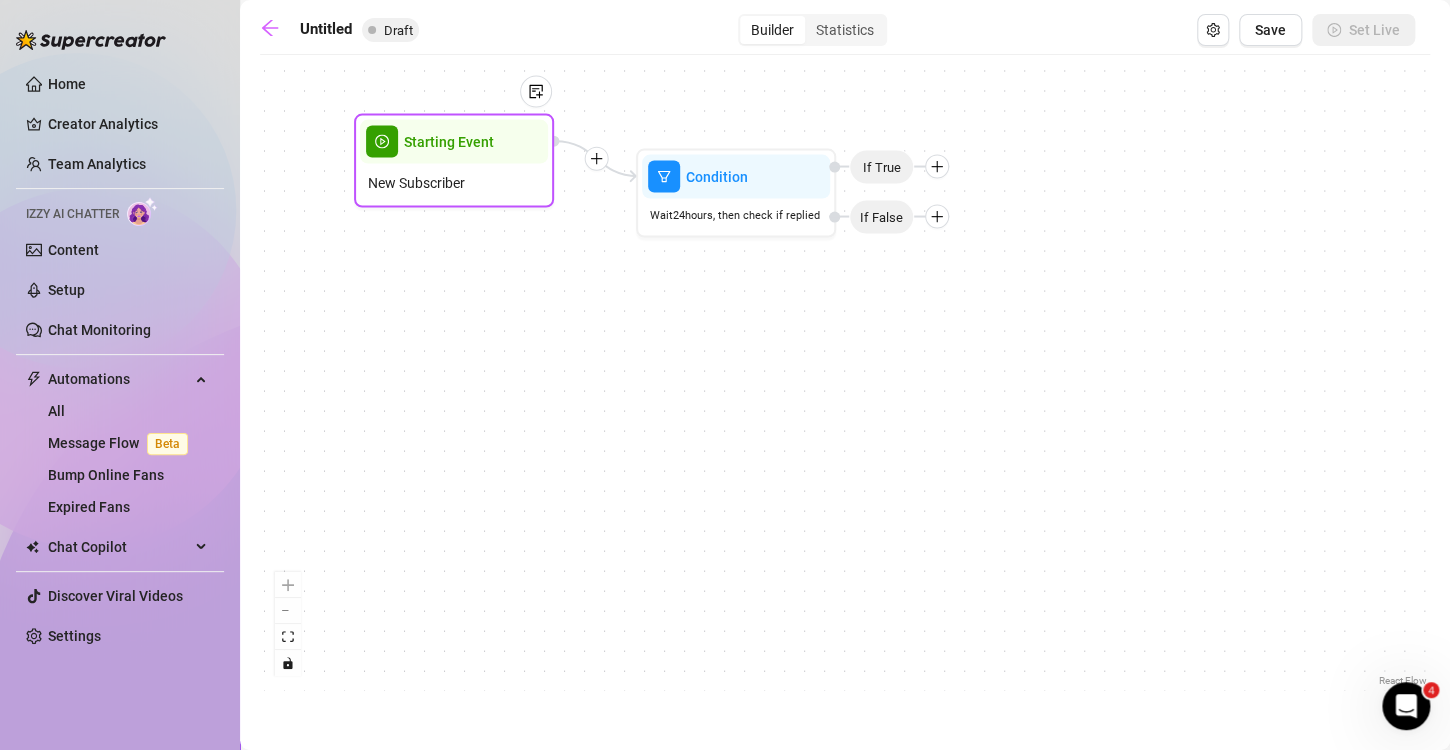 click on "New Subscriber" at bounding box center (454, 183) 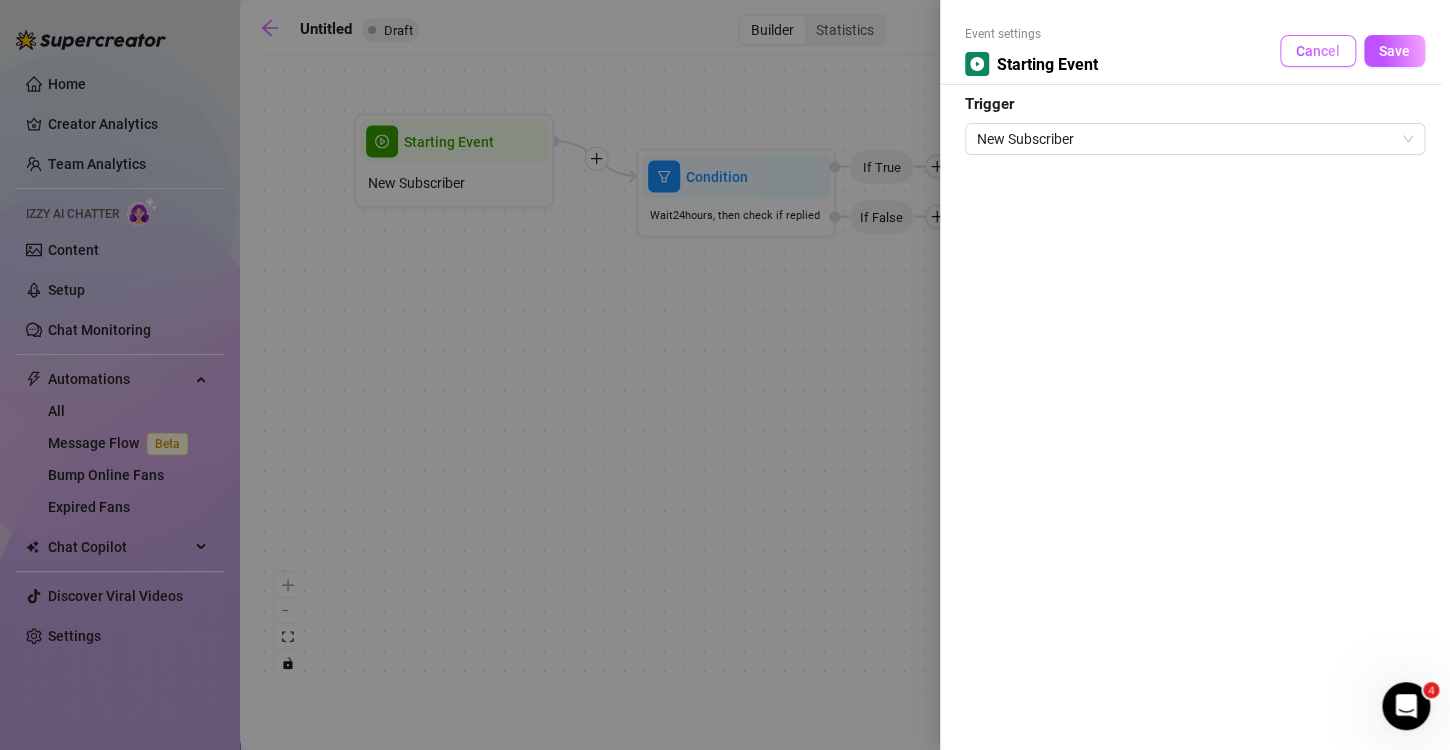 click on "Cancel" at bounding box center [1318, 51] 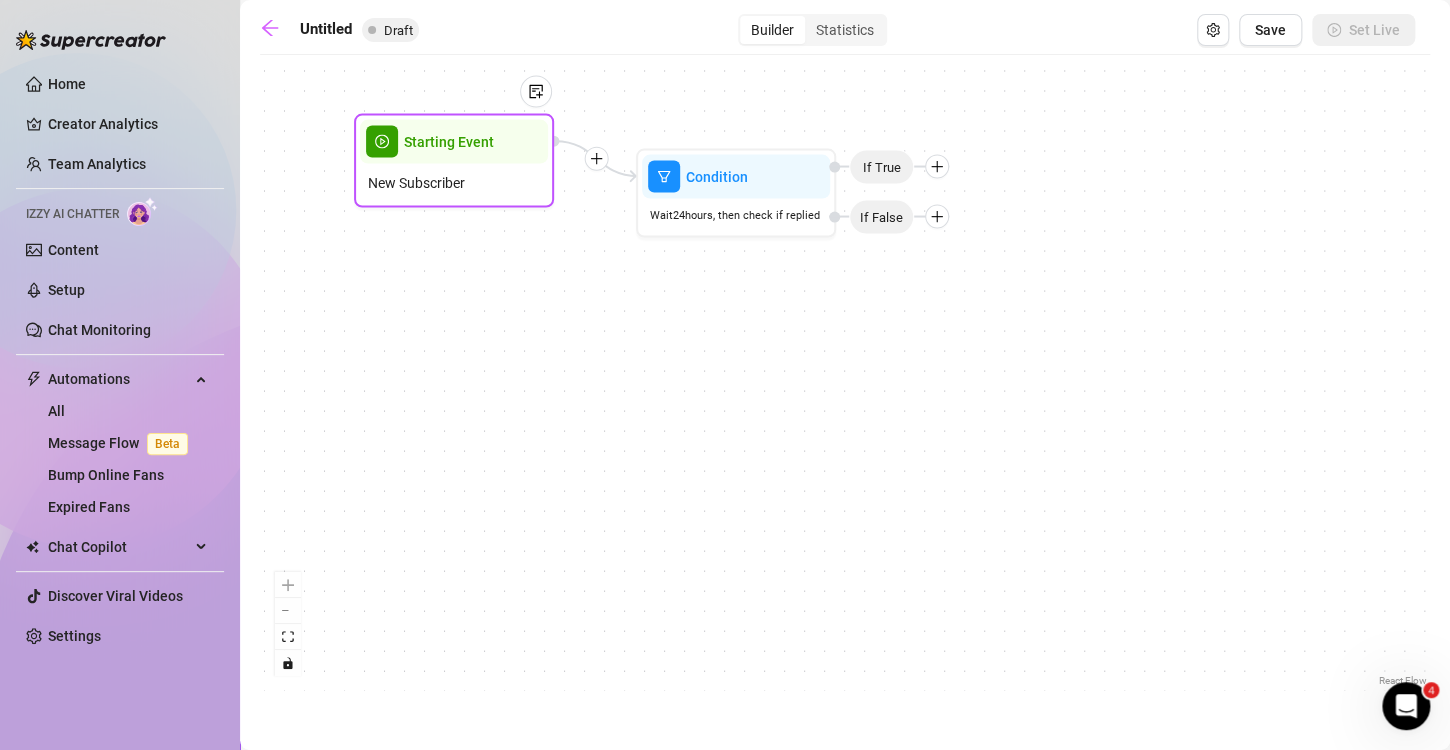 click on "Starting Event" at bounding box center [449, 142] 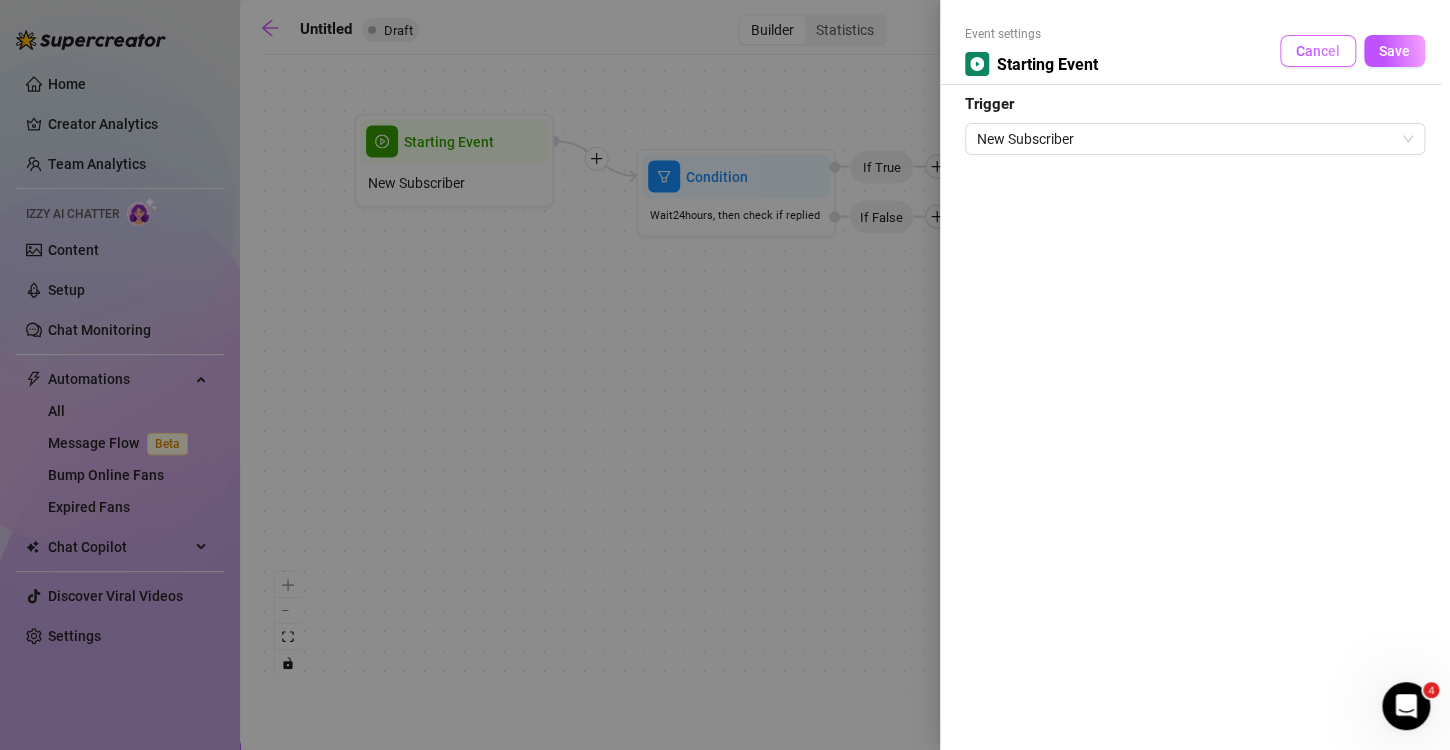 click on "Cancel" at bounding box center [1318, 51] 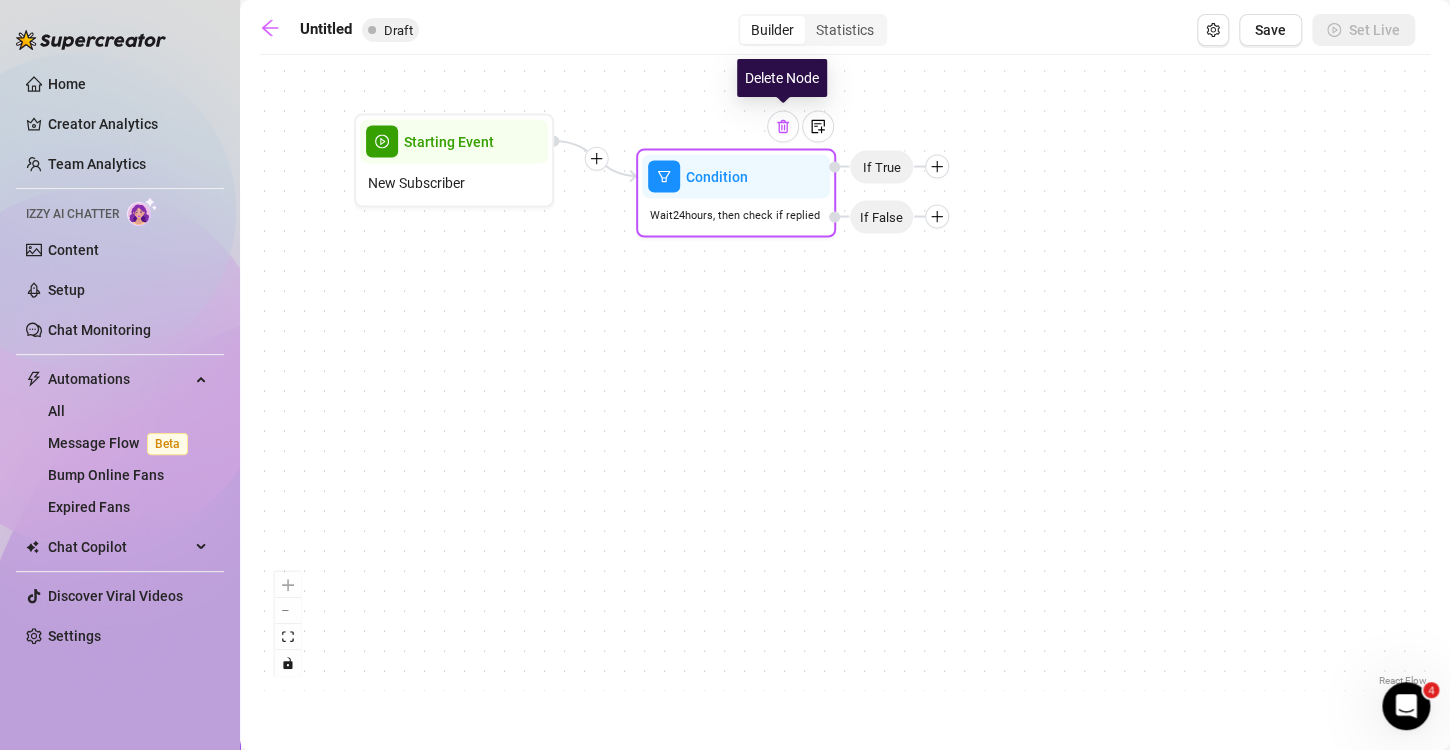 click at bounding box center [783, 127] 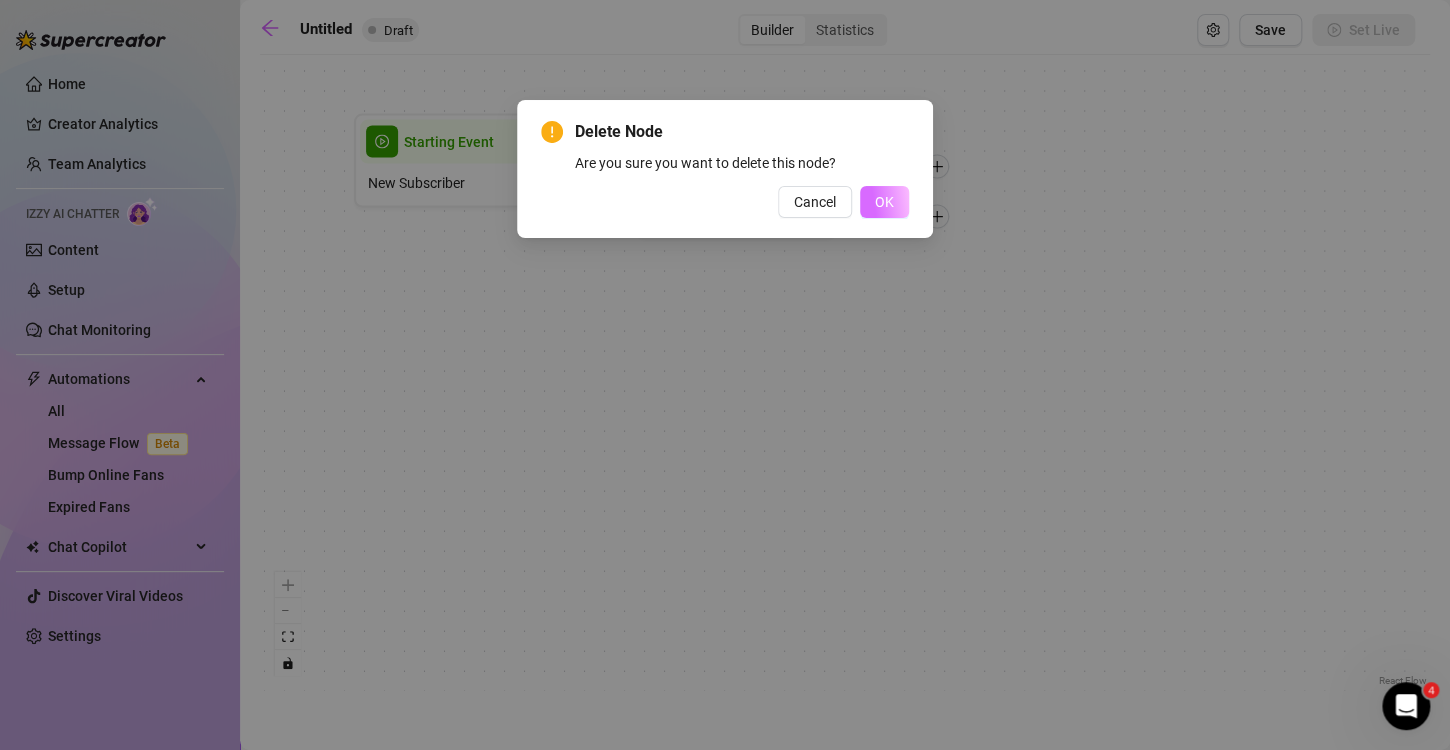 click on "OK" at bounding box center [884, 202] 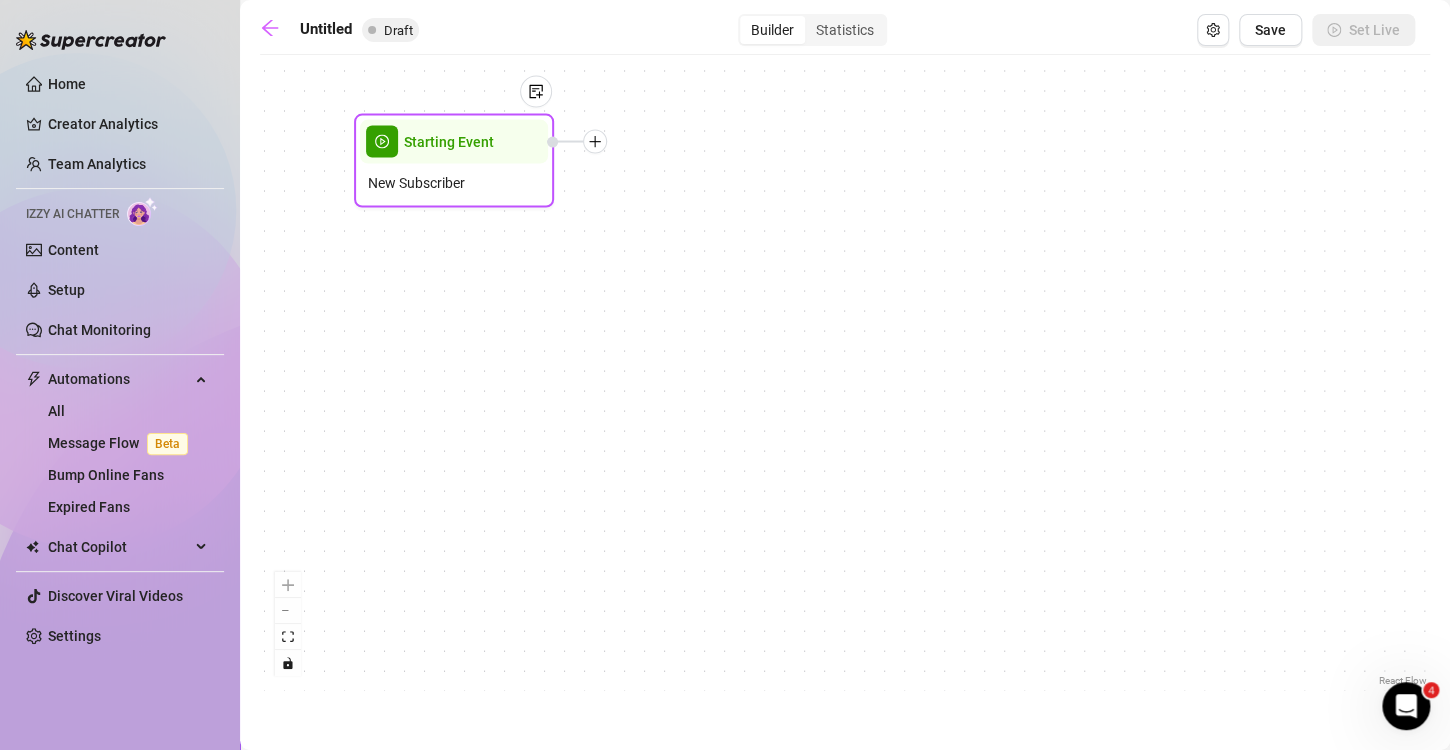 click on "New Subscriber" at bounding box center [454, 183] 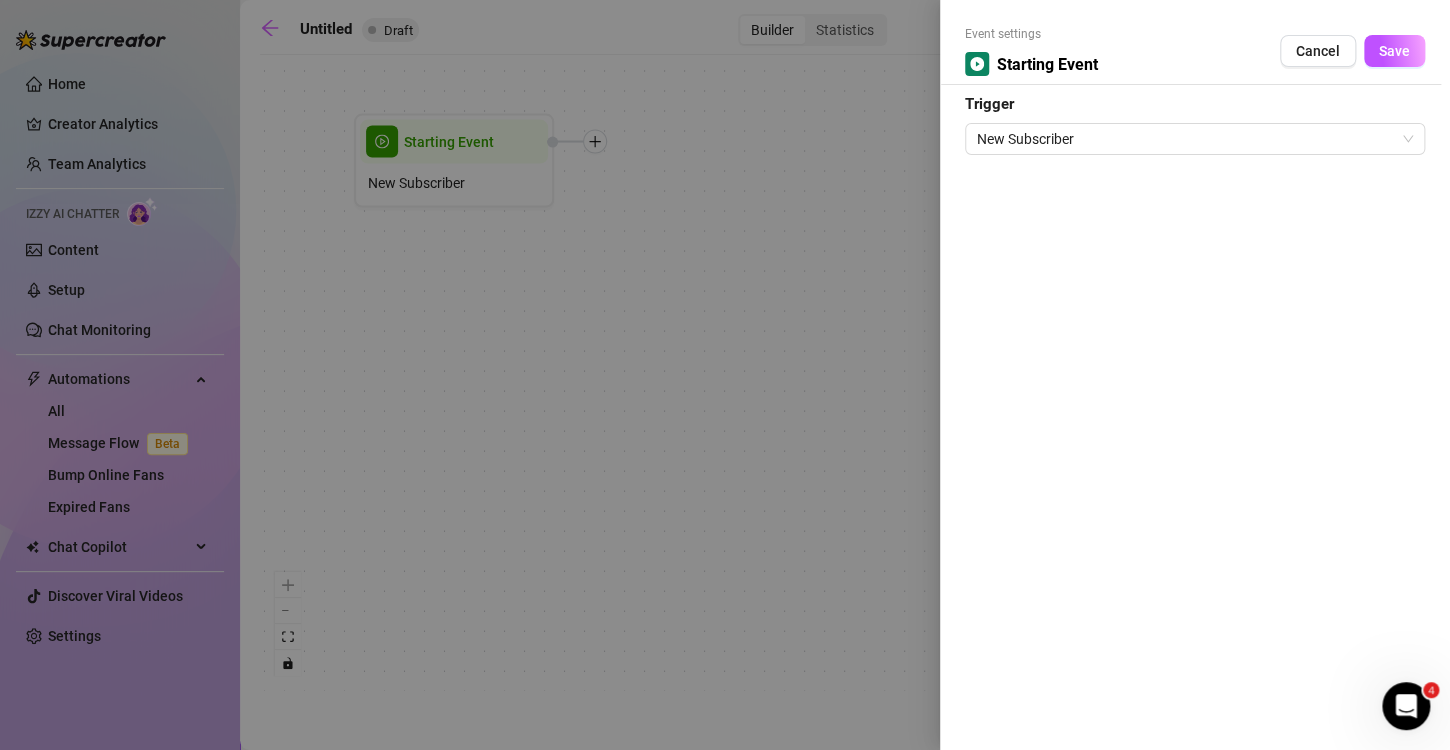 click at bounding box center [725, 375] 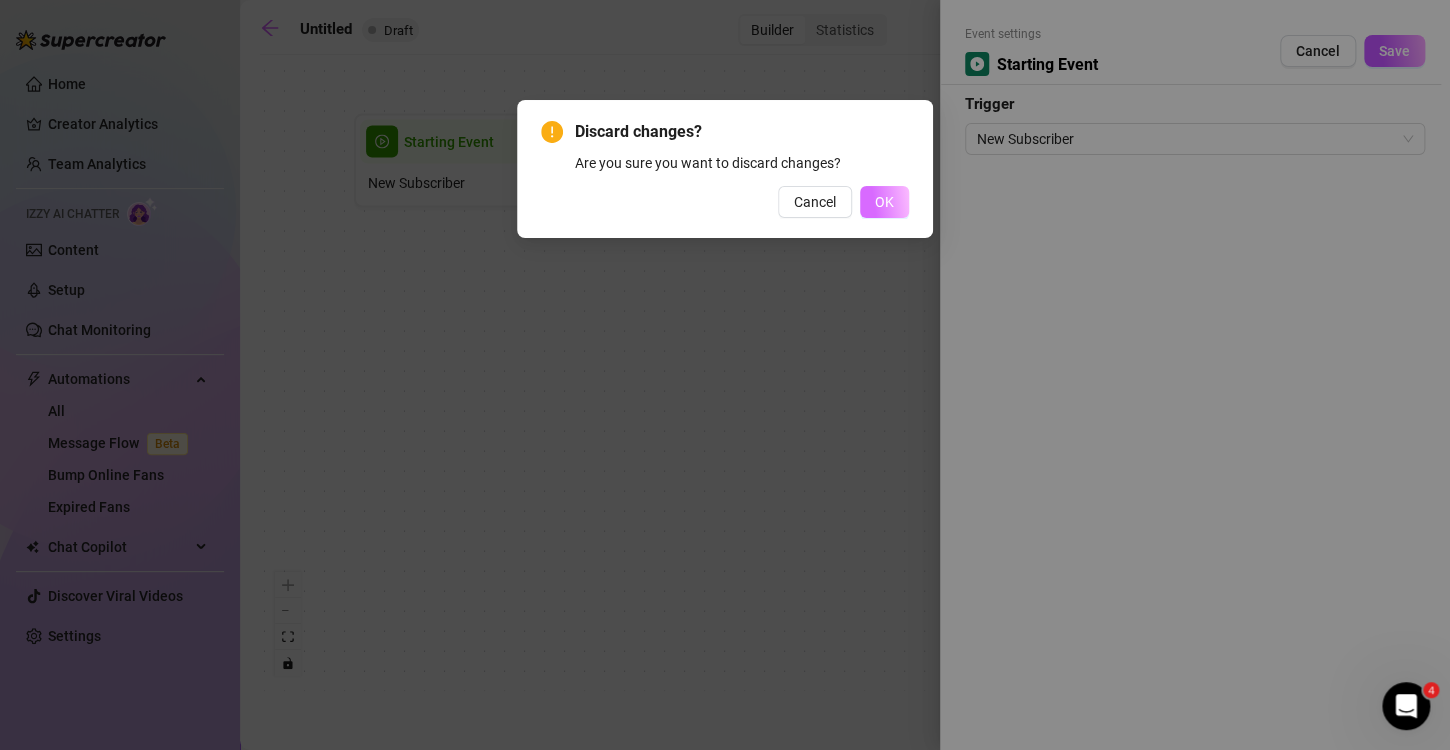 click on "OK" at bounding box center [884, 202] 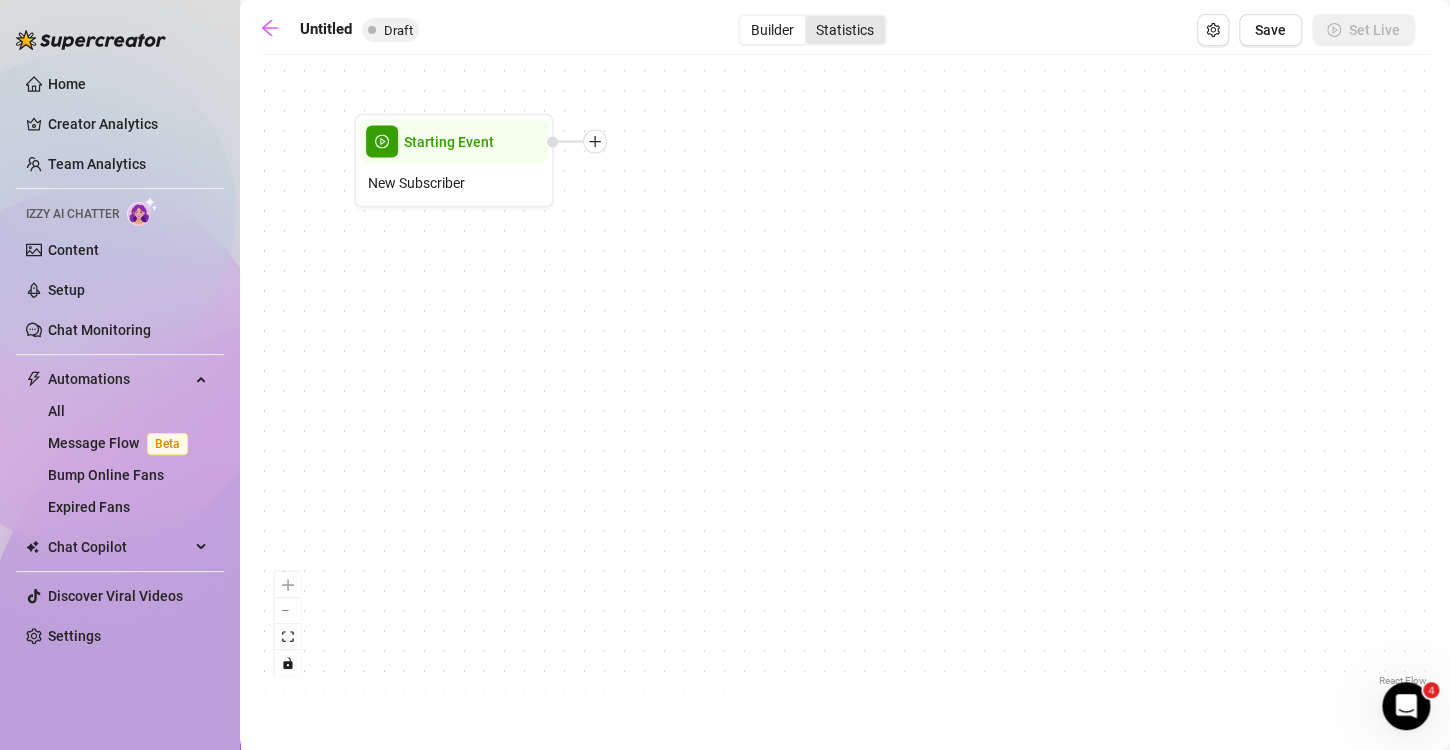 click on "Statistics" at bounding box center (845, 30) 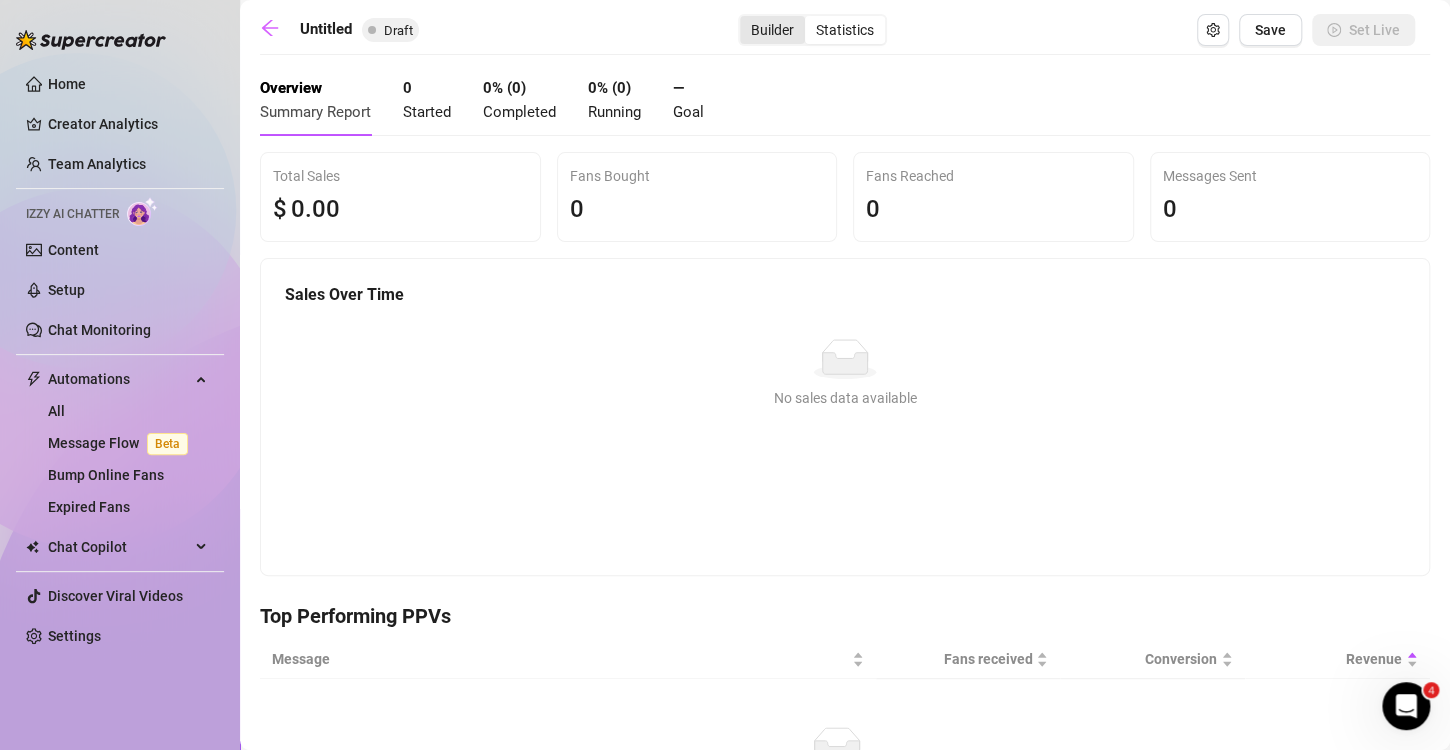 click on "Builder" at bounding box center (772, 30) 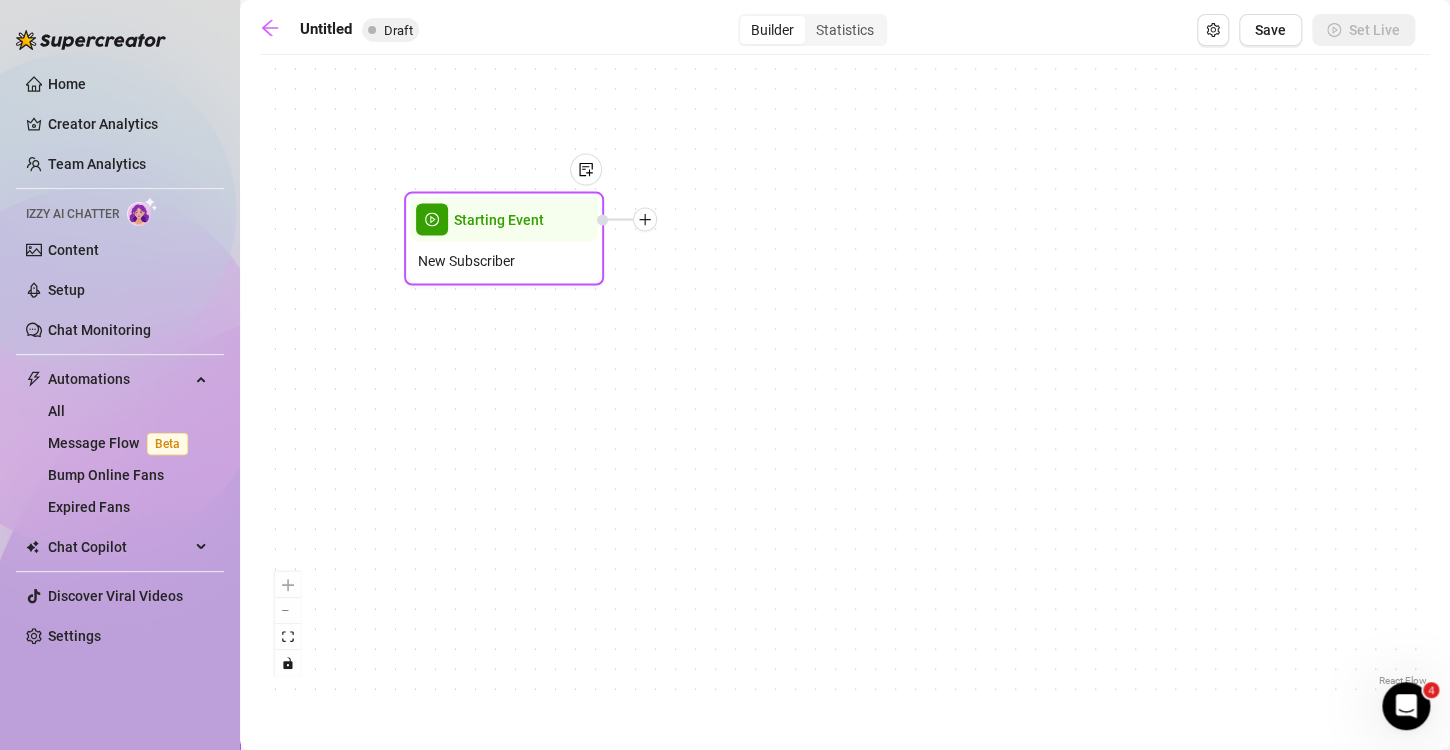 drag, startPoint x: 807, startPoint y: 357, endPoint x: 463, endPoint y: 213, distance: 372.92358 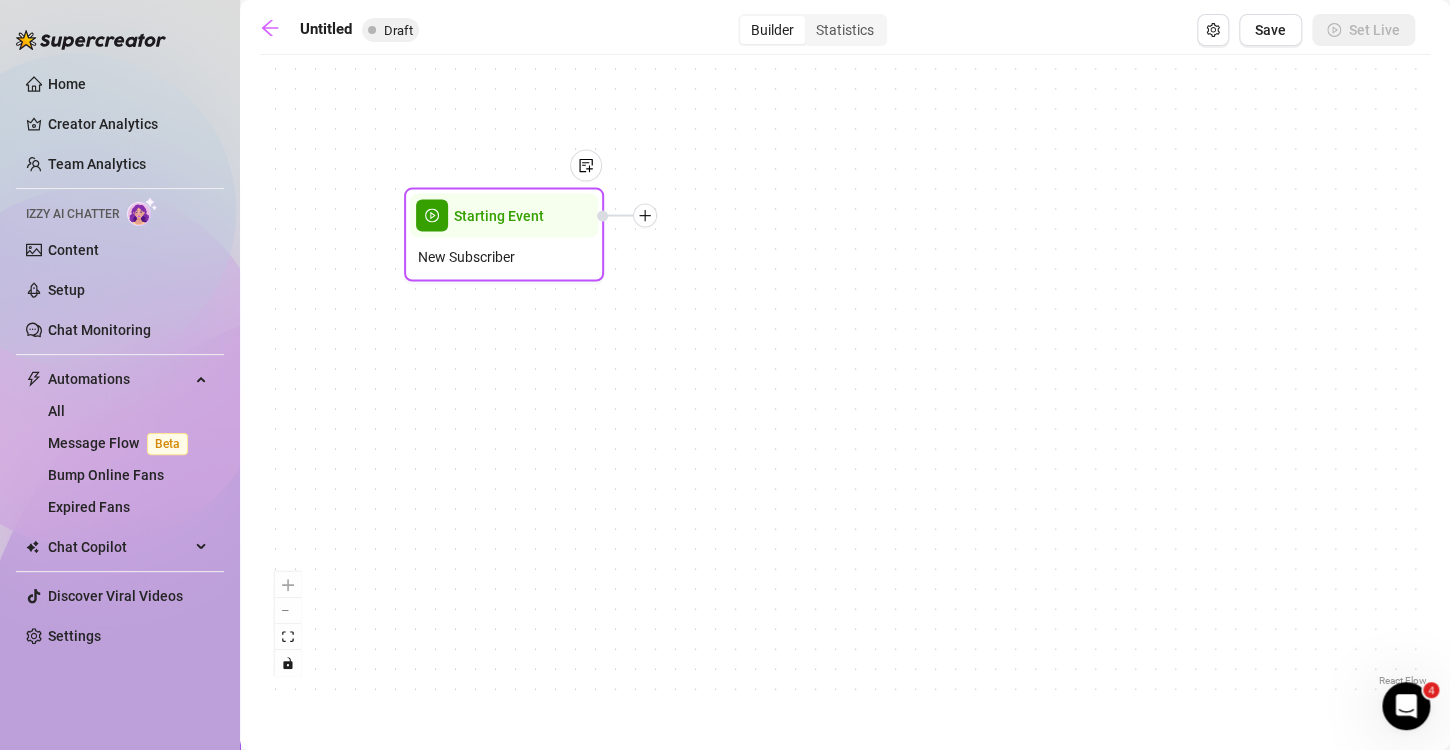 click on "New Subscriber" at bounding box center [466, 257] 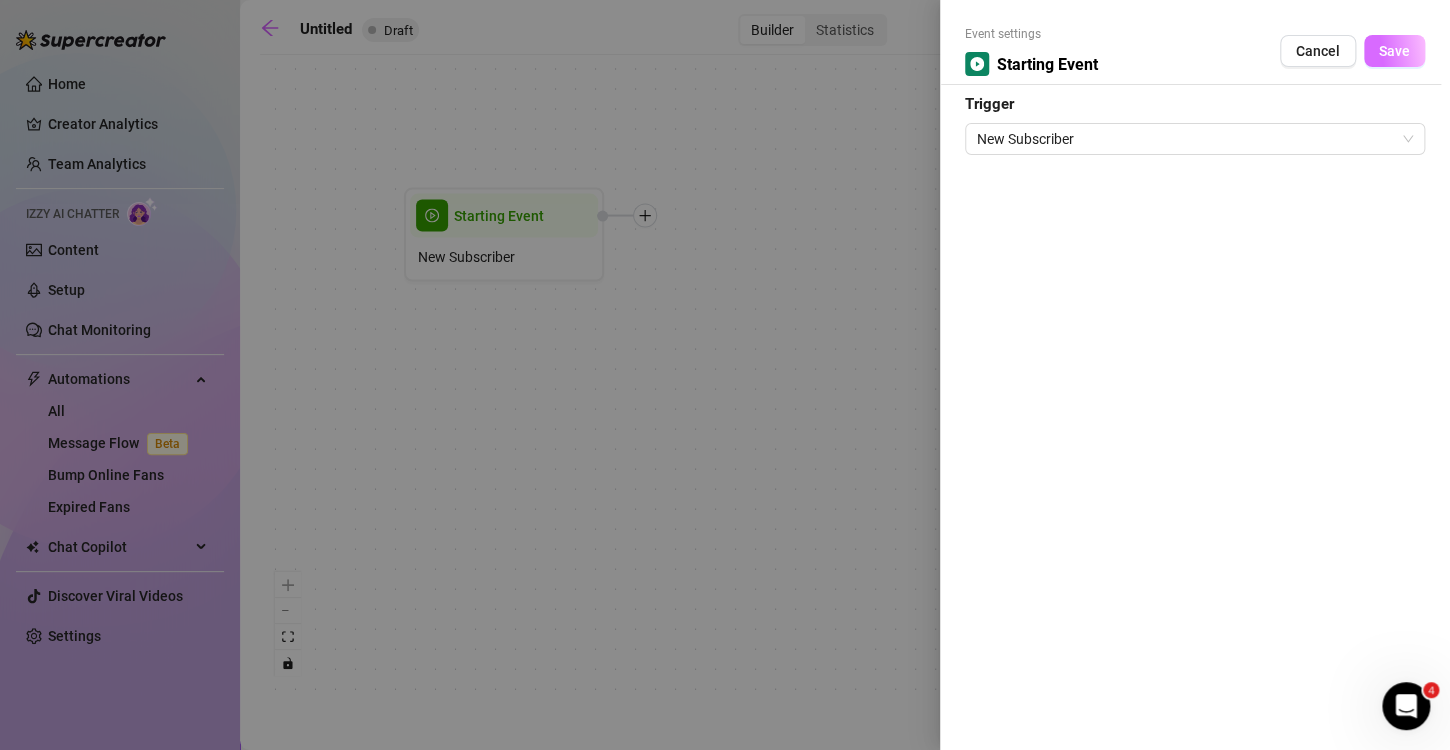 click on "Save" at bounding box center [1394, 51] 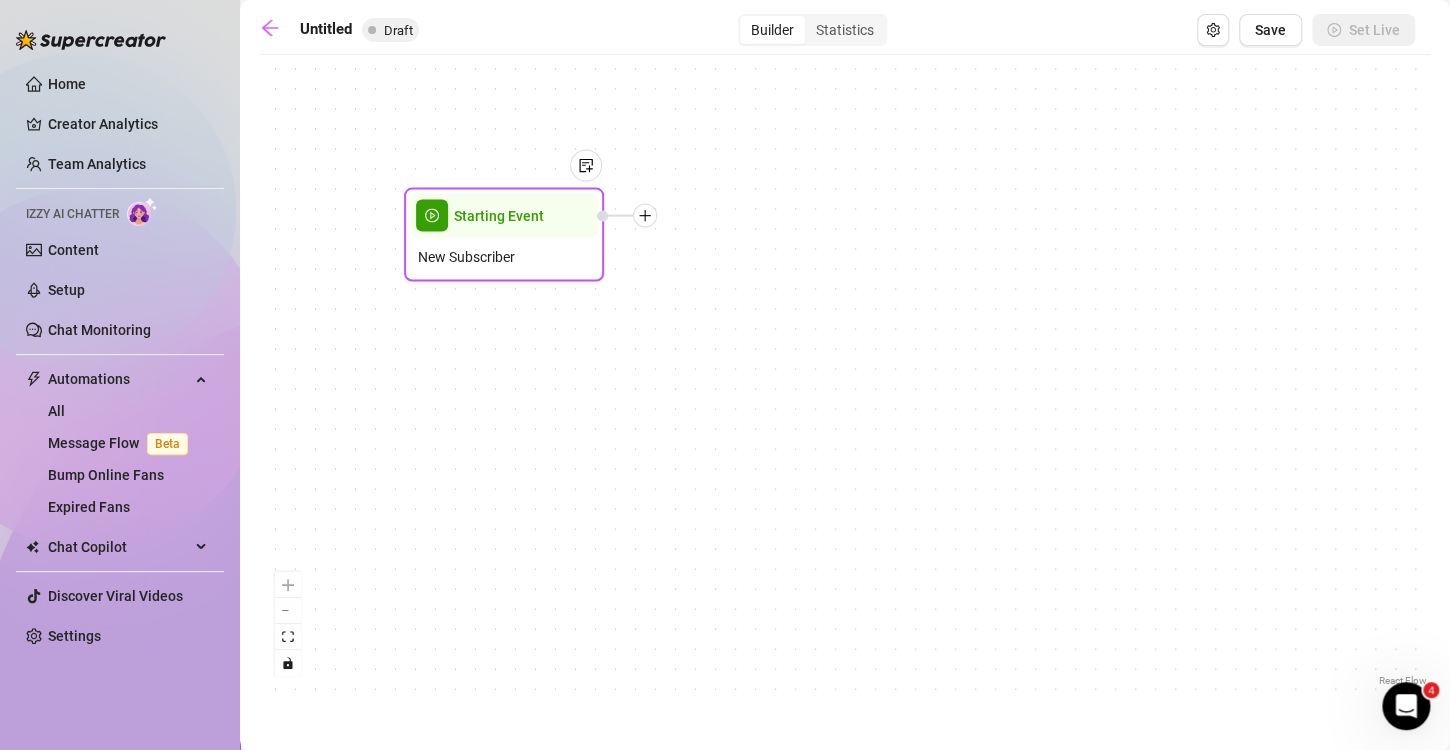 click at bounding box center (627, 216) 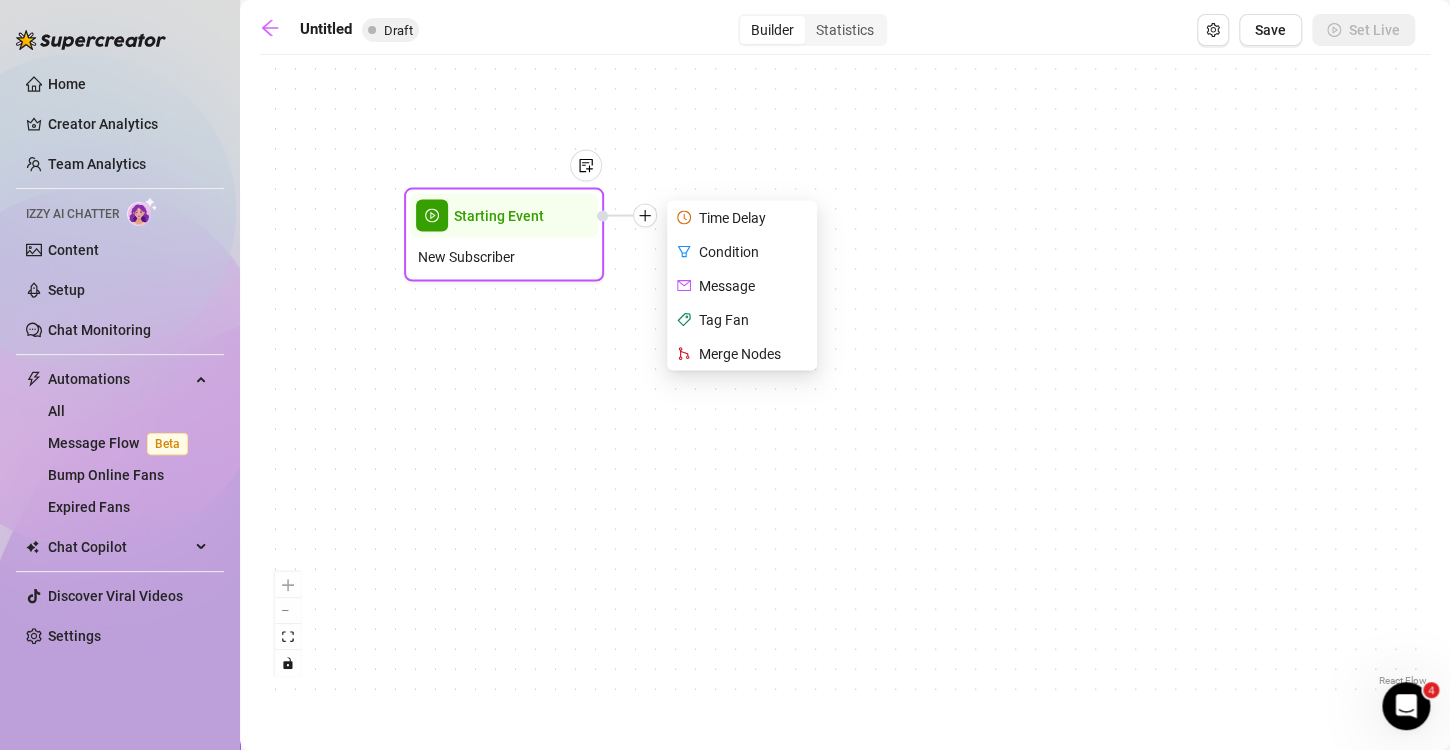 click on "Message" at bounding box center [744, 286] 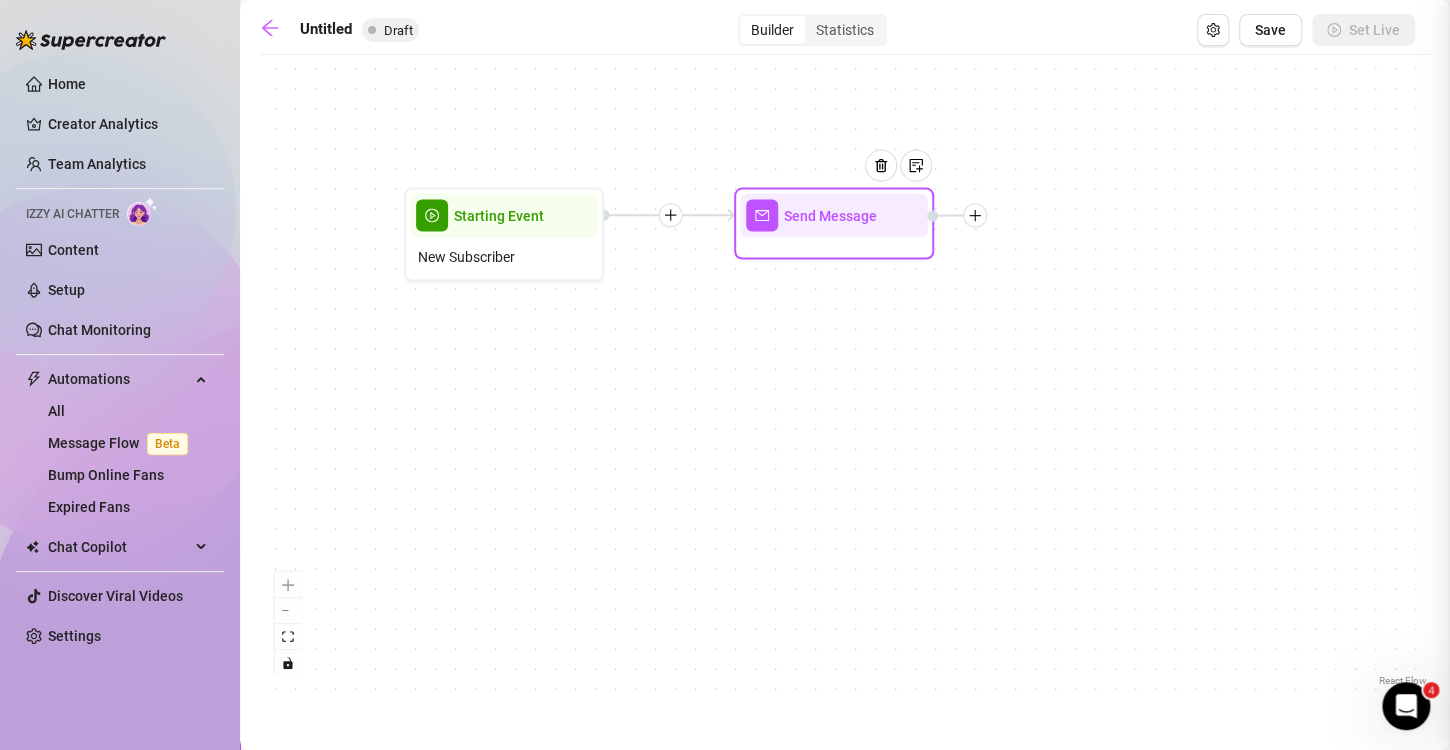 type on "Write your message here" 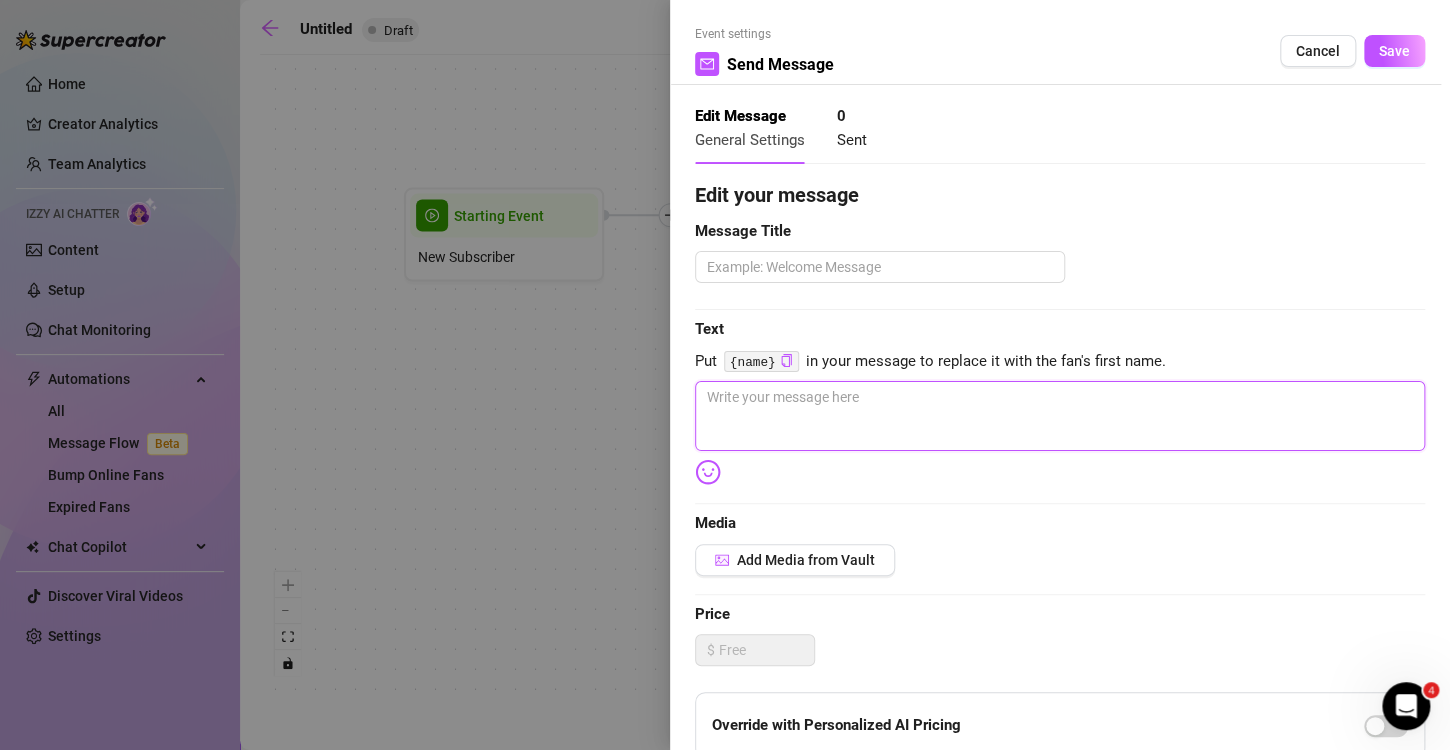 click at bounding box center (1060, 416) 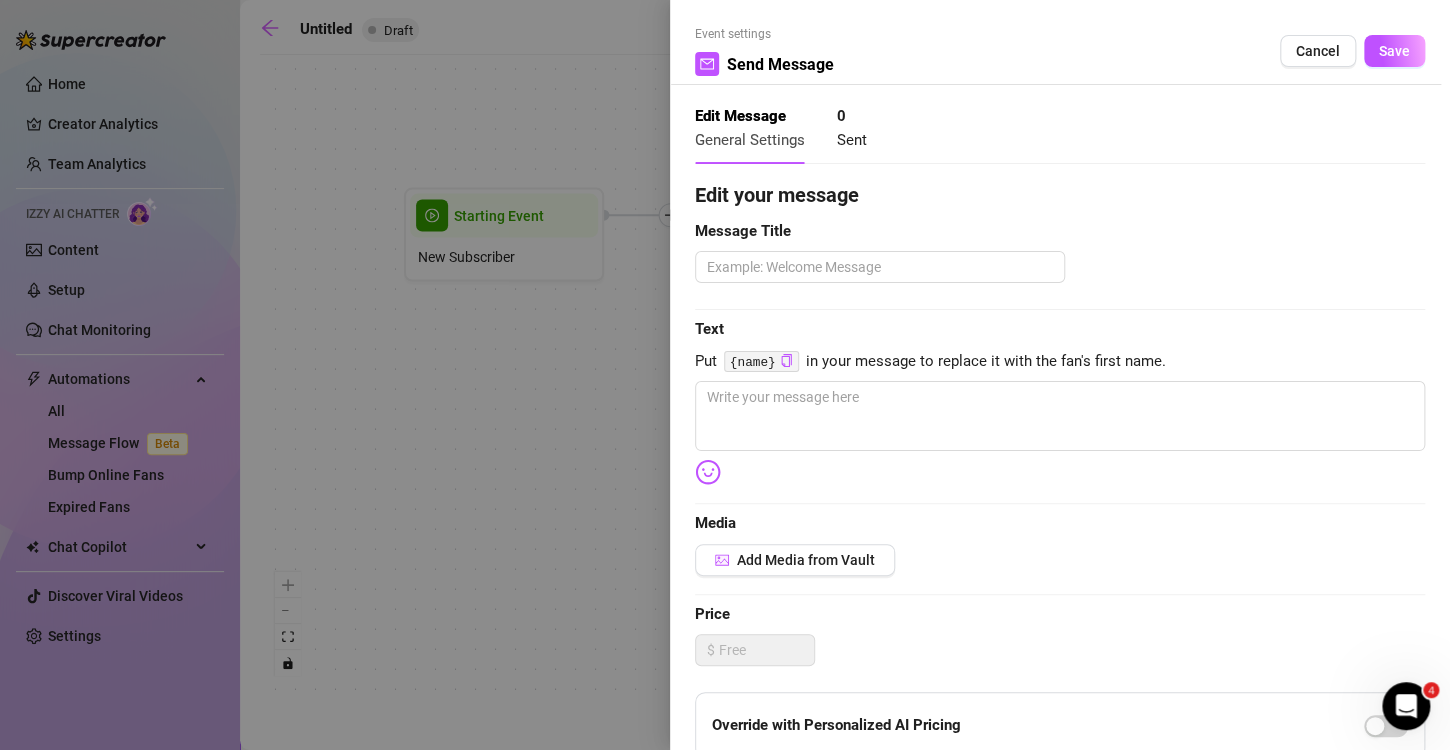 click at bounding box center (725, 375) 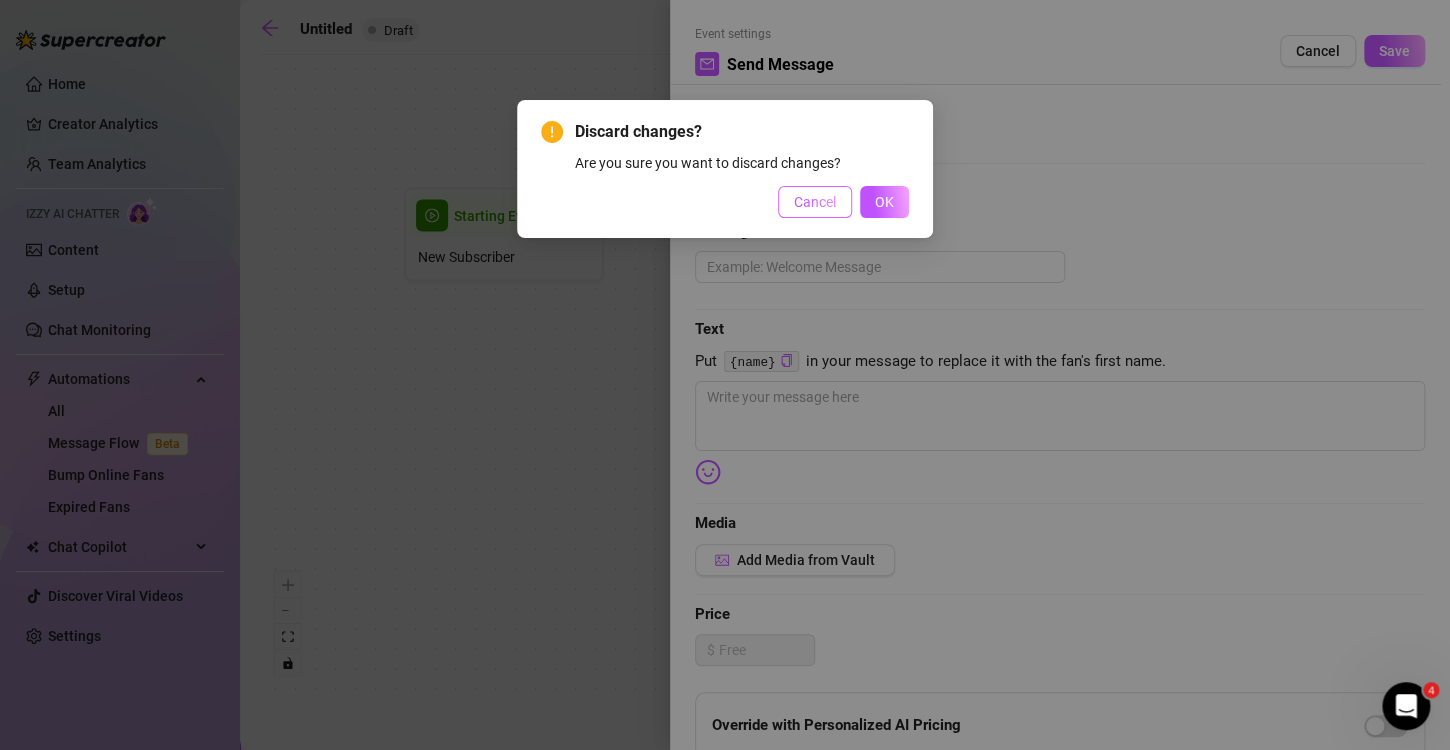 click on "Cancel" at bounding box center [815, 202] 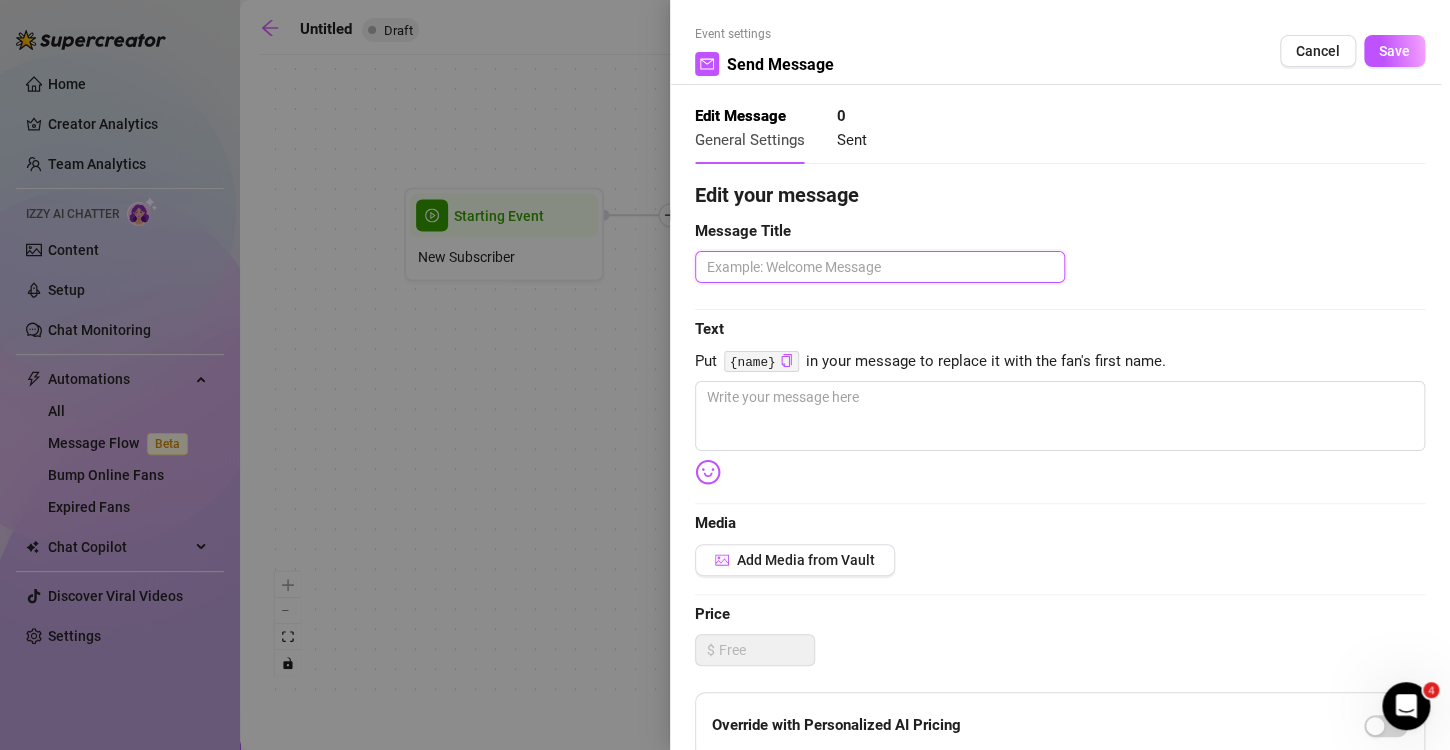 click at bounding box center [880, 267] 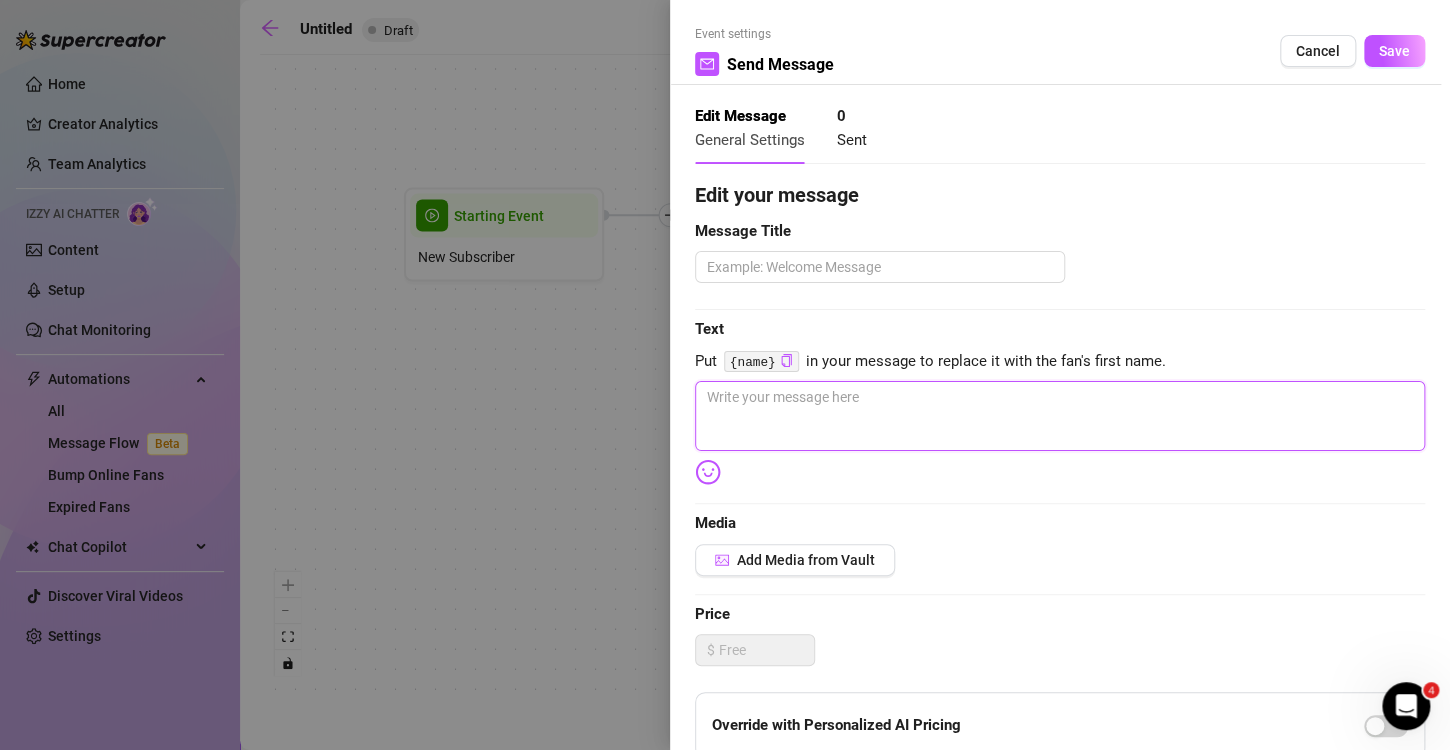 click at bounding box center (1060, 416) 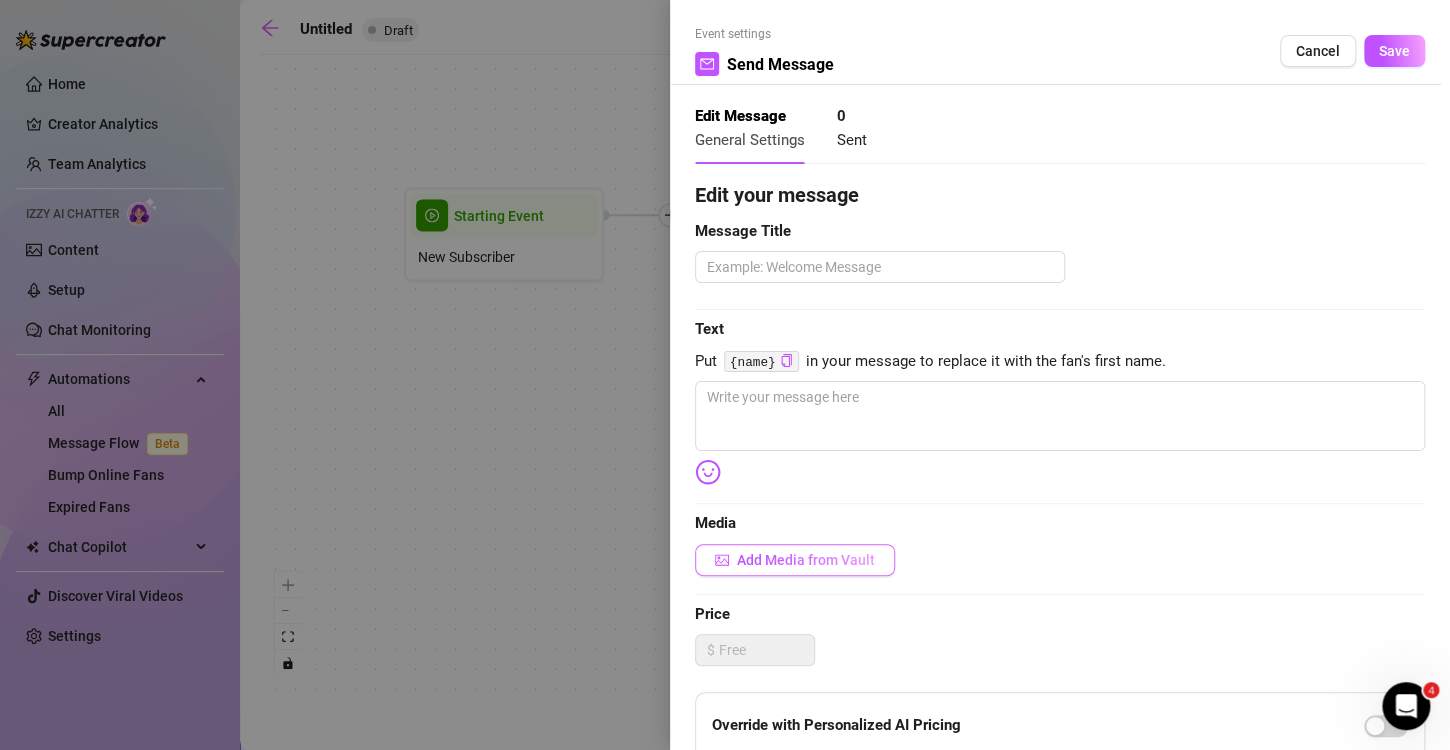 click on "Add Media from Vault" at bounding box center [806, 560] 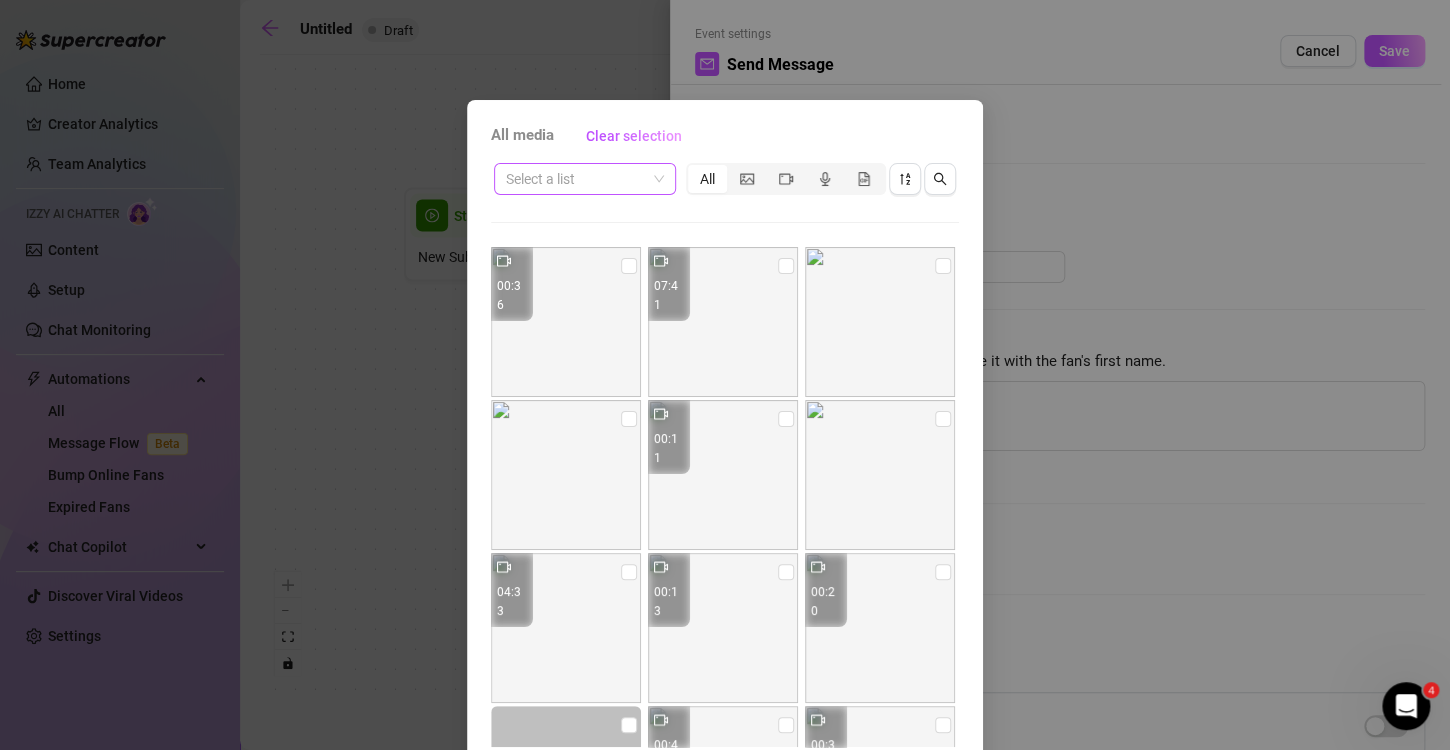 click at bounding box center (585, 179) 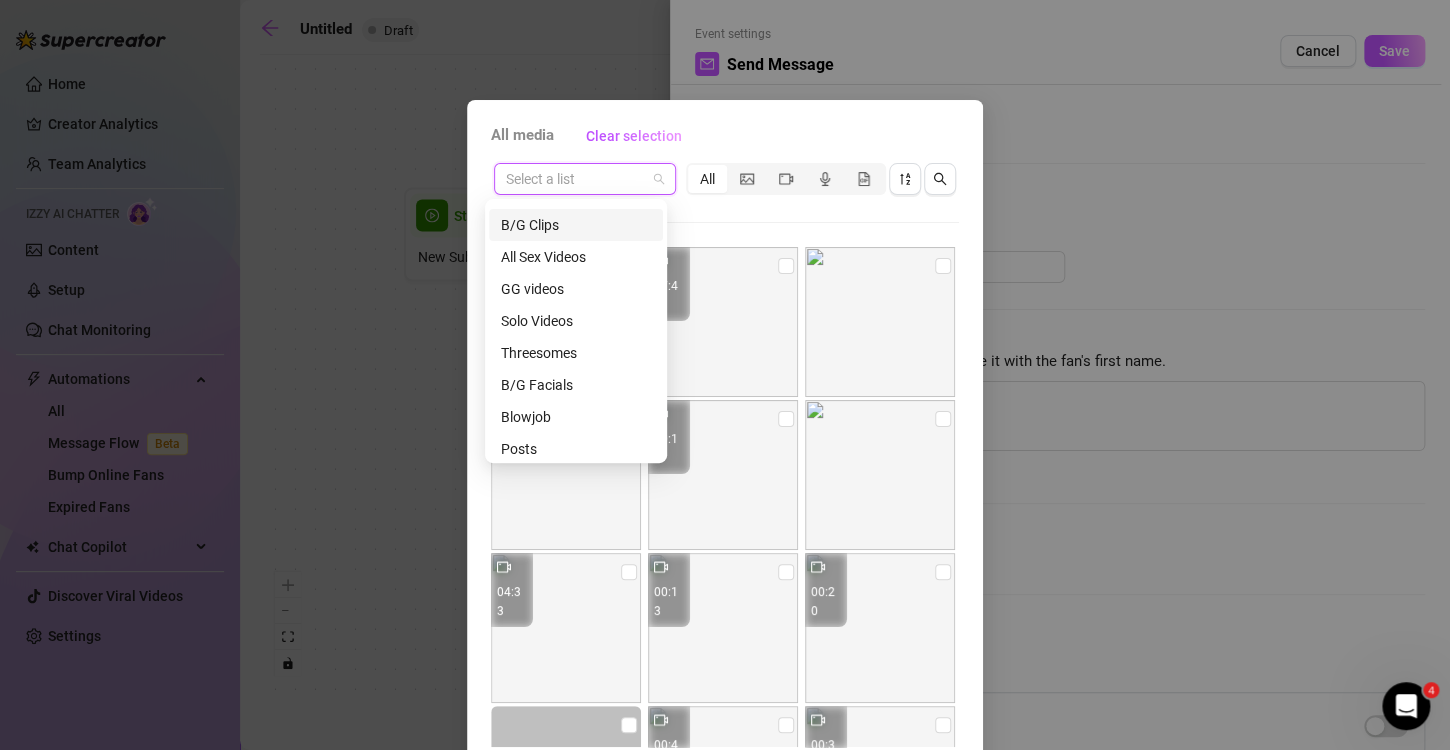 scroll, scrollTop: 251, scrollLeft: 0, axis: vertical 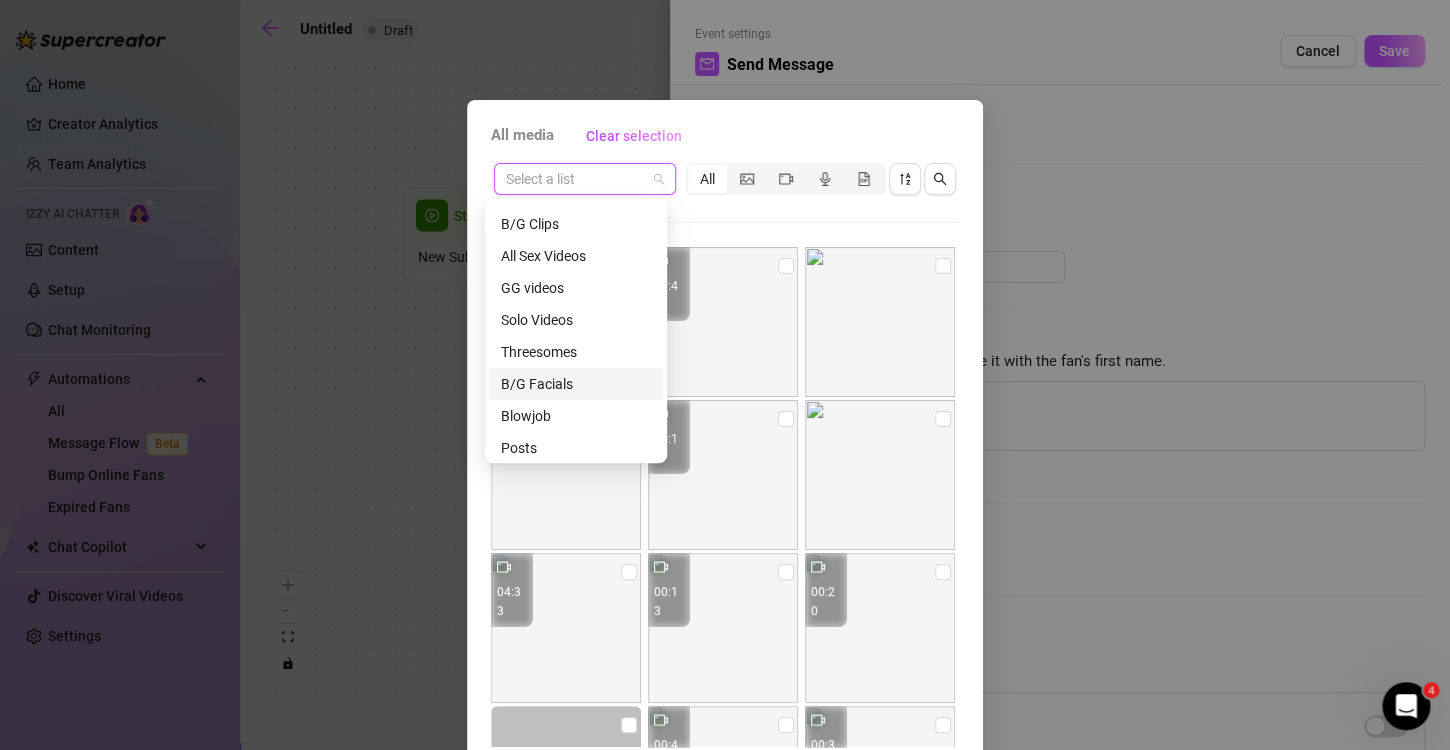 click on "B/G Facials" at bounding box center [576, 384] 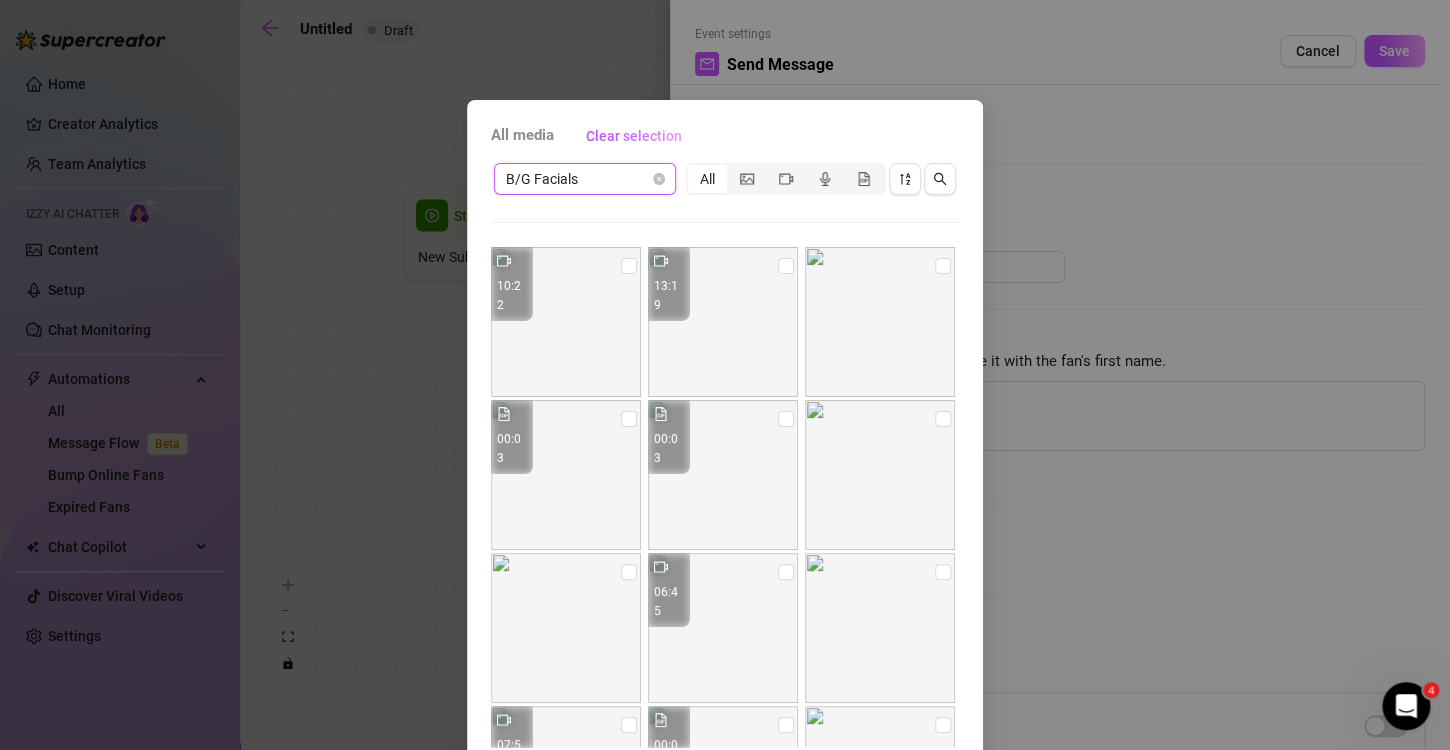 click on "B/G Facials B/G Facials All 10:22 13:19 00:03 00:03 06:45 07:51 00:03 00:03 12:01 00:02 00:04 09:26 00:07 08:46 09:11 04:54" at bounding box center (725, 453) 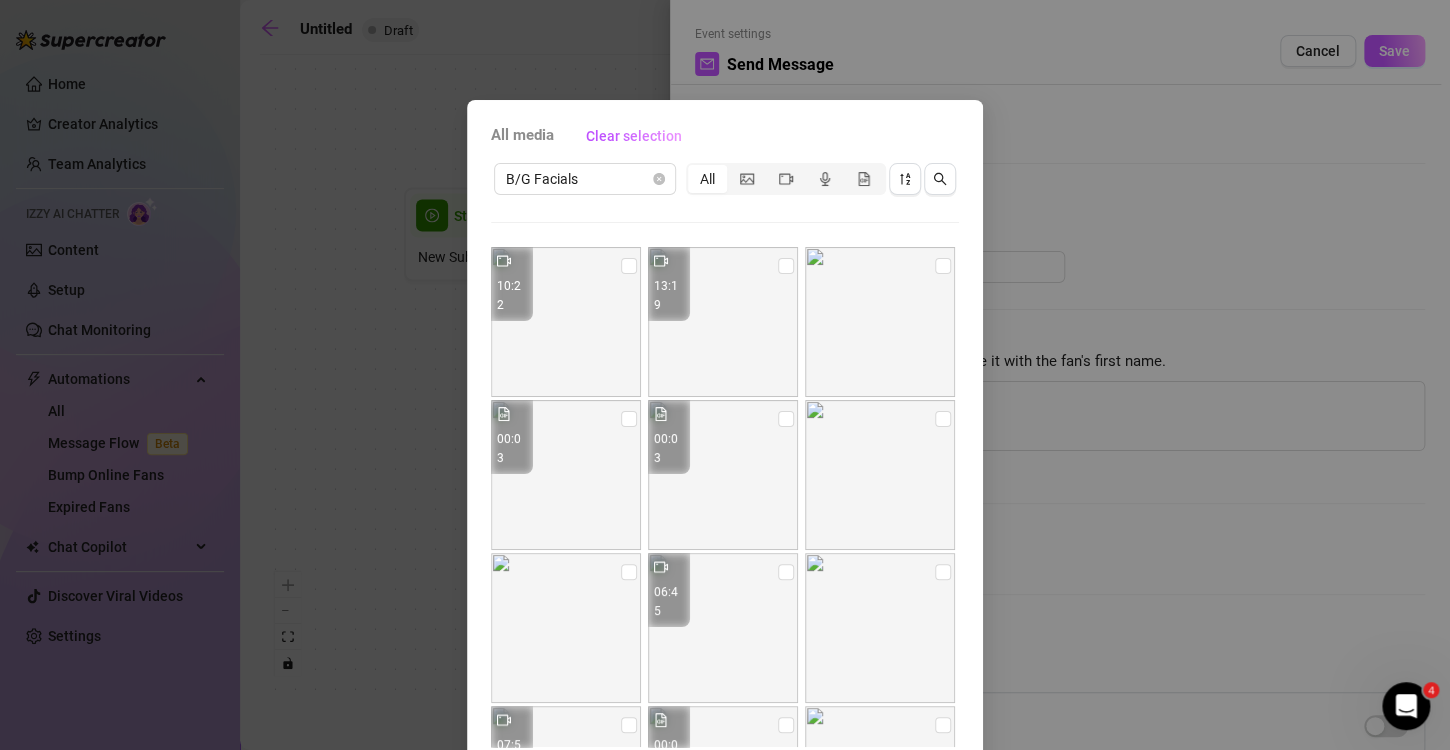 click on "All media Clear selection B/G Facials All 10:22 13:19 00:03 00:03 06:45 07:51 00:03 00:03 12:01 00:02 00:04 09:26 00:07 08:46 09:11 04:54 Cancel OK" at bounding box center (725, 375) 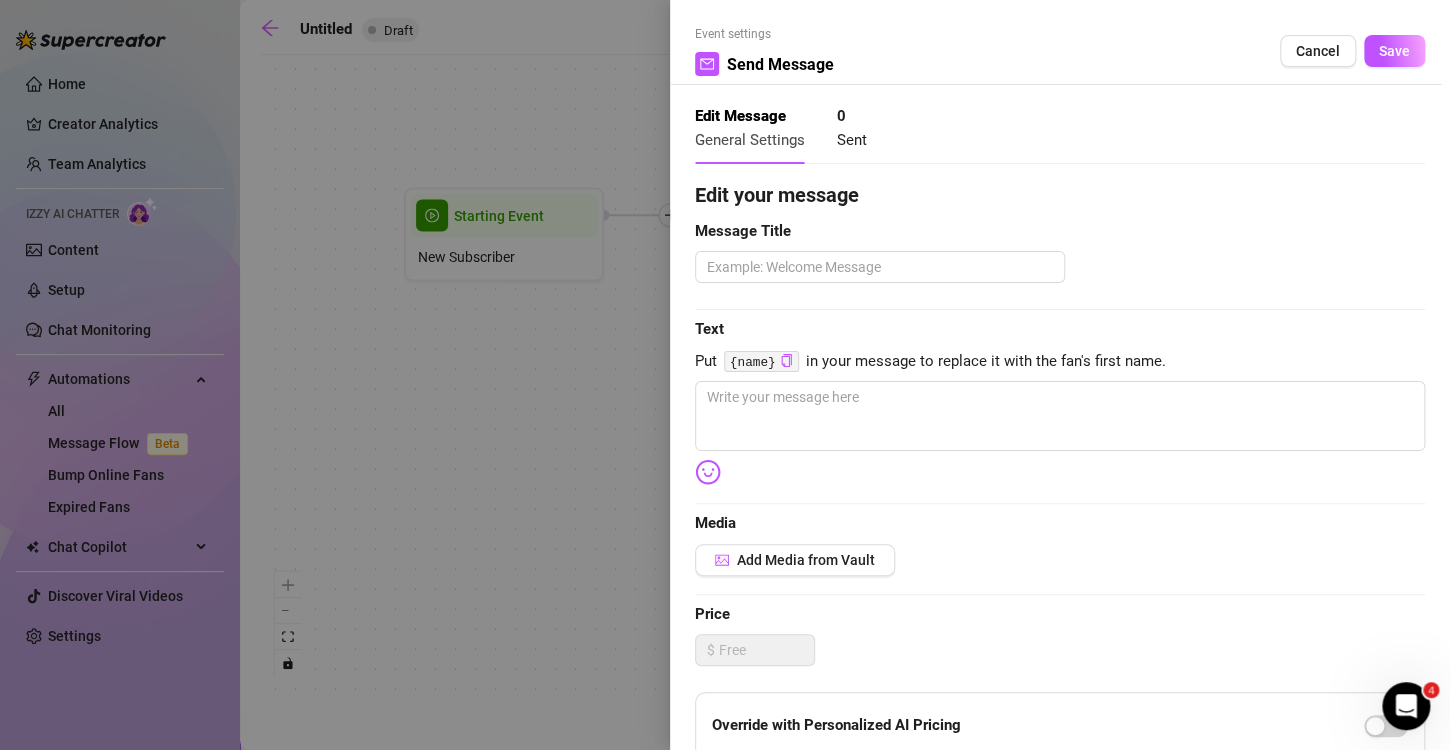click at bounding box center [725, 375] 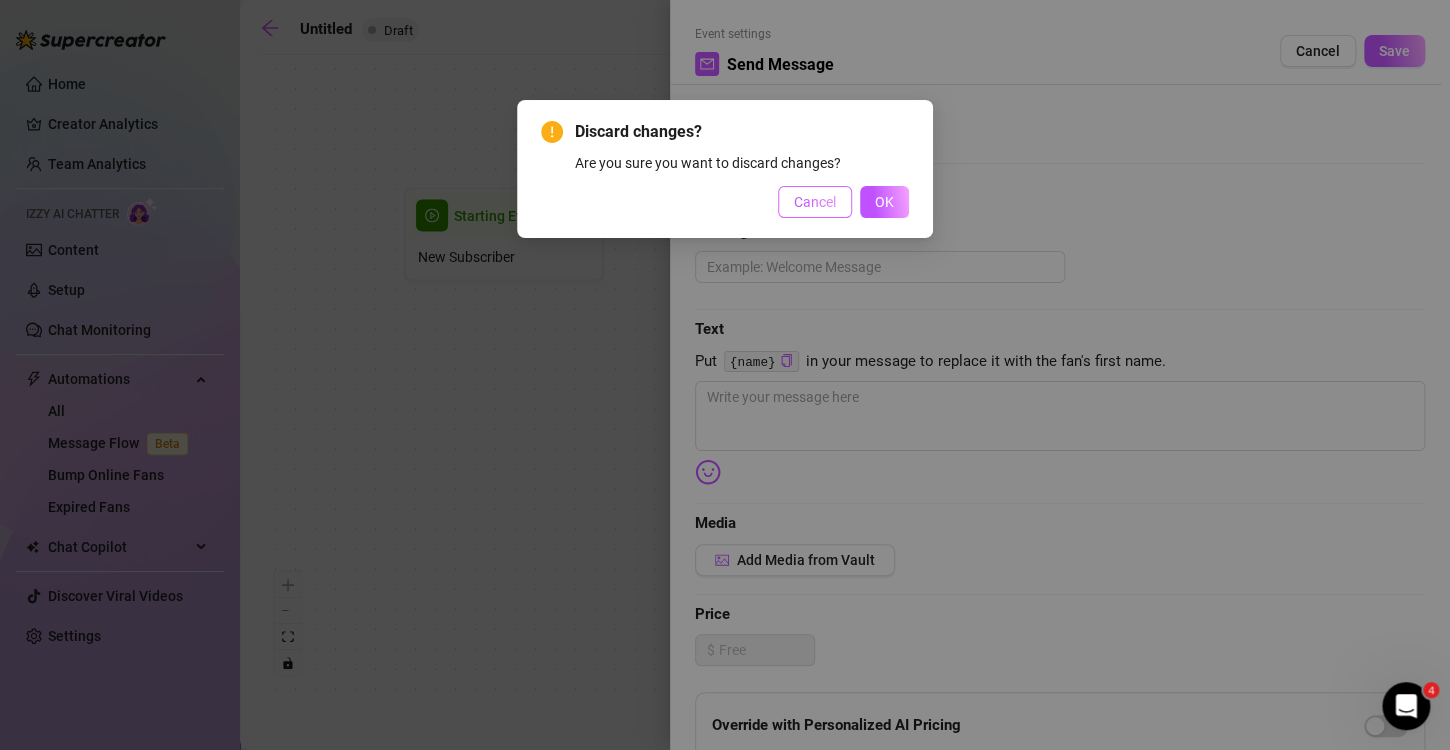 click on "Cancel" at bounding box center [815, 202] 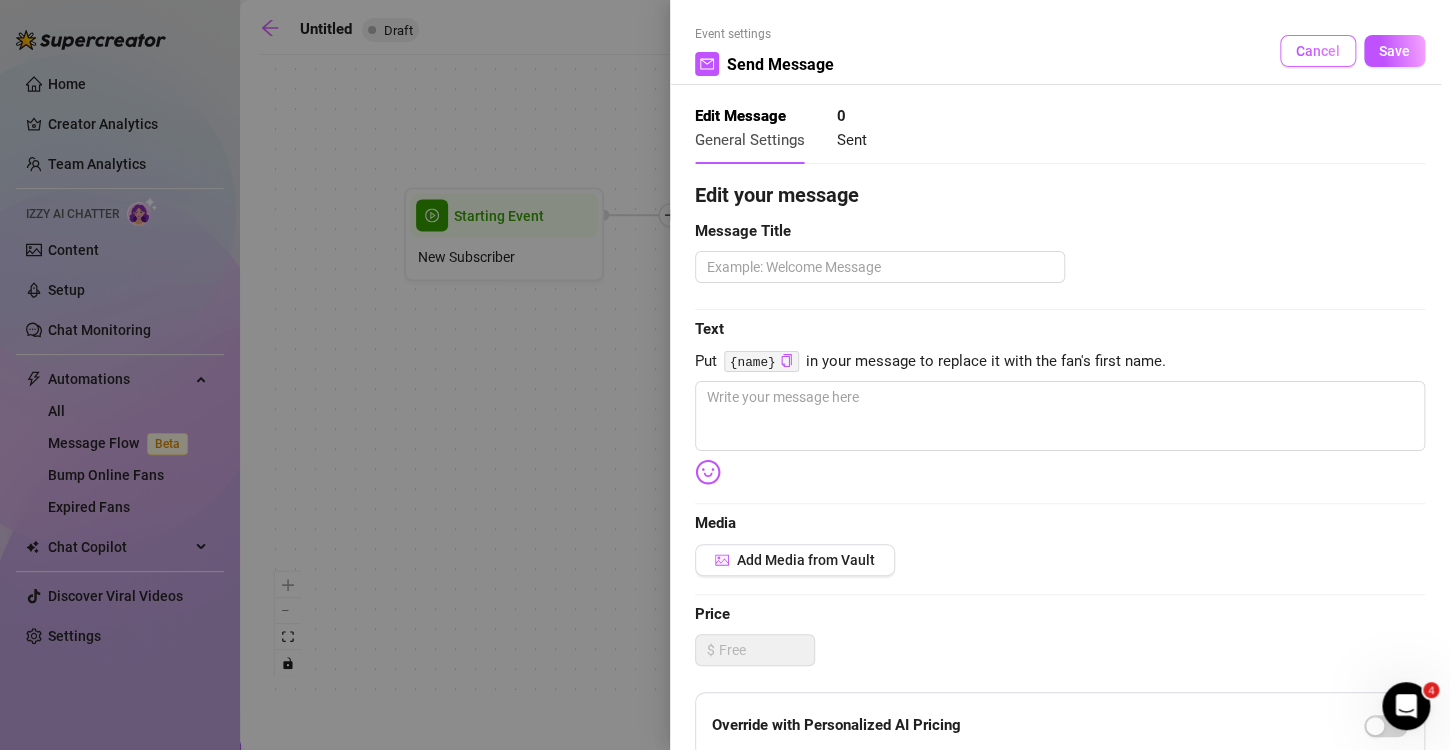 click on "Cancel" at bounding box center (1318, 51) 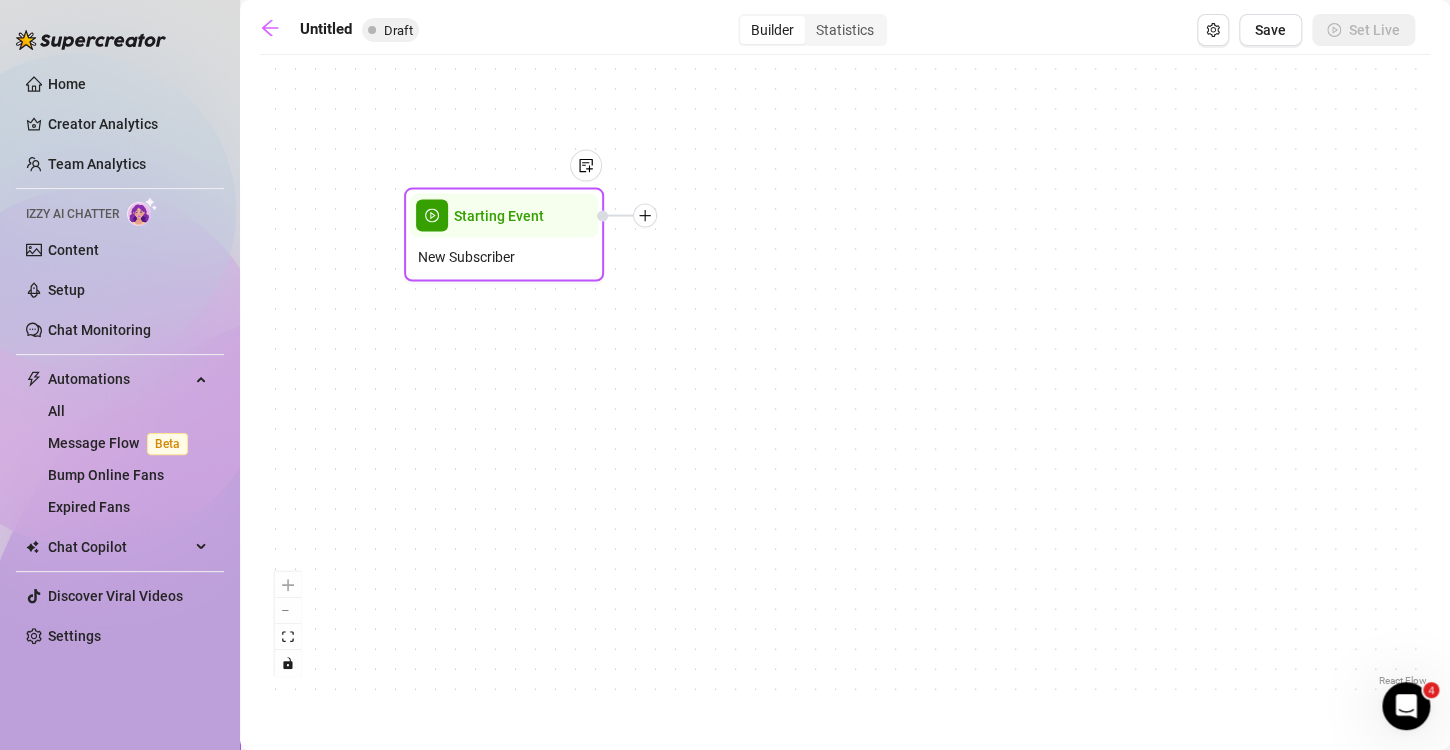 click at bounding box center (645, 216) 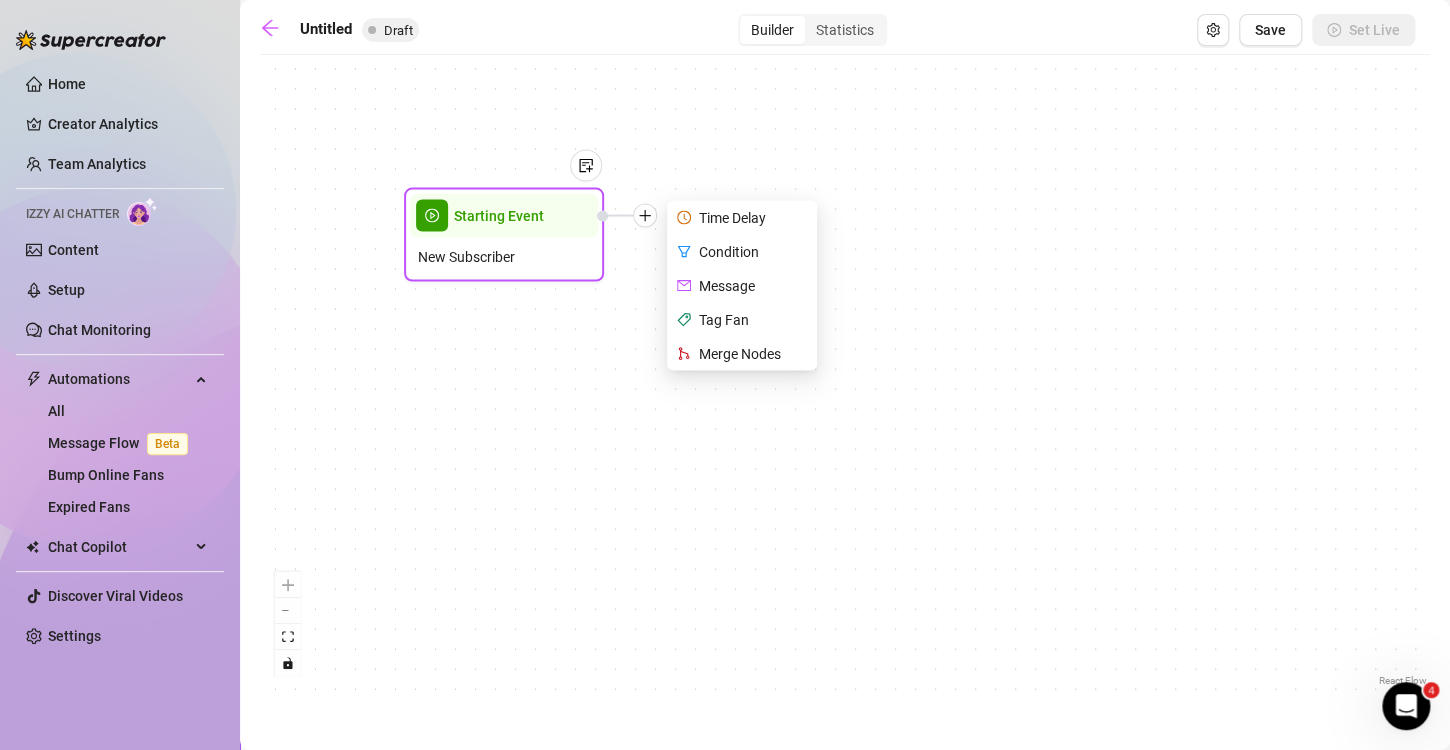 click on "Condition" at bounding box center (744, 252) 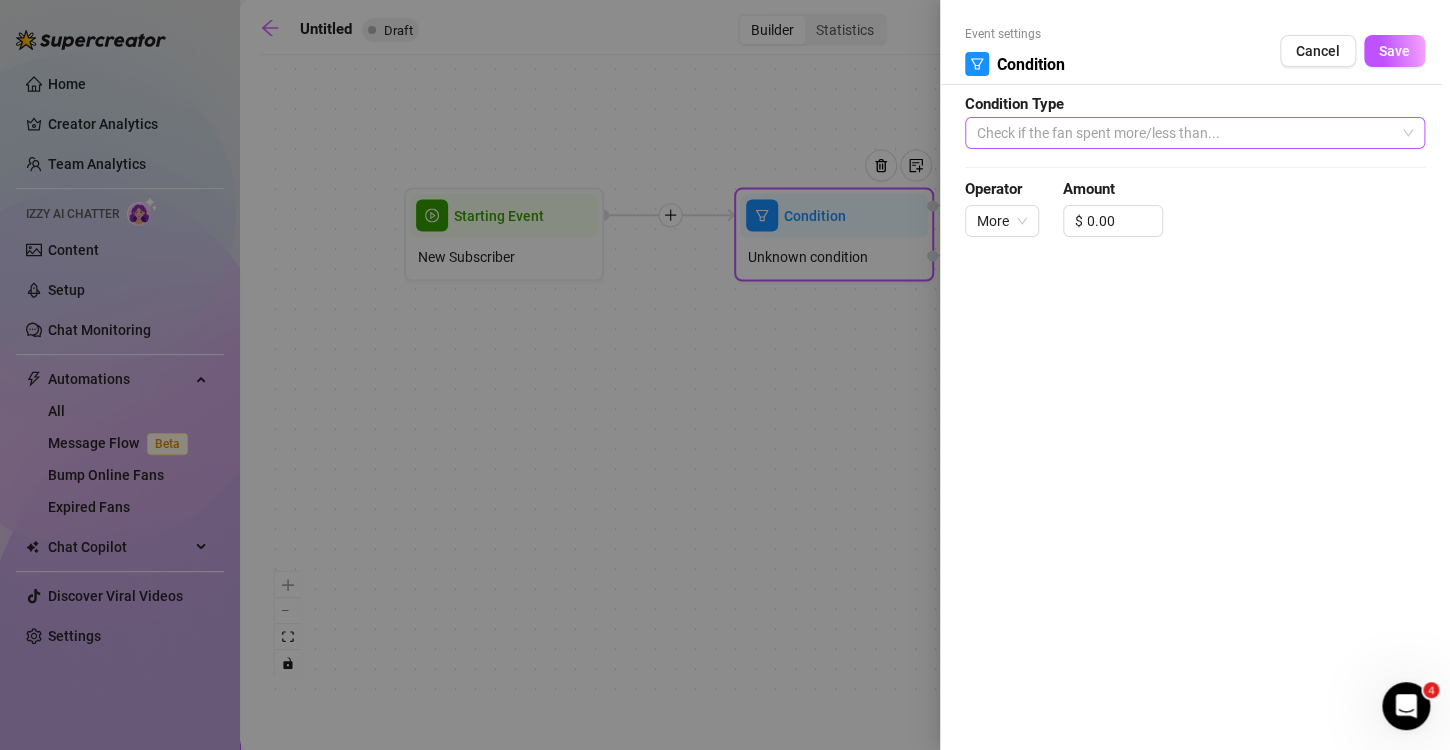 click on "Check if the fan spent more/less than..." at bounding box center (1195, 133) 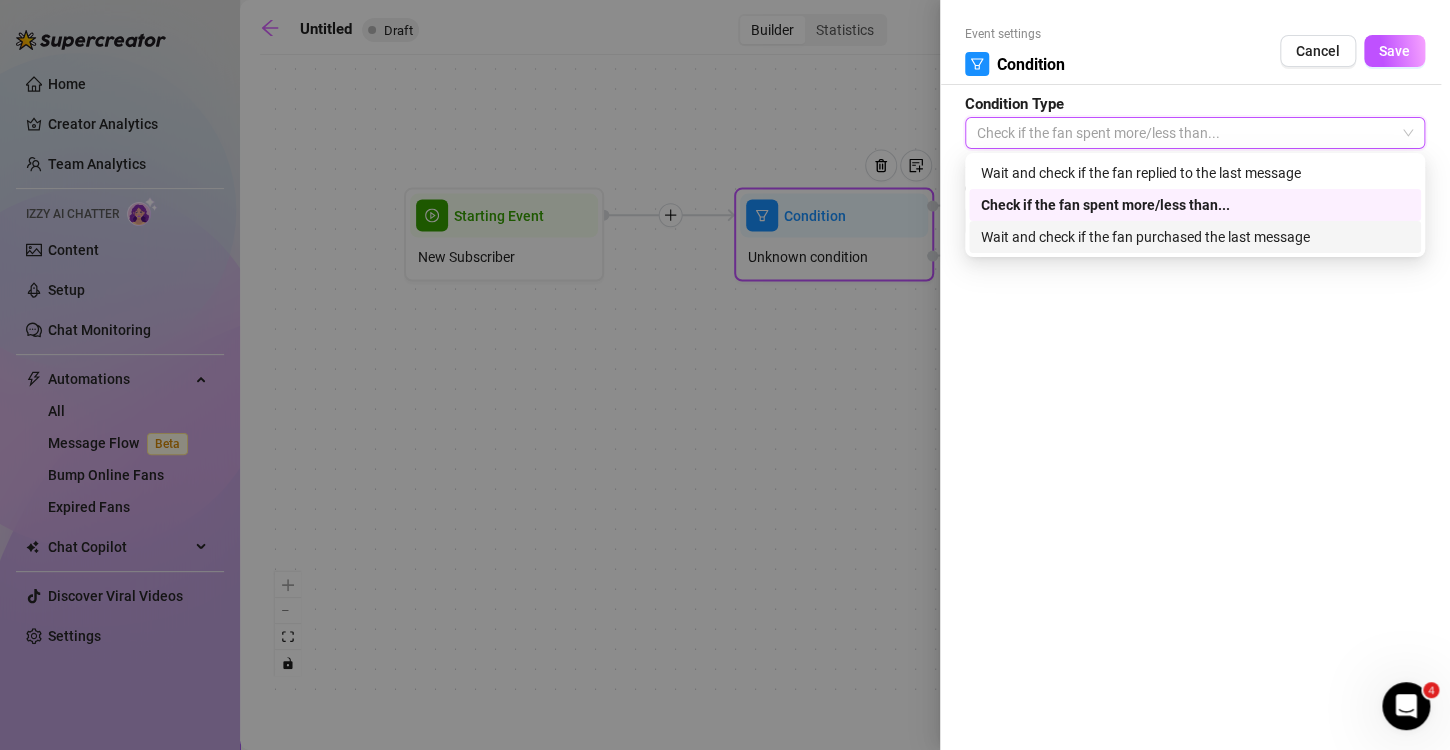 click on "Wait and check if the fan purchased the last message" at bounding box center [1195, 237] 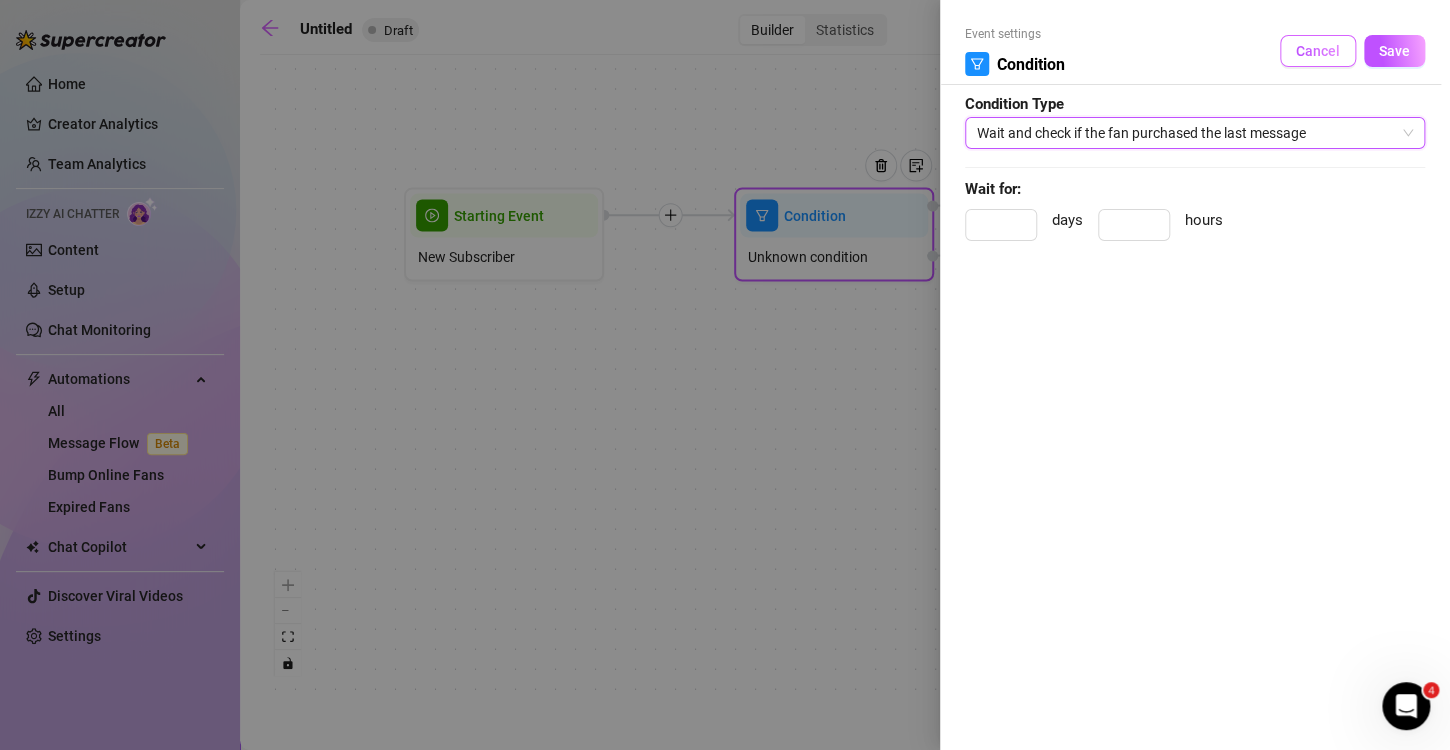 click on "Cancel" at bounding box center [1318, 51] 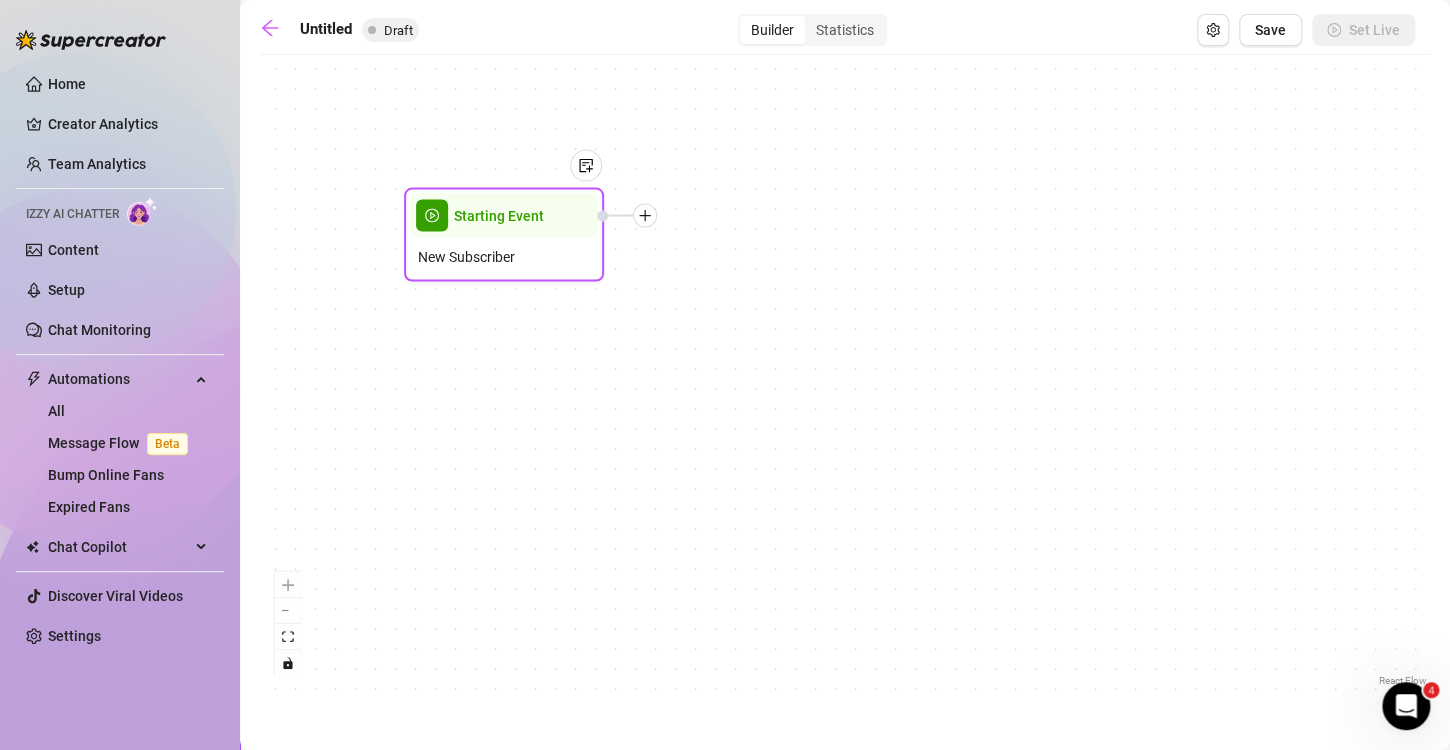 click on "New Subscriber" at bounding box center (504, 257) 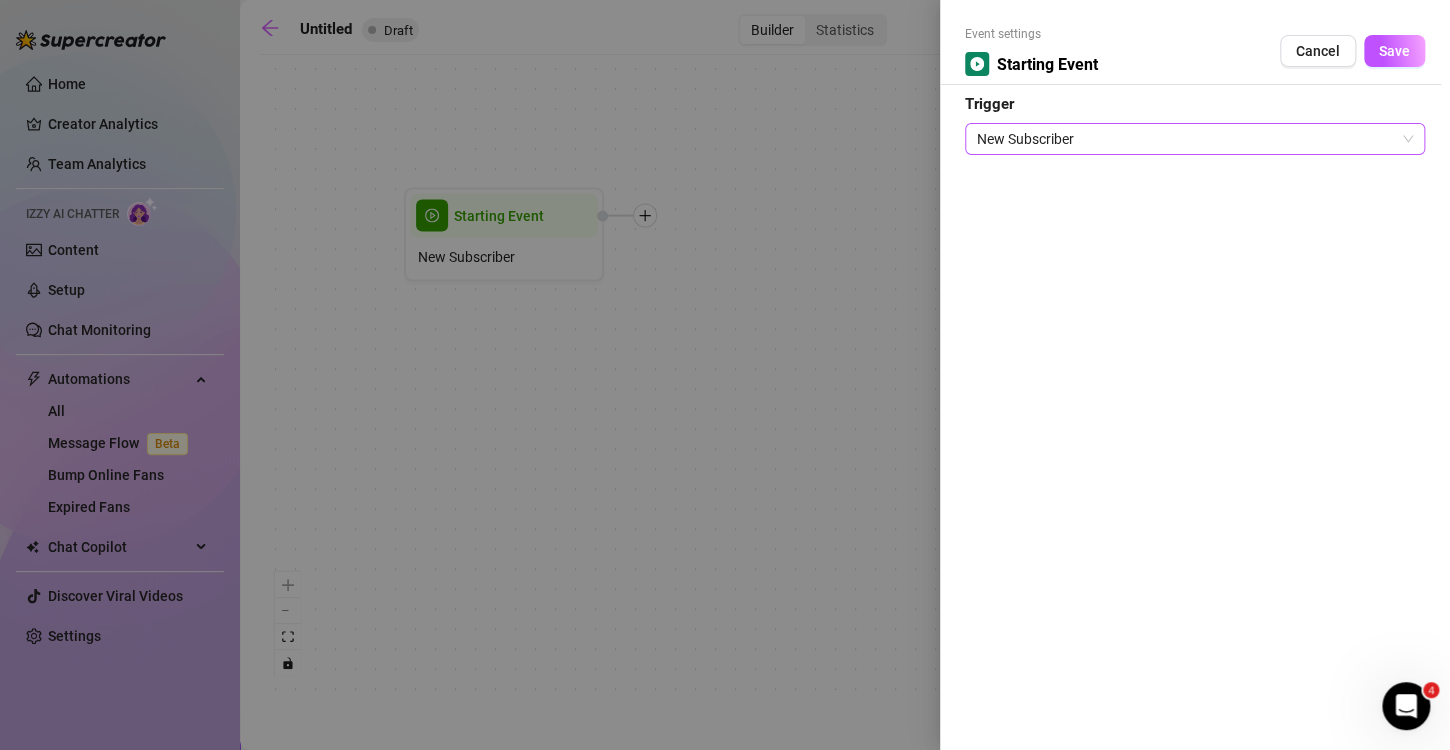 click on "New Subscriber" at bounding box center [1195, 139] 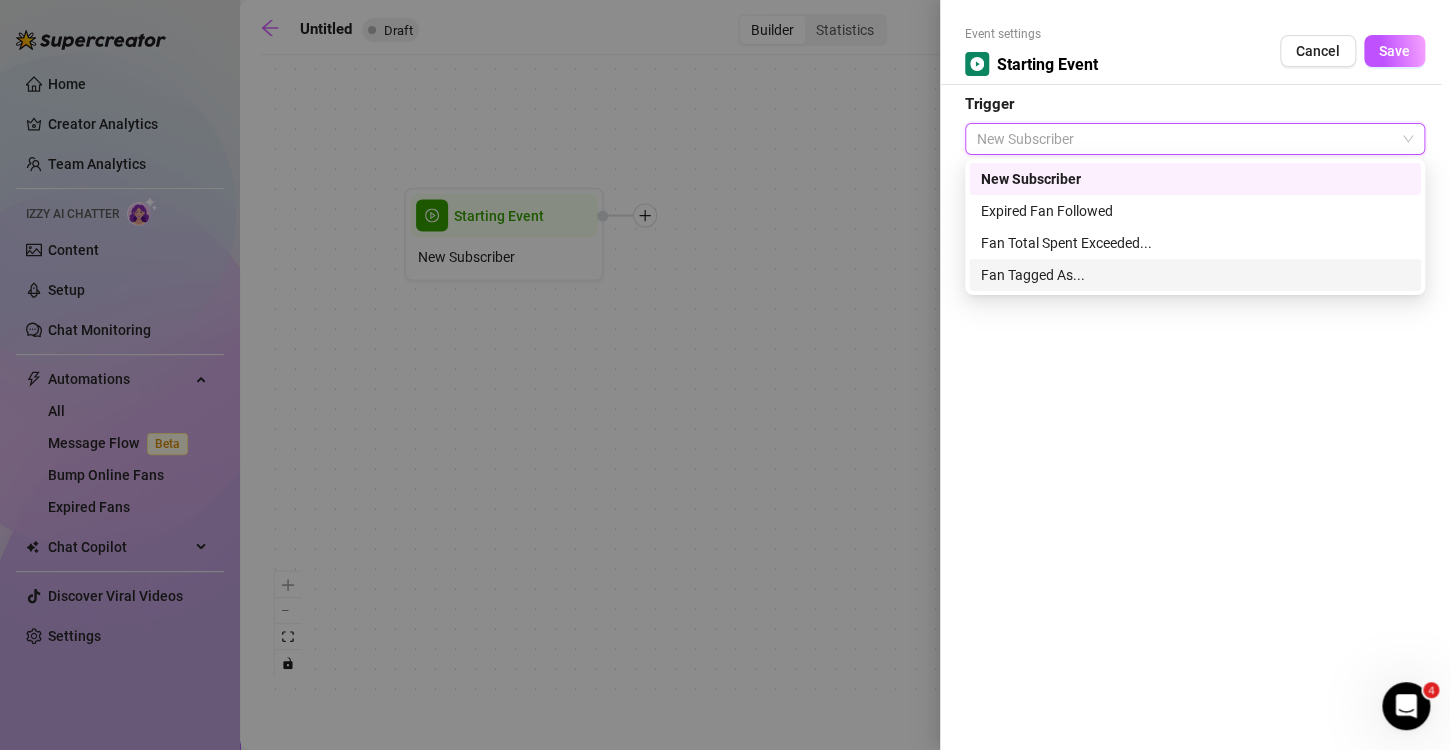 click on "Fan Tagged As..." at bounding box center [1195, 275] 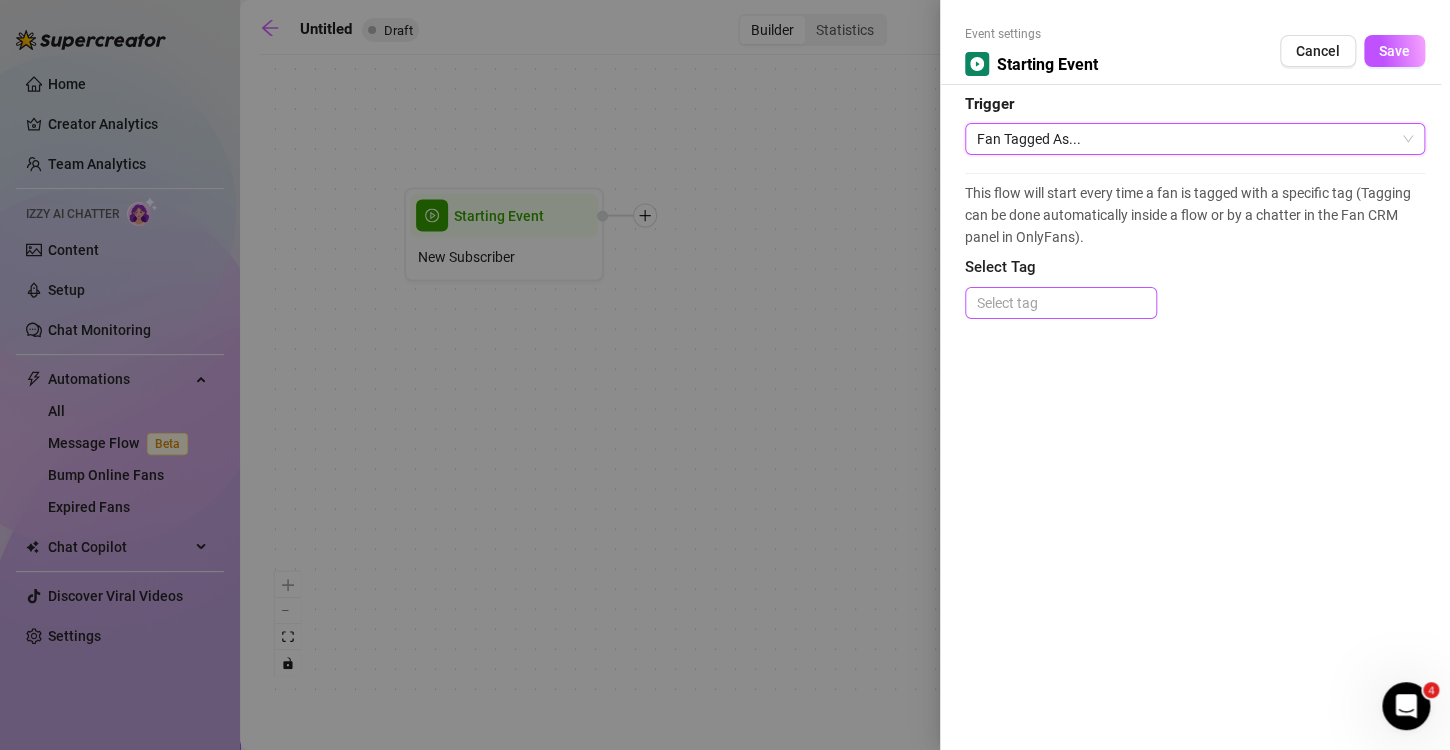 click at bounding box center (1061, 303) 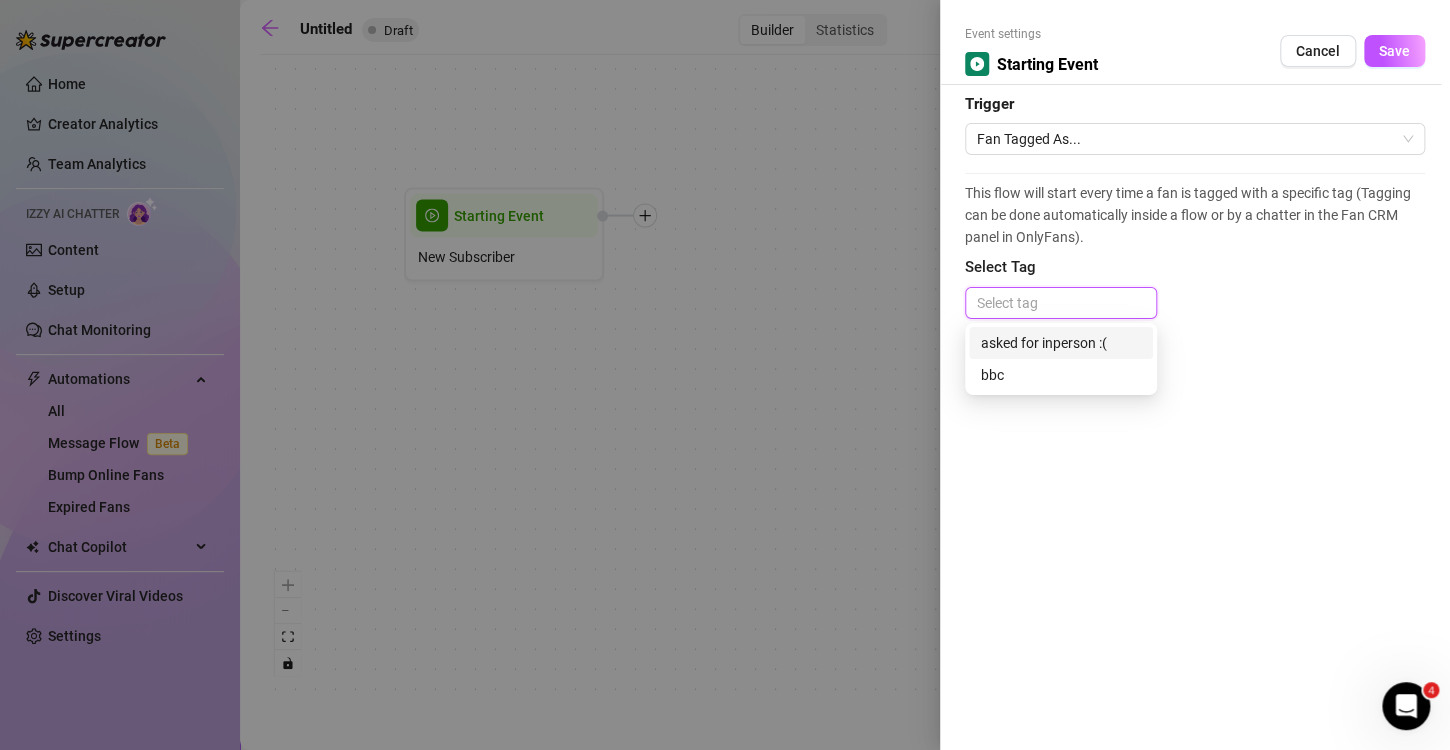 click at bounding box center (1061, 303) 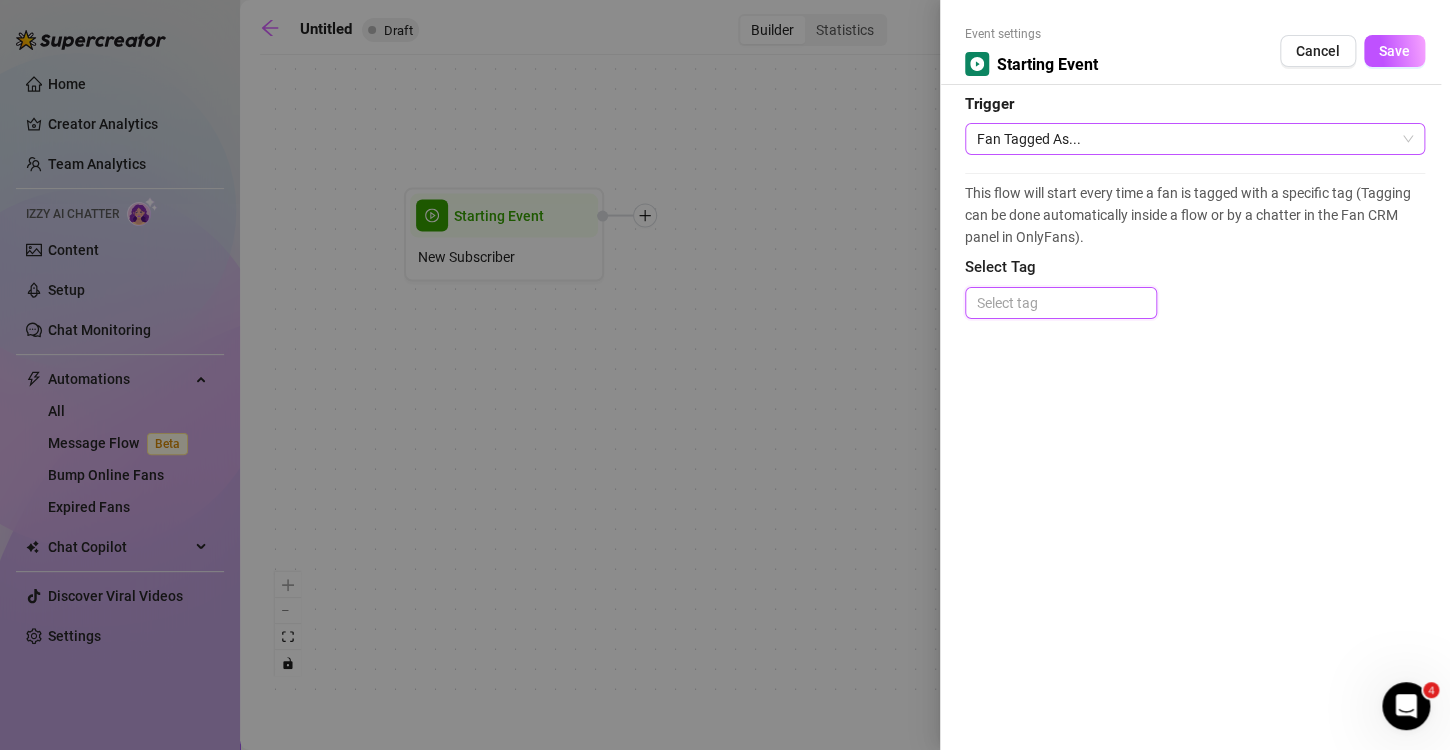 click on "Fan Tagged As..." at bounding box center (1195, 139) 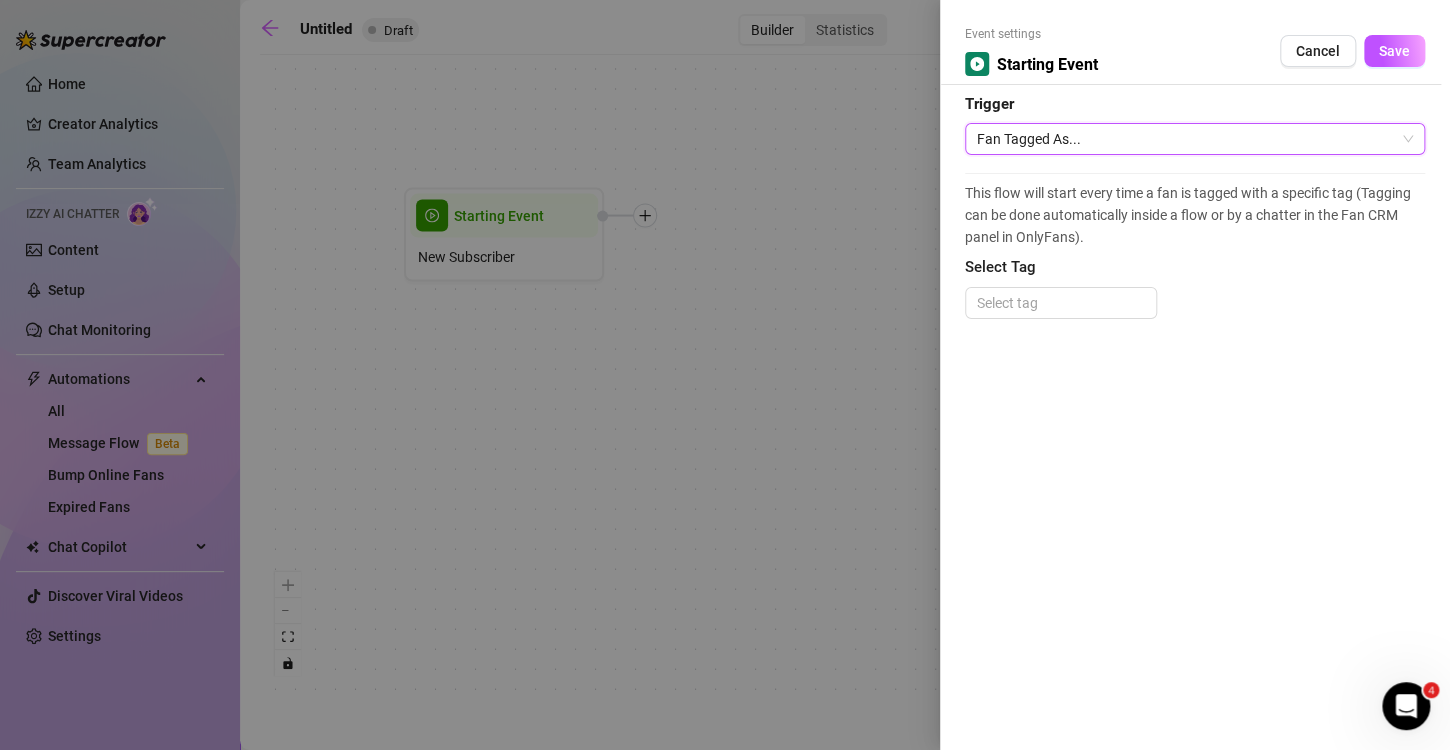 click on "Fan Tagged As..." at bounding box center [1195, 139] 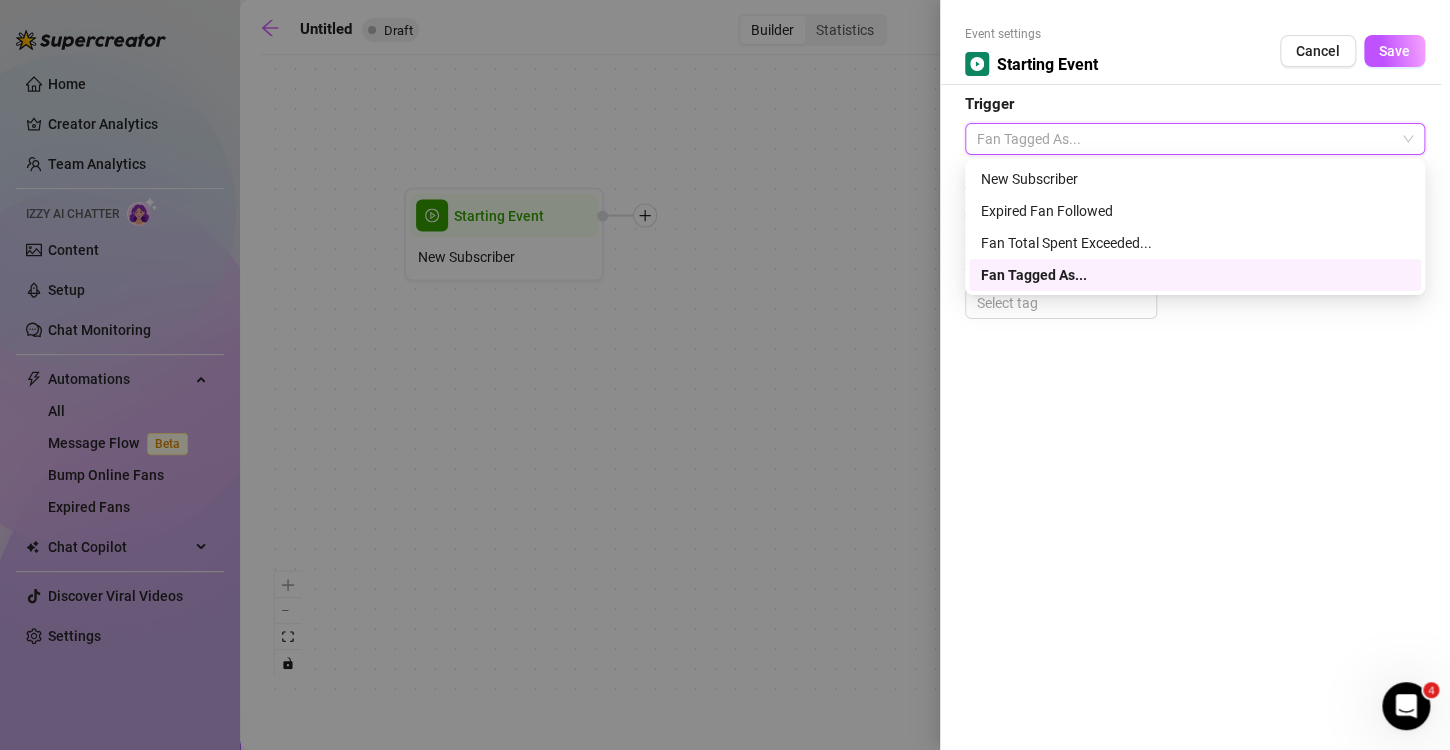 click on "Fan Tagged As..." at bounding box center (1195, 139) 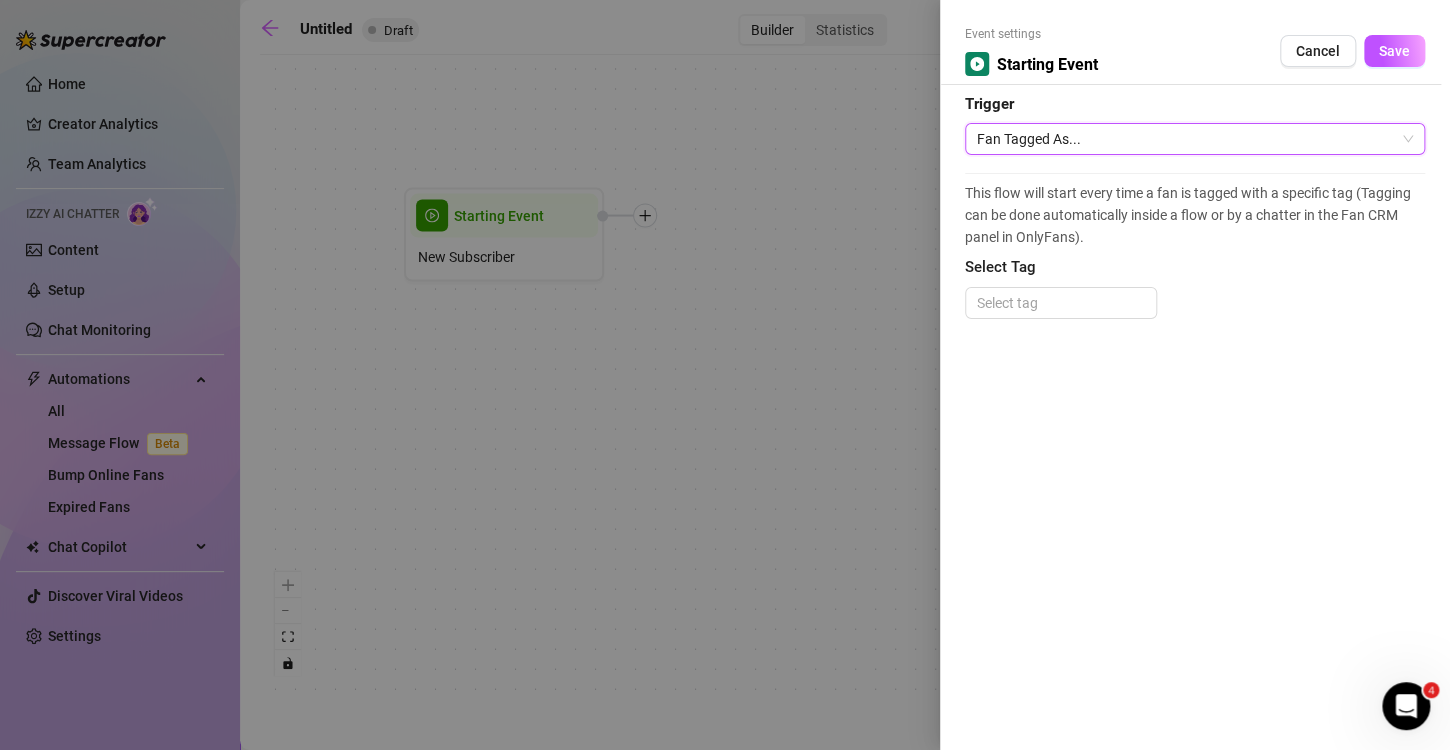 click on "Fan Tagged As..." at bounding box center (1195, 139) 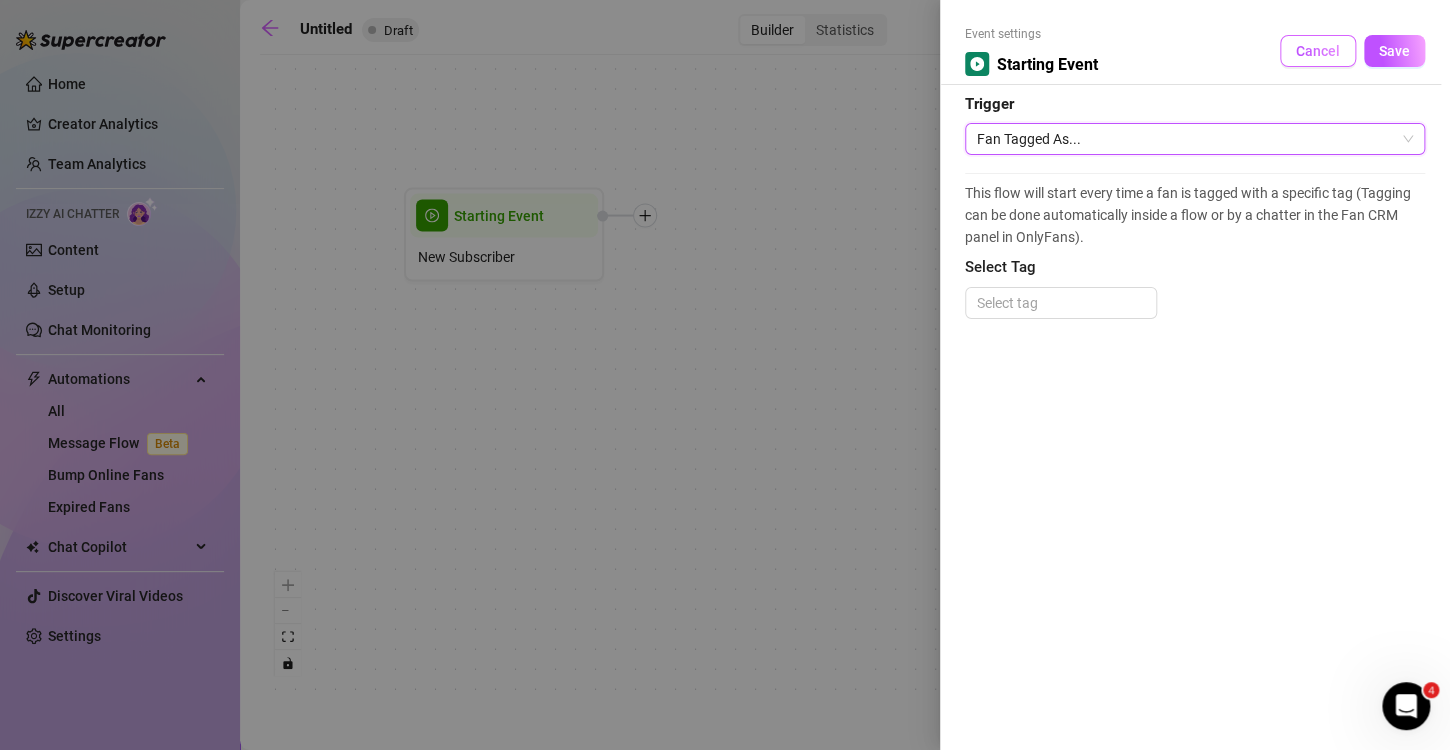 click on "Cancel" at bounding box center [1318, 51] 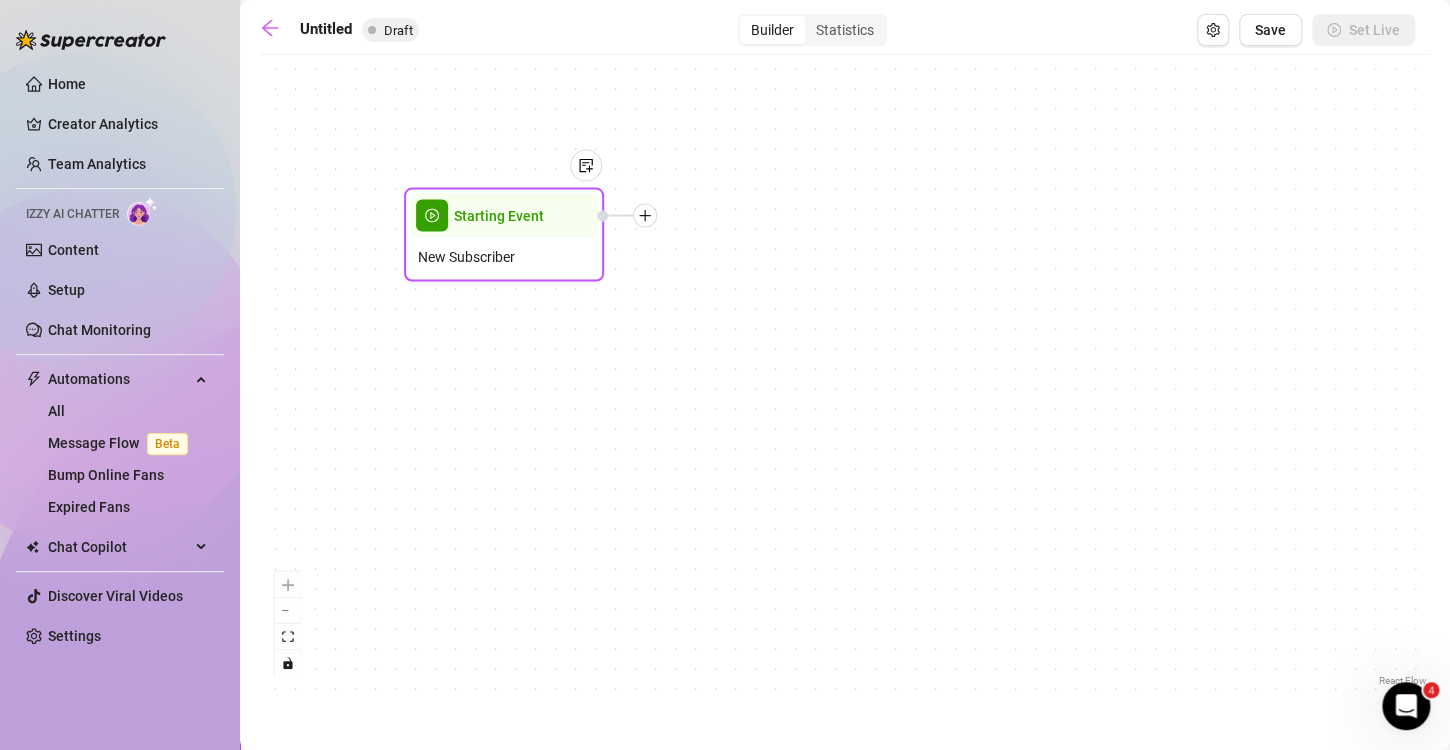 click 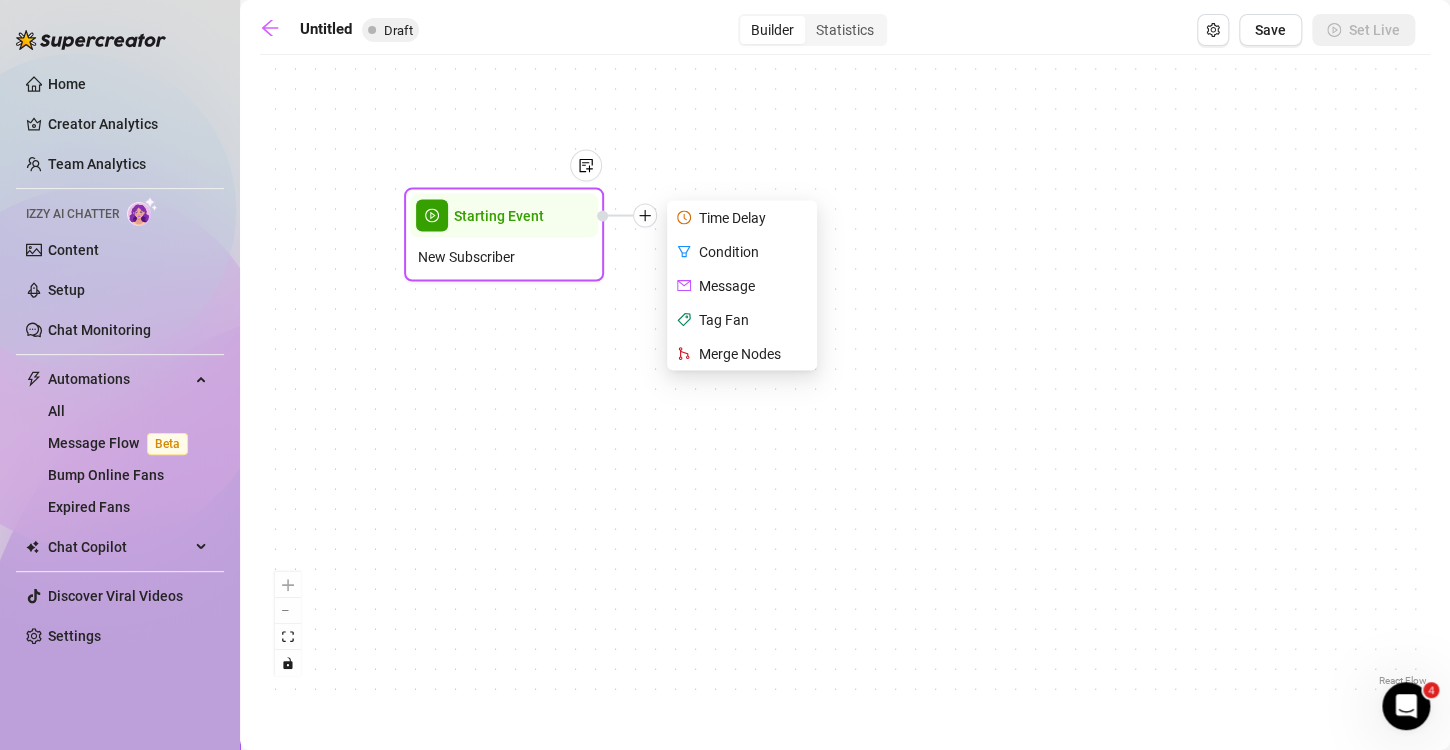click on "Tag Fan" at bounding box center [744, 320] 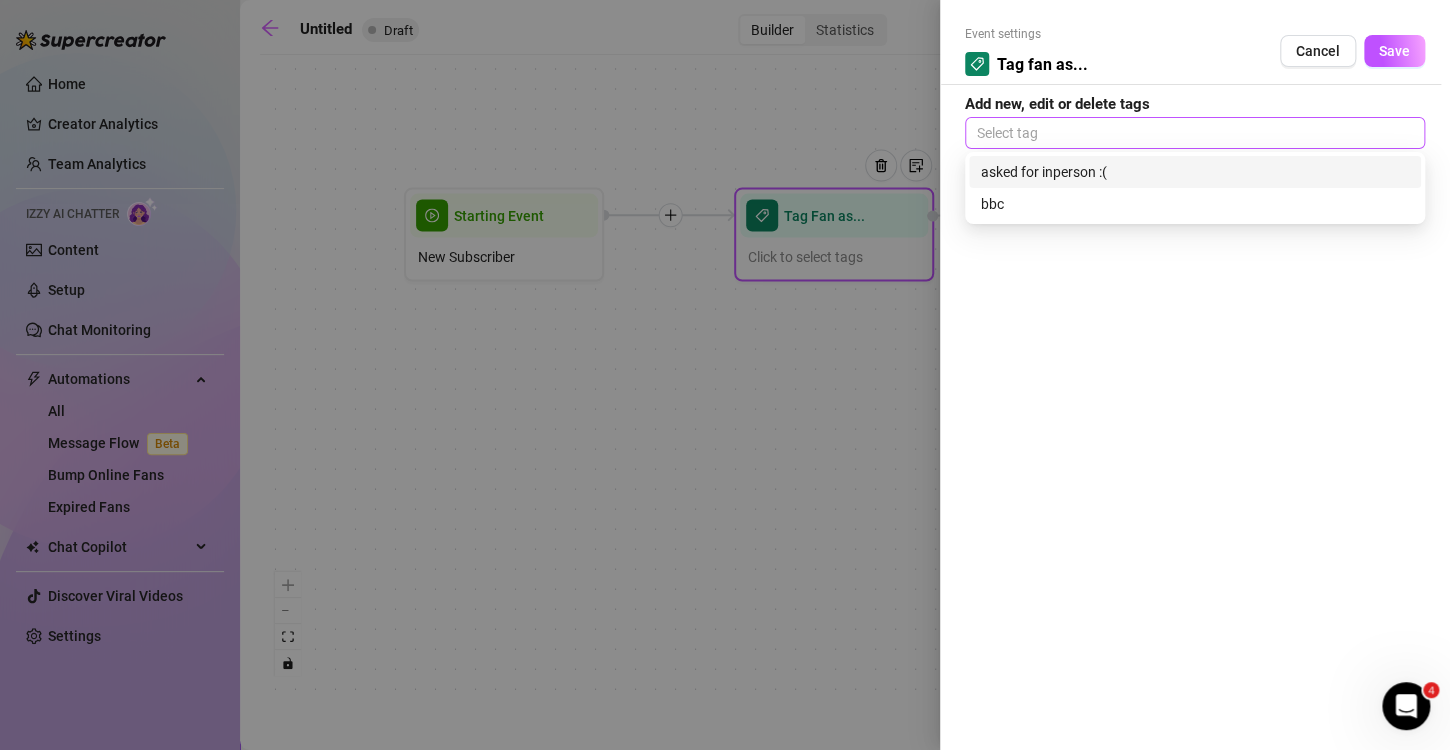 click at bounding box center (1195, 133) 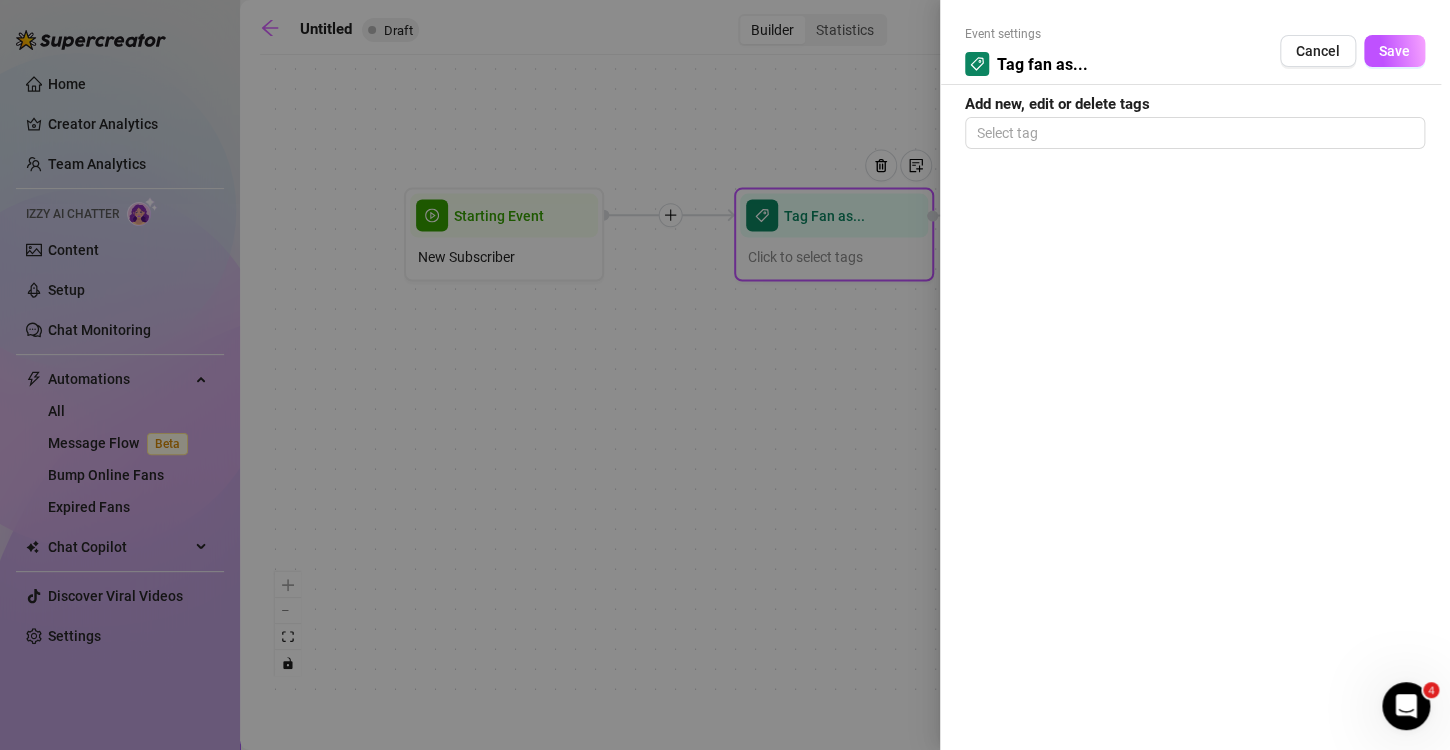 click on "Event settings Tag fan as... Cancel Save Add new, edit or delete tags   Select tag" at bounding box center (1195, 375) 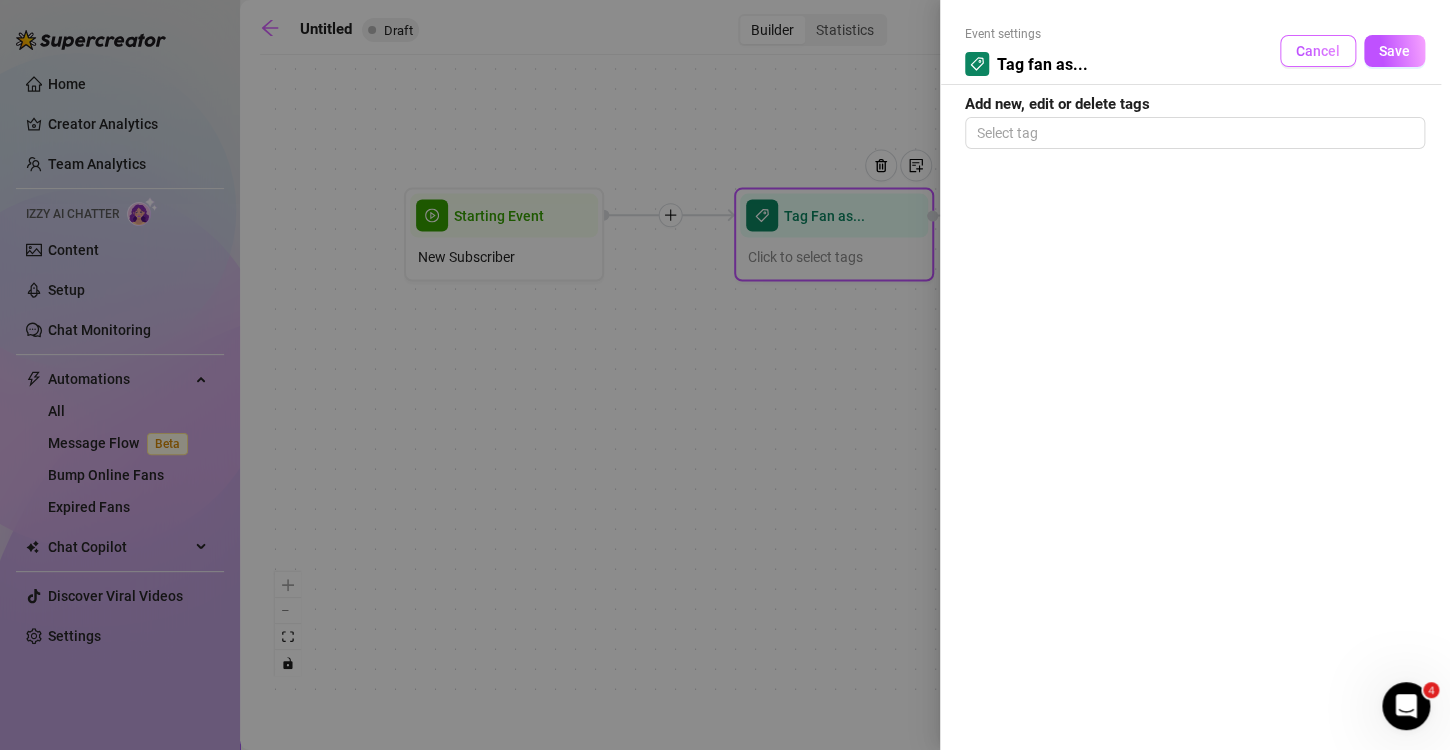 click on "Cancel" at bounding box center [1318, 51] 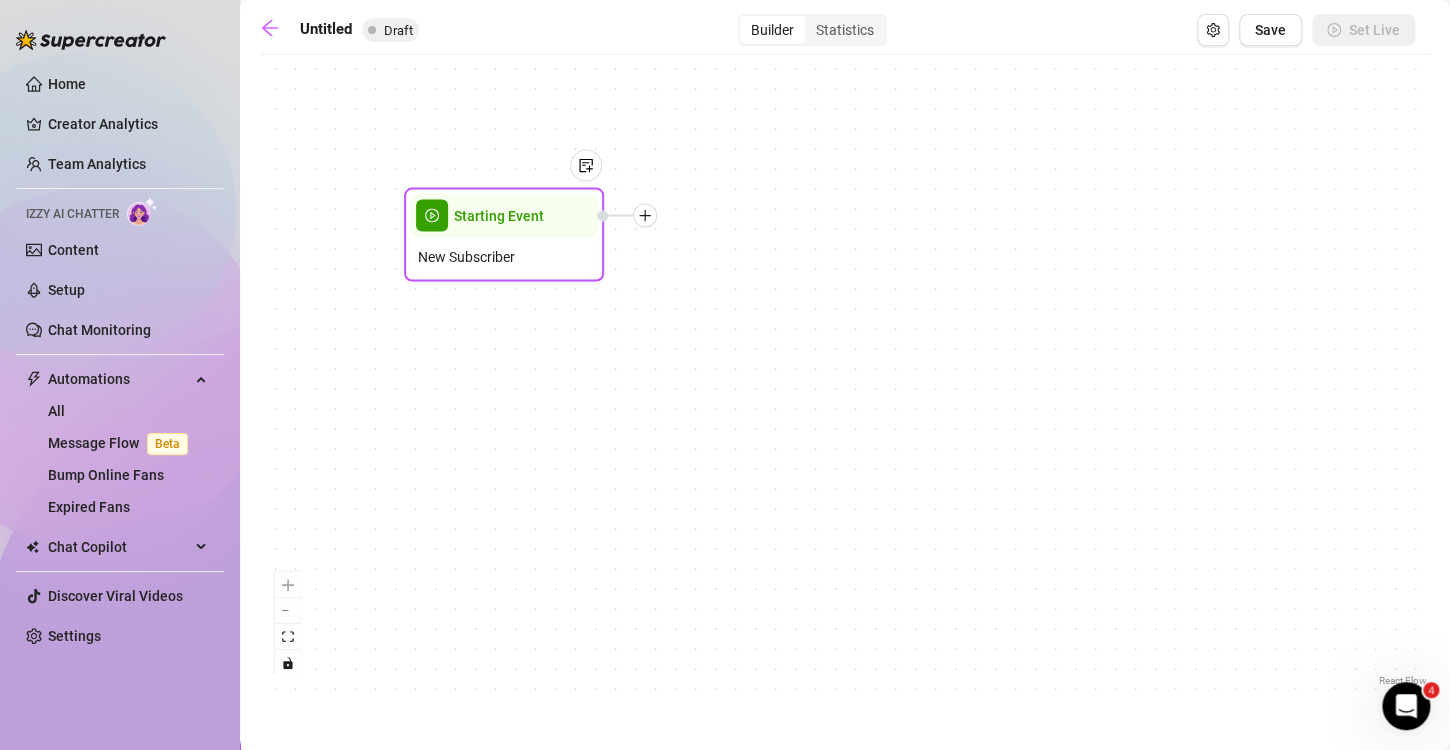 click at bounding box center [645, 216] 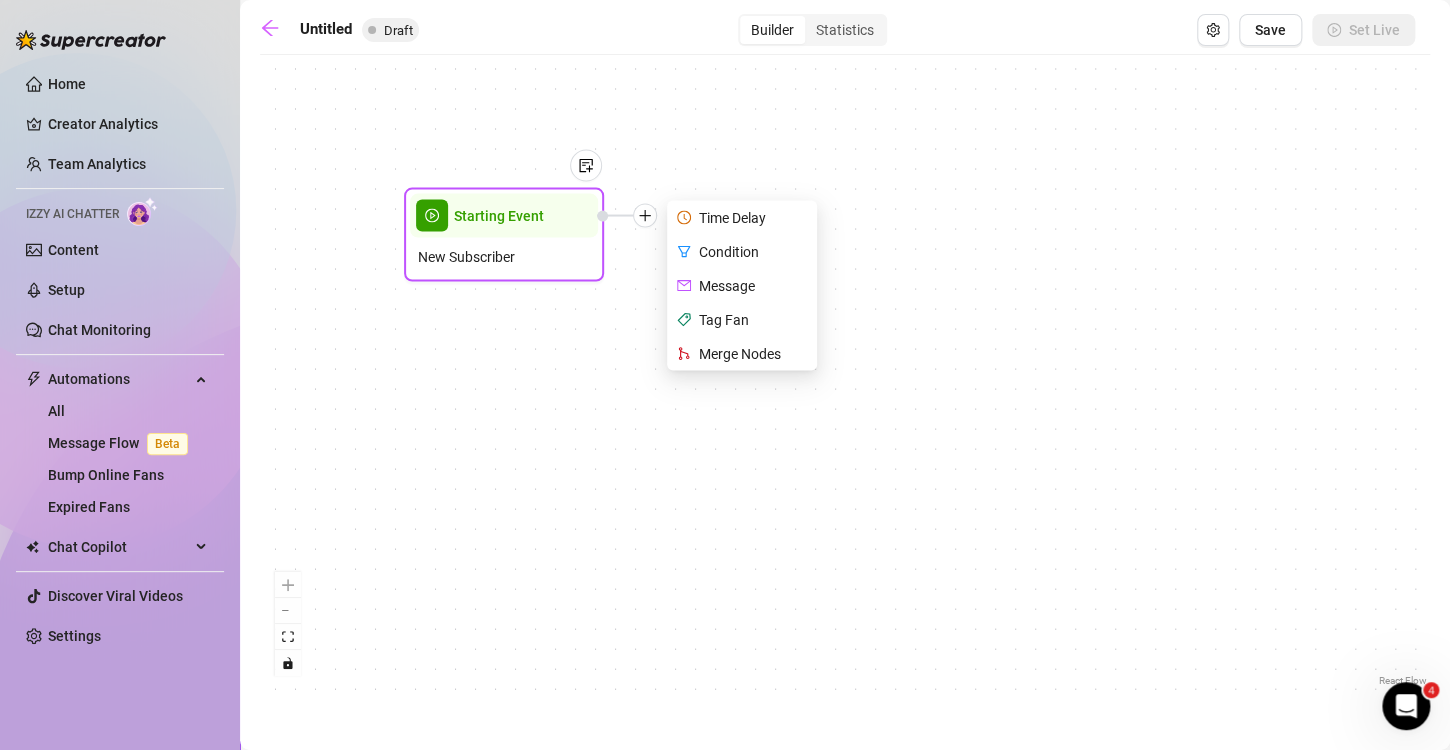 click at bounding box center [645, 216] 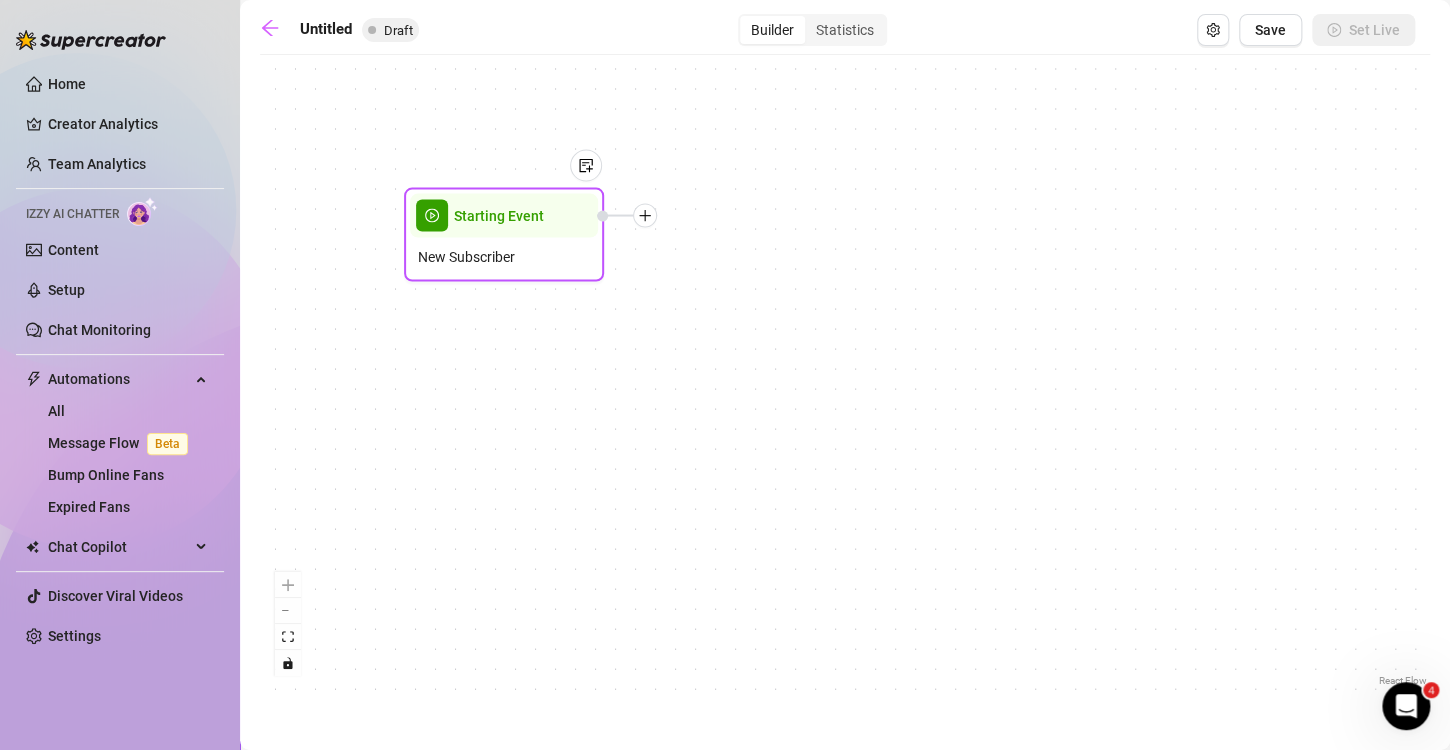 click at bounding box center (645, 216) 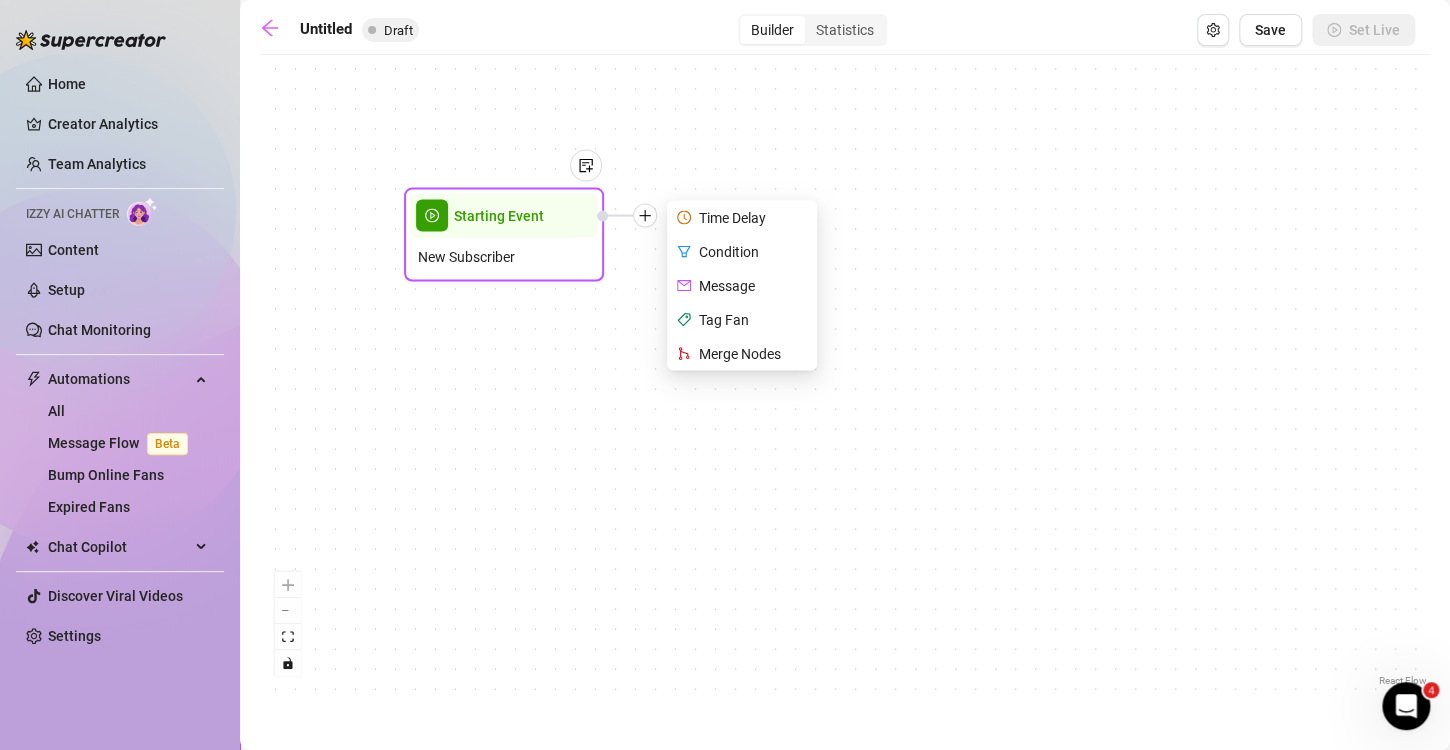 click on "Message" at bounding box center [744, 286] 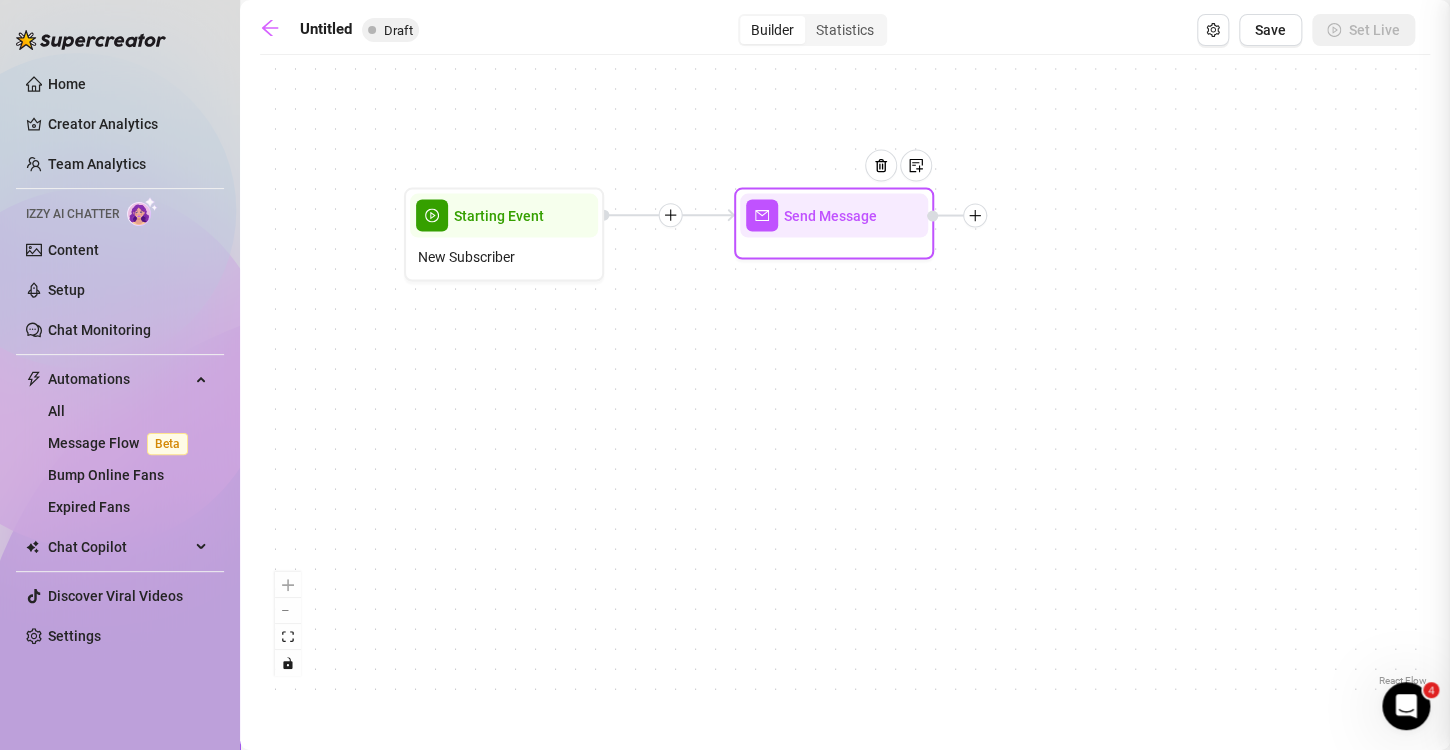 type on "Write your message here" 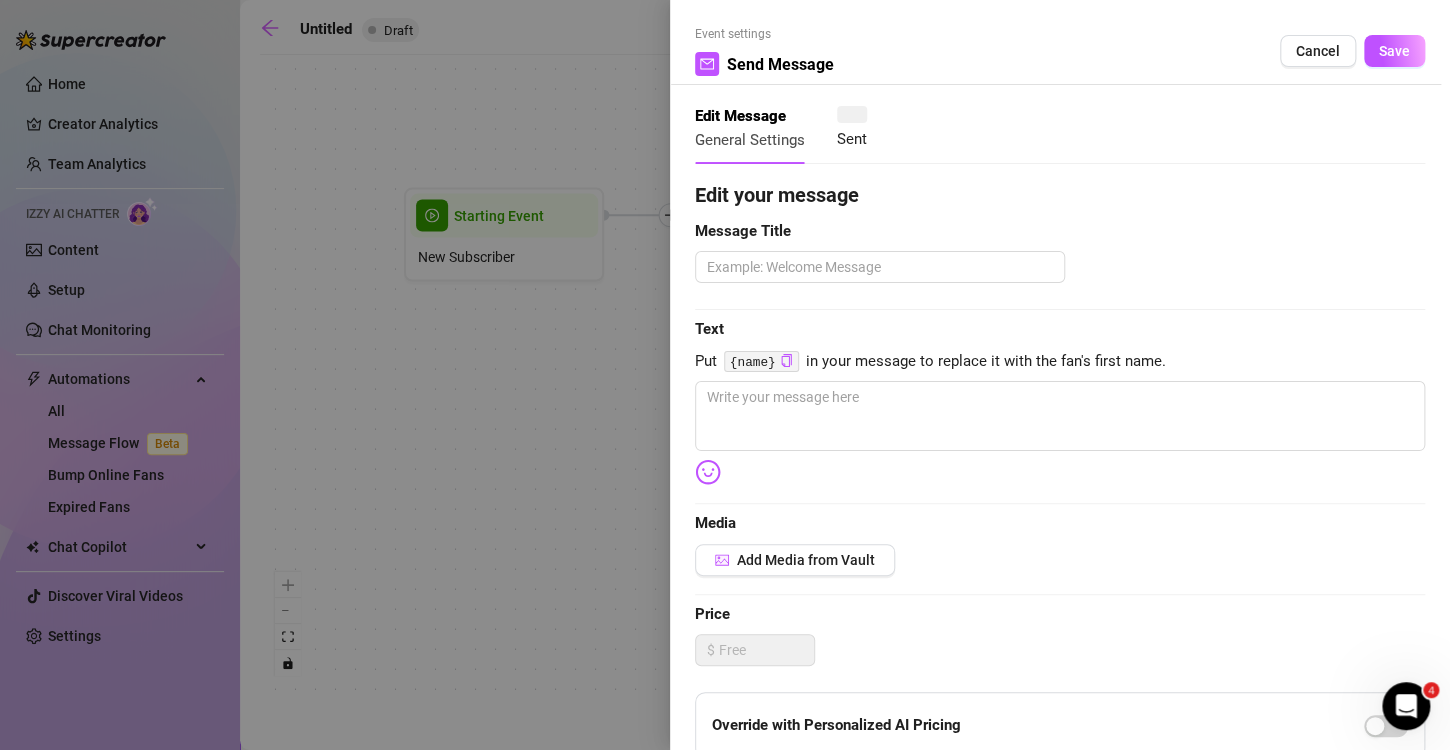 type 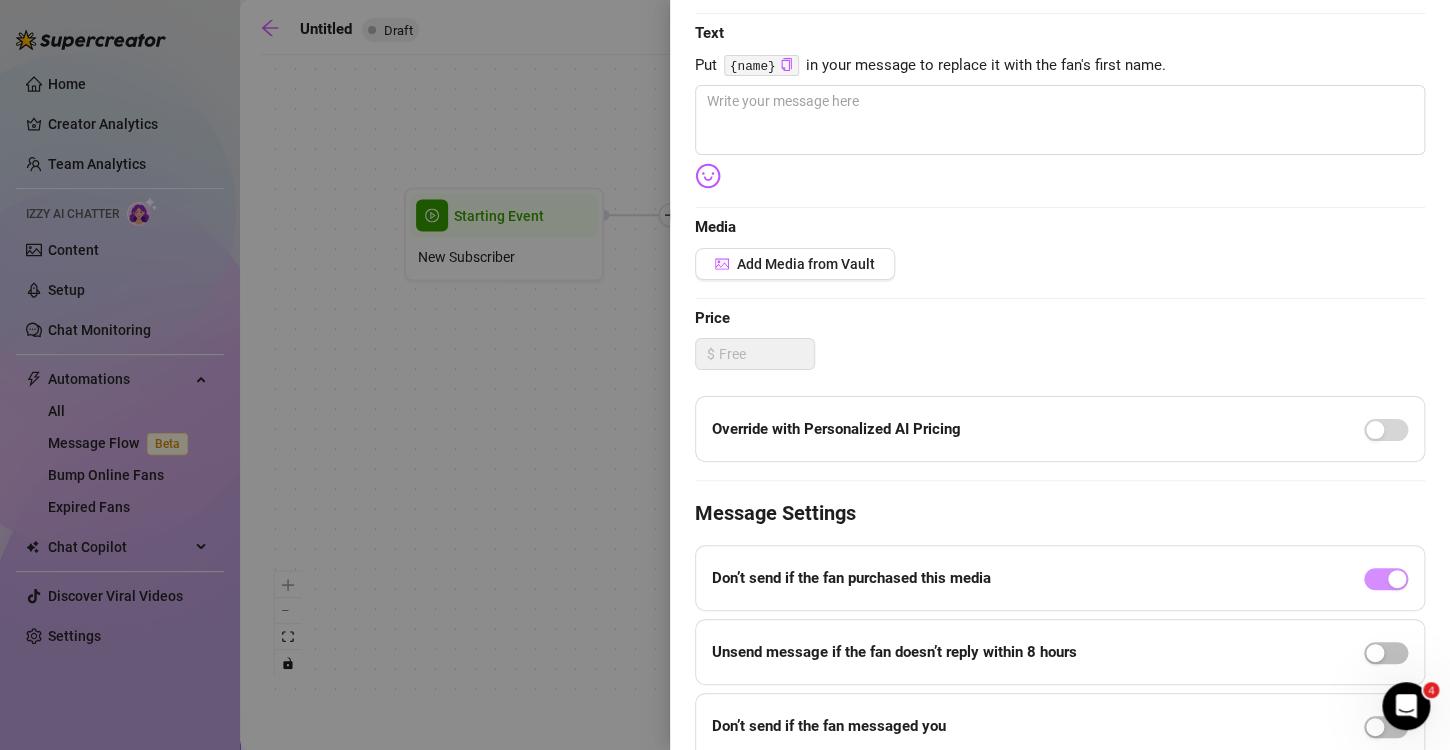 scroll, scrollTop: 377, scrollLeft: 0, axis: vertical 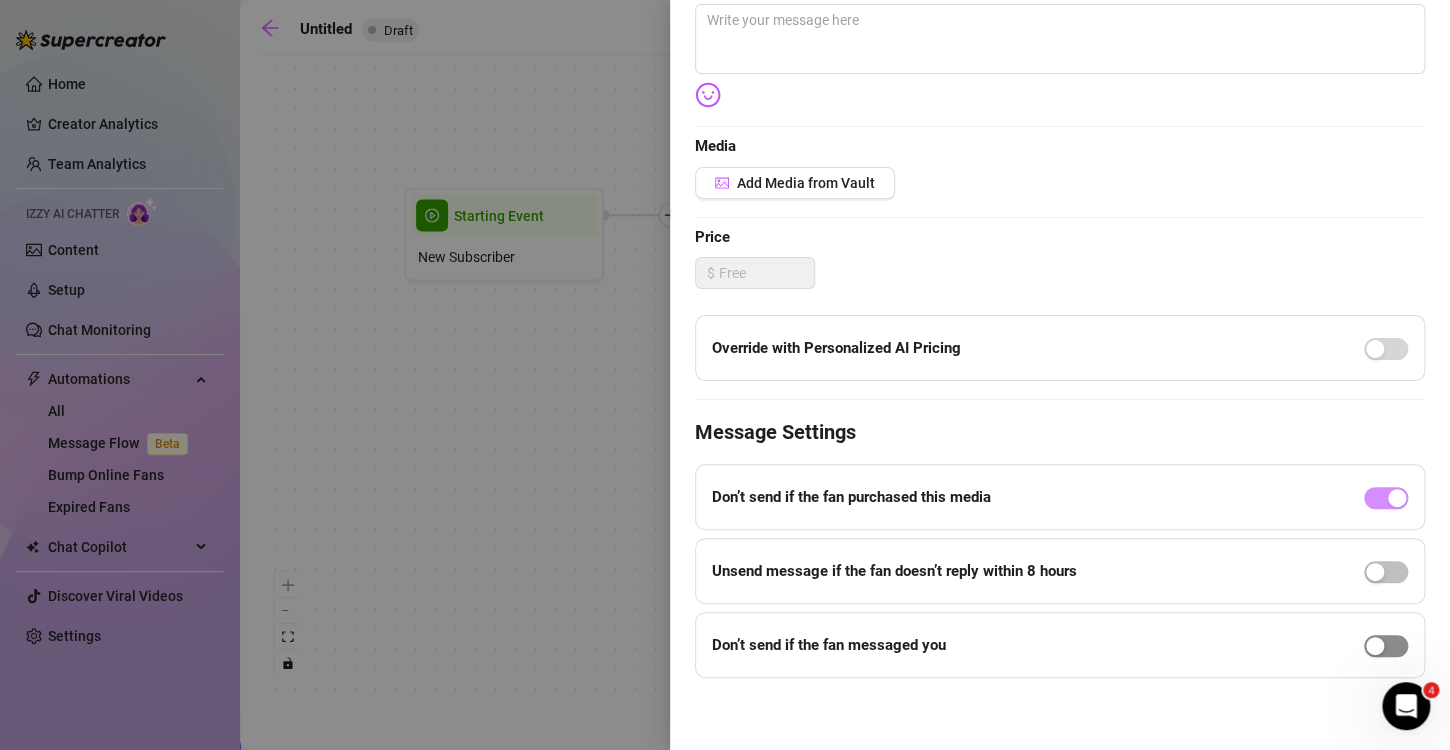 click at bounding box center (1375, 646) 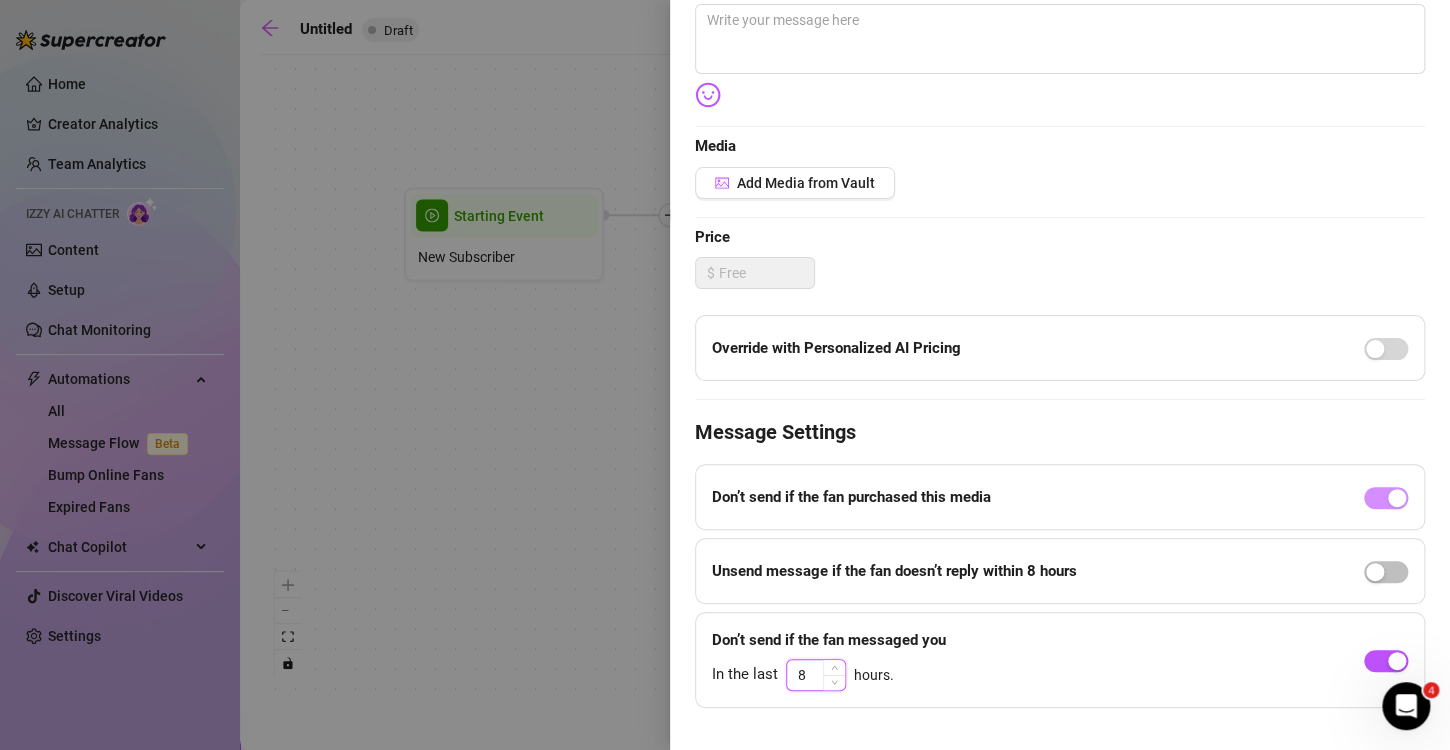 click on "8" at bounding box center (816, 675) 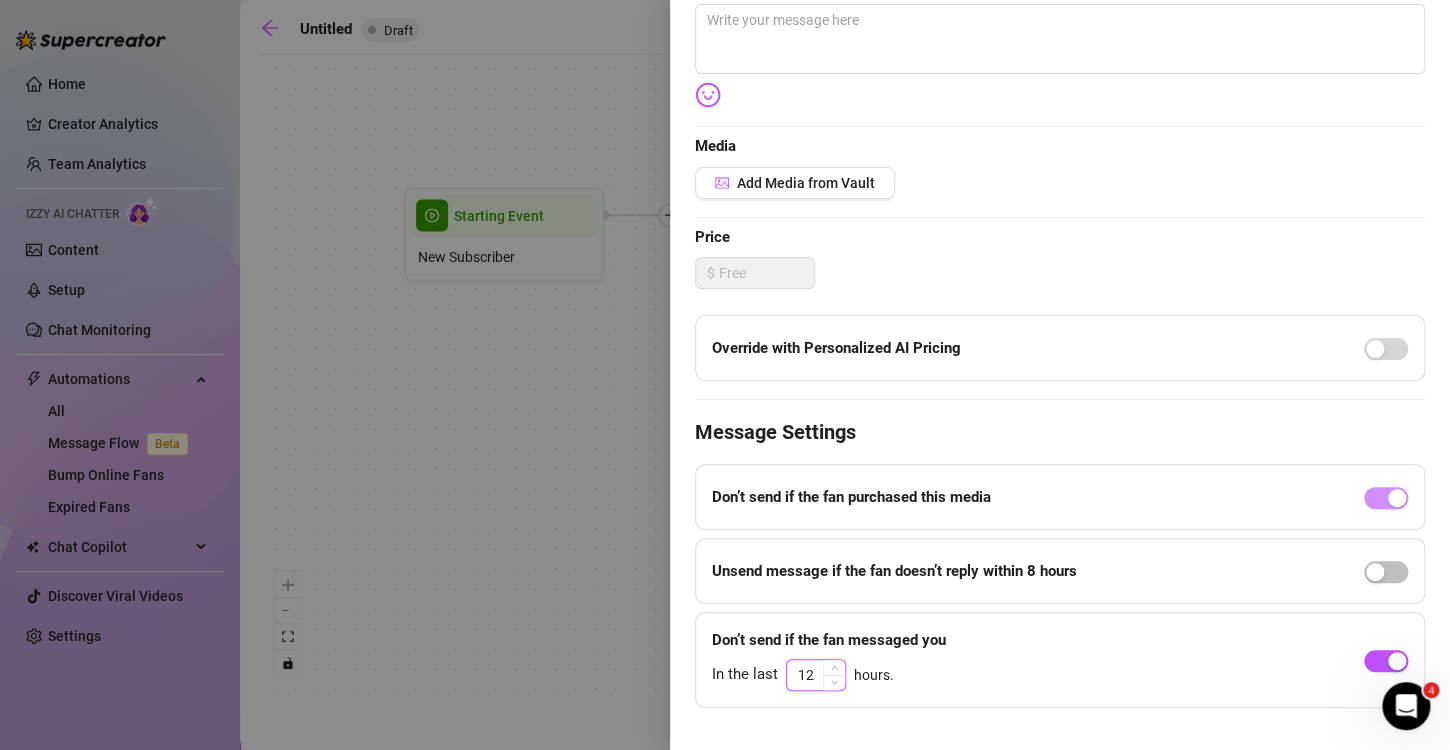 type on "1" 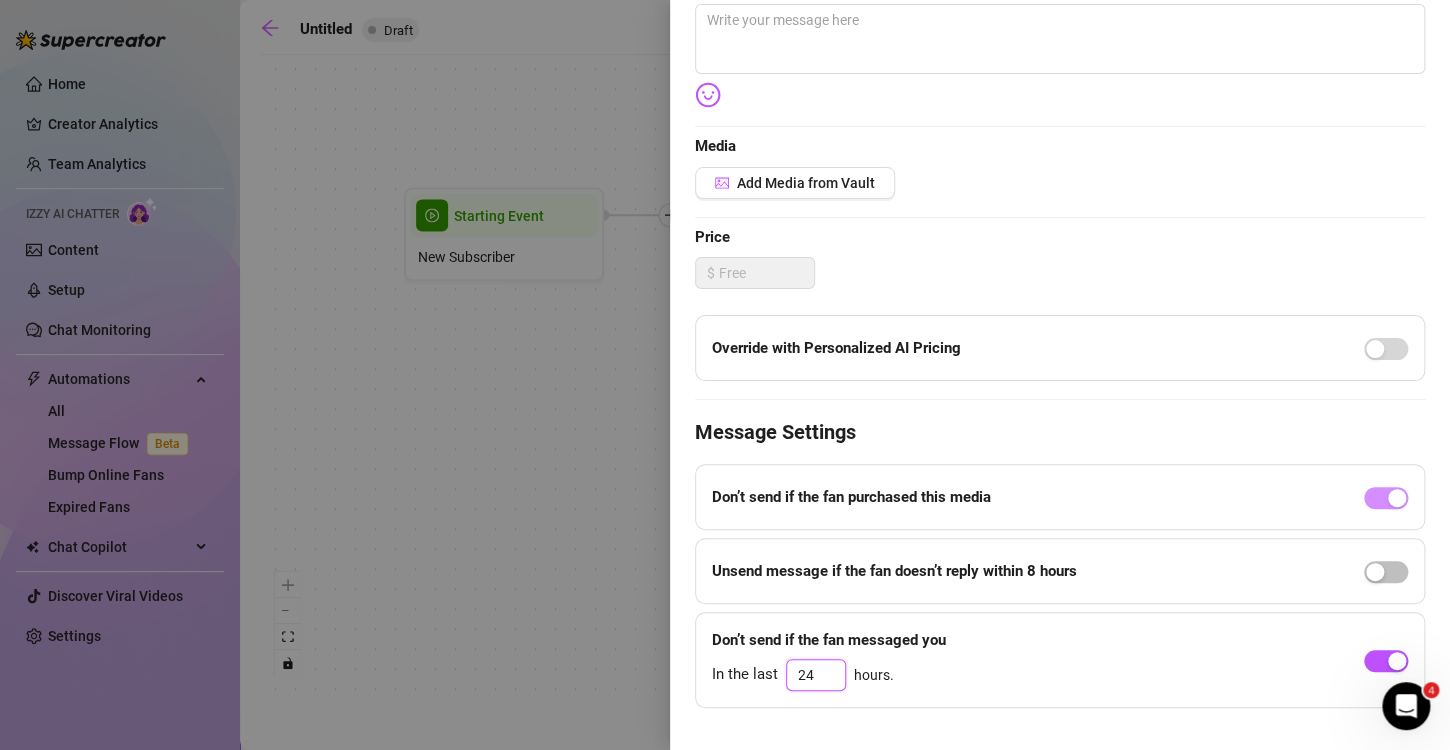 type on "24" 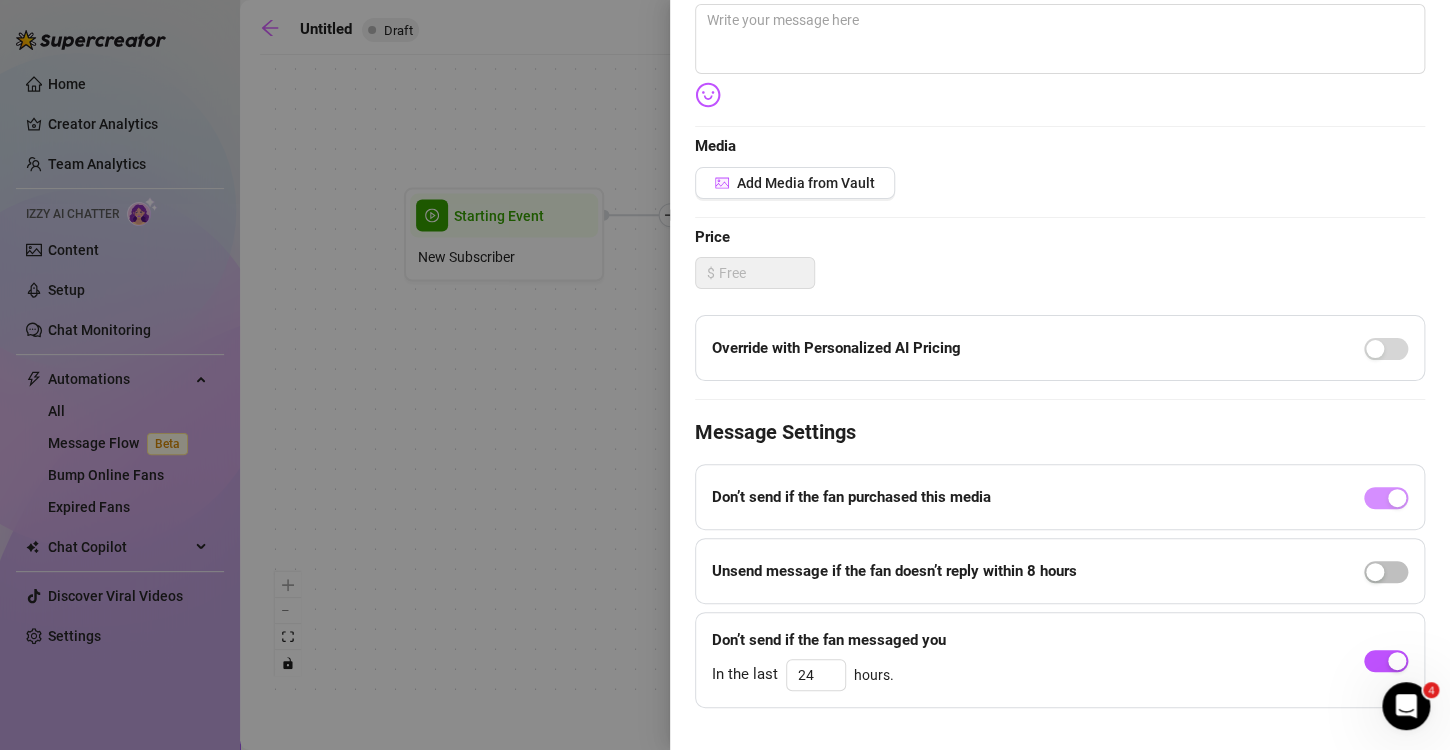 click on "Don’t send if the fan messaged you In the last [TIME] hours." at bounding box center [829, 660] 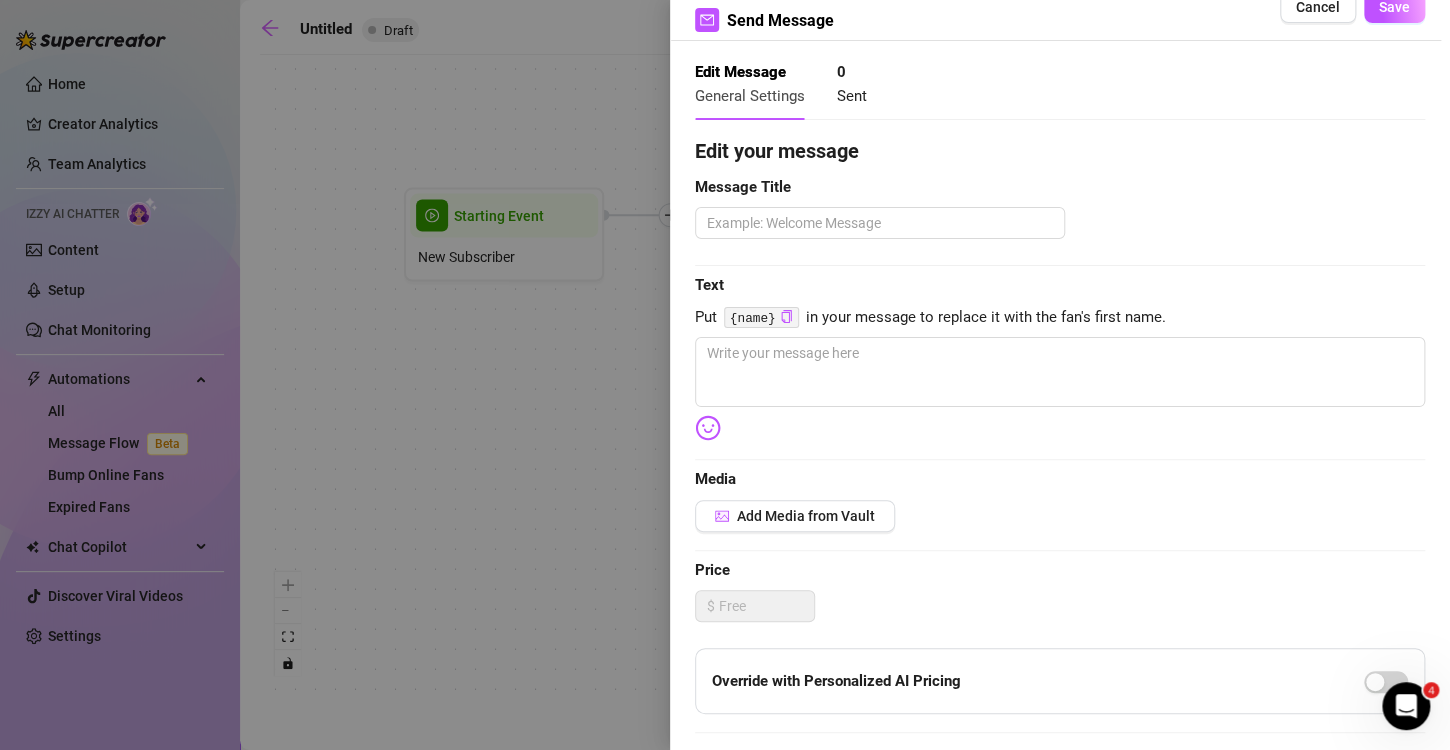 scroll, scrollTop: 0, scrollLeft: 0, axis: both 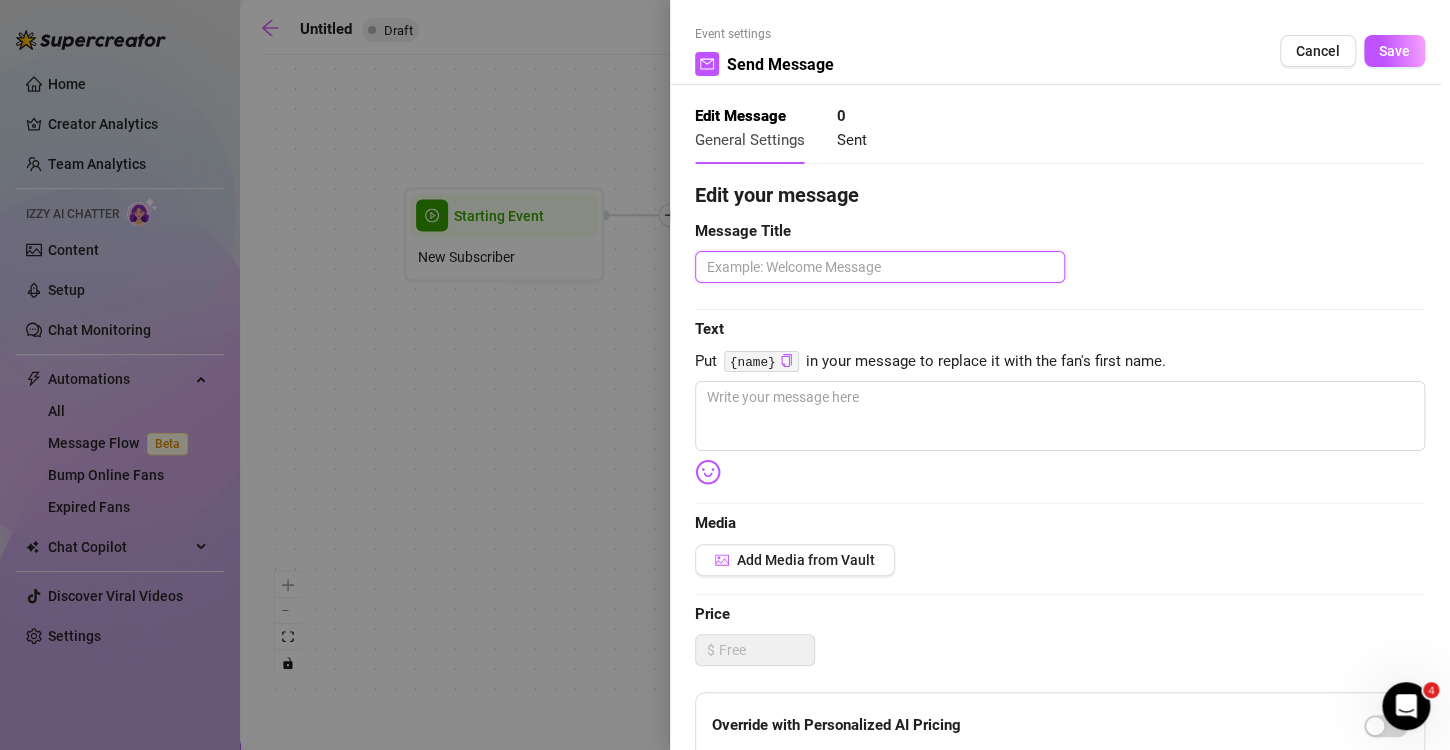 click at bounding box center [880, 267] 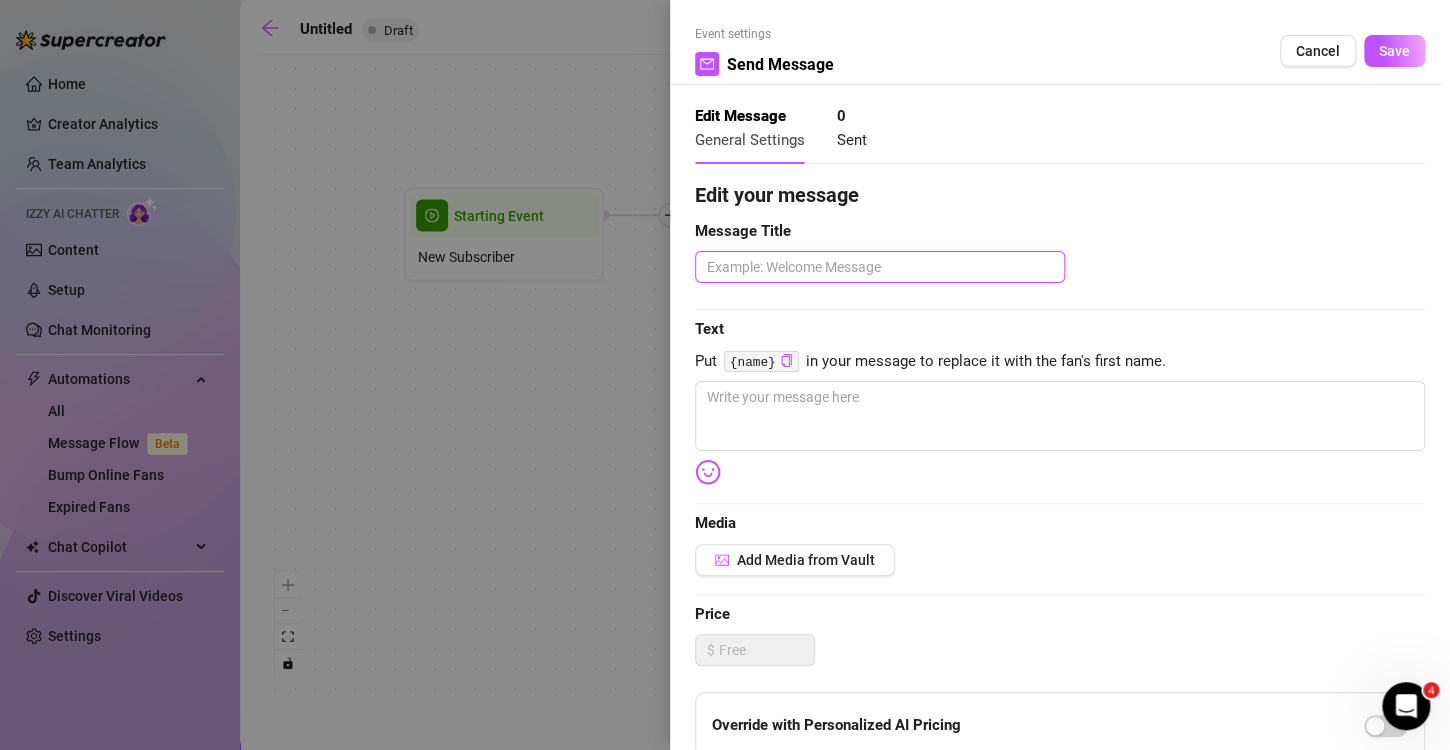 click at bounding box center [880, 267] 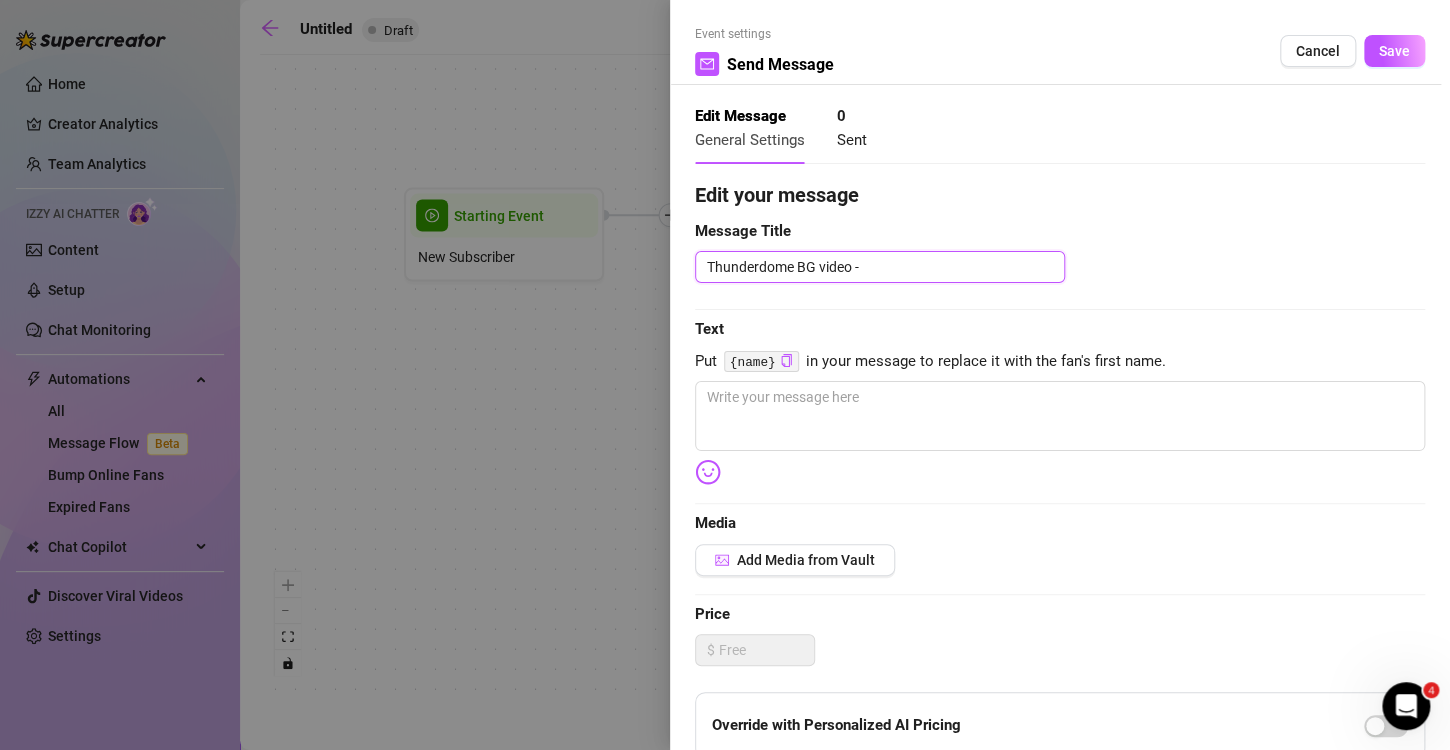 type 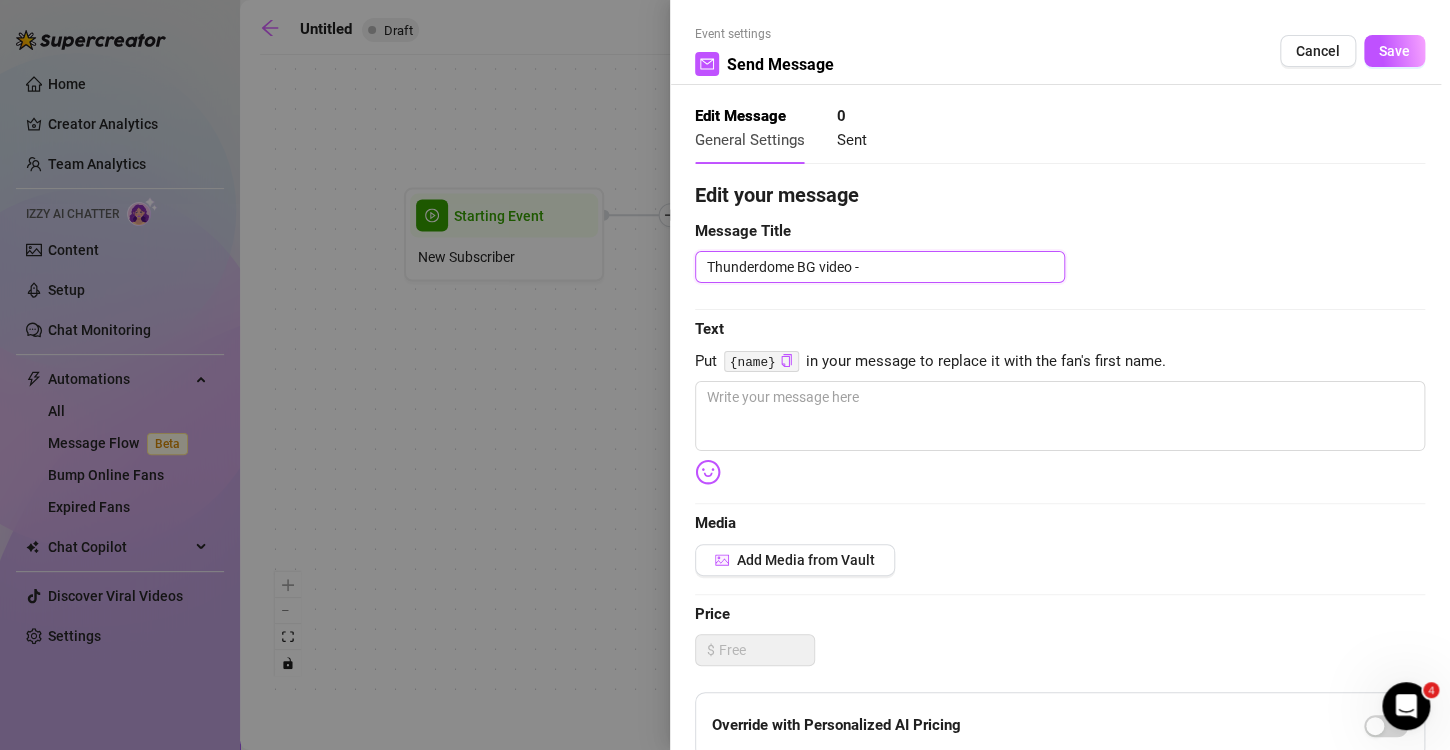 type on "Thunderdome BG video -" 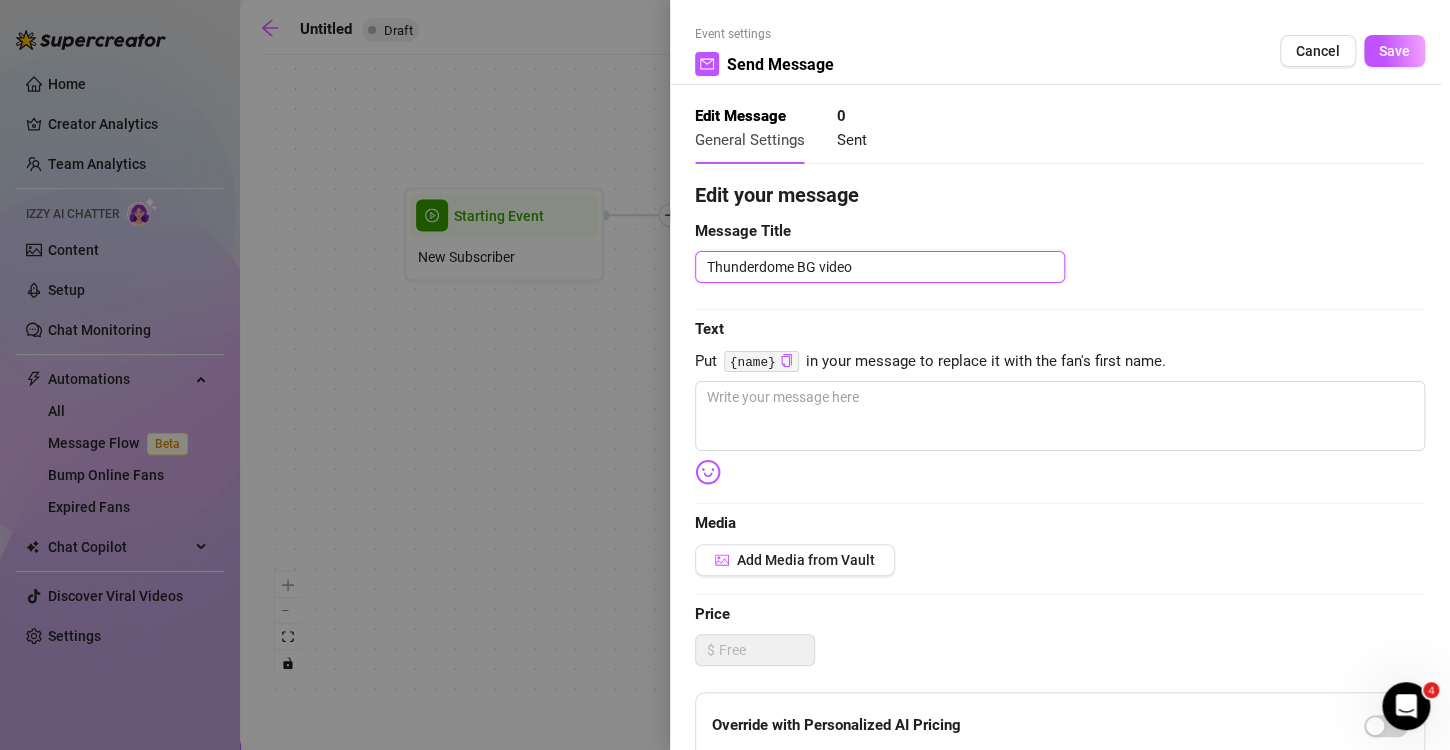 type on "Thunderdome BG video" 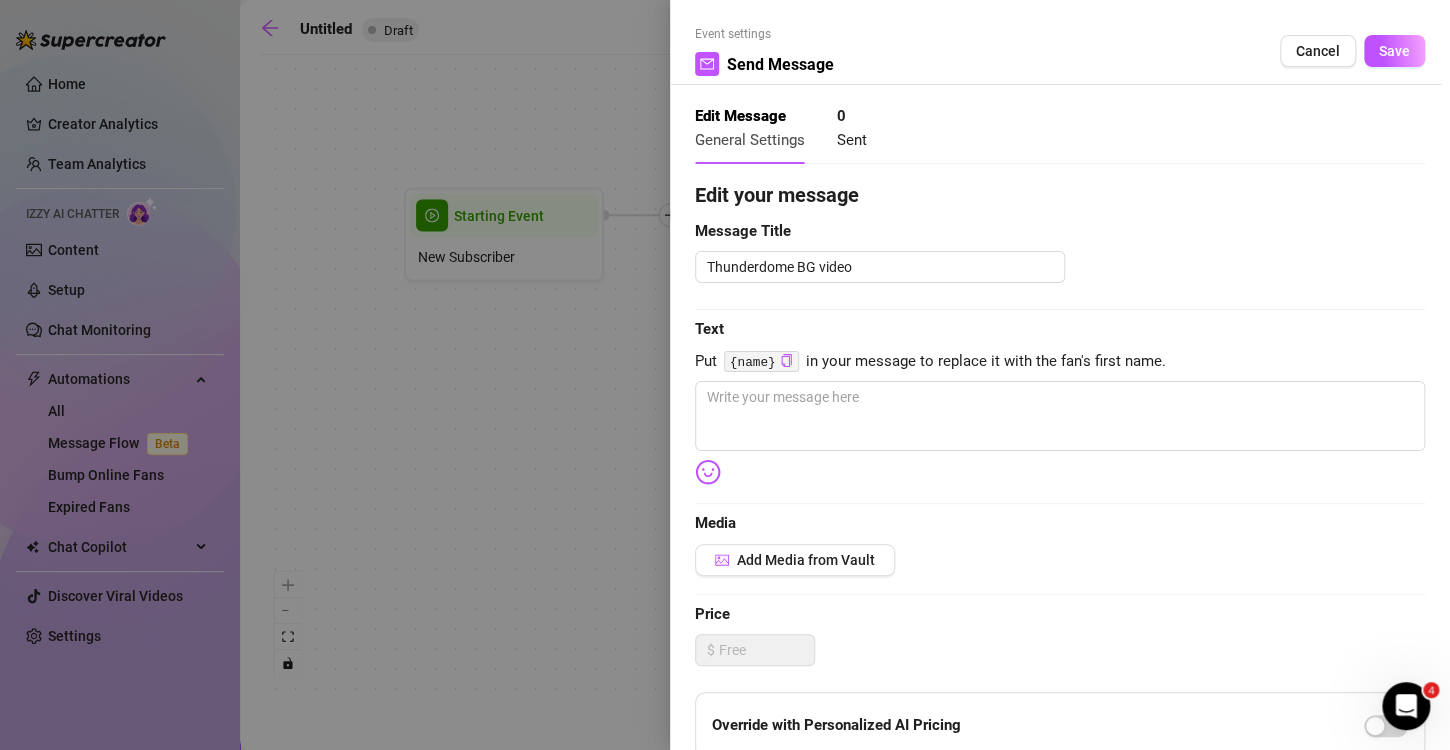 click on "Edit your message Message Title Thunderdome BG video  Text Put   {name}   in your message to replace it with the fan's first name. Media Add Media from Vault Price $ Override with Personalized AI Pricing Message Settings Don’t send if the fan purchased this media Unsend message if the fan doesn’t reply within 8 hours Don’t send if the fan messaged you In the last 24 hours." at bounding box center [1060, 632] 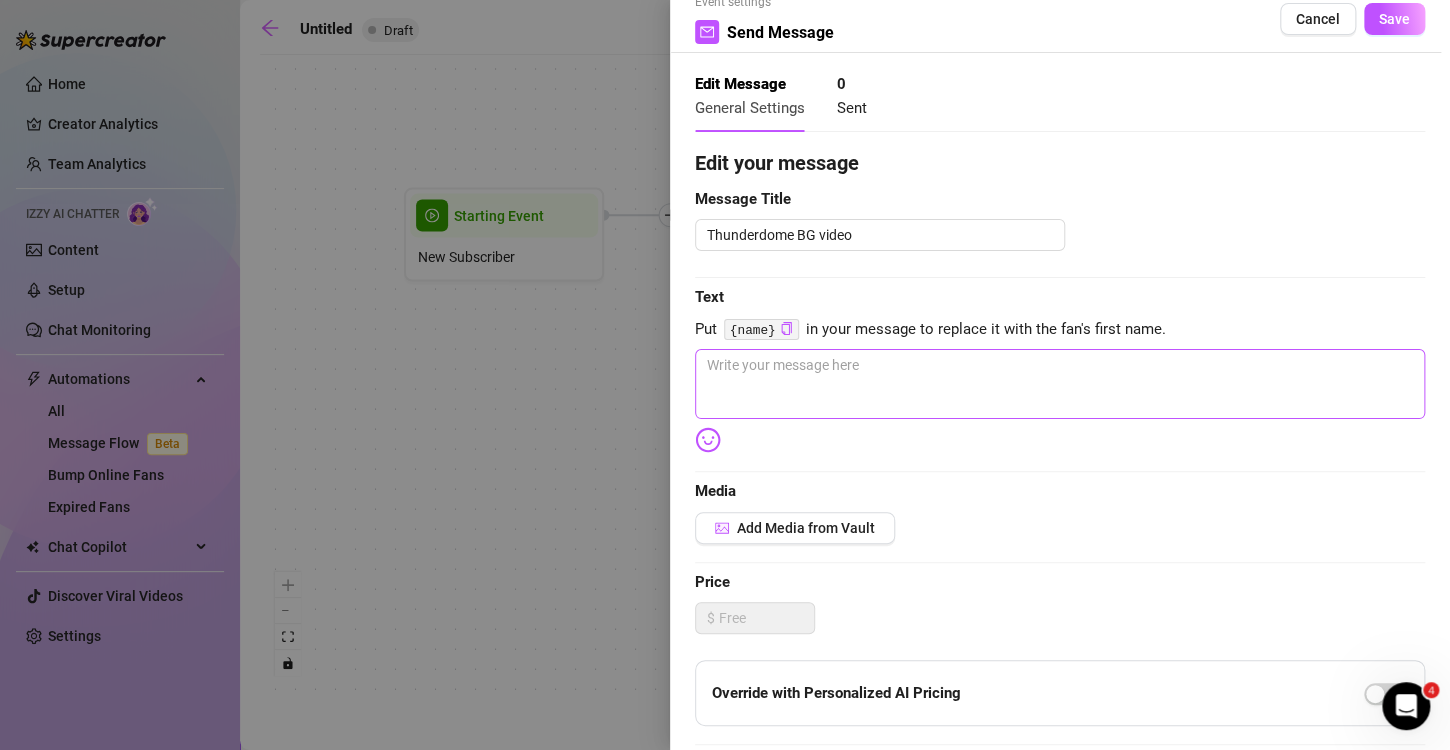 scroll, scrollTop: 0, scrollLeft: 0, axis: both 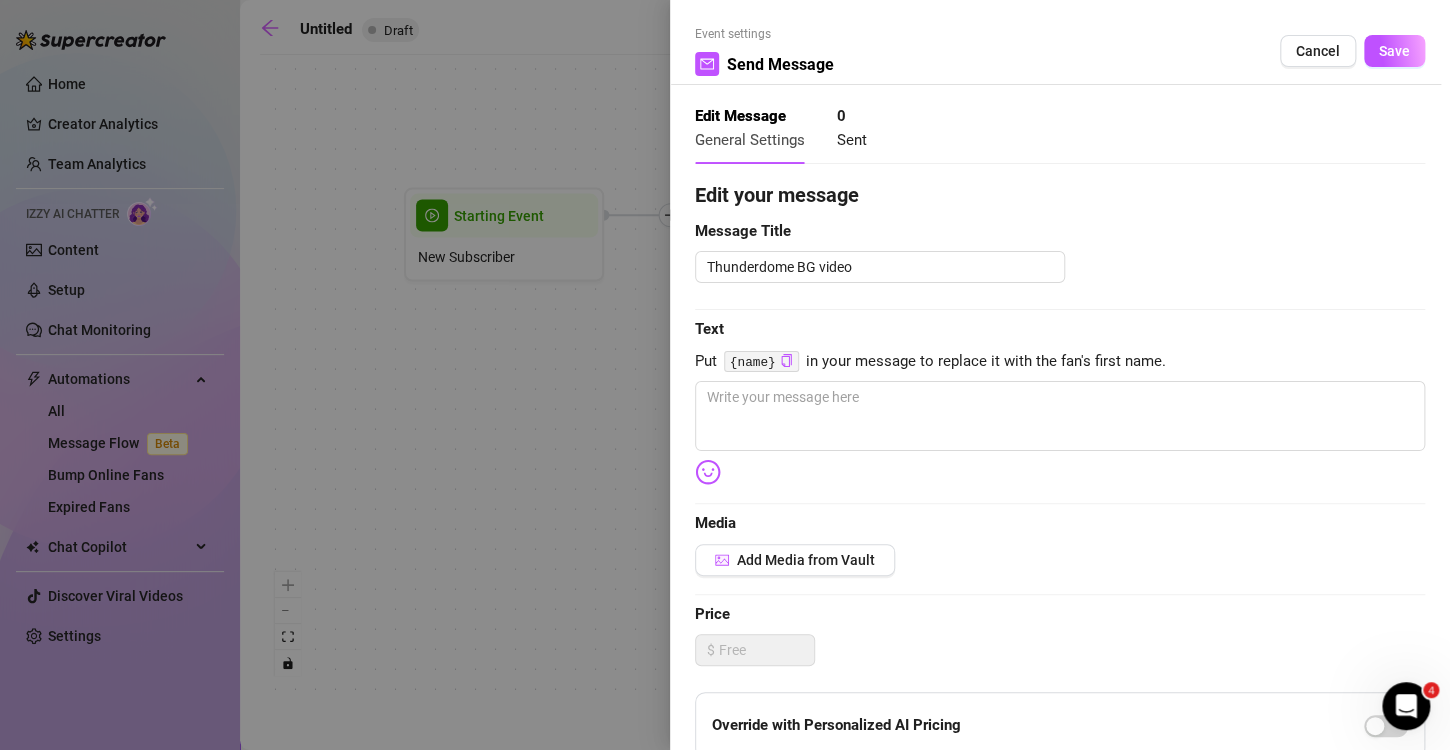 click at bounding box center [725, 375] 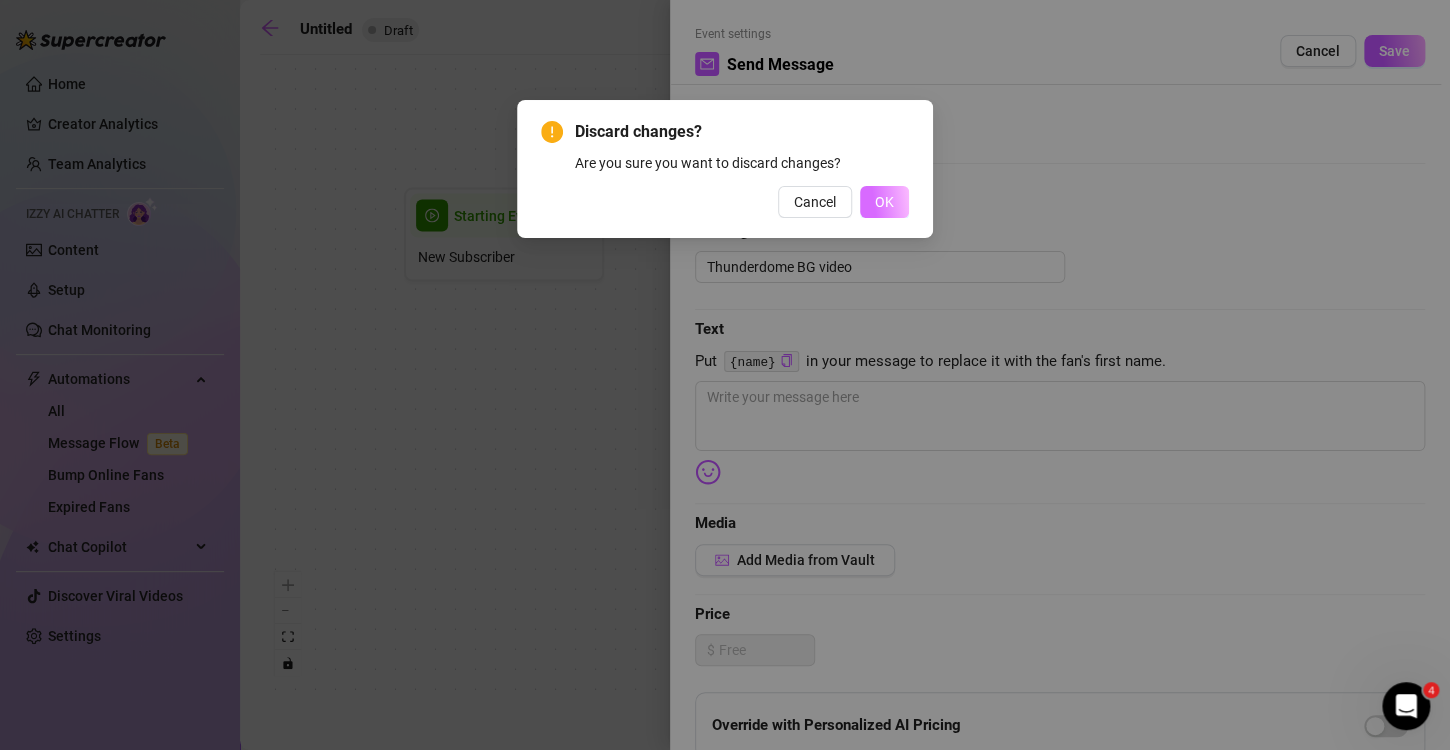 click on "OK" at bounding box center (884, 202) 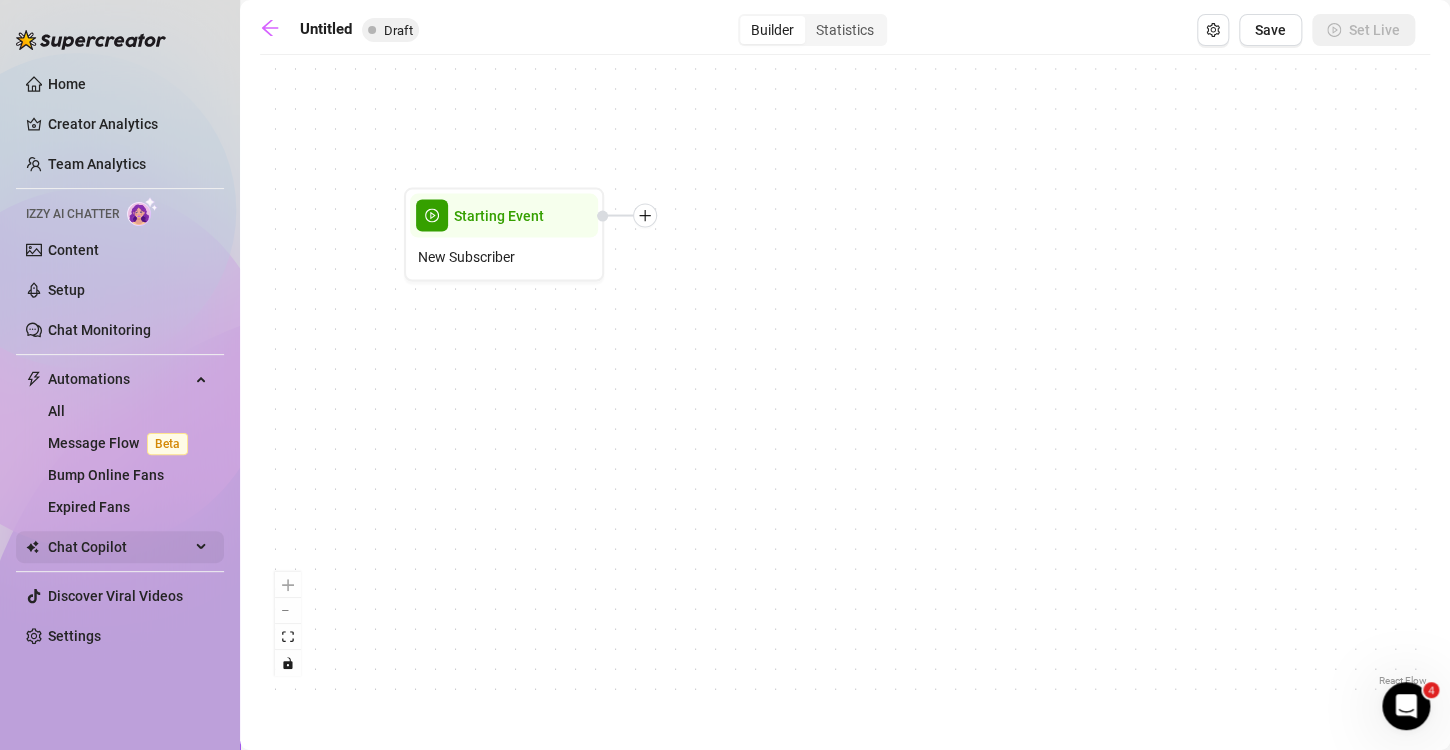 click on "Chat Copilot" at bounding box center (119, 547) 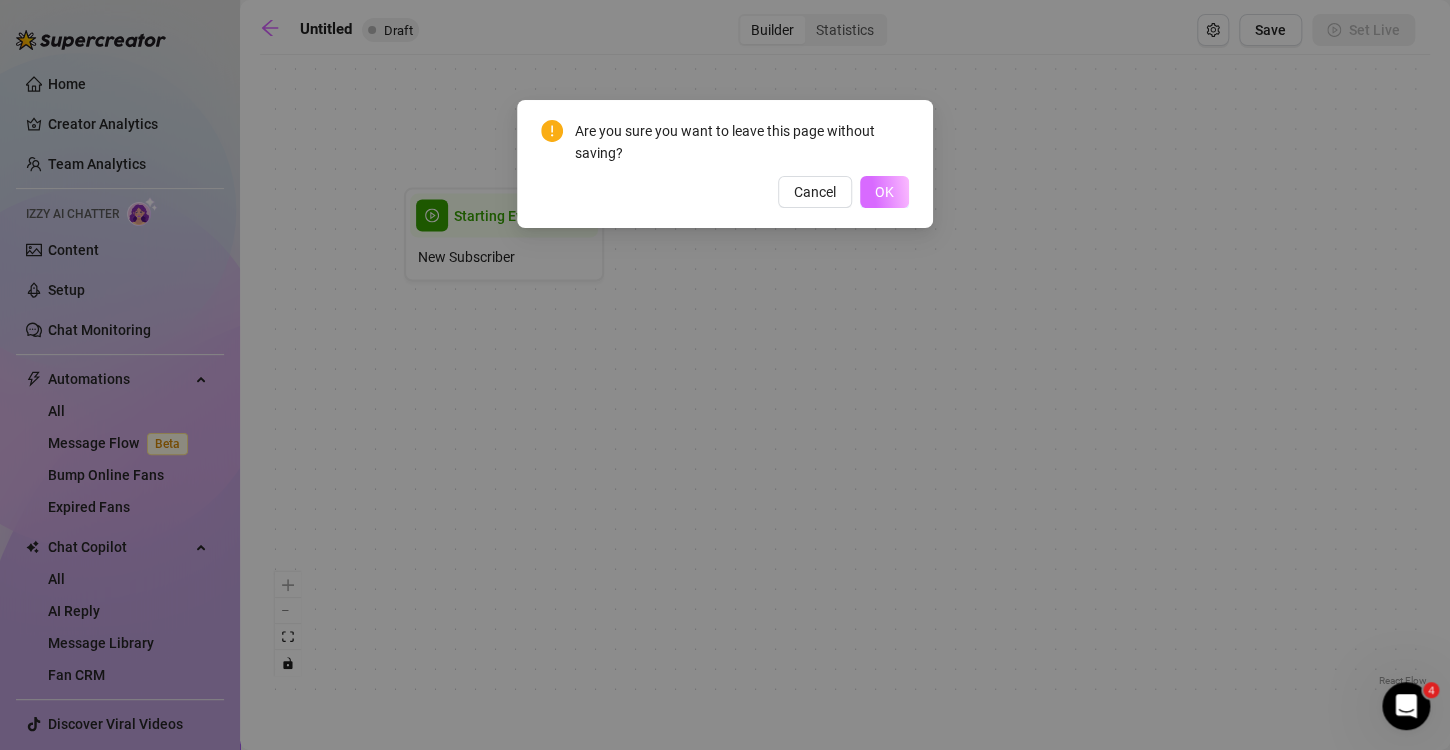 click on "OK" at bounding box center [884, 192] 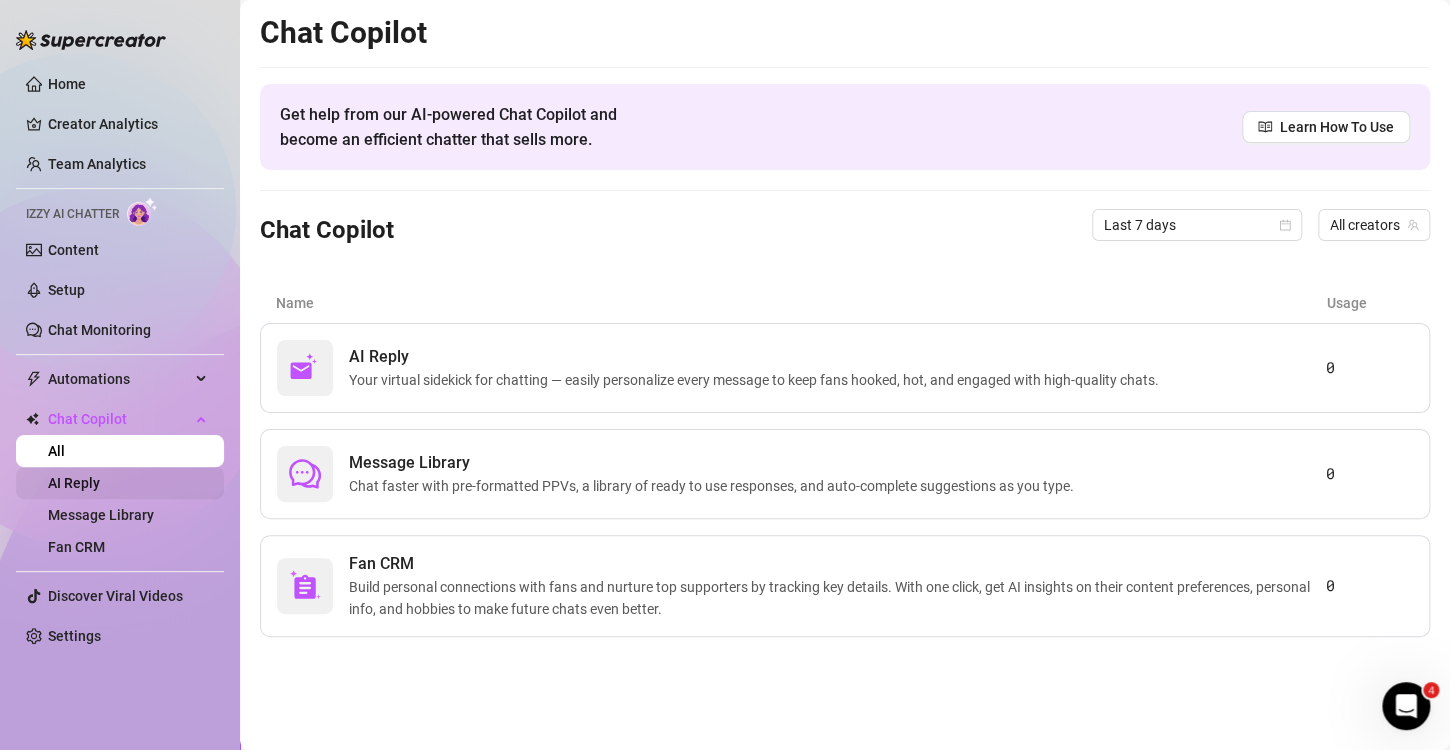click on "AI Reply" at bounding box center (74, 483) 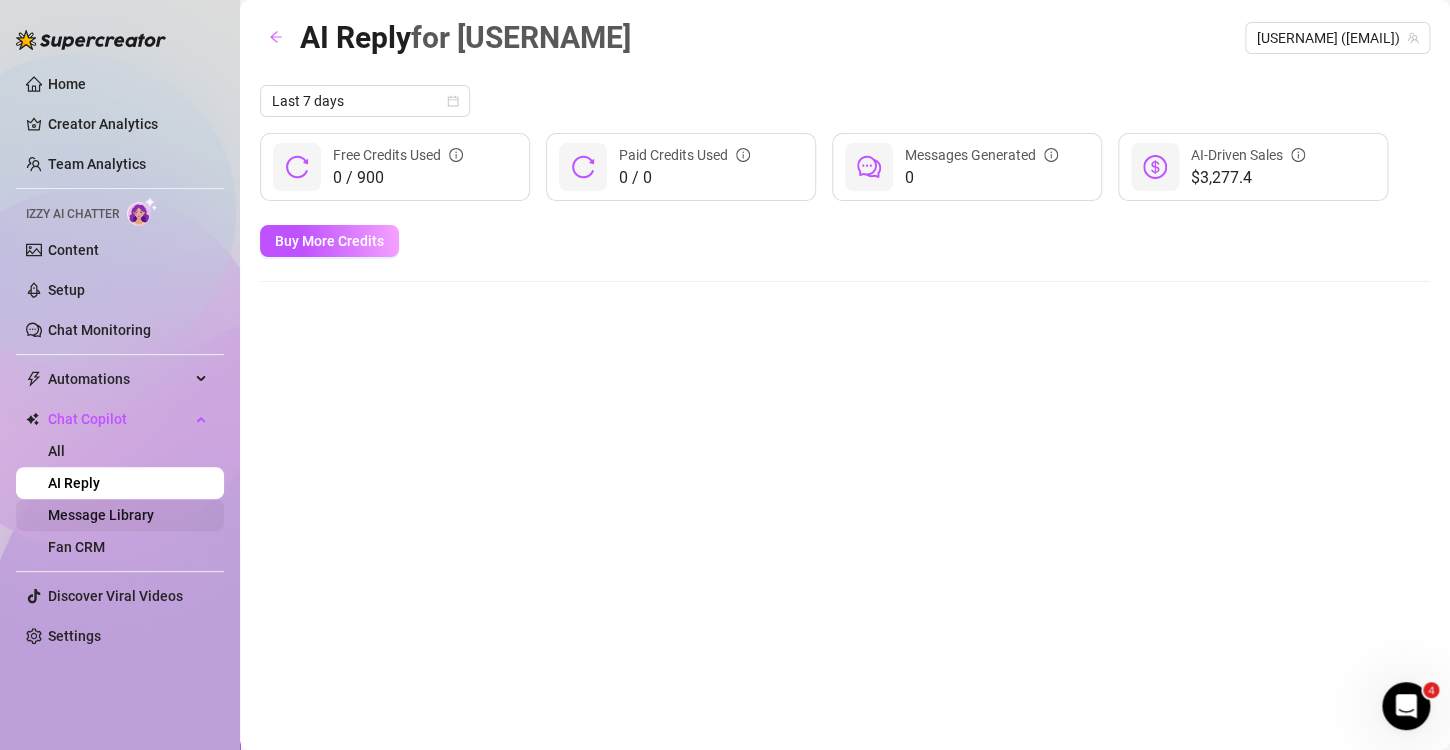 click on "Message Library" at bounding box center [101, 515] 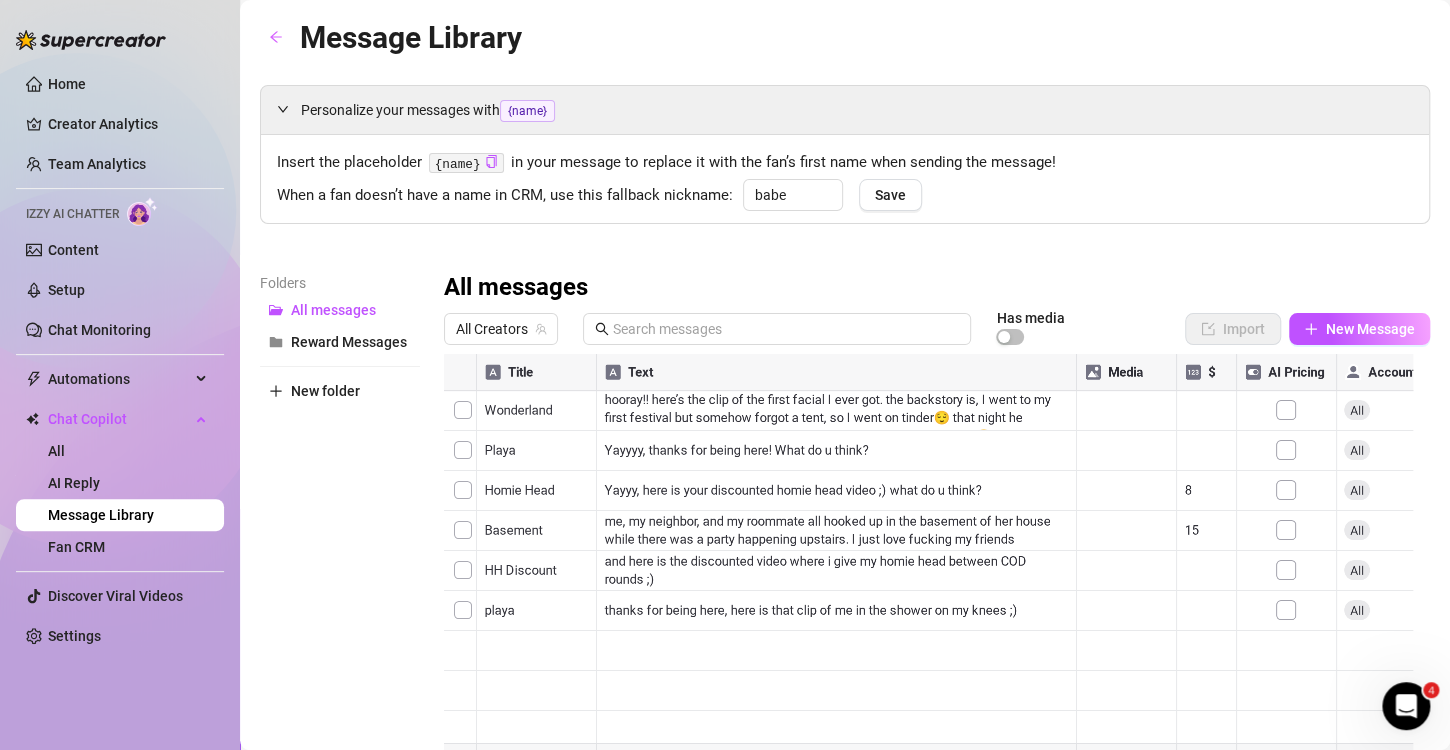 click at bounding box center (928, 577) 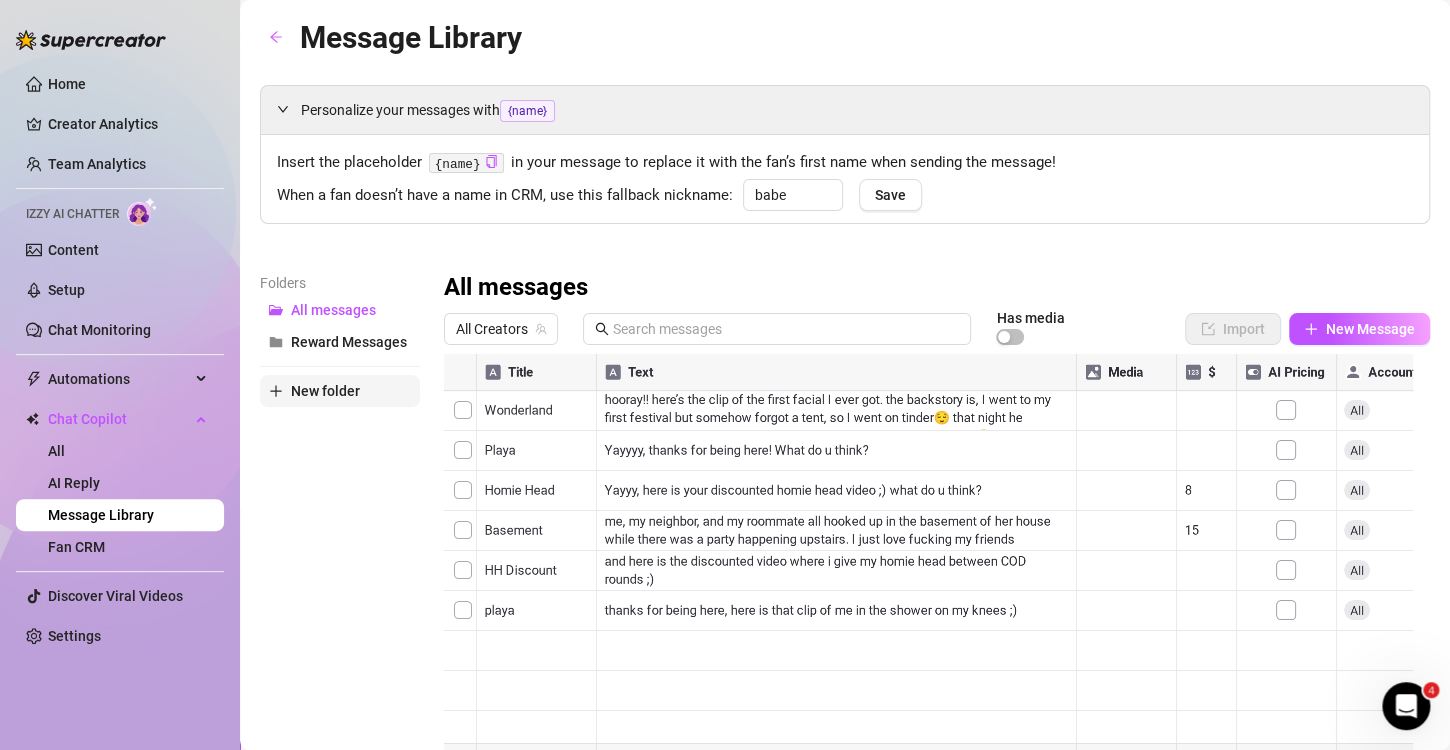 click on "New folder" at bounding box center (340, 391) 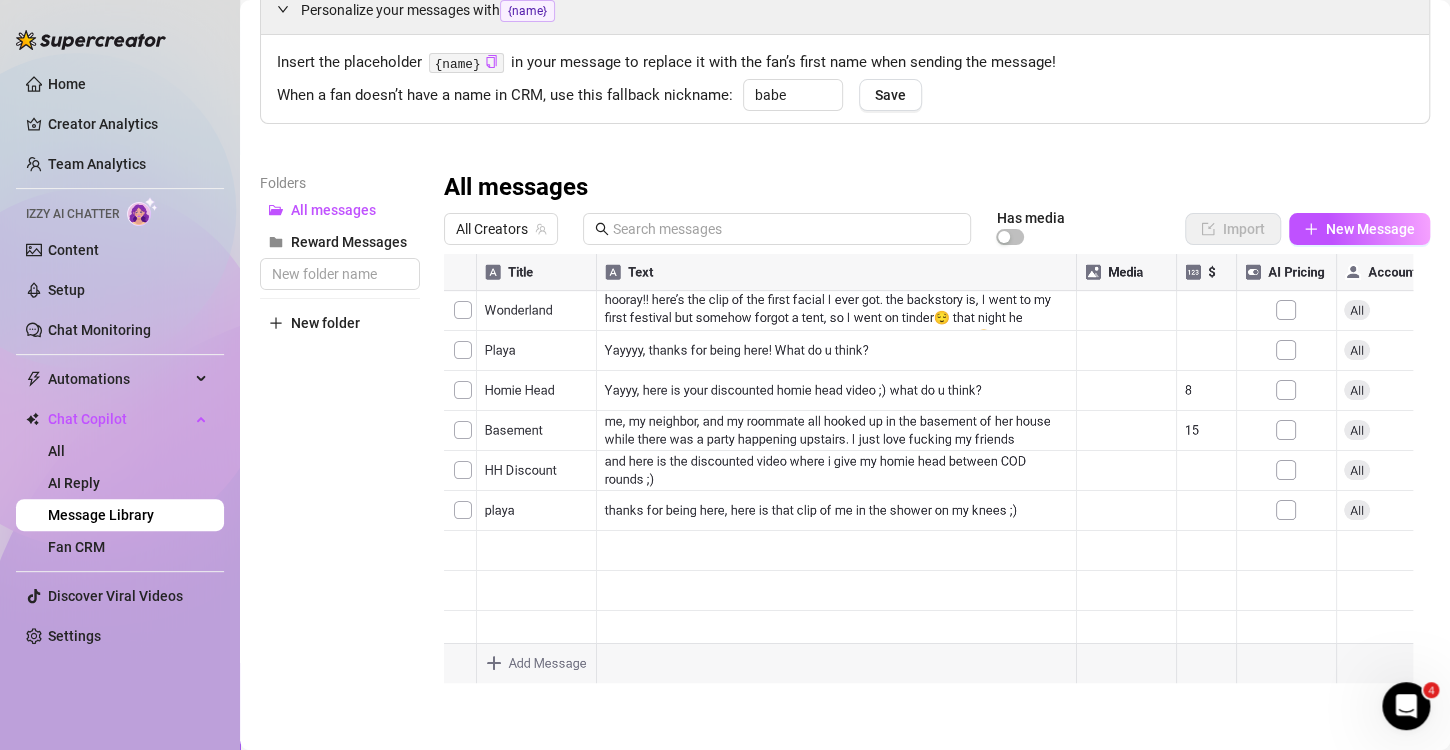scroll, scrollTop: 109, scrollLeft: 0, axis: vertical 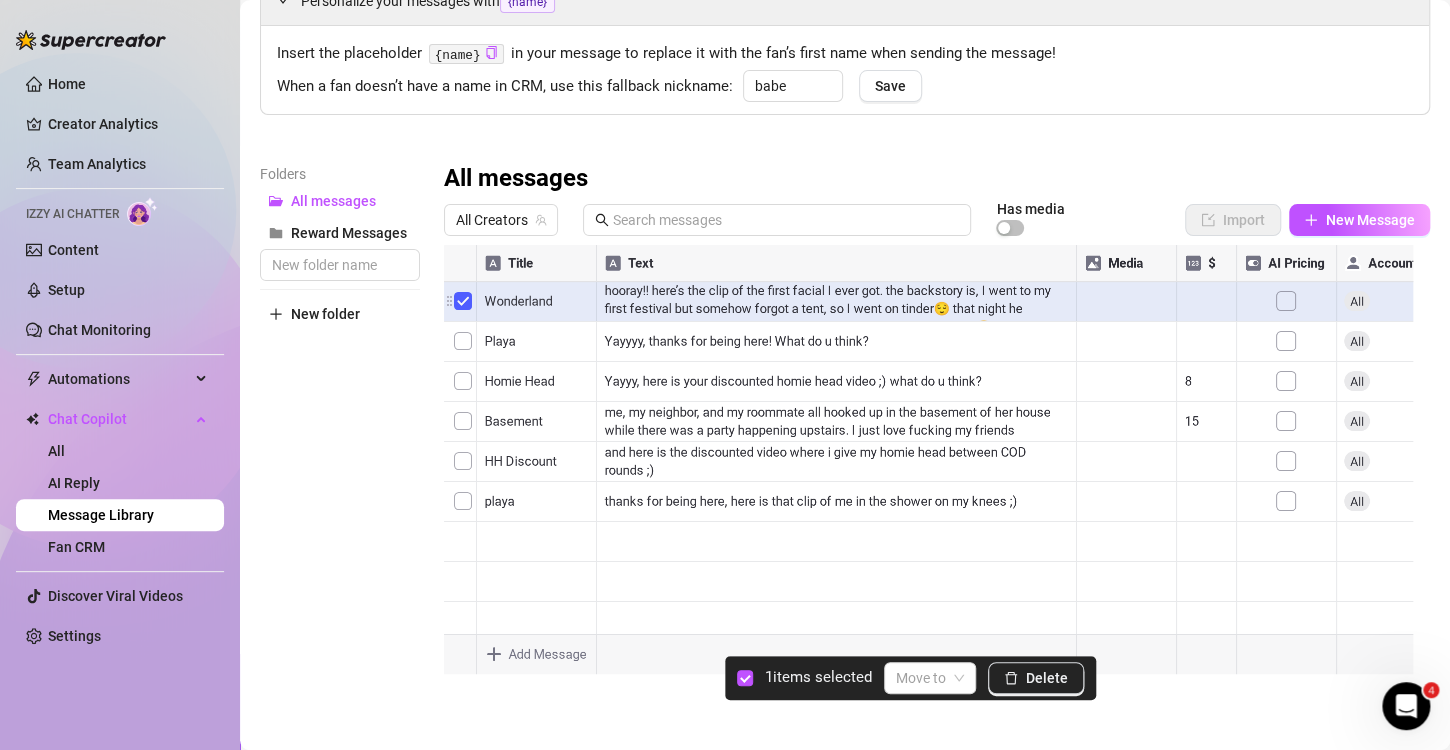 click at bounding box center [928, 468] 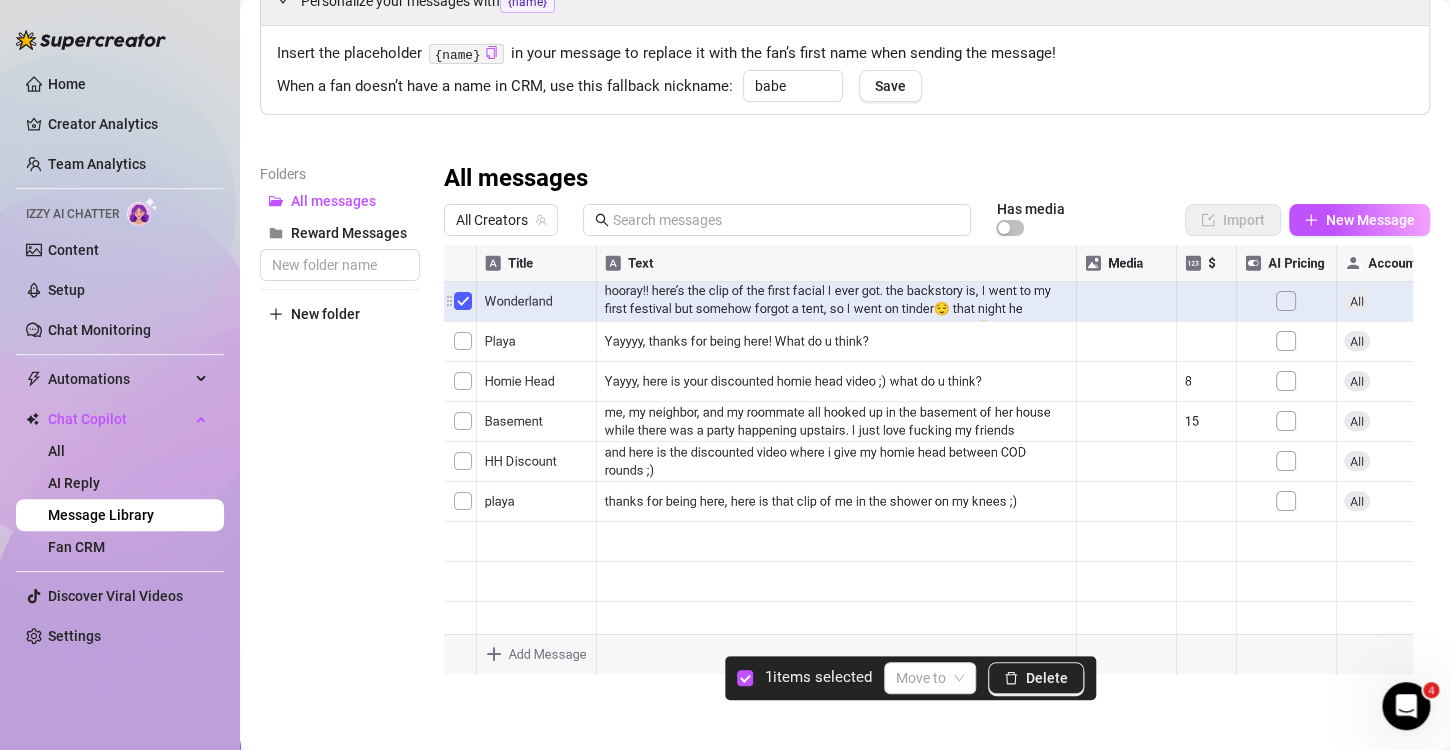 click at bounding box center (928, 468) 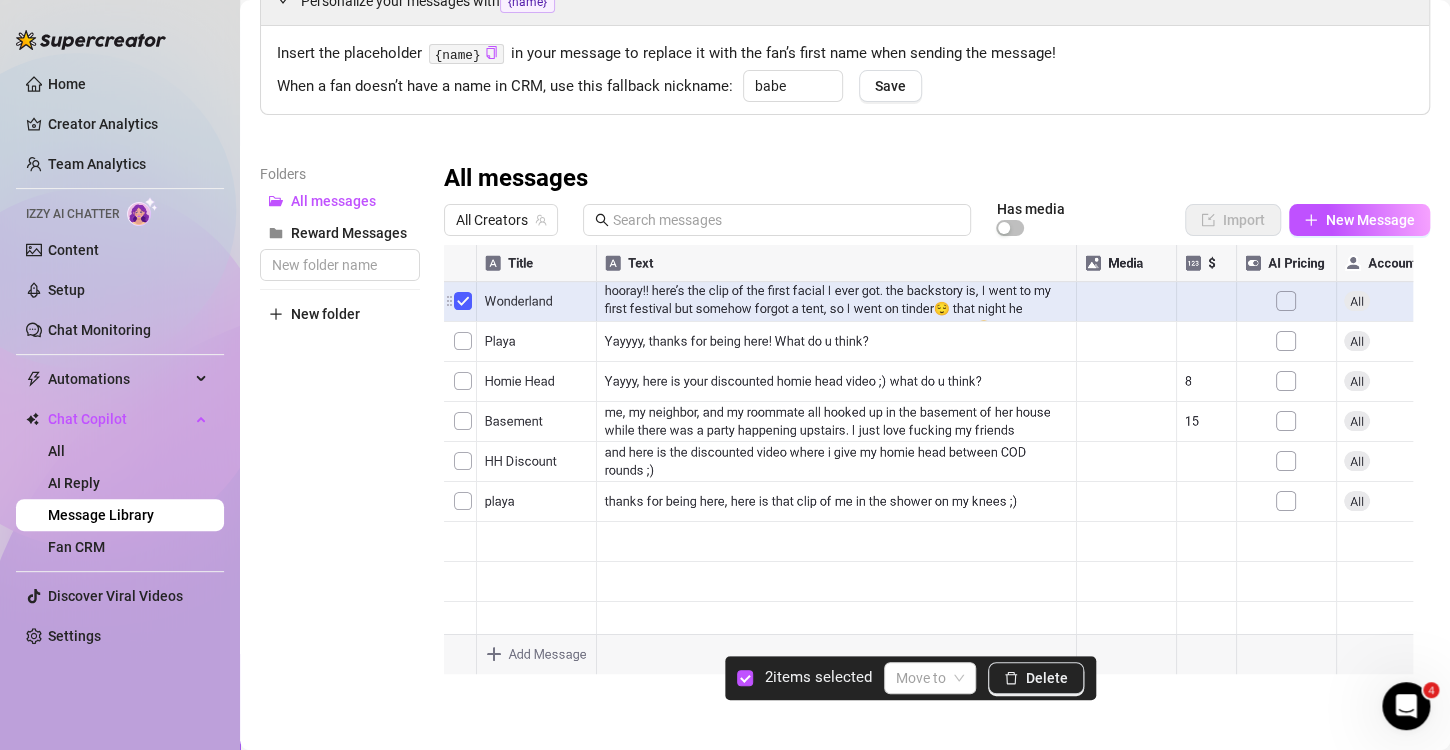 click at bounding box center (928, 468) 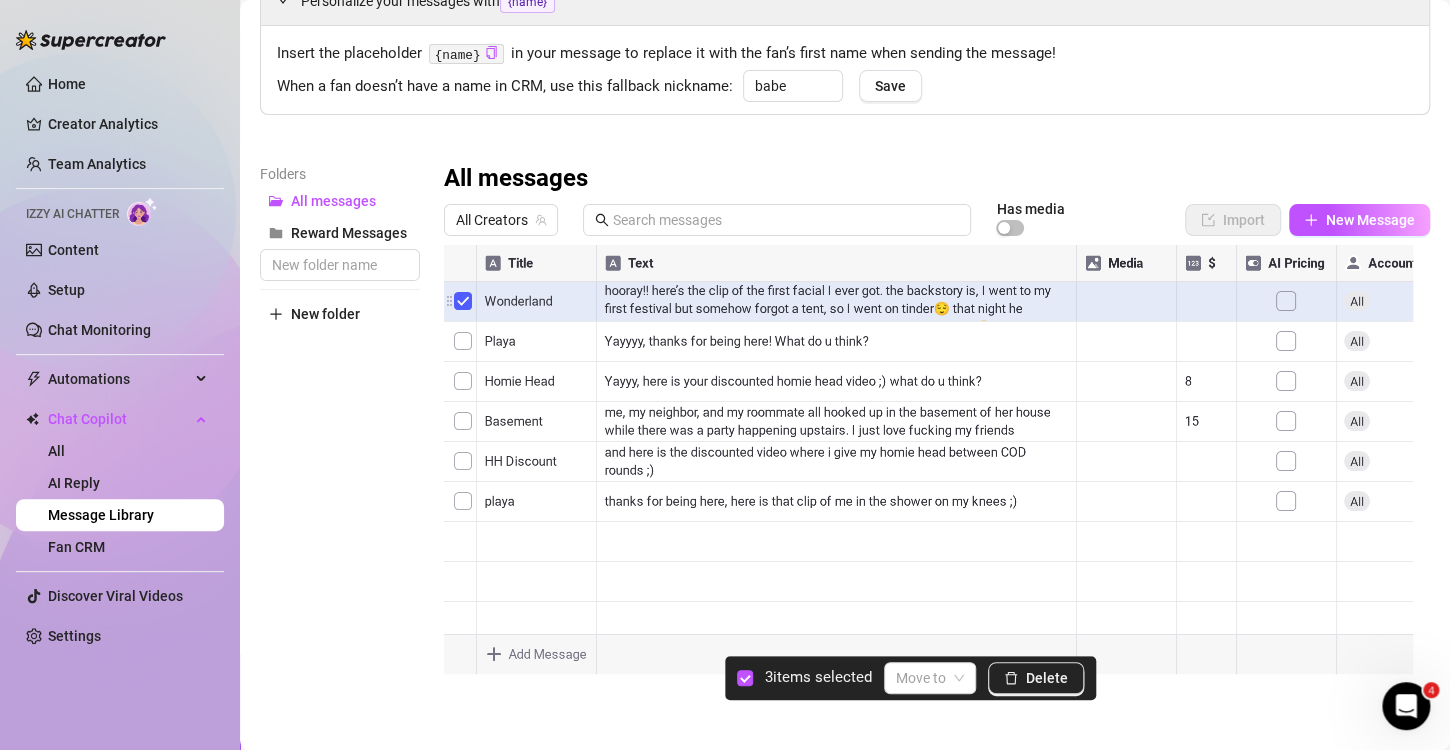 click at bounding box center [928, 468] 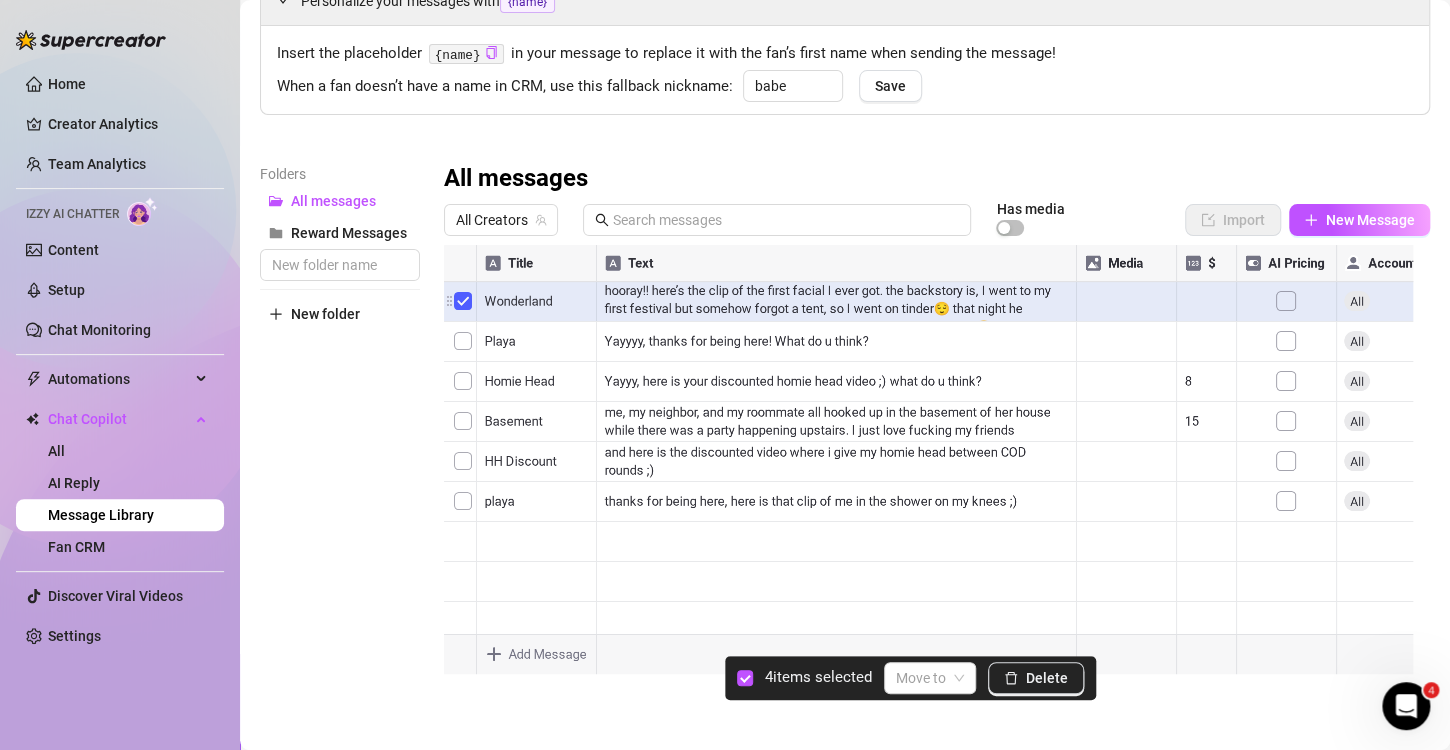 click at bounding box center [928, 468] 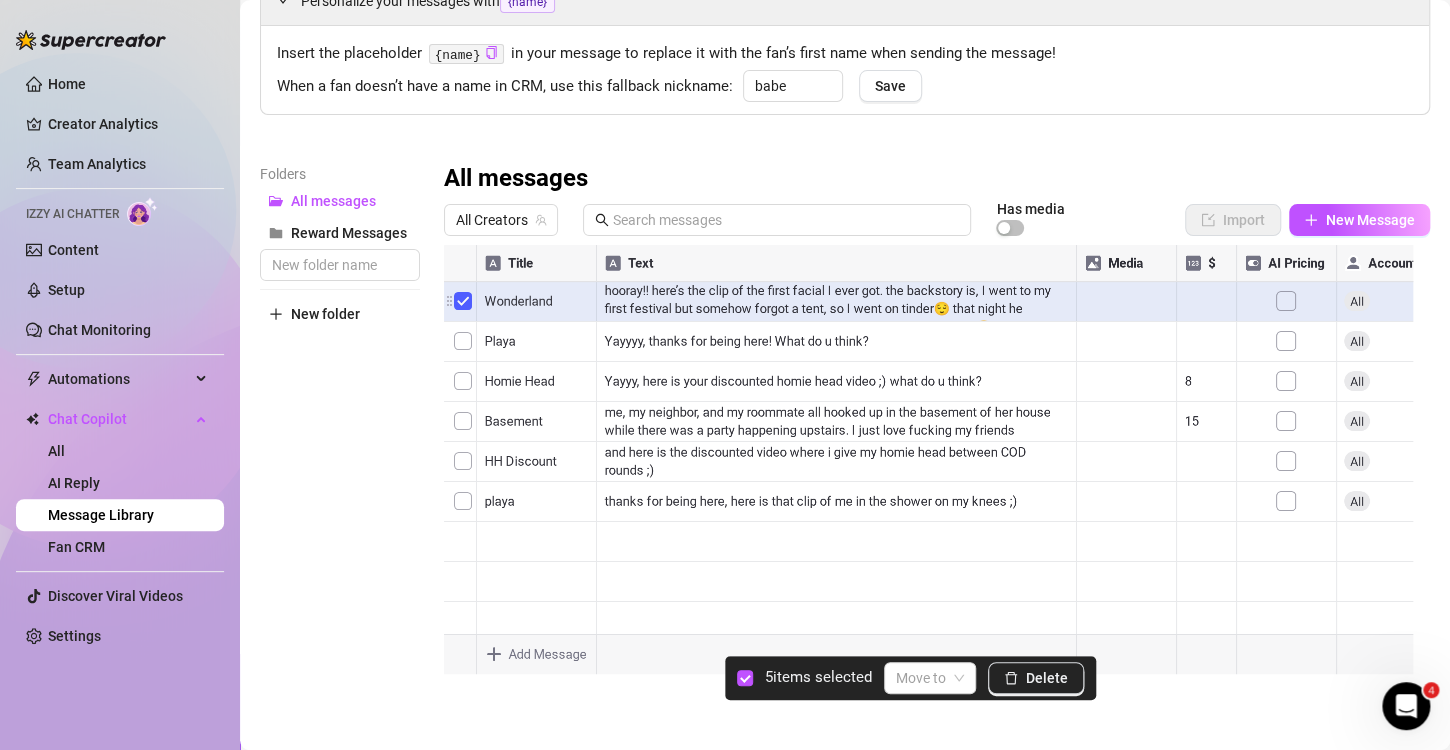 click at bounding box center [928, 468] 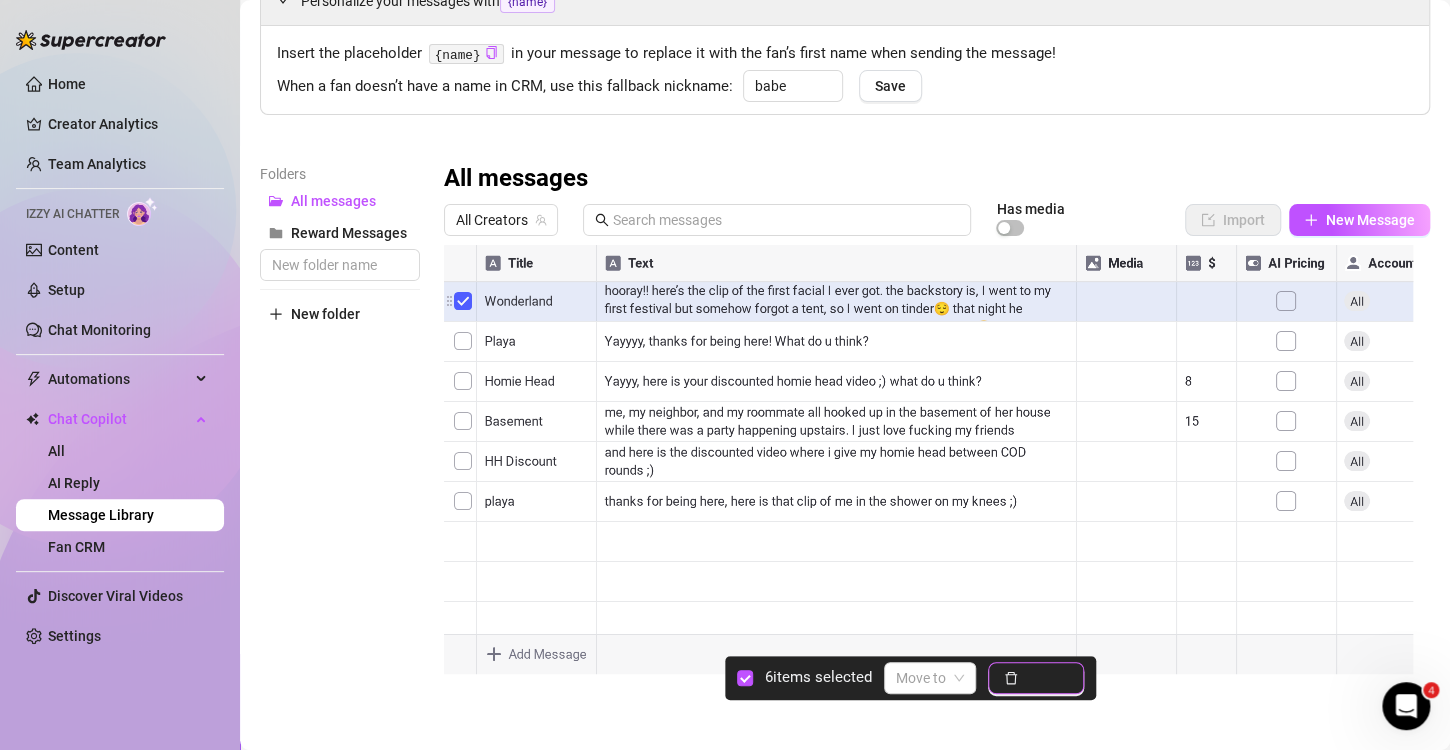 click 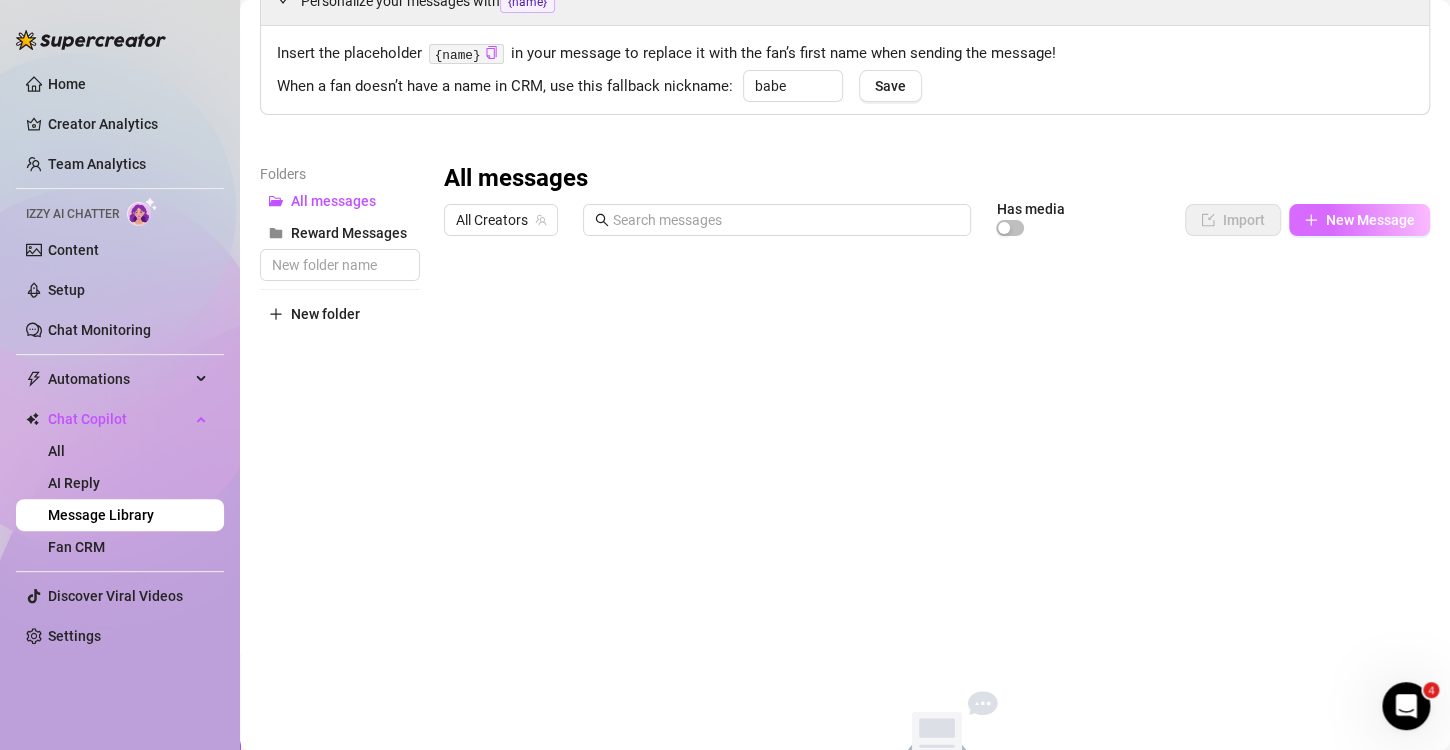 click 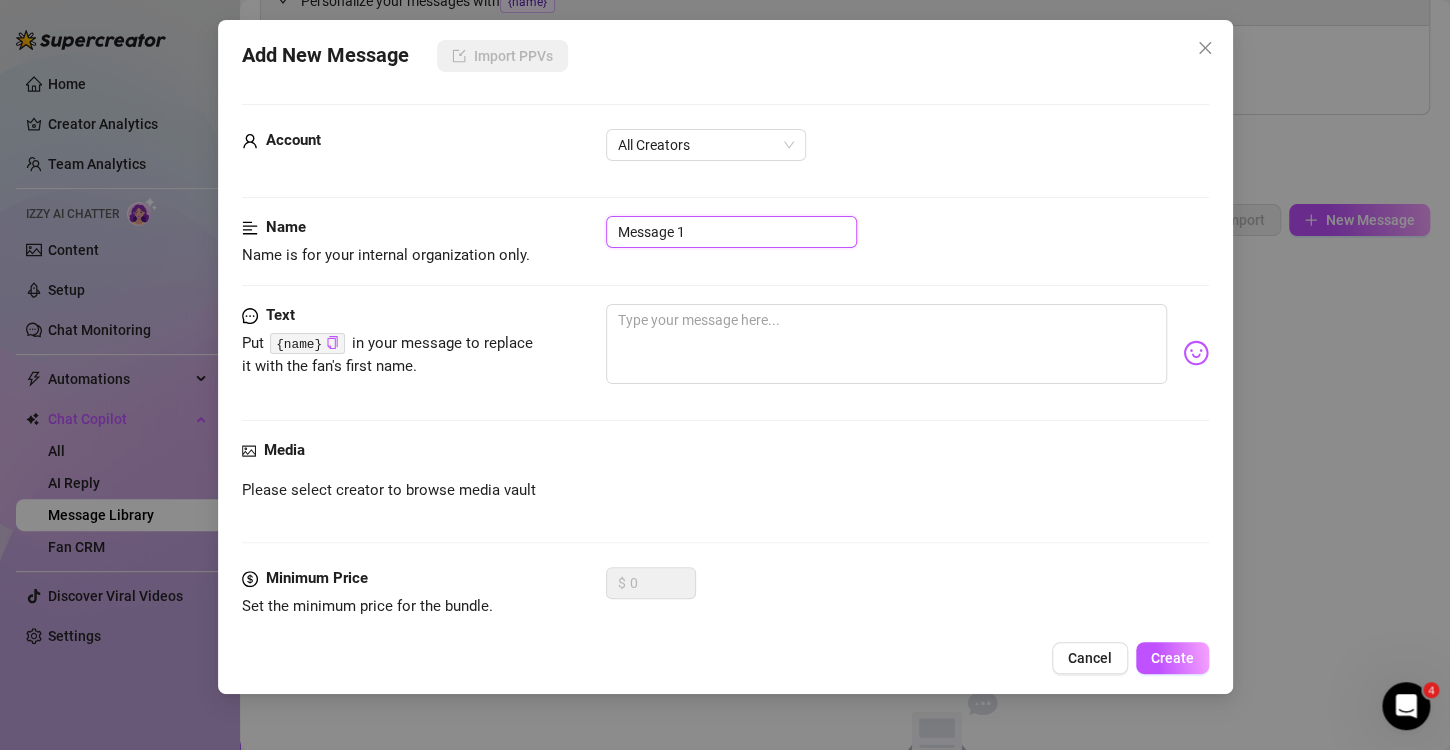 drag, startPoint x: 705, startPoint y: 232, endPoint x: 520, endPoint y: 232, distance: 185 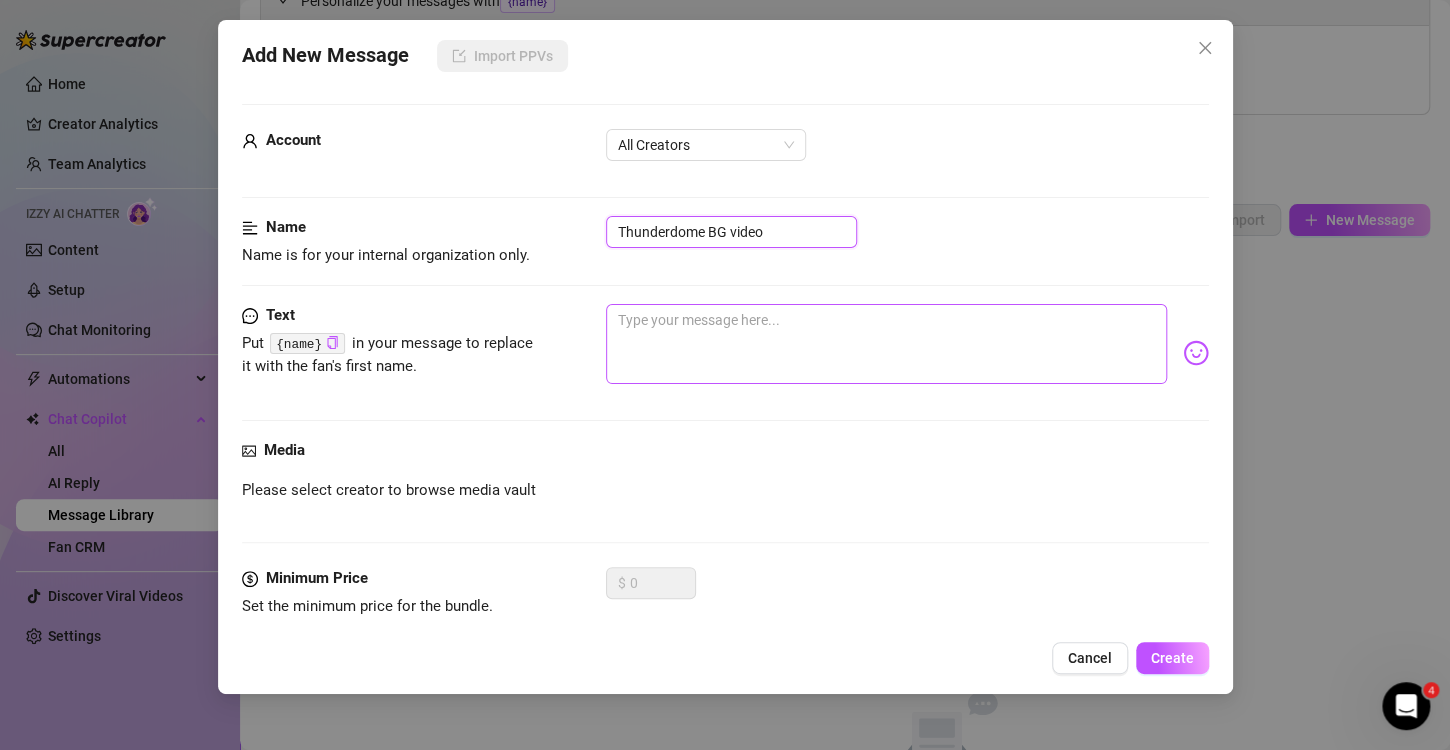 type on "Thunderdome BG video" 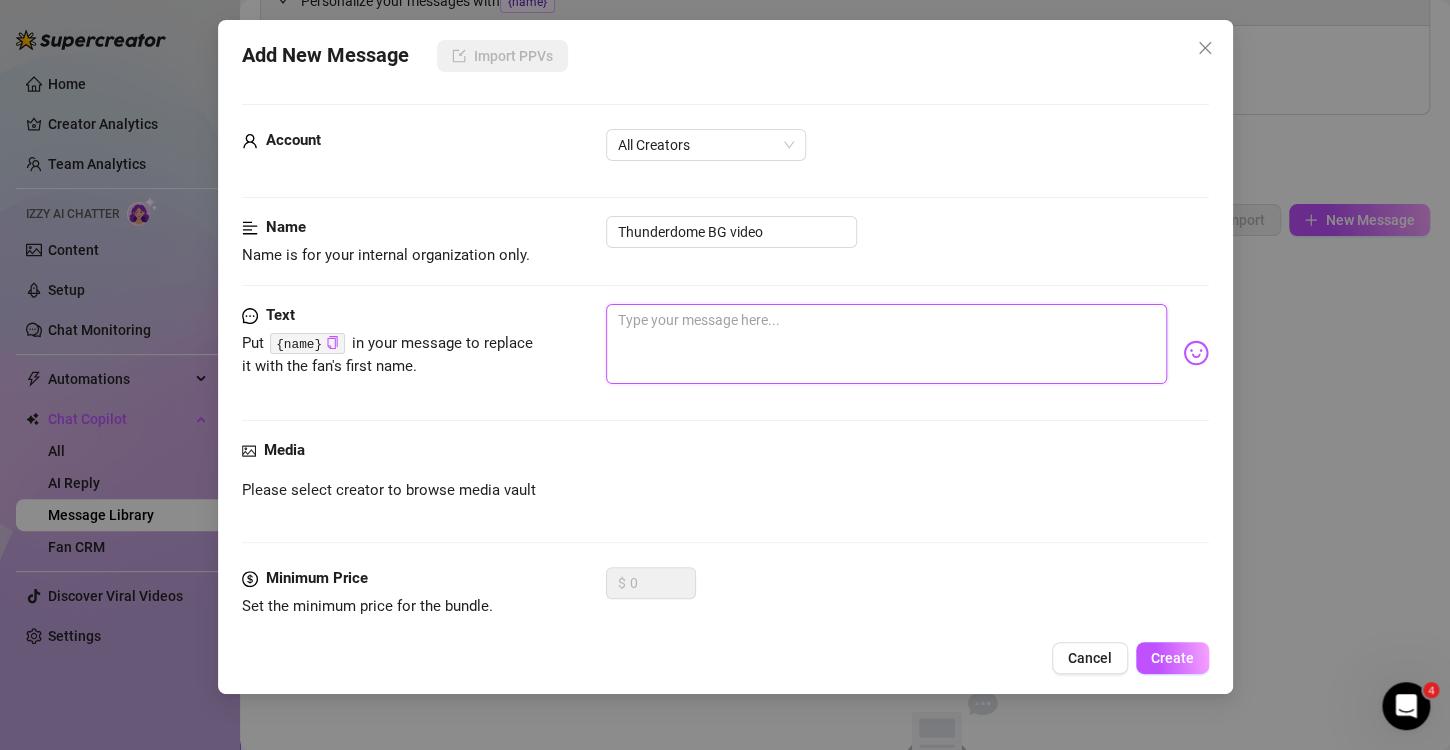 click at bounding box center (886, 344) 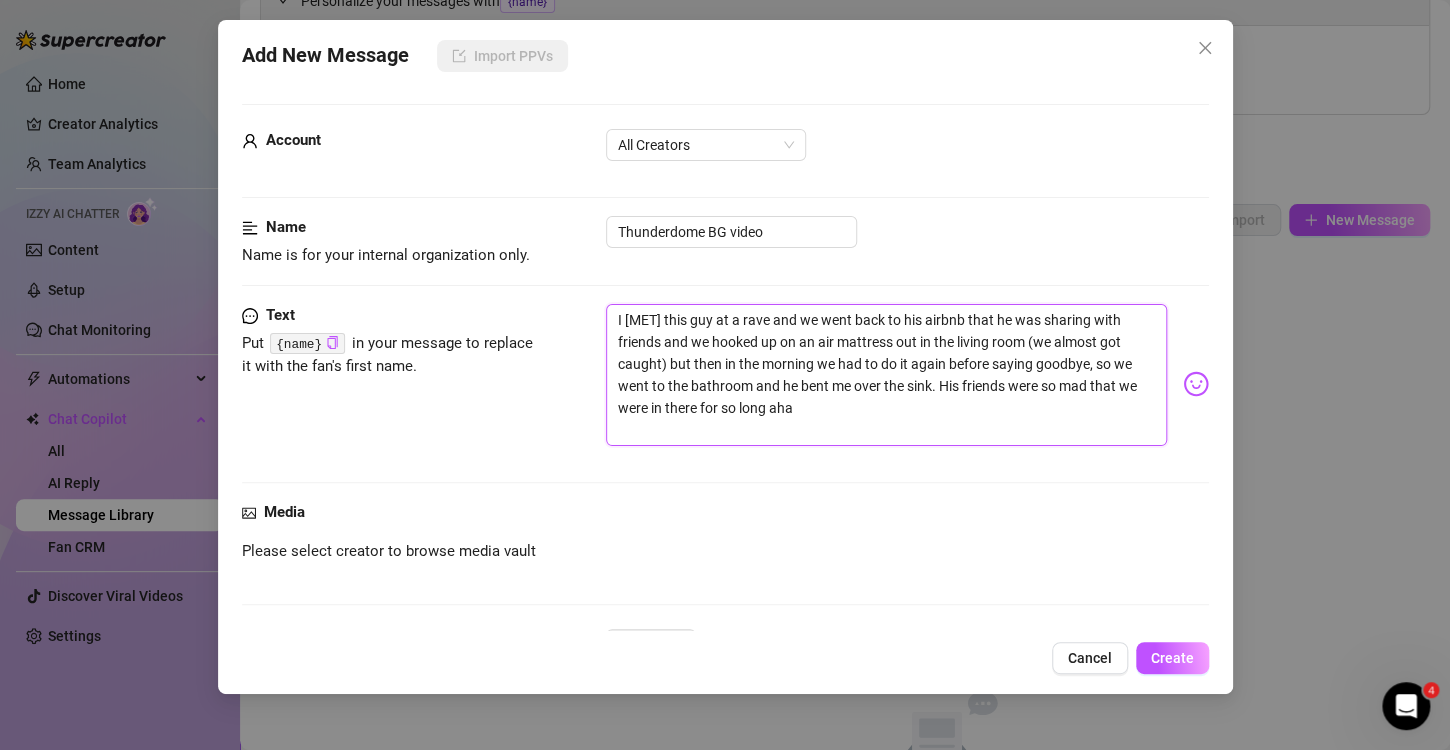 scroll, scrollTop: 0, scrollLeft: 0, axis: both 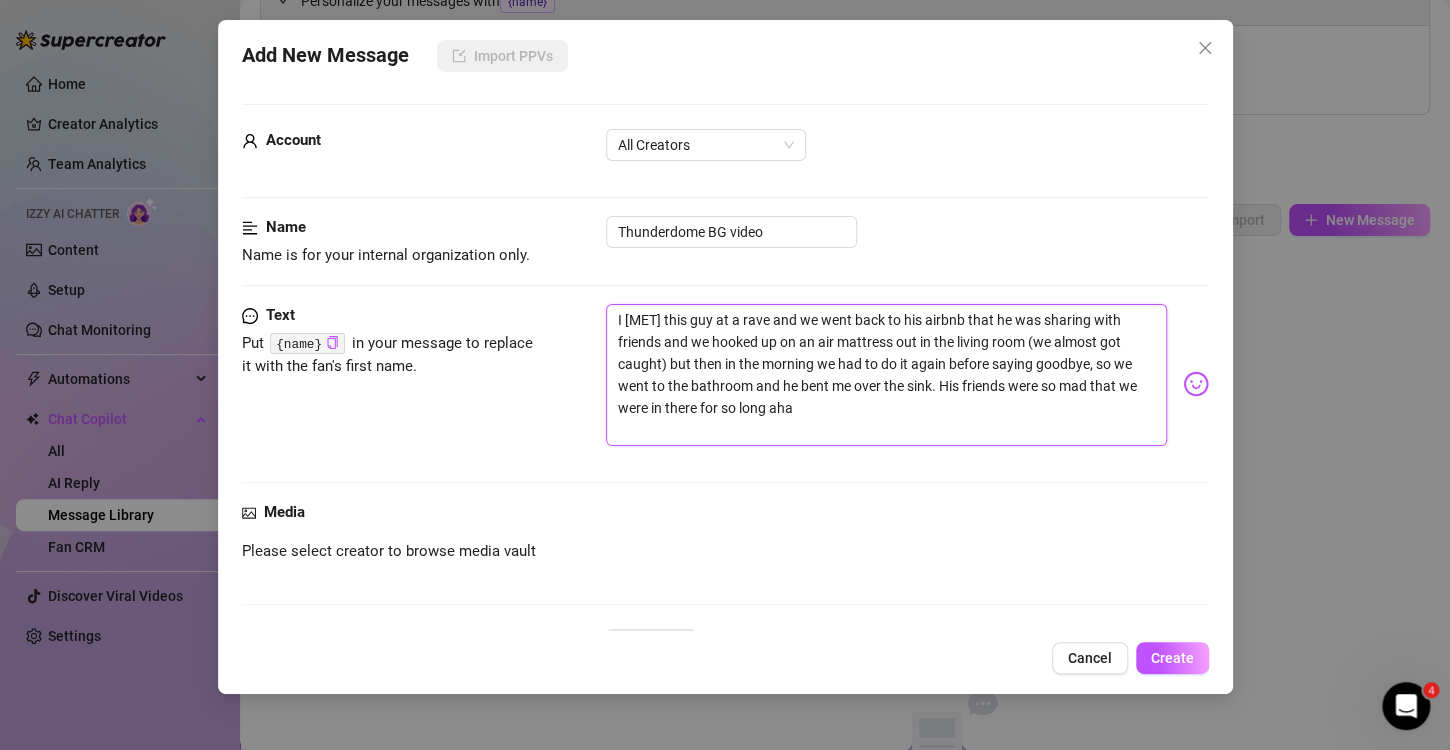 click on "I [MET] this guy at a rave and we went back to his airbnb that he was sharing with friends and we hooked up on an air mattress out in the living room (we almost got caught) but then in the morning we had to do it again before saying goodbye, so we went to the bathroom and he bent me over the sink. His friends were so mad that we were in there for so long aha" at bounding box center [886, 375] 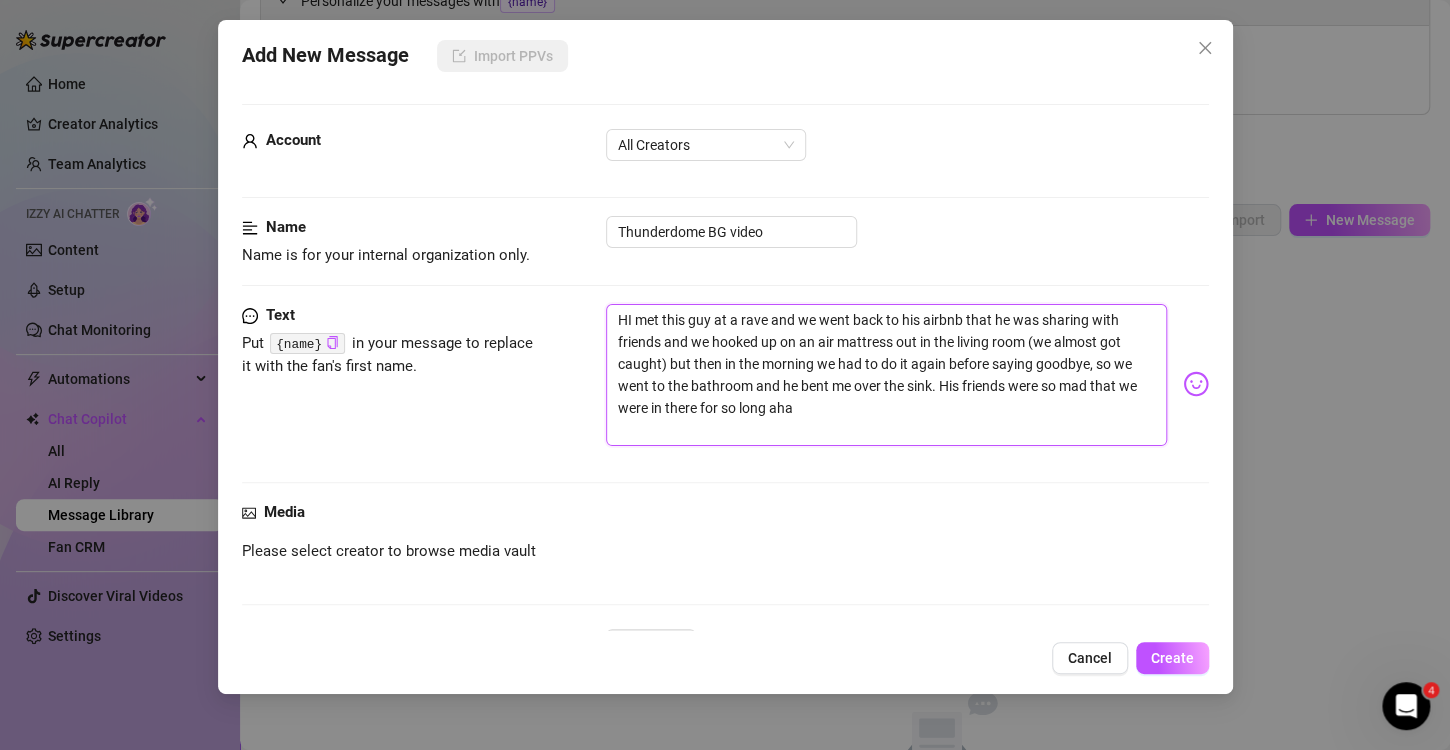 type on "HeI met this guy at a rave and we went back to his airbnb that he was sharing with friends and we hooked up on an air mattress out in the living room (we almost got caught) but then in the morning we had to do it again before saying goodbye, so we went to the bathroom and he bent me over the sink. His friends were so mad that we were in there for so long aha" 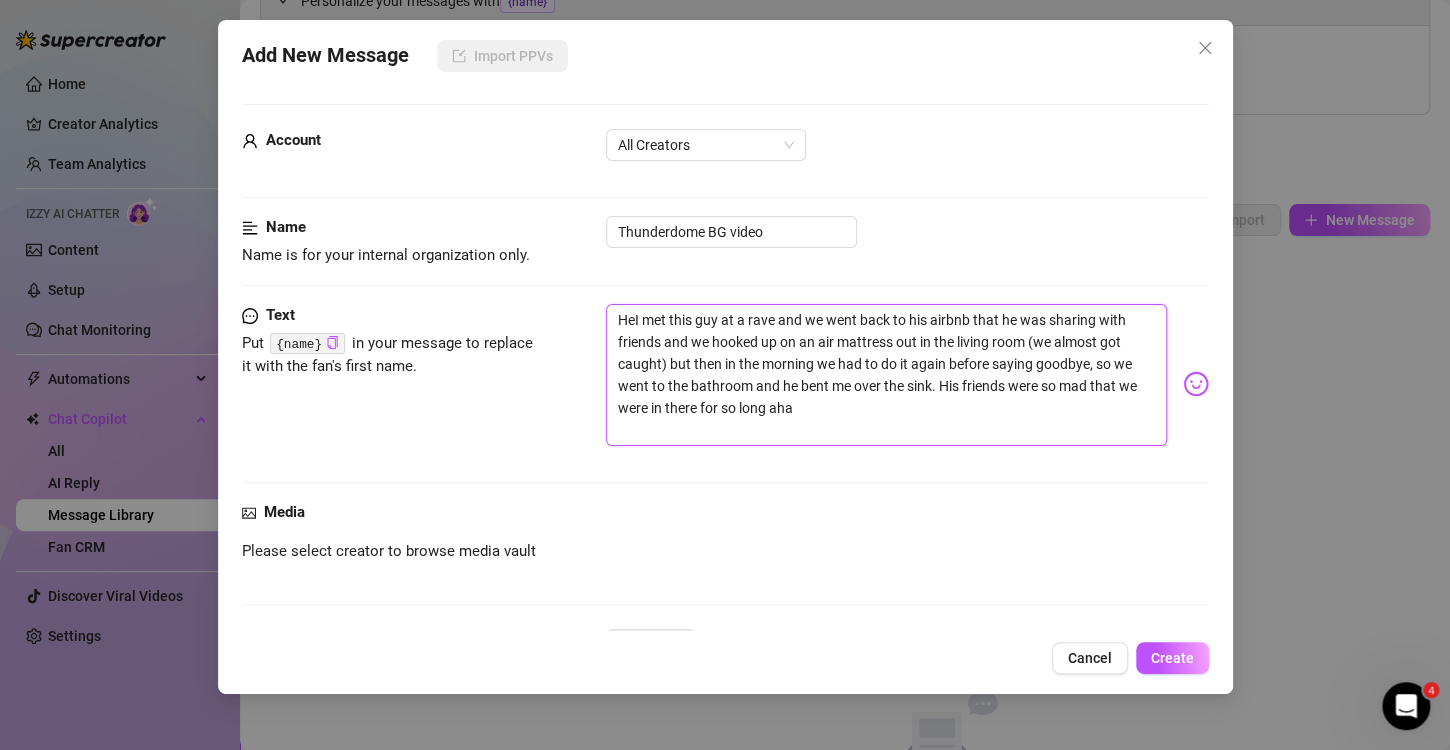 type on "HerI met this guy at a rave and we went back to his airbnb that he was sharing with friends and we hooked up on an air mattress out in the living room (we almost got caught) but then in the morning we had to do it again before saying goodbye, so we went to the bathroom and he bent me over the sink. His friends were so mad that we were in there for so long aha" 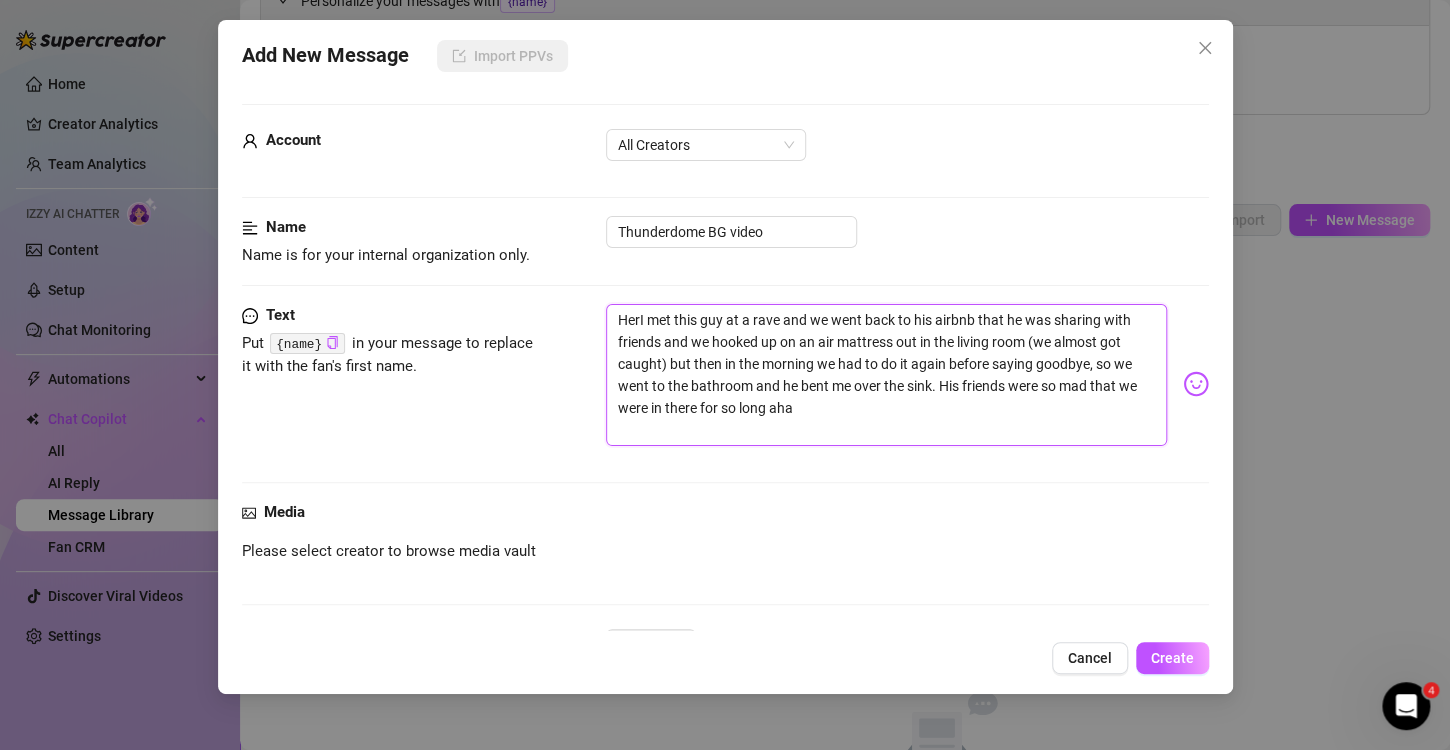 type on "HereI met this guy at a rave and we went back to his airbnb that he was sharing with friends and we hooked up on an air mattress out in the living room (we almost got caught) but then in the morning we had to do it again before saying goodbye, so we went to the bathroom and he bent me over the sink. His friends were so mad that we were in there for so long aha" 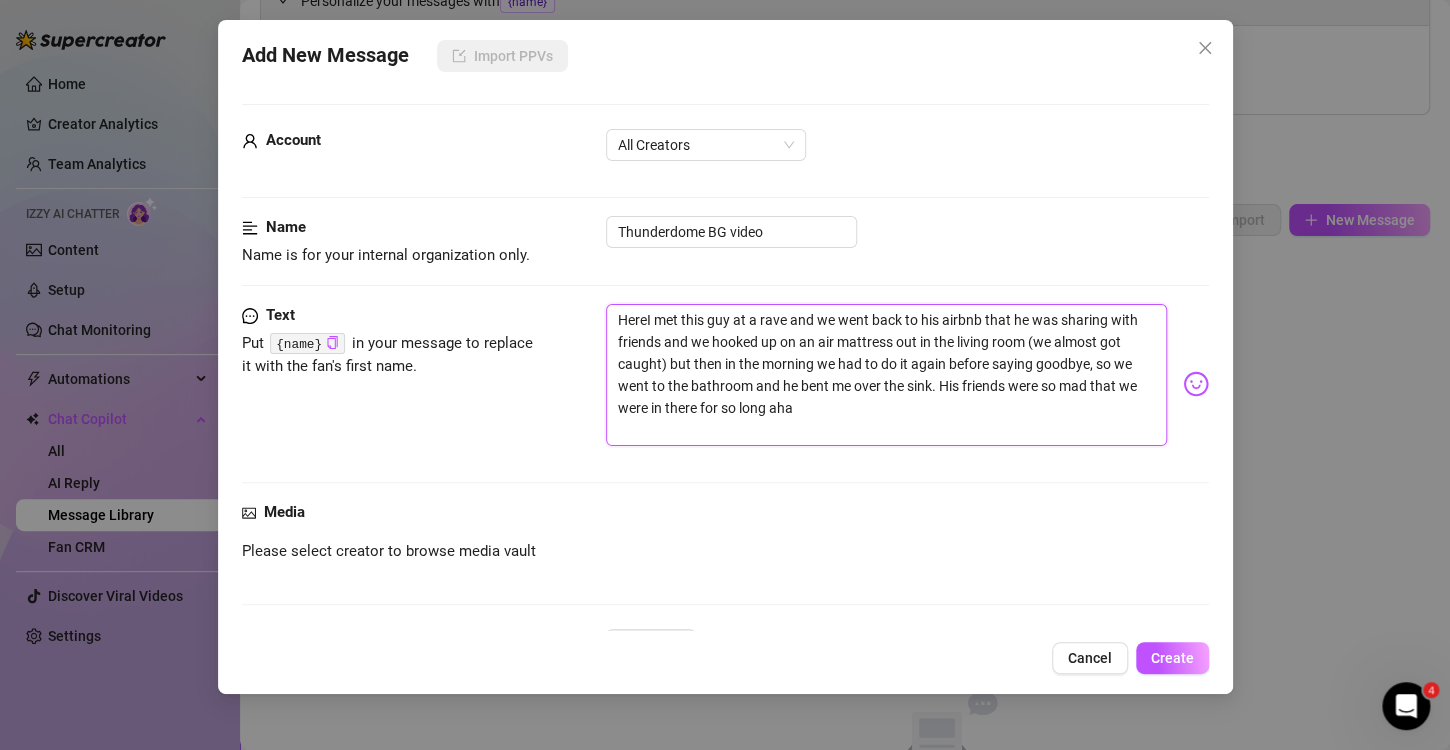 type on "HeresI met this guy at a rave and we went back to his airbnb that he was sharing with friends and we hooked up on an air mattress out in the living room (we almost got caught) but then in the morning we had to do it again before saying goodbye, so we went to the bathroom and he bent me over the sink. His friends were so mad that we were in there for so long aha" 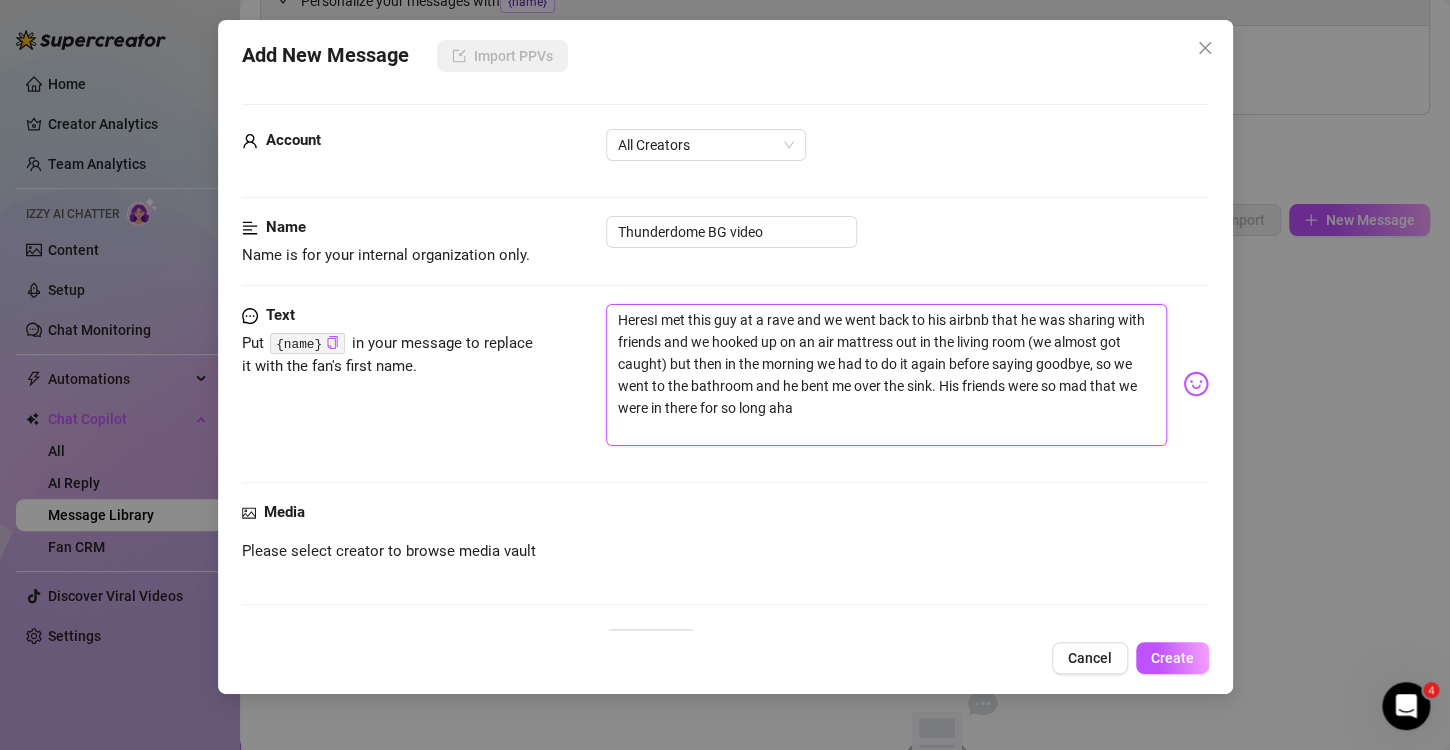type on "Heres I met this guy at a rave and we went back to his airbnb that he was sharing with friends and we hooked up on an air mattress out in the living room (we almost got caught) but then in the morning we had to do it again before saying goodbye, so we went to the bathroom and he bent me over the sink. His friends were so mad that we were in there for so long aha" 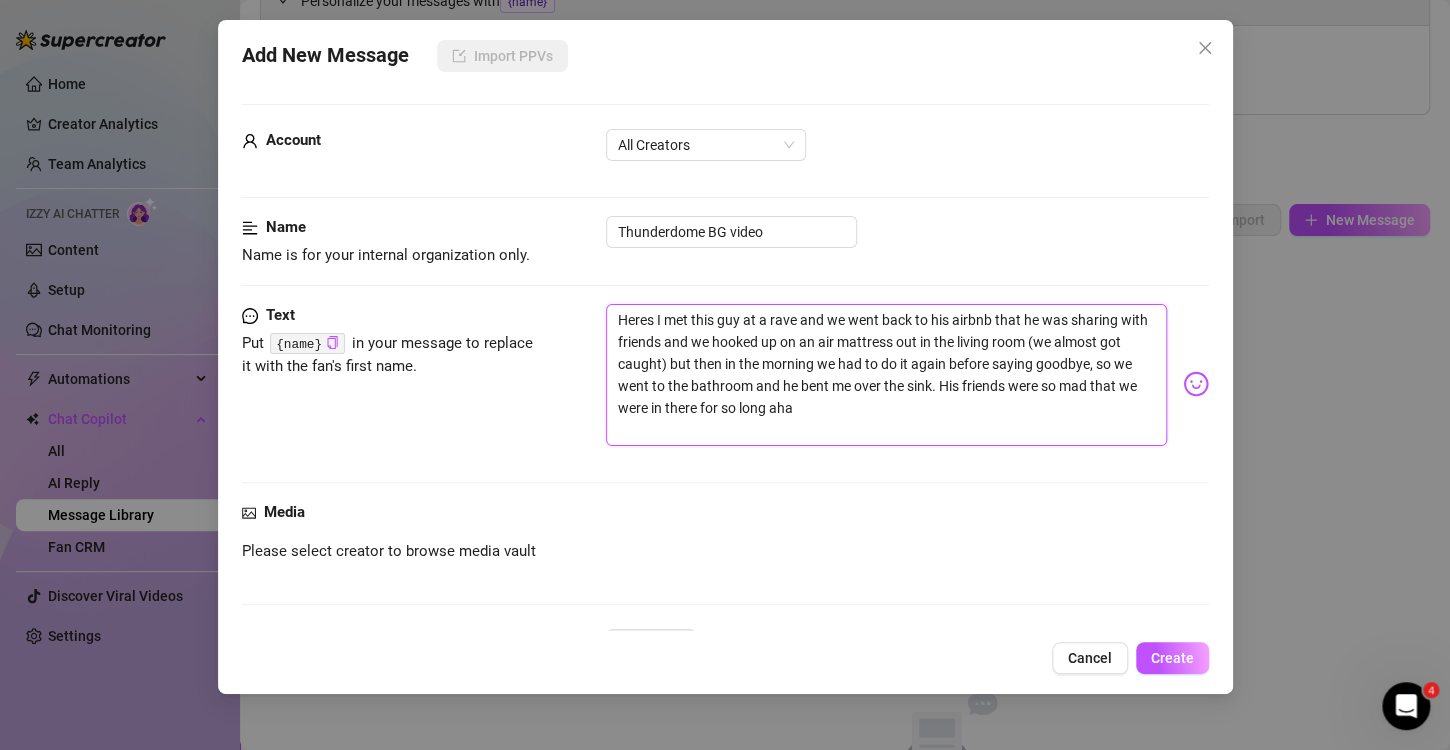 type on "Heres mI met this guy at a rave and we went back to his airbnb that he was sharing with friends and we hooked up on an air mattress out in the living room (we almost got caught) but then in the morning we had to do it again before saying goodbye, so we went to the bathroom and he bent me over the sink. His friends were so mad that we were in there for so long aha" 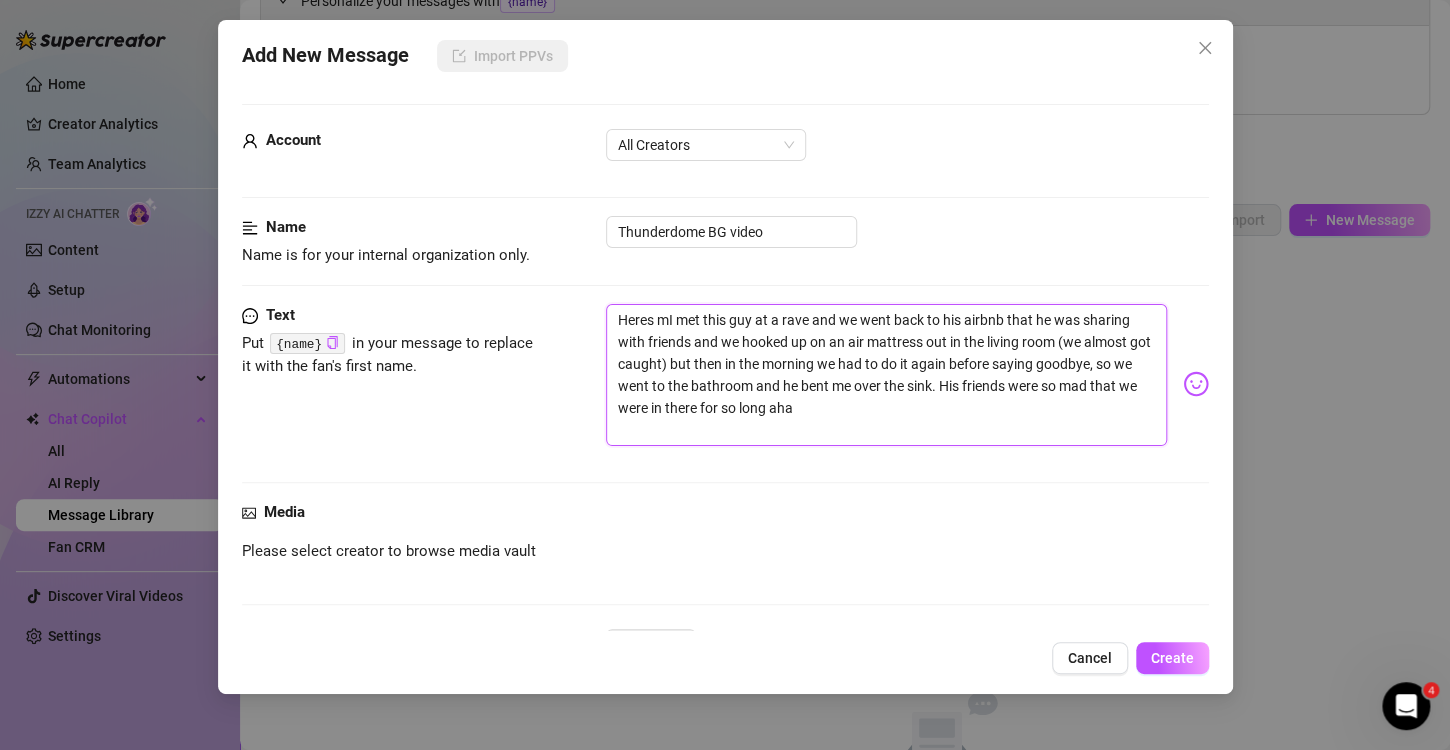type on "Heres myI met this guy at a rave and we went back to his airbnb that he was sharing with friends and we hooked up on an air mattress out in the living room (we almost got caught) but then in the morning we had to do it again before saying goodbye, so we went to the bathroom and he bent me over the sink. His friends were so mad that we were in there for so long aha" 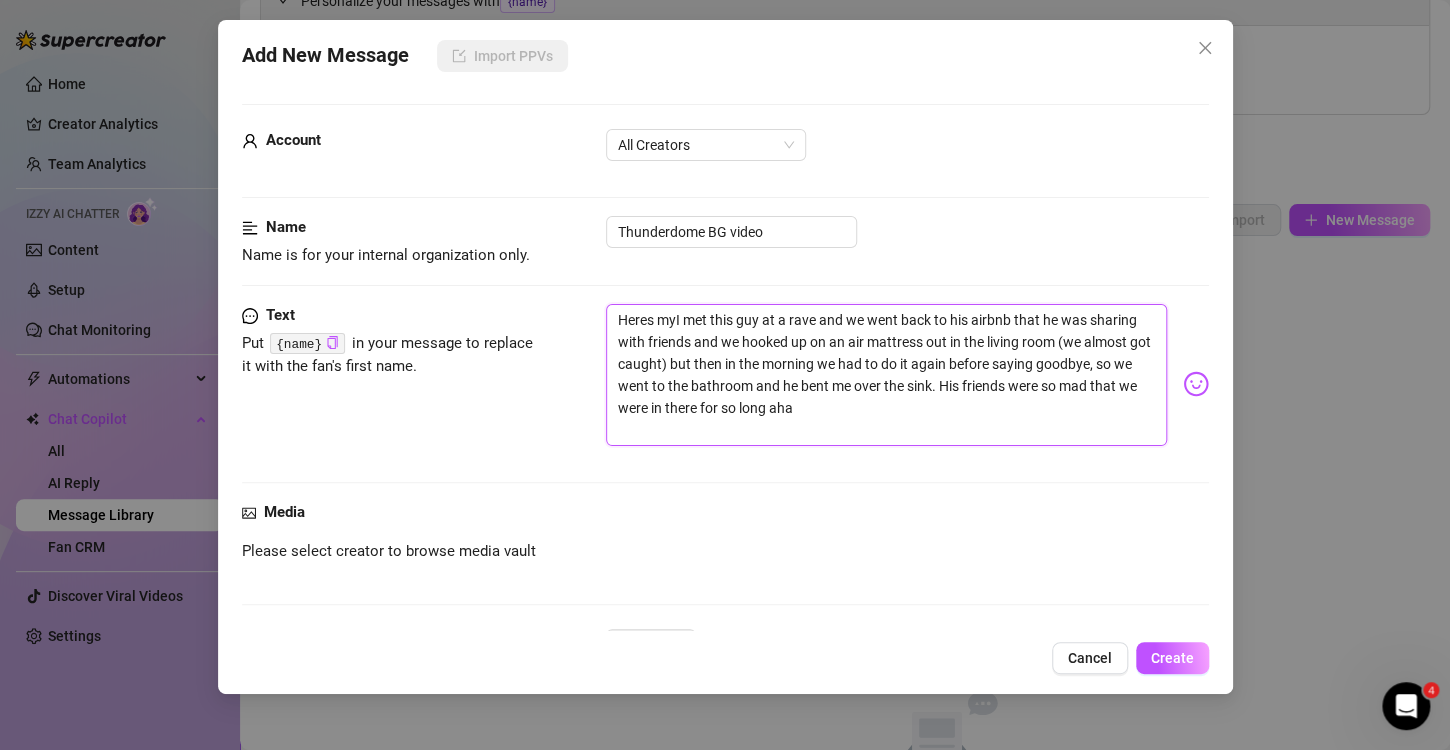 type on "Heres mI met this guy at a rave and we went back to his airbnb that he was sharing with friends and we hooked up on an air mattress out in the living room (we almost got caught) but then in the morning we had to do it again before saying goodbye, so we went to the bathroom and he bent me over the sink. His friends were so mad that we were in there for so long aha" 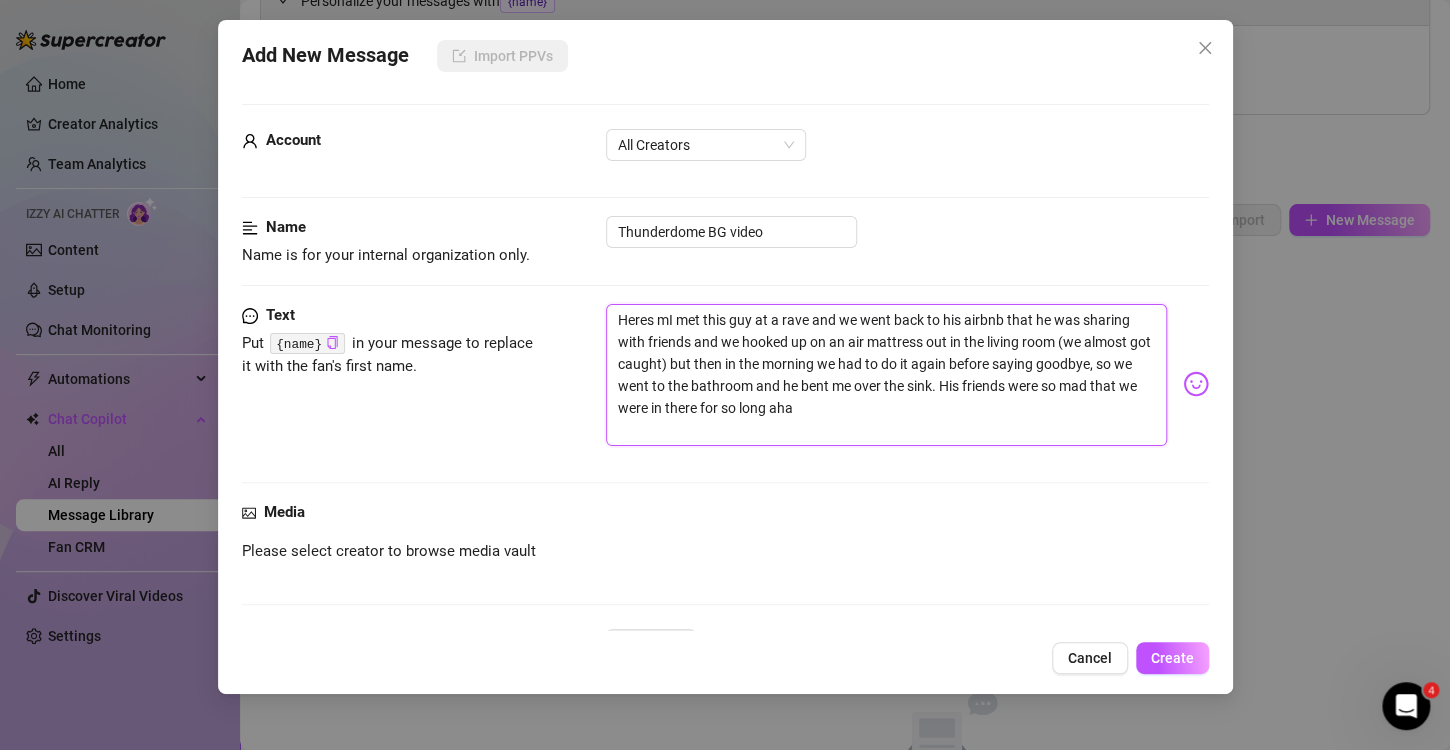 type on "Heres myI met this guy at a rave and we went back to his airbnb that he was sharing with friends and we hooked up on an air mattress out in the living room (we almost got caught) but then in the morning we had to do it again before saying goodbye, so we went to the bathroom and he bent me over the sink. His friends were so mad that we were in there for so long aha" 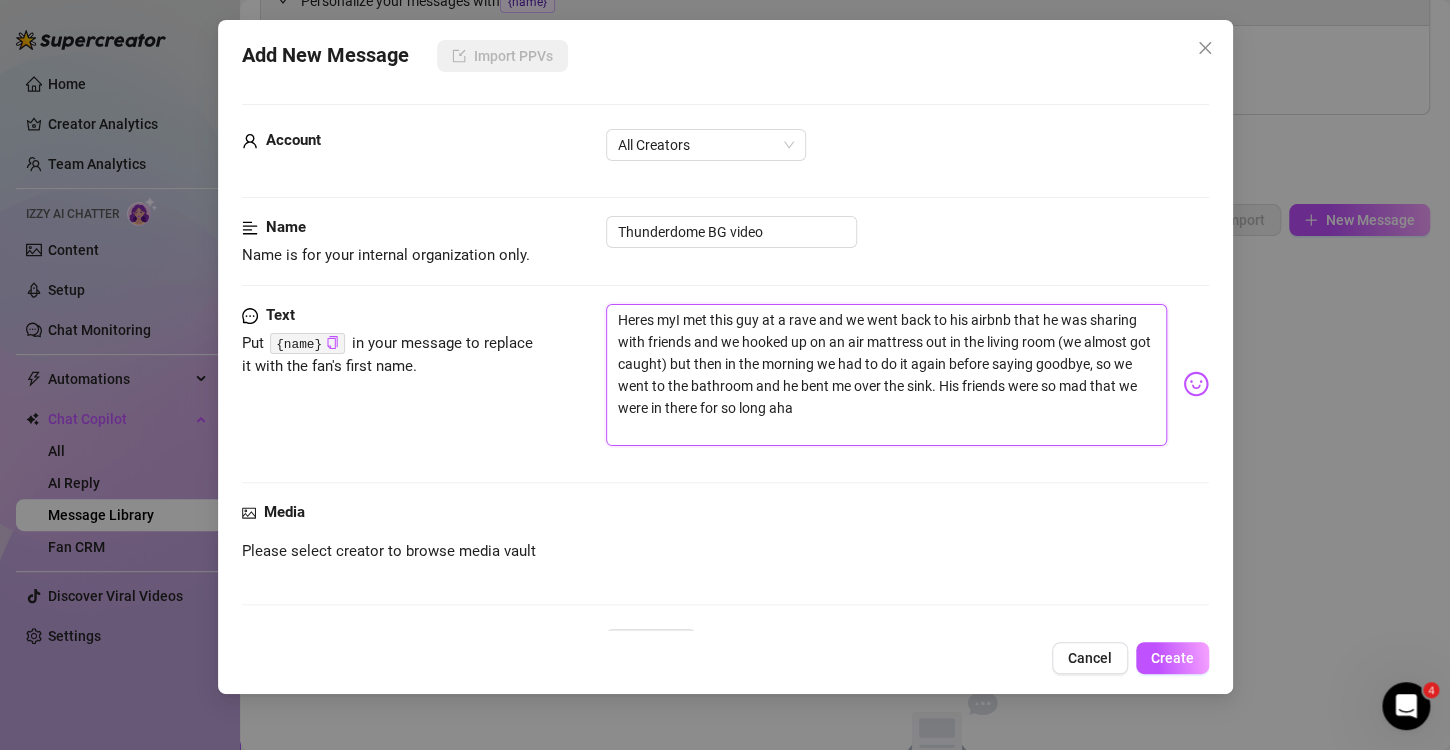 type on "Heres mI met this guy at a rave and we went back to his airbnb that he was sharing with friends and we hooked up on an air mattress out in the living room (we almost got caught) but then in the morning we had to do it again before saying goodbye, so we went to the bathroom and he bent me over the sink. His friends were so mad that we were in there for so long aha" 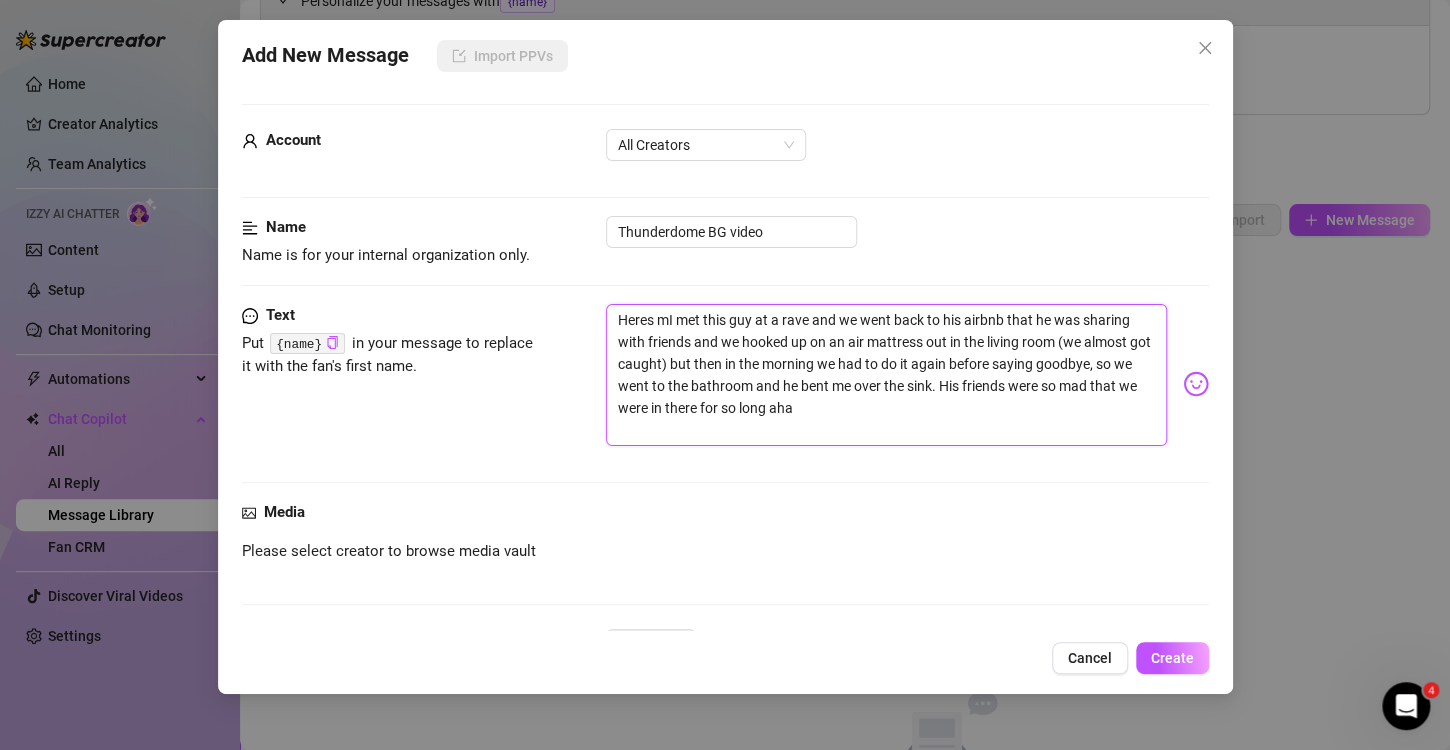 type on "Heres I met this guy at a rave and we went back to his airbnb that he was sharing with friends and we hooked up on an air mattress out in the living room (we almost got caught) but then in the morning we had to do it again before saying goodbye, so we went to the bathroom and he bent me over the sink. His friends were so mad that we were in there for so long aha" 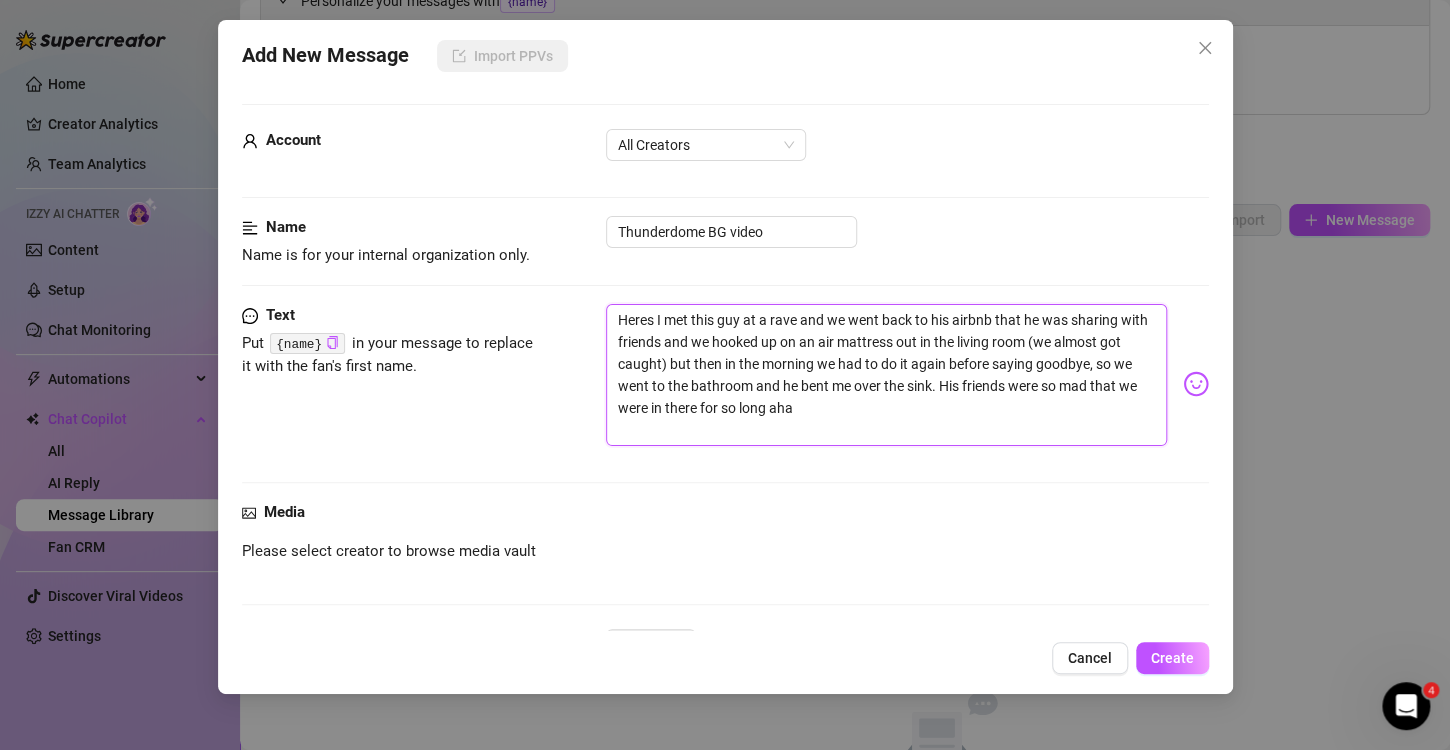 type on "HeresI met this guy at a rave and we went back to his airbnb that he was sharing with friends and we hooked up on an air mattress out in the living room (we almost got caught) but then in the morning we had to do it again before saying goodbye, so we went to the bathroom and he bent me over the sink. His friends were so mad that we were in there for so long aha" 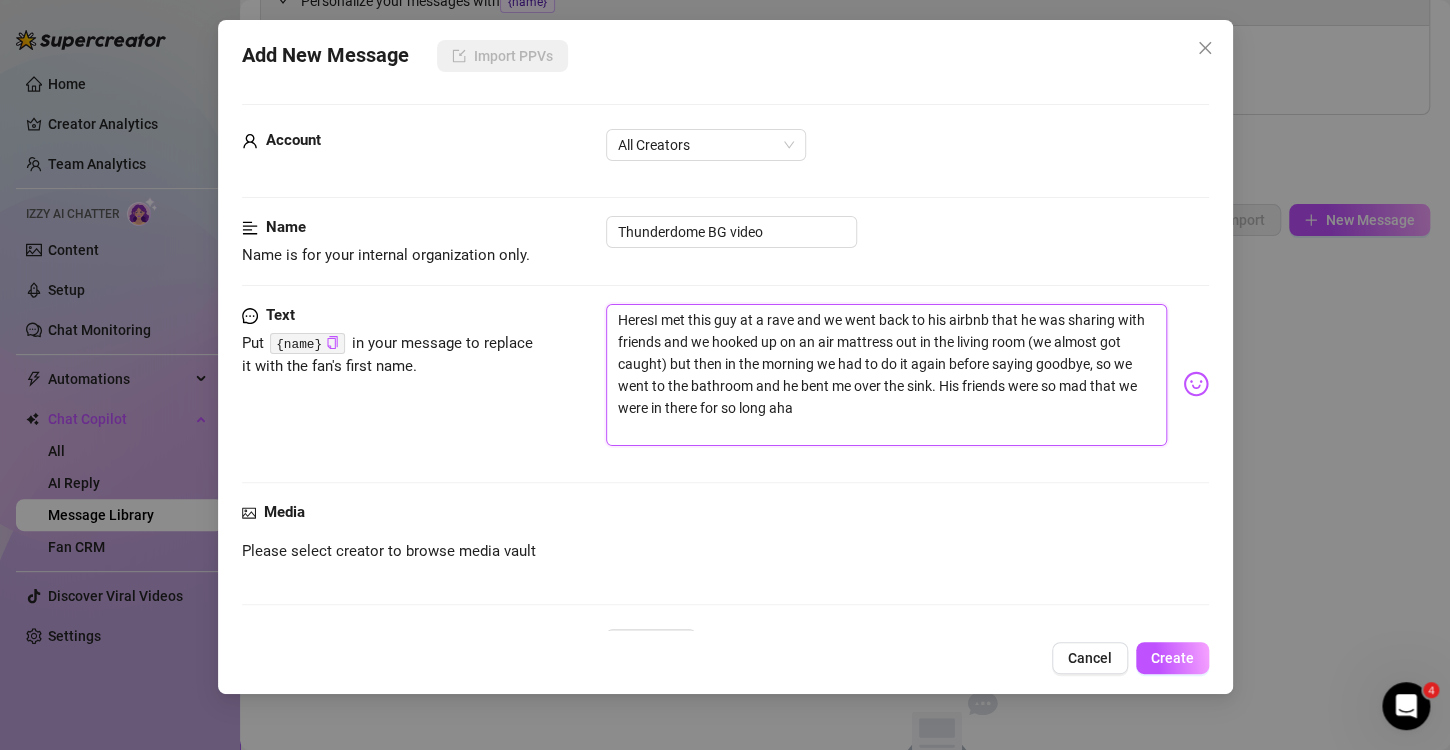 type on "HereI met this guy at a rave and we went back to his airbnb that he was sharing with friends and we hooked up on an air mattress out in the living room (we almost got caught) but then in the morning we had to do it again before saying goodbye, so we went to the bathroom and he bent me over the sink. His friends were so mad that we were in there for so long aha" 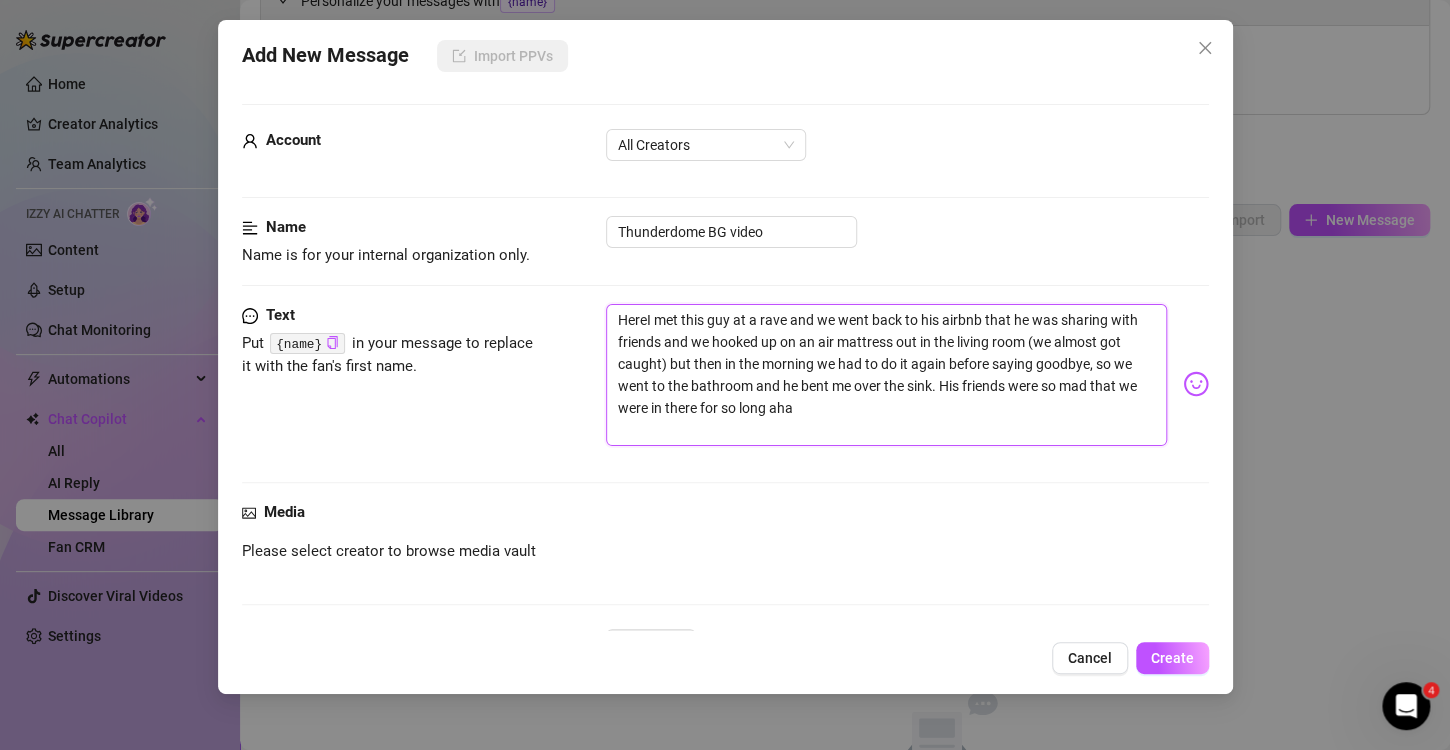 type on "HerI met this guy at a rave and we went back to his airbnb that he was sharing with friends and we hooked up on an air mattress out in the living room (we almost got caught) but then in the morning we had to do it again before saying goodbye, so we went to the bathroom and he bent me over the sink. His friends were so mad that we were in there for so long aha" 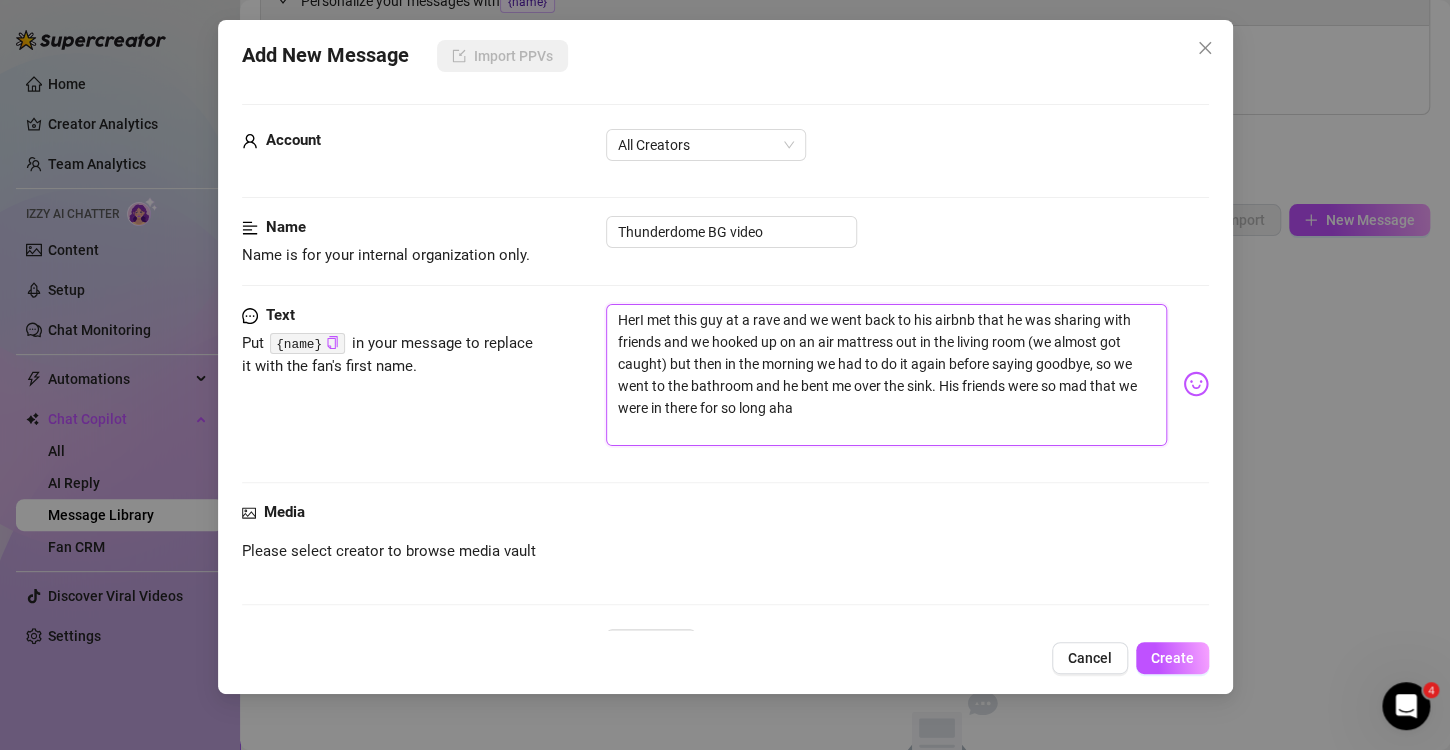 type on "HeI met this guy at a rave and we went back to his airbnb that he was sharing with friends and we hooked up on an air mattress out in the living room (we almost got caught) but then in the morning we had to do it again before saying goodbye, so we went to the bathroom and he bent me over the sink. His friends were so mad that we were in there for so long aha" 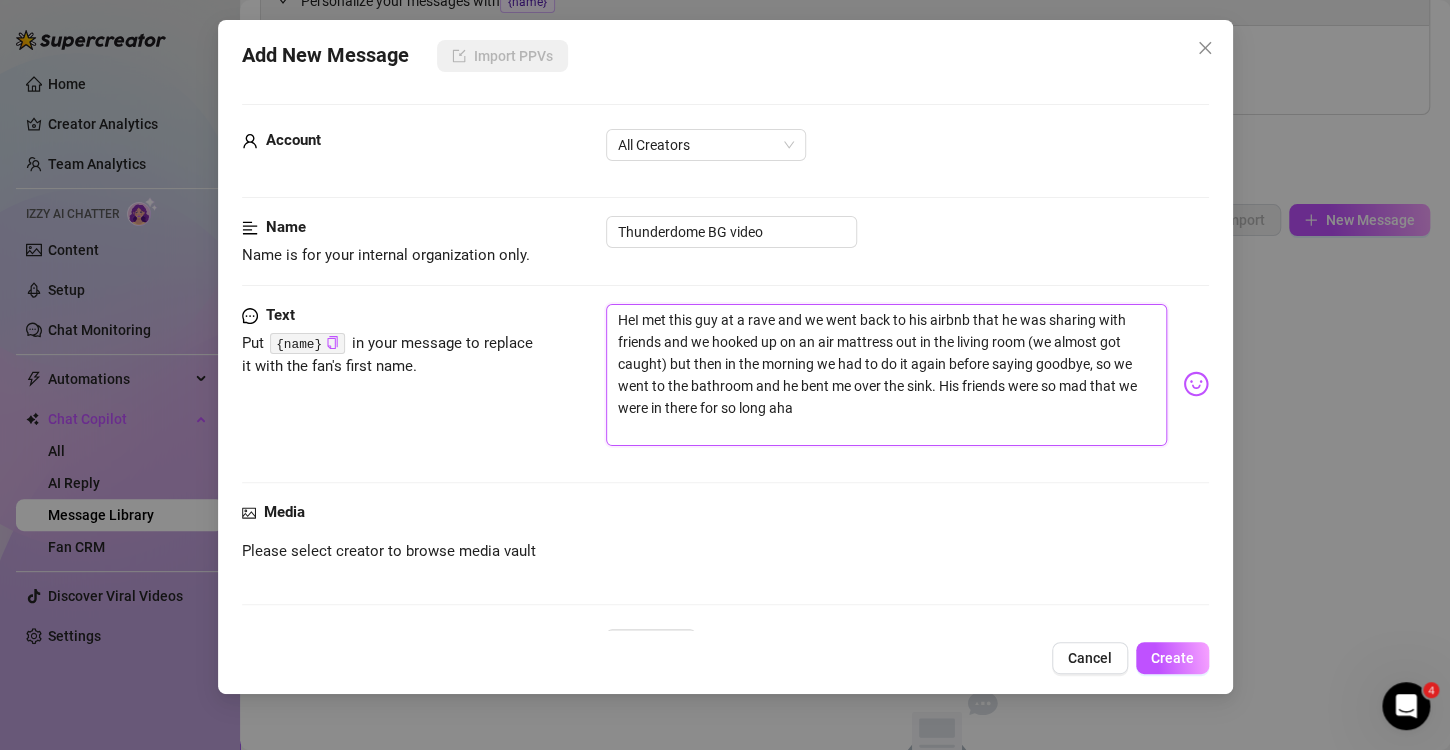 type on "HI met this guy at a rave and we went back to his airbnb that he was sharing with friends and we hooked up on an air mattress out in the living room (we almost got caught) but then in the morning we had to do it again before saying goodbye, so we went to the bathroom and he bent me over the sink. His friends were so mad that we were in there for so long aha" 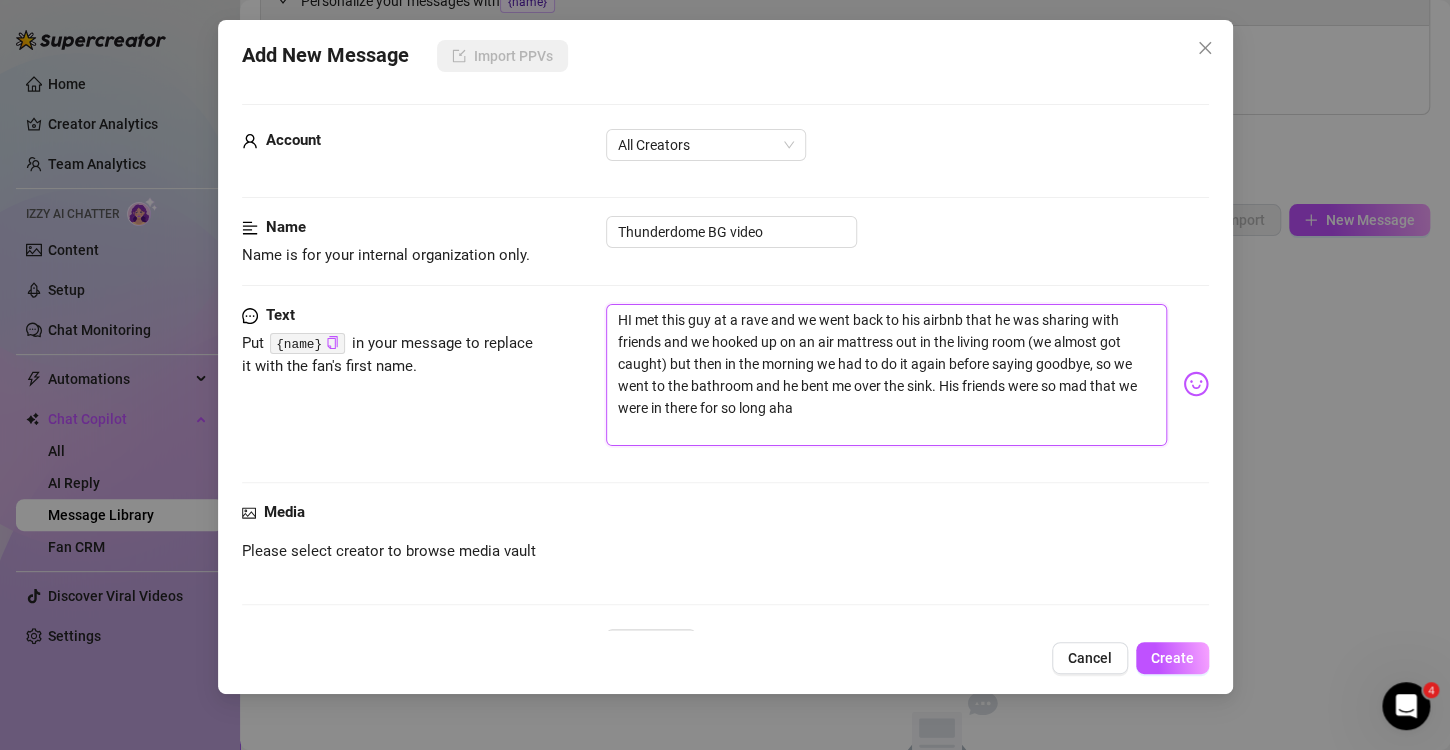 type on "I [MET] this guy at a rave and we went back to his airbnb that he was sharing with friends and we hooked up on an air mattress out in the living room (we almost got caught) but then in the morning we had to do it again before saying goodbye, so we went to the bathroom and he bent me over the sink. His friends were so mad that we were in there for so long aha" 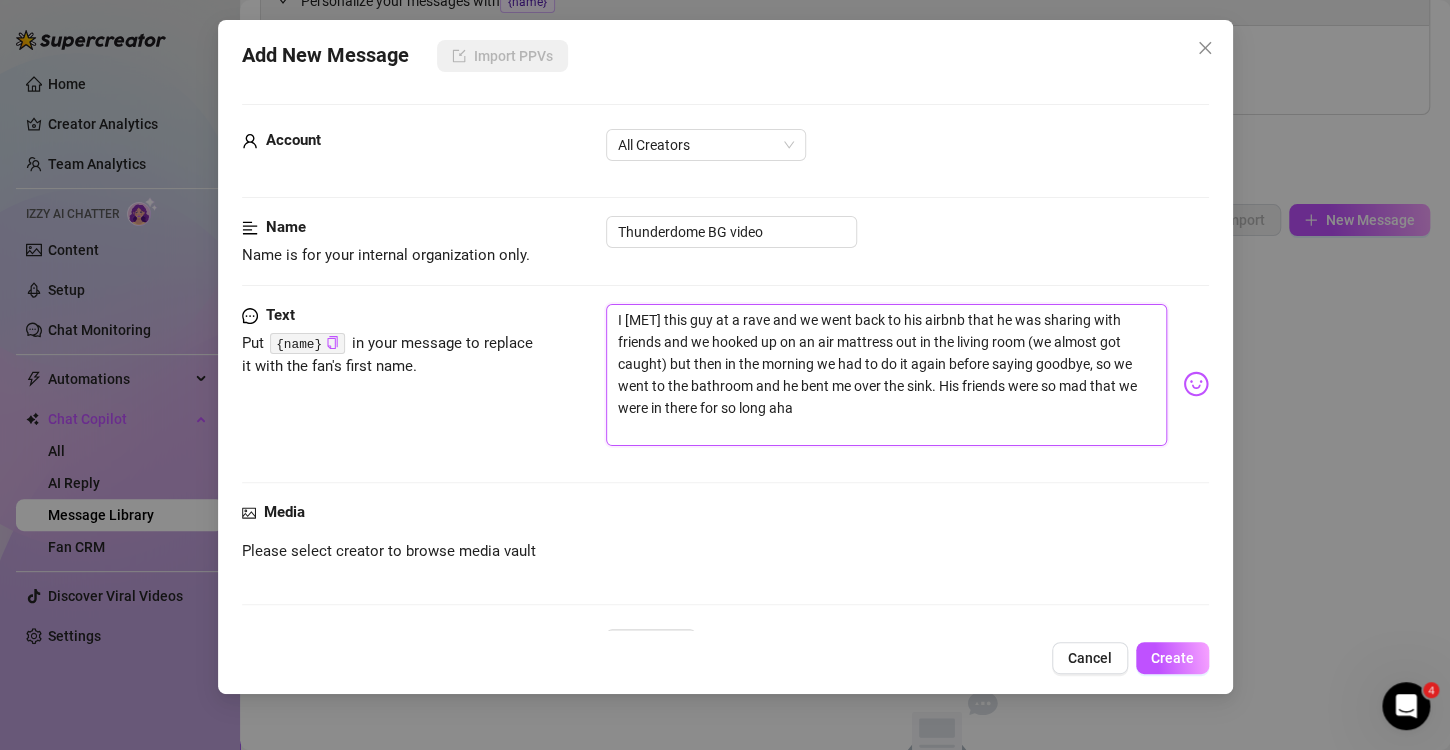 type on "hI met this guy at a rave and we went back to his airbnb that he was sharing with friends and we hooked up on an air mattress out in the living room (we almost got caught) but then in the morning we had to do it again before saying goodbye, so we went to the bathroom and he bent me over the sink. His friends were so mad that we were in there for so long aha" 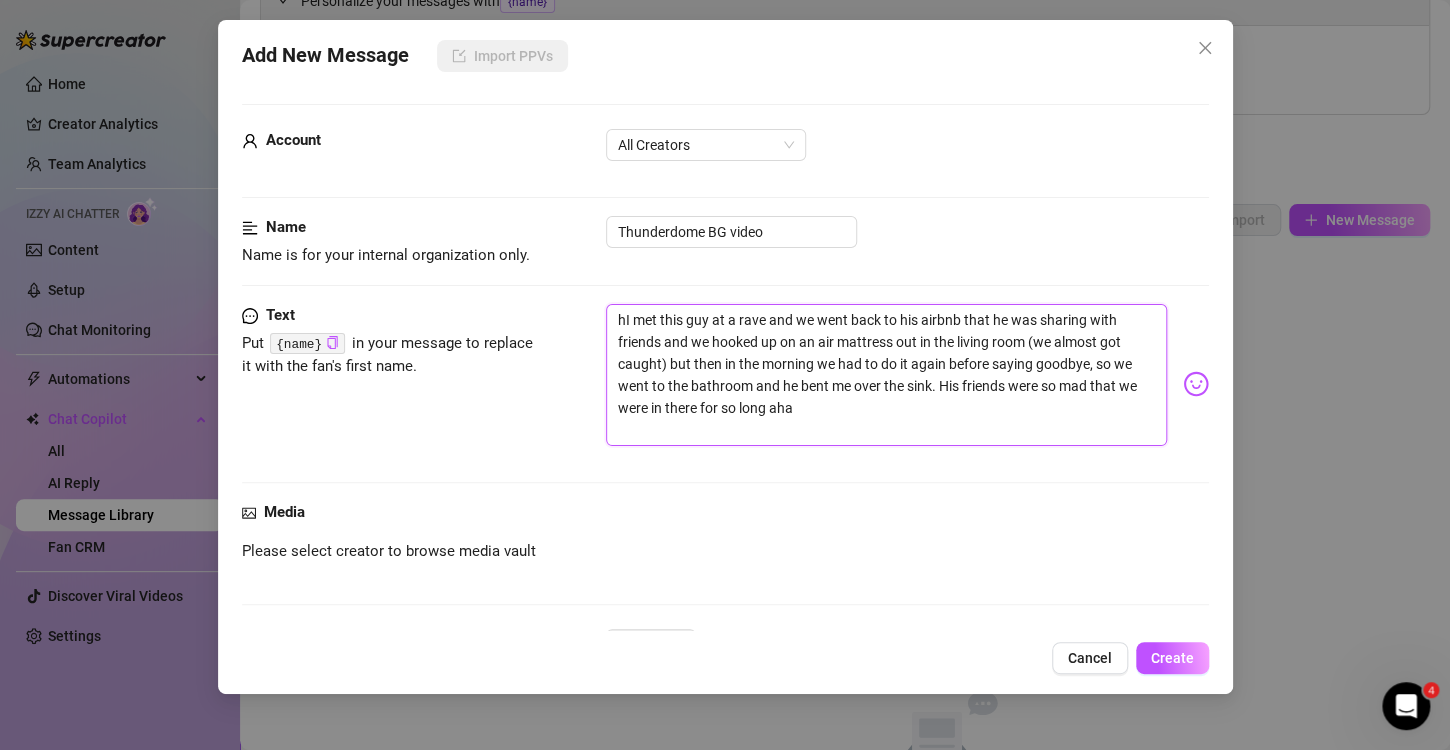 type on "heI met this guy at a rave and we went back to his airbnb that he was sharing with friends and we hooked up on an air mattress out in the living room (we almost got caught) but then in the morning we had to do it again before saying goodbye, so we went to the bathroom and he bent me over the sink. His friends were so mad that we were in there for so long aha" 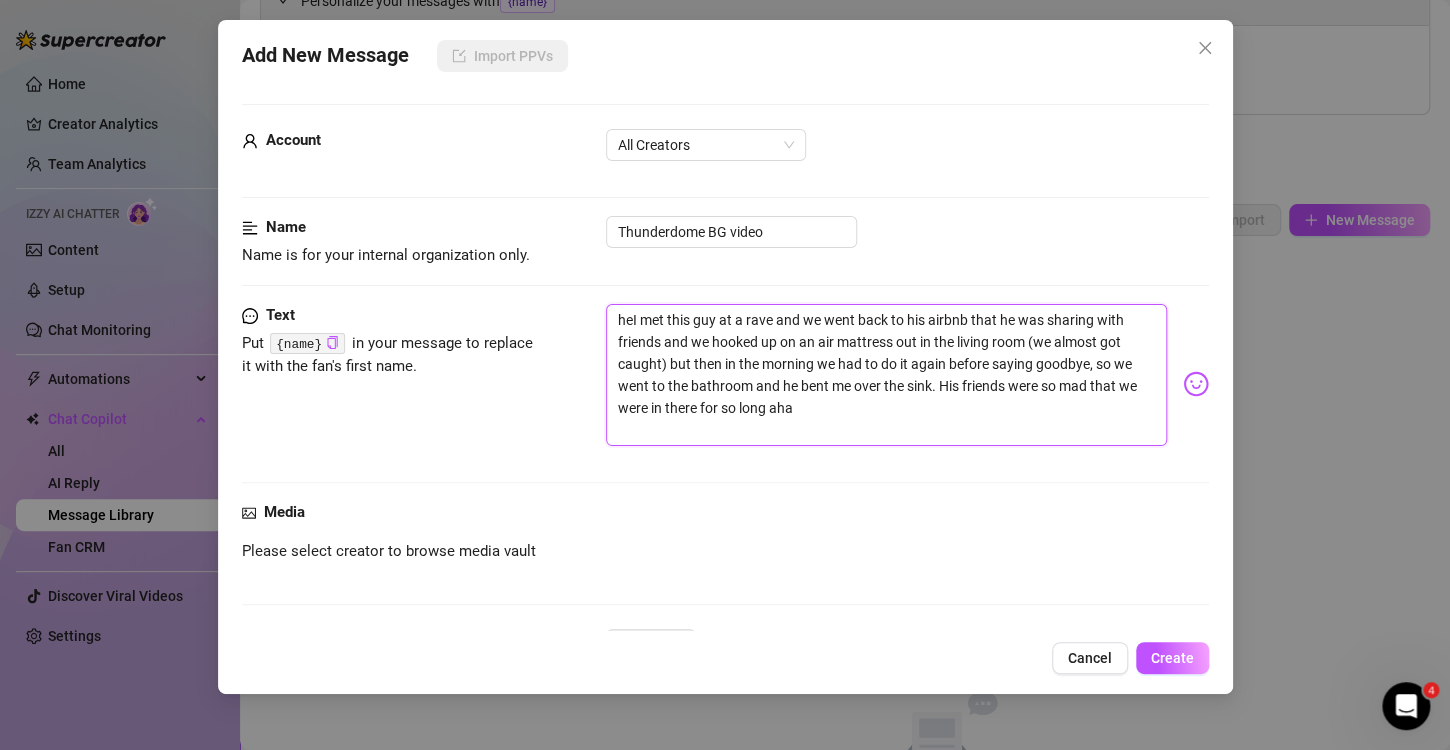 type on "herI [MET] this guy at a rave and we went back to his airbnb that he was sharing with friends and we hooked up on an air mattress out in the living room (we almost got caught) but then in the morning we had to do it again before saying goodbye, so we went to the bathroom and he bent me over the sink. His friends were so mad that we were in there for so long aha" 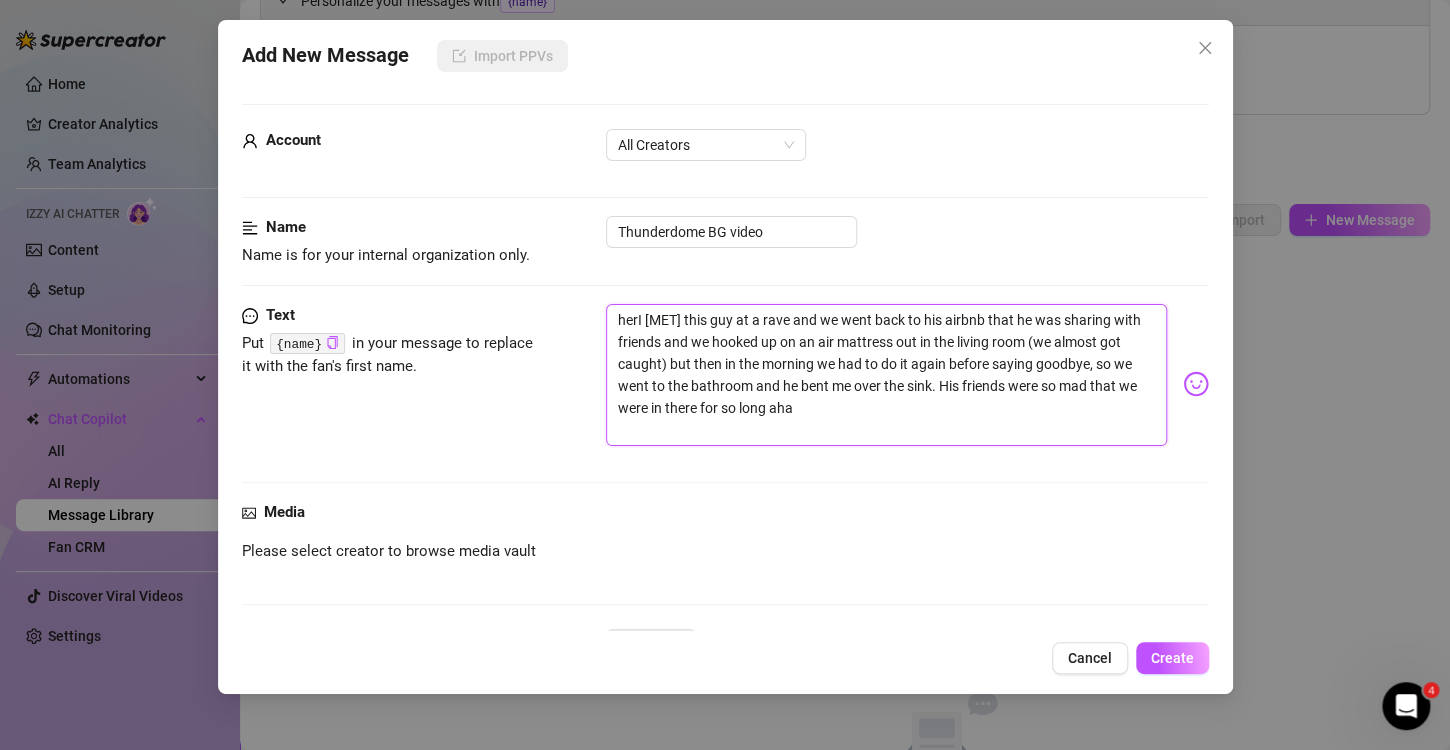 type on "hereI met this guy at a rave and we went back to his airbnb that he was sharing with friends and we hooked up on an air mattress out in the living room (we almost got caught) but then in the morning we had to do it again before saying goodbye, so we went to the [BATHROOM] and he bent me over the sink. His friends were so mad that we were in there for so long aha" 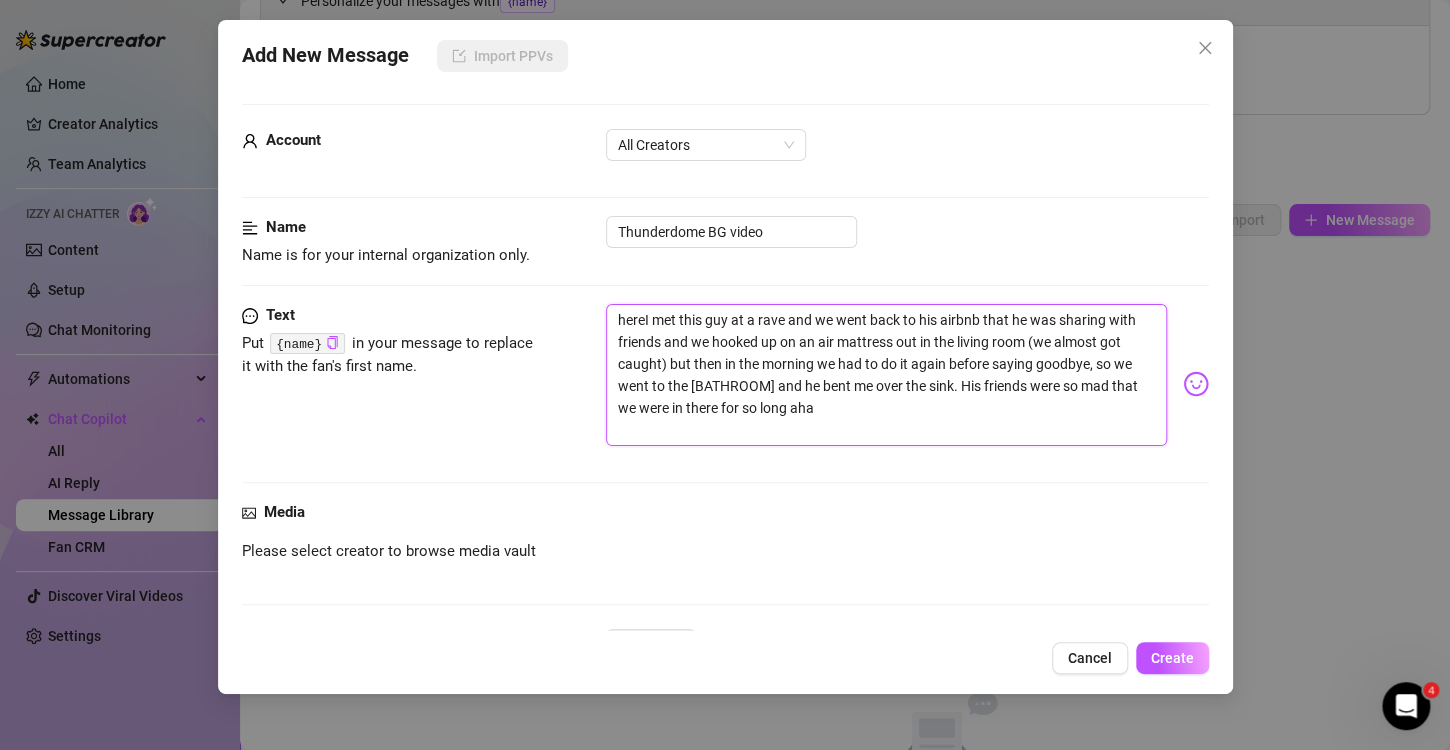 type on "heresI met this guy at a rave and we went back to his airbnb that he was sharing with friends and we hooked up on an air mattress out in the living room (we almost got caught) but then in the morning we had to do it again before saying goodbye, so we went to the bathroom and he bent me over the sink. His friends were so mad that we were in there for so long aha" 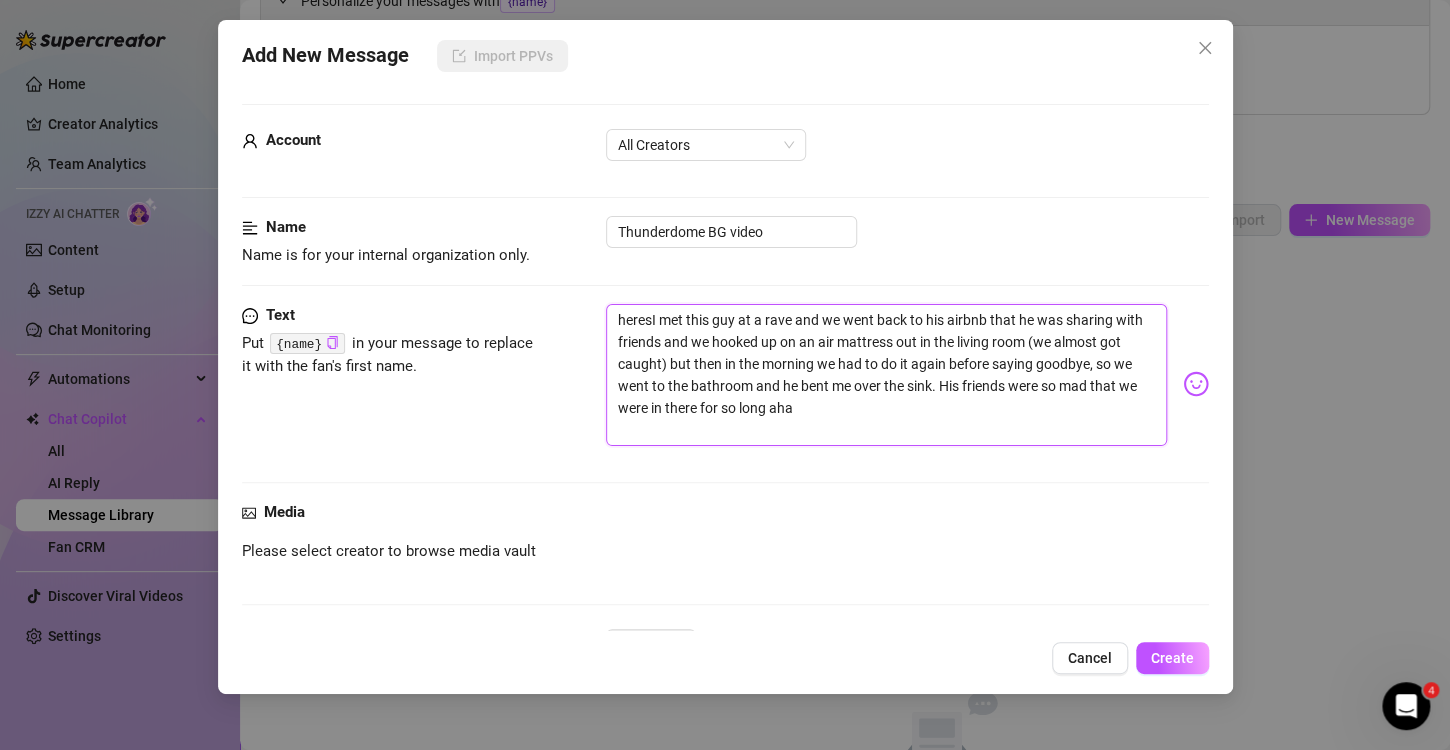 type on "heres I met this guy at a rave and we went back to his airbnb that he was sharing with friends and we hooked up on an air mattress out in the living room (we almost got caught) but then in the morning we had to do it again before saying goodbye, so we went to the bathroom and he bent me over the sink. His friends were so mad that we were in there for so long aha" 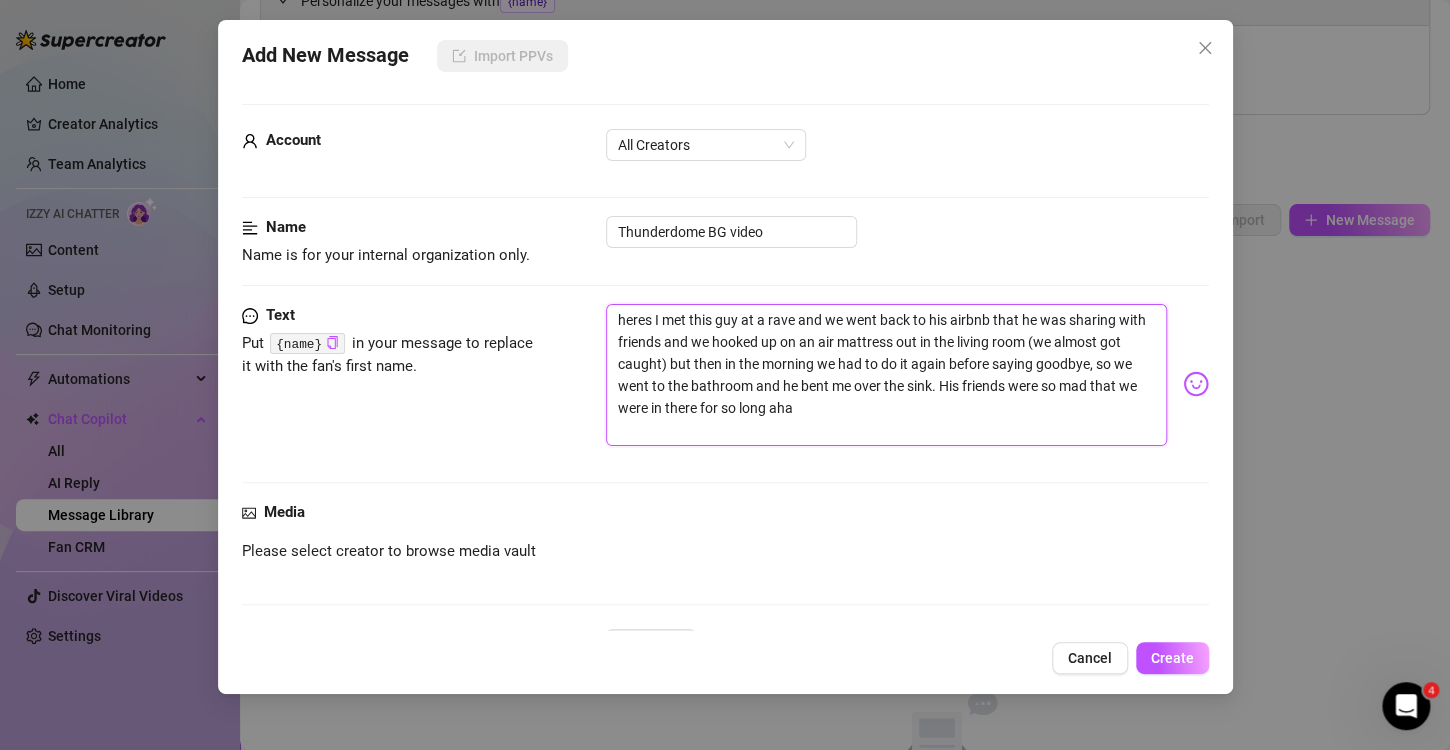 type on "heres aI met this guy at a rave and we went back to his airbnb that he was sharing with friends and we hooked up on an air mattress out in the living room (we almost got caught) but then in the morning we had to do it again before saying goodbye, so we went to the bathroom and he bent me over the sink. His friends were so mad that we were in there for so long aha" 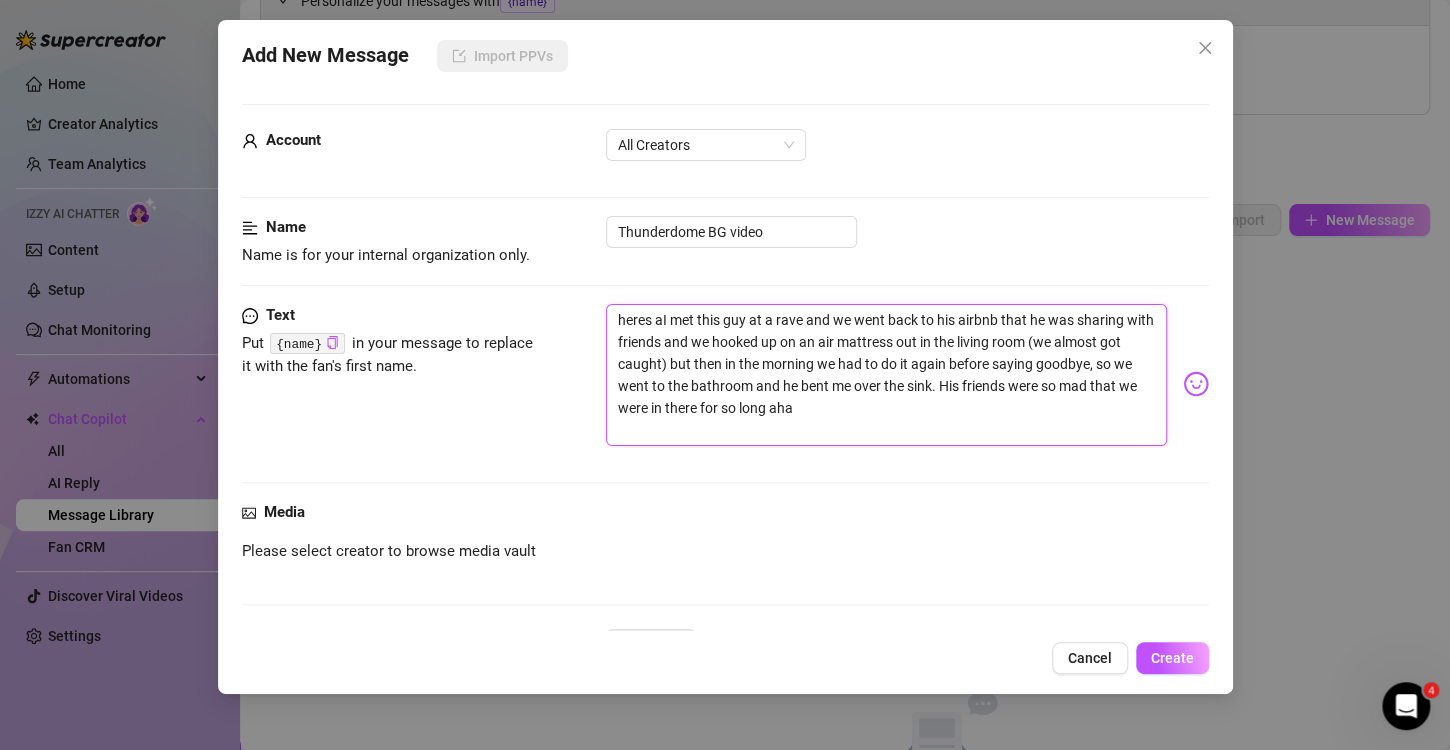 type on "heres a I met this guy at a rave and we went back to his airbnb that he was sharing with friends and we hooked up on an air mattress out in the living room (we almost got caught) but then in the morning we had to do it again before saying goodbye, so we went to the bathroom and he bent me over the sink. His friends were so mad that we were in there for so long aha" 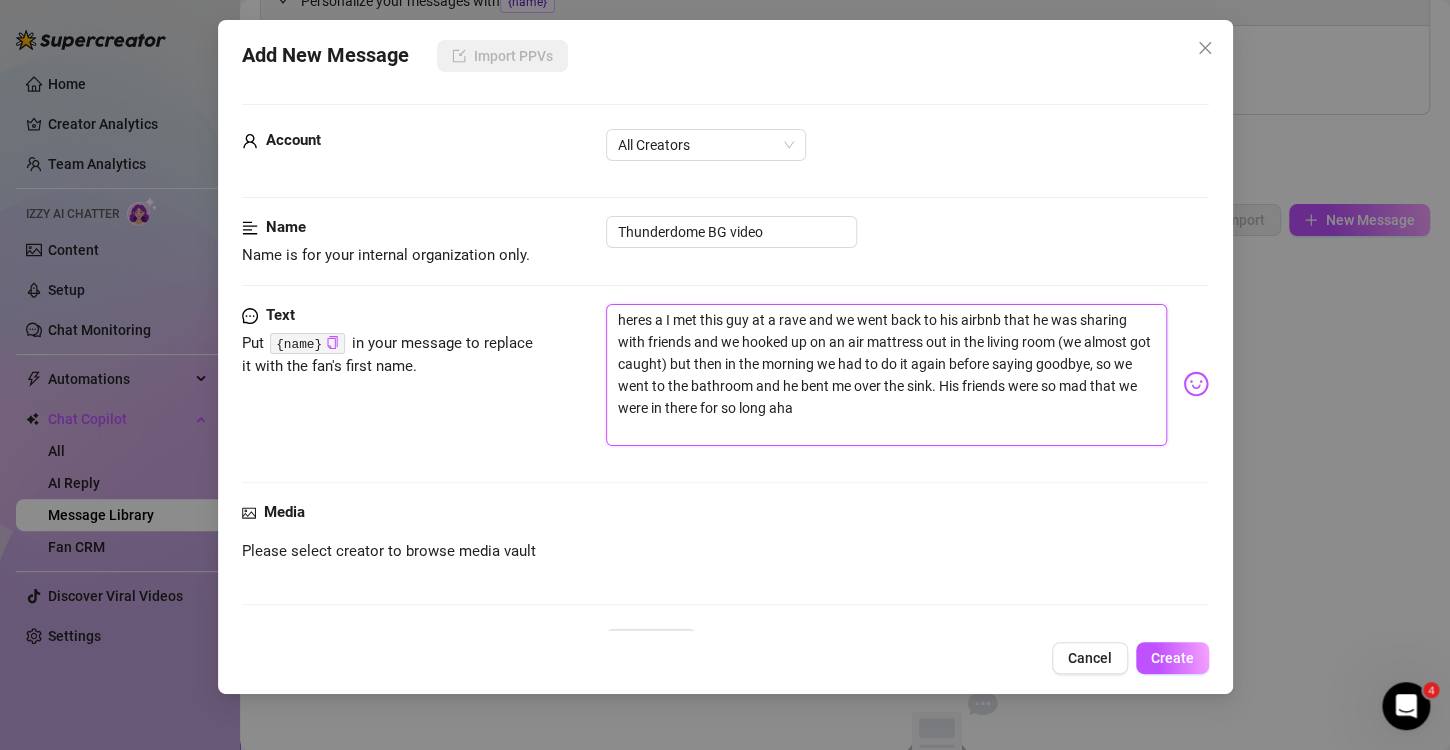 type on "heres a bI met this guy at a rave and we went back to his airbnb that he was sharing with friends and we hooked up on an air mattress out in the living room (we almost got caught) but then in the morning we had to do it again before saying goodbye, so we went to the bathroom and he bent me over the sink. His friends were so mad that we were in there for so long aha" 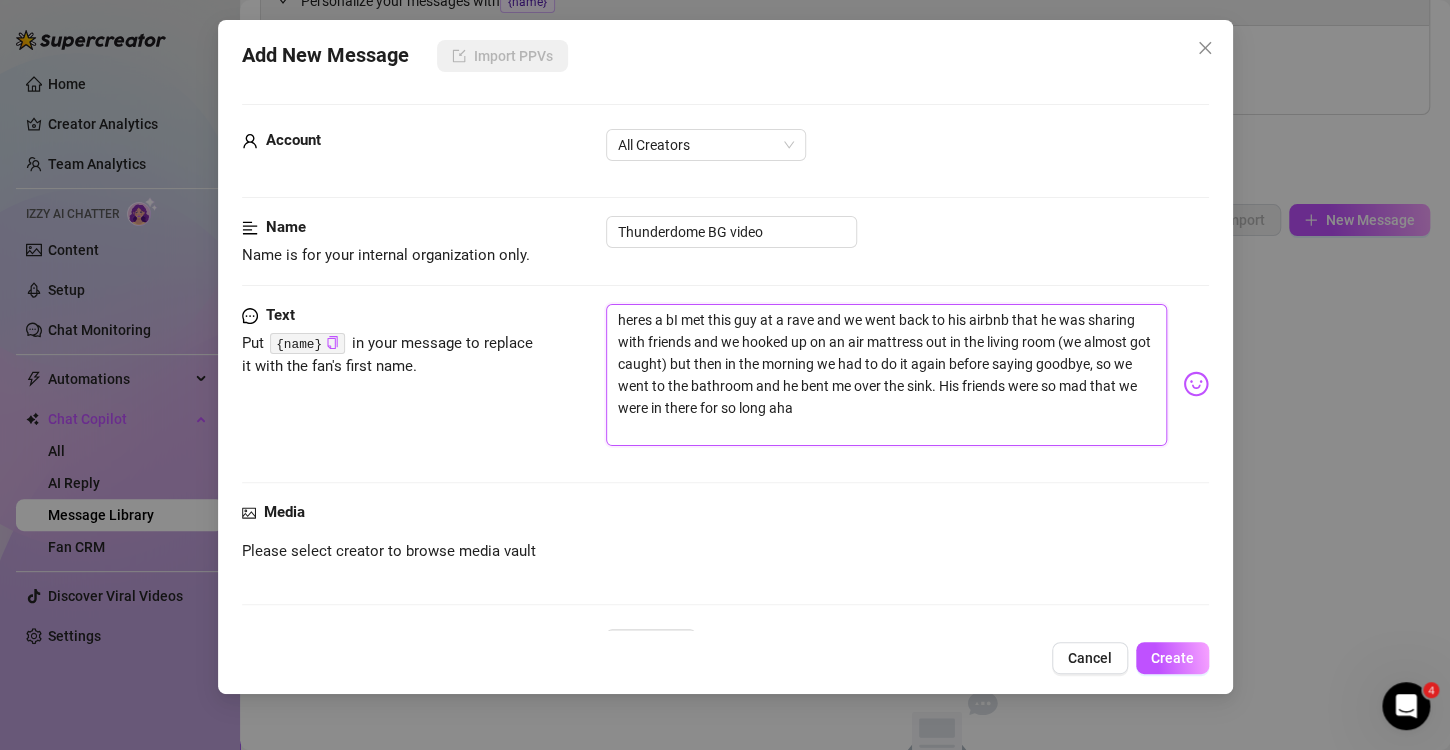 type on "I [MET] this guy at a rave and we went back to his airbnb that he was sharing with friends and we hooked up on an air mattress out in the living room (we almost got caught) but then in the morning we had to do it again before saying goodbye, so we went to the bathroom and he bent me over the sink. His friends were so mad that we were in there for so long aha" 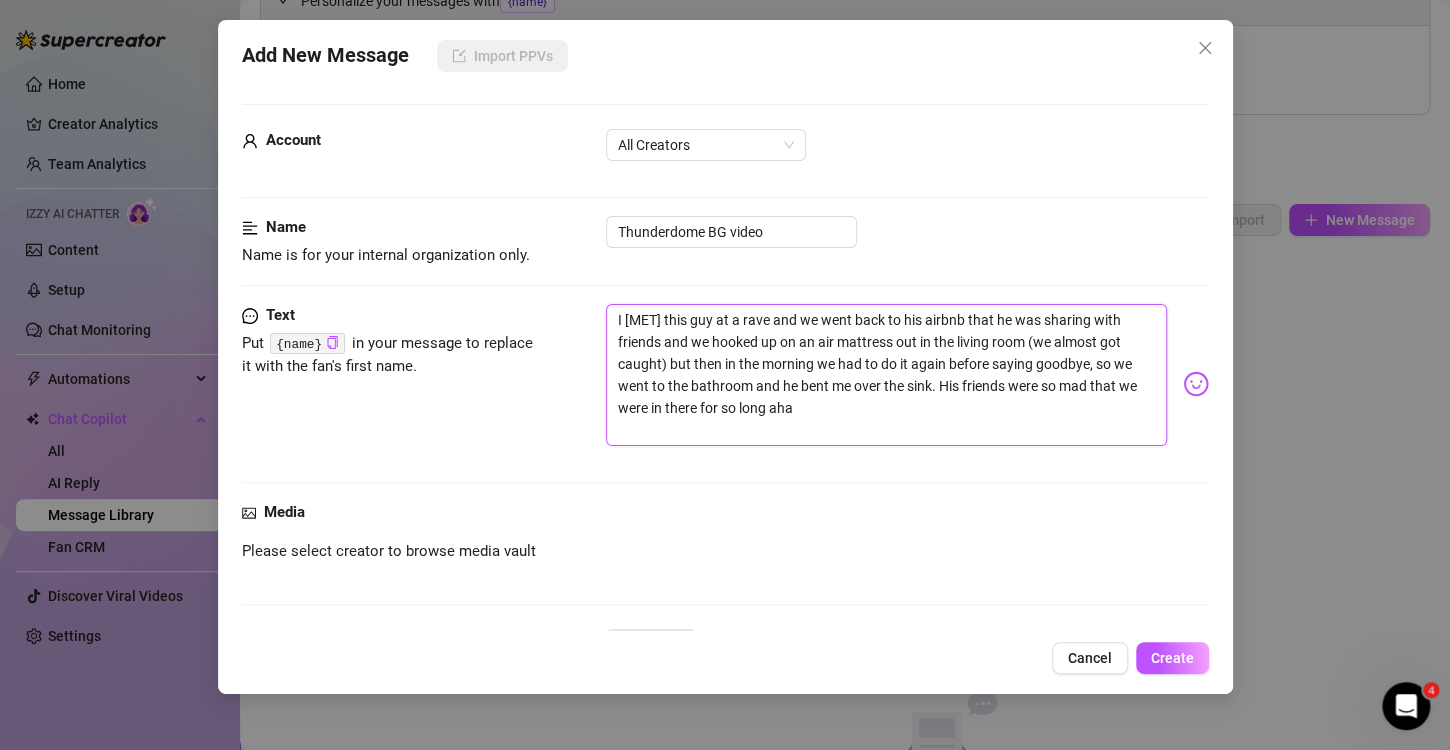 type on "heres a bg I met this guy at a rave and we went back to his airbnb that he was sharing with friends and we hooked up on an air mattress out in the living room (we almost got caught) but then in the morning we had to do it again before saying goodbye, so we went to the bathroom and he bent me over the sink. His friends were so mad that we were in there for so long aha" 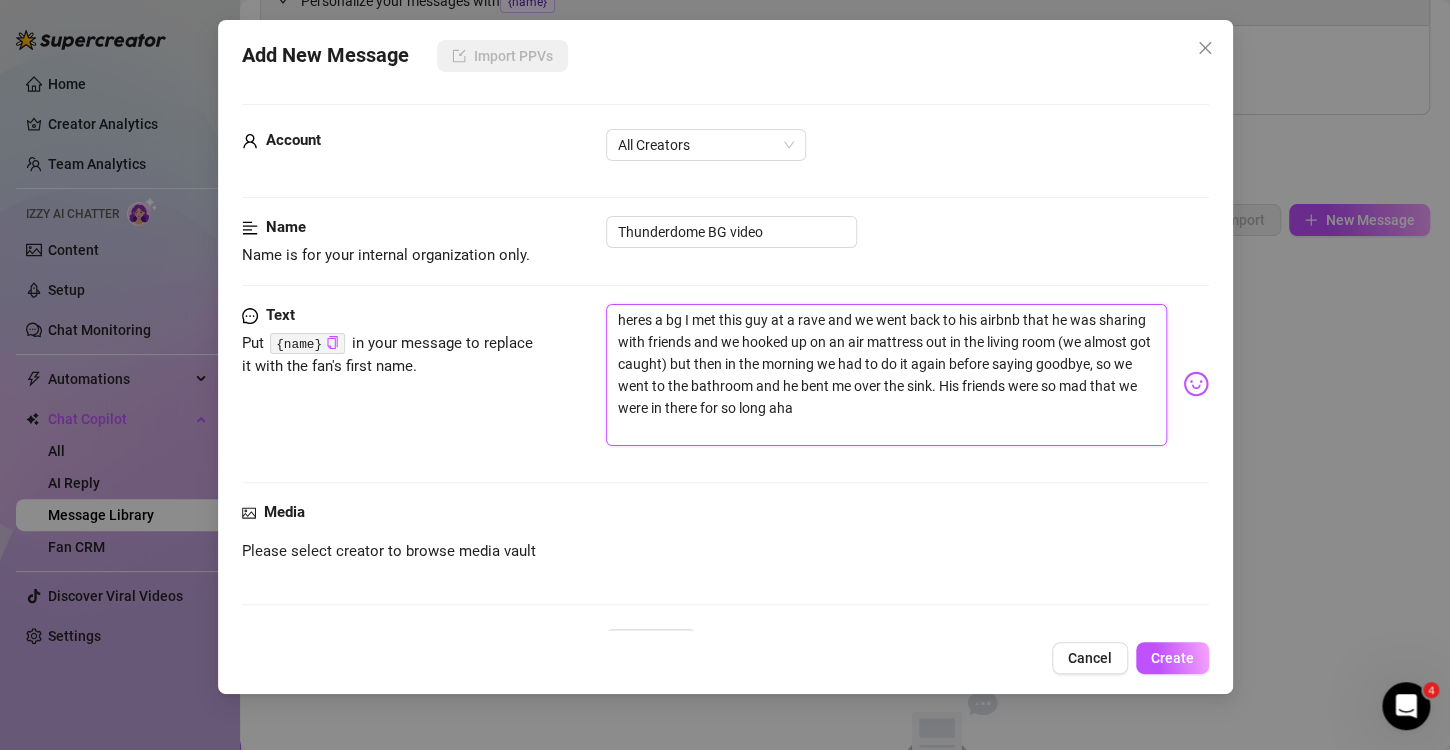 type on "heres a bg fI met this guy at a rave and we went back to his airbnb that he was sharing with friends and we hooked up on an air mattress out in the living room (we almost got caught) but then in the morning we had to do it again before saying goodbye, so we went to the bathroom and he bent me over the sink. His friends were so mad that we were in there for so long aha" 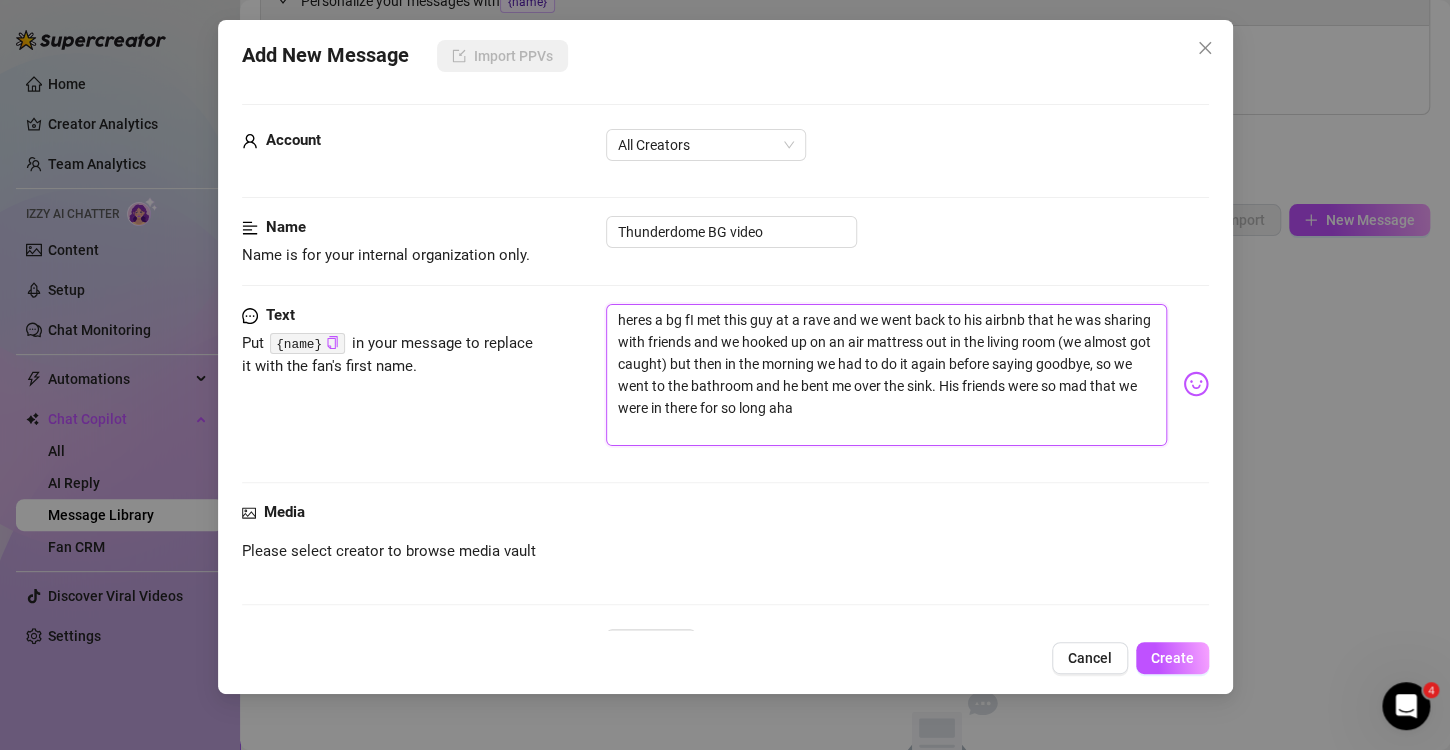 type on "heres a bg faI [MET] this guy at a rave and we went back to his airbnb that he was sharing with friends and we hooked up on an air mattress out in the living room (we almost got caught) but then in the morning we had to do it again before saying goodbye, so we went to the bathroom and he bent me over the sink. His friends were so mad that we were in there for so long aha" 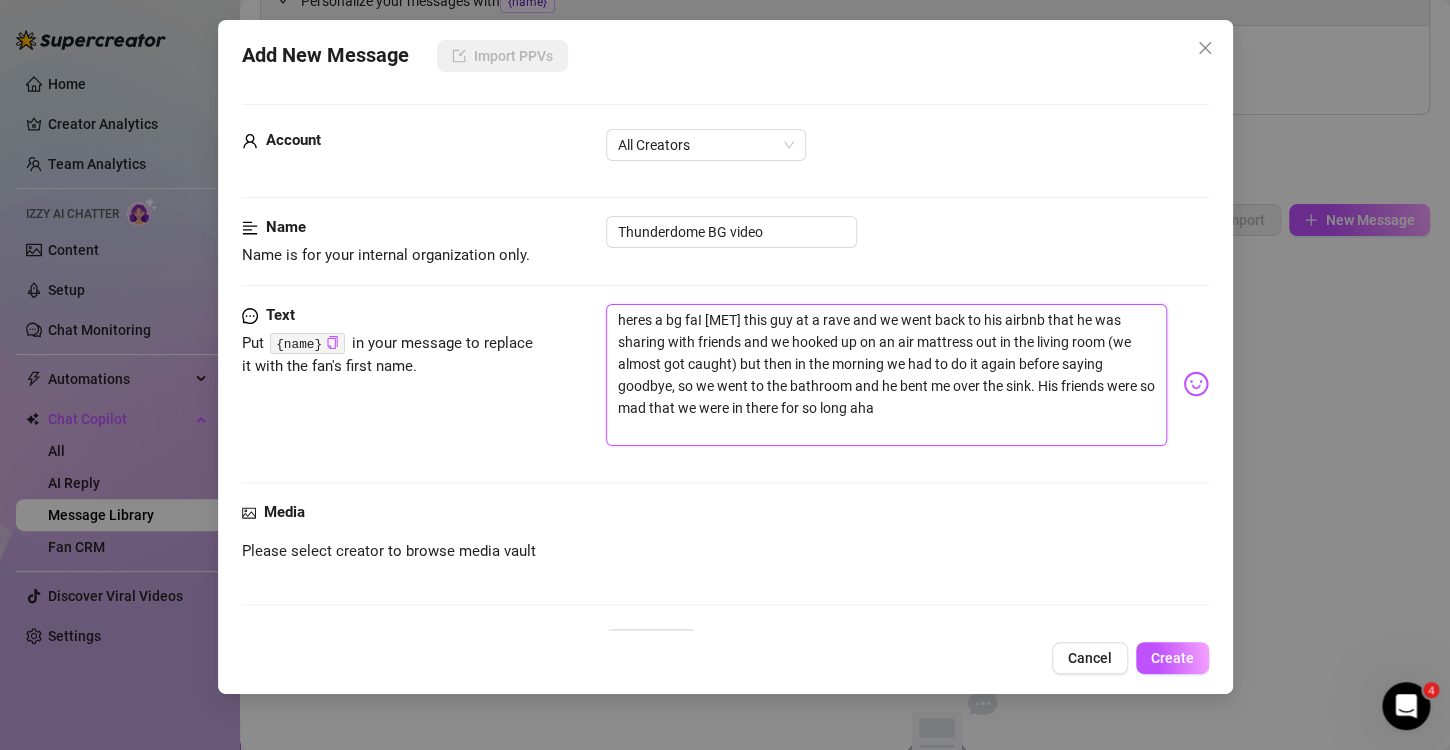 type on "heres a bg facI met this guy at a rave and we went back to his airbnb that he was sharing with friends and we hooked up on an air mattress out in the living room (we almost got caught) but then in the morning we had to do it again before saying goodbye, so we went to the bathroom and he bent me over the sink. His friends were so mad that we were in there for so long aha" 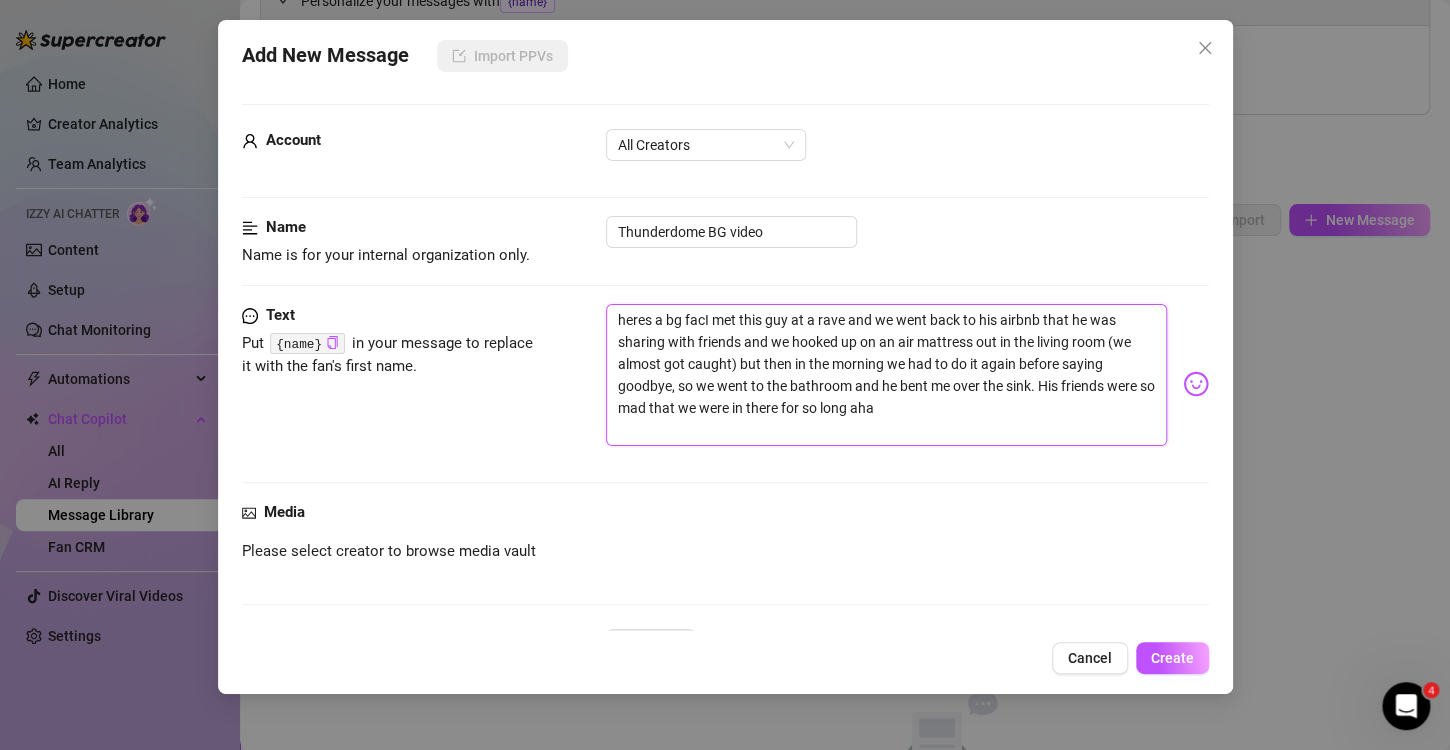 type on "heres a bg faciI met this guy at a rave and we went back to his airbnb that he was sharing with friends and we hooked up on an air mattress out in the living room (we almost got caught) but then in the morning we had to do it again before saying goodbye, so we went to the [BATHROOM] and he bent me over the sink. His friends were so mad that we were in there for so long aha" 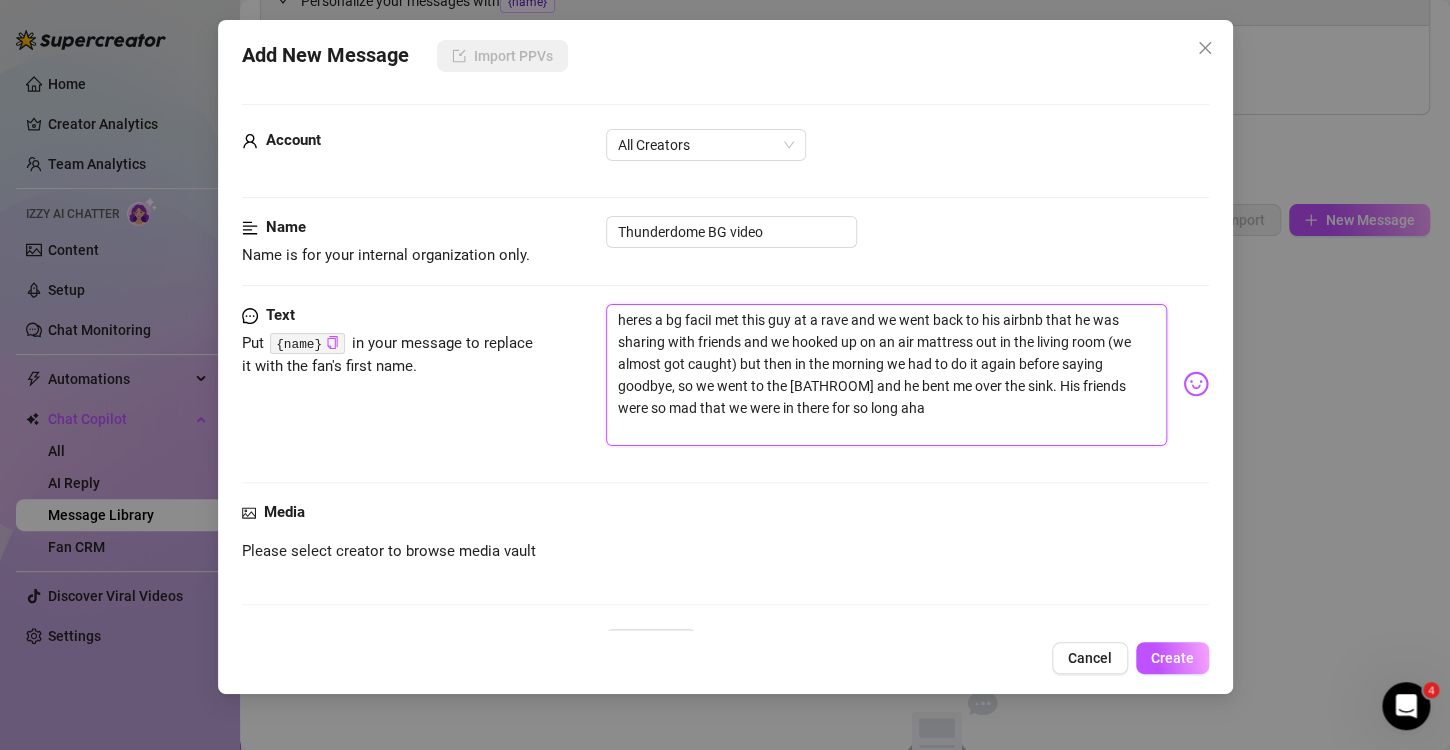 type on "heres a bg faciaI met this guy at a rave and we went back to his airbnb that he was sharing with friends and we hooked up on an air mattress out in the living room (we almost got caught) but then in the morning we had to do it again before saying goodbye, so we went to the bathroom and he bent me over the sink. His friends were so mad that we were in there for so long aha" 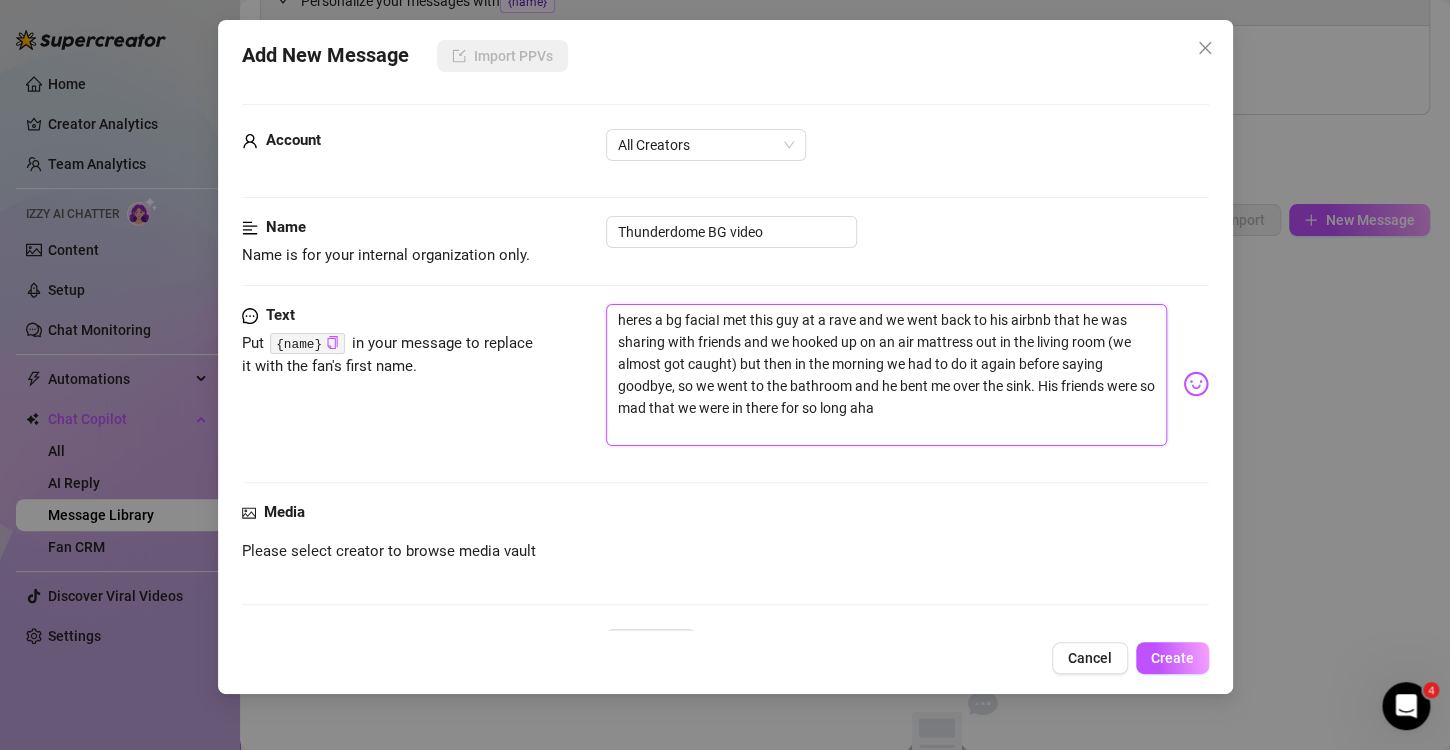 type on "heres a bg facialI [MET] this guy at a rave and we went back to his airbnb that he was sharing with friends and we hooked up on an air mattress out in the living room (we almost got caught) but then in the morning we had to do it again before saying goodbye, so we went to the bathroom and he bent me over the sink. His friends were so mad that we were in there for so long aha" 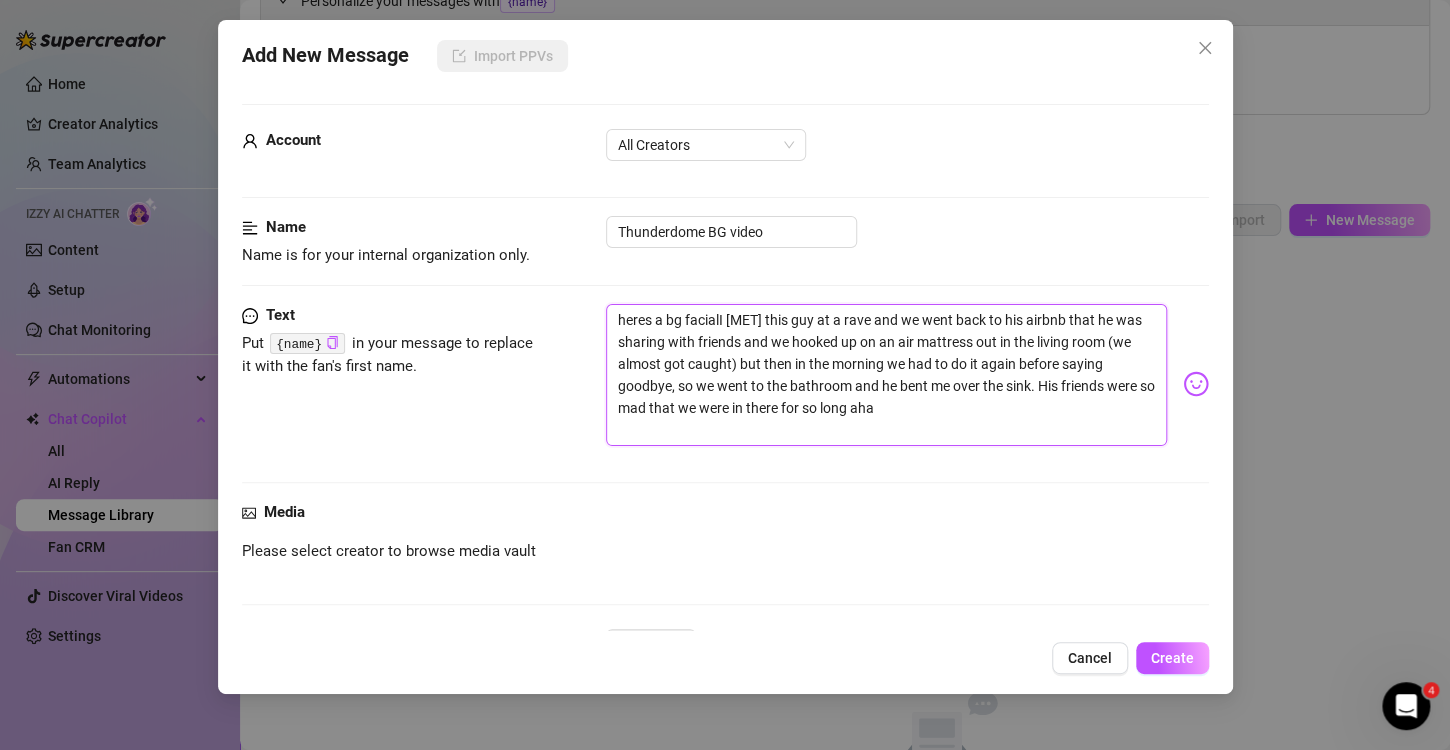type on "heres a bg facial I met this guy at a rave and we went back to his airbnb that he was sharing with friends and we hooked up on an air mattress out in the living room (we almost got caught) but then in the morning we had to do it again before saying goodbye, so we went to the bathroom and he bent me over the sink. His friends were so mad that we were in there for so long aha" 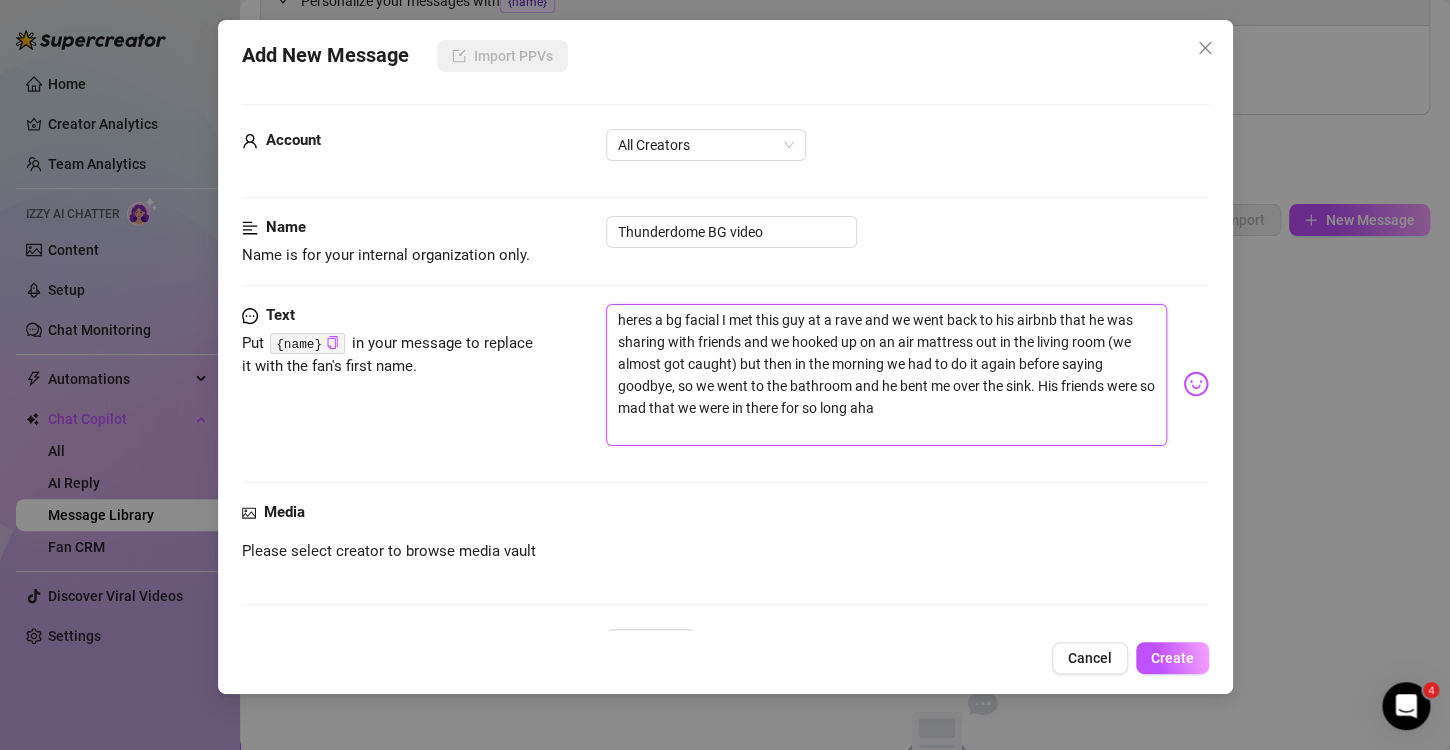 type on "heres a bg facial ;I met this guy at a rave and we went back to his airbnb that he was sharing with friends and we hooked up on an air mattress out in the living room (we almost got caught) but then in the morning we had to do it again before saying goodbye, so we went to the bathroom and he bent me over the sink. His friends were so mad that we were in there for so long aha" 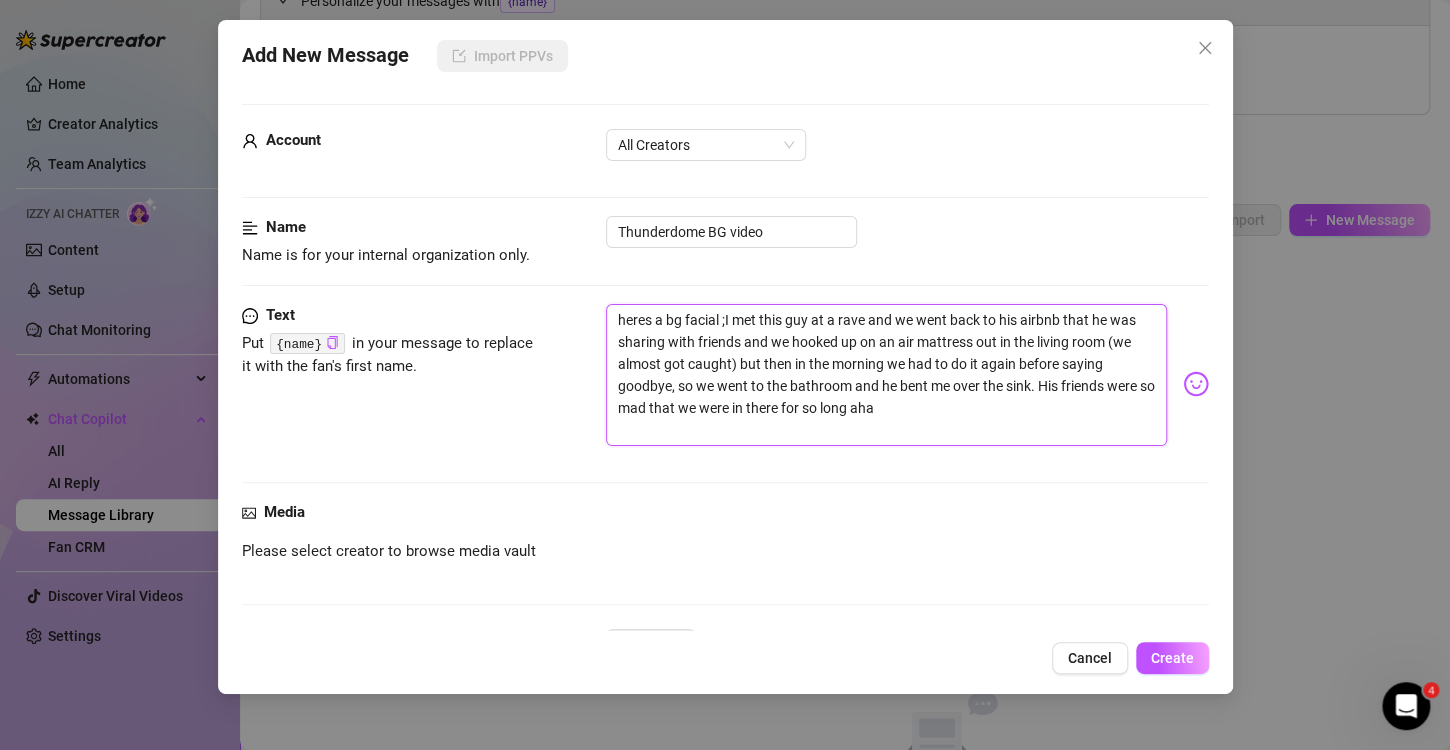 type on "heres a bg facial ;)I met this guy at a rave and we went back to his airbnb that he was sharing with friends and we hooked up on an air mattress out in the living room (we almost got caught) but then in the morning we had to do it again before saying goodbye, so we went to the bathroom and he bent me over the sink. His friends were so mad that we were in there for so long aha" 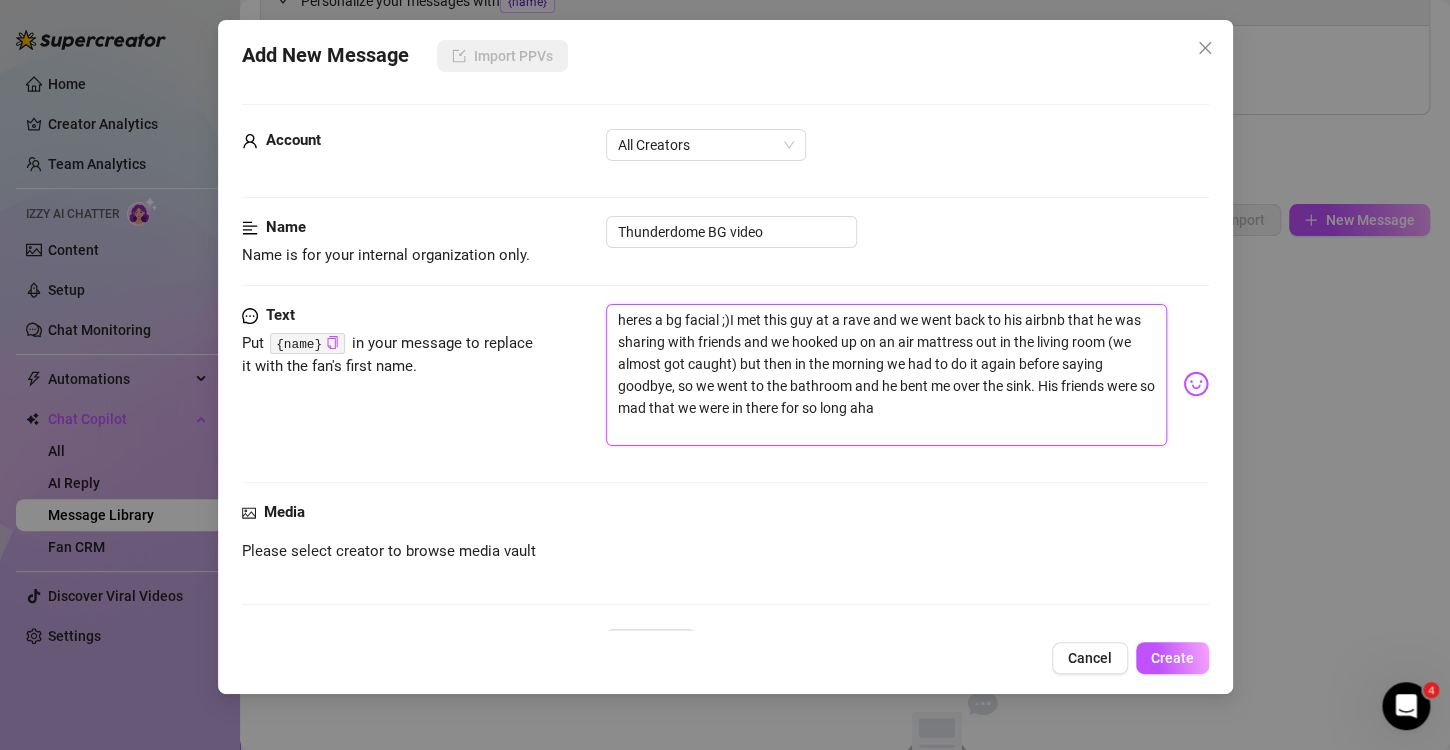 type on "heres a bg facial ;) I met this guy at a rave and we went back to his airbnb that he was sharing with friends and we hooked up on an air mattress out in the living room (we almost got caught) but then in the morning we had to do it again before saying goodbye, so we went to the bathroom and he bent me over the sink. His friends were so mad that we were in there for so long aha" 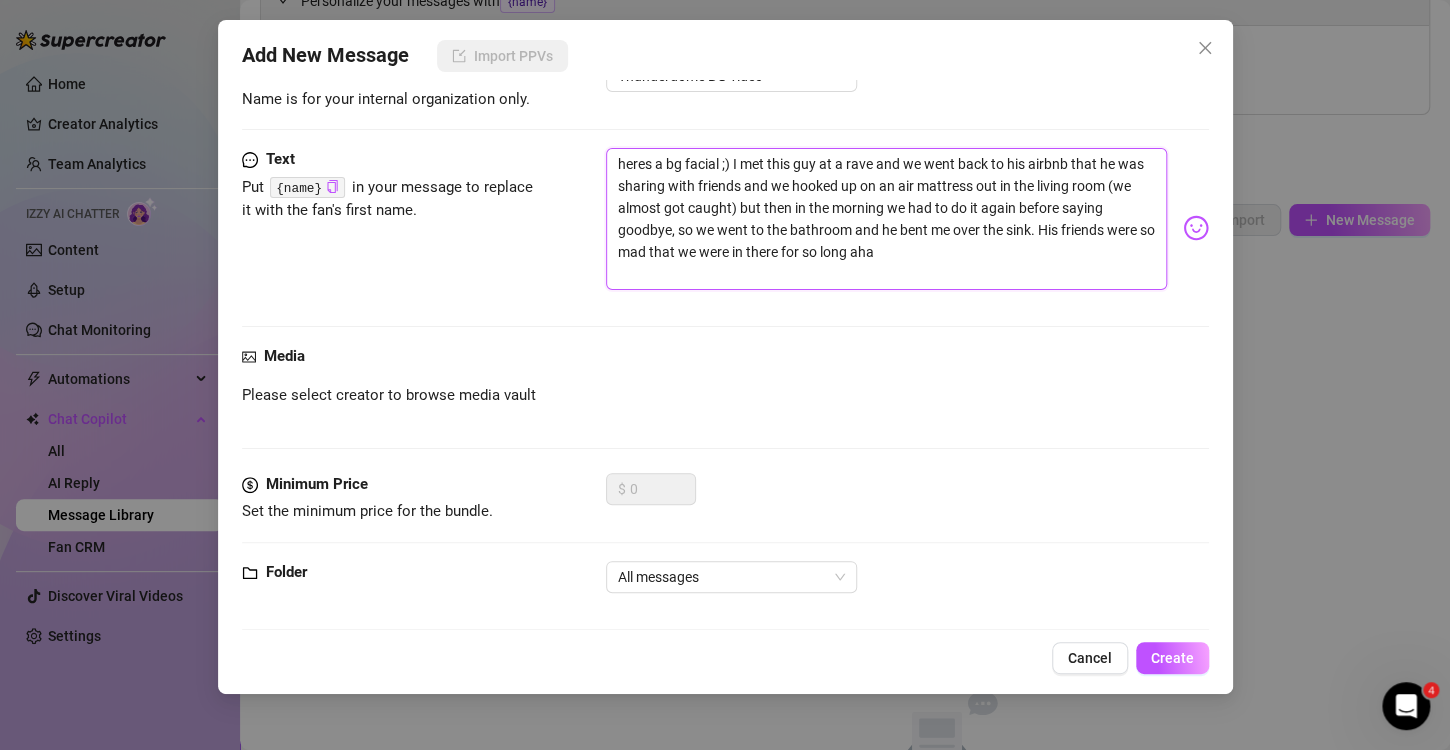 scroll, scrollTop: 0, scrollLeft: 0, axis: both 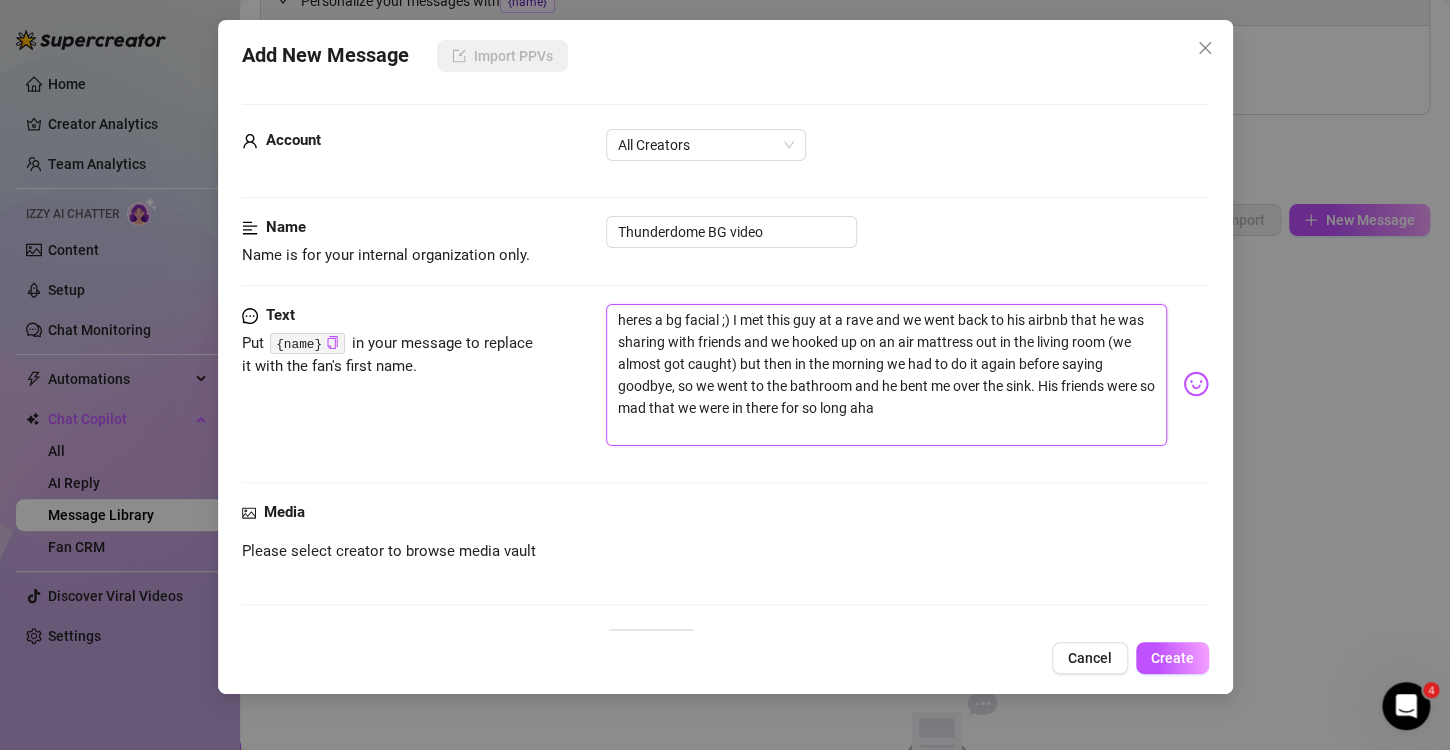 type on "heres a bg facial ;) I met this guy at a rave and we went back to his airbnb that he was sharing with friends and we hooked up on an air mattress out in the living room (we almost got caught) but then in the morning we had to do it again before saying goodbye, so we went to the bathroom and he bent me over the sink. His friends were so mad that we were in there for so long aha" 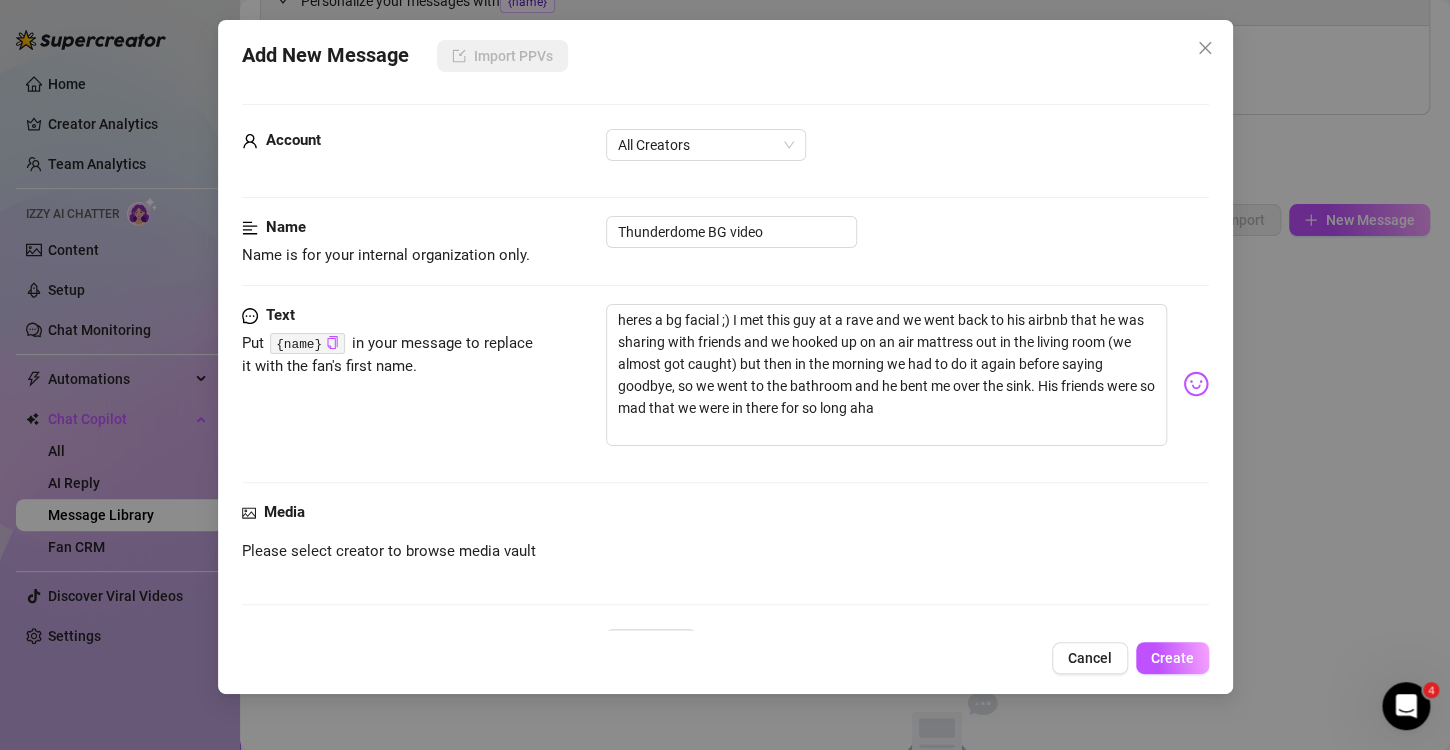 click on "Account All Creators" at bounding box center [725, 154] 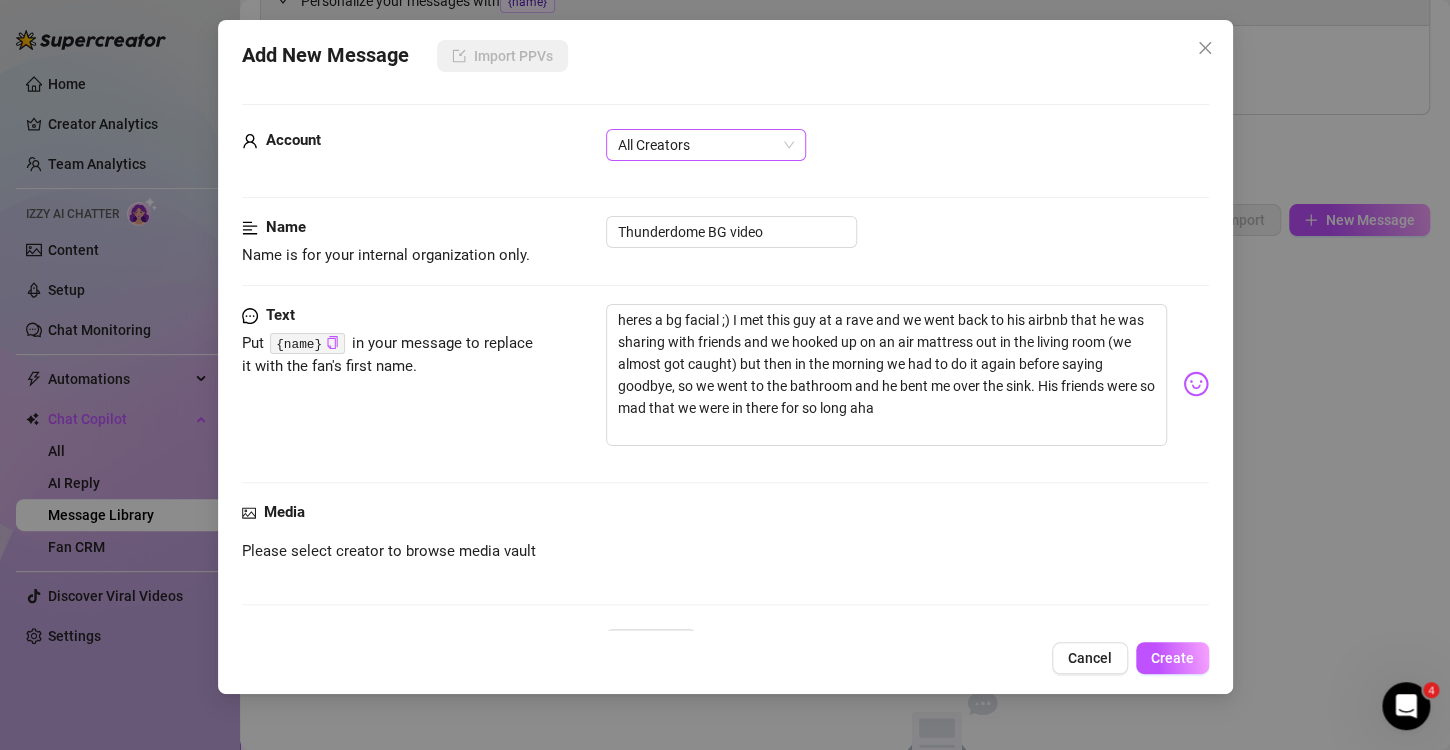 click on "All Creators" at bounding box center (706, 145) 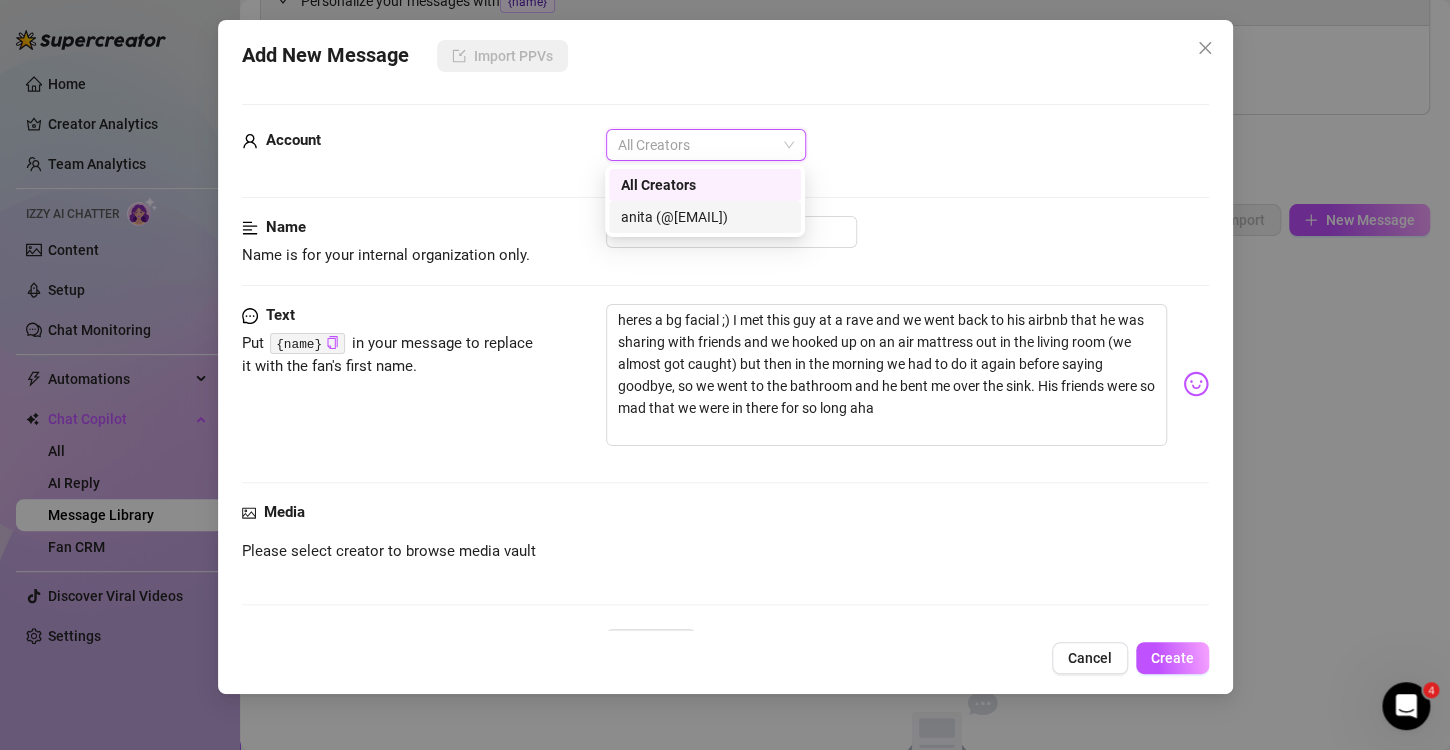 click on "anita (@[EMAIL])" at bounding box center (705, 217) 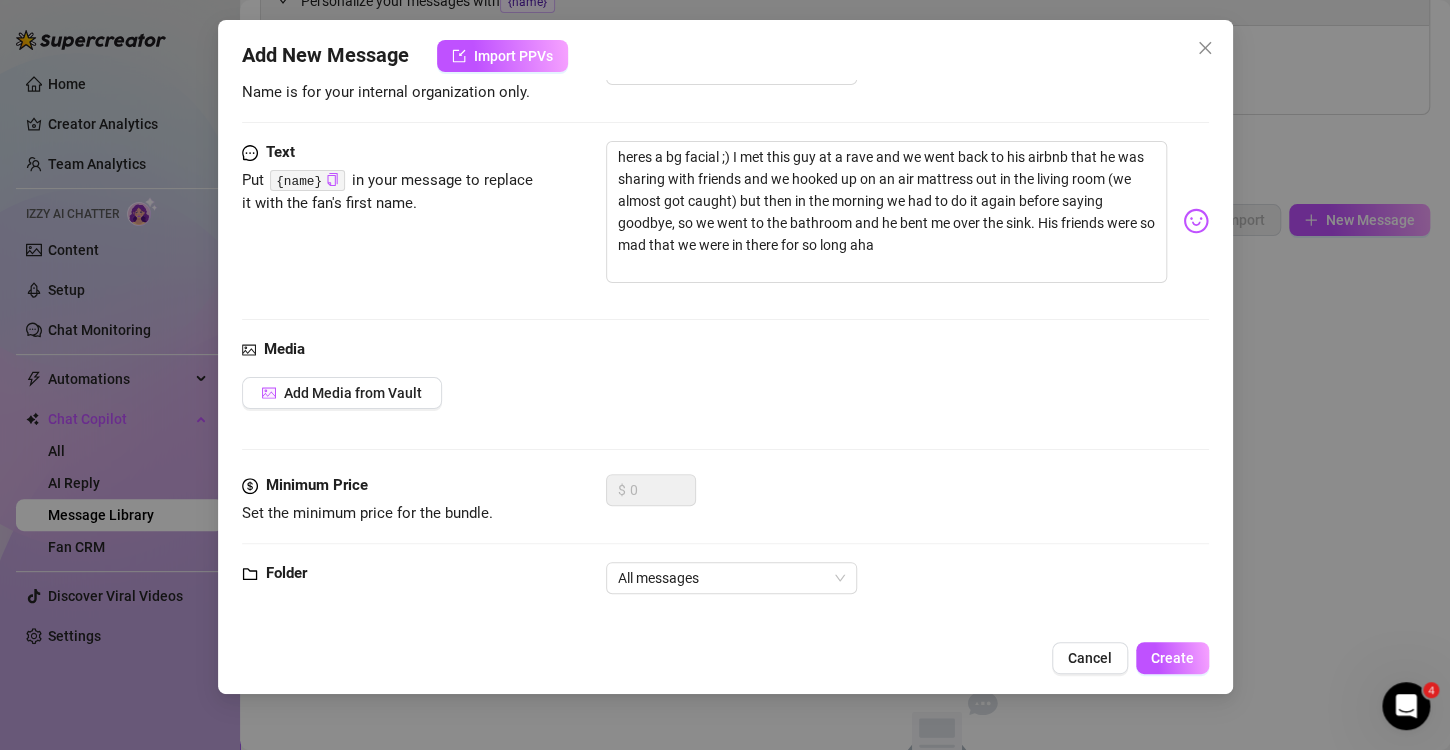 scroll, scrollTop: 180, scrollLeft: 0, axis: vertical 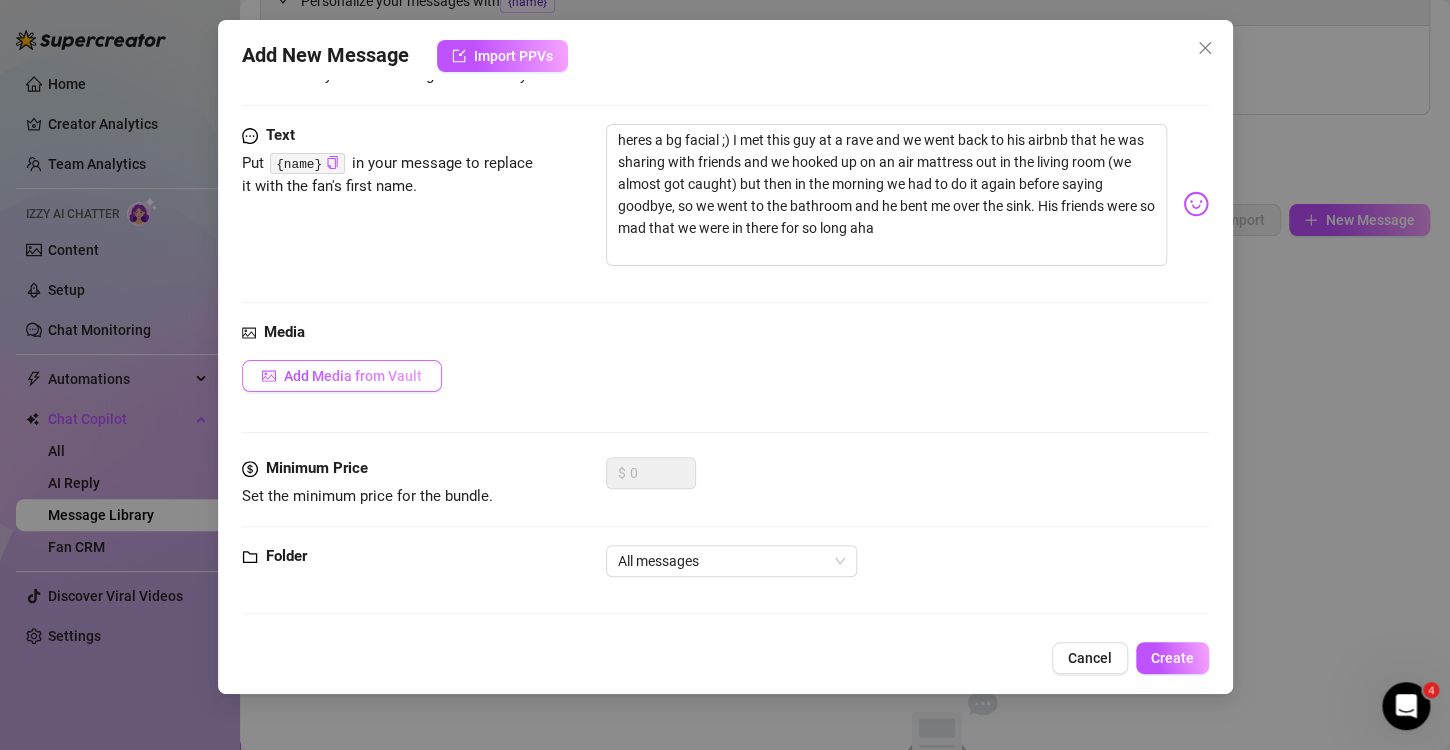 click on "Add Media from Vault" at bounding box center (353, 376) 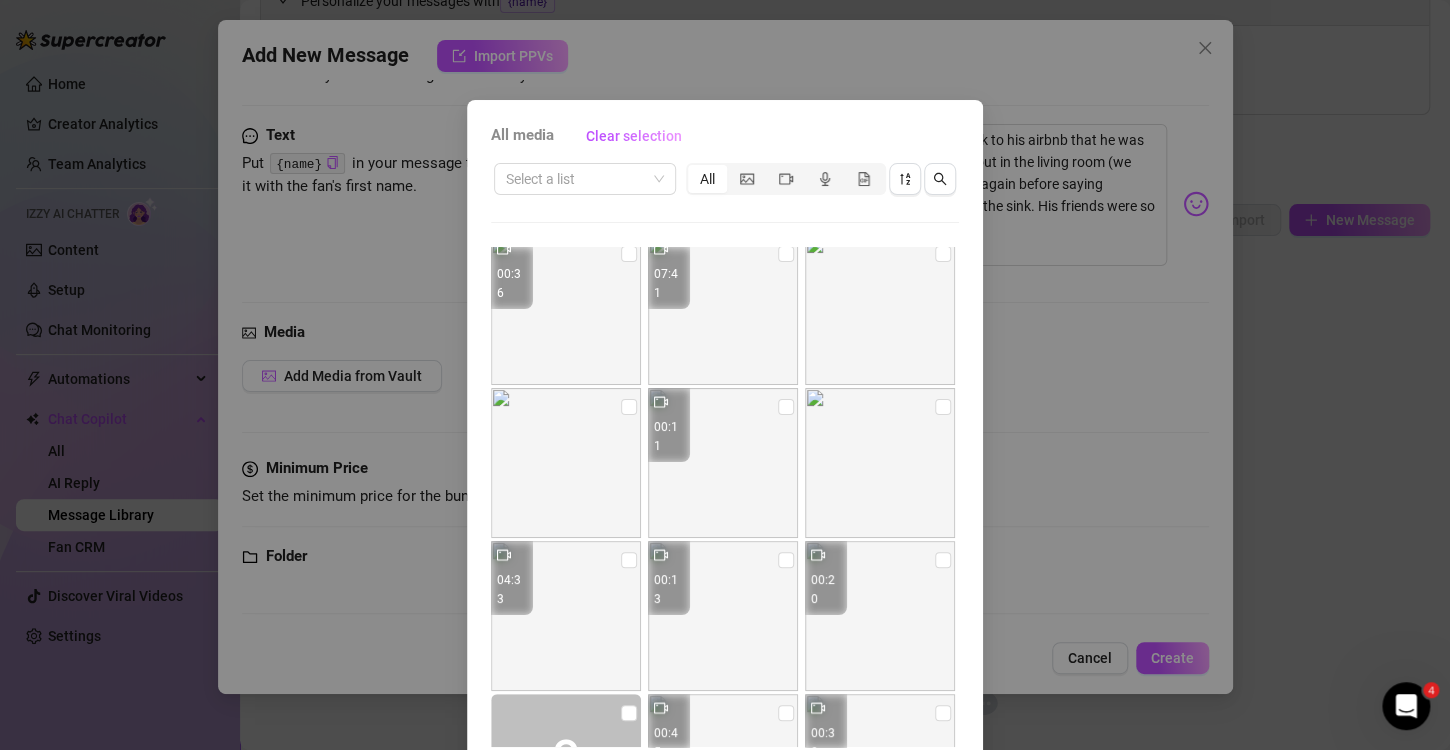 scroll, scrollTop: 0, scrollLeft: 0, axis: both 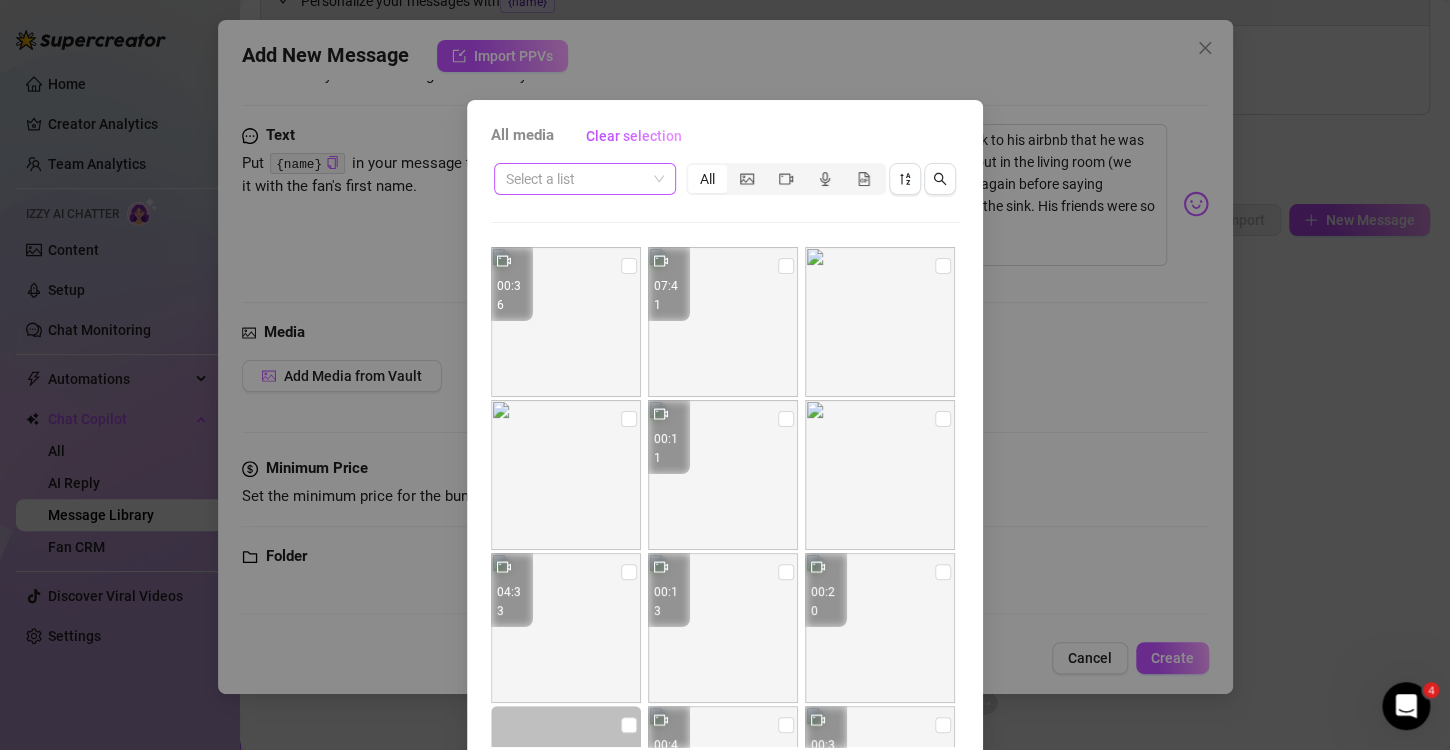 click at bounding box center (585, 179) 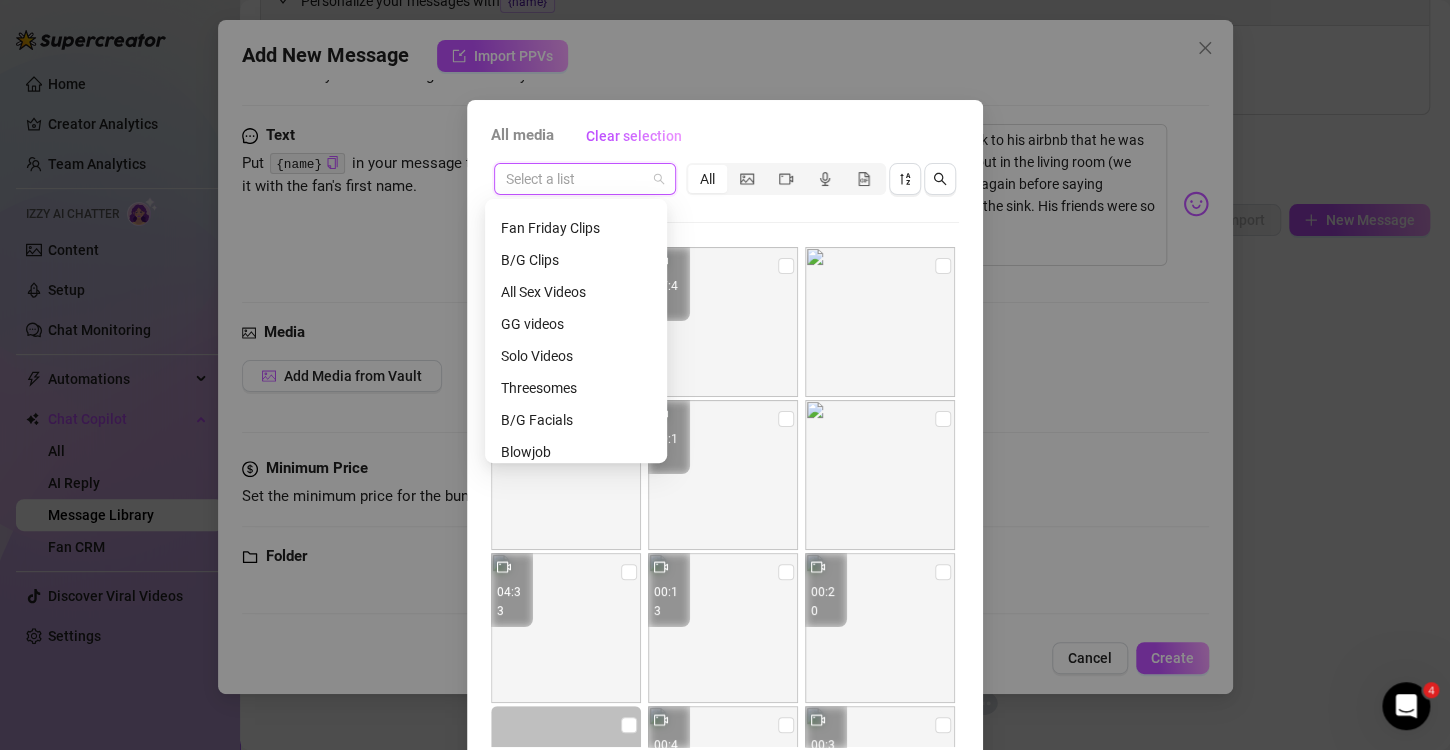 scroll, scrollTop: 288, scrollLeft: 0, axis: vertical 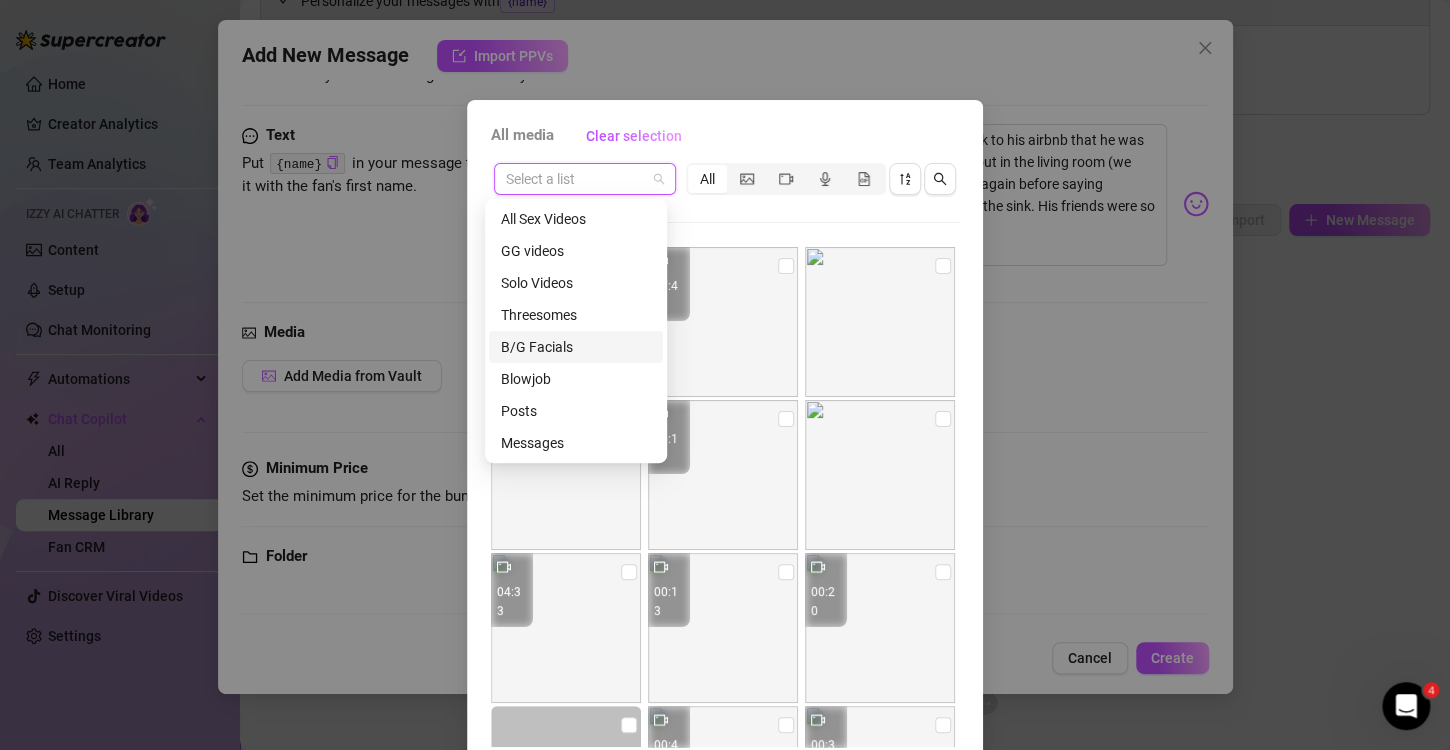 click on "B/G Facials" at bounding box center [576, 347] 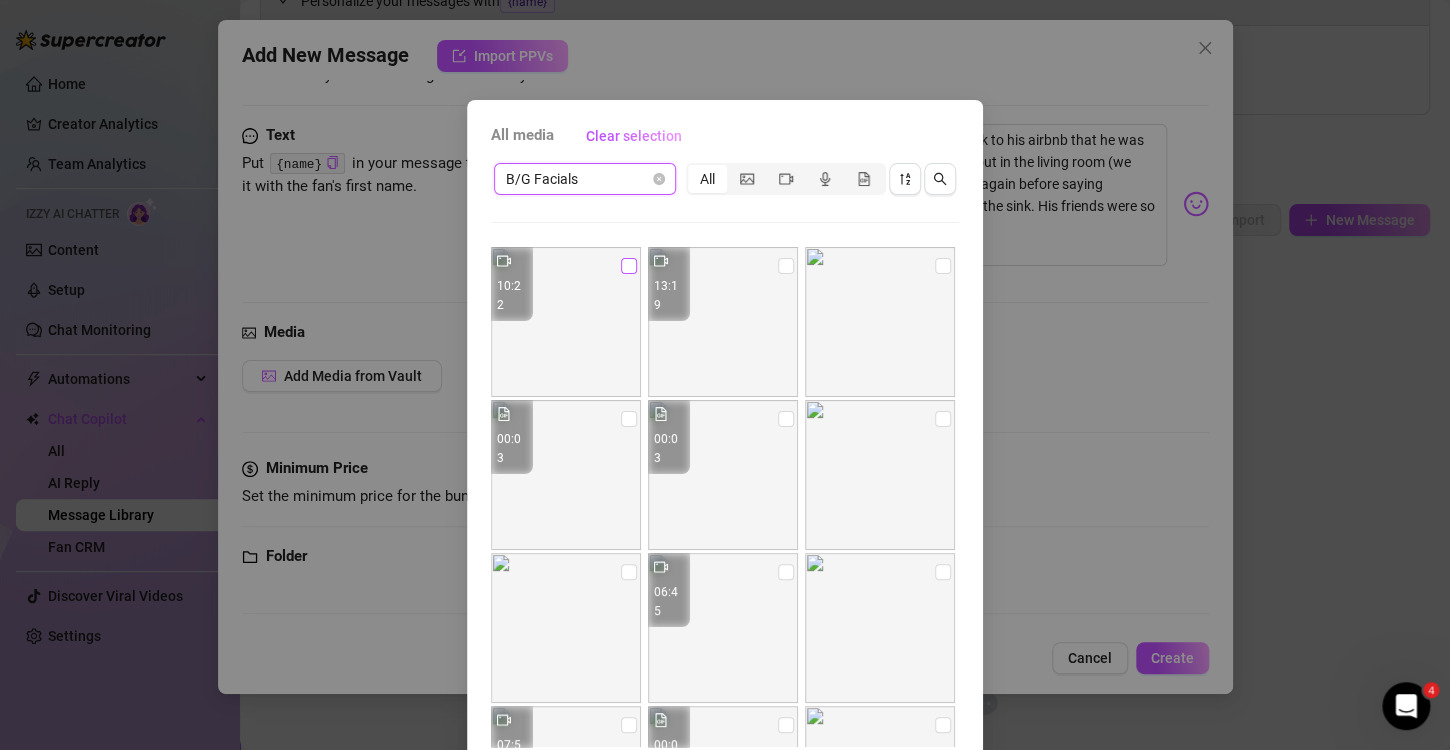 click at bounding box center [629, 266] 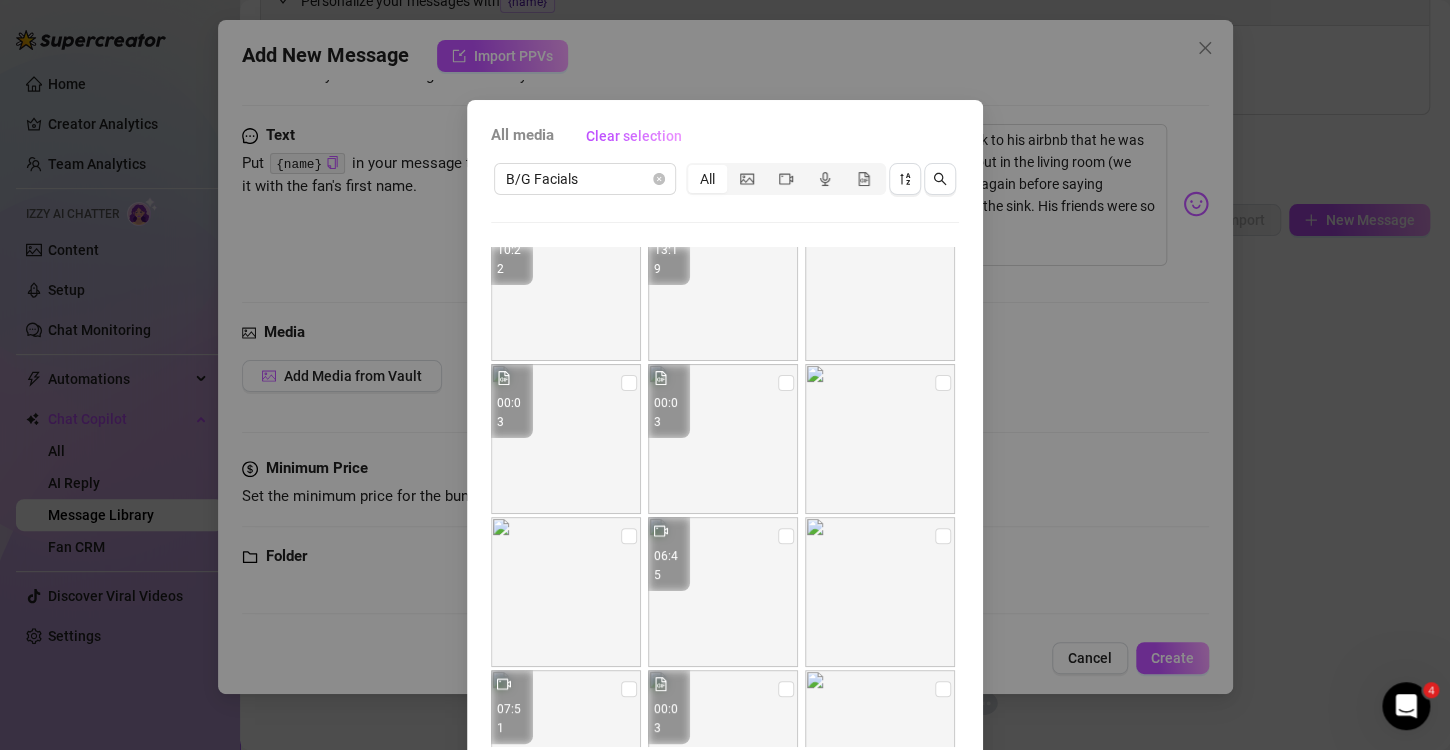 scroll, scrollTop: 0, scrollLeft: 0, axis: both 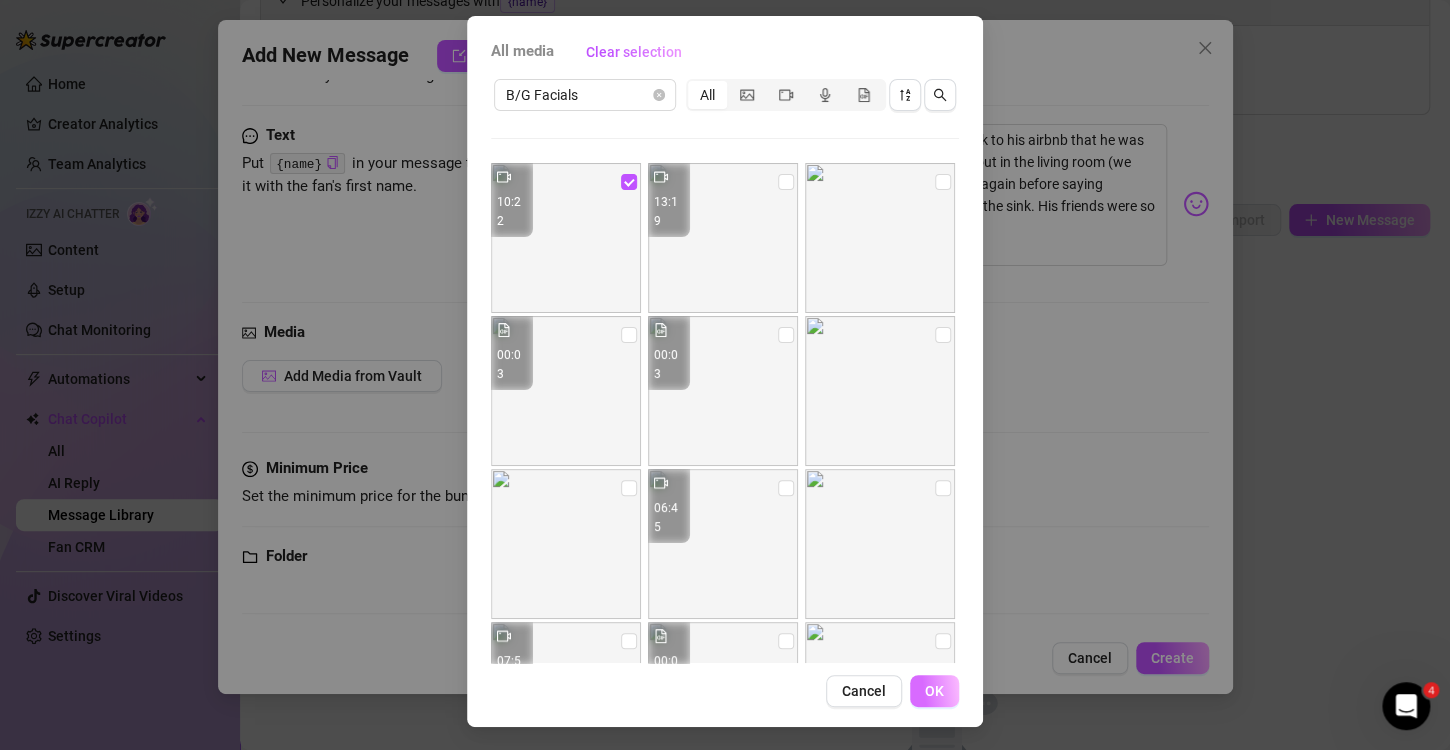 click on "OK" at bounding box center (934, 691) 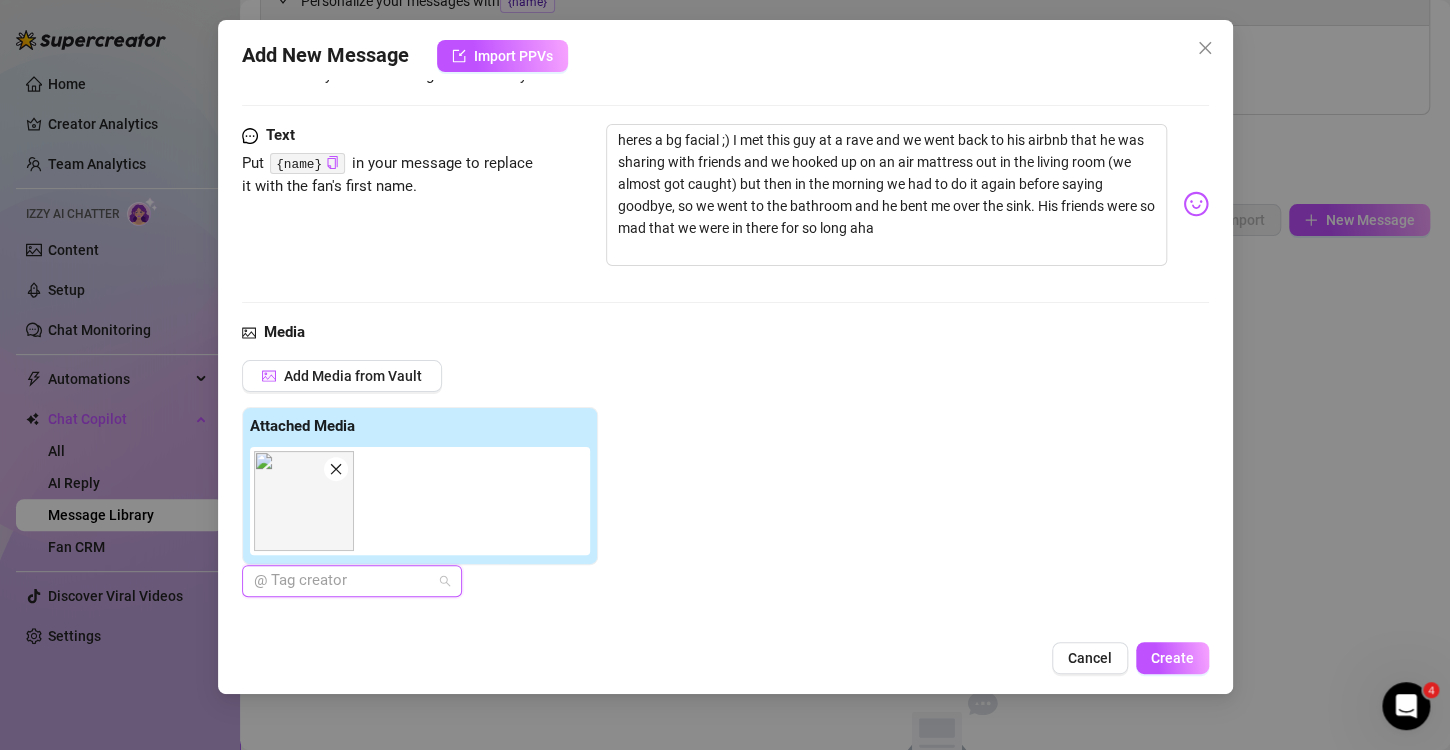 click at bounding box center (341, 581) 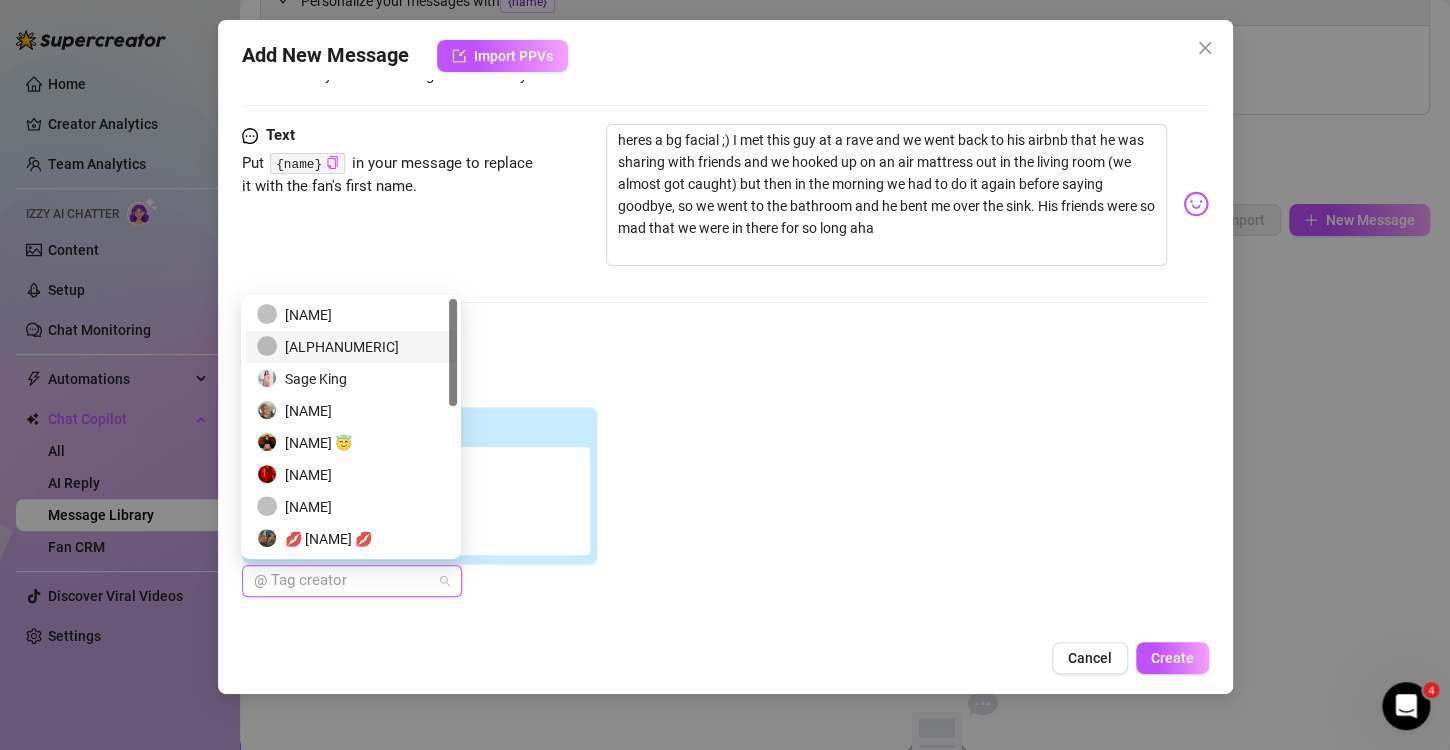 click on "[ALPHANUMERIC]" at bounding box center [351, 347] 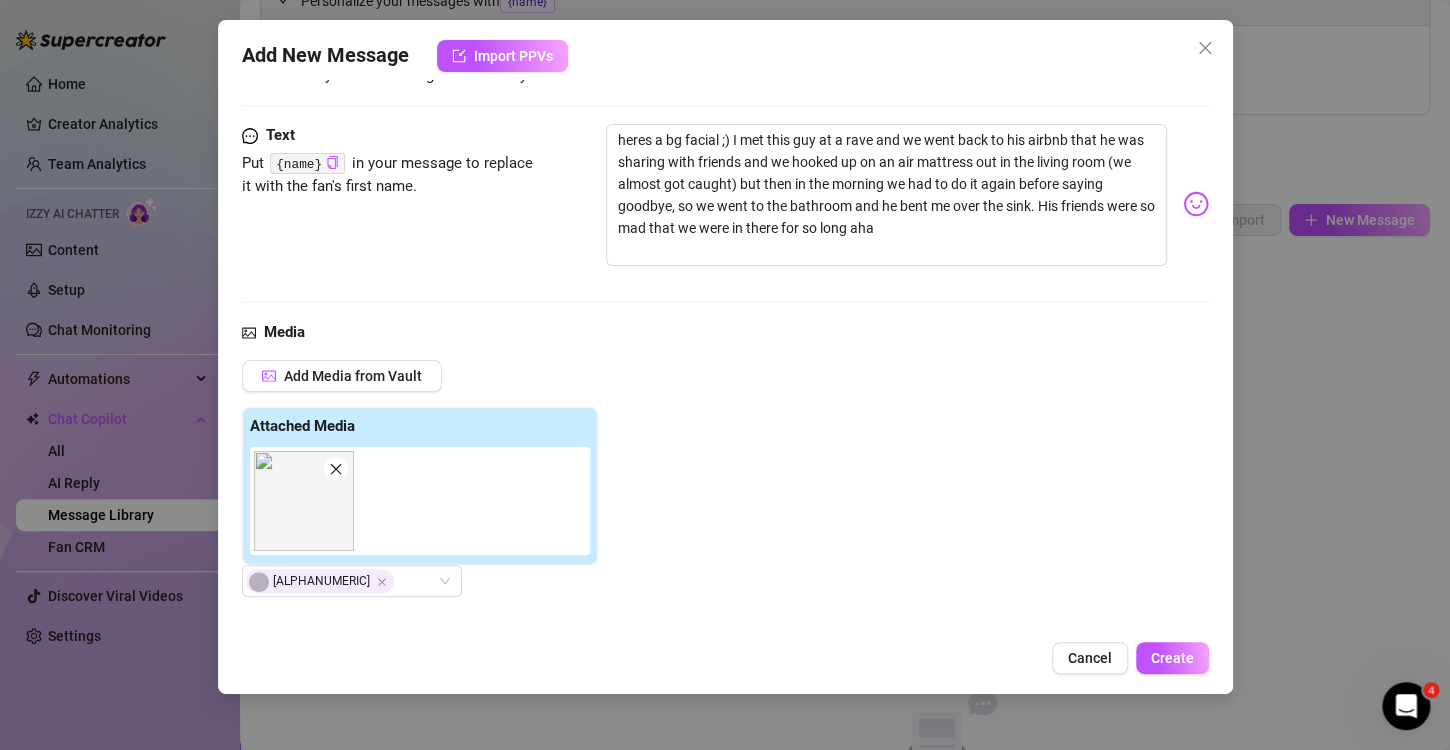 click on "[ALPHANUMERIC]" at bounding box center [420, 581] 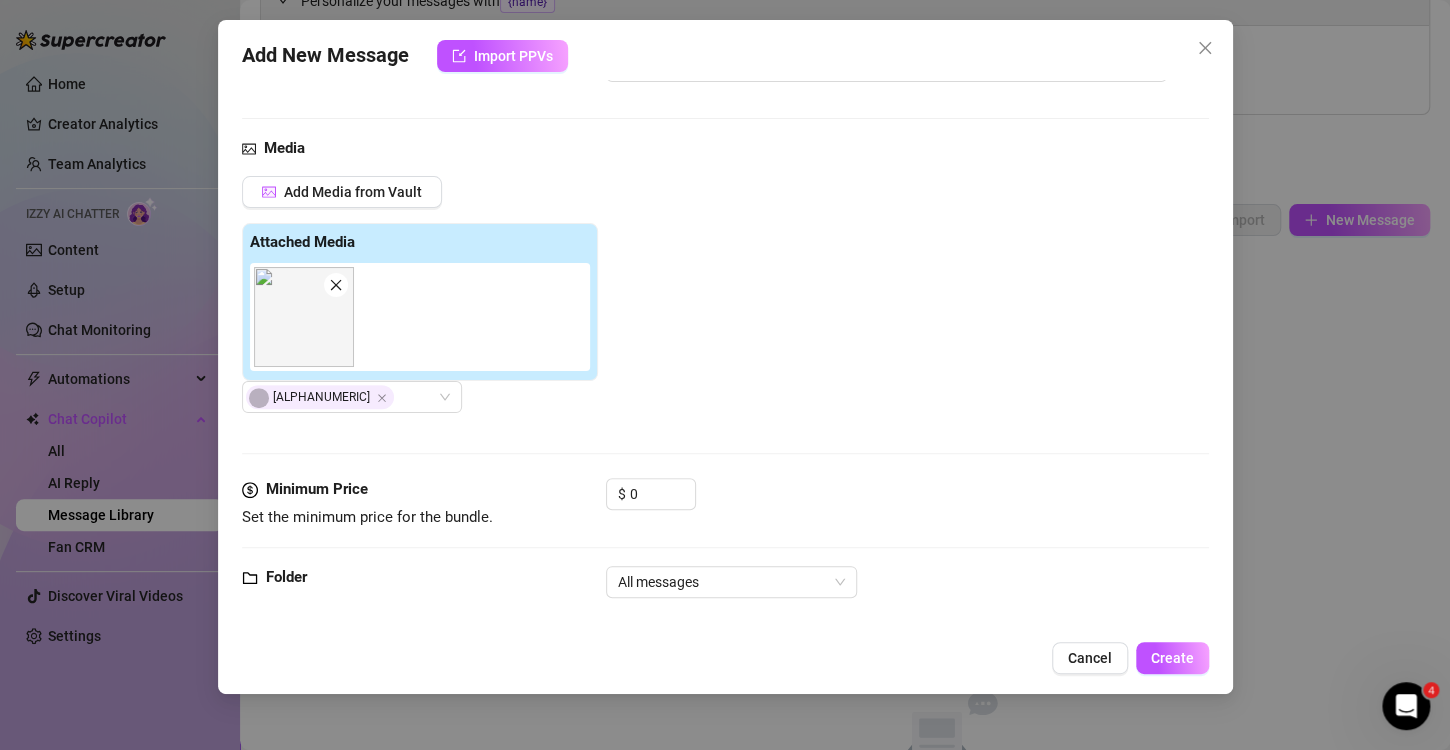 scroll, scrollTop: 368, scrollLeft: 0, axis: vertical 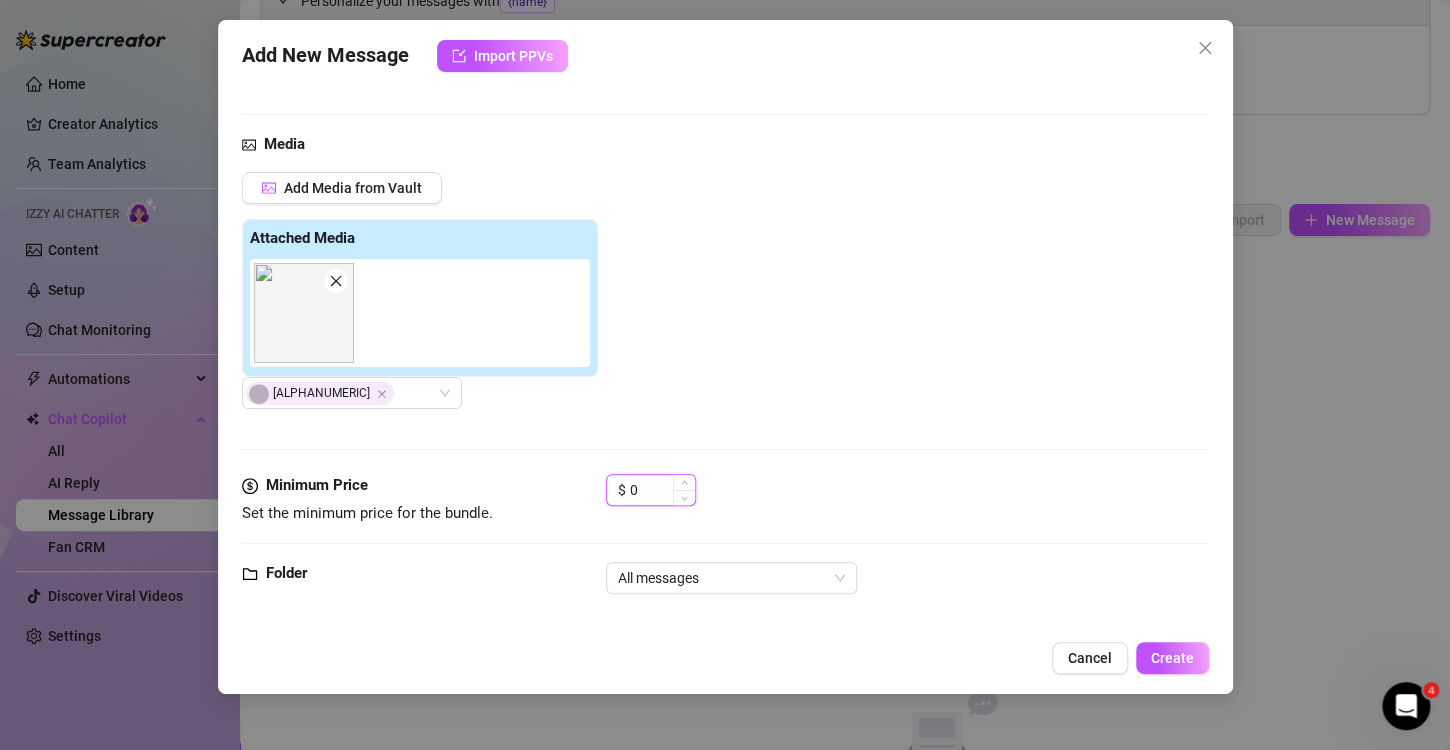 click on "0" at bounding box center (662, 490) 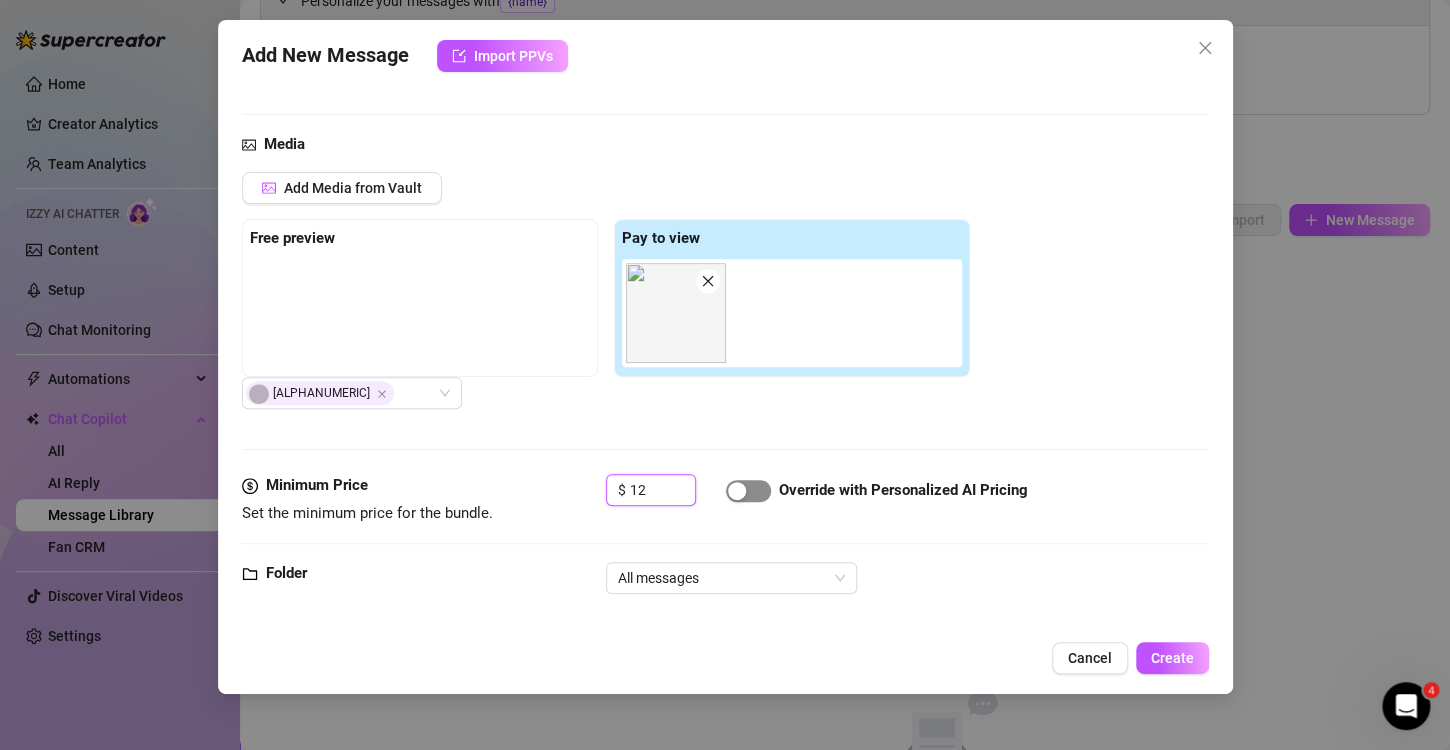 type on "12" 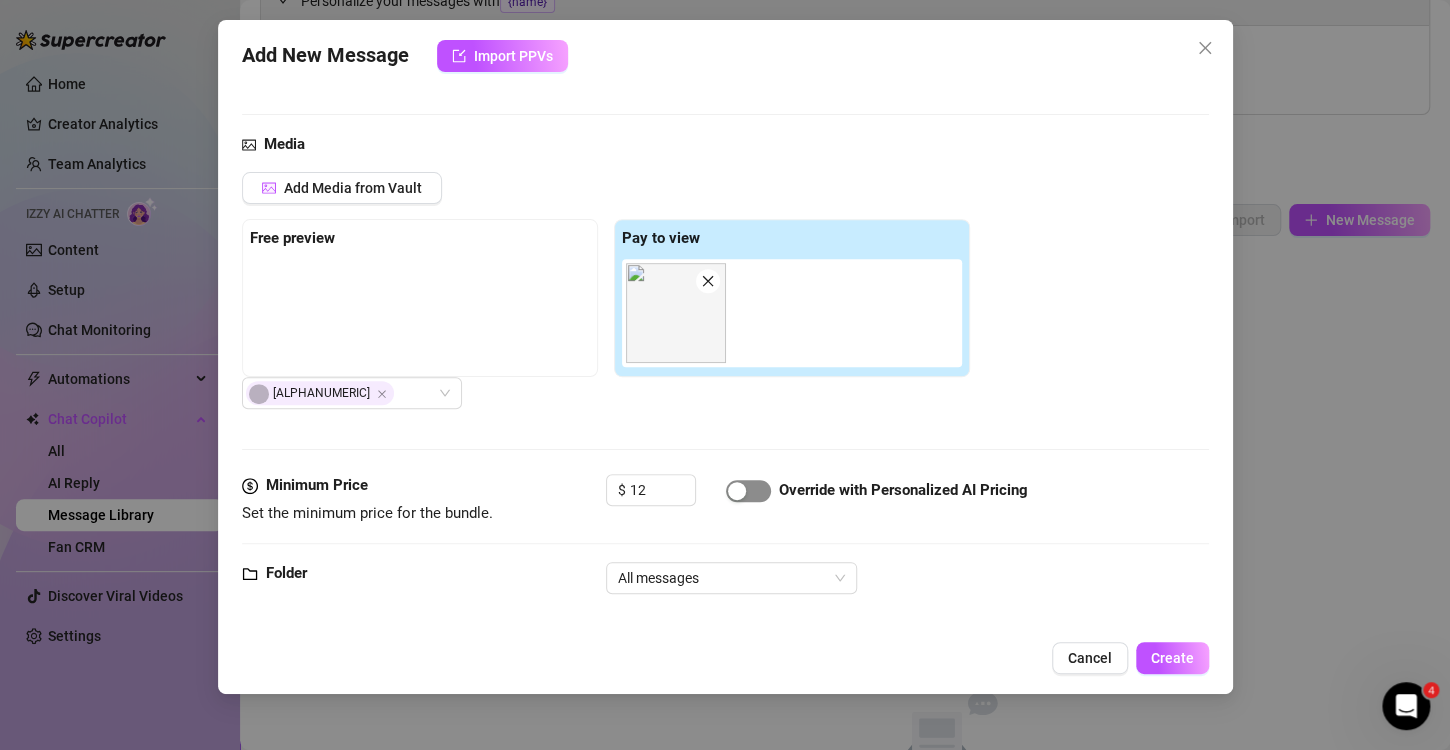 click at bounding box center [748, 491] 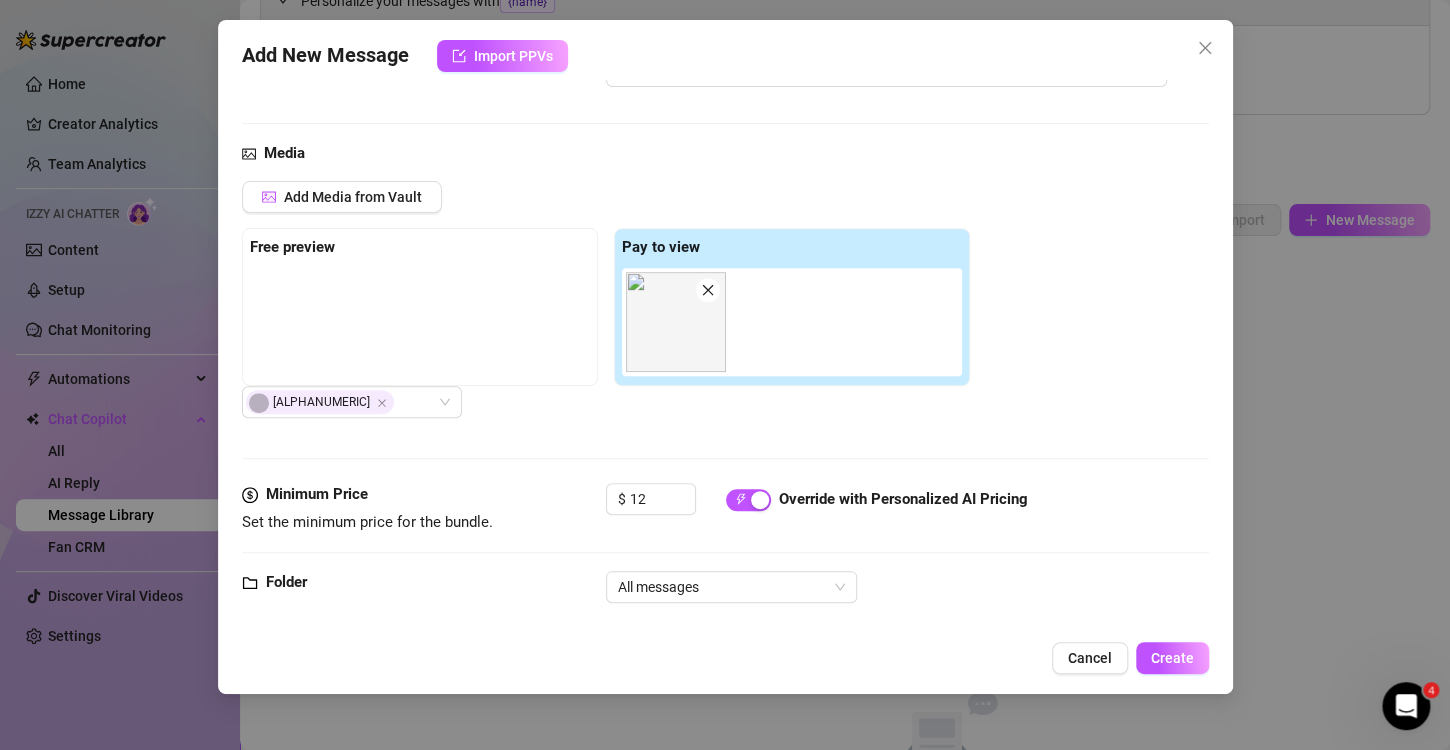 scroll, scrollTop: 368, scrollLeft: 0, axis: vertical 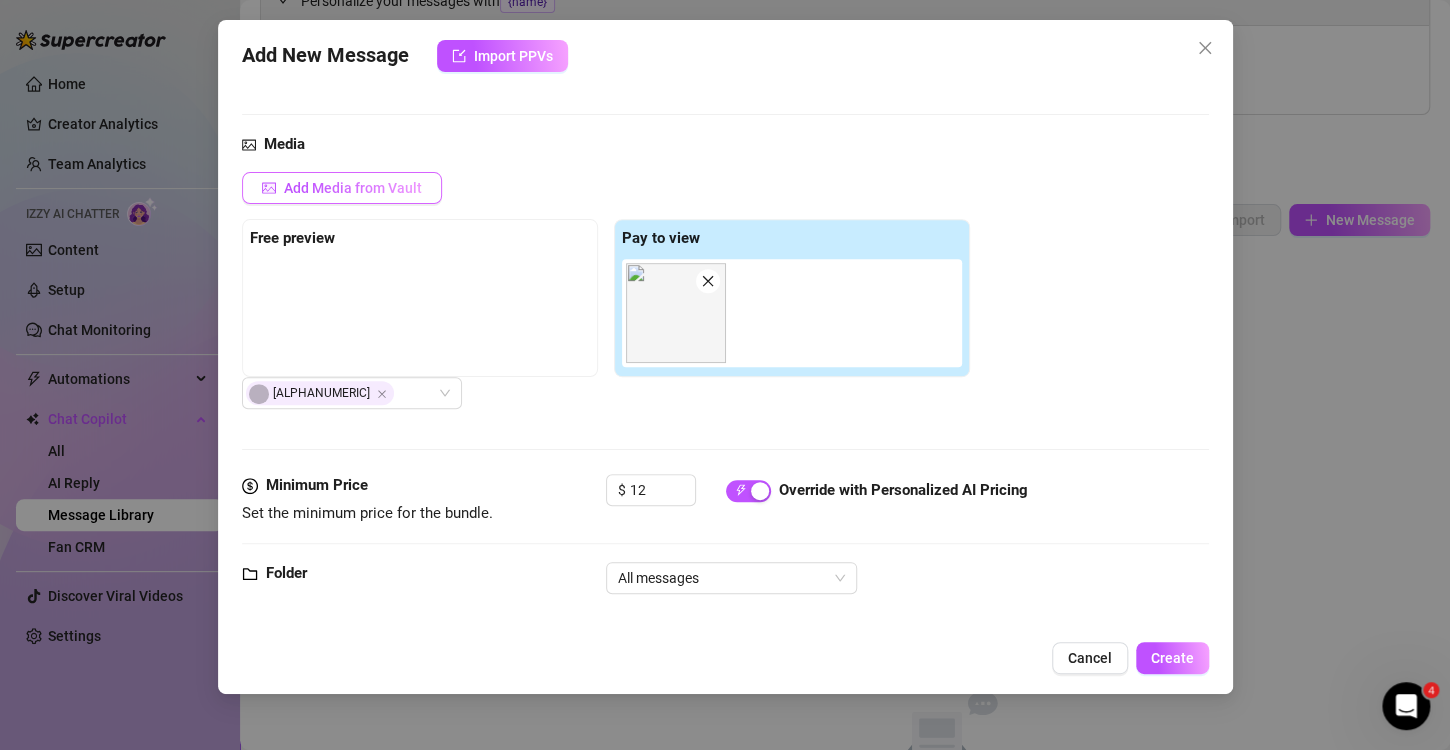 click on "Add Media from Vault" at bounding box center [353, 188] 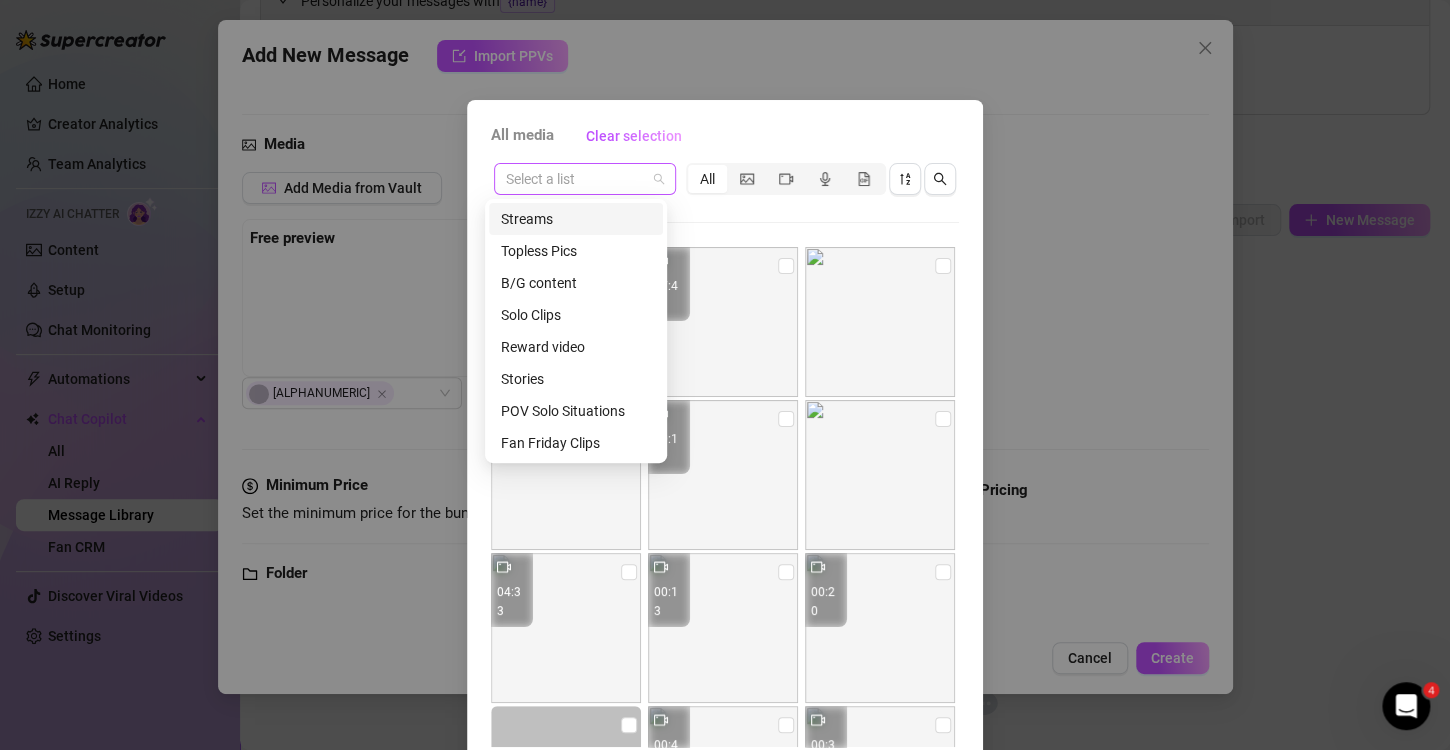 click at bounding box center (585, 179) 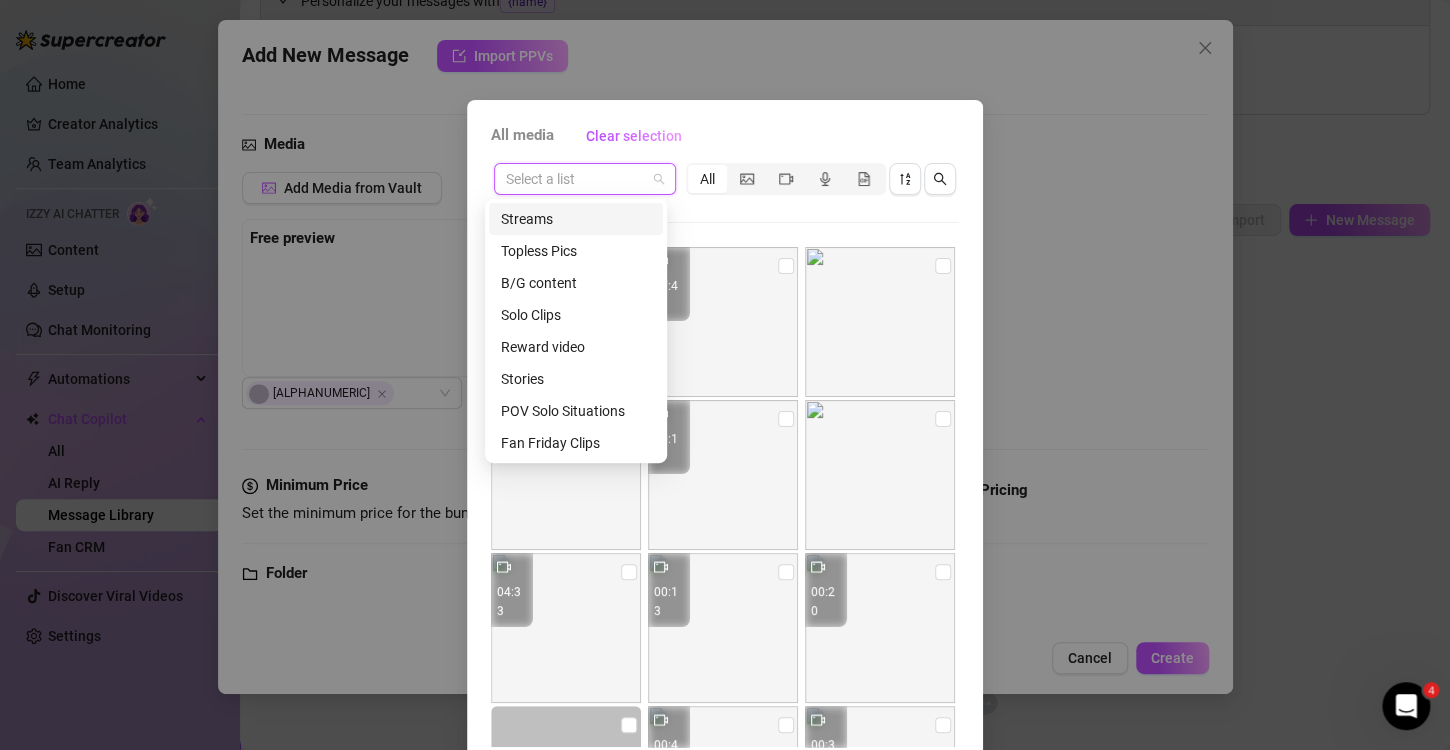 click at bounding box center [576, 179] 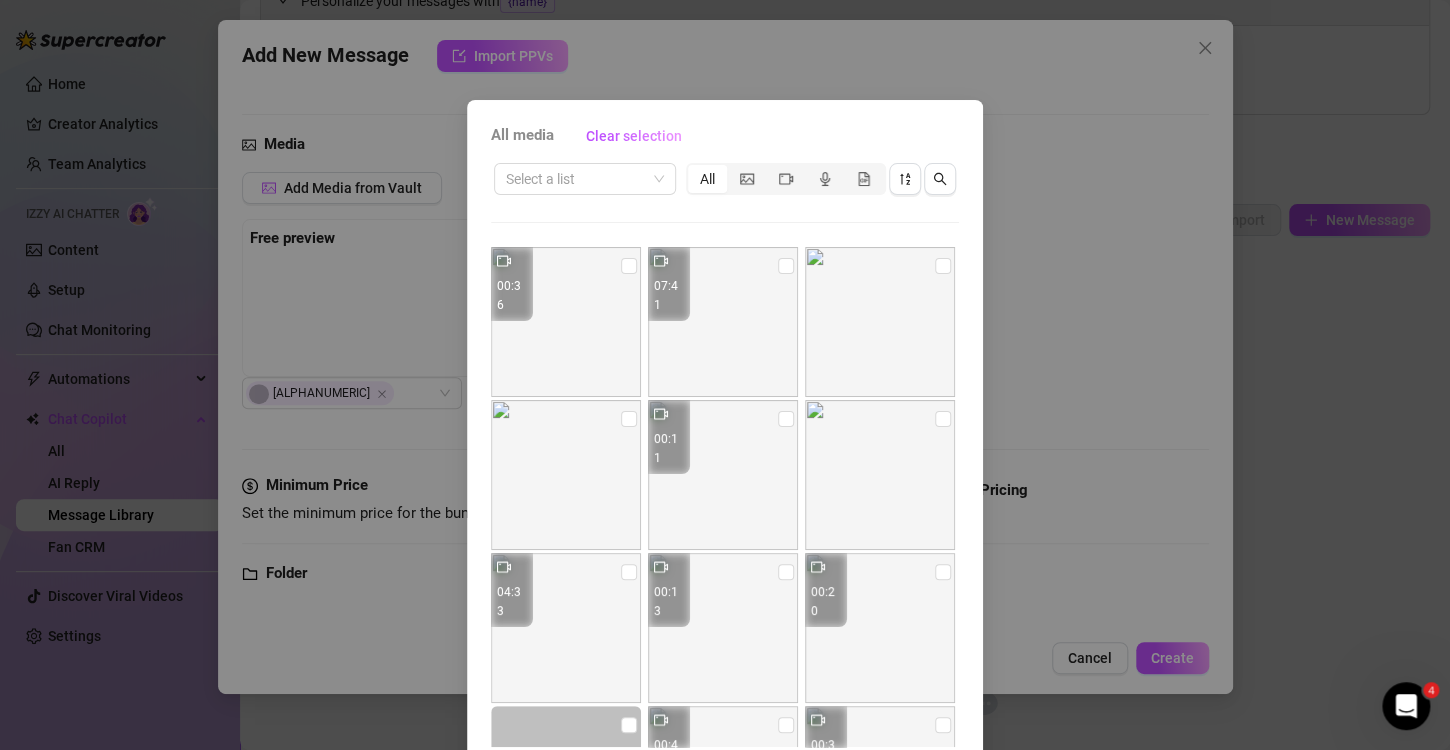 click on "Select a list All 00:36 07:41 00:11 04:33 00:13 00:20 00:45 00:30 00:35 00:29 19:08 00:37" at bounding box center (725, 453) 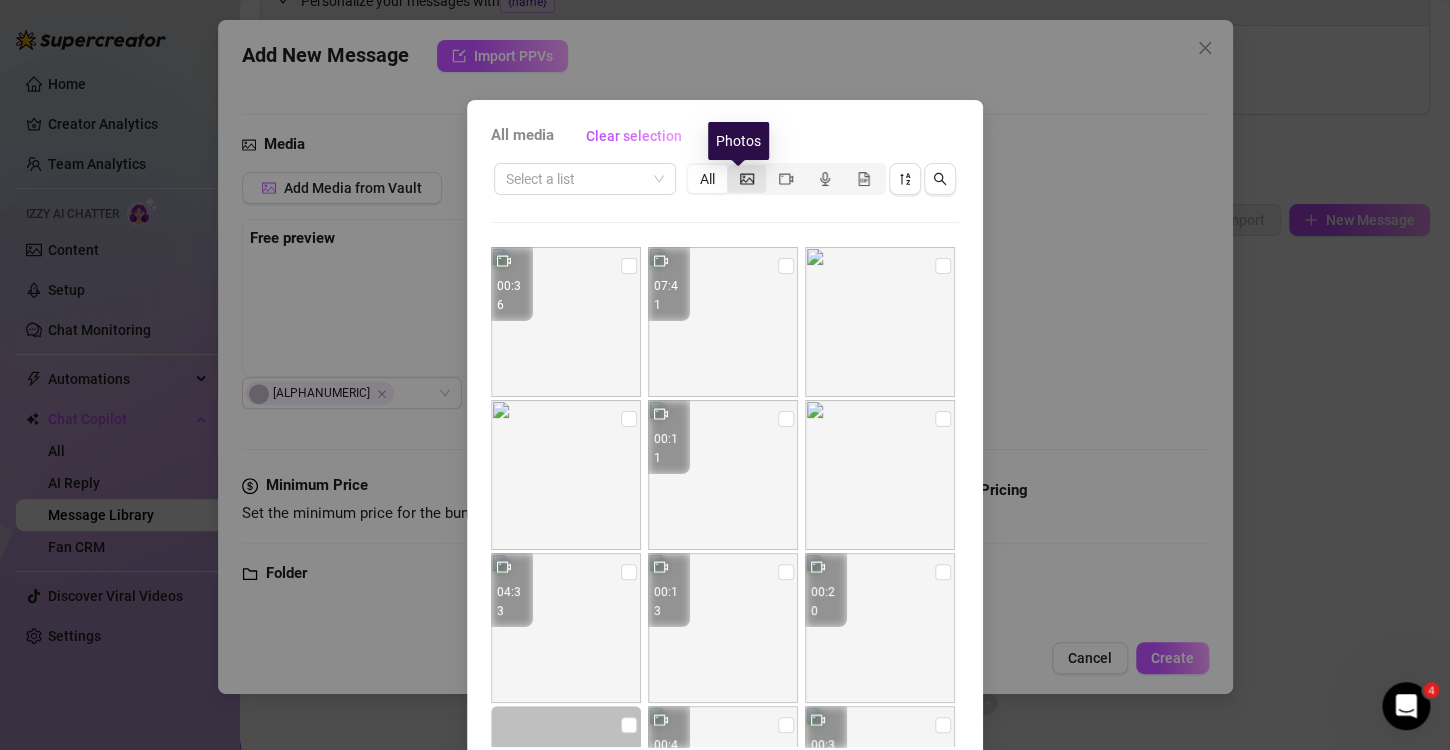 click 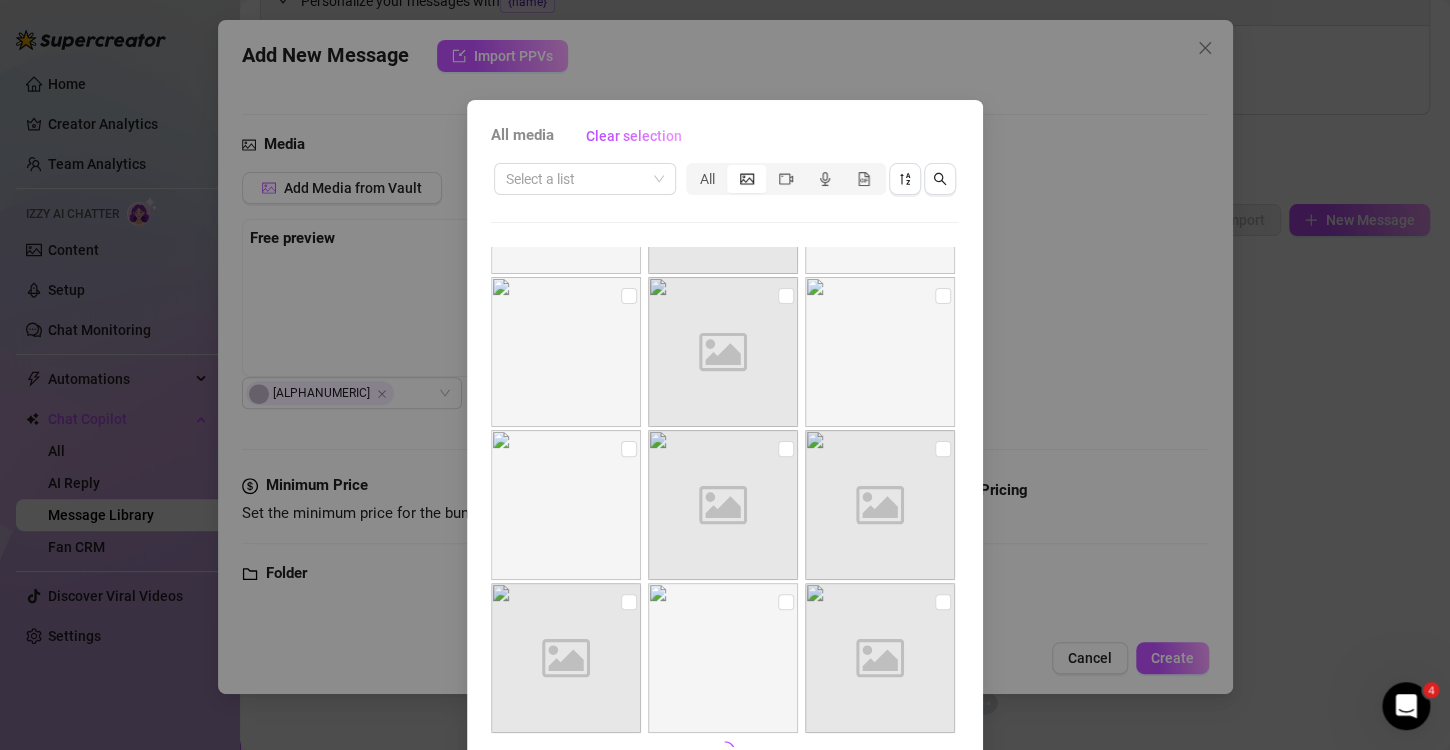 scroll, scrollTop: 753, scrollLeft: 0, axis: vertical 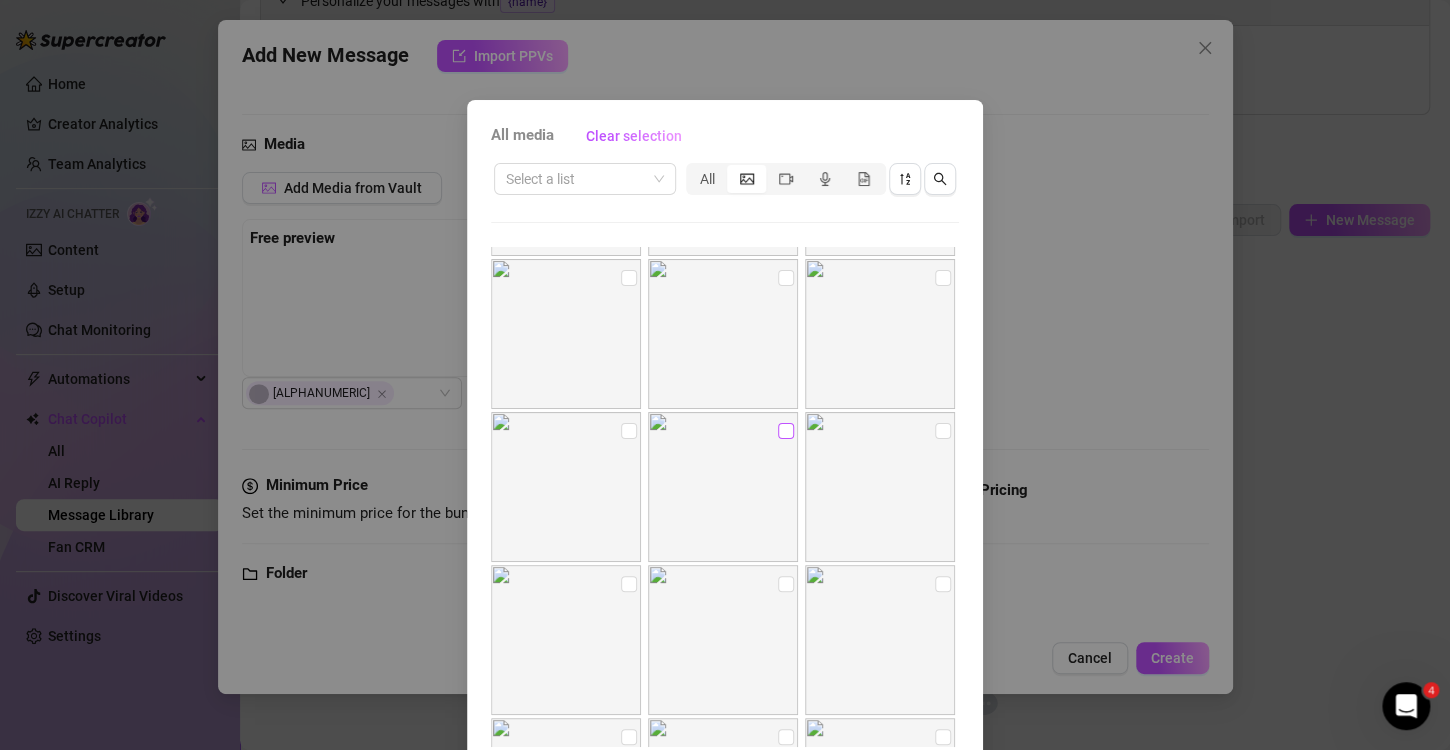 click at bounding box center [786, 431] 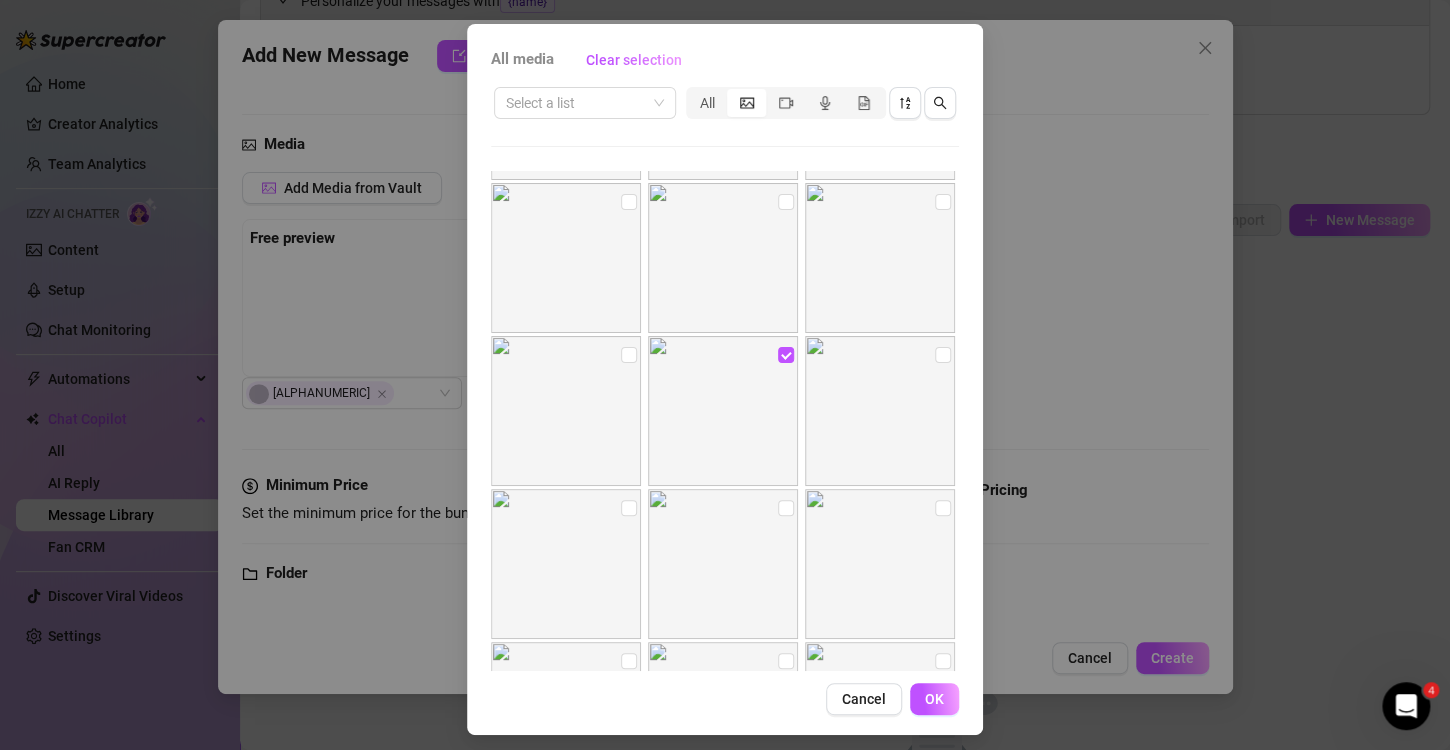 scroll, scrollTop: 84, scrollLeft: 0, axis: vertical 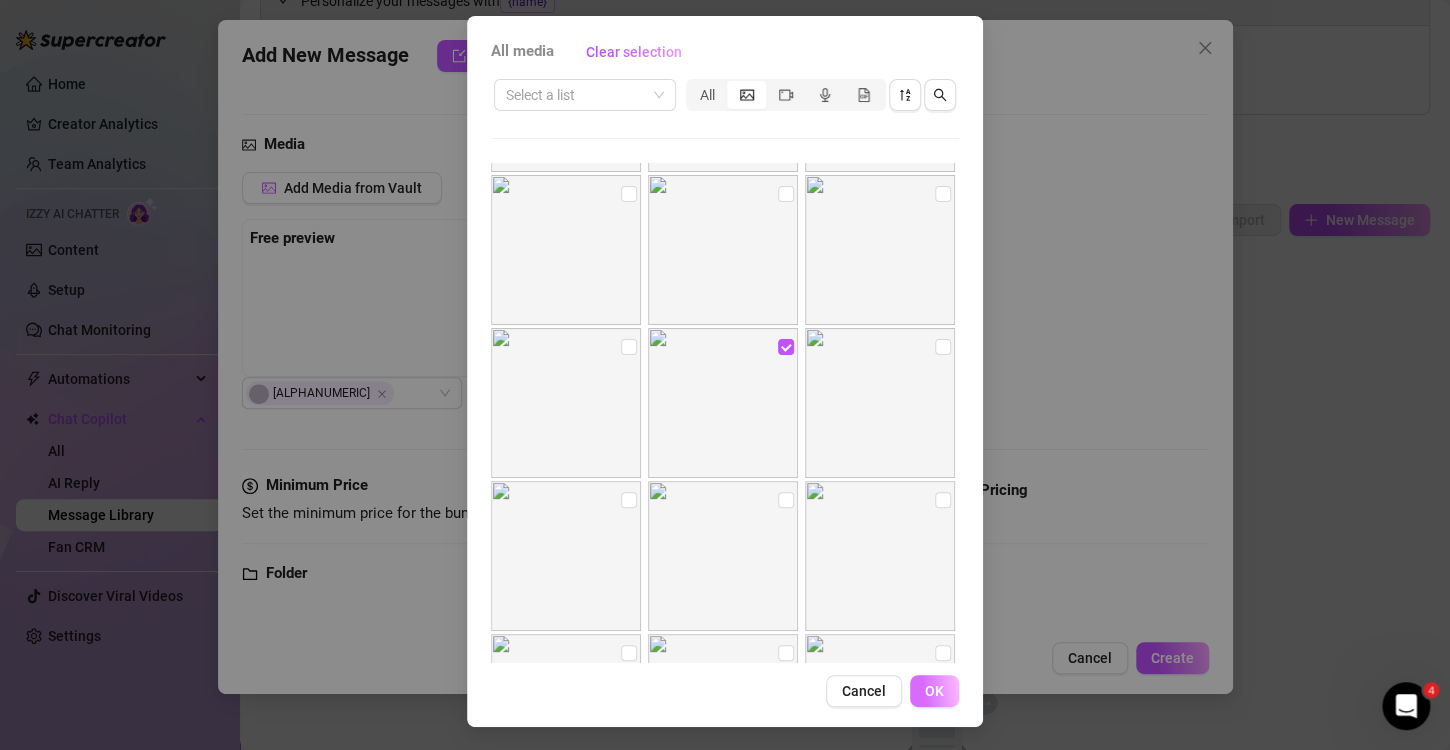 click on "OK" at bounding box center [934, 691] 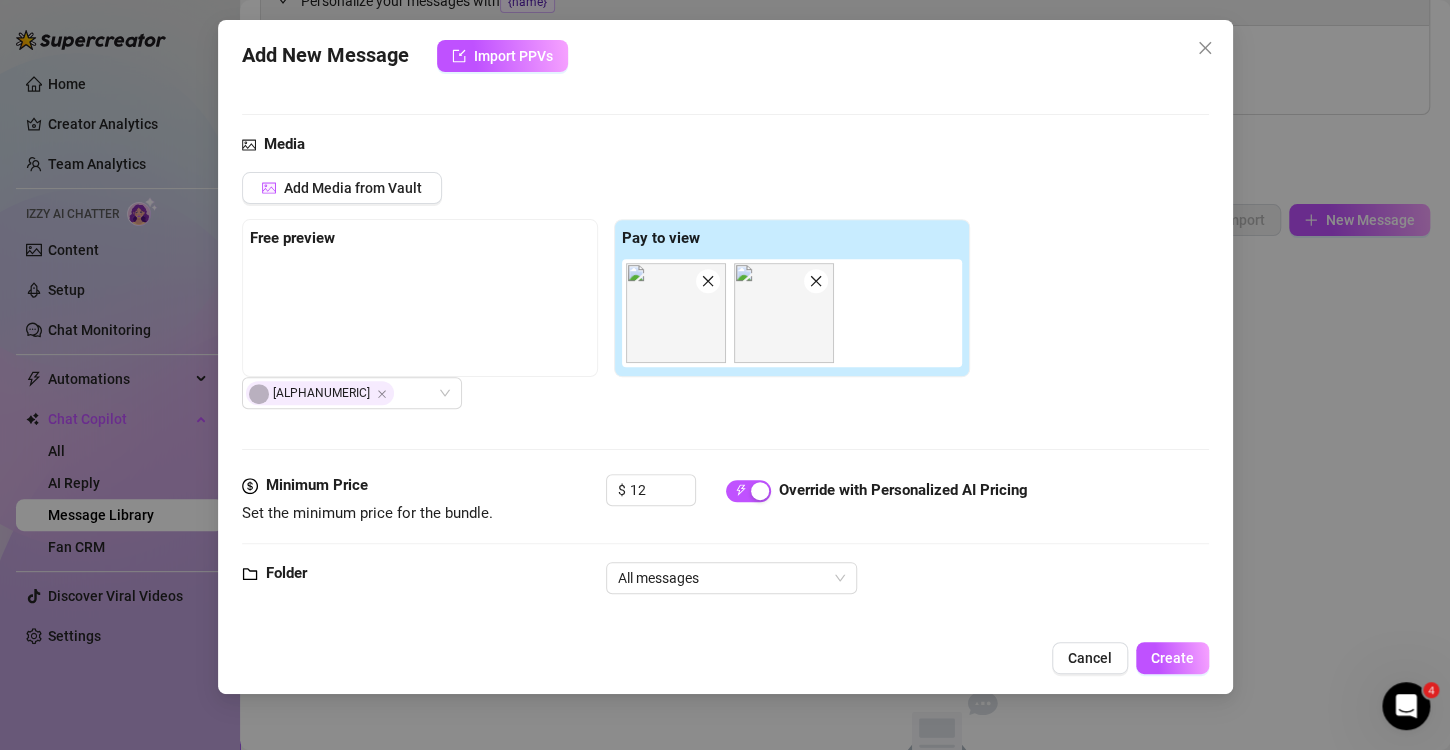 click at bounding box center (784, 313) 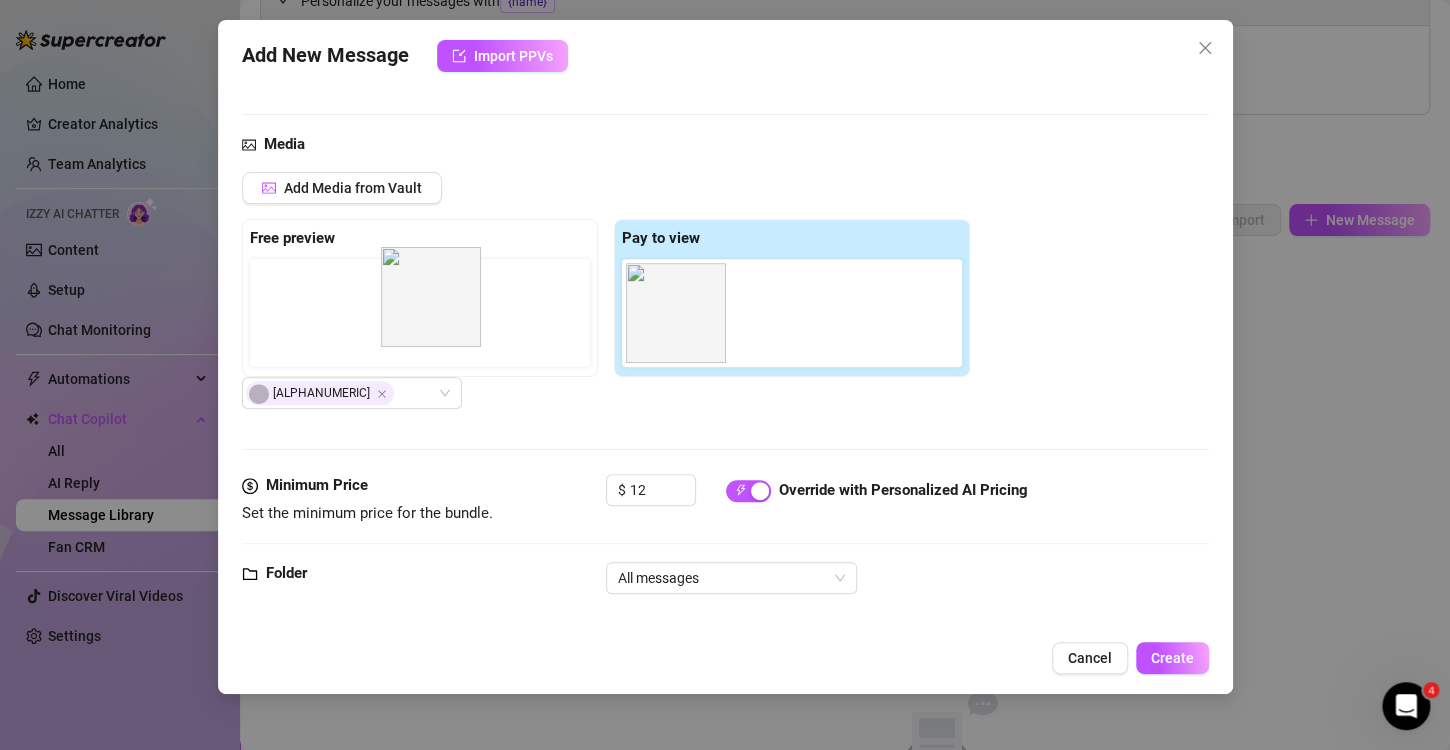 drag, startPoint x: 779, startPoint y: 296, endPoint x: 391, endPoint y: 280, distance: 388.32974 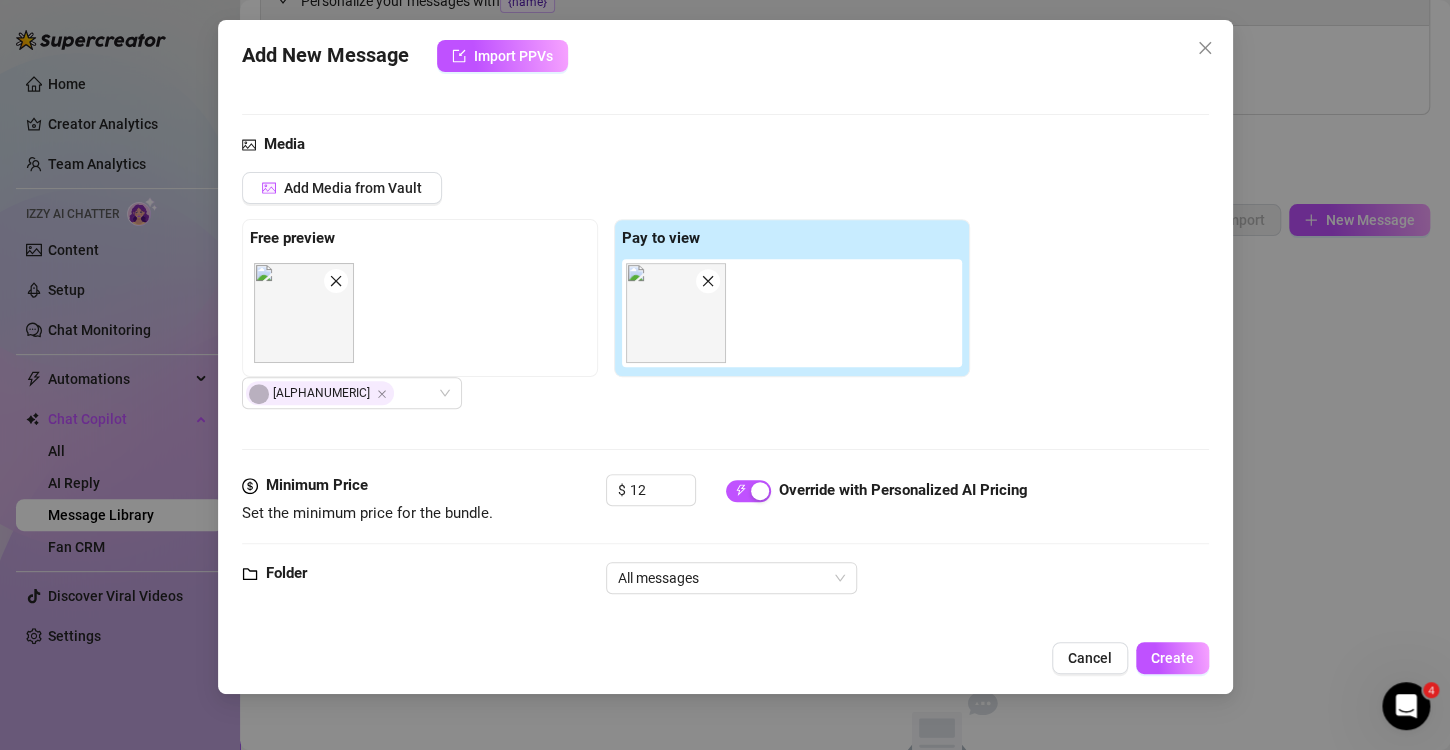 scroll, scrollTop: 385, scrollLeft: 0, axis: vertical 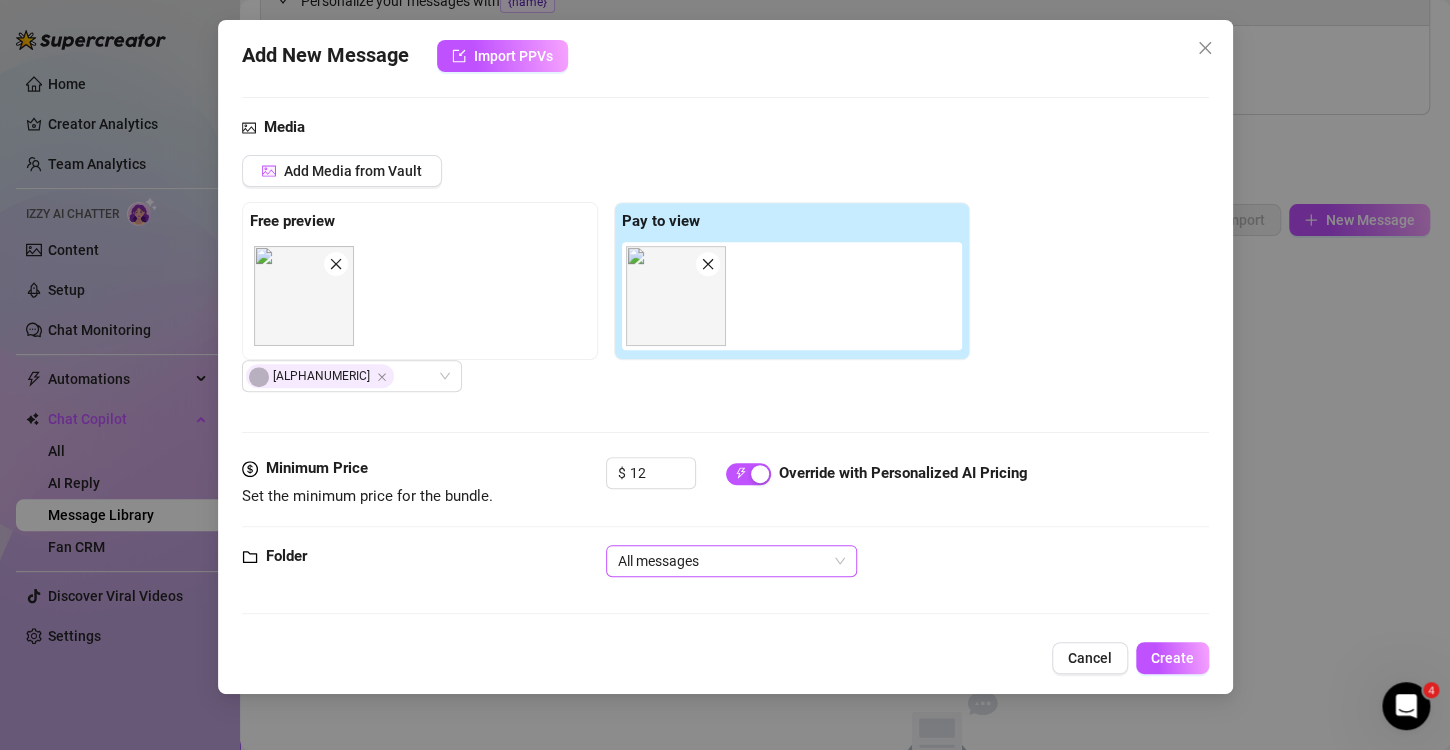 click on "All messages" at bounding box center (731, 561) 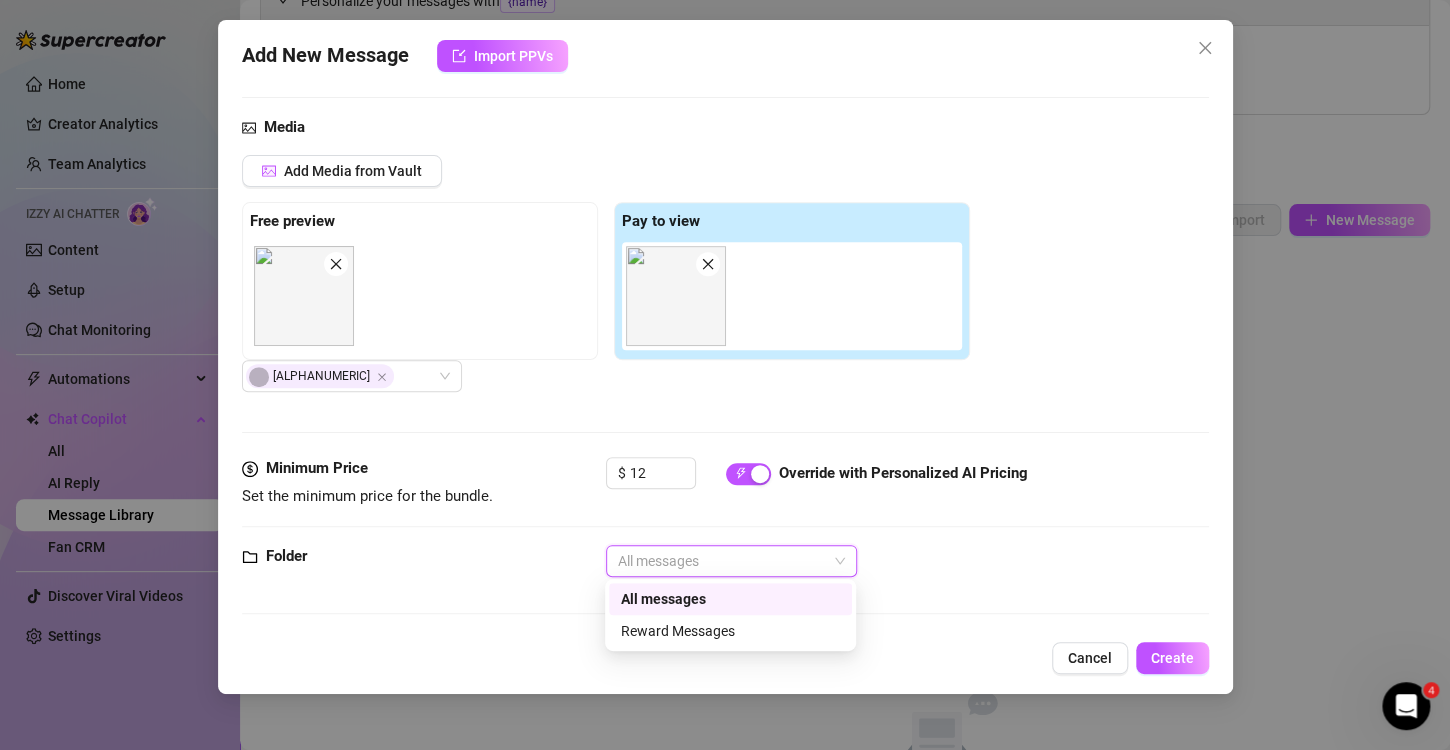 click on "All messages" at bounding box center [731, 561] 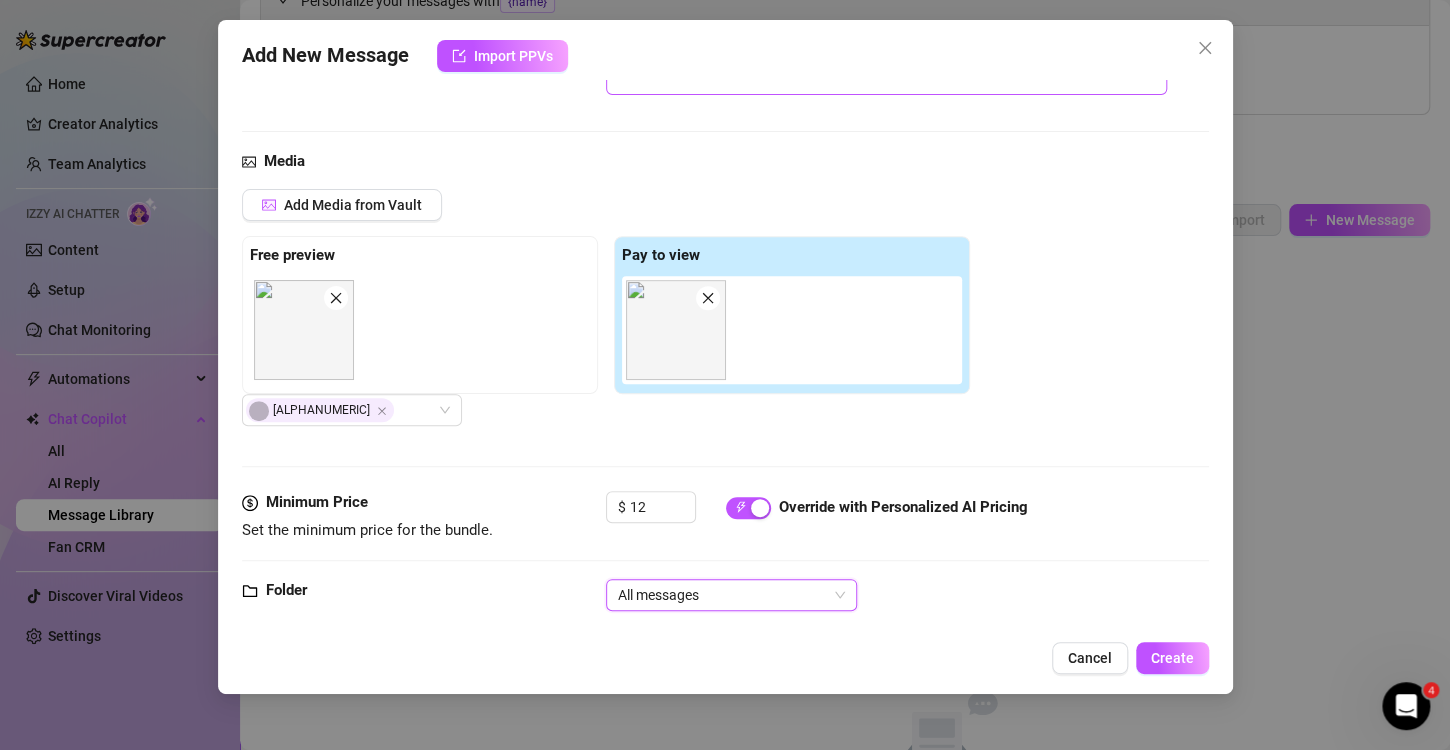 scroll, scrollTop: 385, scrollLeft: 0, axis: vertical 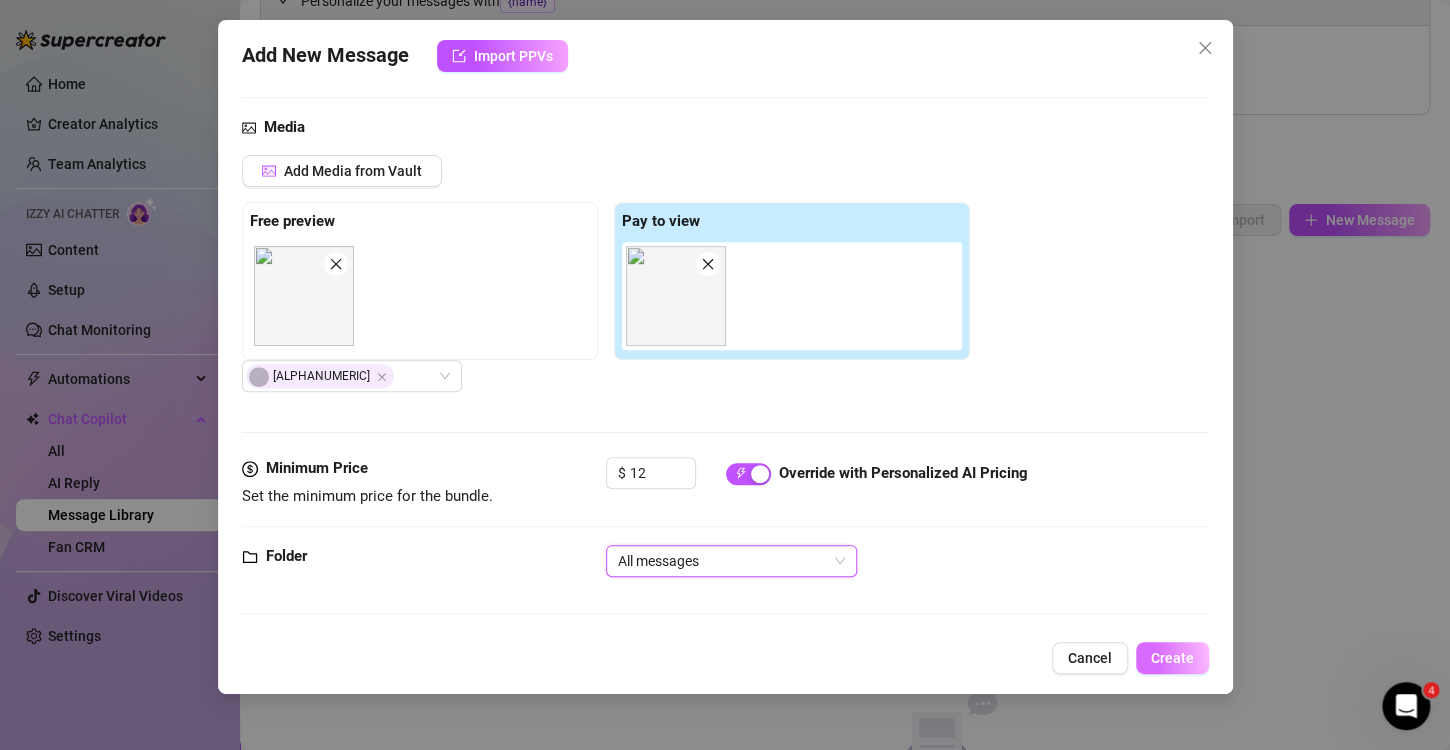click on "Create" at bounding box center [1172, 658] 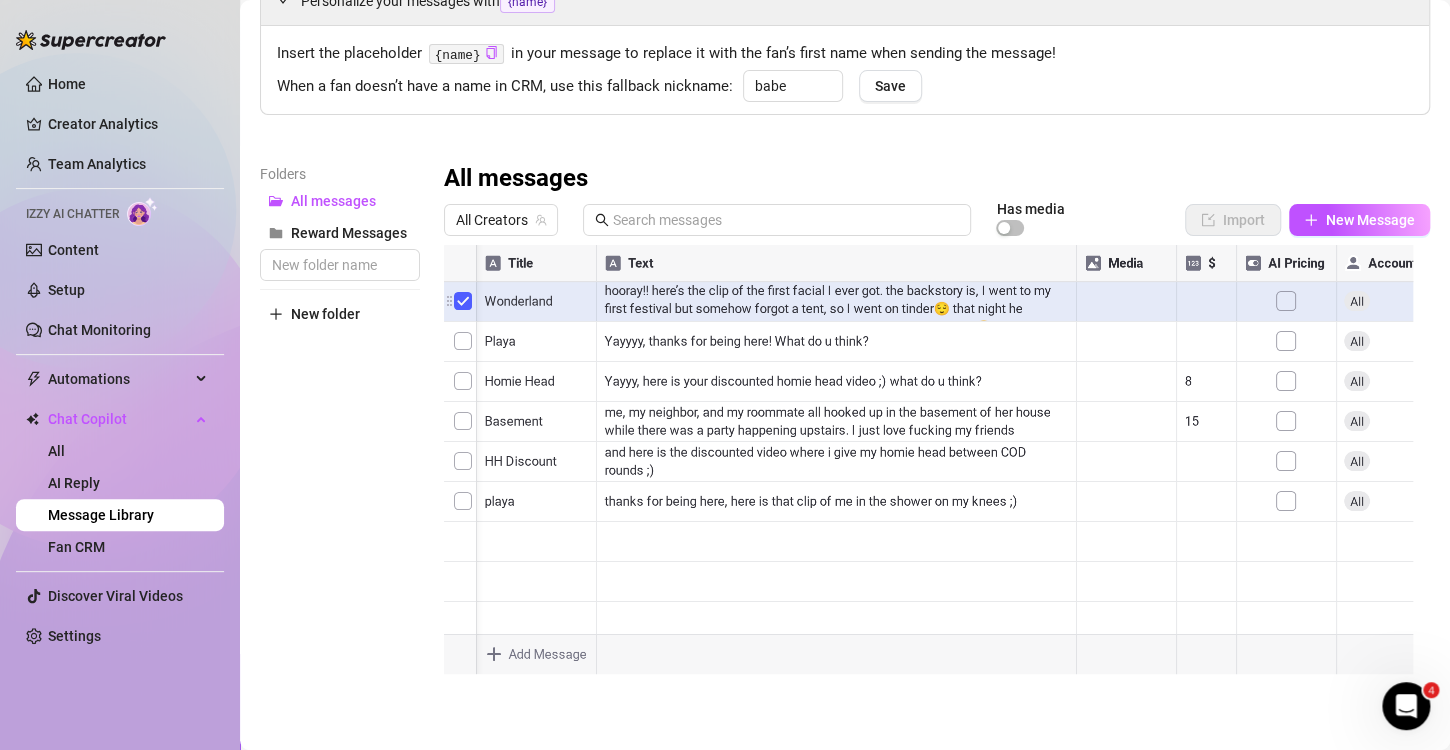 scroll, scrollTop: 0, scrollLeft: 0, axis: both 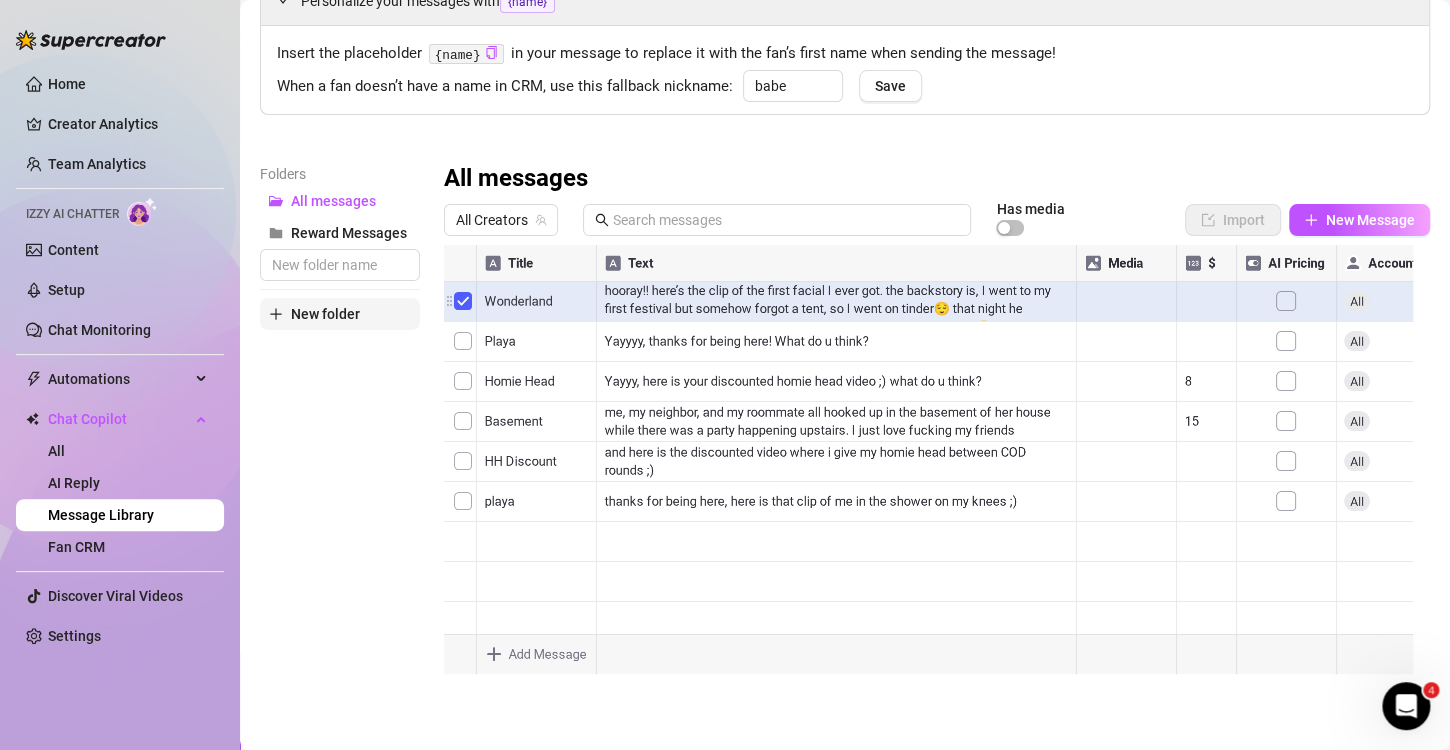 click on "New folder" at bounding box center [325, 314] 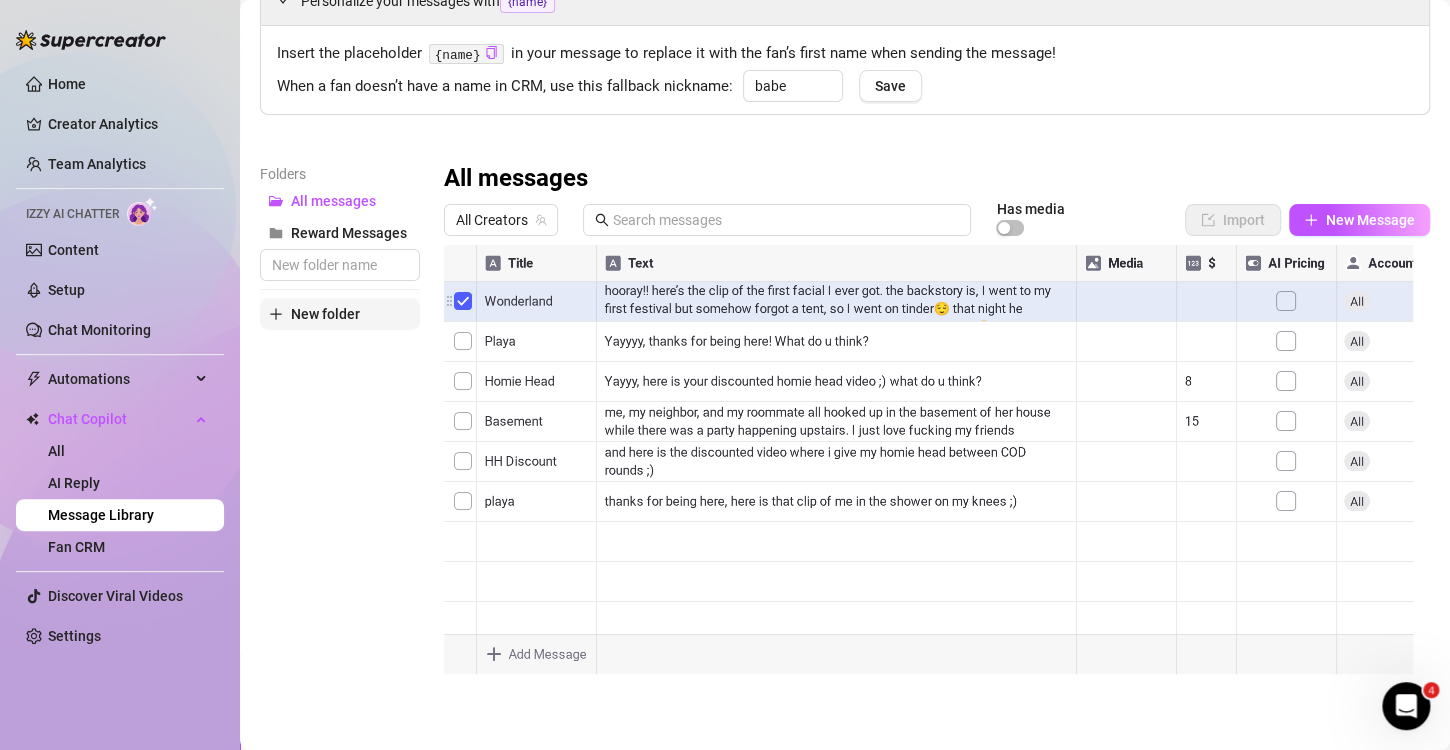 click on "New folder" at bounding box center [325, 314] 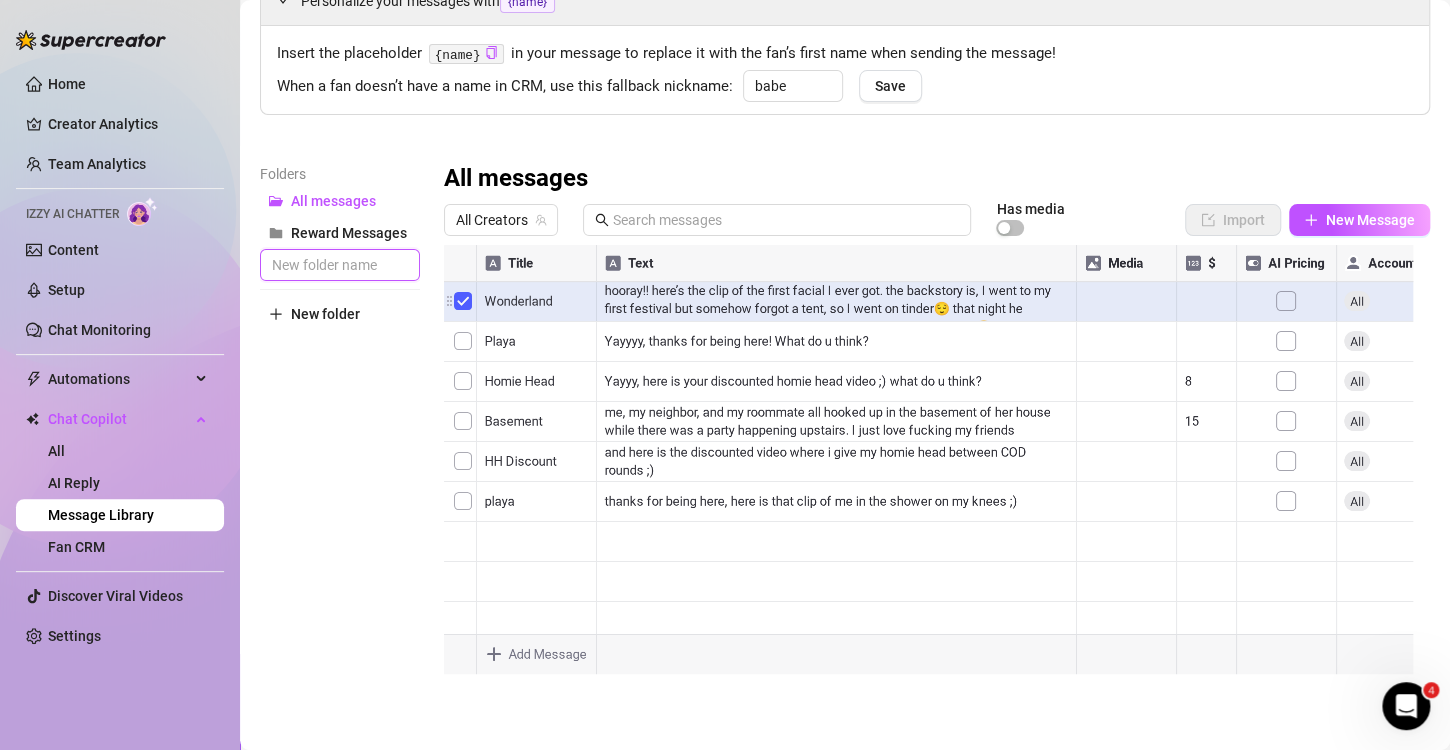 click at bounding box center (340, 265) 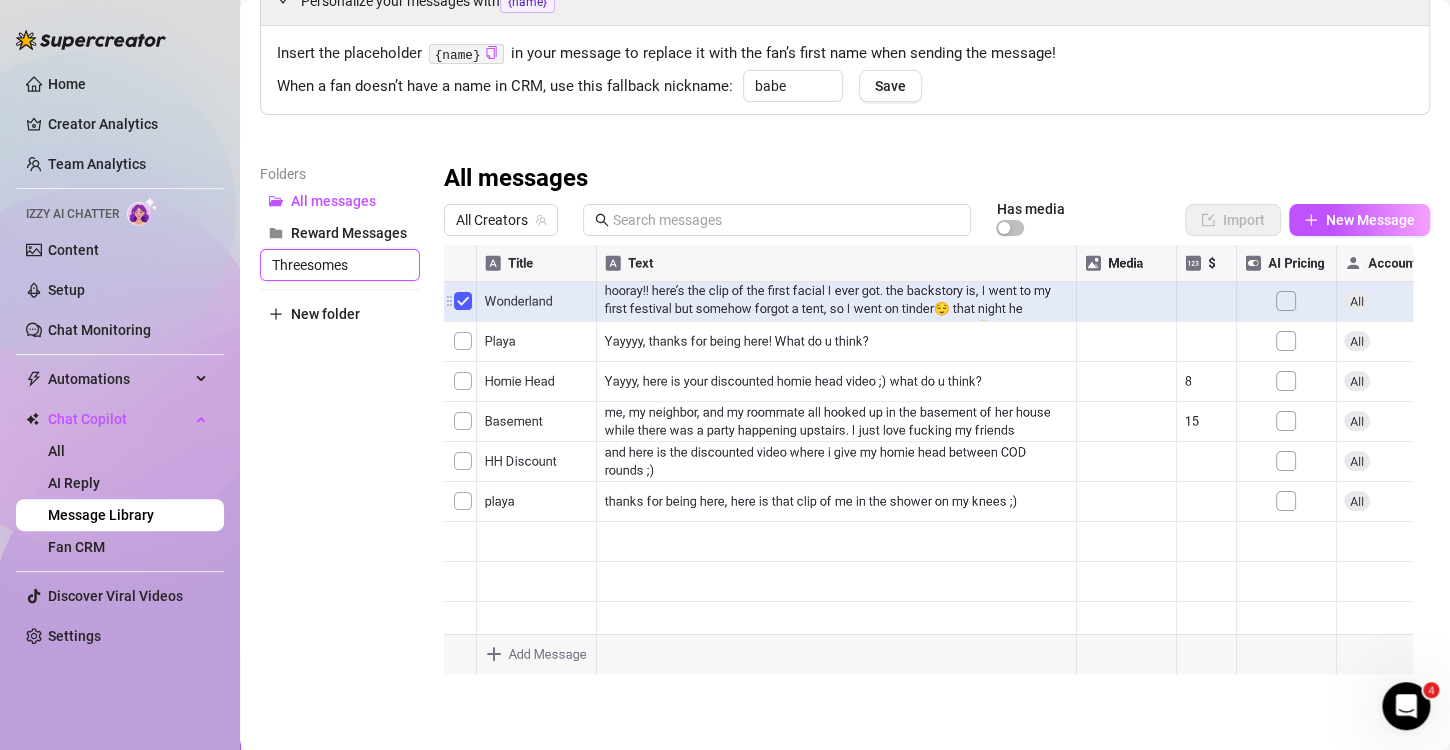 type on "Threesomes" 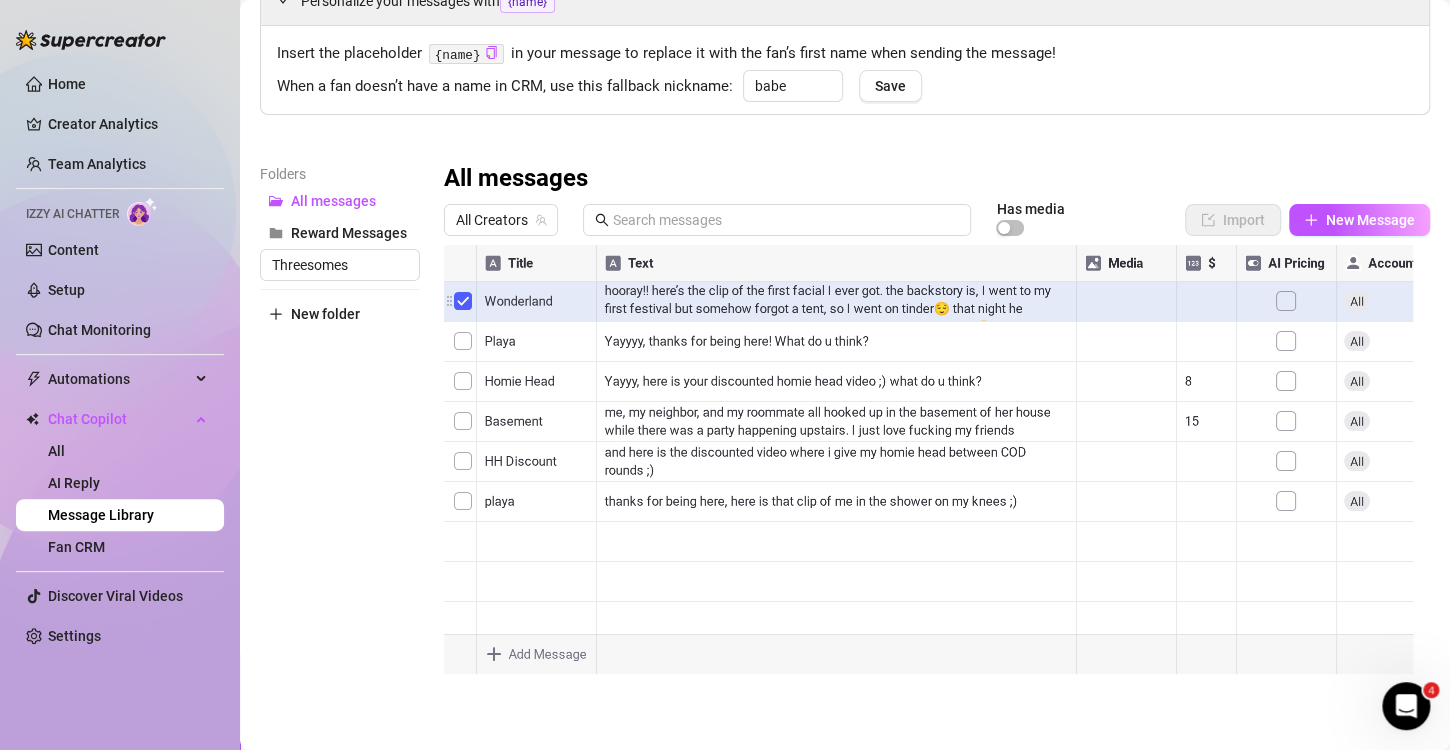 click on "Folders All messages Reward Messages Threesomes New folder" at bounding box center (340, 427) 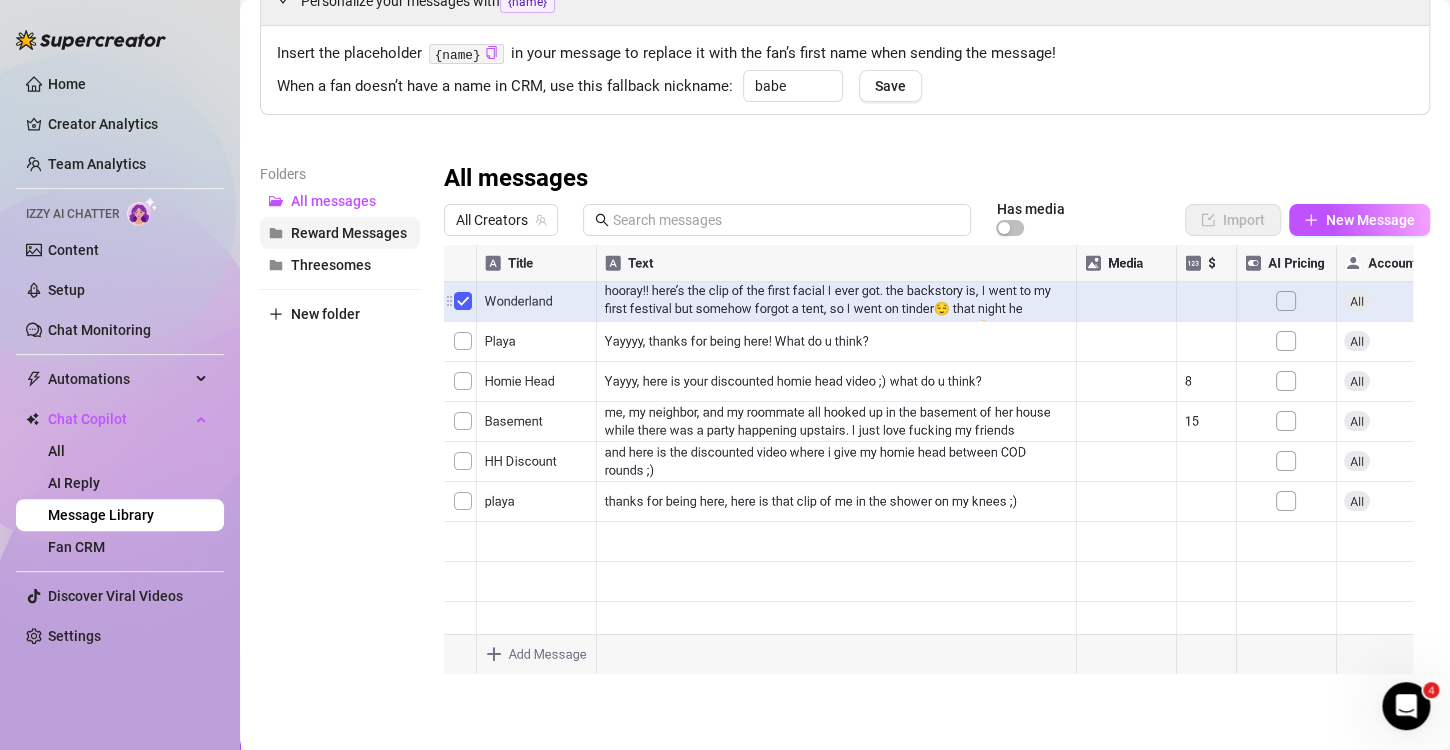 click on "Reward Messages" at bounding box center (340, 233) 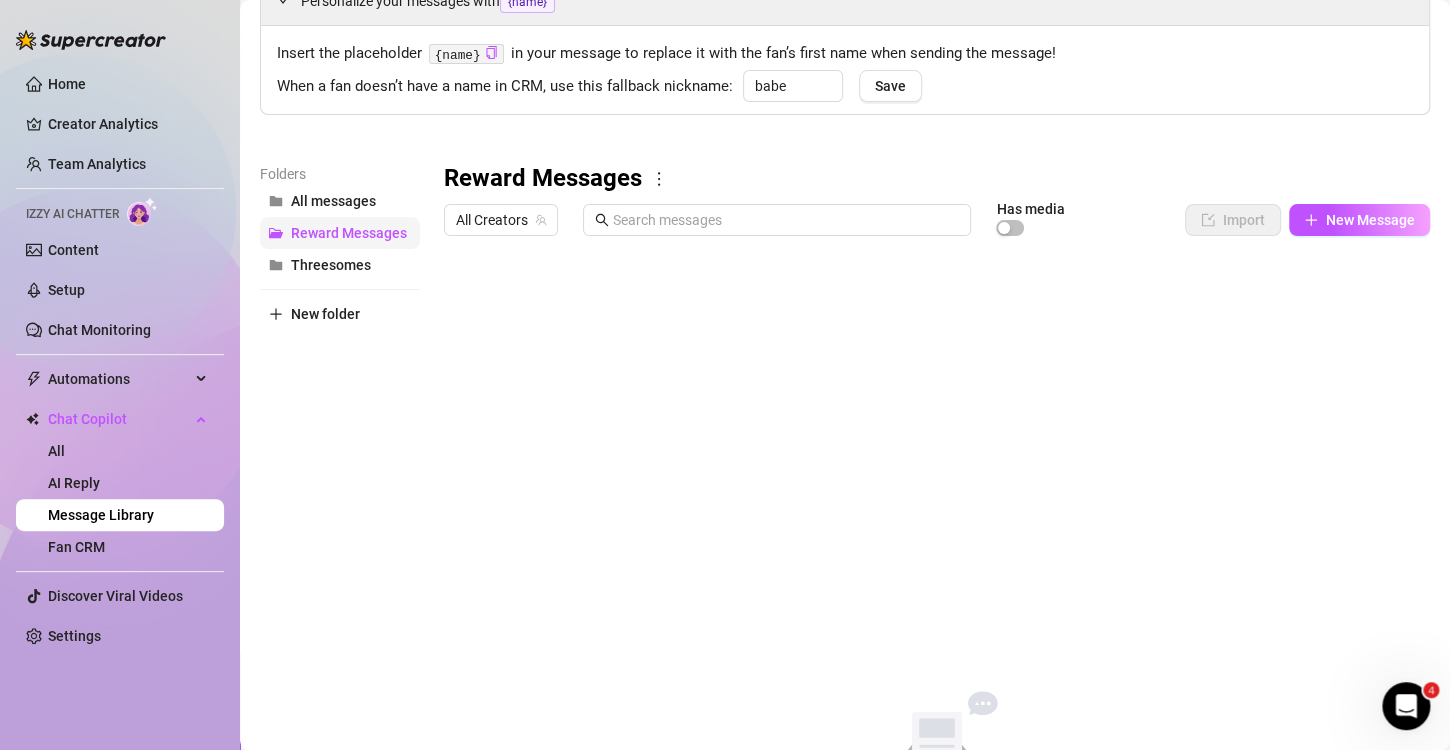 drag, startPoint x: 359, startPoint y: 220, endPoint x: 339, endPoint y: 235, distance: 25 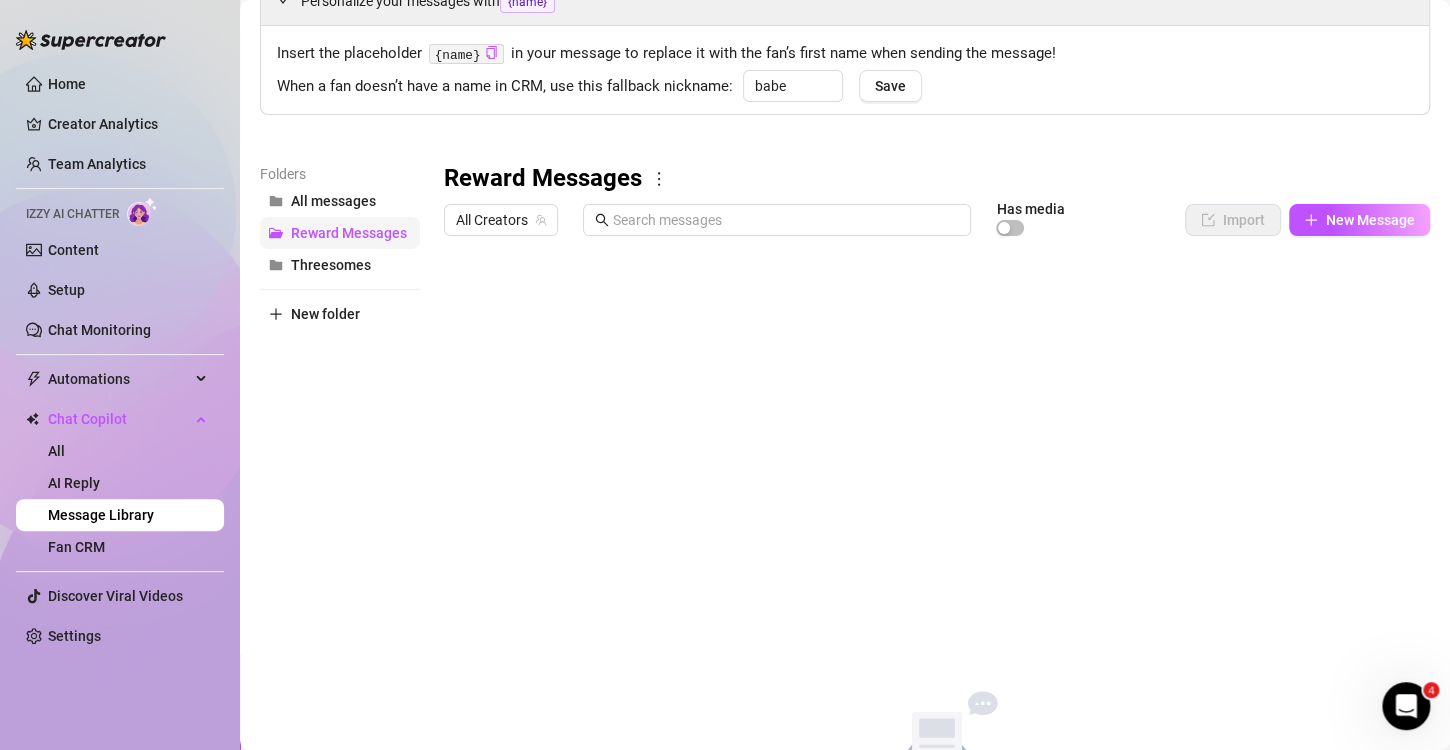 click on "Reward Messages" at bounding box center [349, 233] 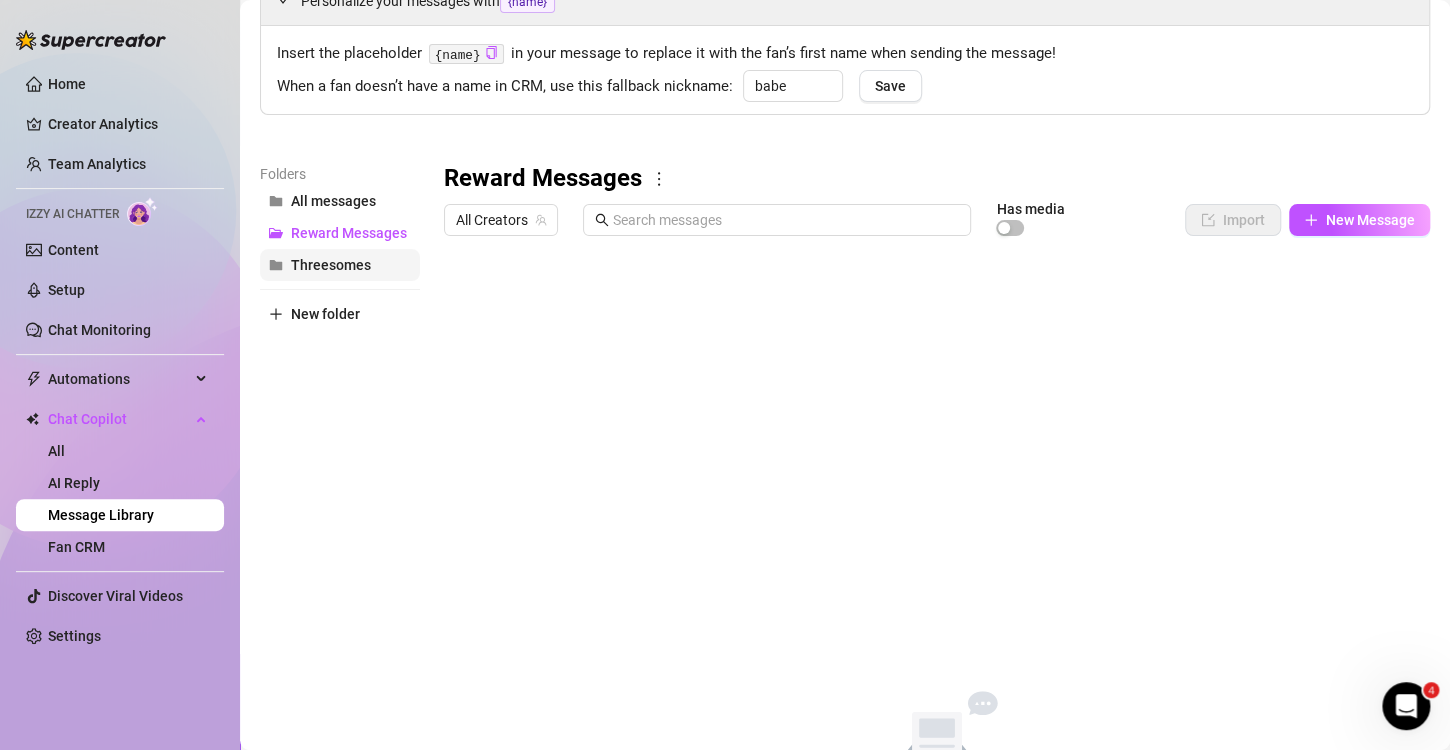 click on "Threesomes" at bounding box center (331, 265) 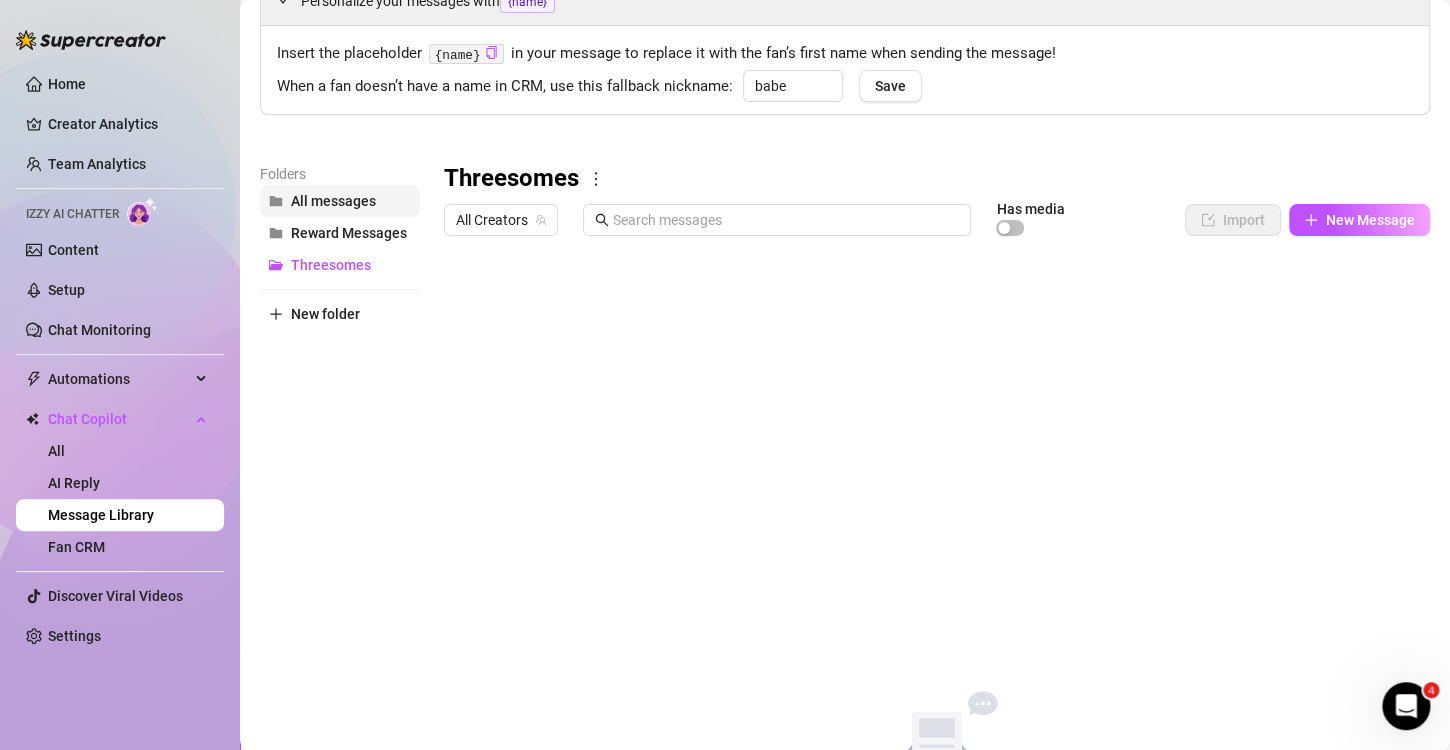 click on "All messages" at bounding box center (333, 201) 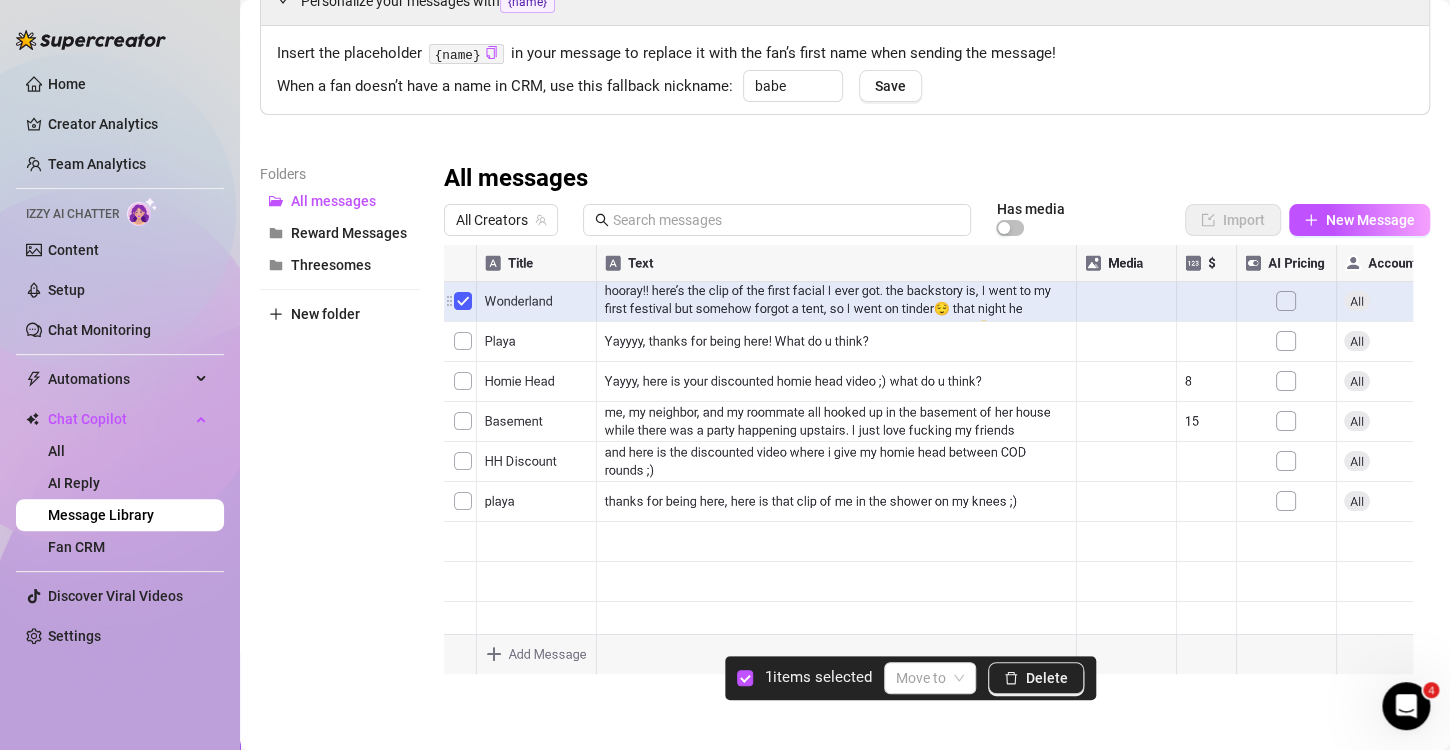 click at bounding box center (928, 468) 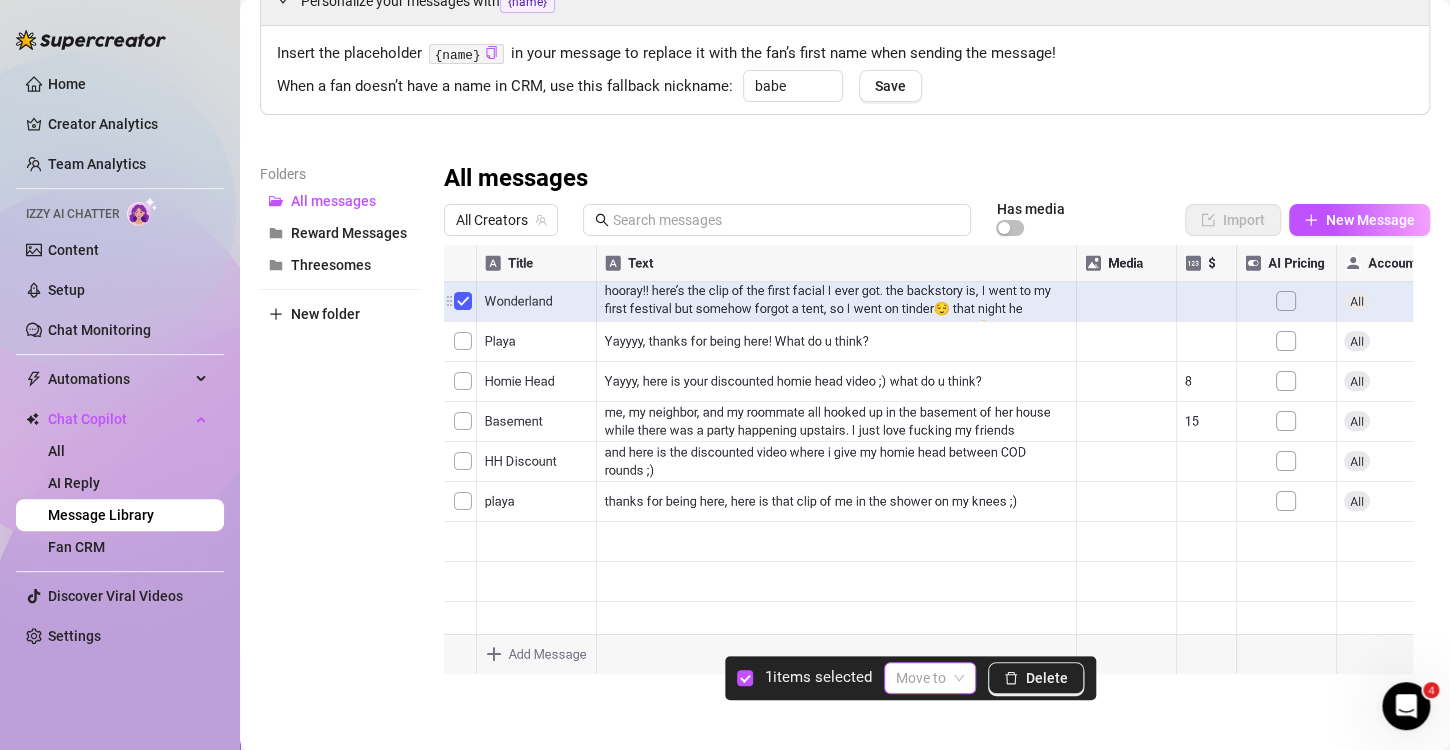 click at bounding box center [921, 678] 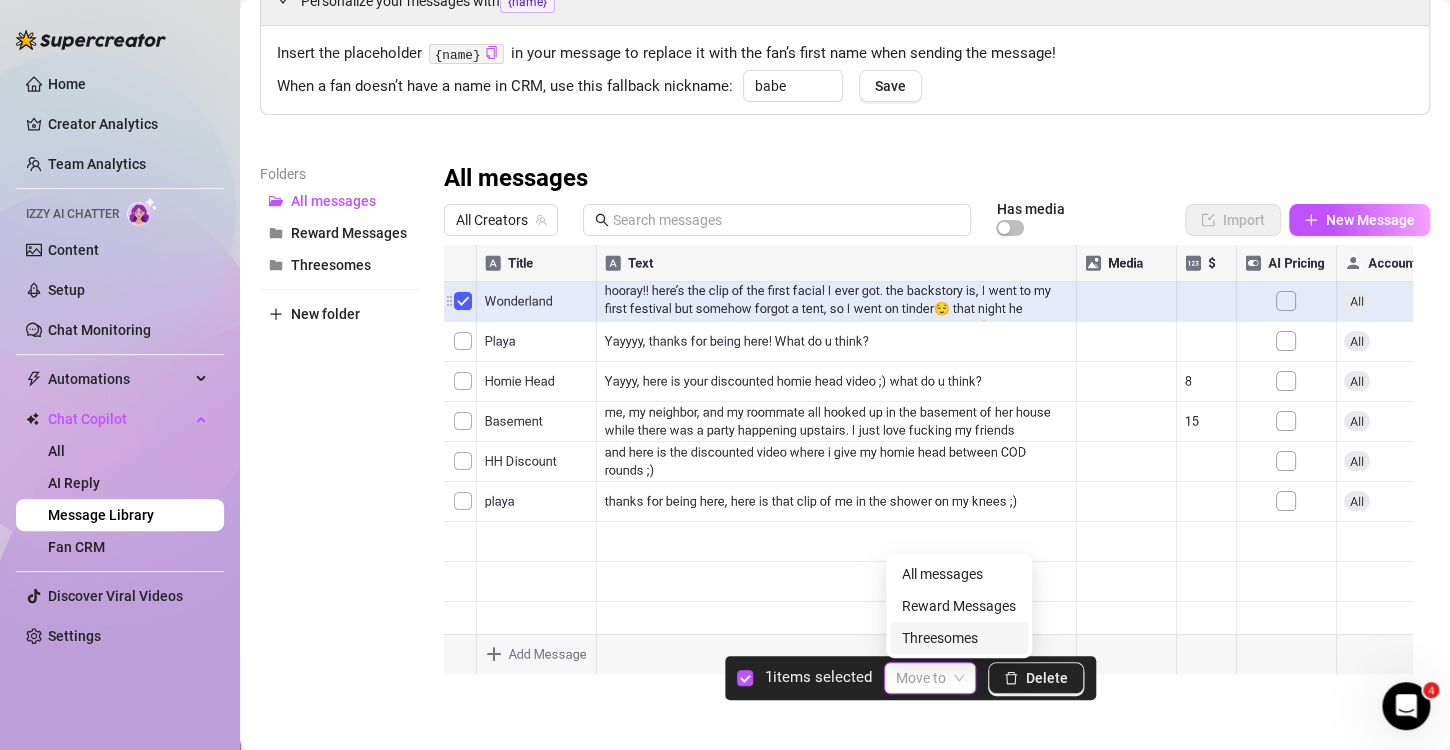 click on "Threesomes" at bounding box center [959, 638] 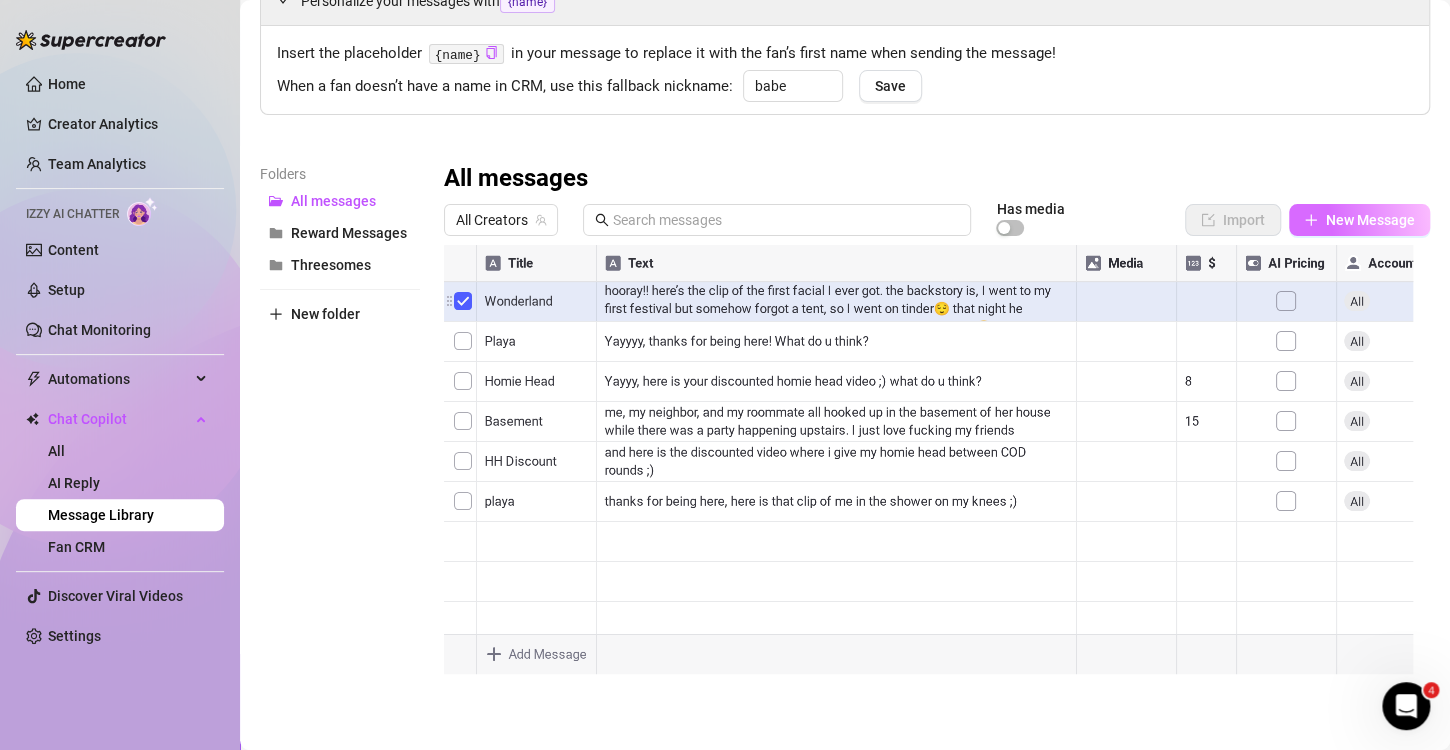 click on "New Message" at bounding box center (1359, 220) 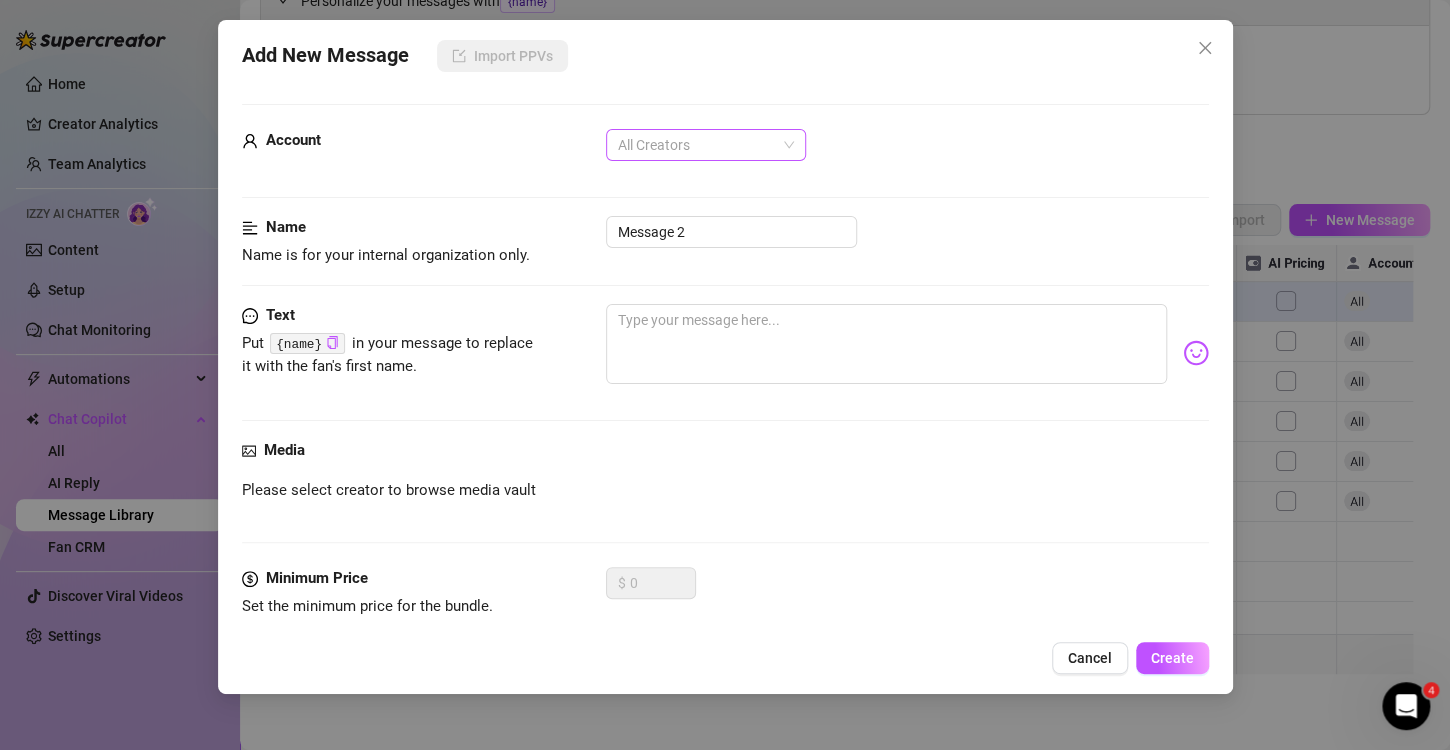 click on "All Creators" at bounding box center (706, 145) 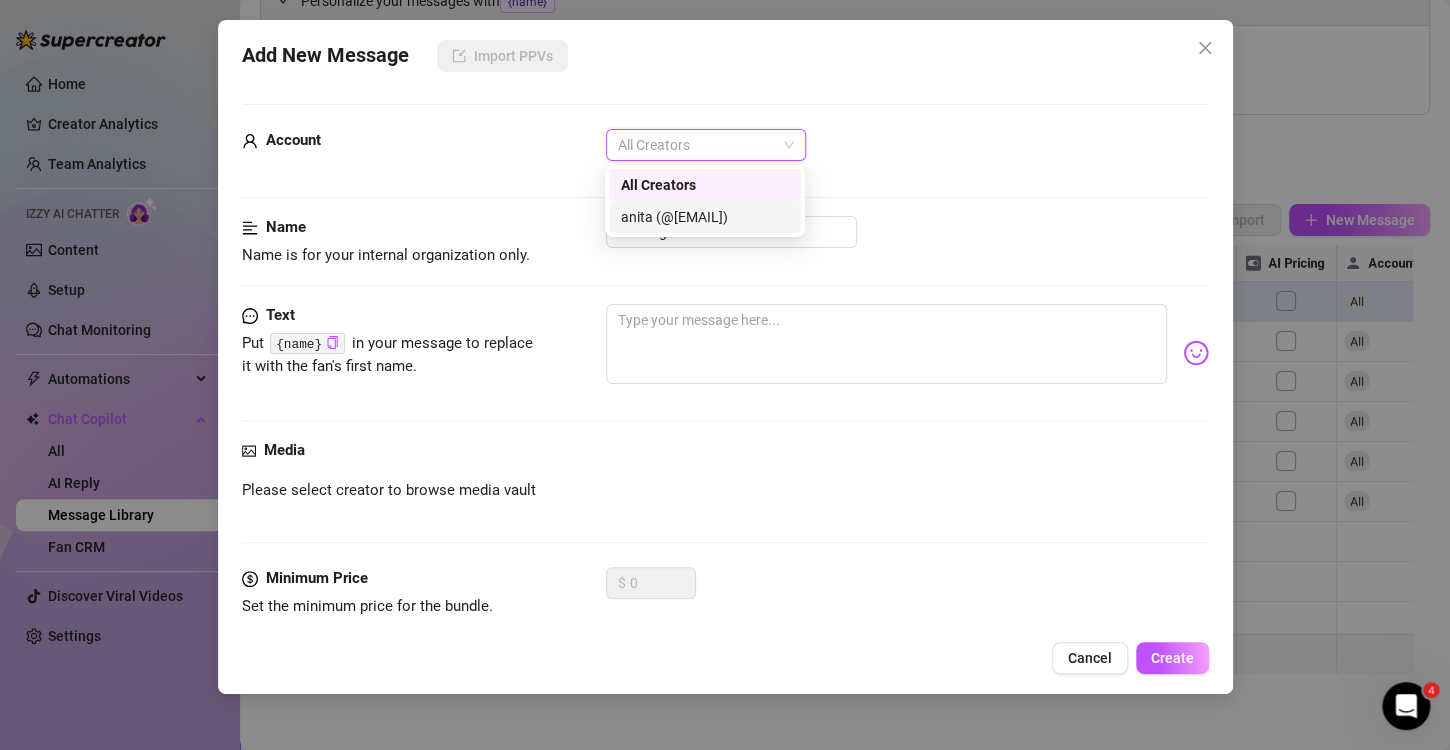 click on "anita (@[EMAIL])" at bounding box center [705, 217] 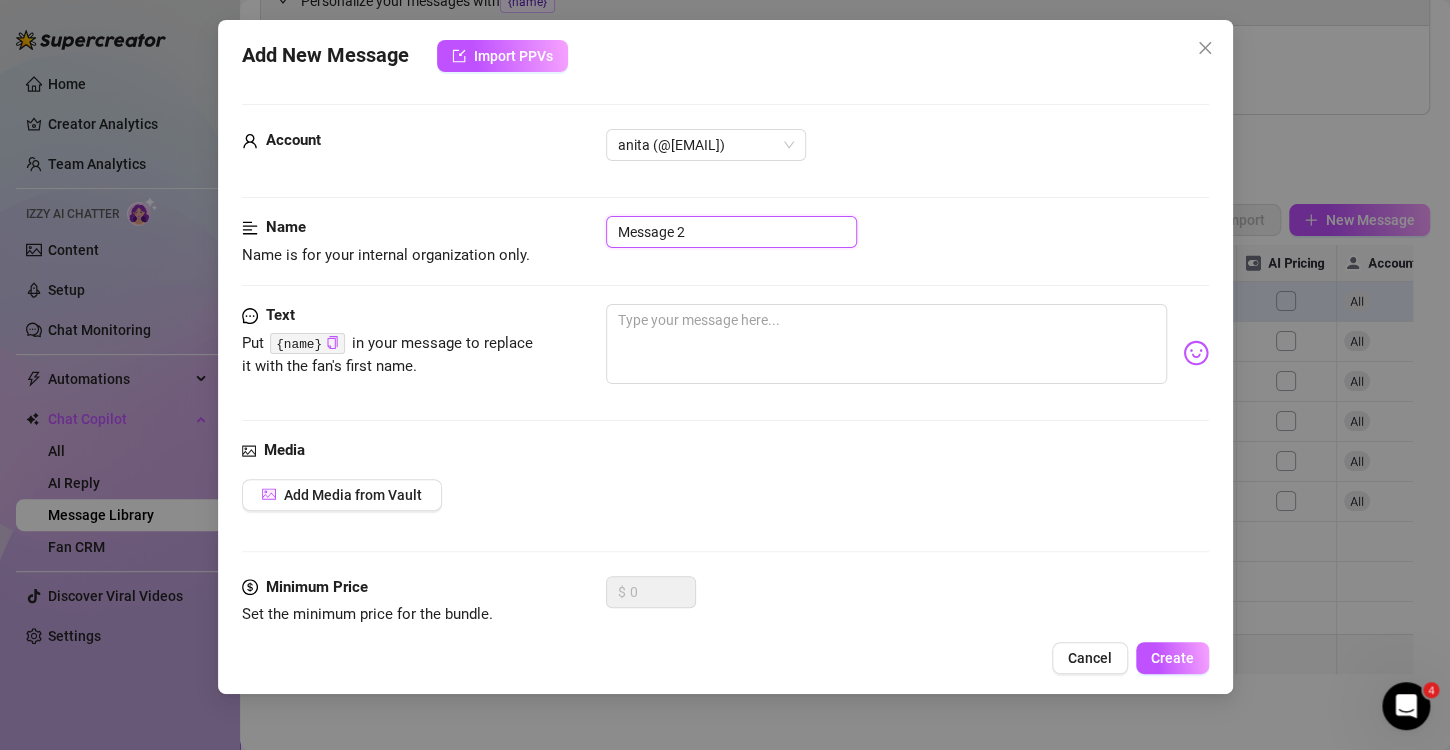 drag, startPoint x: 719, startPoint y: 232, endPoint x: 519, endPoint y: 251, distance: 200.90047 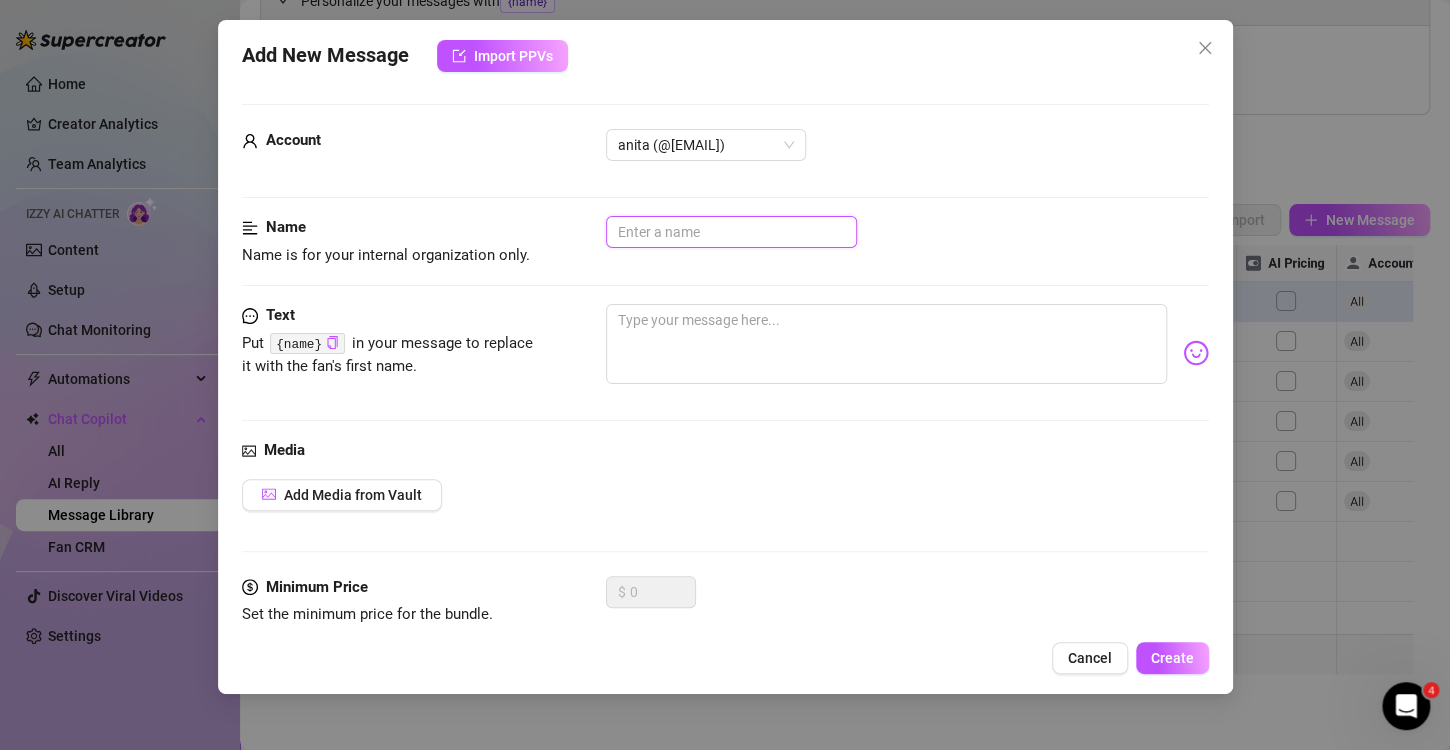 click at bounding box center [731, 232] 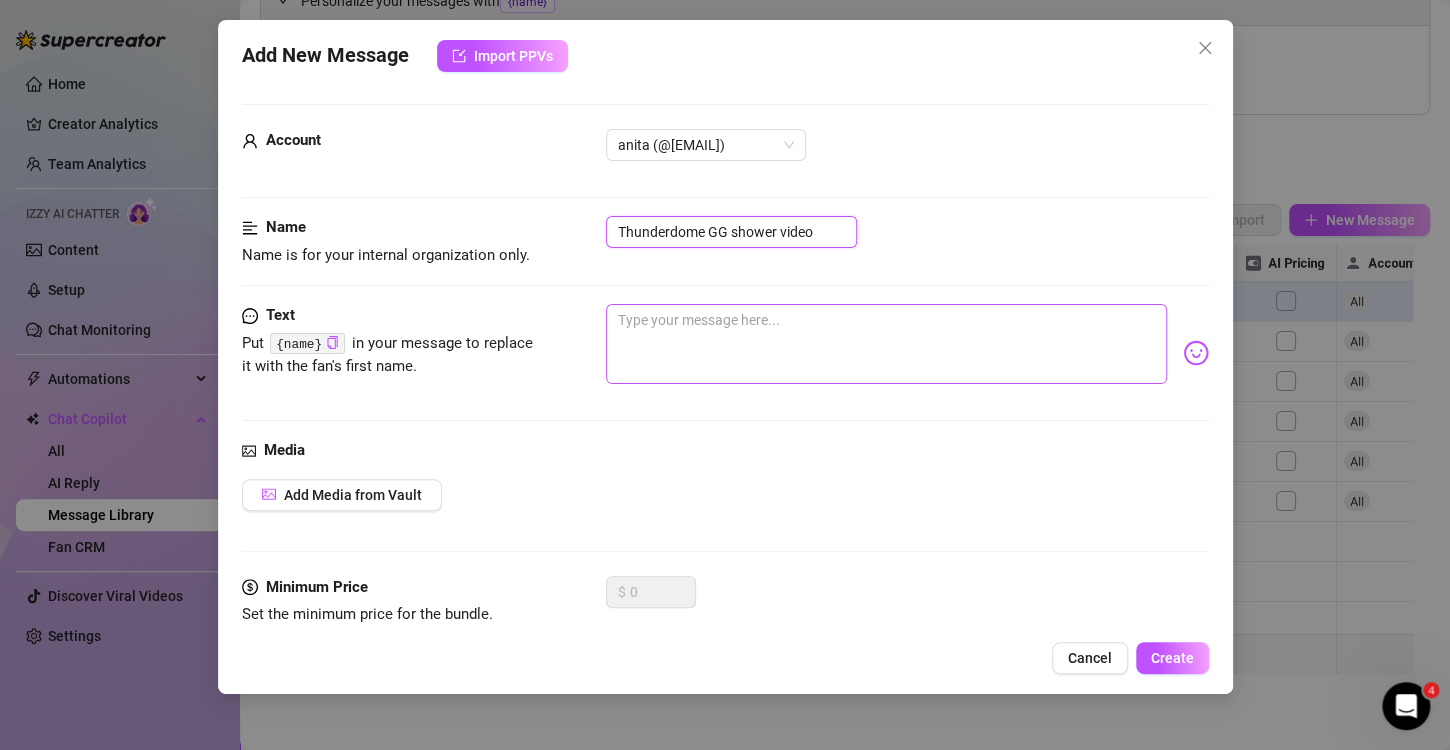 type on "Thunderdome GG shower video" 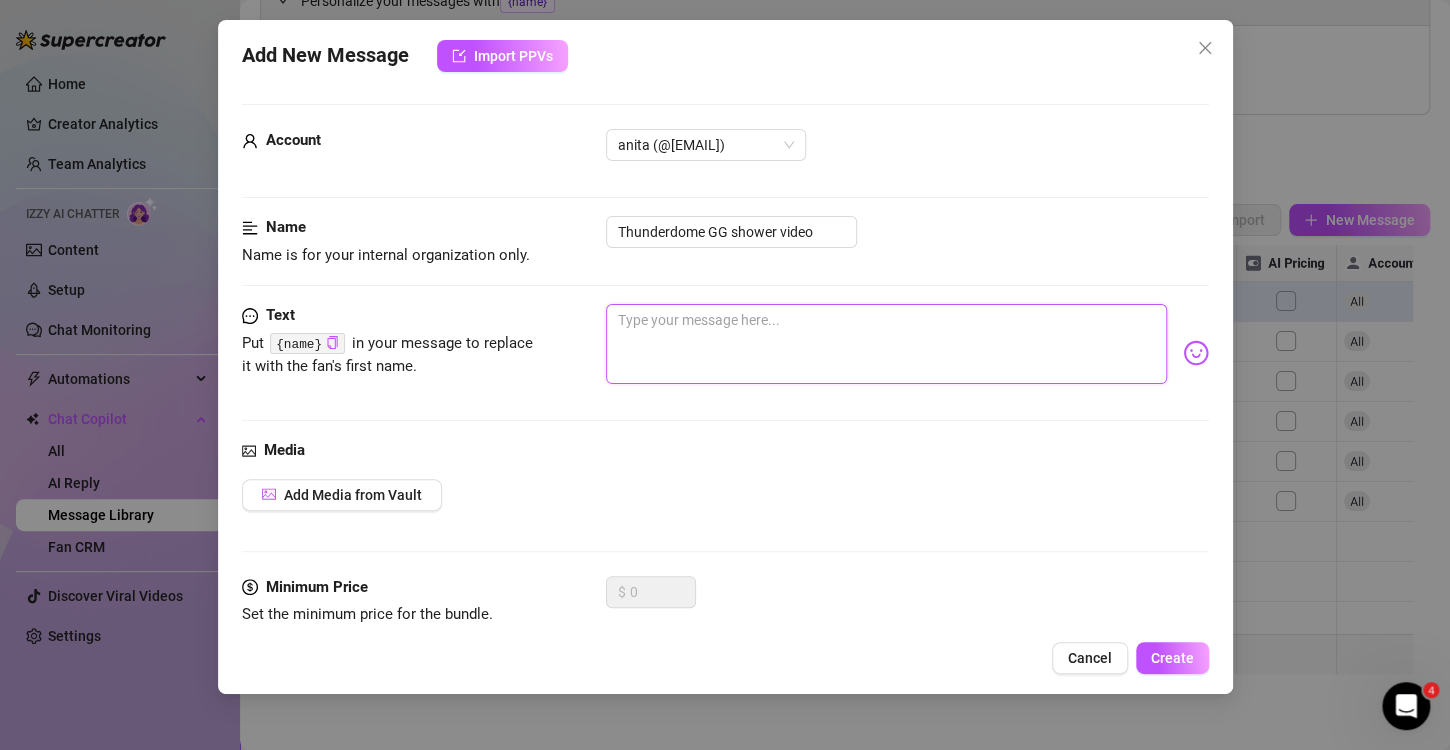 click at bounding box center (886, 344) 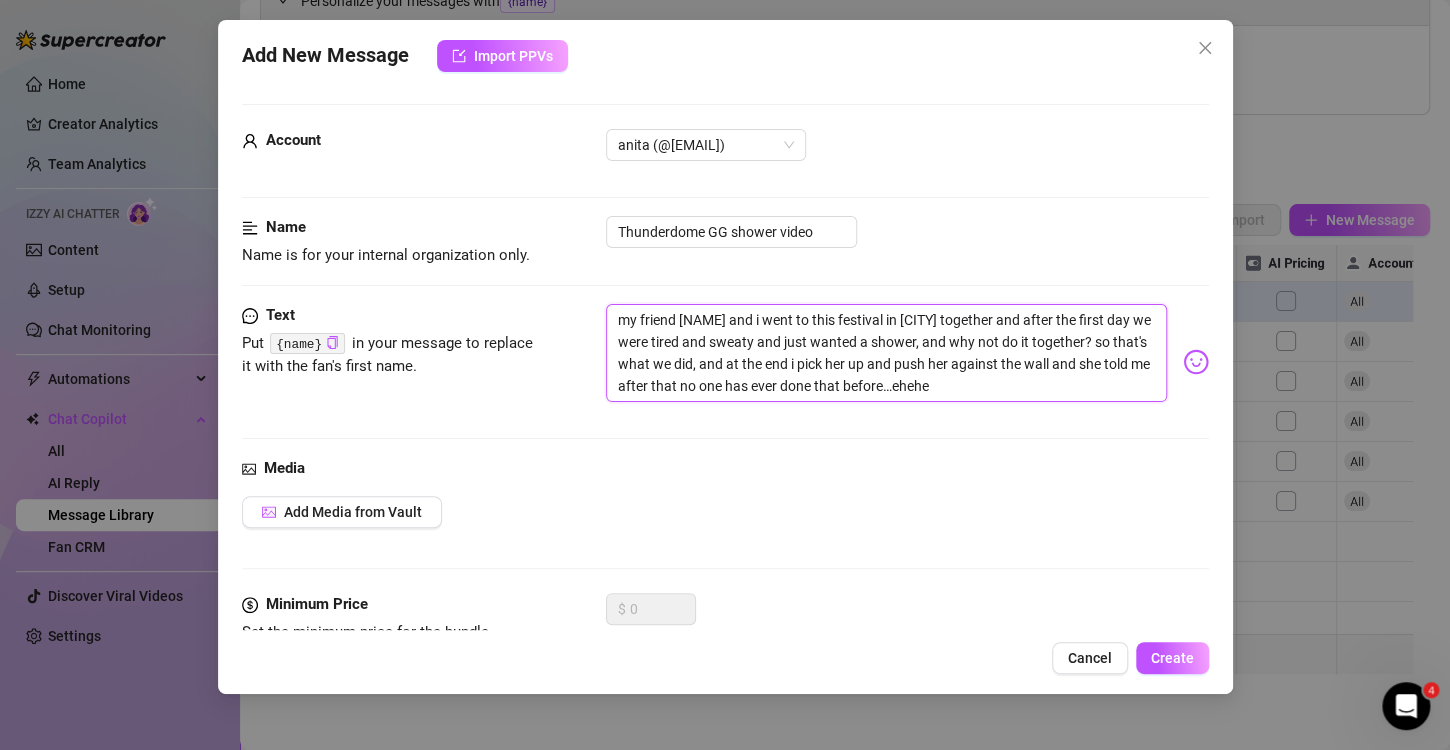 scroll, scrollTop: 0, scrollLeft: 0, axis: both 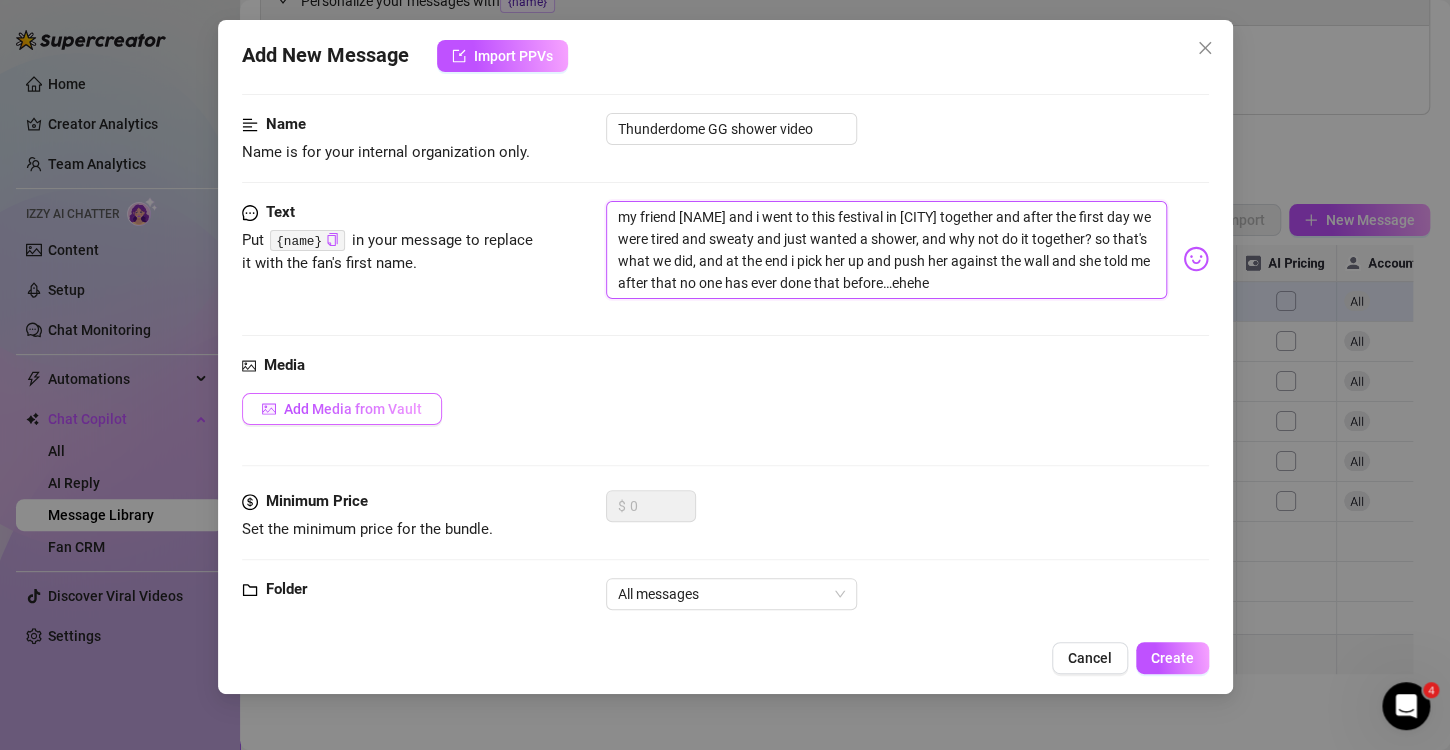 type on "my friend [NAME] and i went to this festival in [CITY] together and after the first day we were tired and sweaty and just wanted a shower, and why not do it together? so that's what we did, and at the end i pick her up and push her against the wall and she told me after that no one has ever done that before…ehehe" 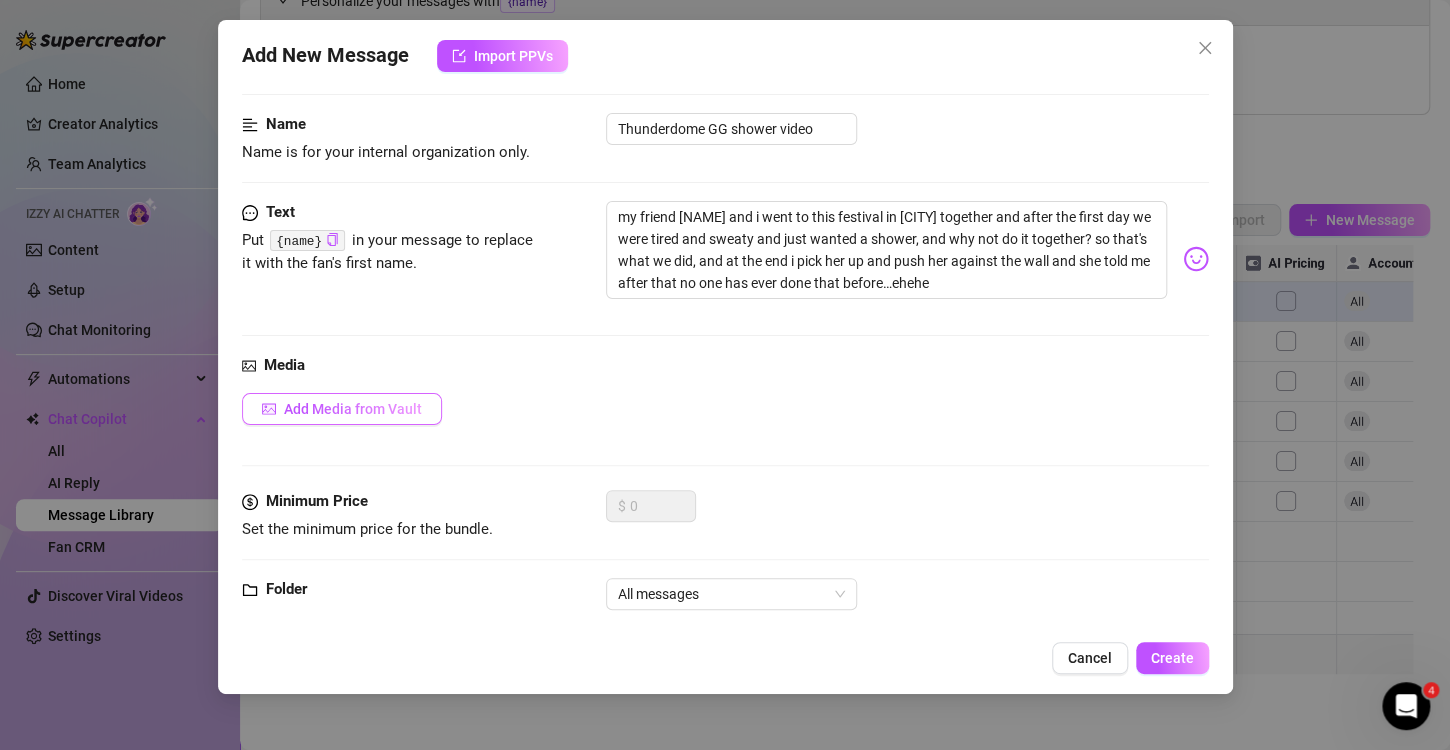 click on "Add Media from Vault" at bounding box center (353, 409) 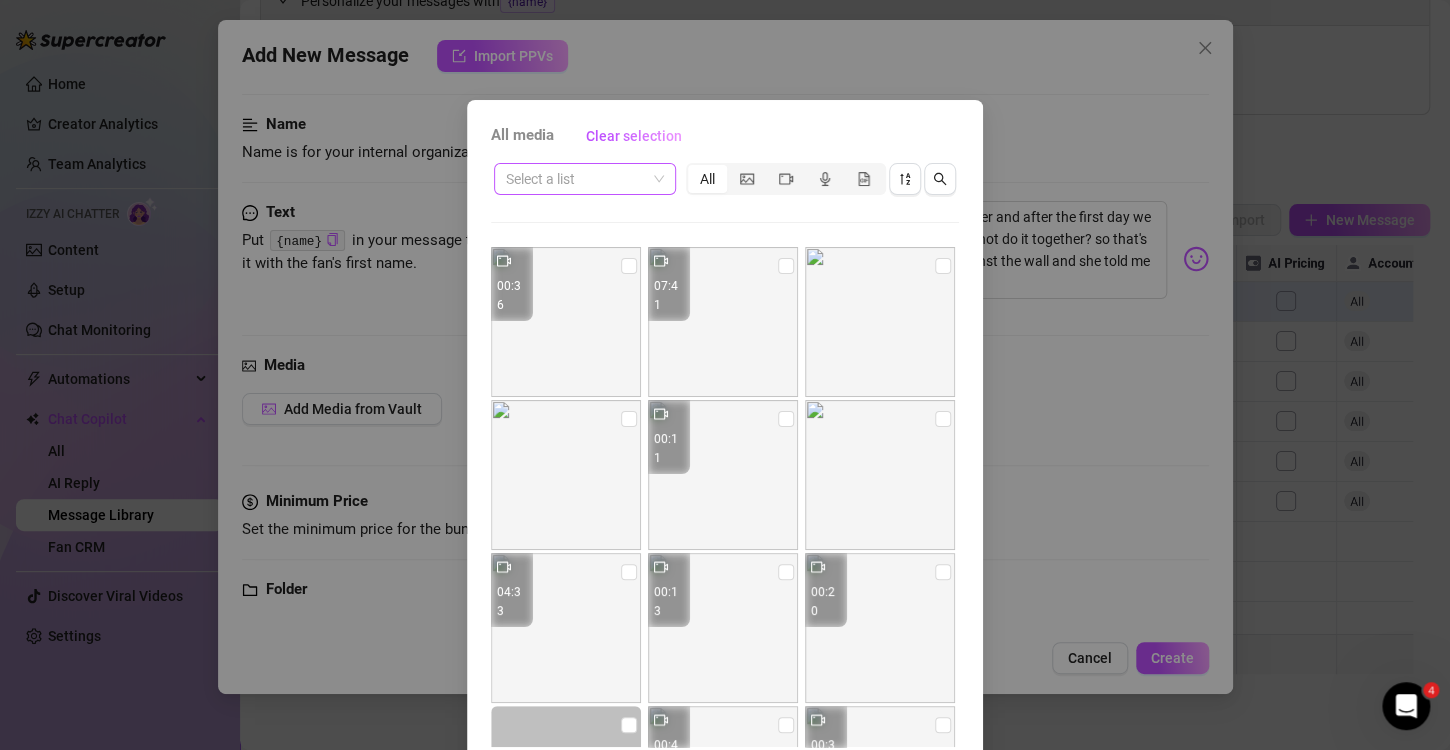 click at bounding box center [576, 179] 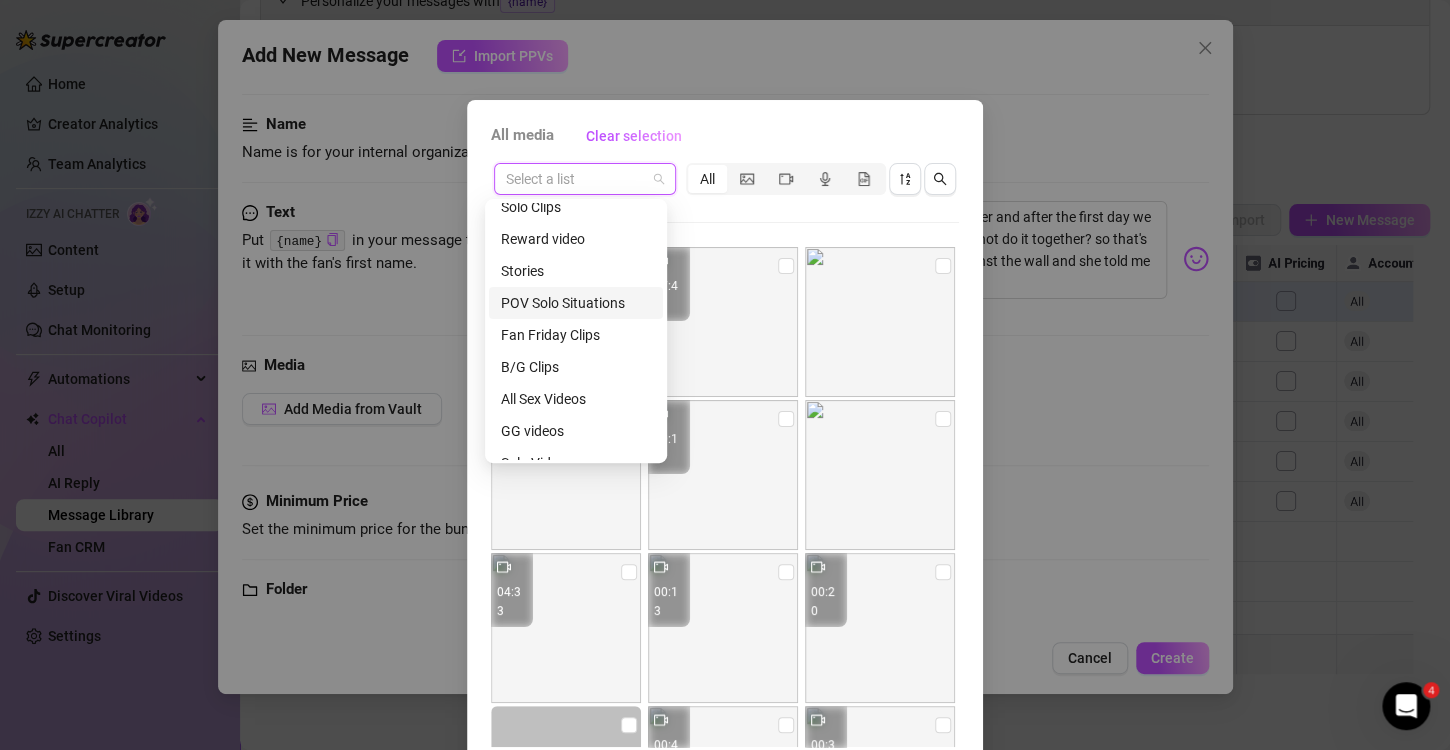 scroll, scrollTop: 120, scrollLeft: 0, axis: vertical 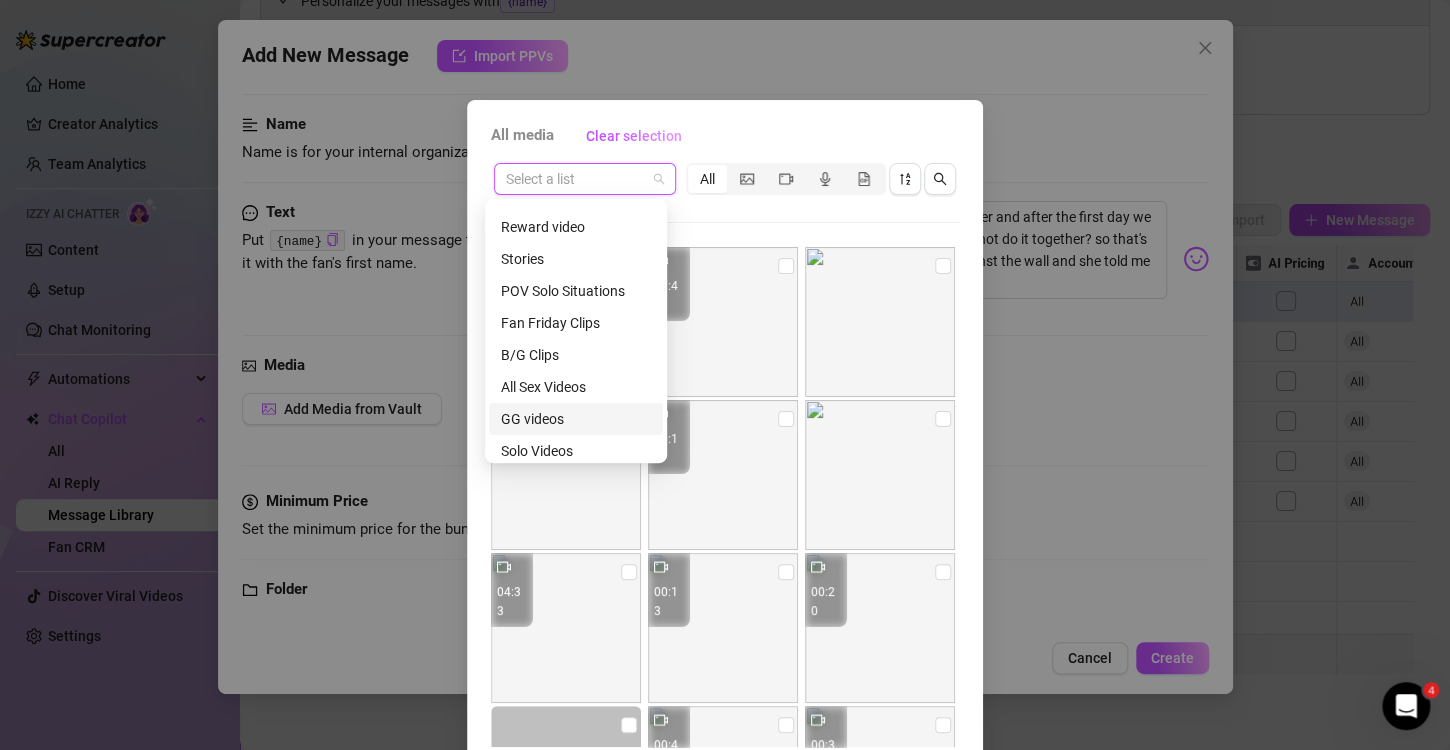 click on "GG videos" at bounding box center [576, 419] 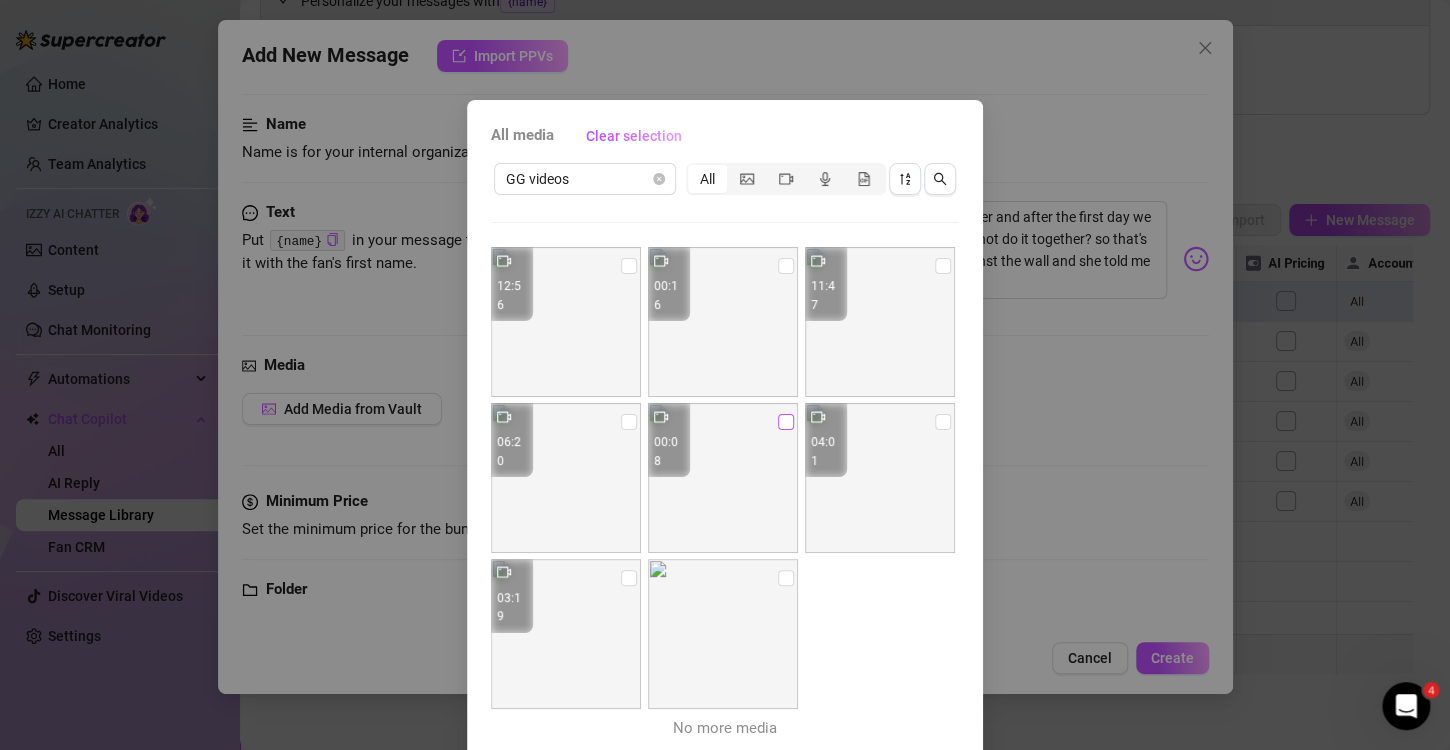 click at bounding box center [786, 422] 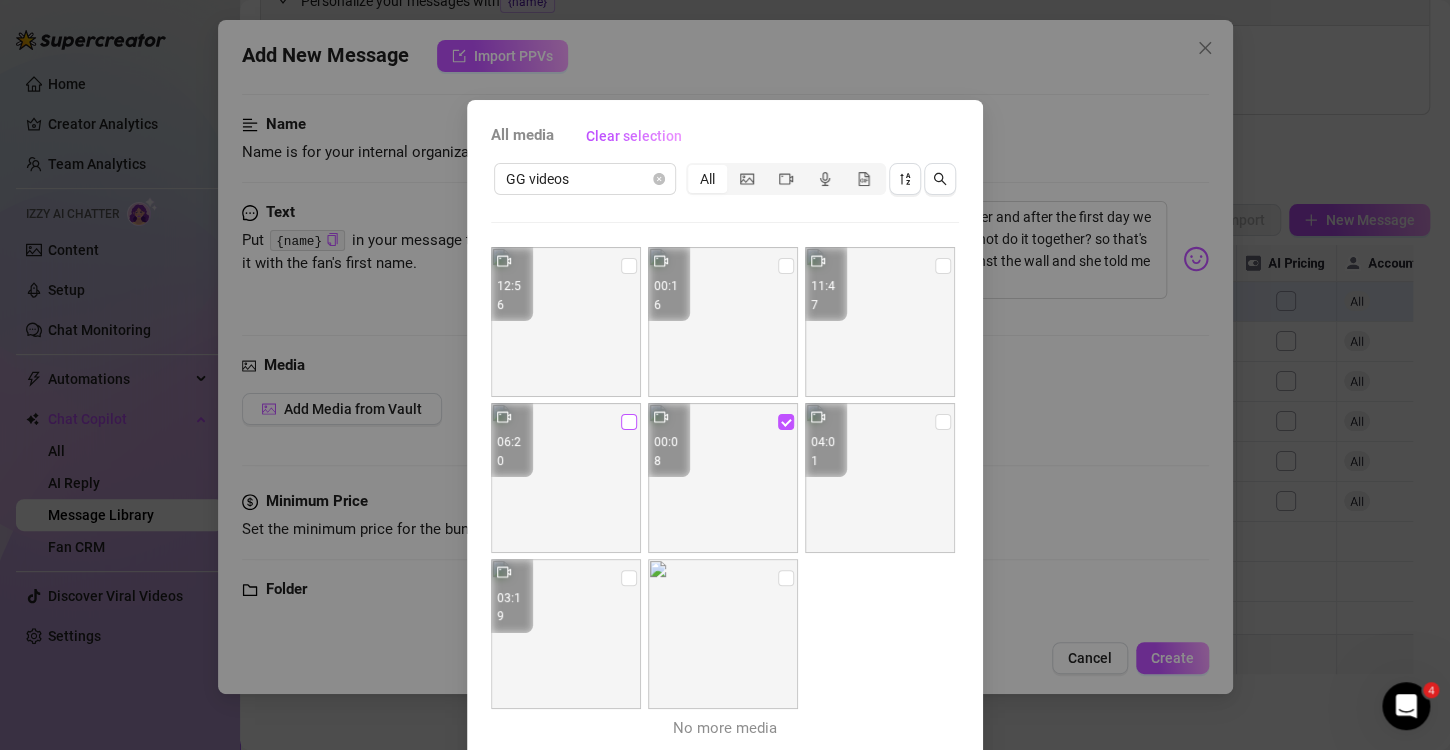 click at bounding box center (629, 422) 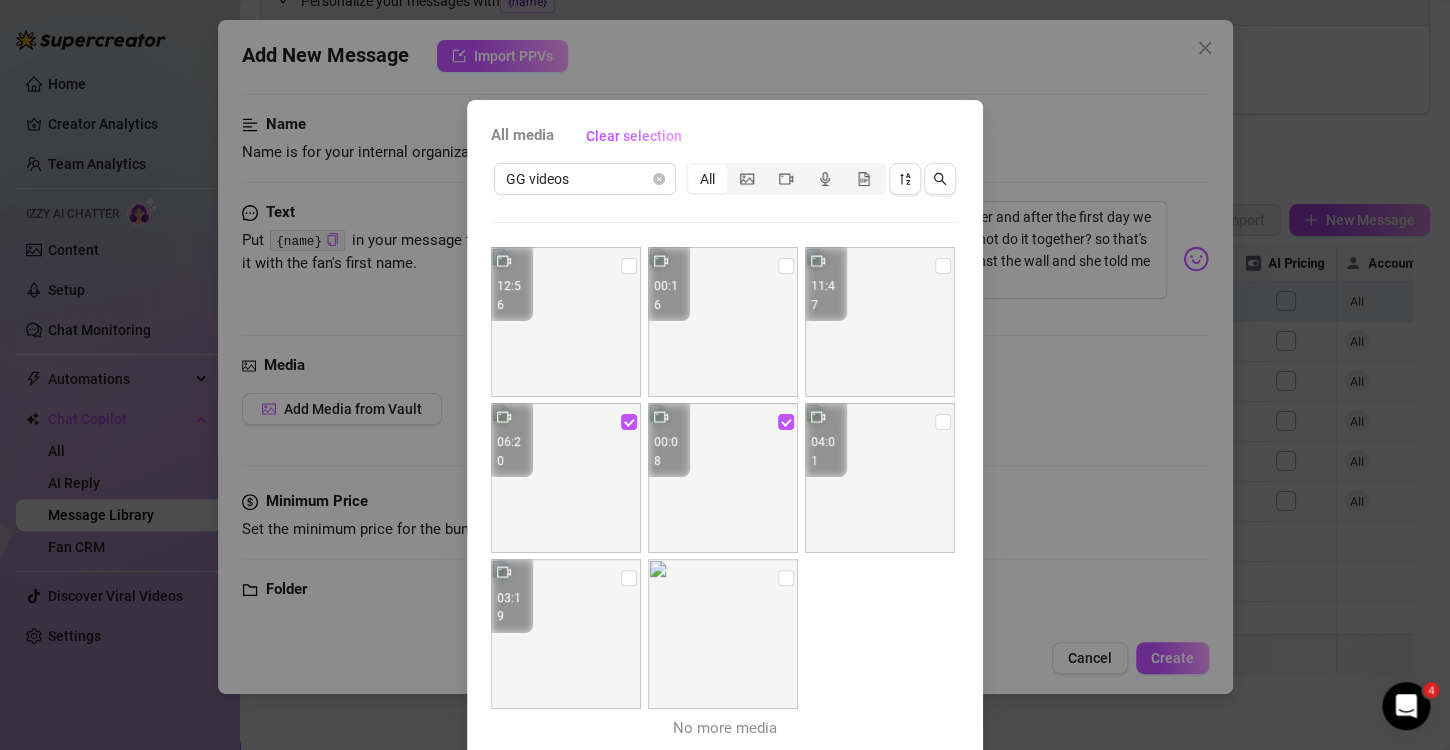 scroll, scrollTop: 84, scrollLeft: 0, axis: vertical 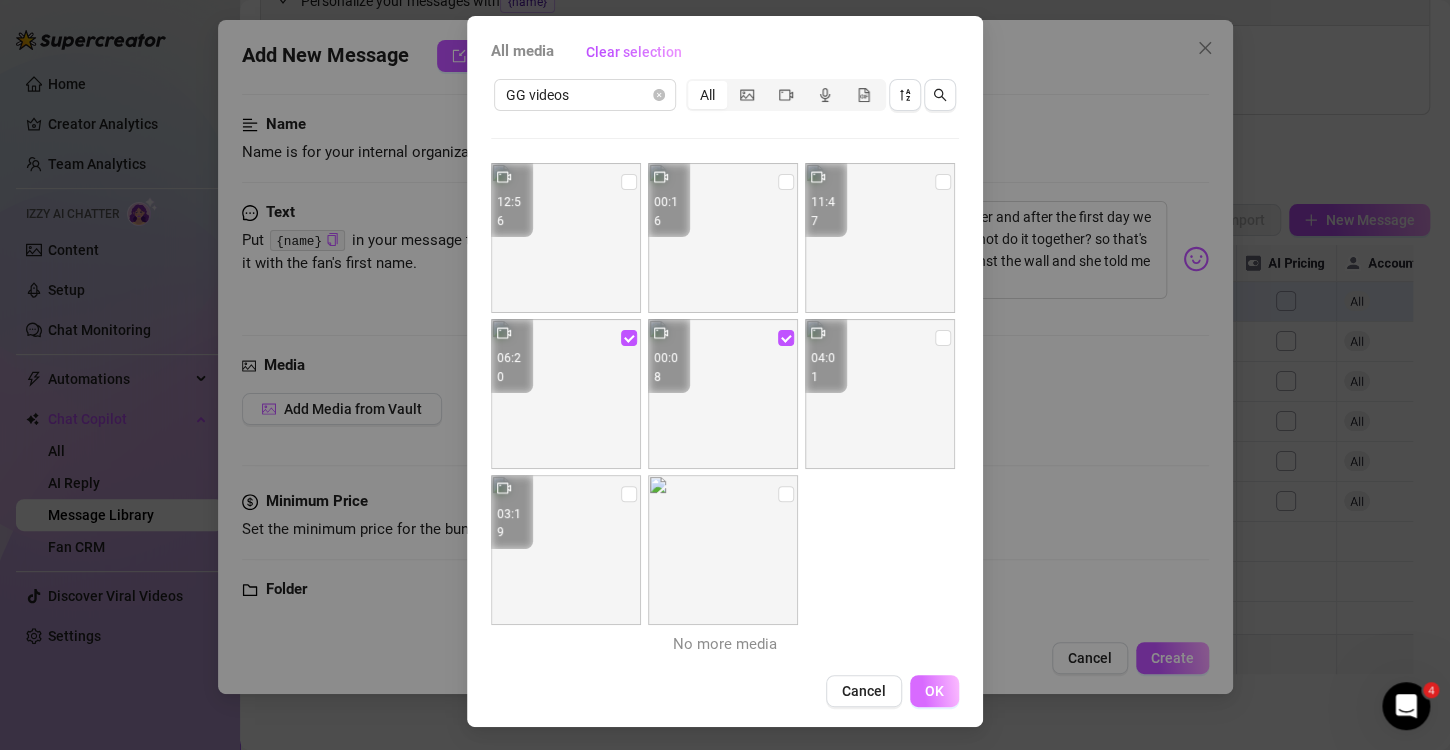 click on "OK" at bounding box center (934, 691) 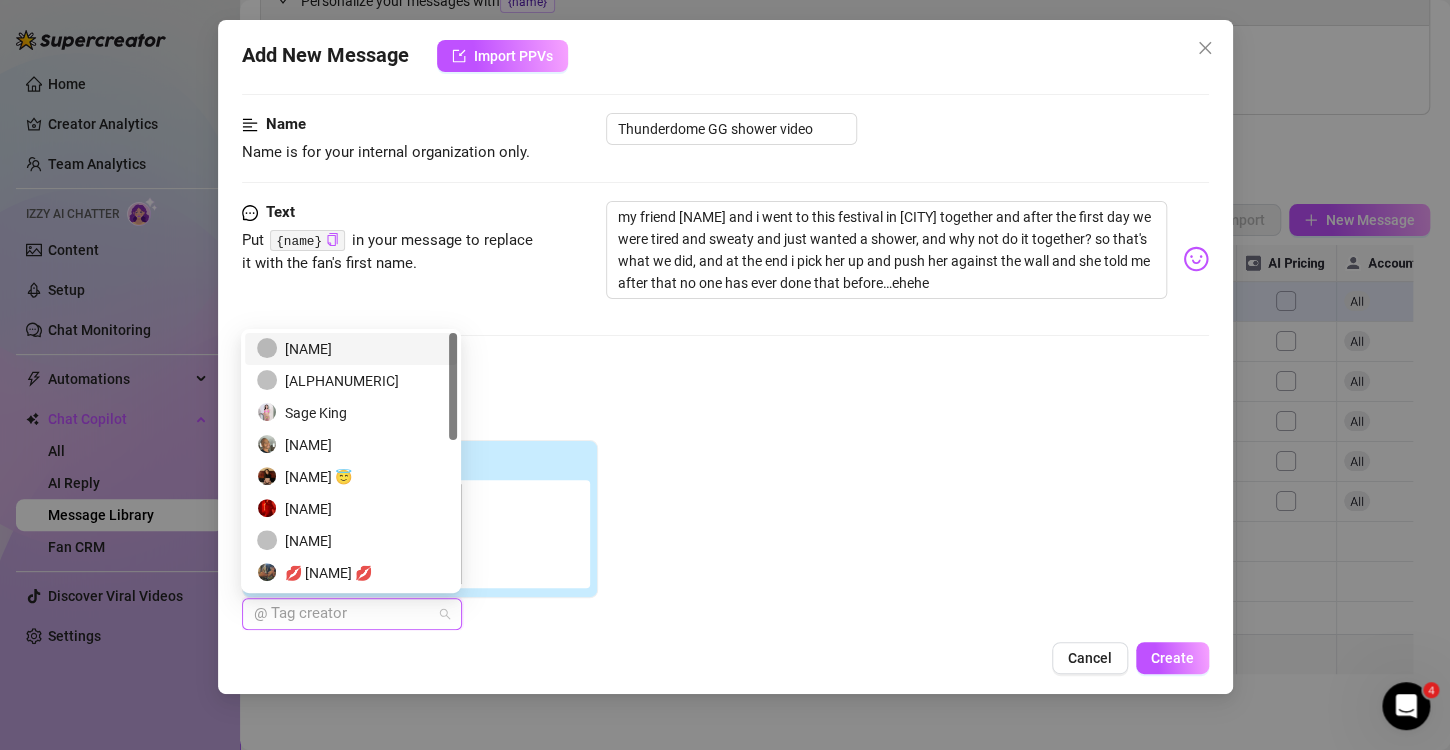 click at bounding box center (341, 614) 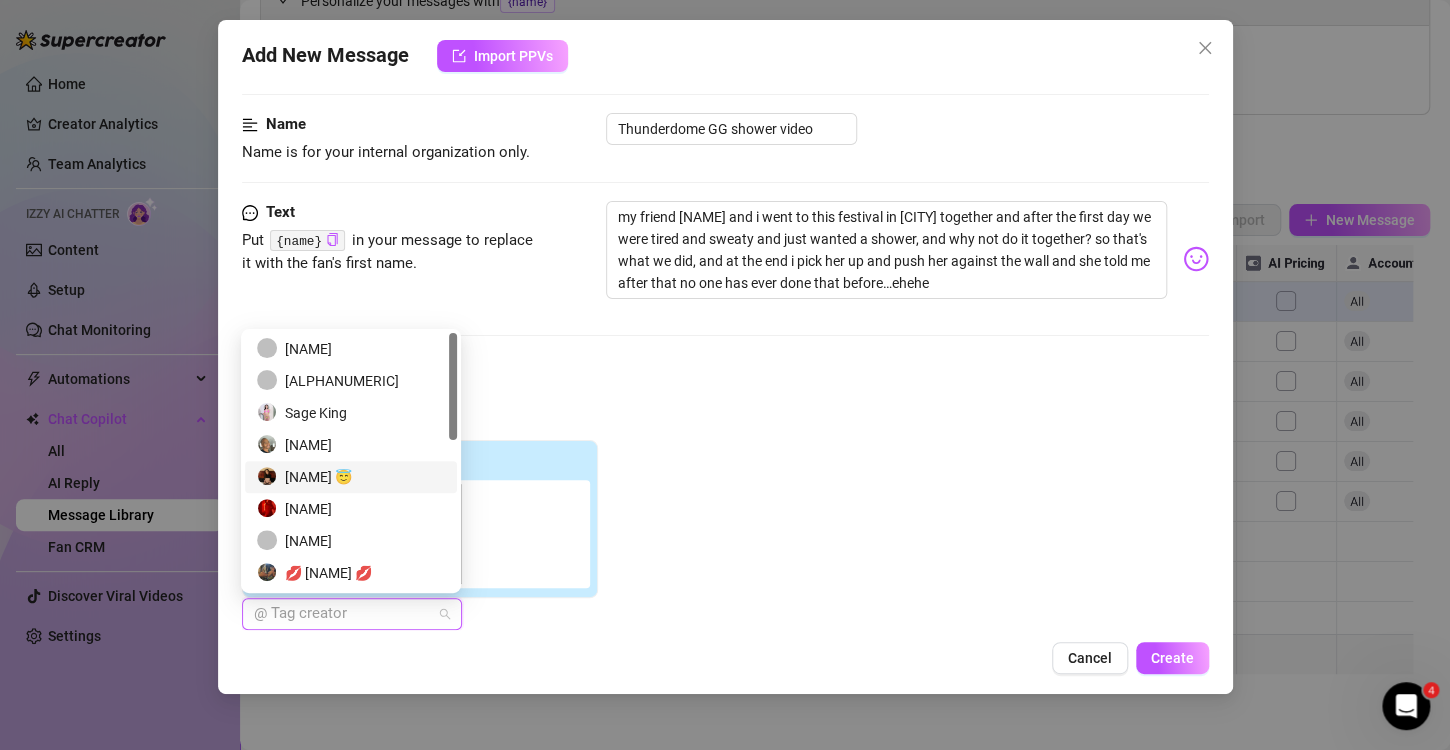 click on "[NAME] 😇" at bounding box center [351, 477] 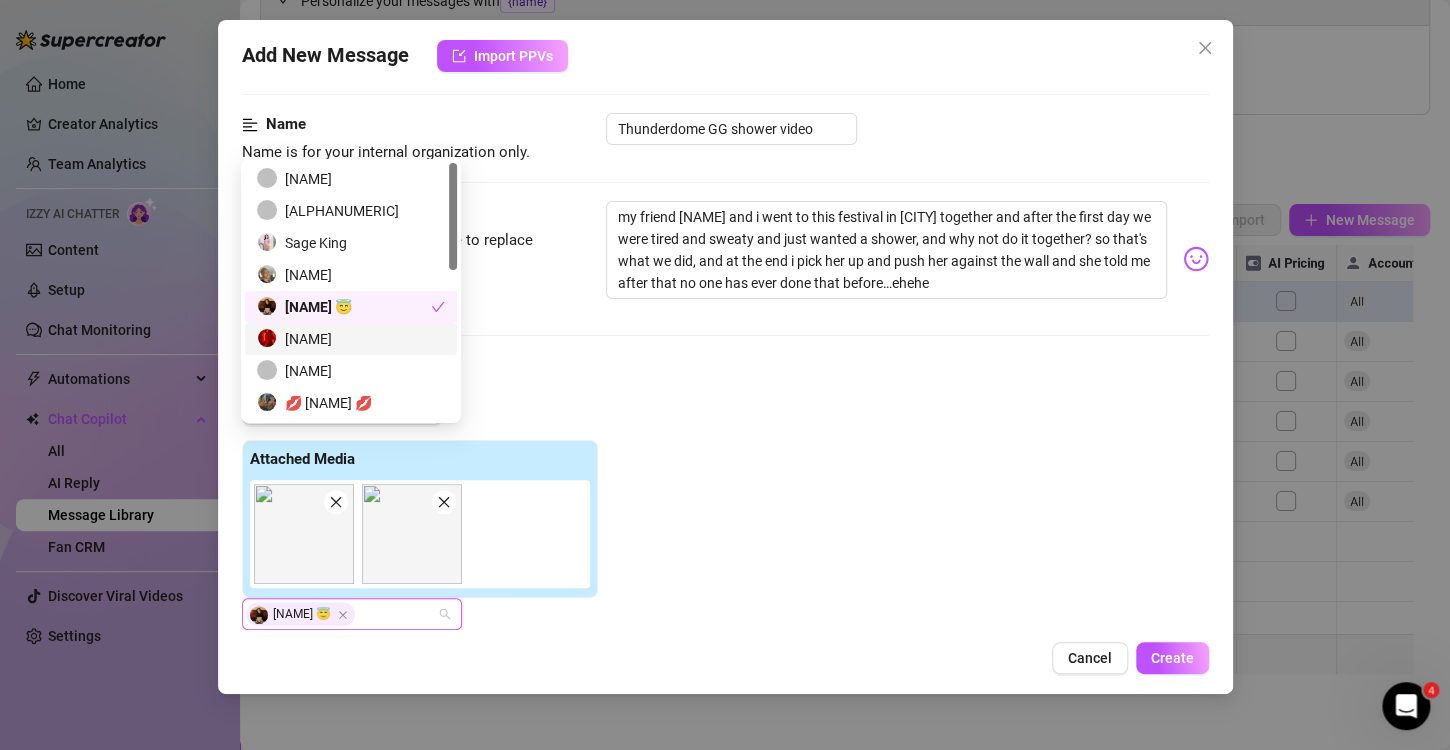scroll, scrollTop: 341, scrollLeft: 0, axis: vertical 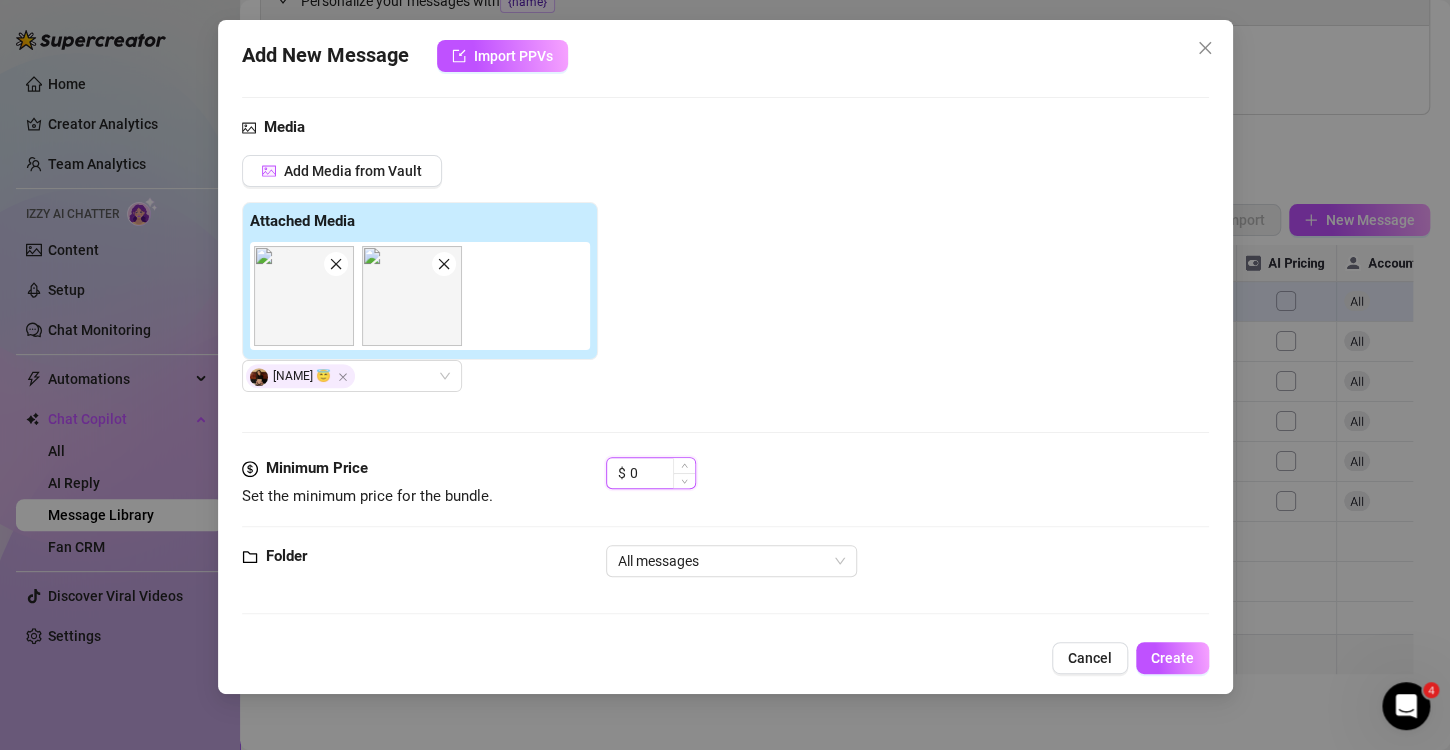 click on "0" at bounding box center (662, 473) 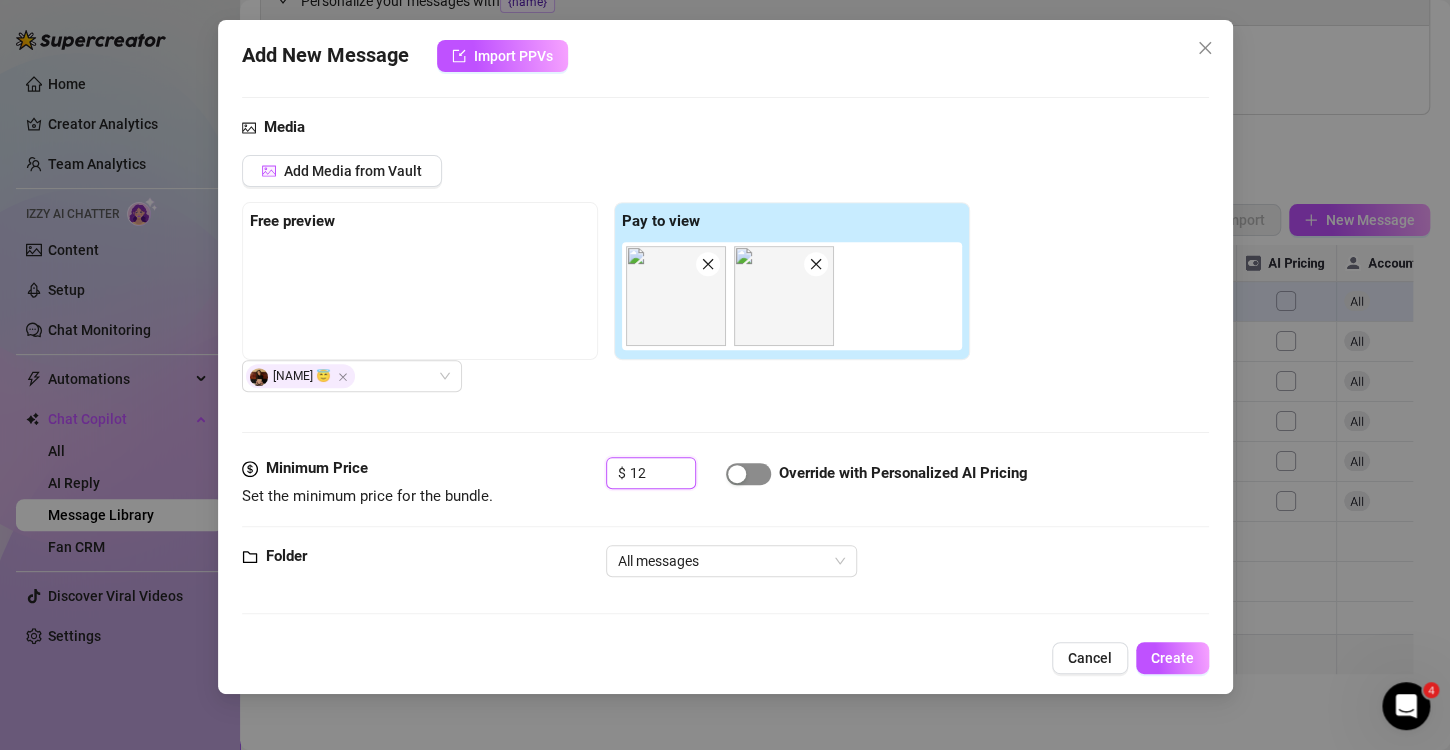 type on "12" 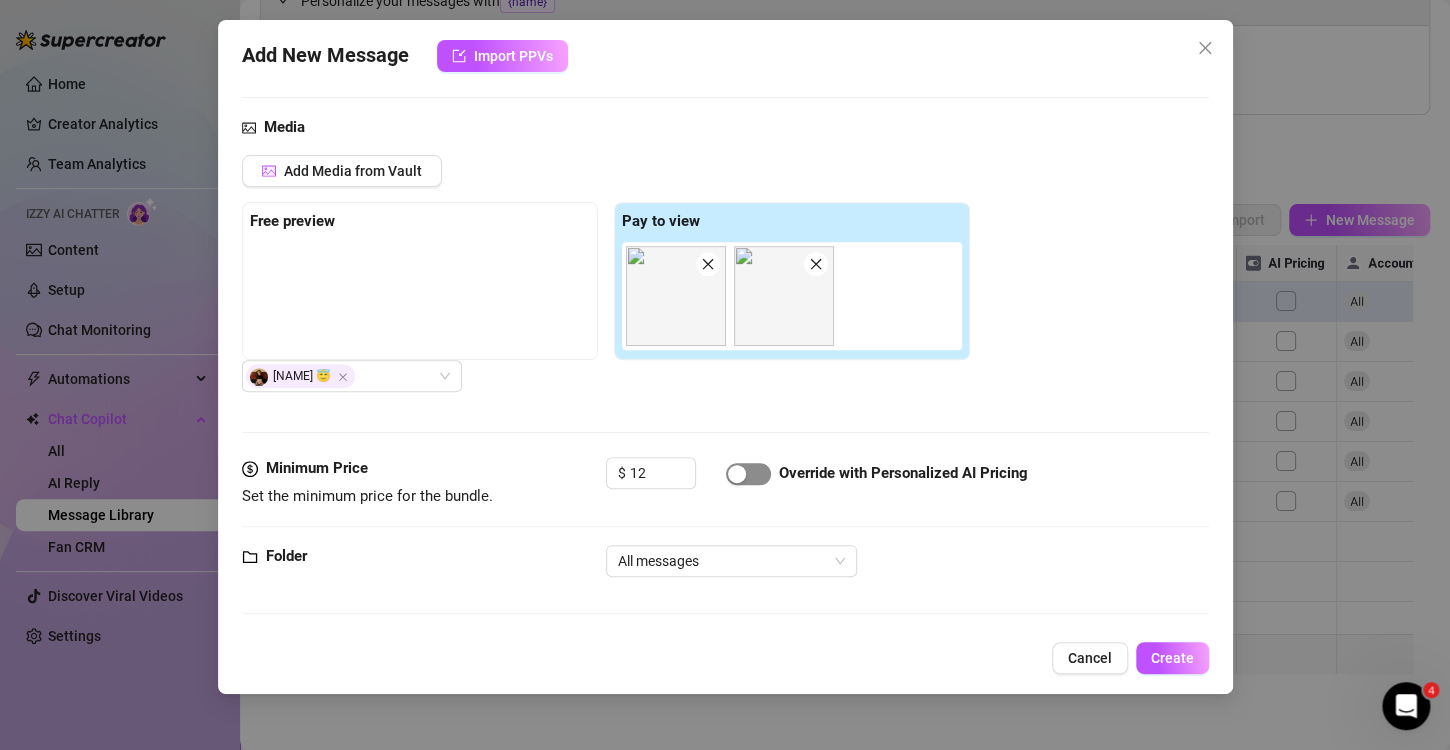 click at bounding box center [737, 474] 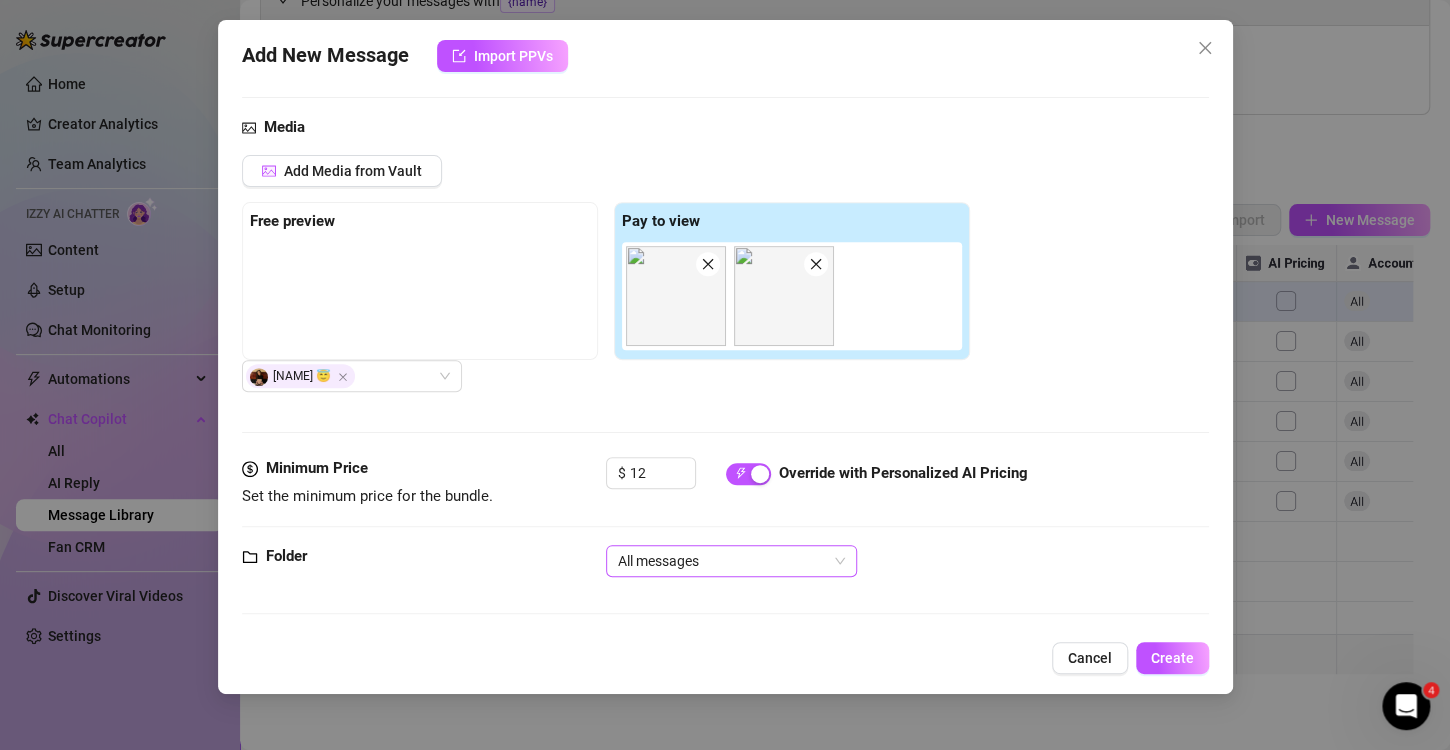click on "All messages" at bounding box center (731, 561) 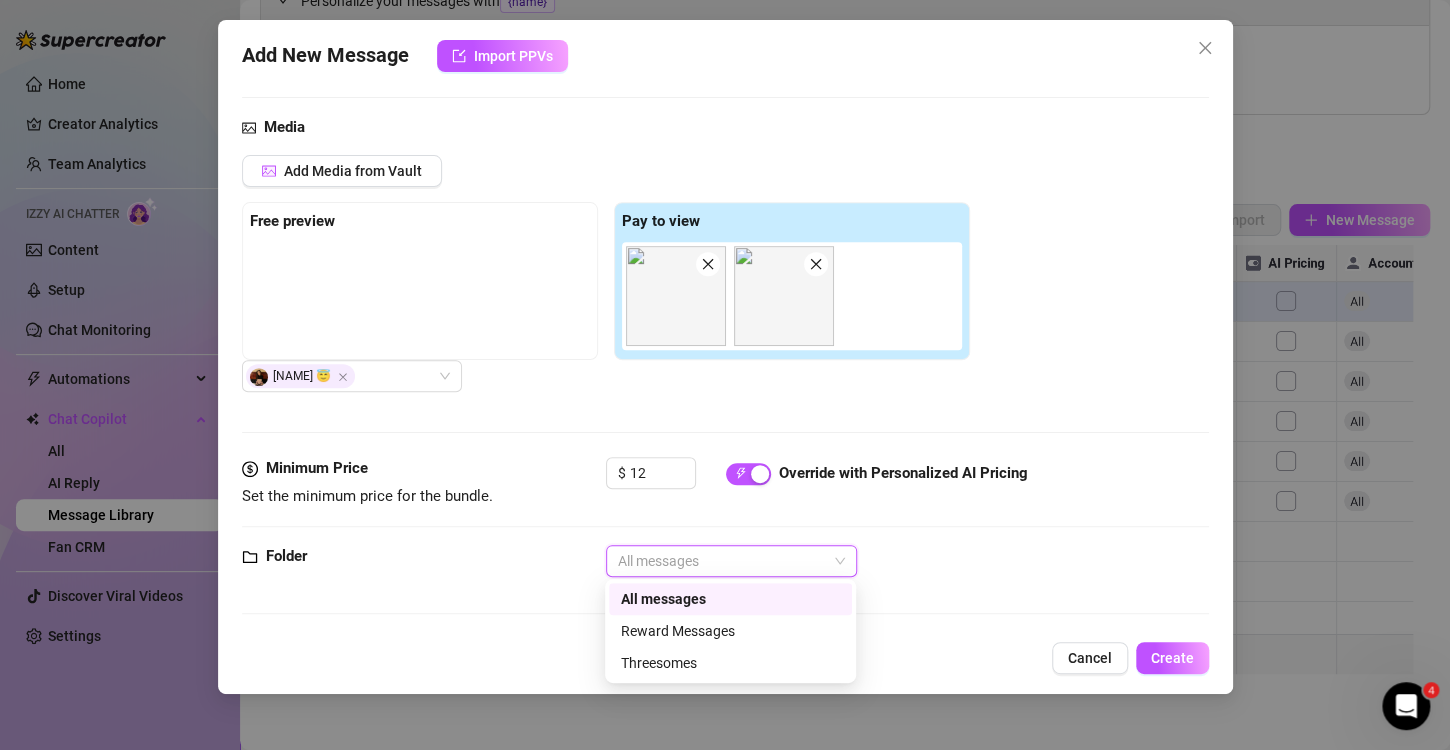 click on "All messages" at bounding box center (730, 599) 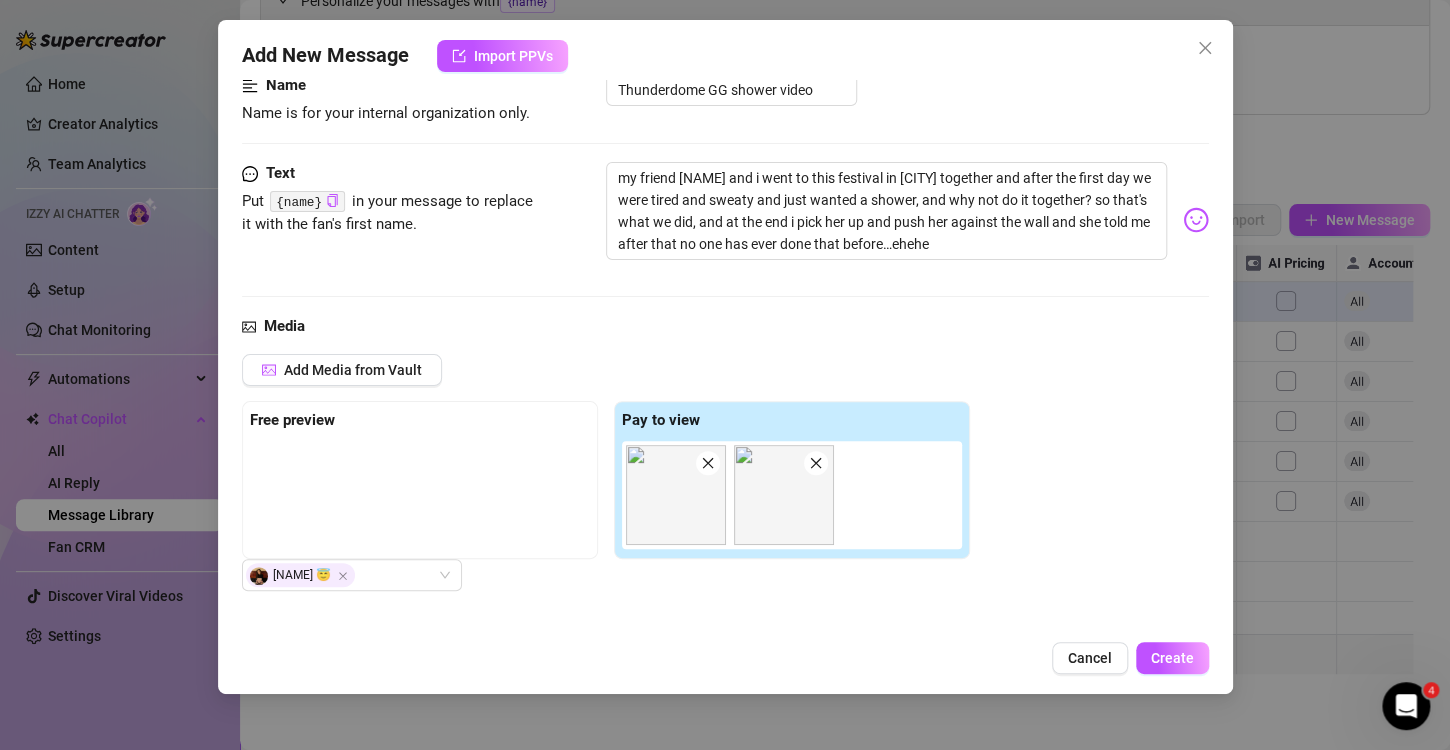 scroll, scrollTop: 141, scrollLeft: 0, axis: vertical 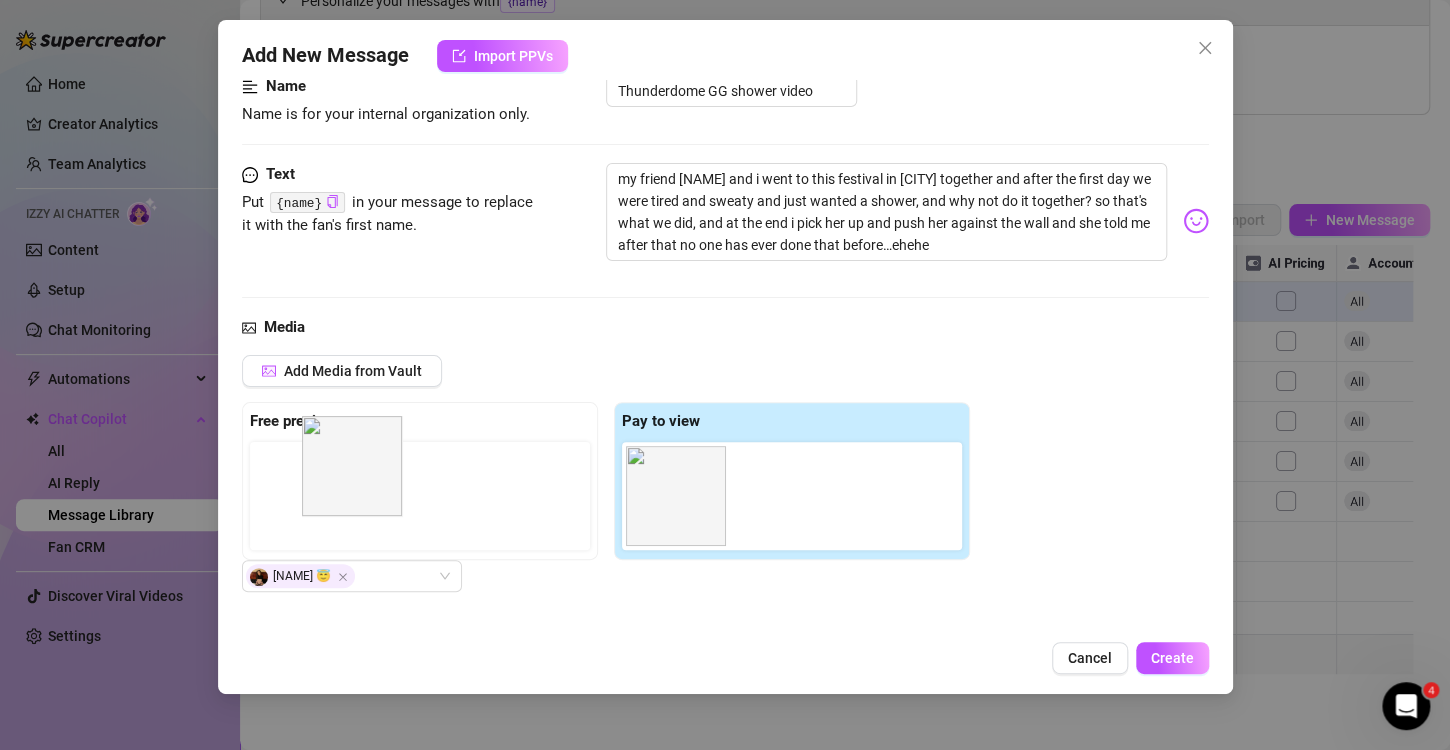 drag, startPoint x: 770, startPoint y: 504, endPoint x: 332, endPoint y: 480, distance: 438.65704 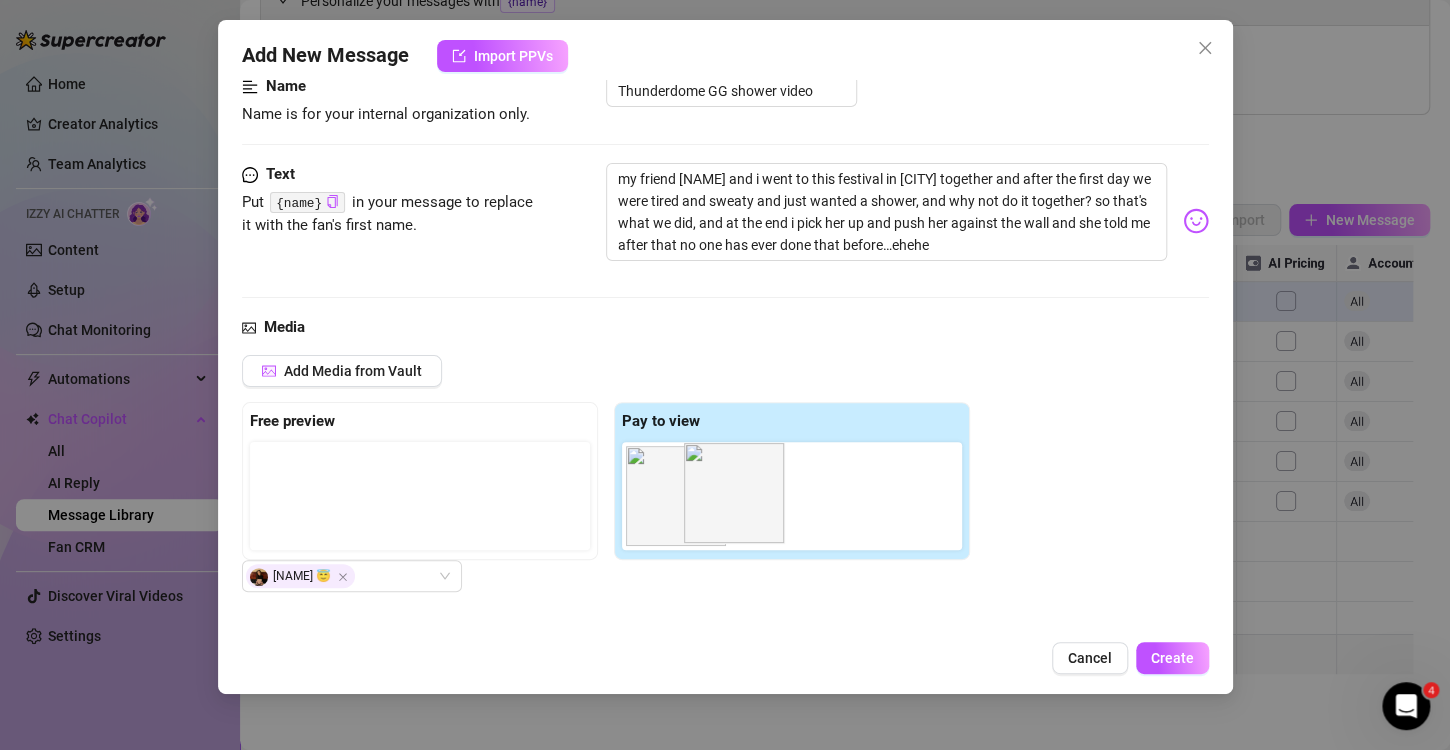 drag, startPoint x: 326, startPoint y: 508, endPoint x: 838, endPoint y: 510, distance: 512.0039 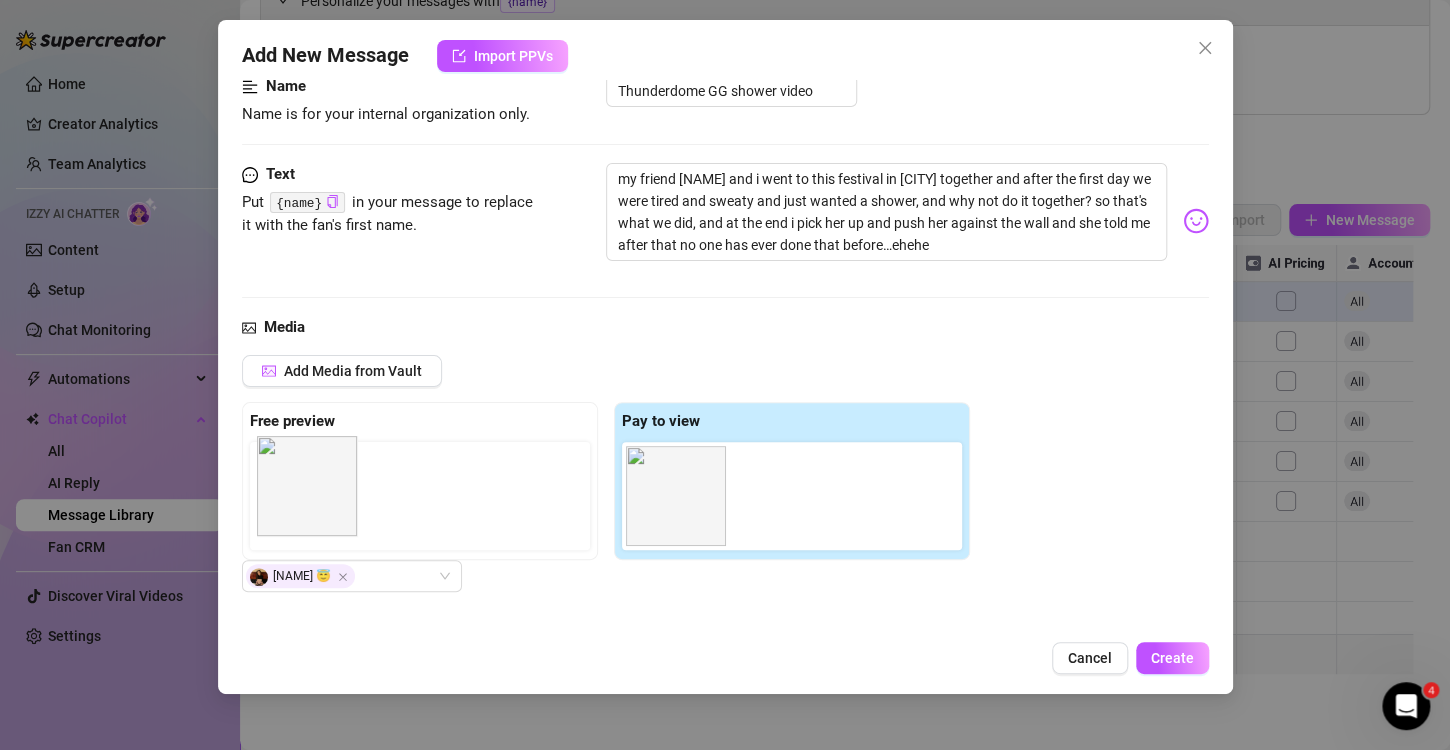 drag, startPoint x: 686, startPoint y: 500, endPoint x: 309, endPoint y: 492, distance: 377.08487 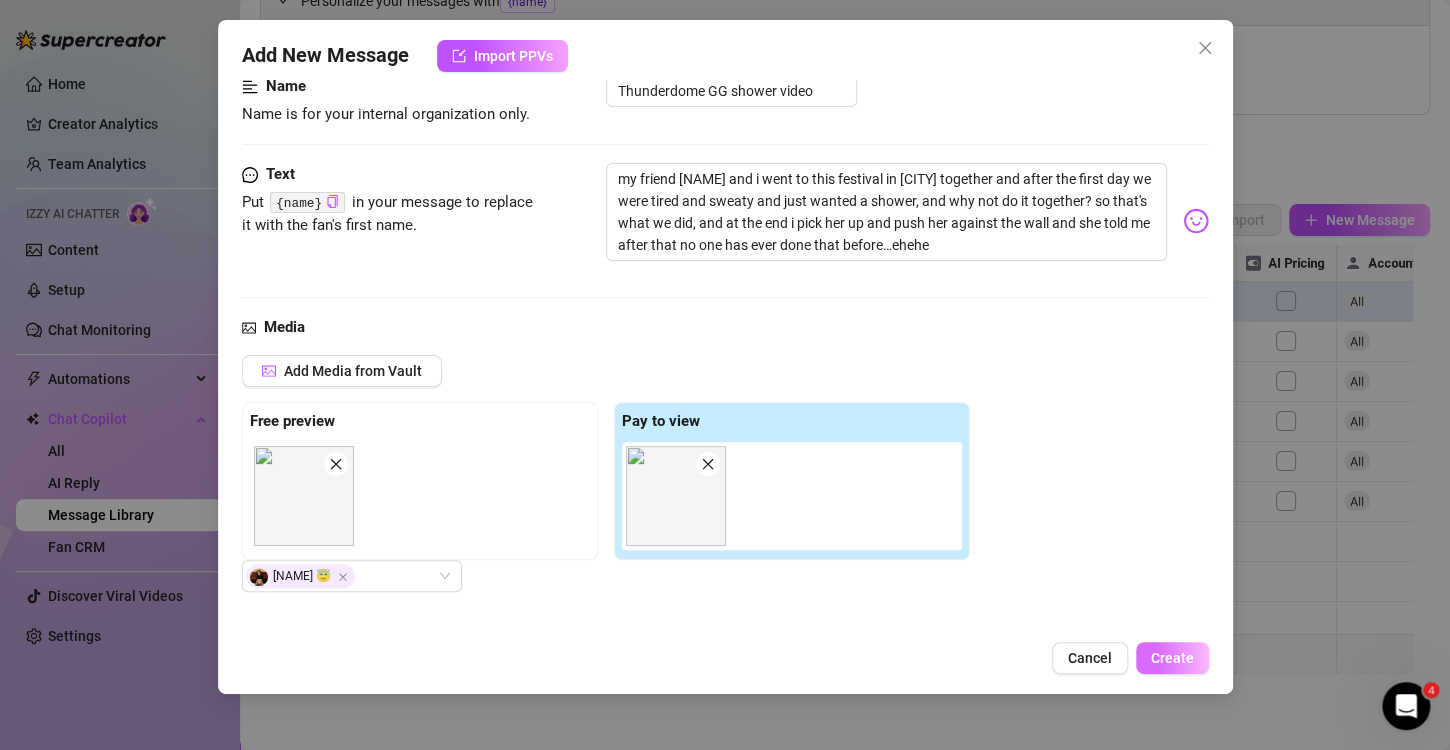 click on "Create" at bounding box center [1172, 658] 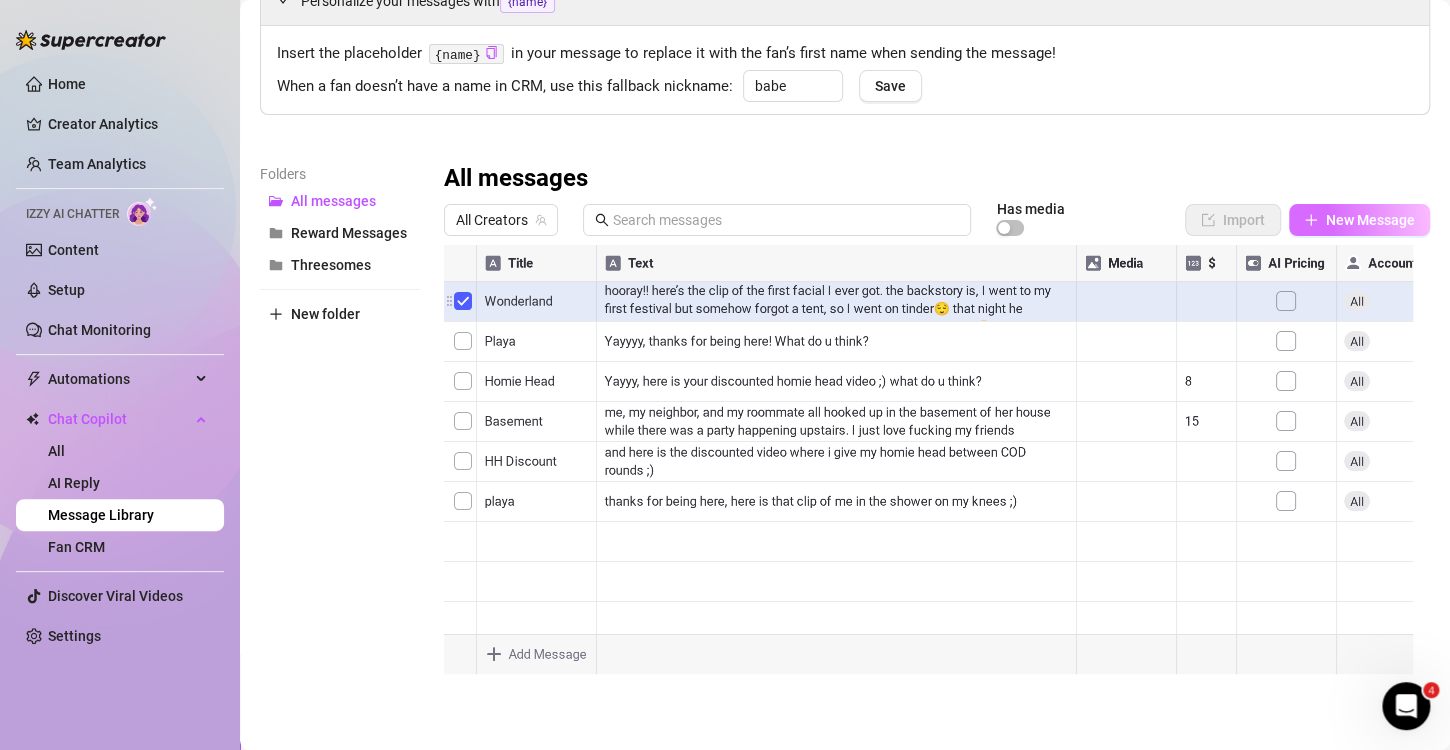 click on "New Message" at bounding box center [1359, 220] 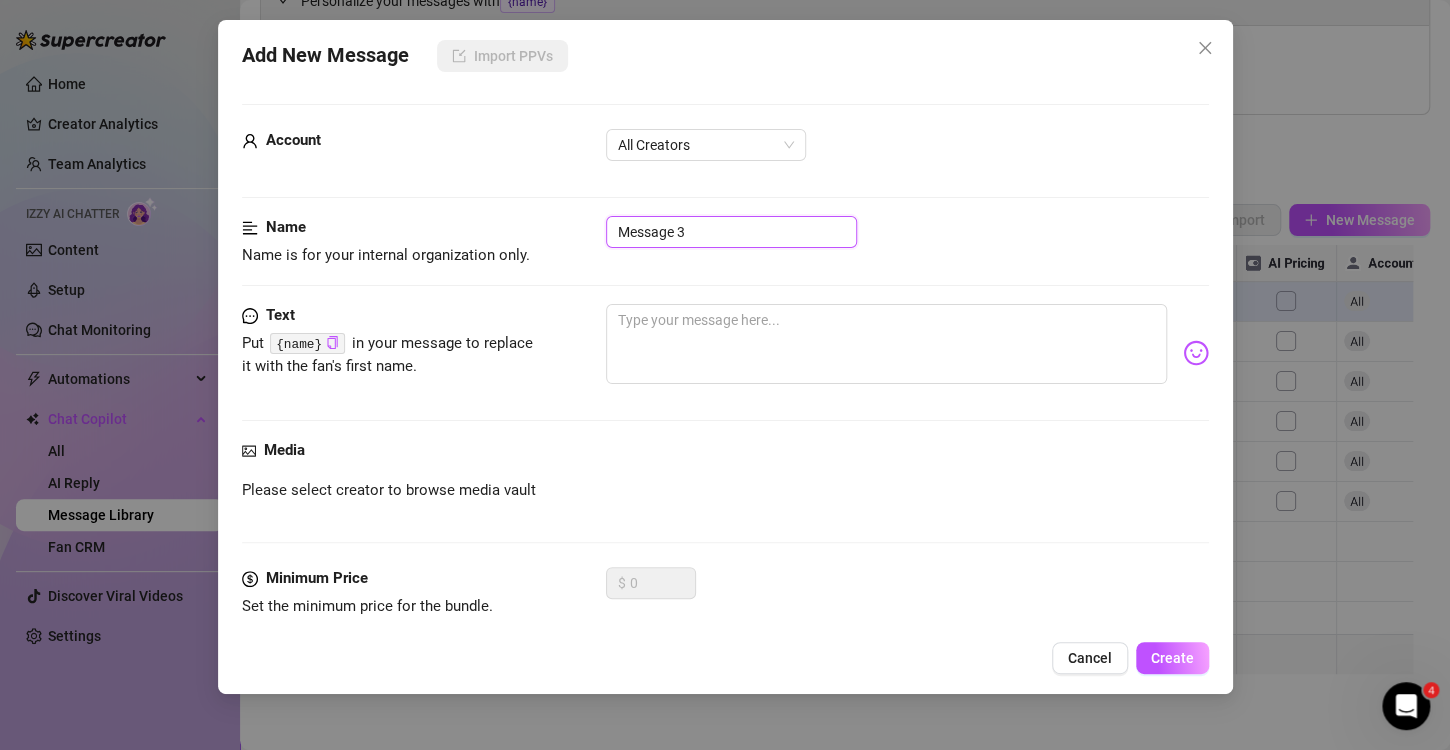 drag, startPoint x: 694, startPoint y: 228, endPoint x: 582, endPoint y: 240, distance: 112.64102 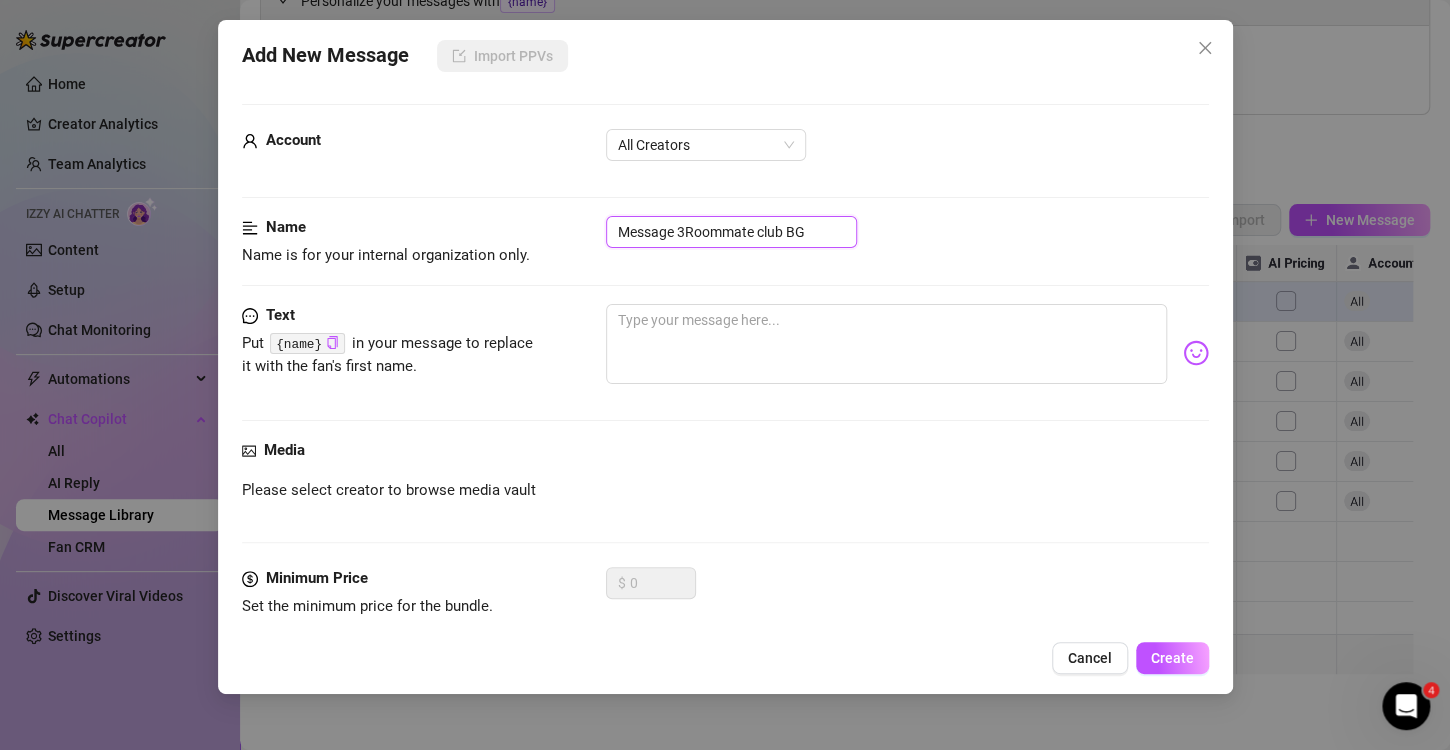 drag, startPoint x: 688, startPoint y: 232, endPoint x: 546, endPoint y: 228, distance: 142.05632 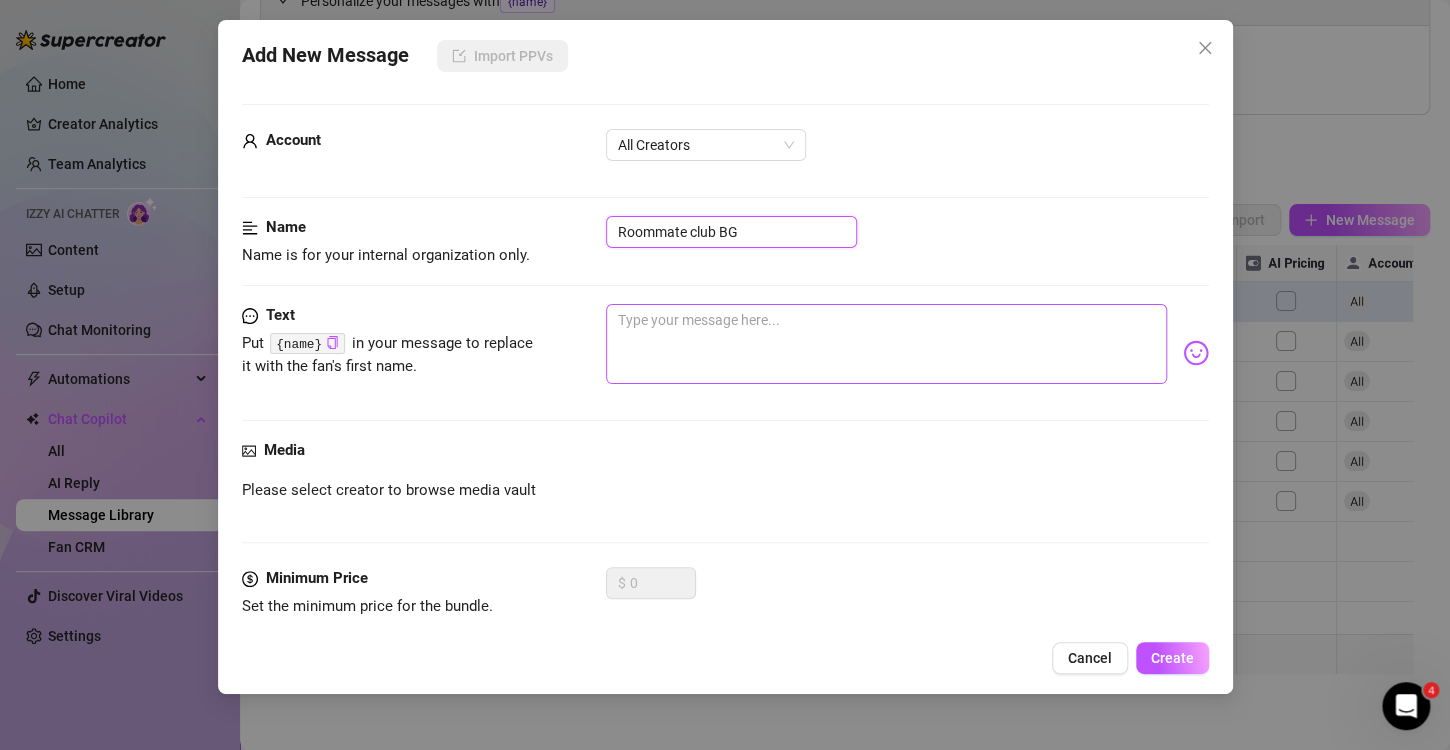 type on "Roommate club BG" 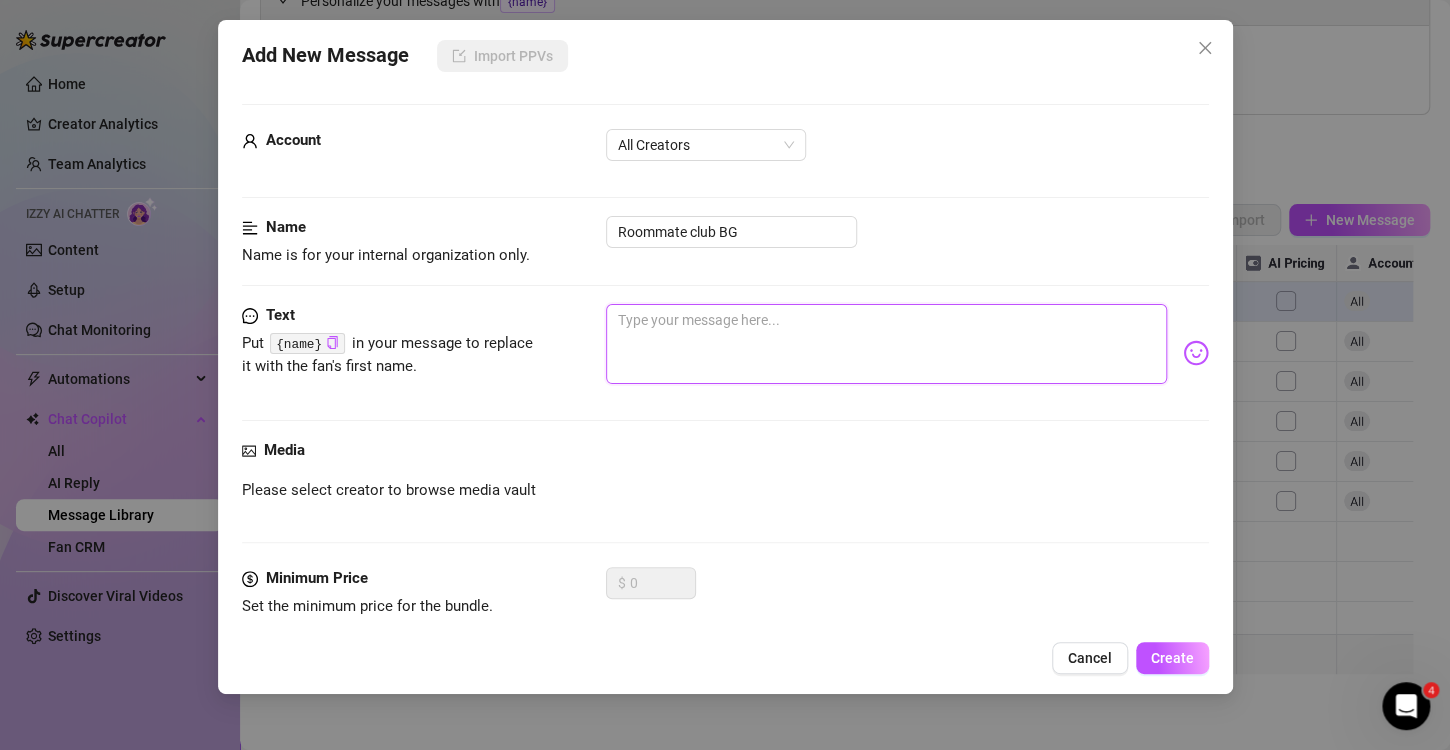 click at bounding box center [886, 344] 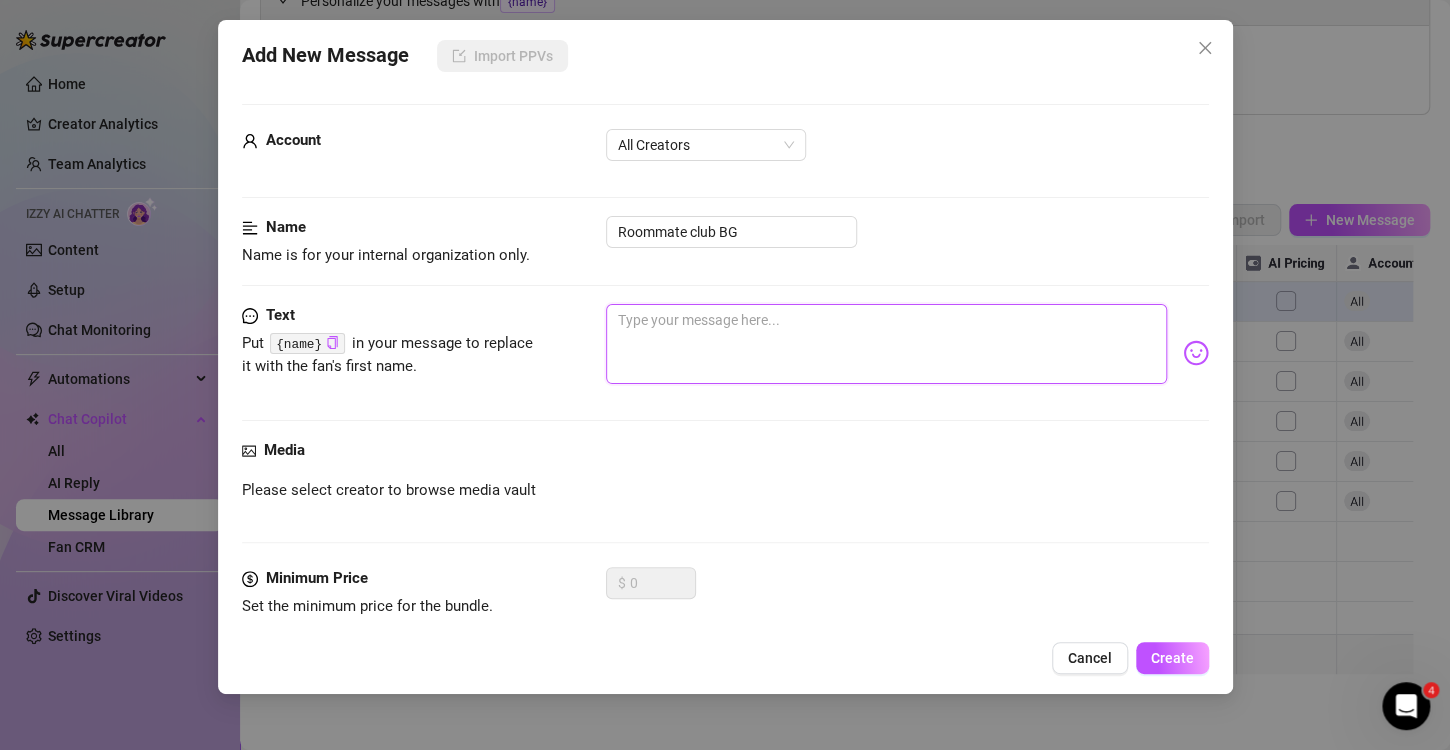 click at bounding box center (886, 344) 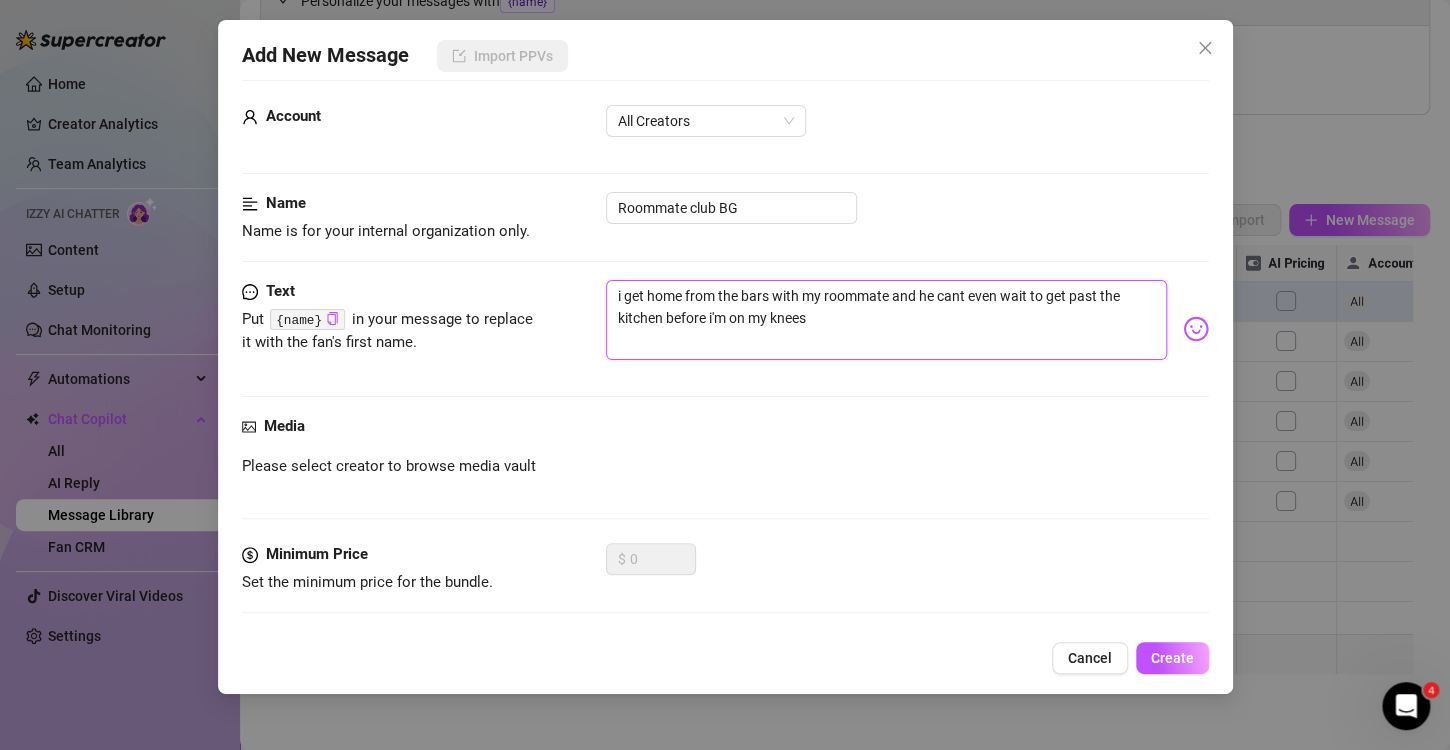 scroll, scrollTop: 24, scrollLeft: 0, axis: vertical 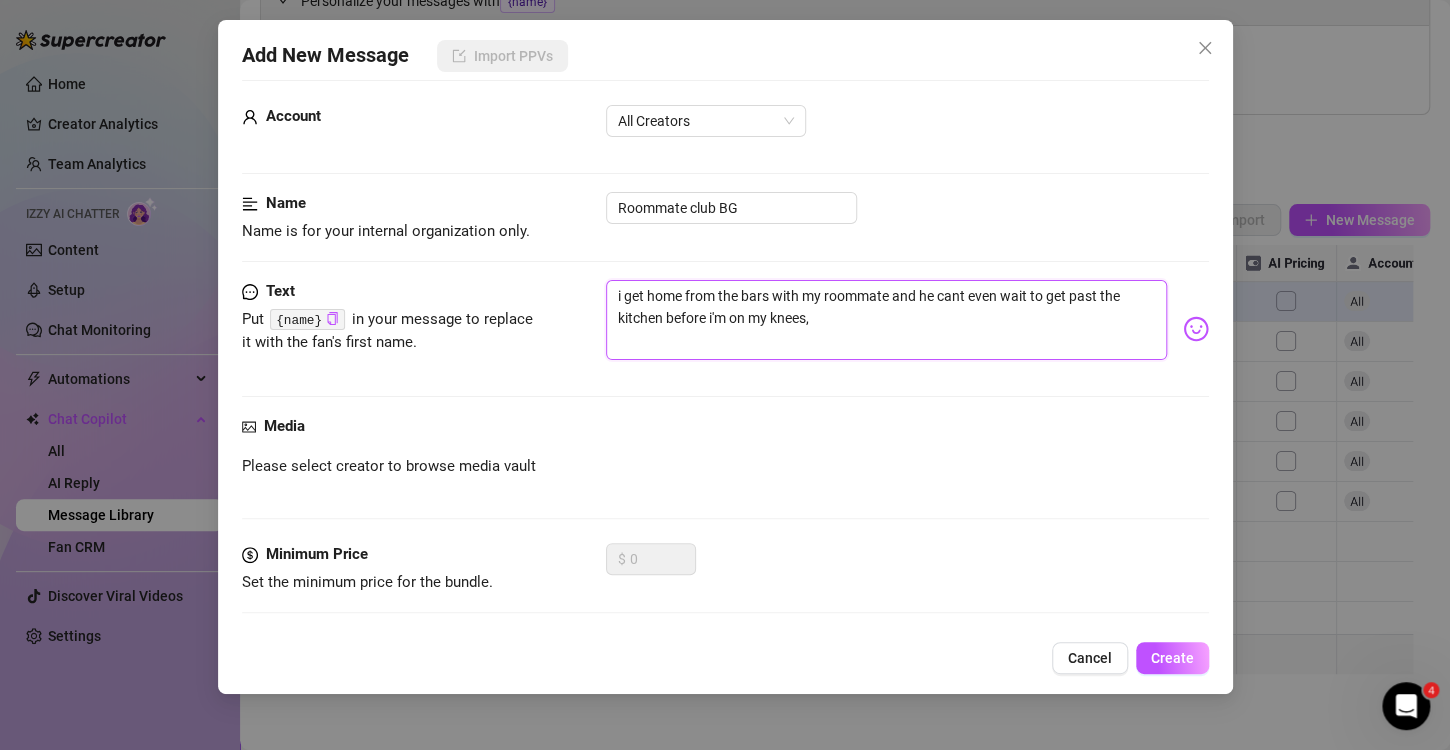 type on "i get home from the bars with my roommate and he cant even wait to get past the kitchen before i'm on my knees," 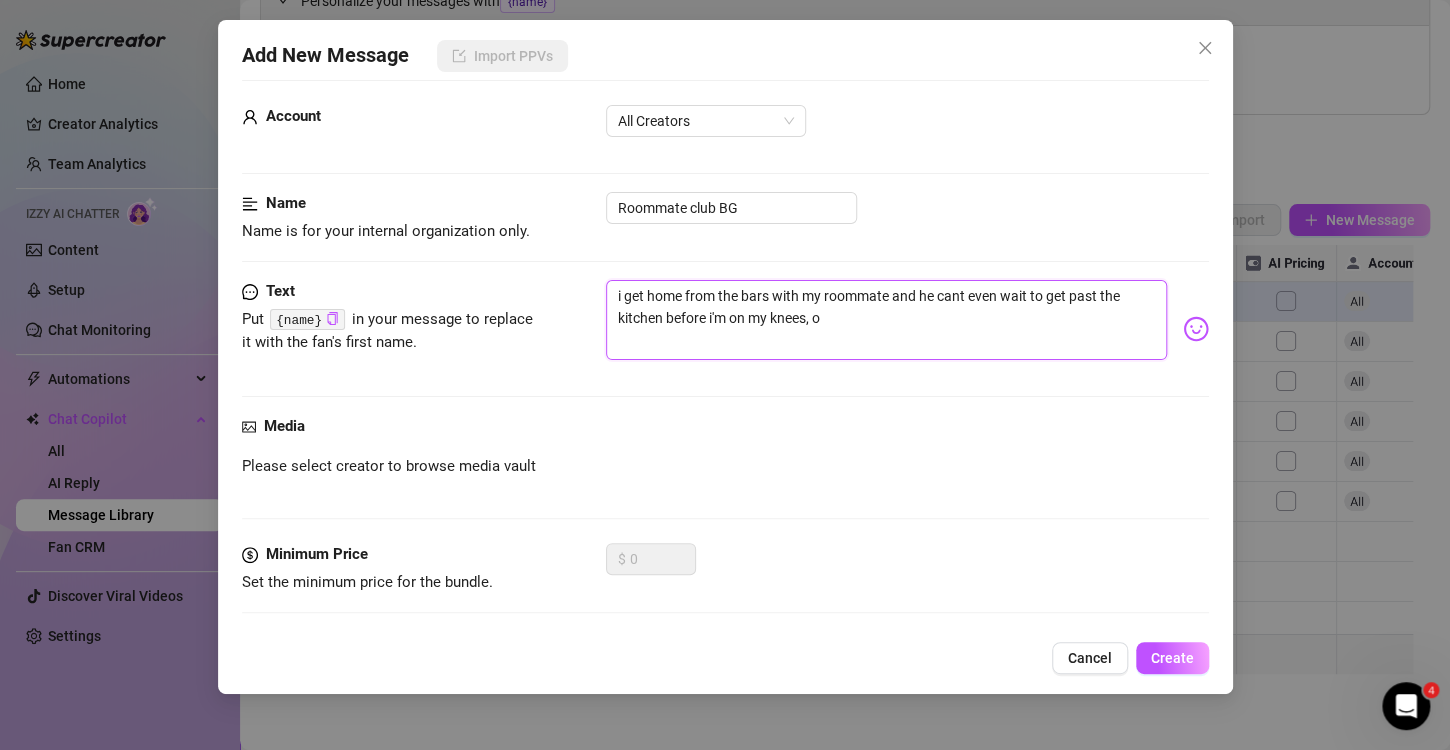 type on "i get home from the bars with my roommate and he cant even wait to get past the kitchen before i'm on my knees, oh" 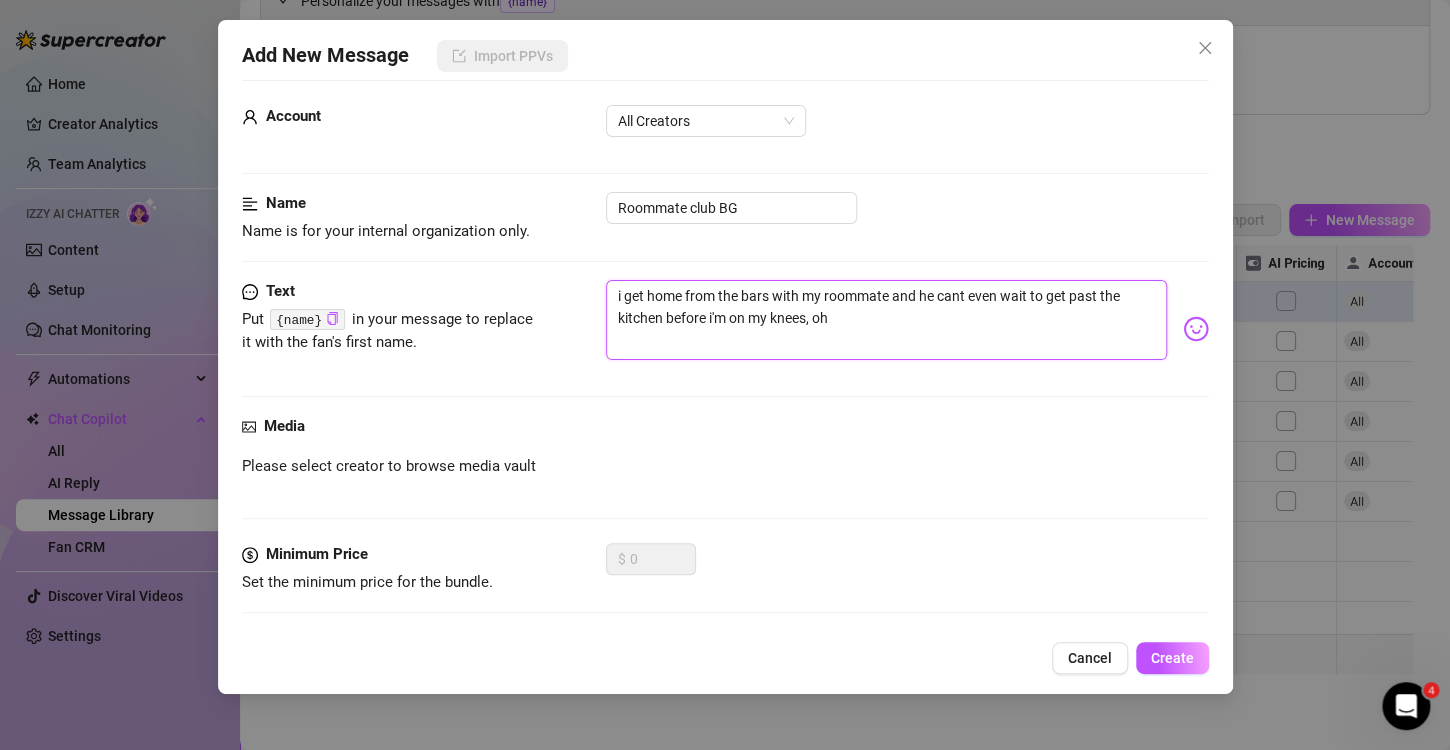 type on "i get home from the bars with my roommate and he cant even wait to get past the kitchen before i'm on my knees, oh" 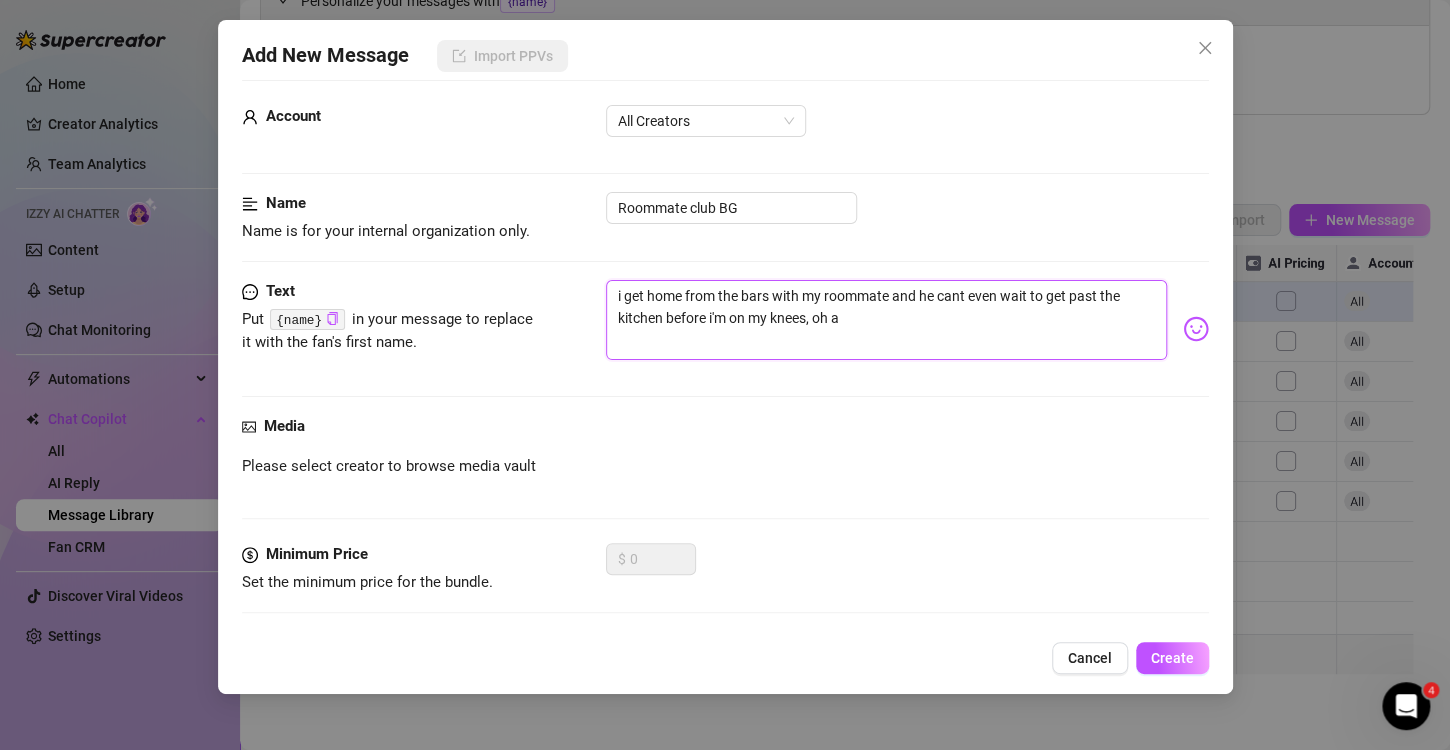type on "i get home from the bars with my roommate and he cant even wait to get past the kitchen before i'm on my knees, oh an" 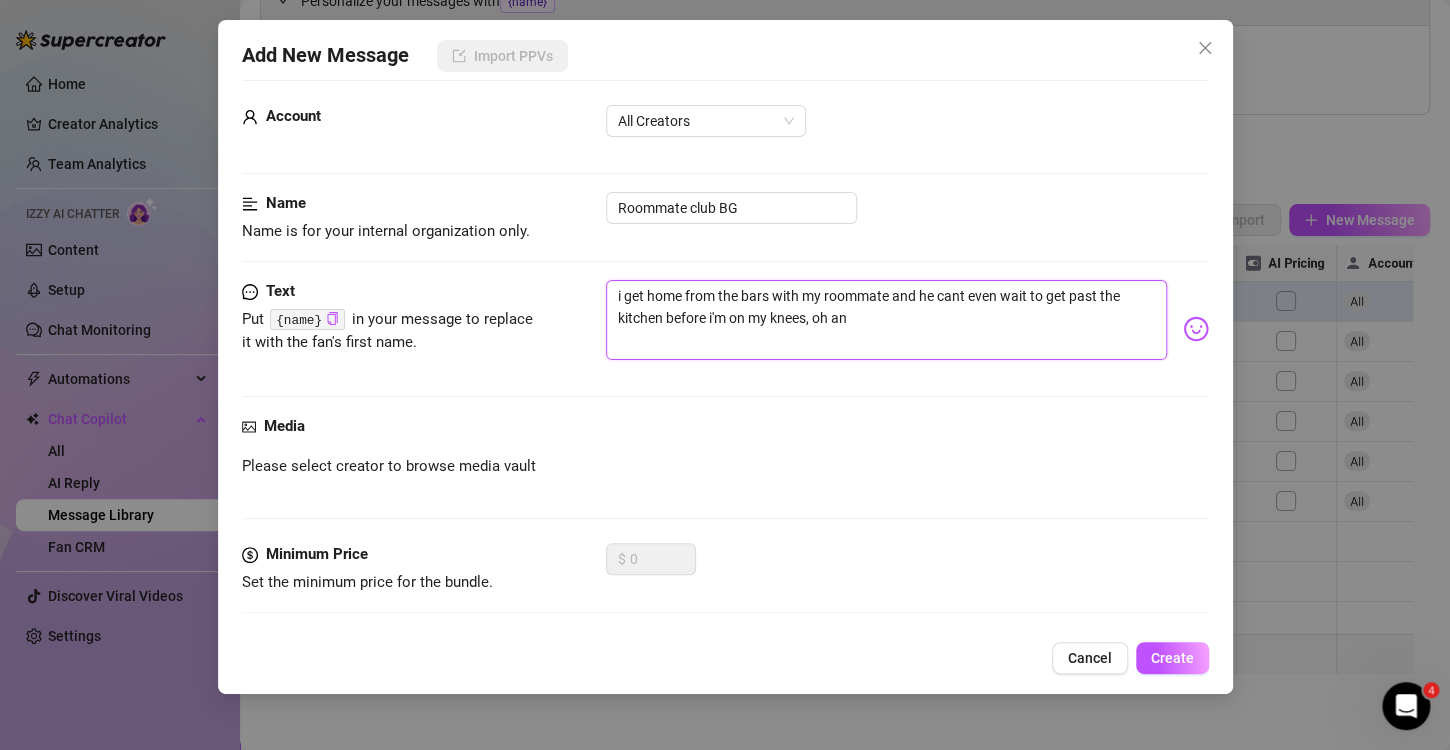 type on "i get home from the bars with my roommate and he cant even wait to get past the kitchen before i'm on my knees, oh and" 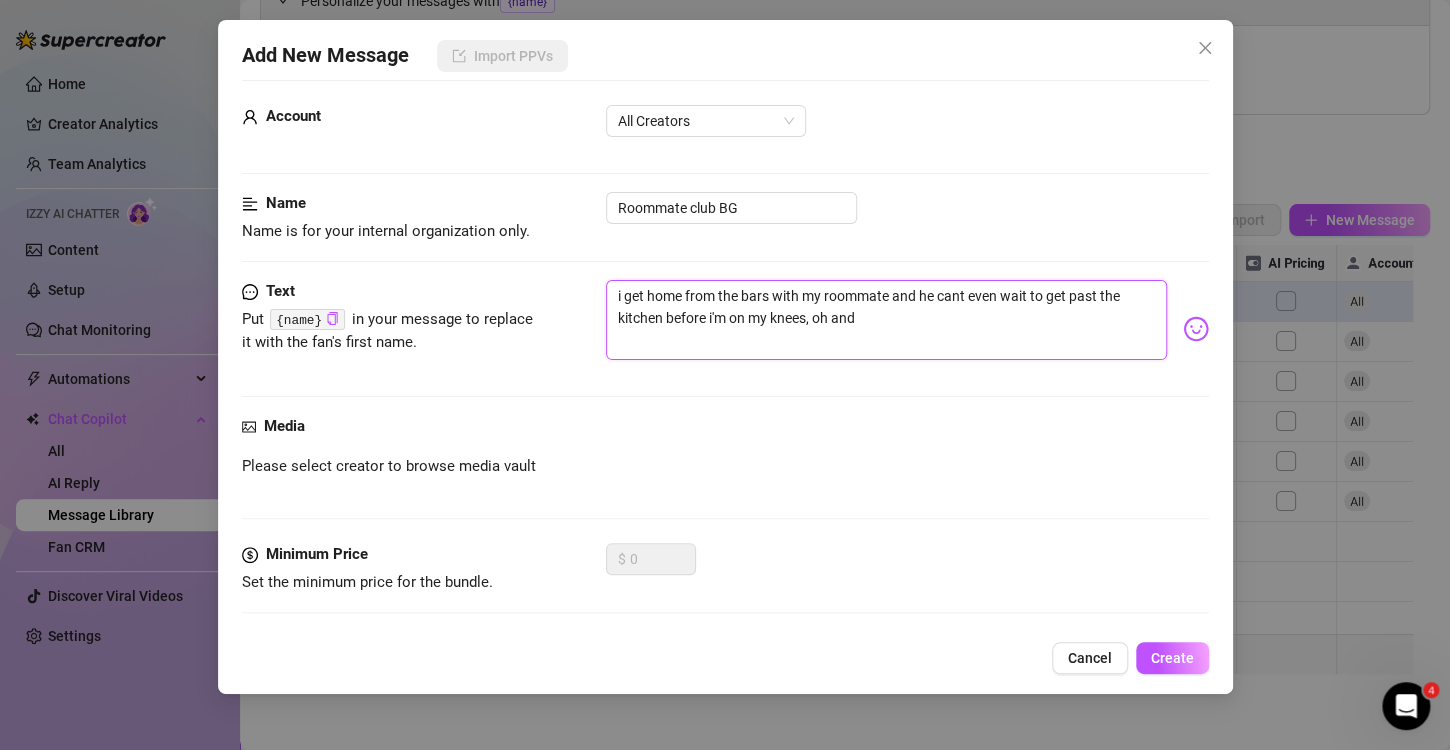 type on "i get home from the bars with my roommate and he cant even wait to get past the kitchen before i'm on my knees, oh and" 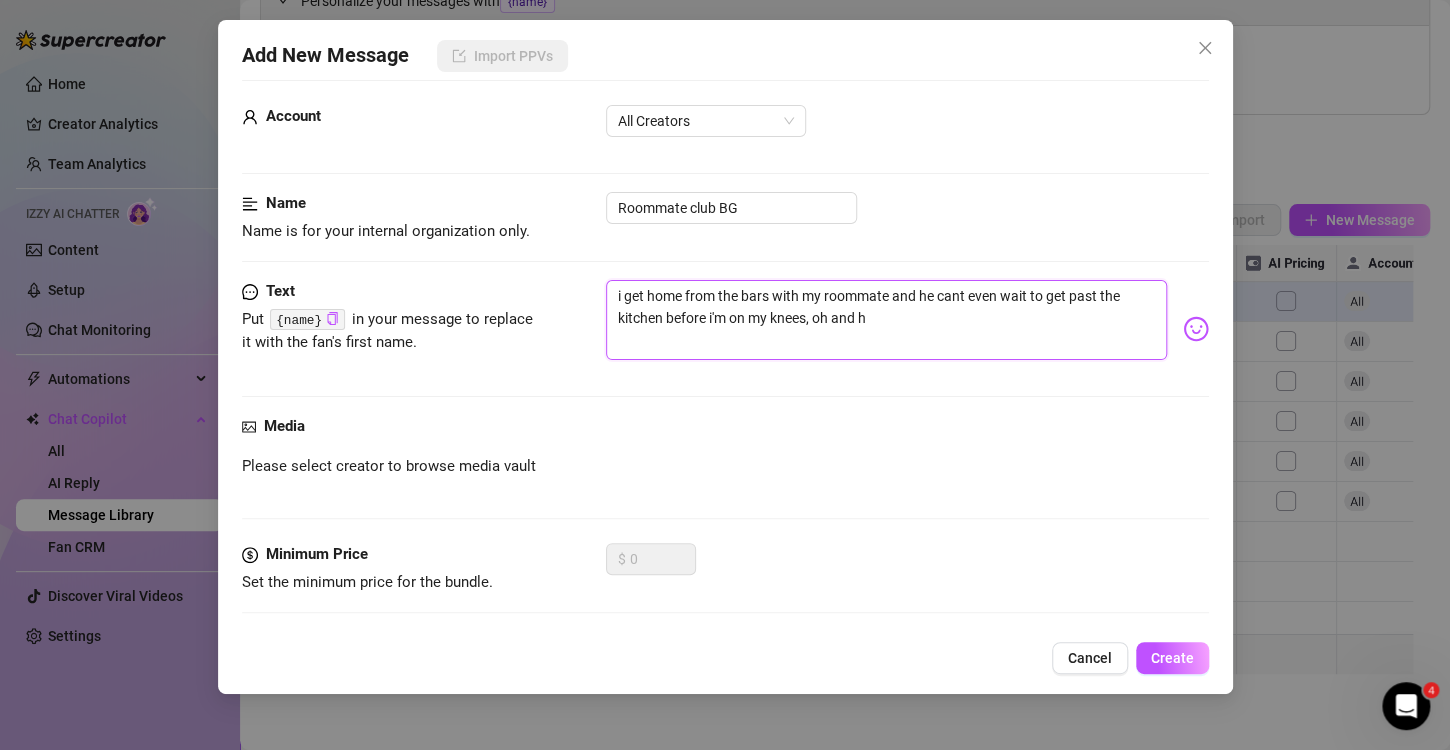 type on "i get home from the bars with my roommate and he cant even wait to get past the kitchen before i'm on my knees, oh and h" 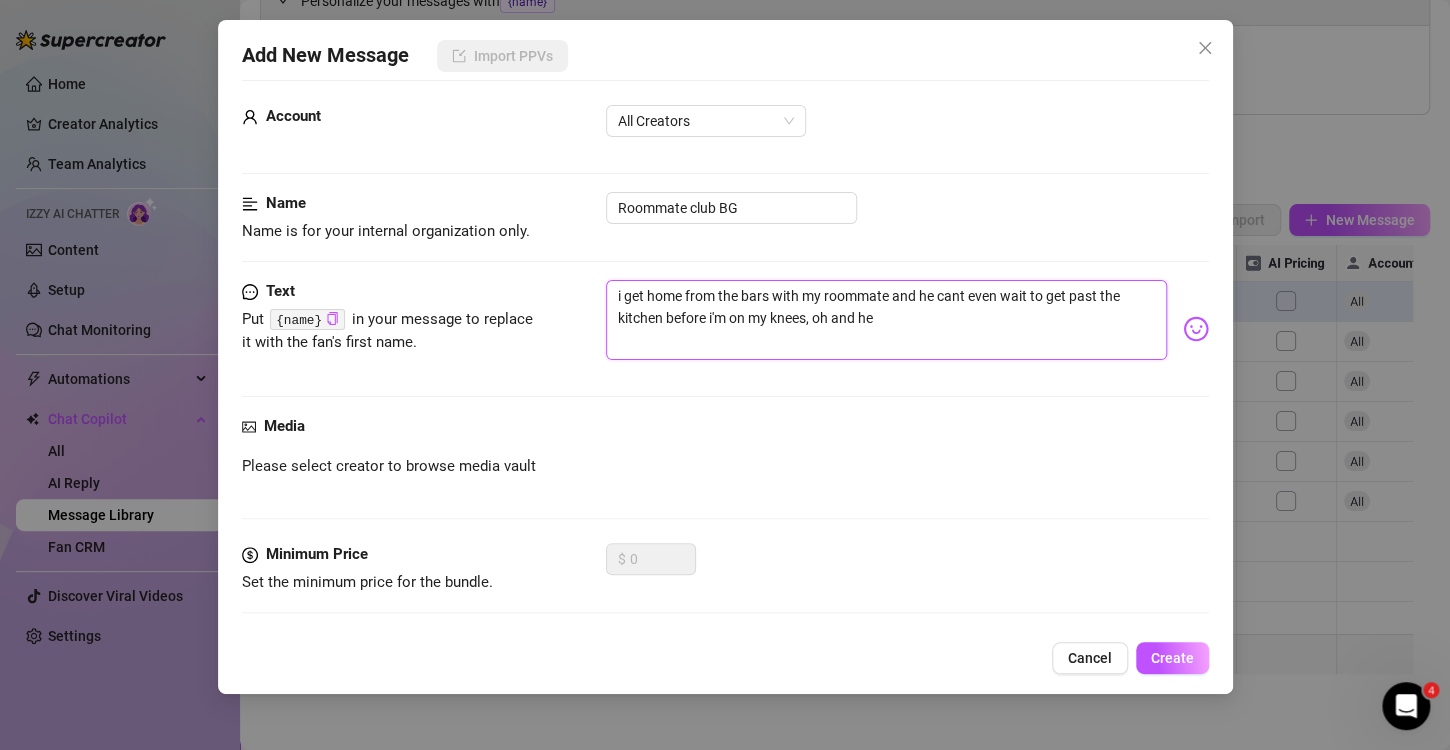 type on "i get home from the bars with my roommate and he cant even wait to get past the kitchen before i'm on my knees, oh and he" 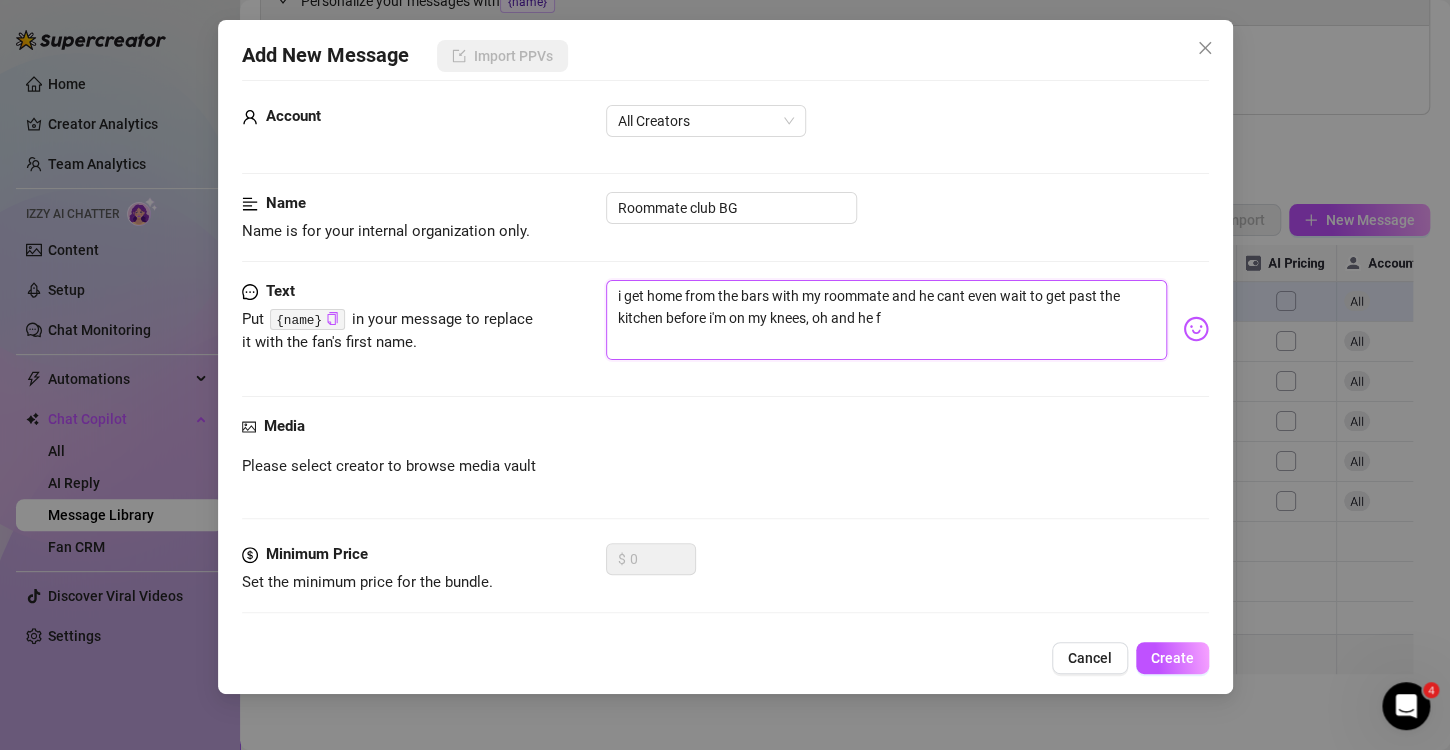type on "i get home from the bars with my roommate and he cant even wait to get past the kitchen before i'm on my knees, oh and he fi" 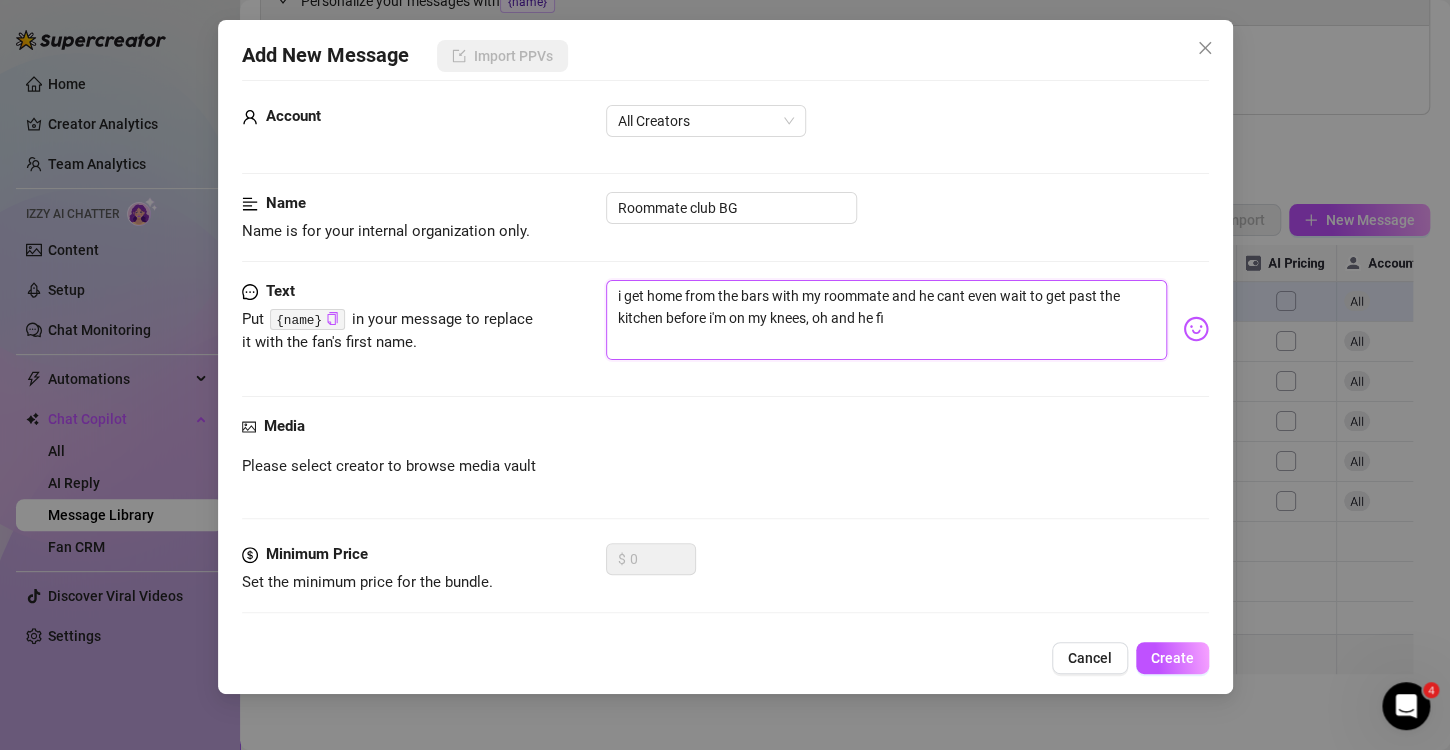 type on "i get home from the bars with my roommate and he cant even wait to get past the kitchen before i'm on my knees, oh and he fin" 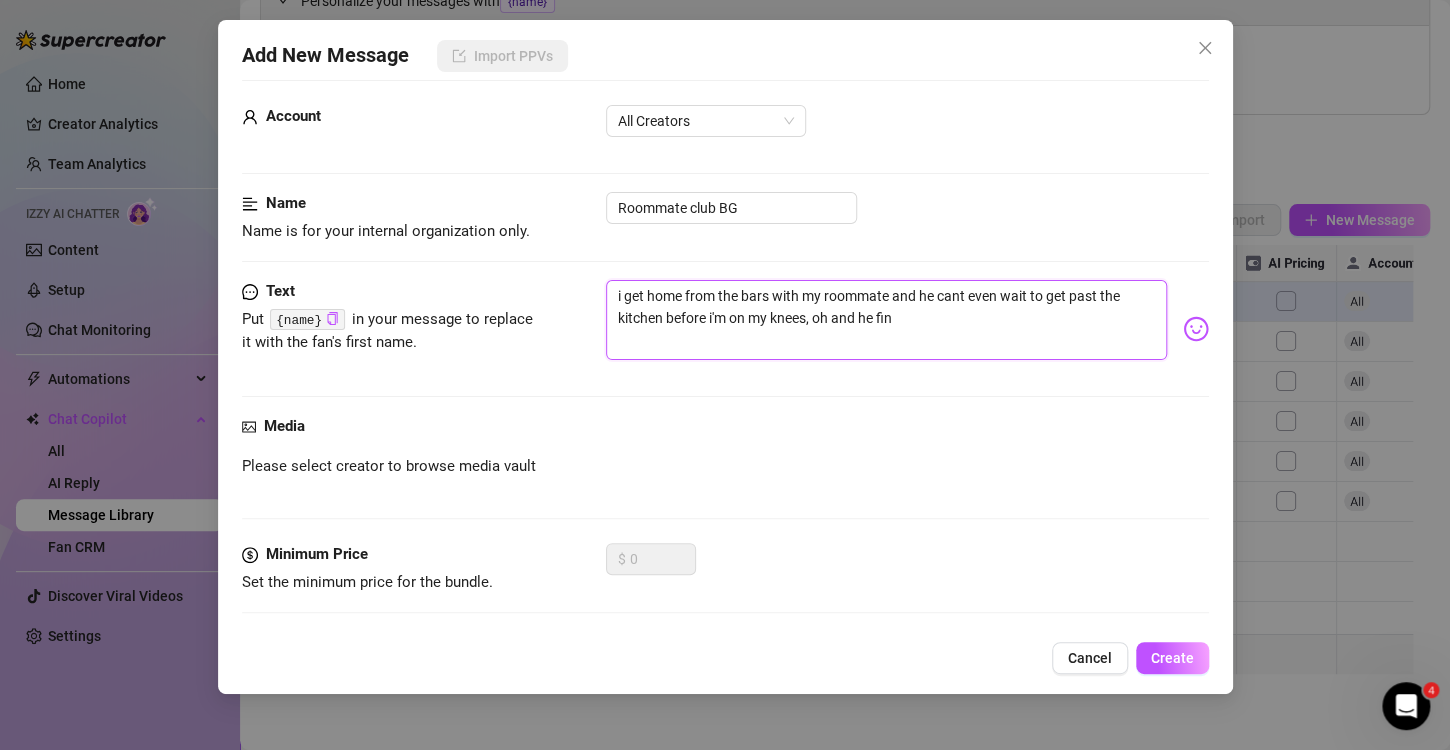 type on "i get home from the bars with my roommate and he cant even wait to get past the kitchen before i'm on my knees, oh and he fini" 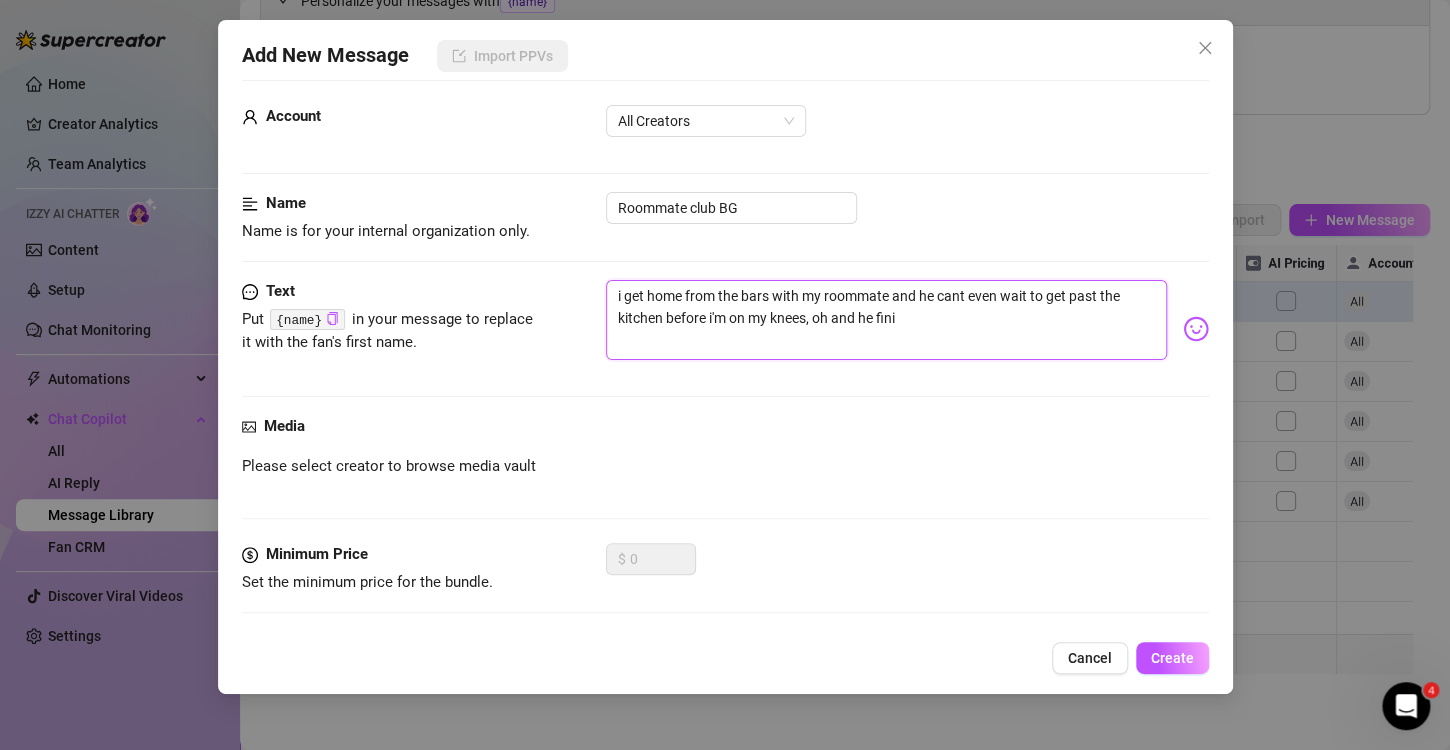 type on "i get home from the bars with my roommate and he cant even wait to get past the kitchen before i'm on my knees, oh and he finis" 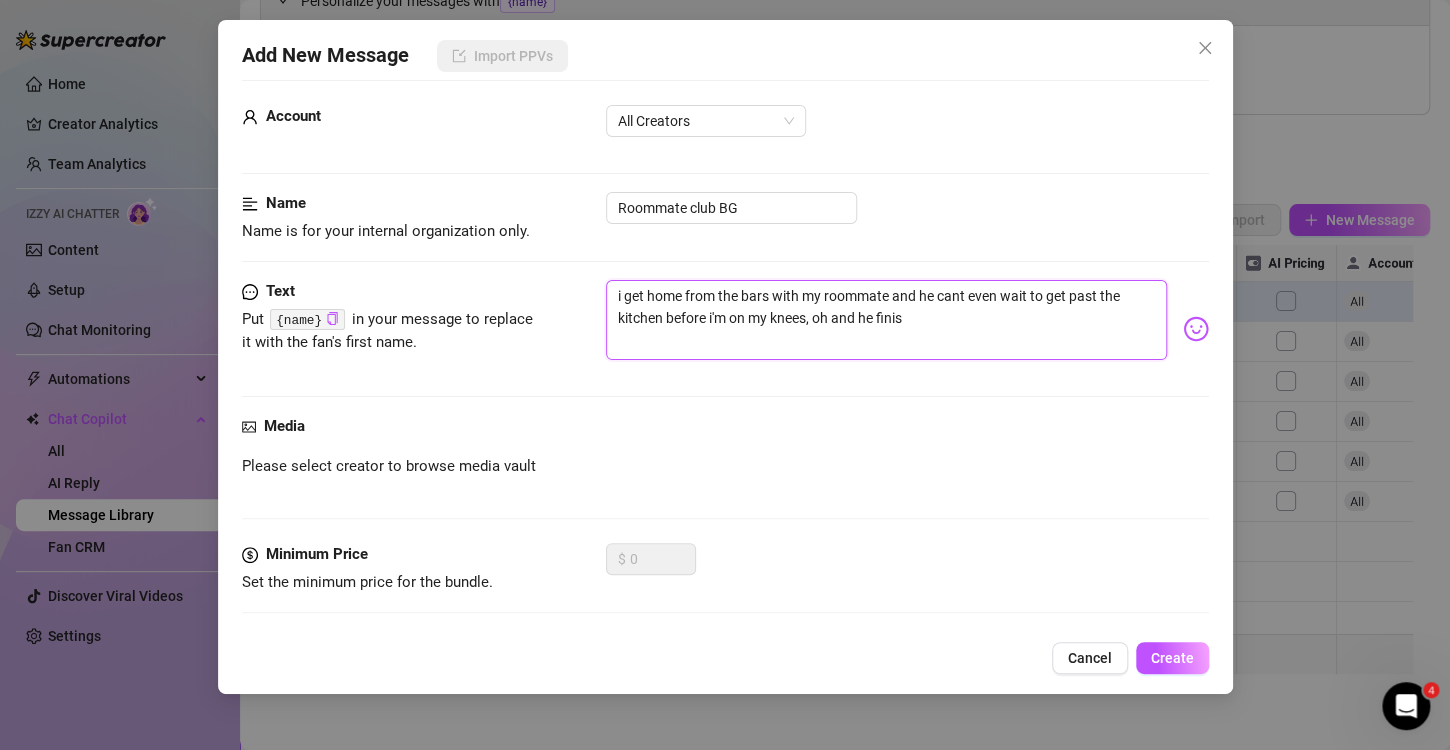 type on "i get home from the bars with my roommate and he cant even wait to get past the kitchen before i'm on my knees, oh and he finish" 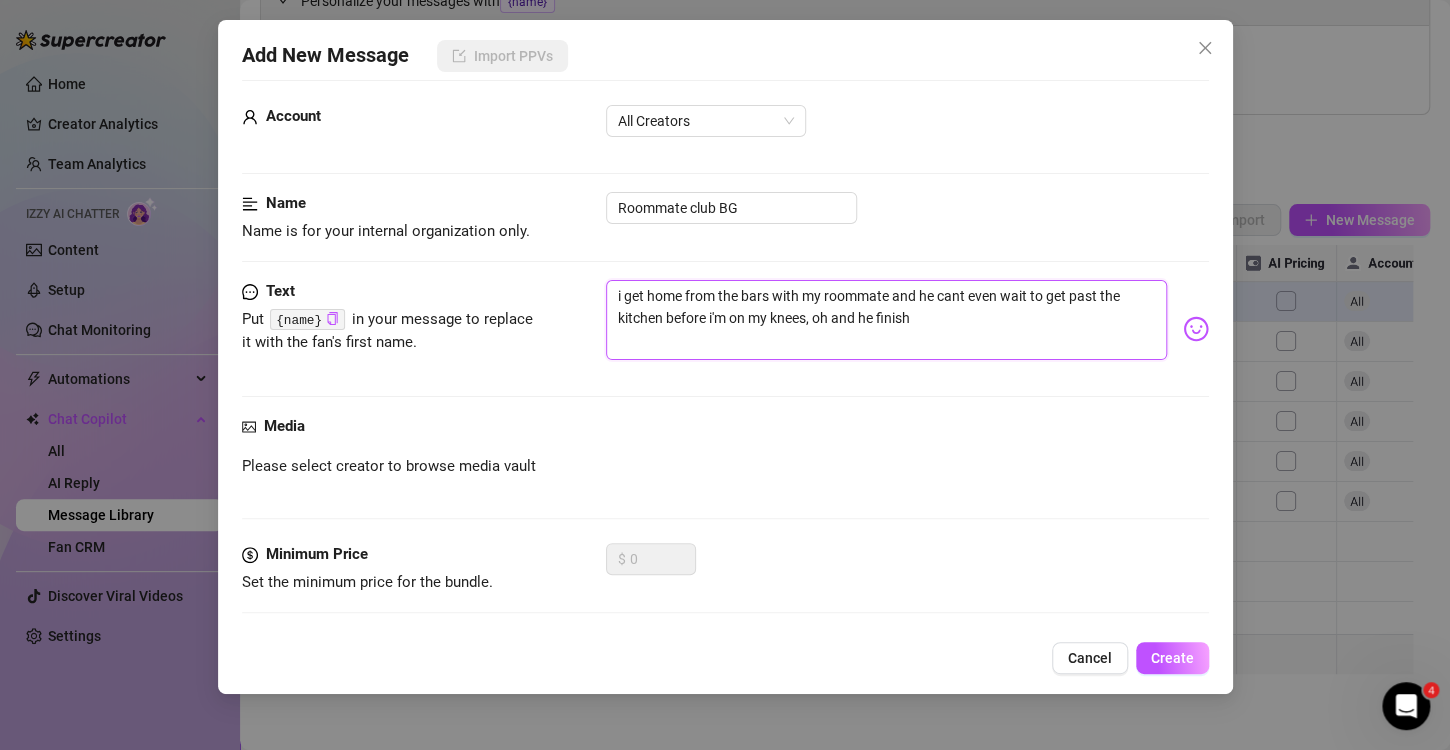 type on "i get home from the bars with my roommate and he cant even wait to get past the kitchen before i'm on my knees, oh and he finishe" 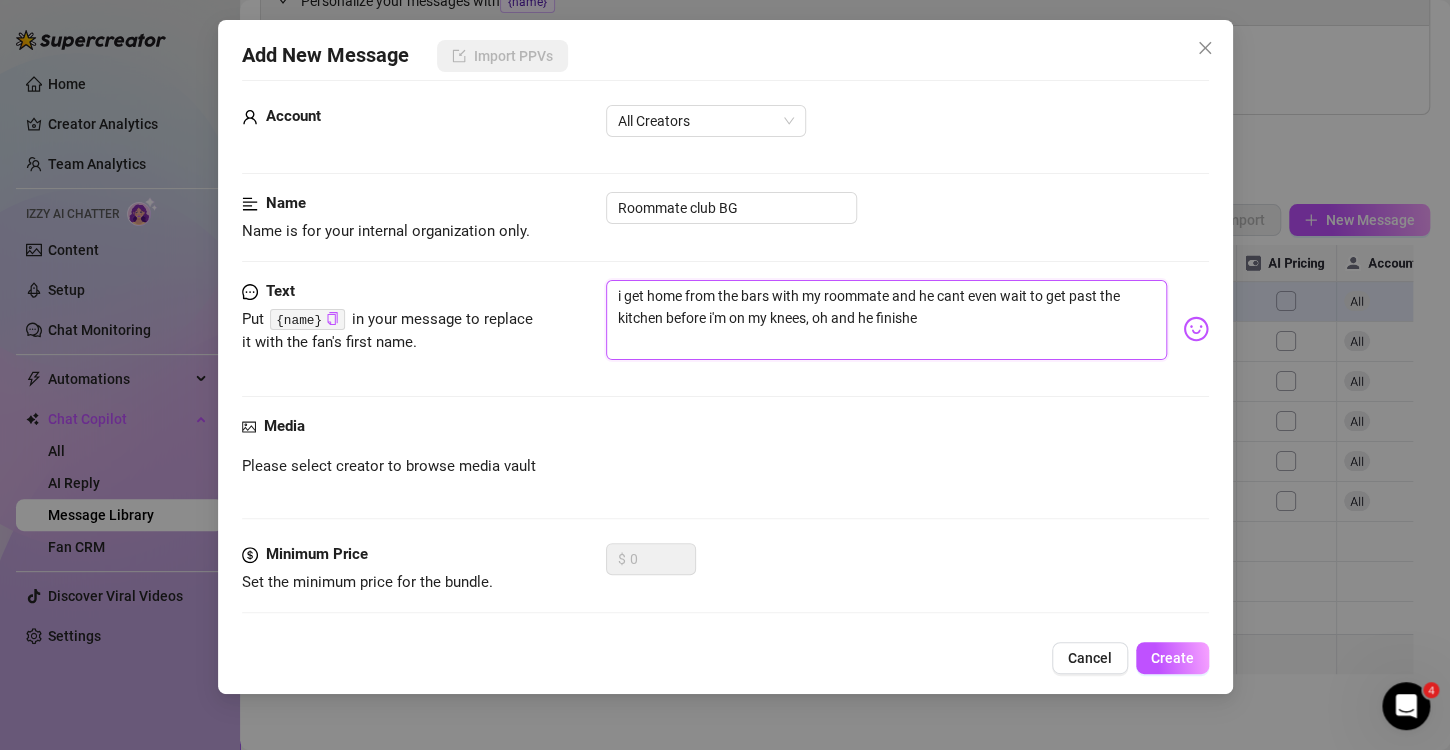 type on "i get home from the bars with my roommate and he cant even wait to get past the kitchen before i'm on my knees, oh and he finishes" 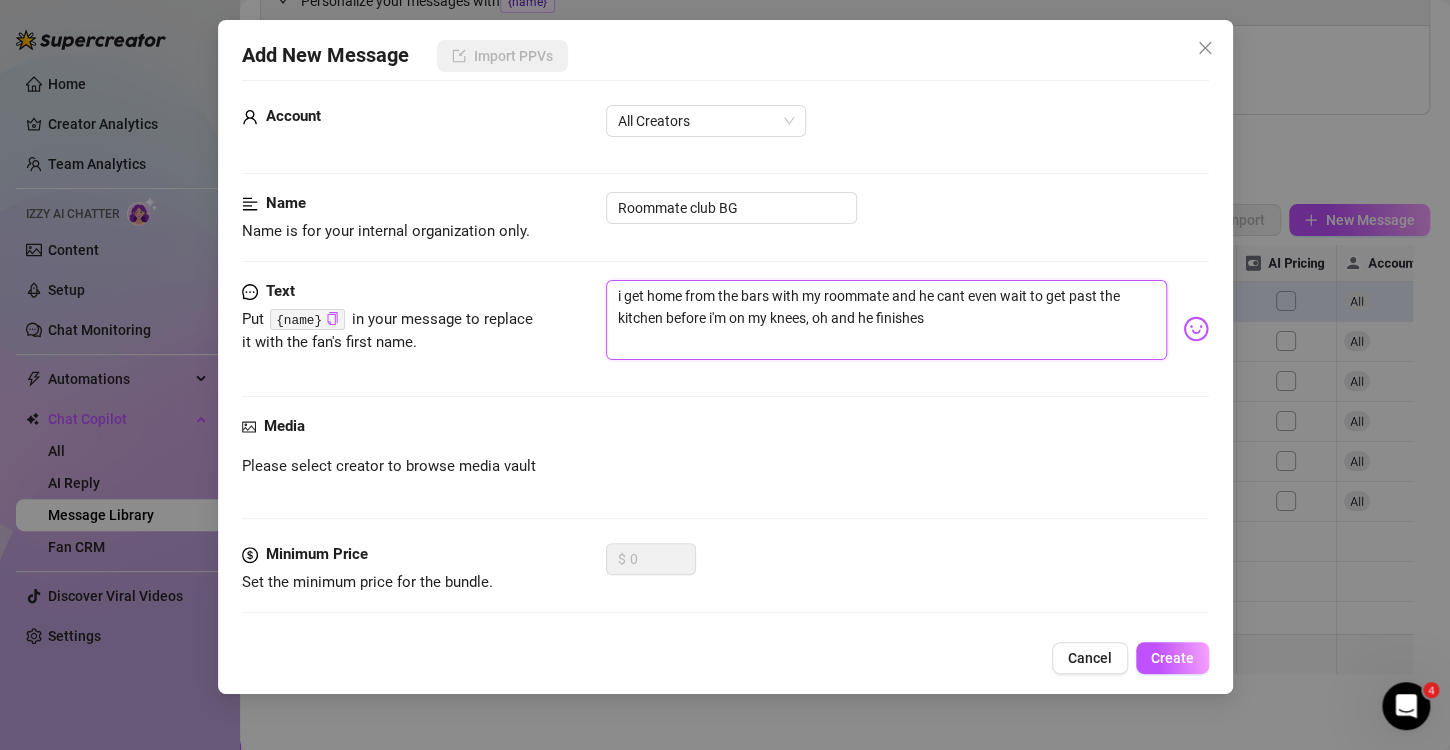type on "i get home from the bars with my roommate and he cant even wait to get past the kitchen before i'm on my knees, oh and he finishes" 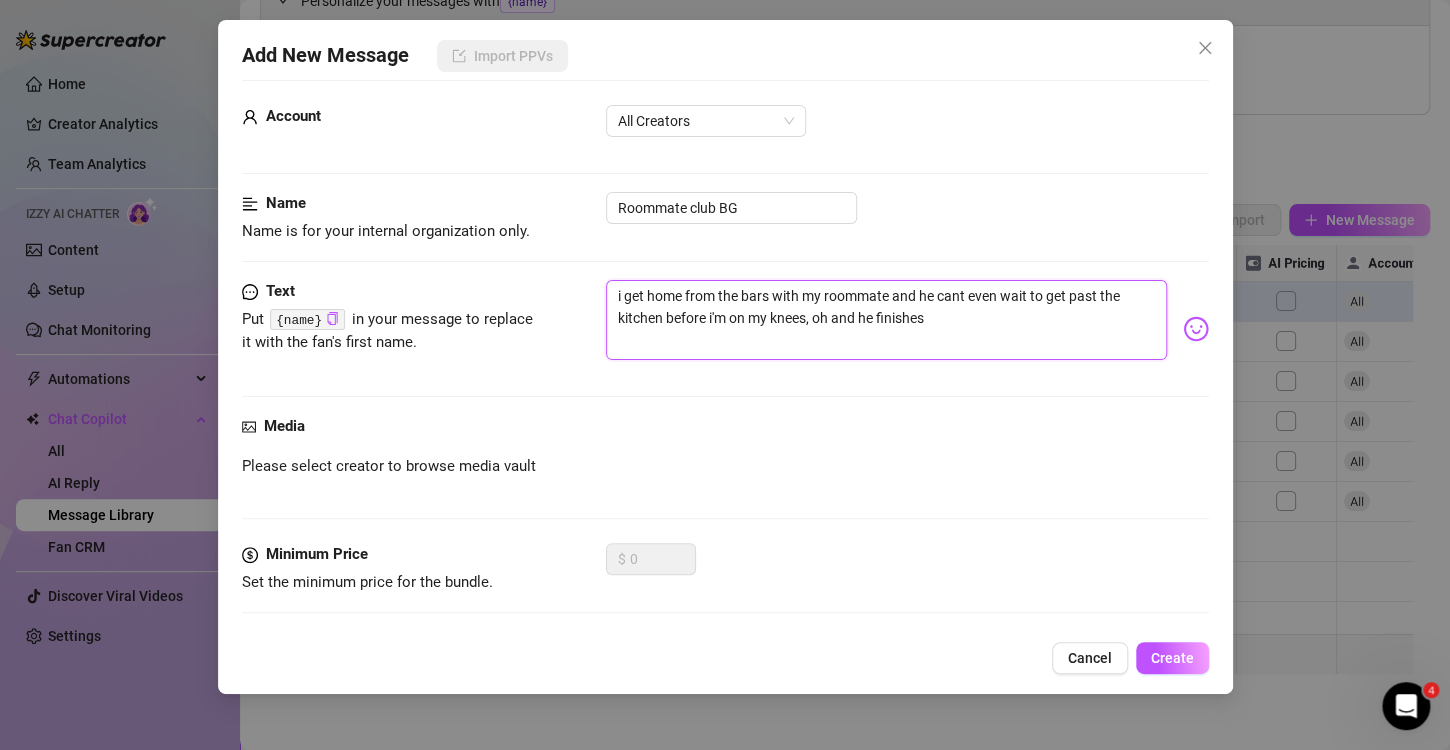 type on "i get home from the bars with my roommate and he cant even wait to get past the kitchen before i'm on my knees, oh and he finishes o" 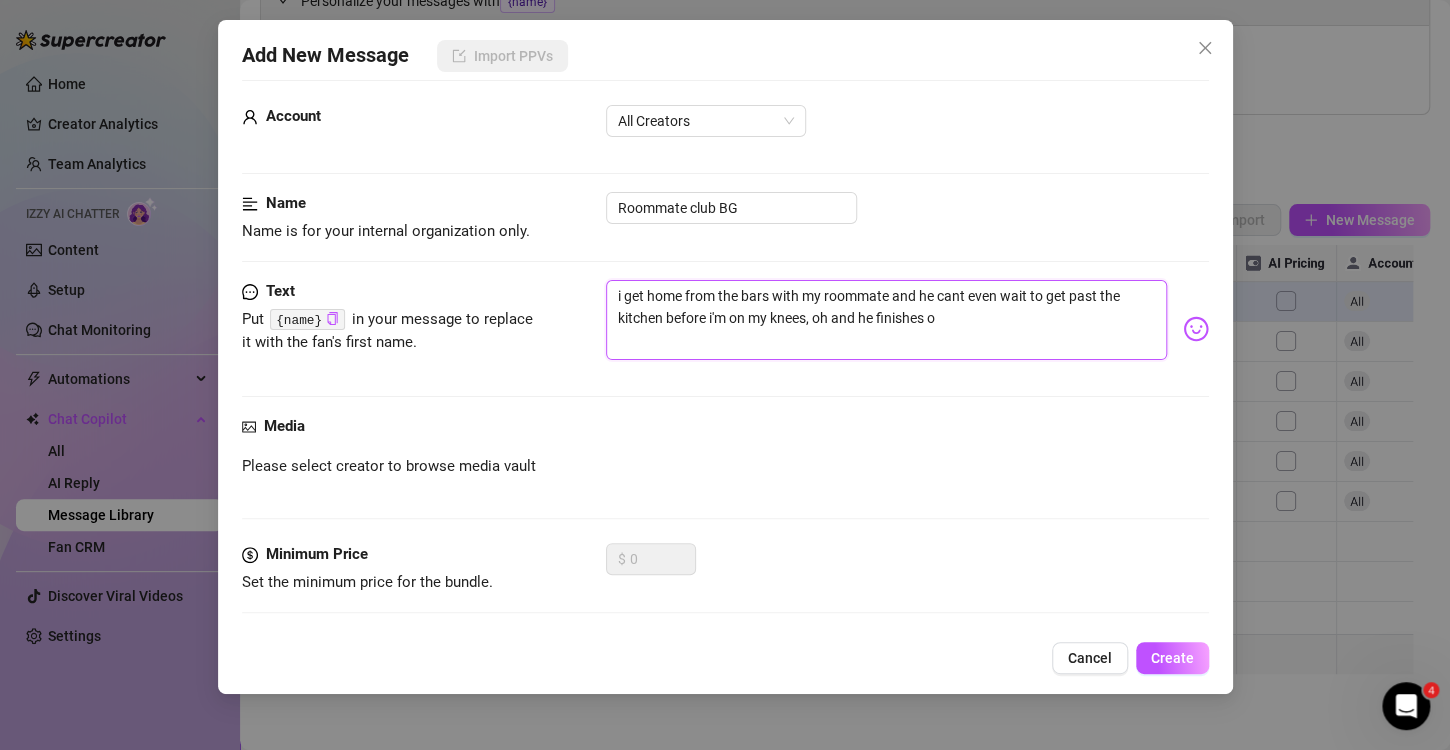 type on "i get home from the bars with my roommate and he cant even wait to get past the kitchen before i'm on my knees, oh and he finishes on" 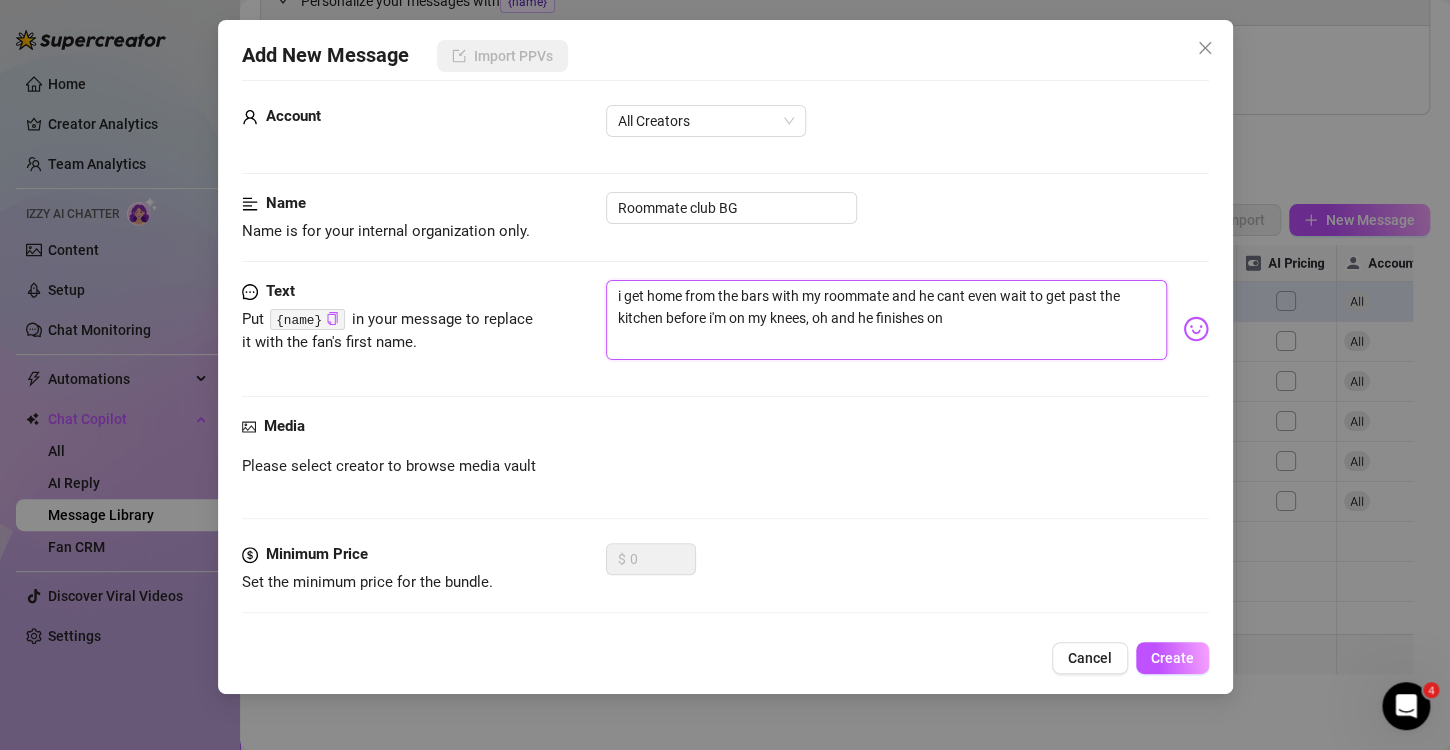 type on "i get home from the bars with my roommate and he cant even wait to get past the kitchen before i'm on my knees, oh and he finishes on" 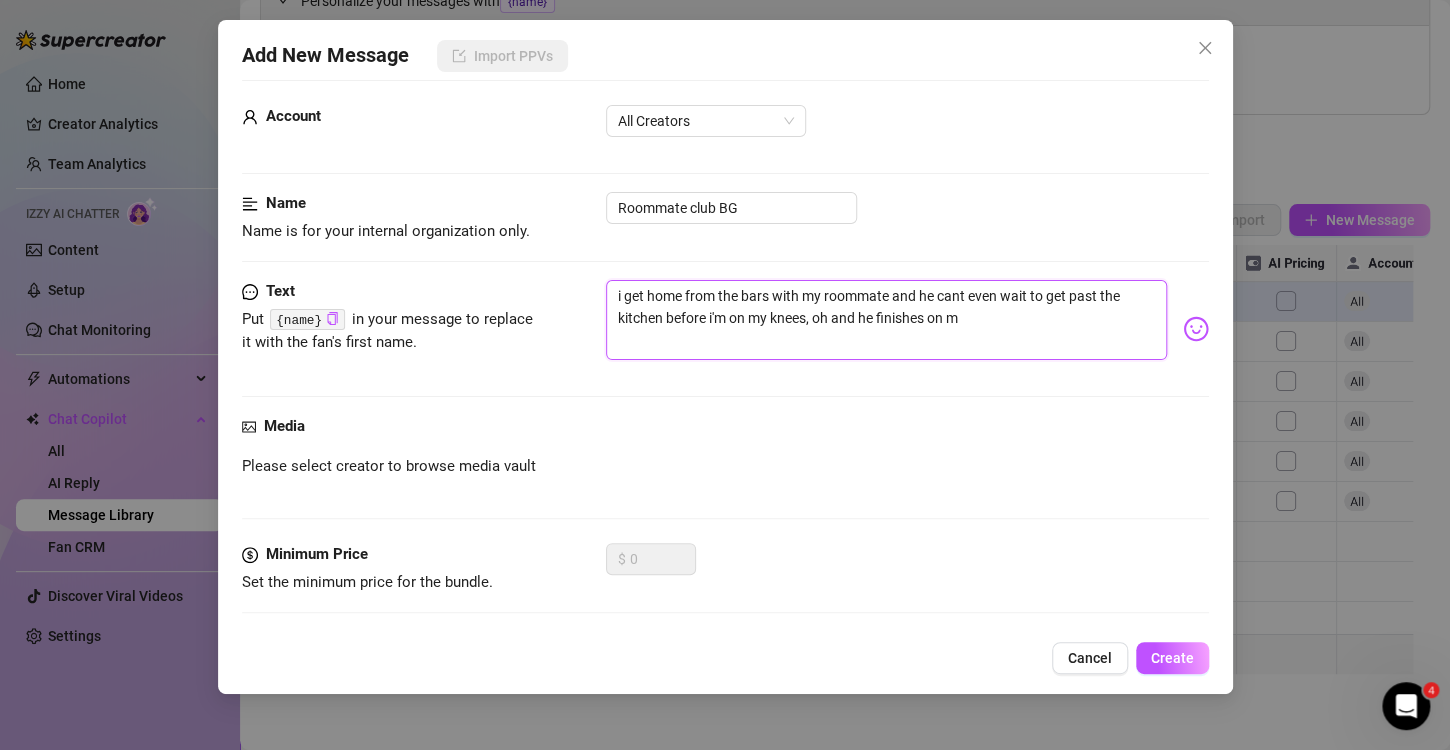 type on "i get home from the bars with my roommate and he cant even wait to get past the kitchen before i'm on my knees, oh and he finishes on my" 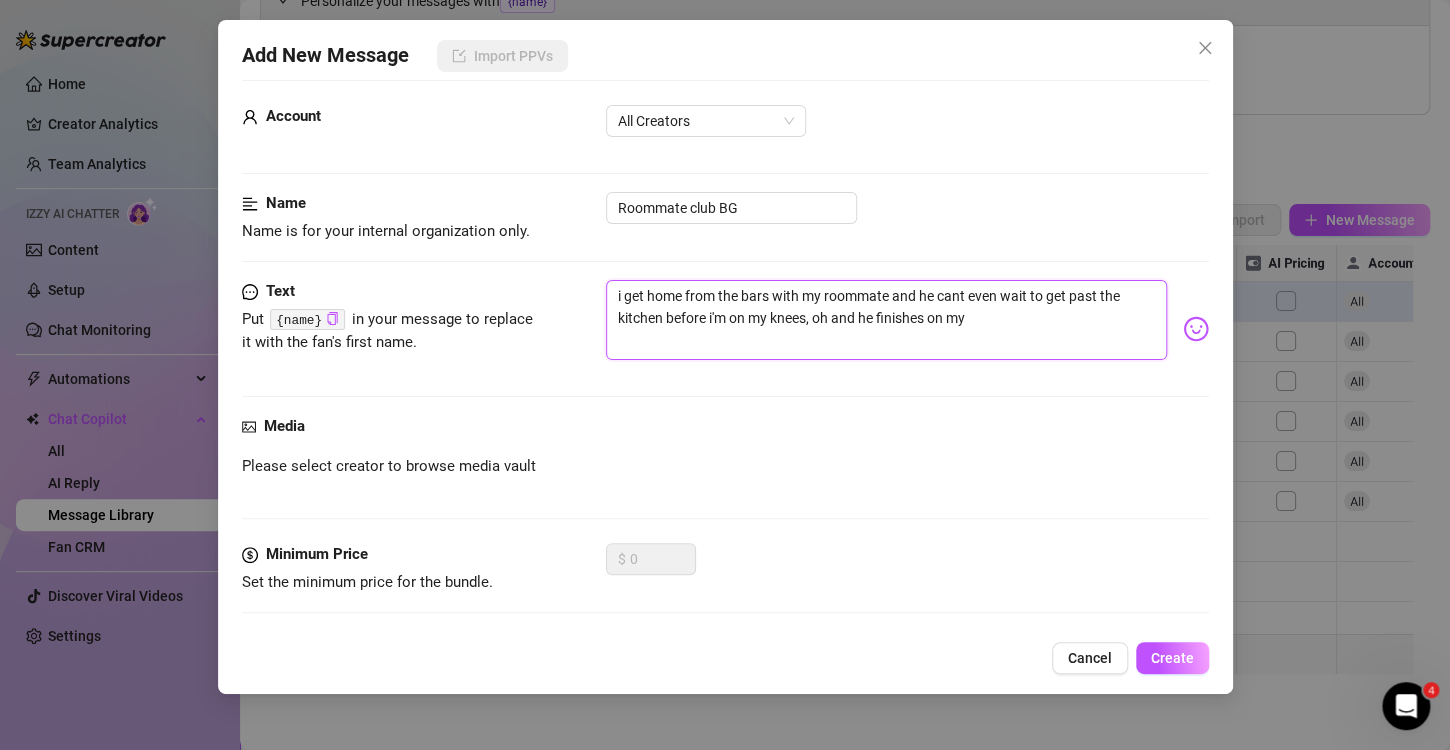 type on "i get home from the bars with my roommate and he cant even wait to get past the kitchen before i'm on my knees, oh and he finishes on my" 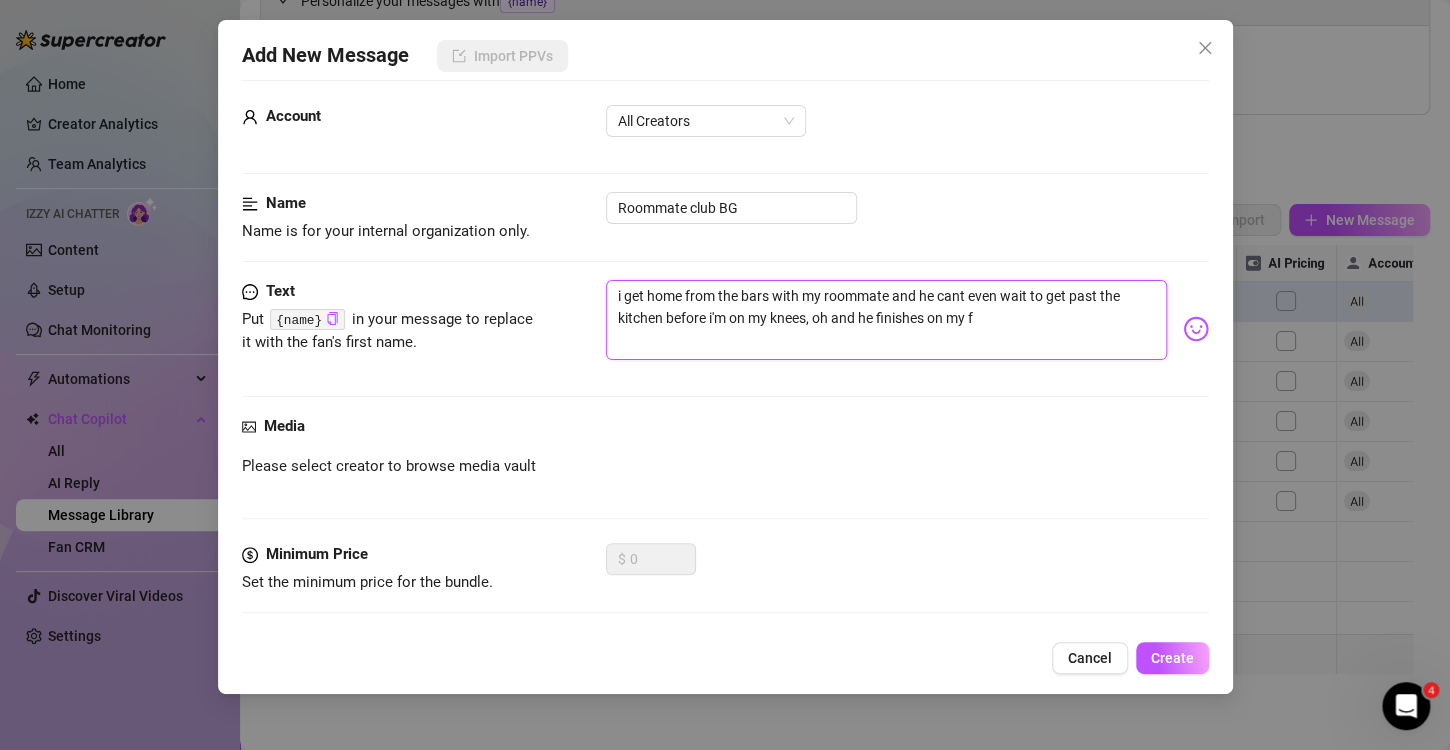 type on "i get home from the bars with my roommate and he cant even wait to get past the kitchen before i'm on my knees, oh and he finishes on my fa" 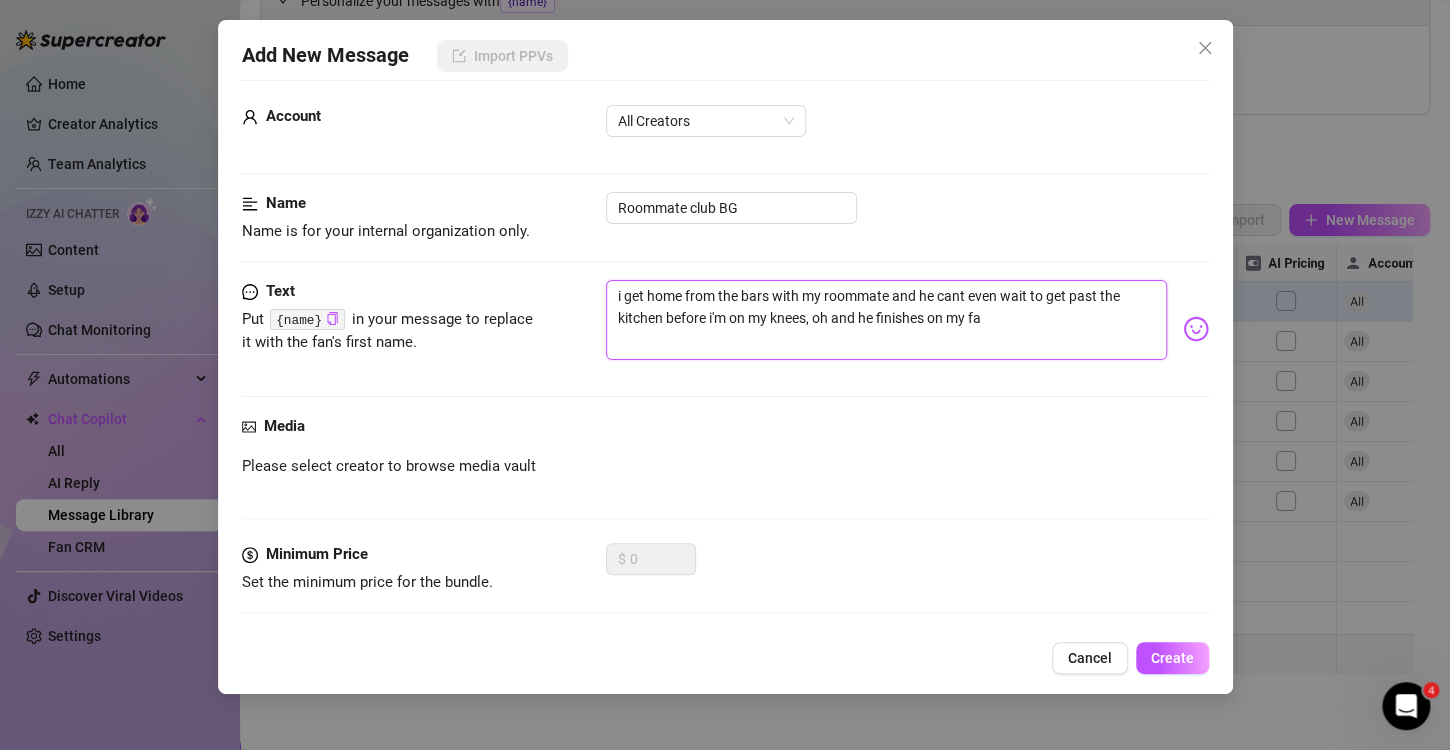 type on "i get [HOME] from the bars with my [ROOMMATE] and he cant even wait to get past the kitchen before i'm on my knees, oh and he finishes on my fac" 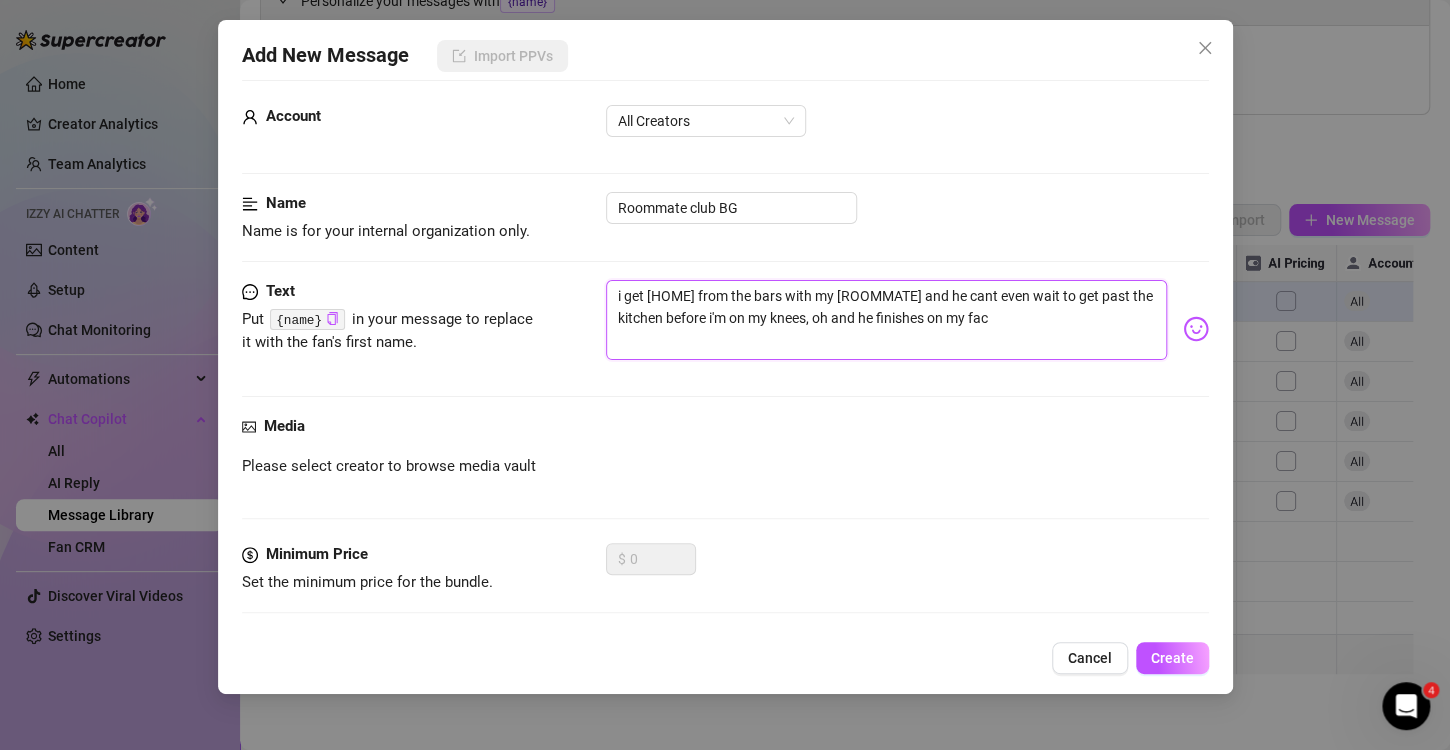 type on "i get home from the bars with my roommate and he cant even wait to get past the kitchen before i'm on my knees, oh and he finishes on my face" 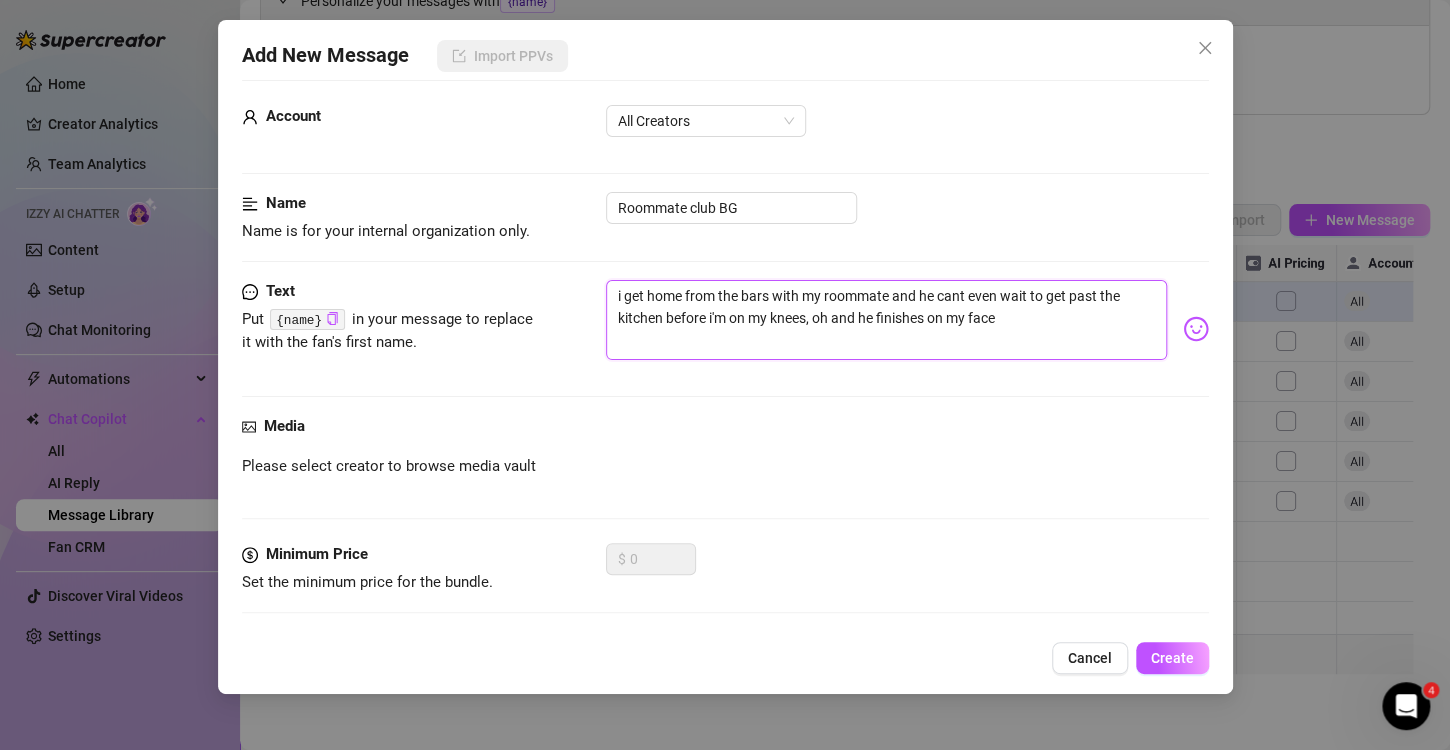type on "i get home from the bars with my roommate and he cant even wait to get past the kitchen before i'm on my knees, oh and he finishes on my face" 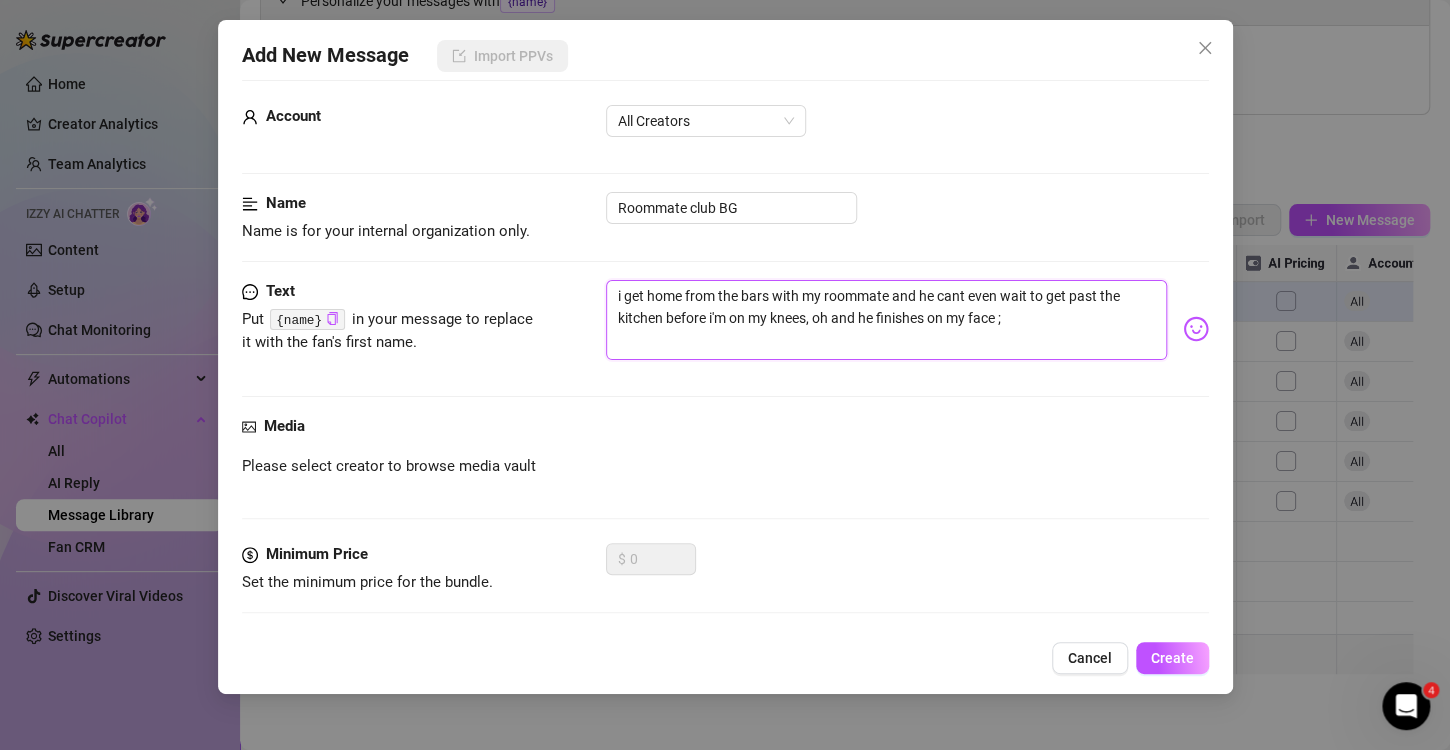 type on "i get home from the bars with my roommate and he cant even wait to get past the kitchen before i'm on my knees, oh and he finishes on my face ;)" 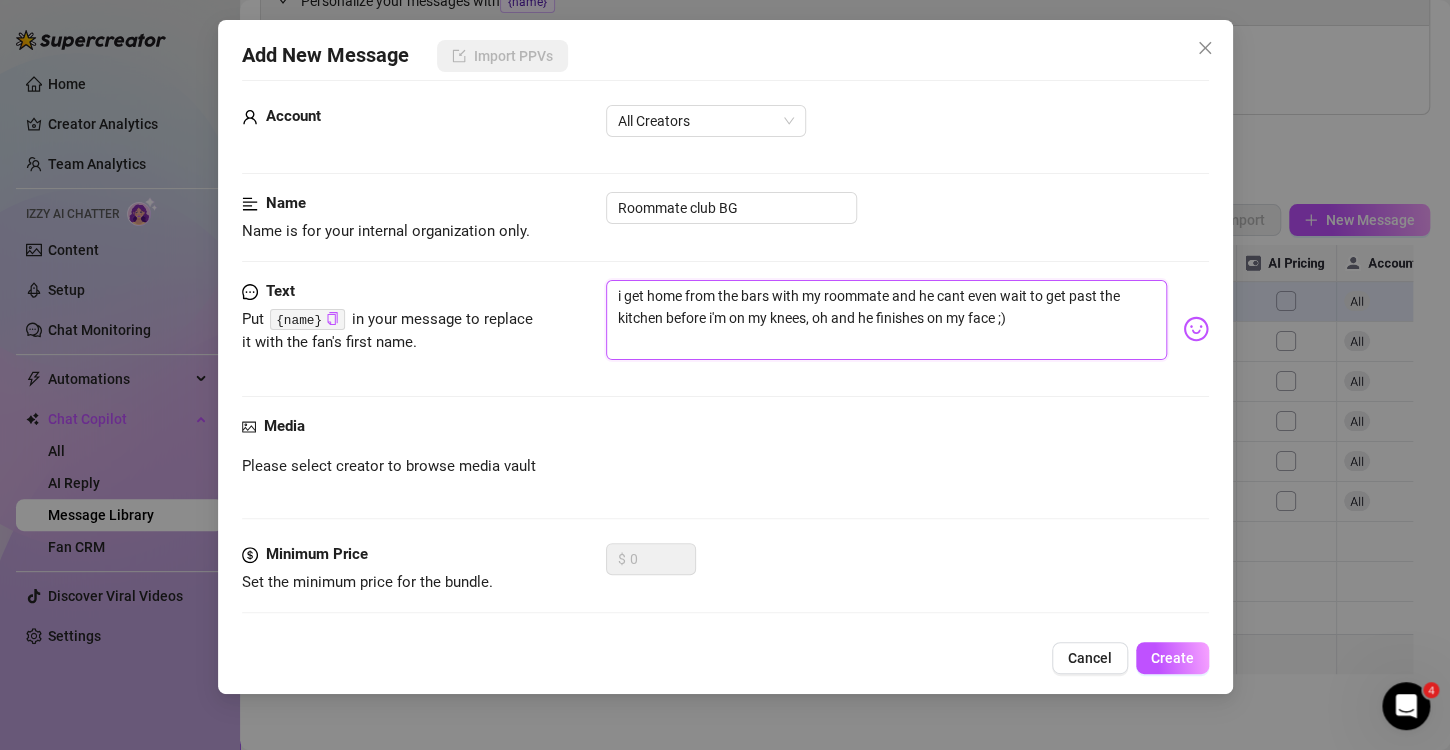 type on "i get home from the bars with my roommate and he cant even wait to get past the kitchen before i'm on my knees, oh and he finishes on my face ;)" 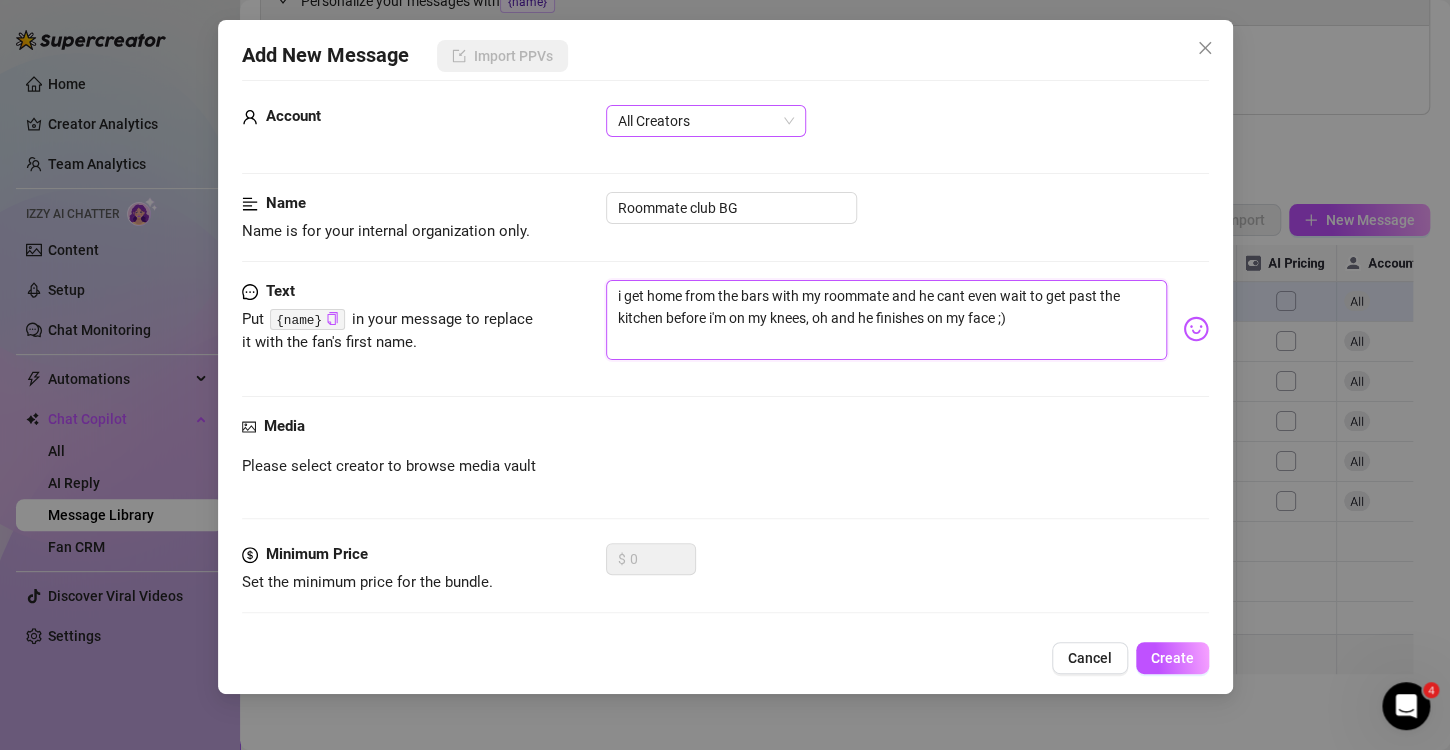 click on "All Creators" at bounding box center [706, 121] 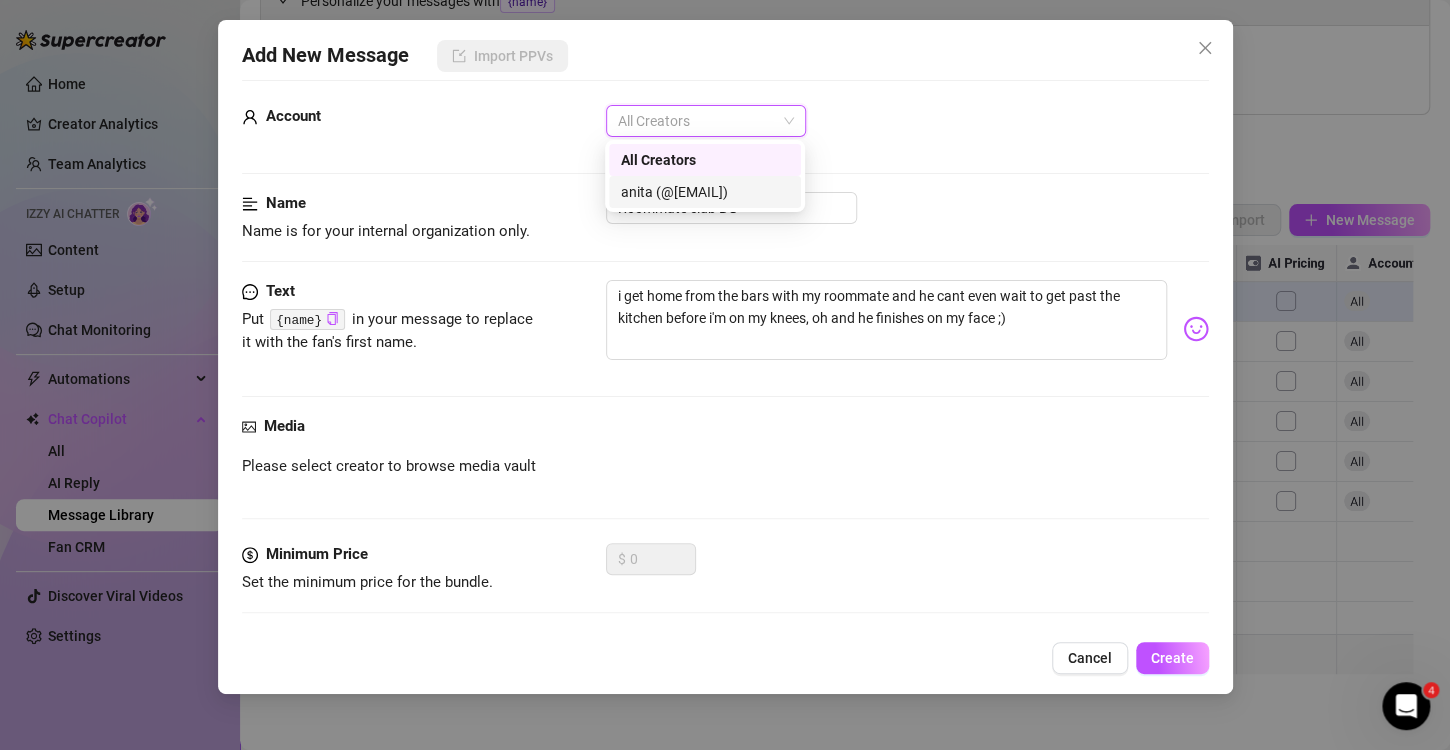 click on "anita (@[EMAIL])" at bounding box center [705, 192] 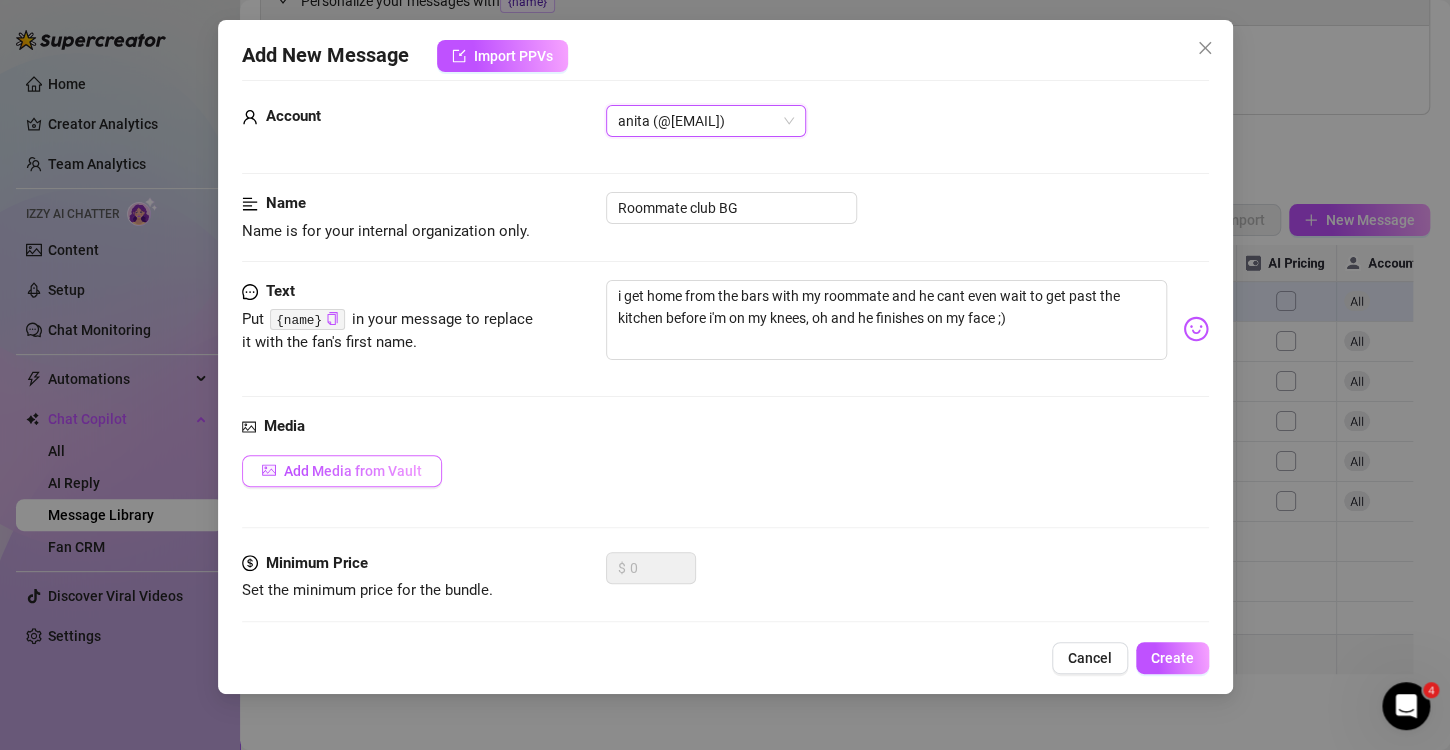 click on "Add Media from Vault" at bounding box center (353, 471) 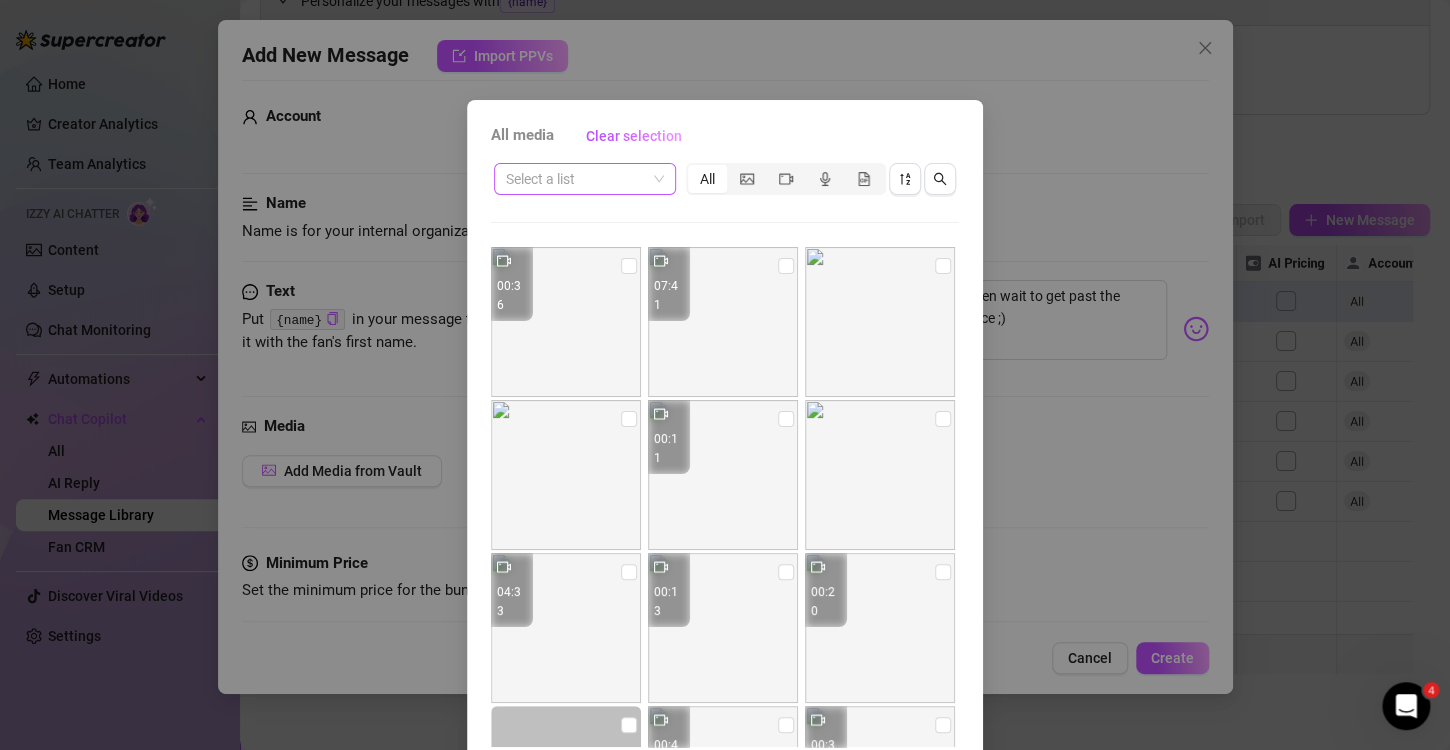 click at bounding box center [576, 179] 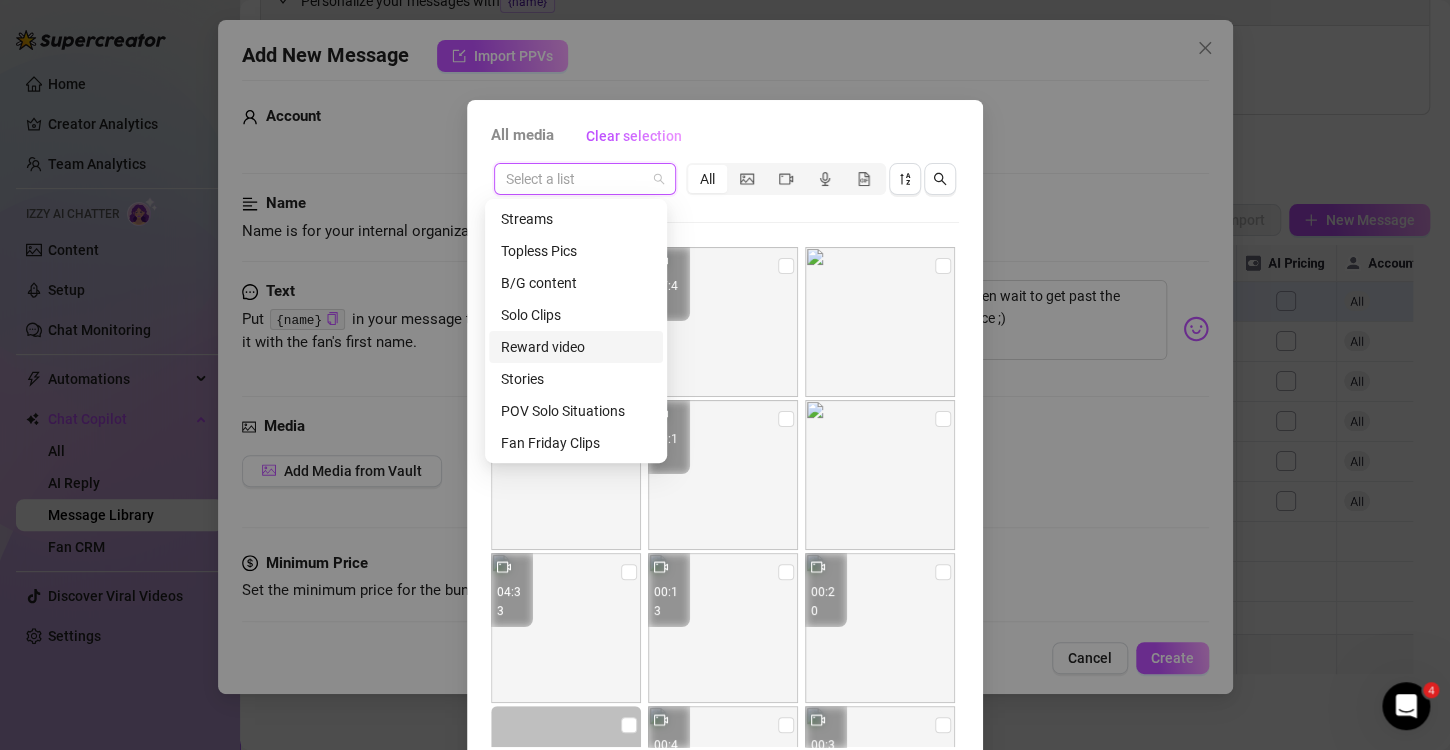 scroll, scrollTop: 288, scrollLeft: 0, axis: vertical 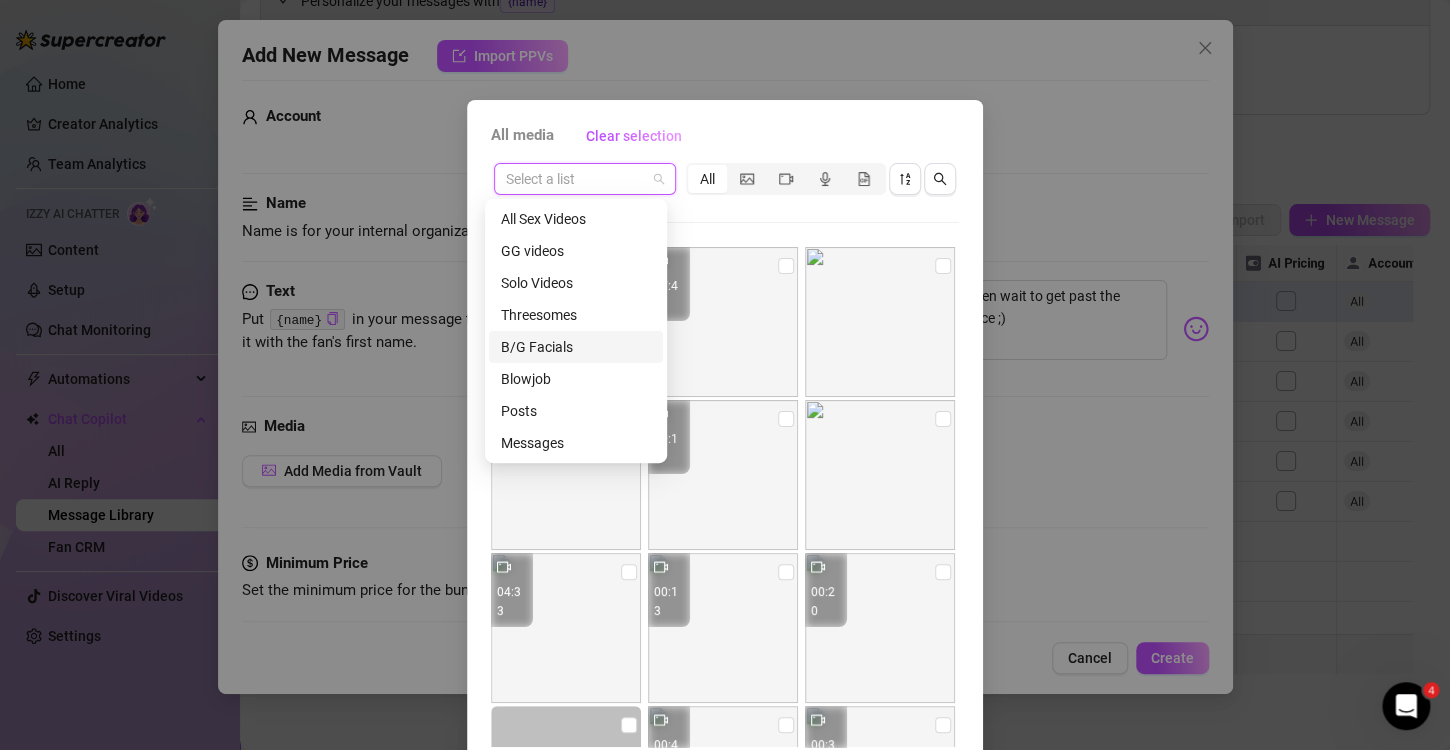 click on "B/G Facials" at bounding box center (576, 347) 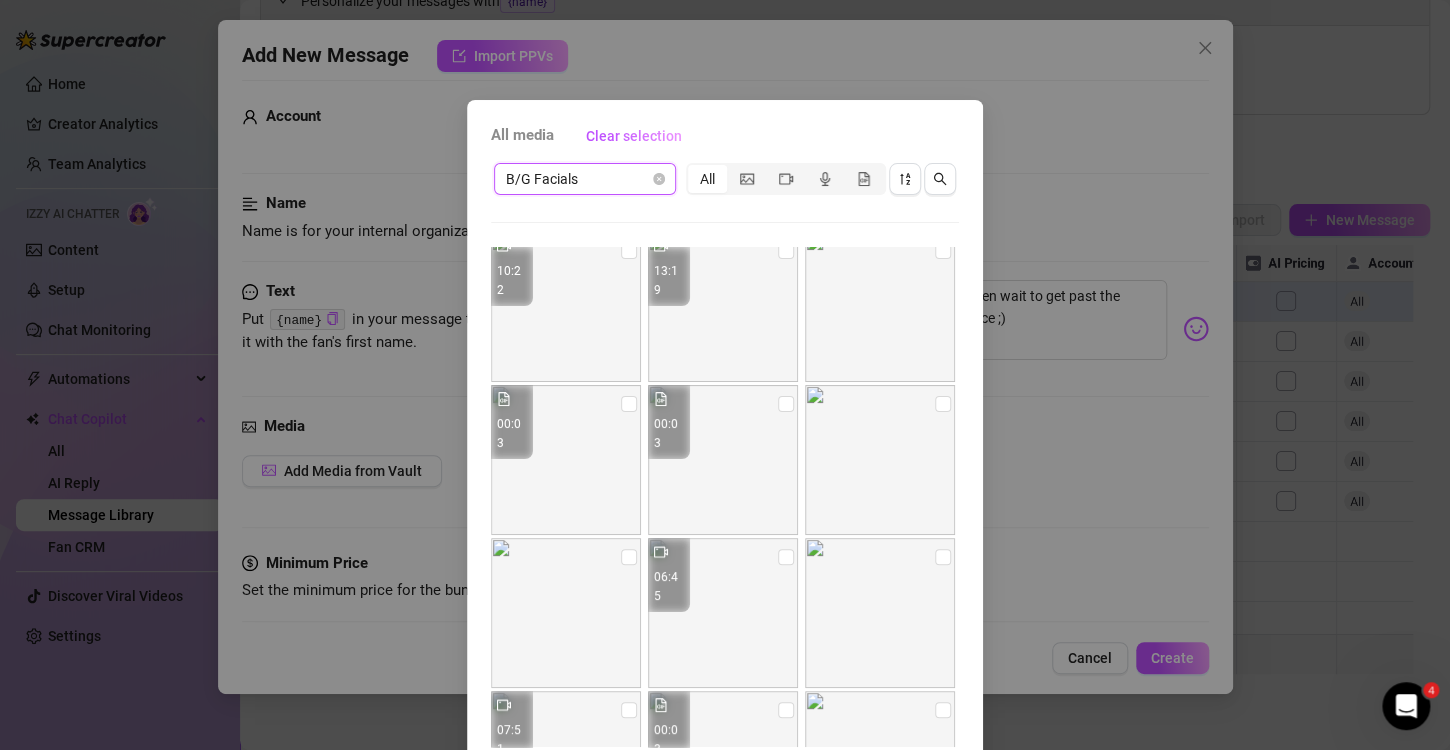 scroll, scrollTop: 0, scrollLeft: 0, axis: both 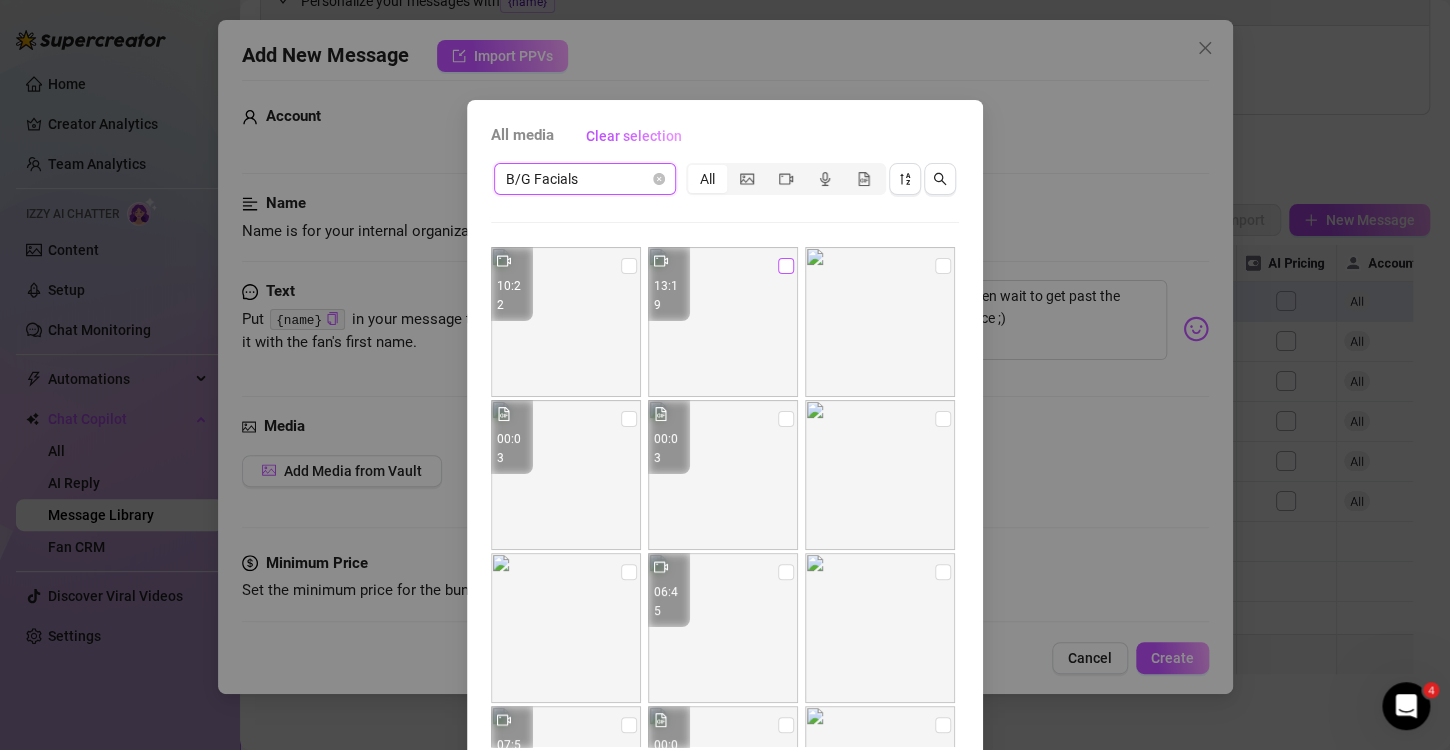click at bounding box center [786, 266] 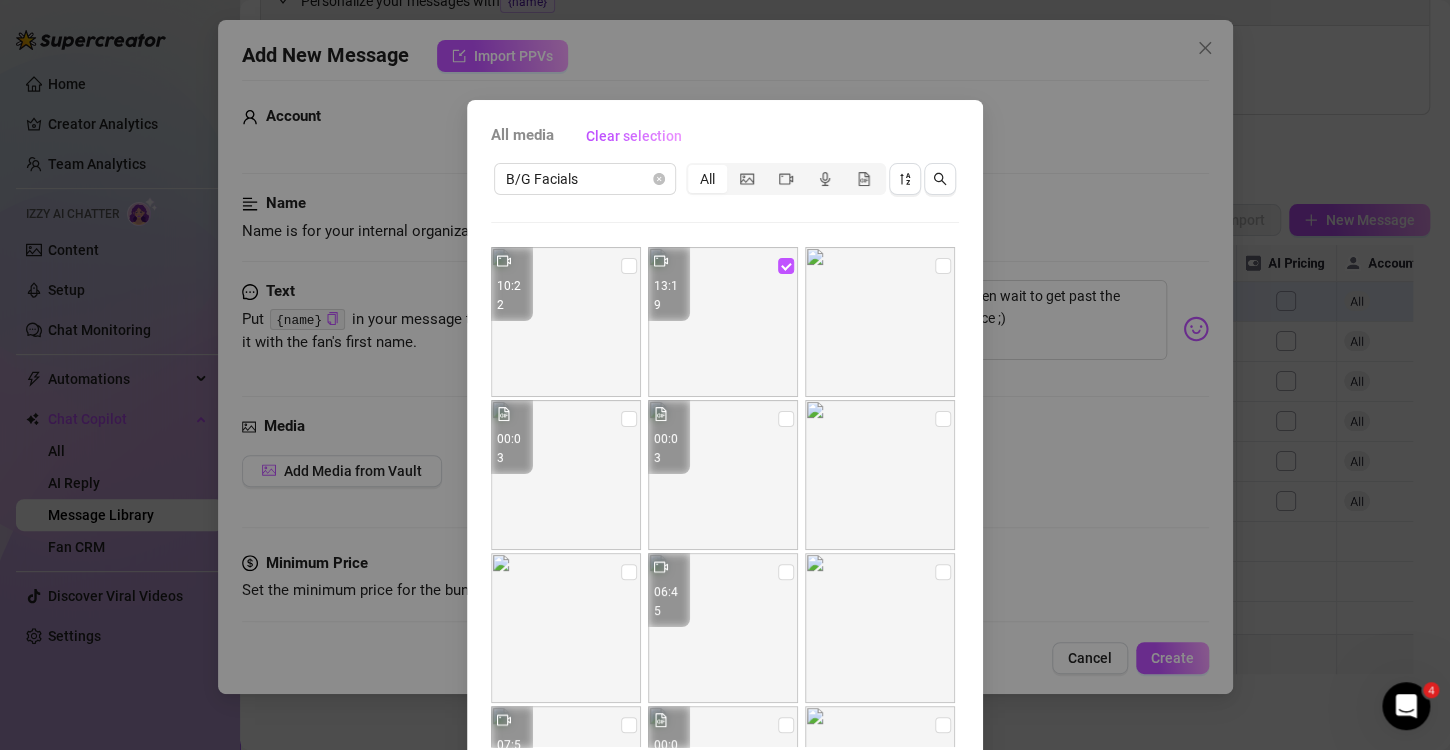 scroll, scrollTop: 84, scrollLeft: 0, axis: vertical 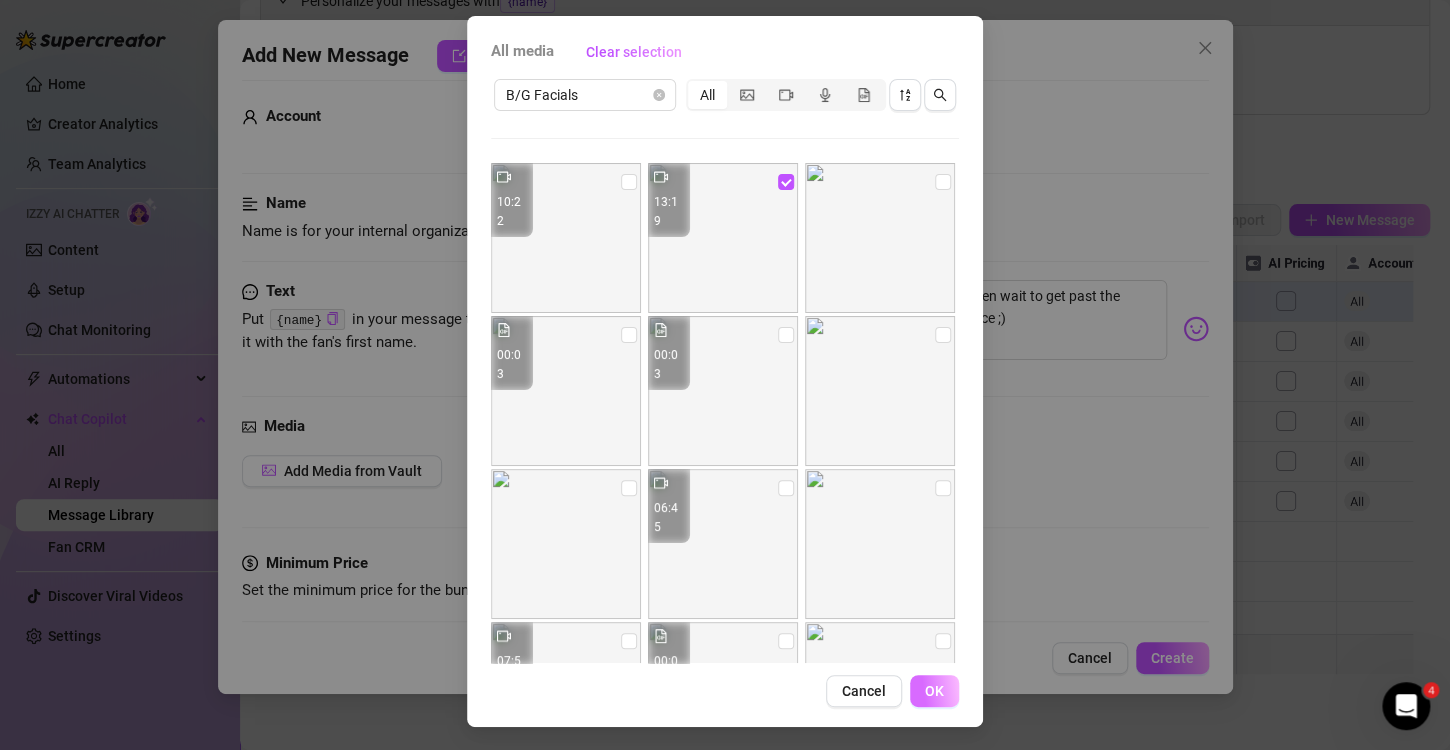 click on "OK" at bounding box center (934, 691) 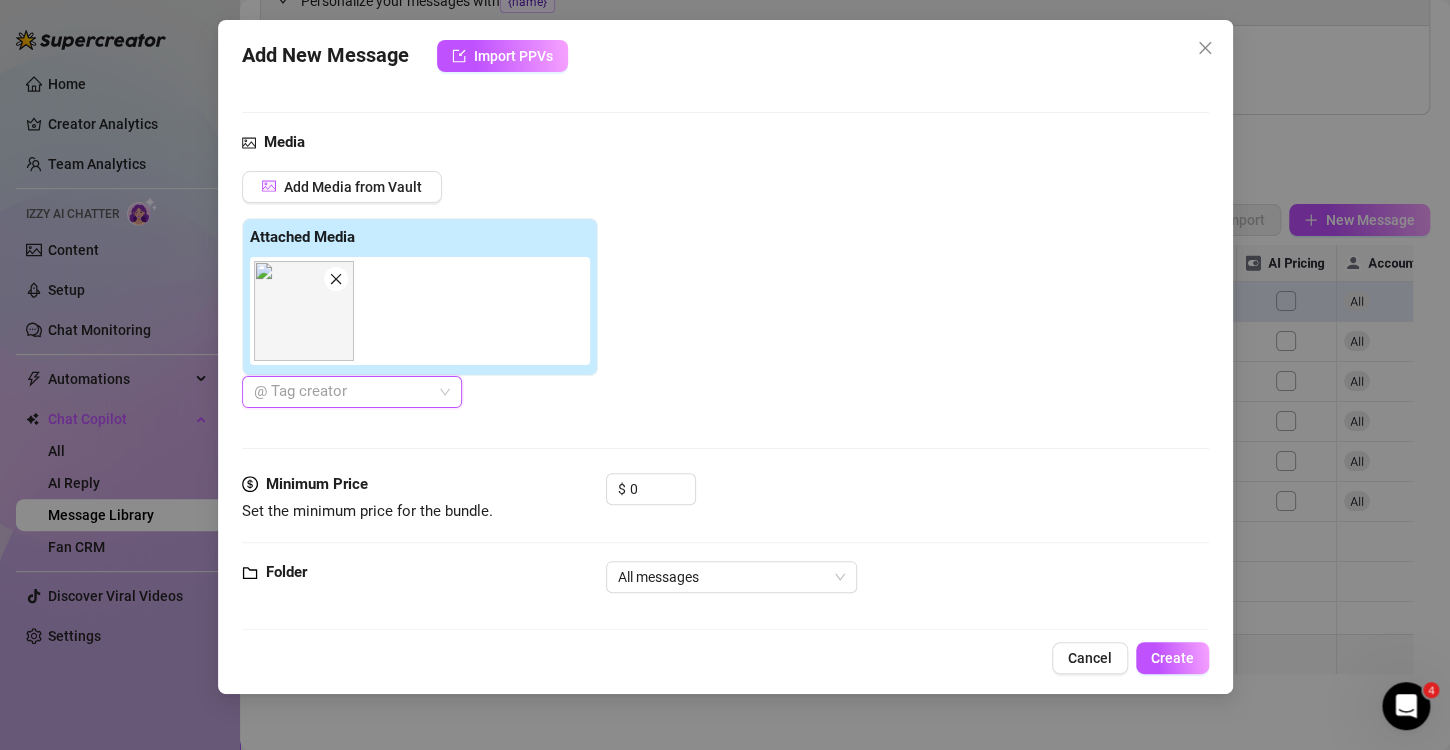 click at bounding box center (341, 392) 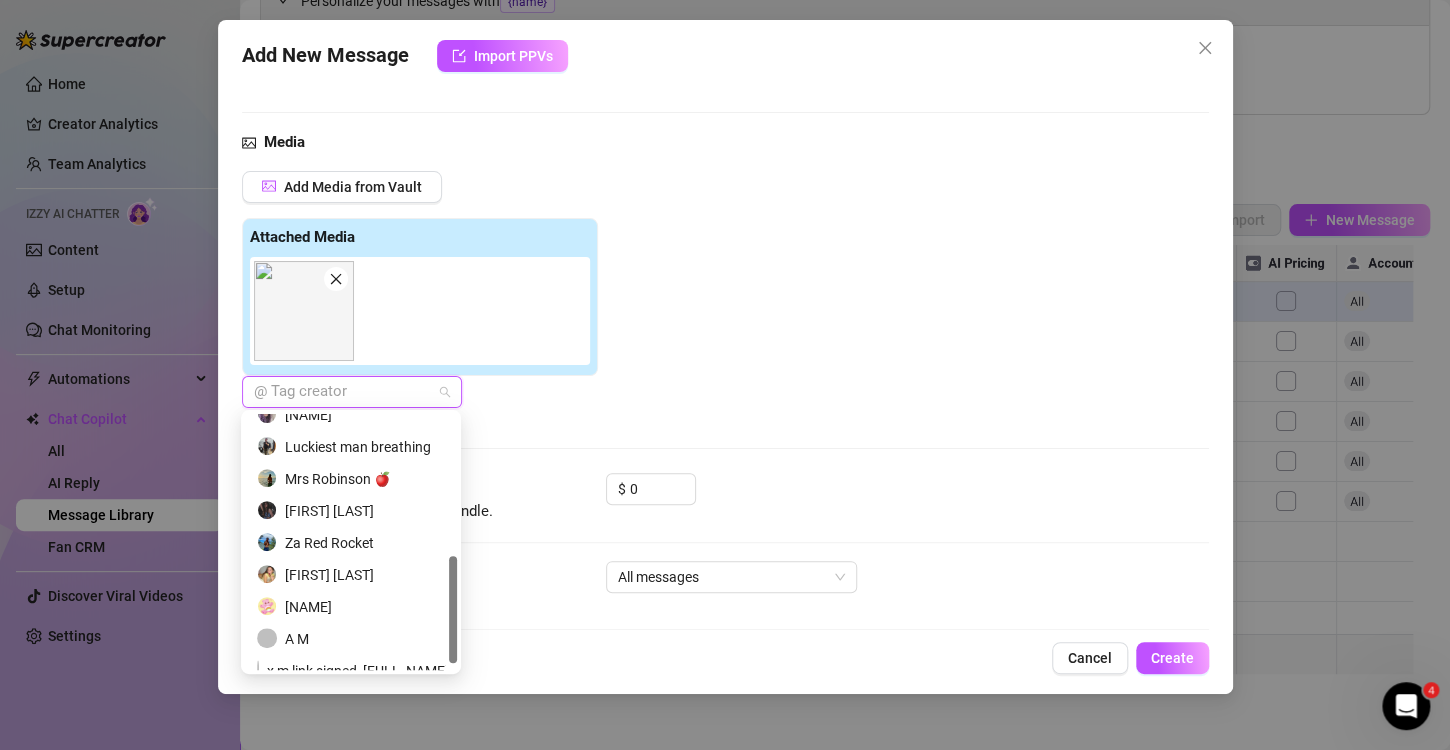 scroll, scrollTop: 352, scrollLeft: 0, axis: vertical 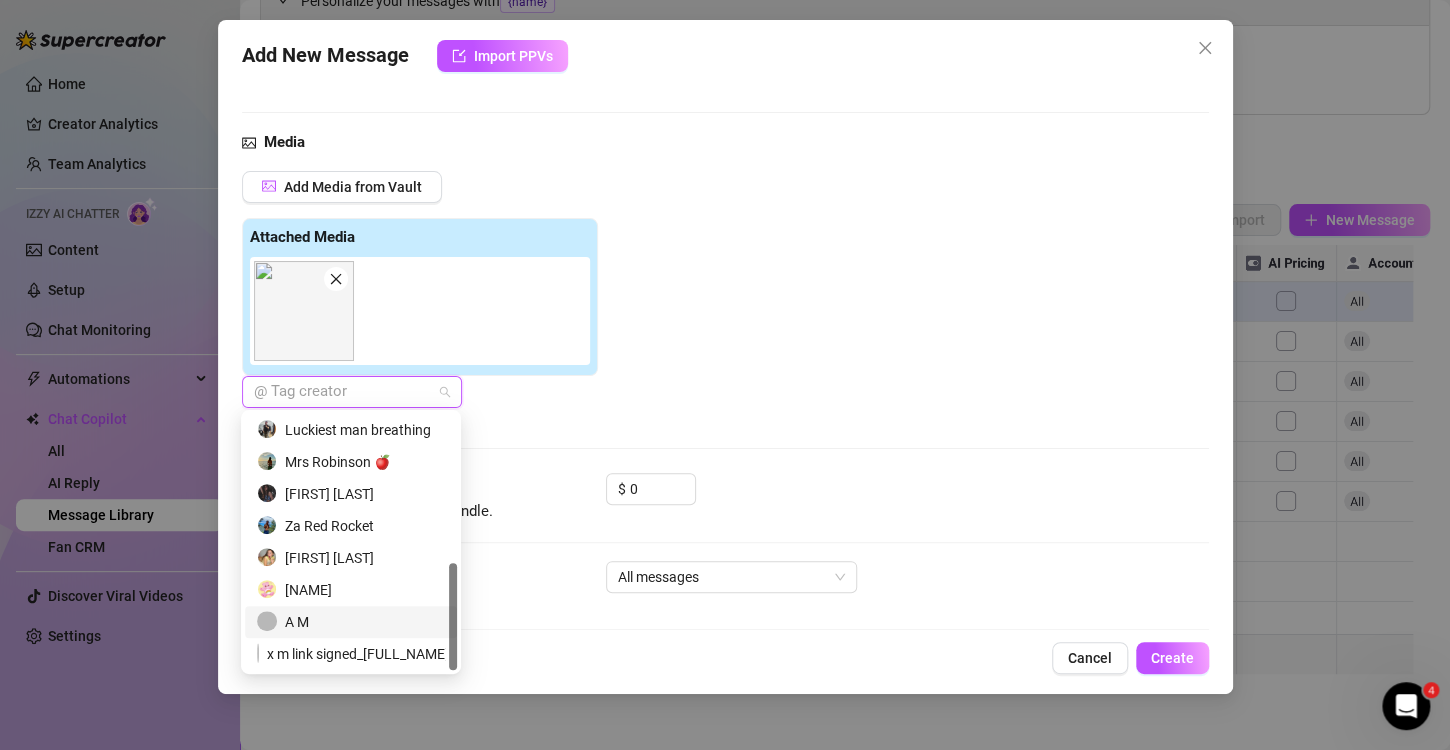 click on "A M" at bounding box center (351, 622) 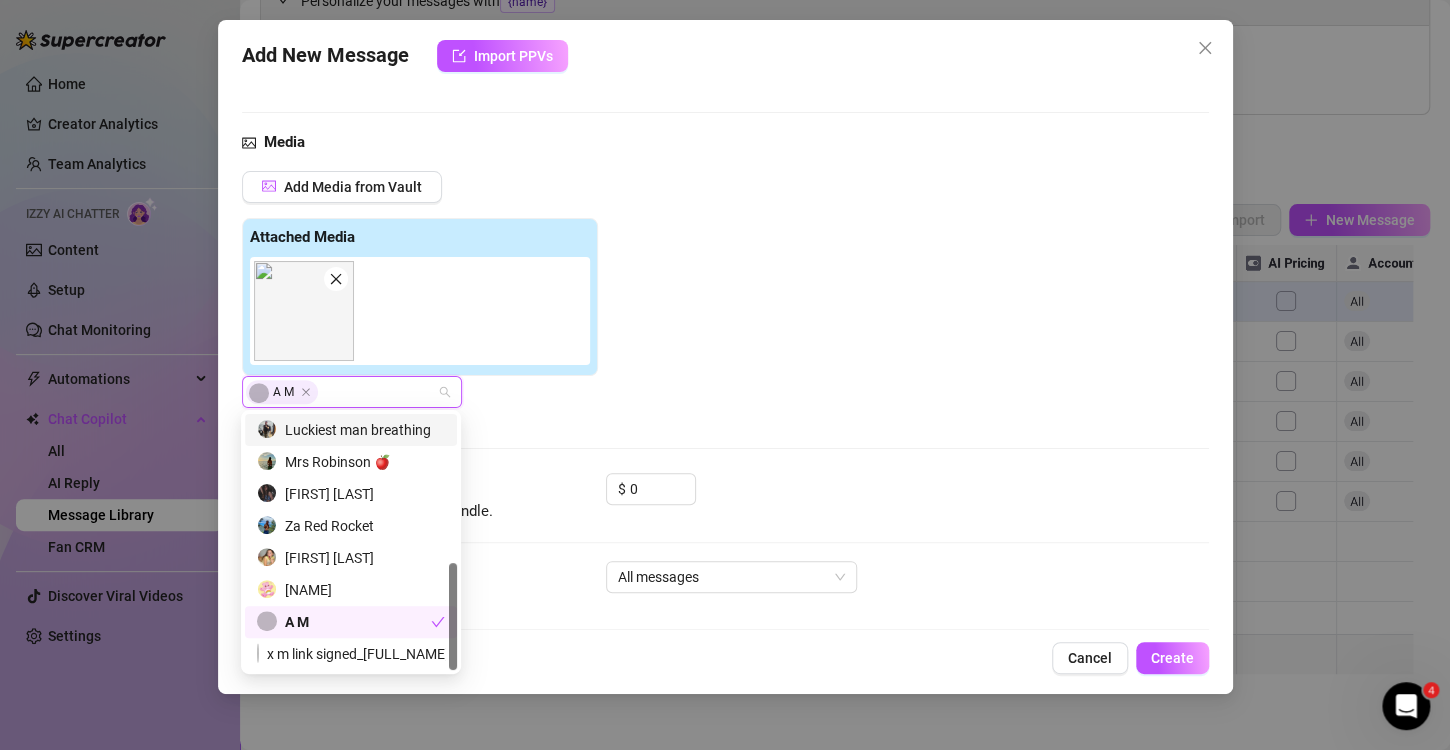 click on "Media Add Media from Vault Attached Media A M" at bounding box center [725, 302] 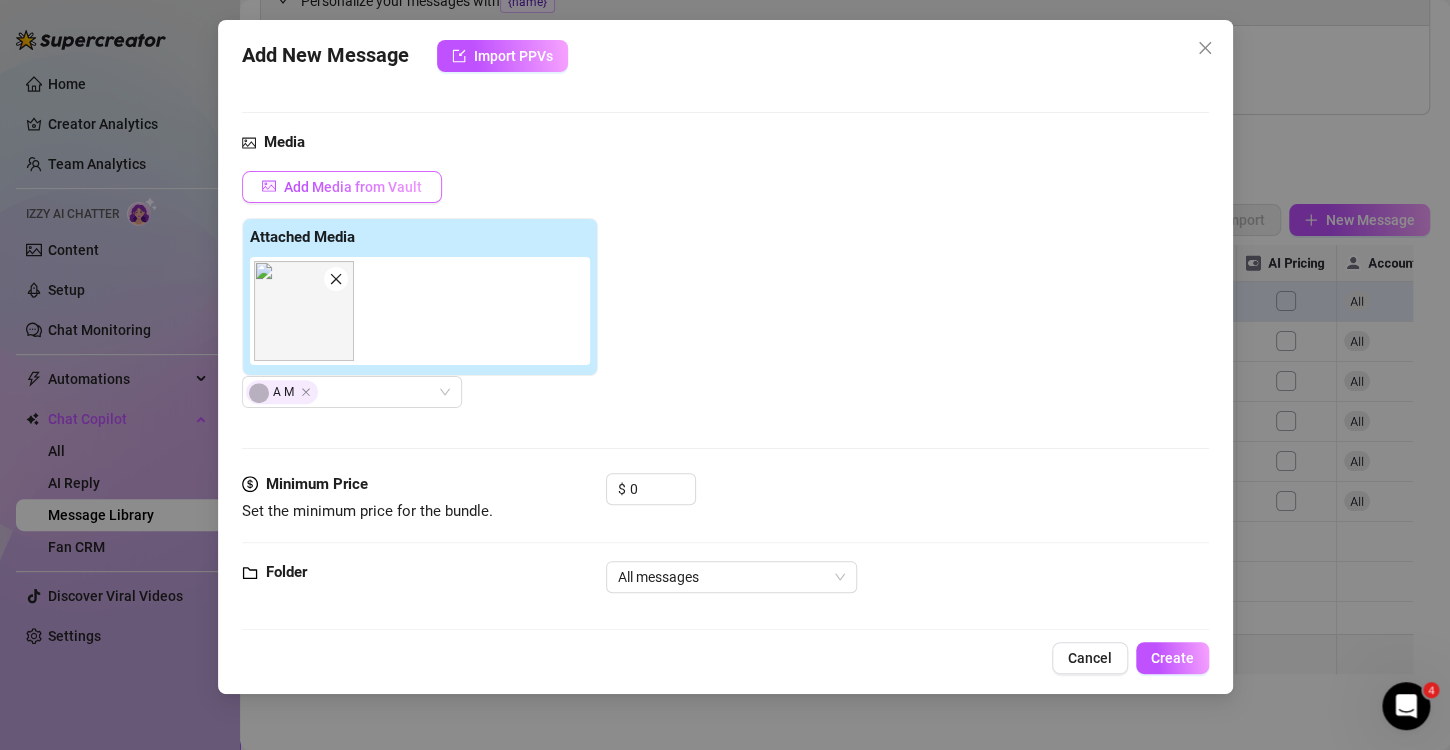 click on "Add Media from Vault" at bounding box center (353, 187) 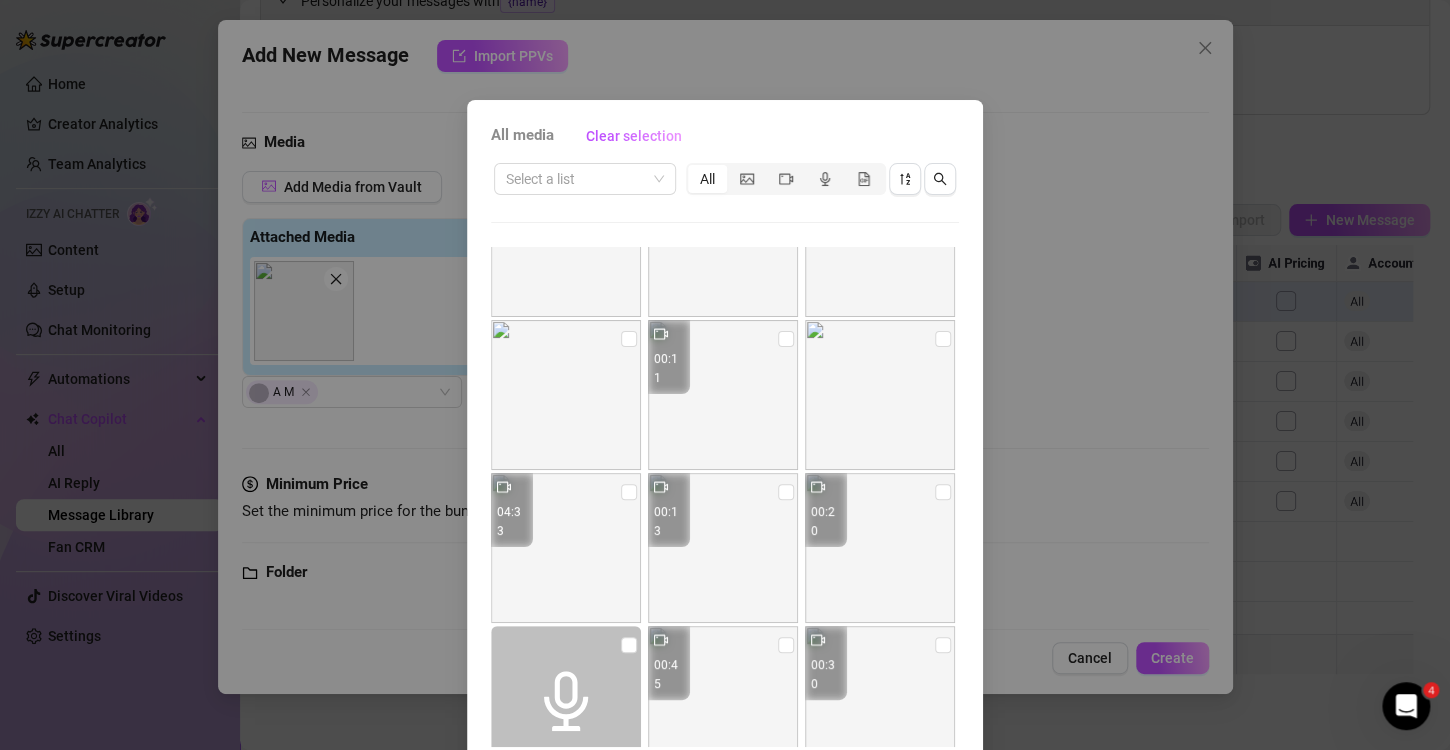 scroll, scrollTop: 83, scrollLeft: 0, axis: vertical 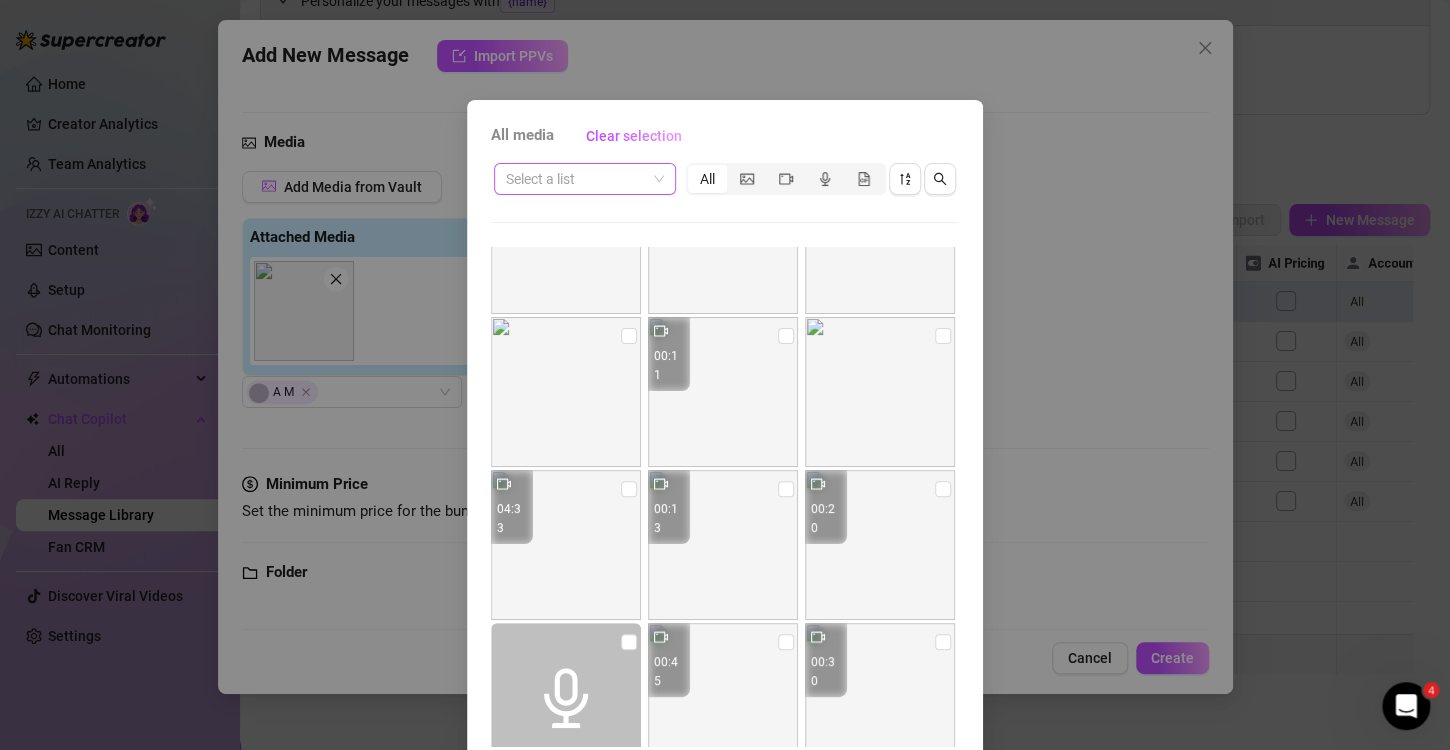 click at bounding box center (576, 179) 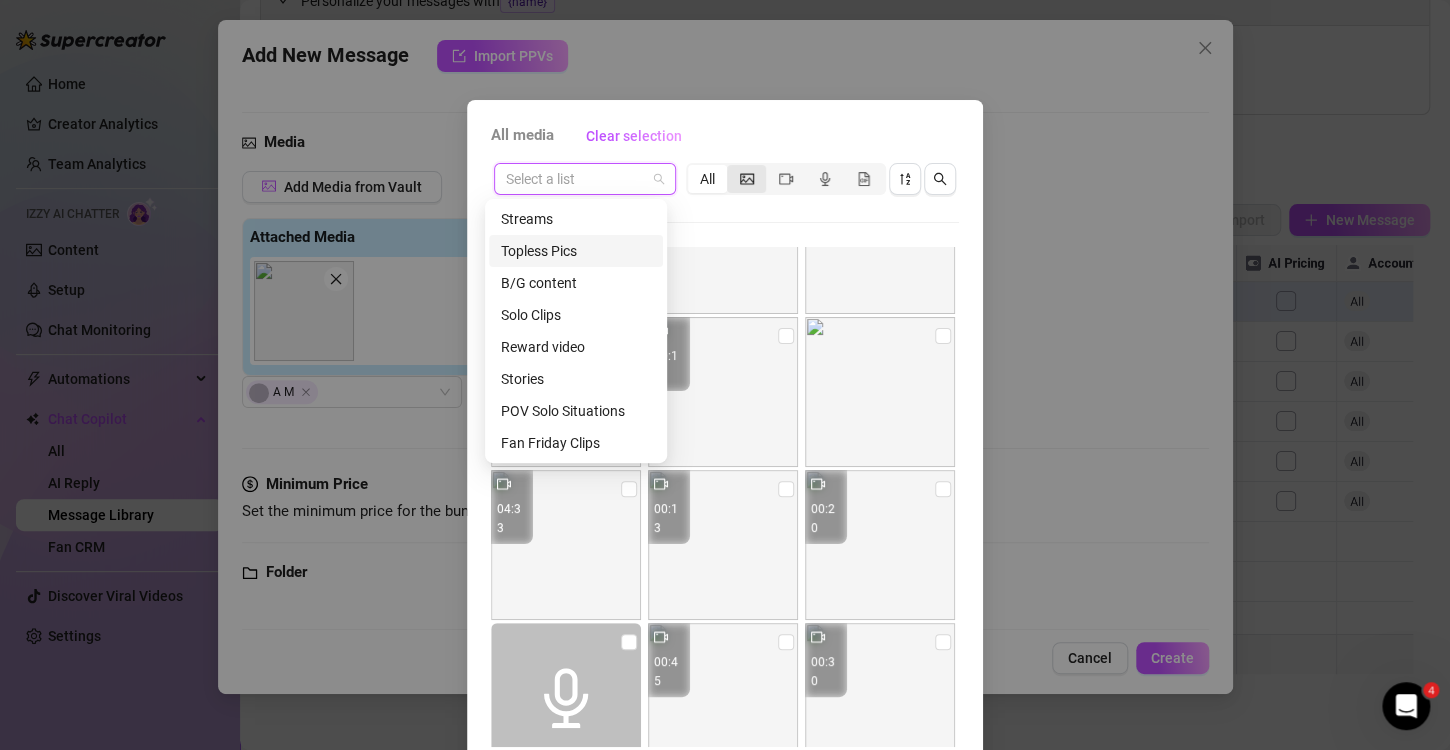 click at bounding box center (746, 179) 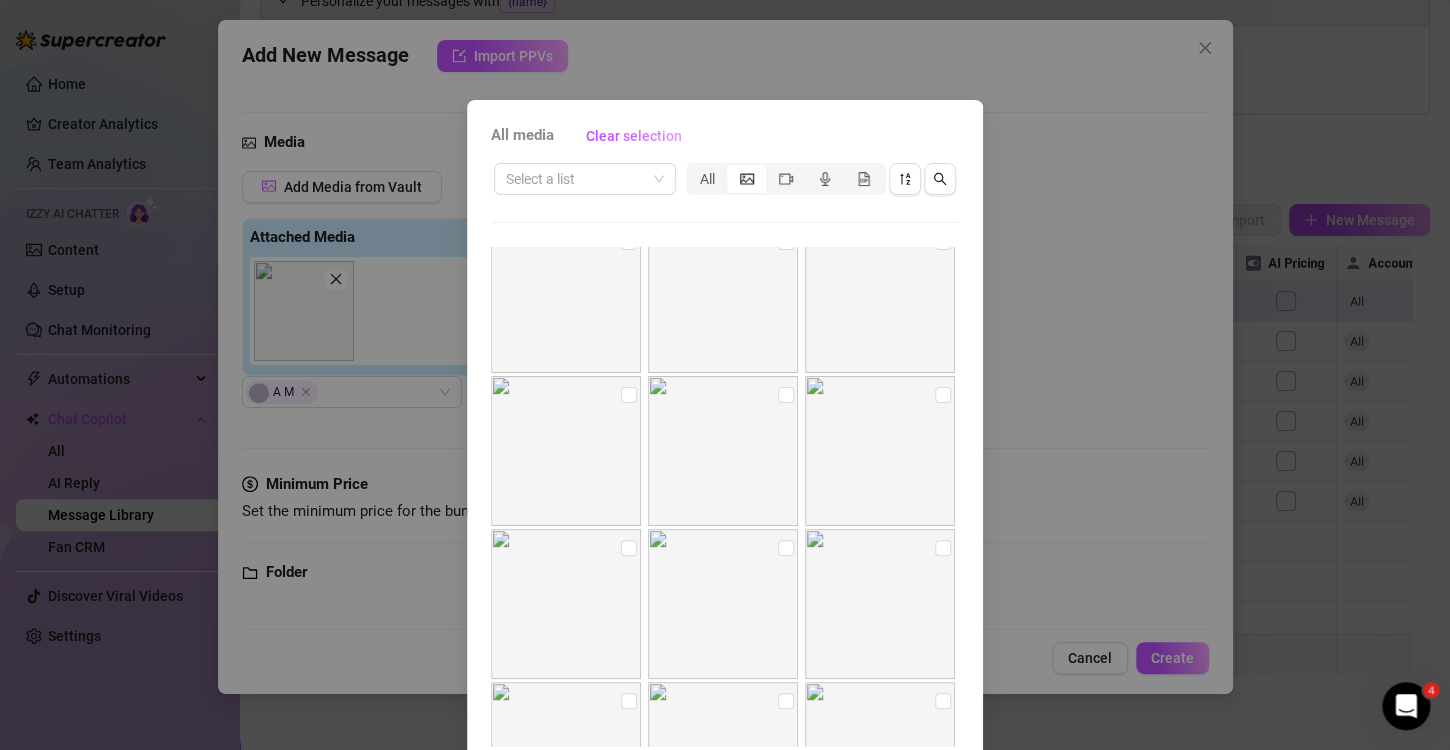 scroll, scrollTop: 5649, scrollLeft: 0, axis: vertical 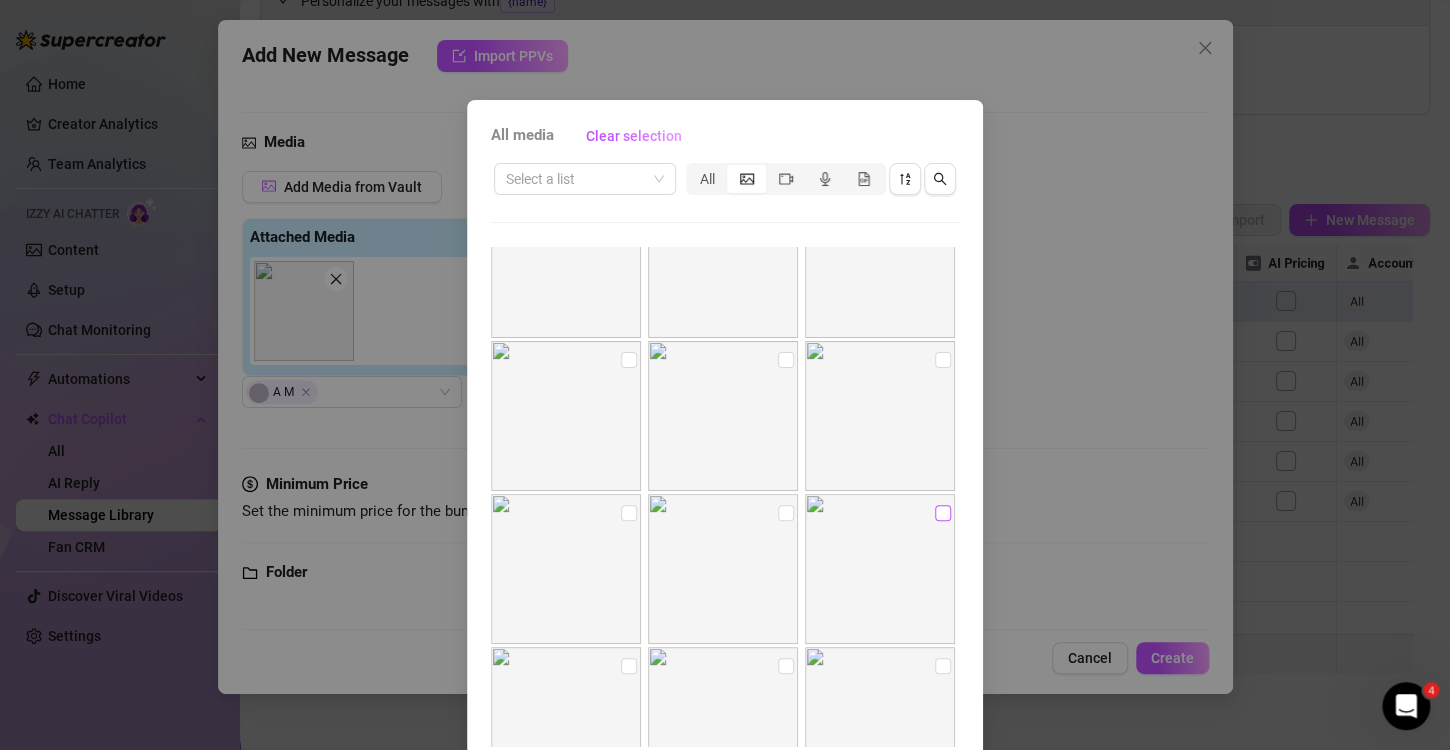 click at bounding box center [943, 513] 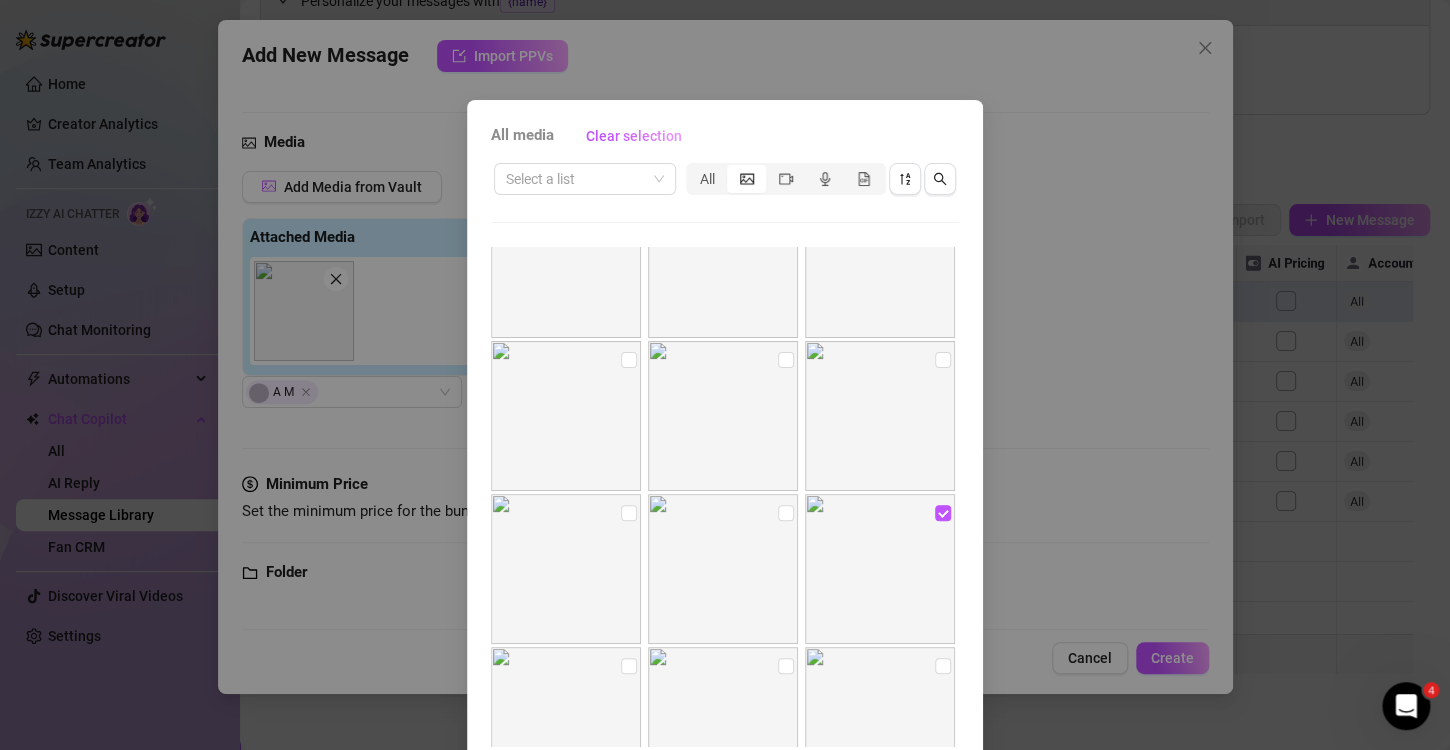 scroll, scrollTop: 84, scrollLeft: 0, axis: vertical 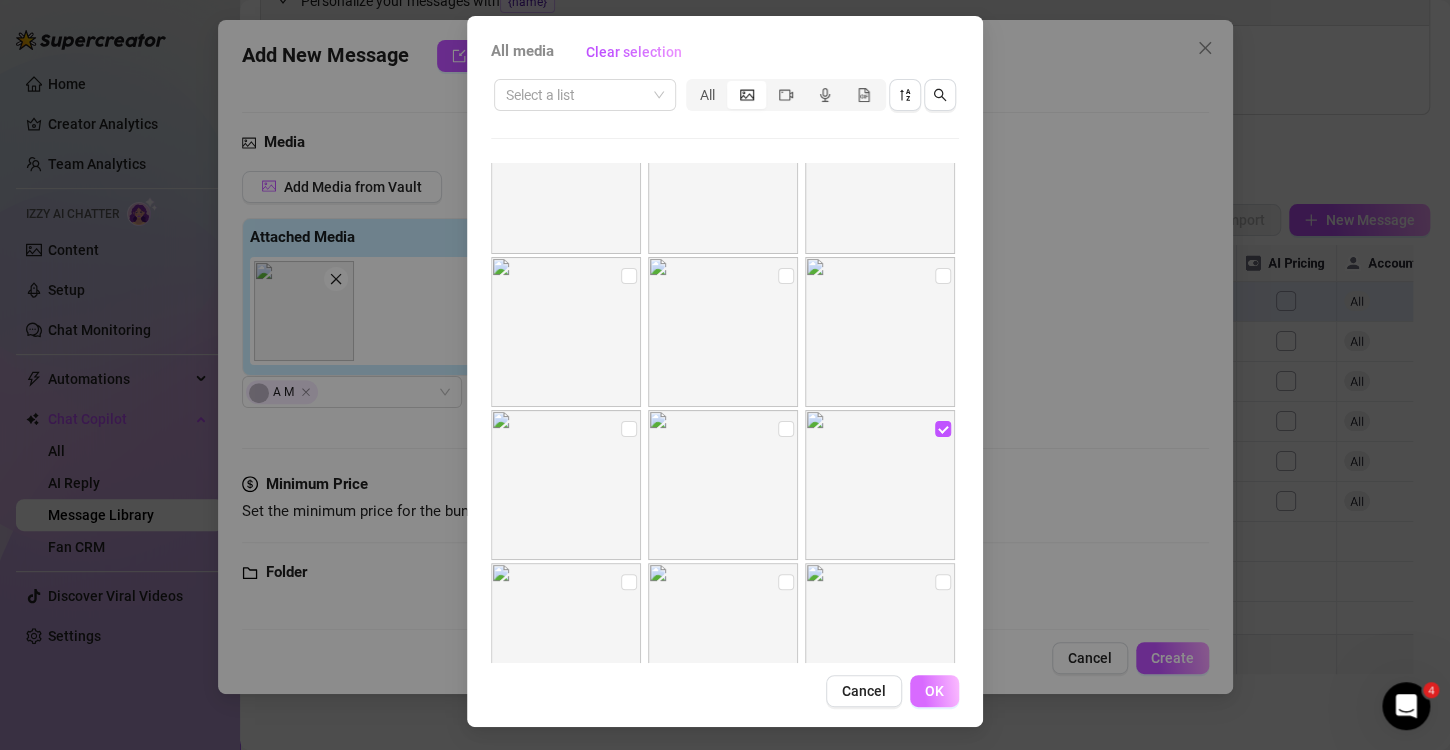 click on "OK" at bounding box center [934, 691] 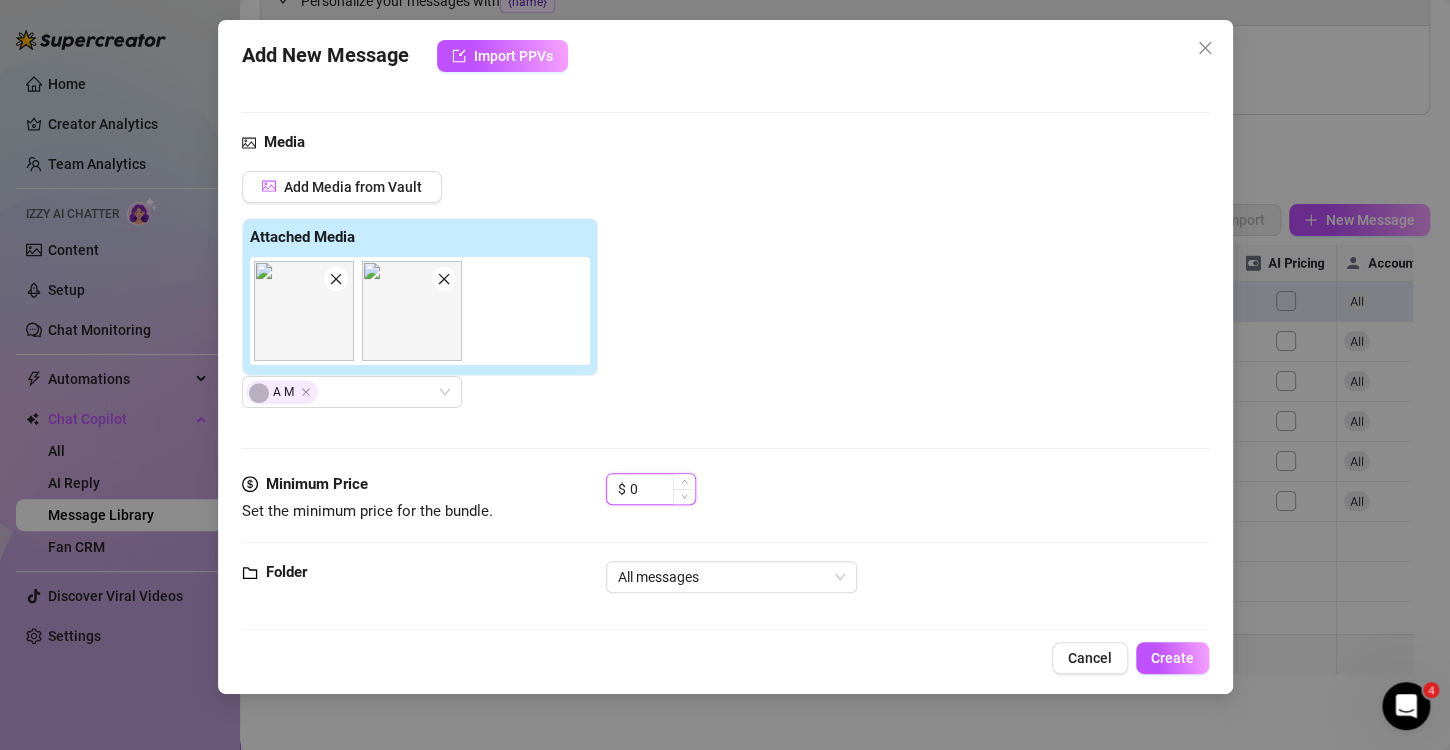 click on "0" at bounding box center (662, 489) 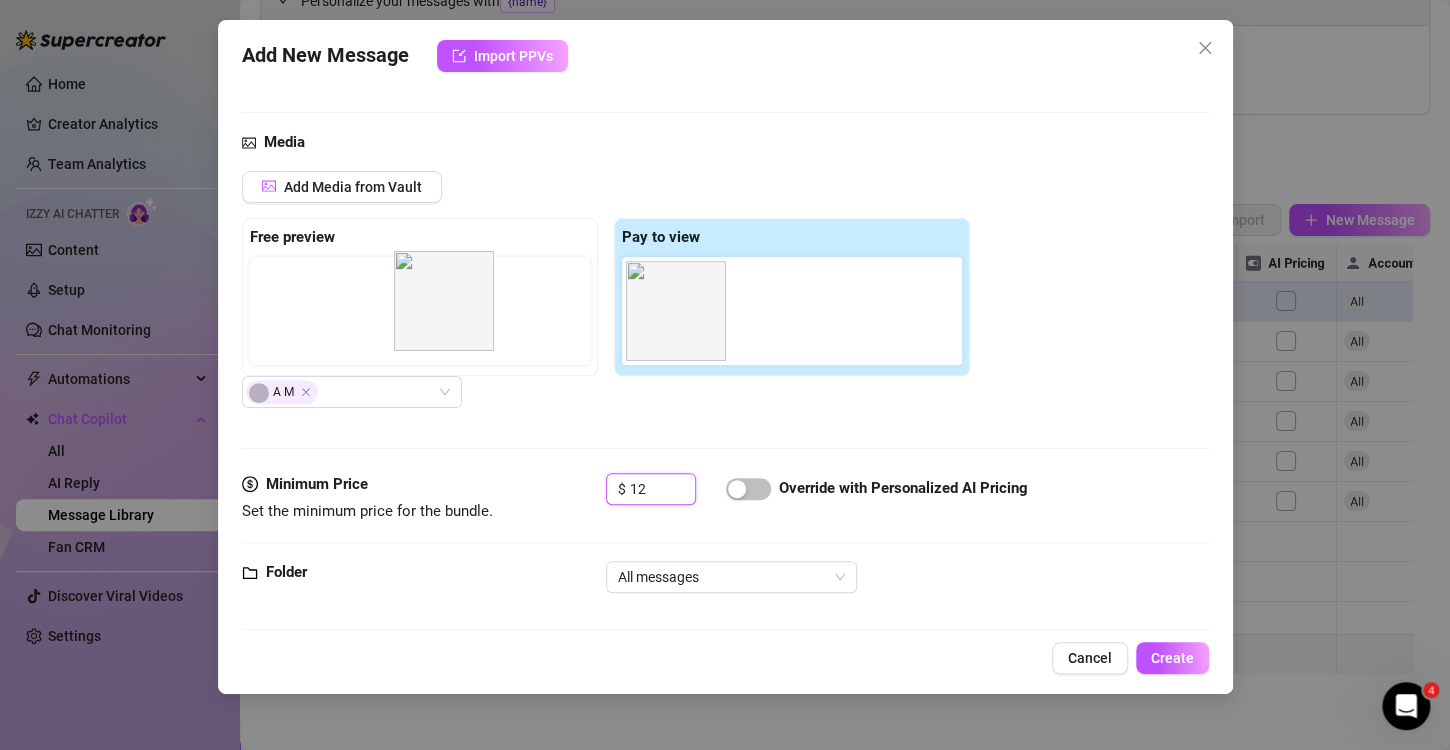 drag, startPoint x: 770, startPoint y: 316, endPoint x: 414, endPoint y: 309, distance: 356.06882 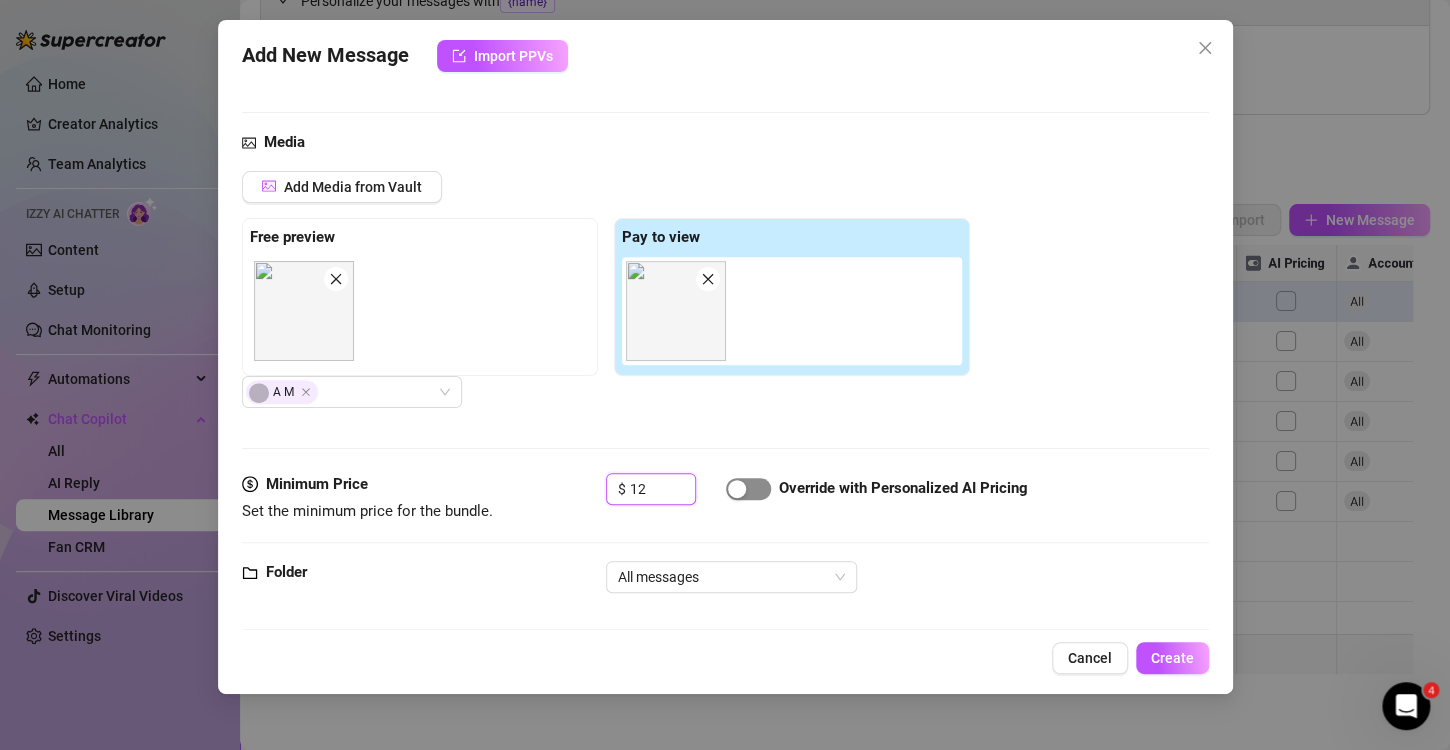 type on "12" 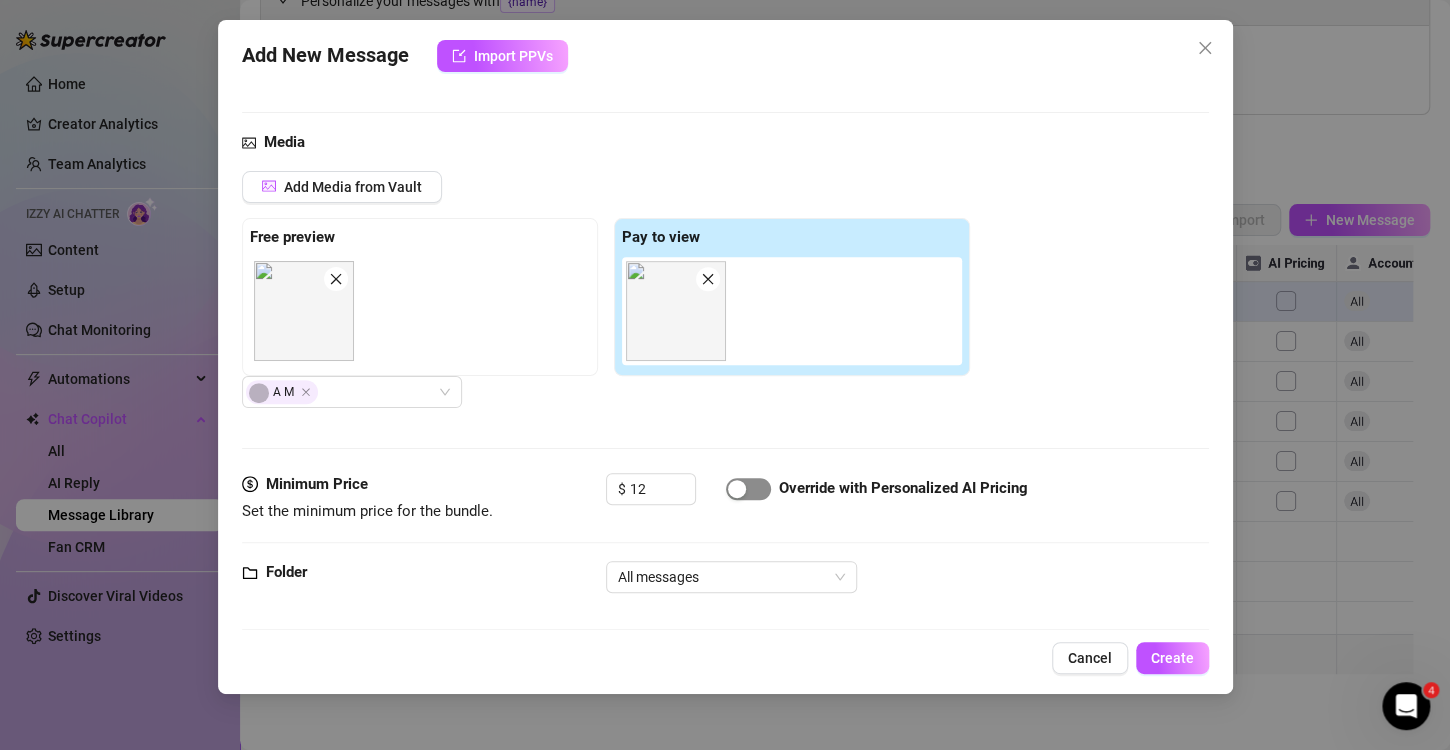 click at bounding box center [748, 489] 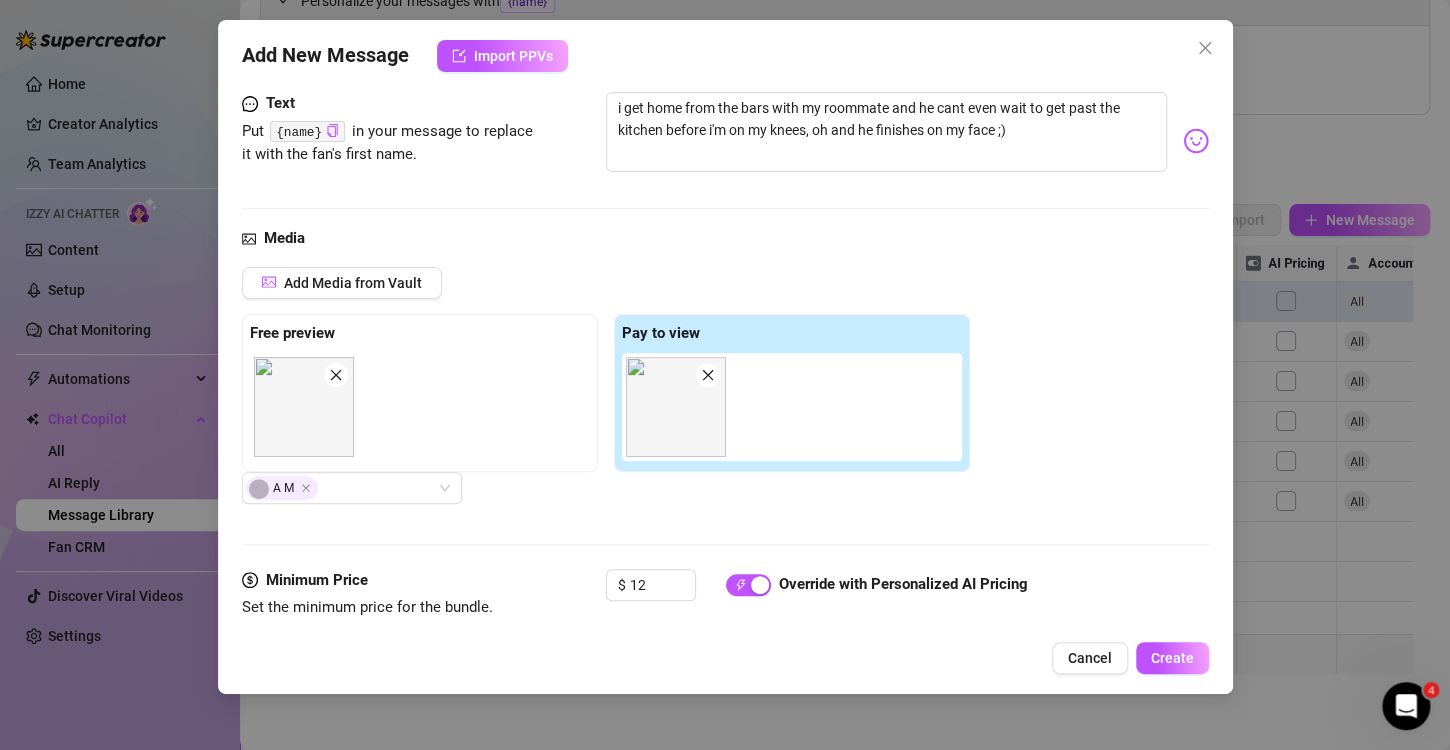 scroll, scrollTop: 0, scrollLeft: 0, axis: both 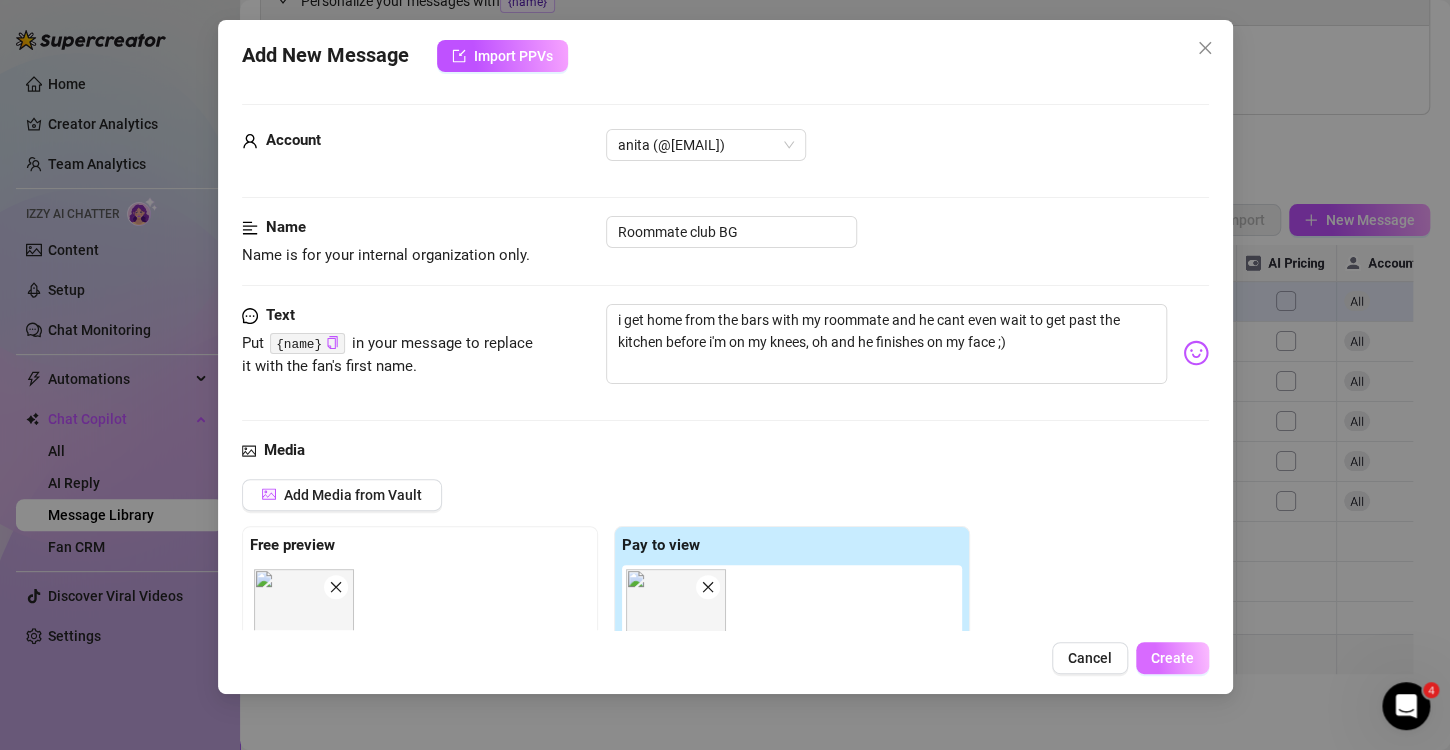 click on "Create" at bounding box center [1172, 658] 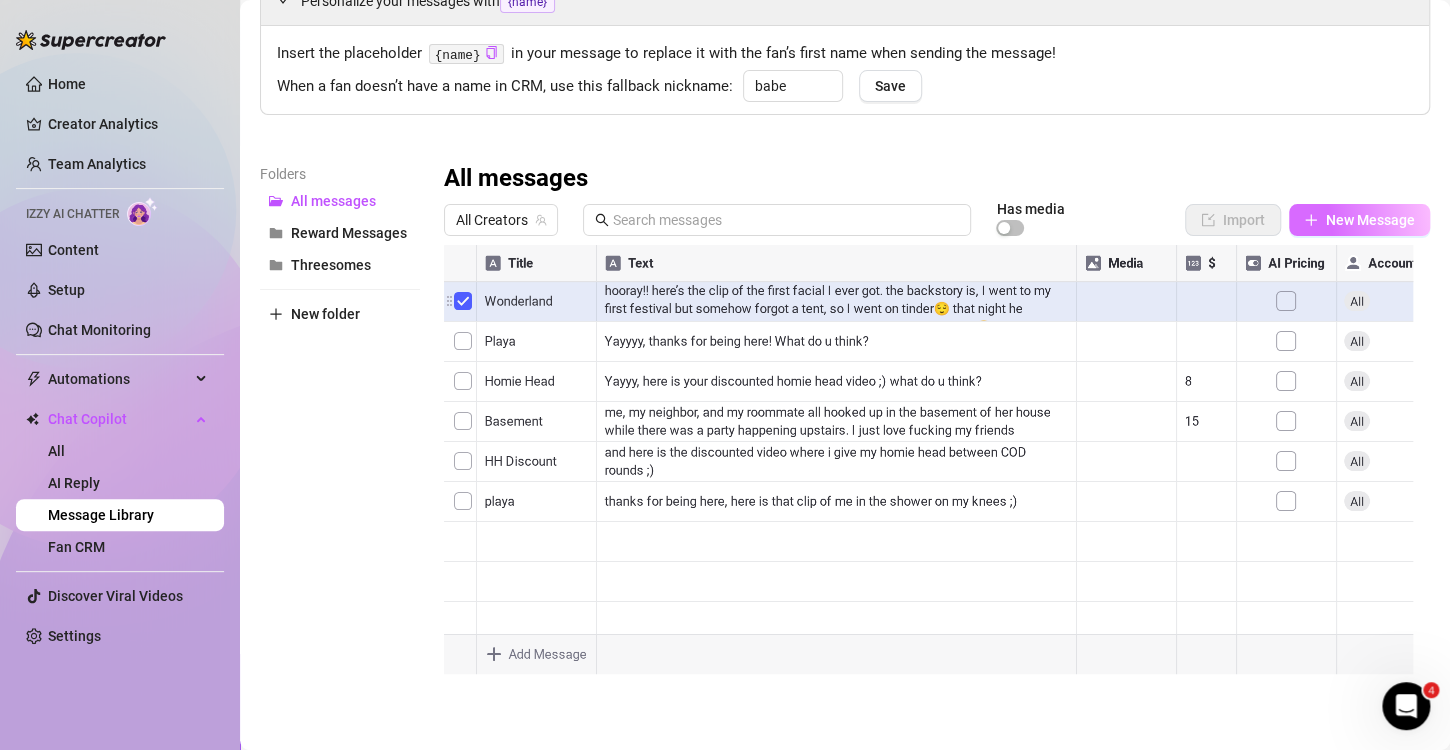 click on "New Message" at bounding box center [1359, 220] 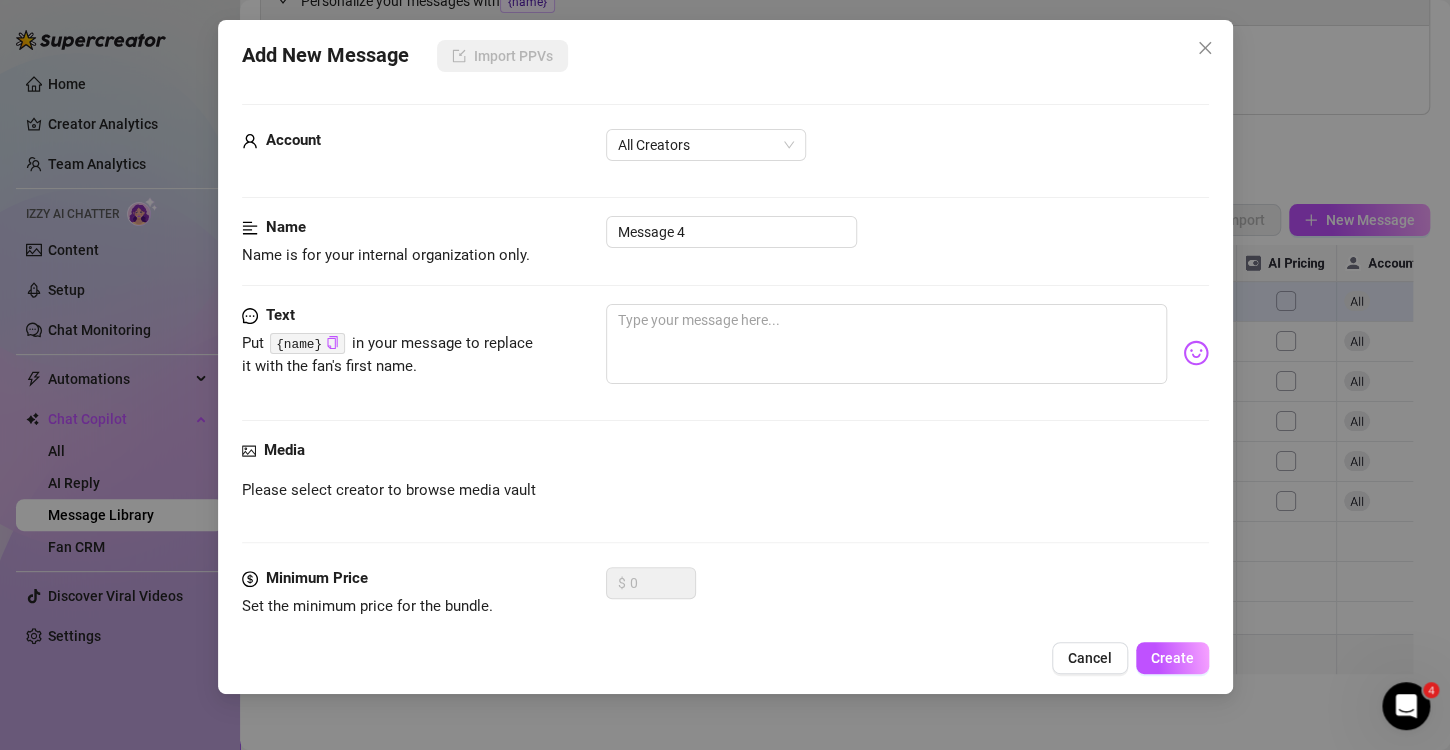 click on "Account All Creators" at bounding box center [725, 154] 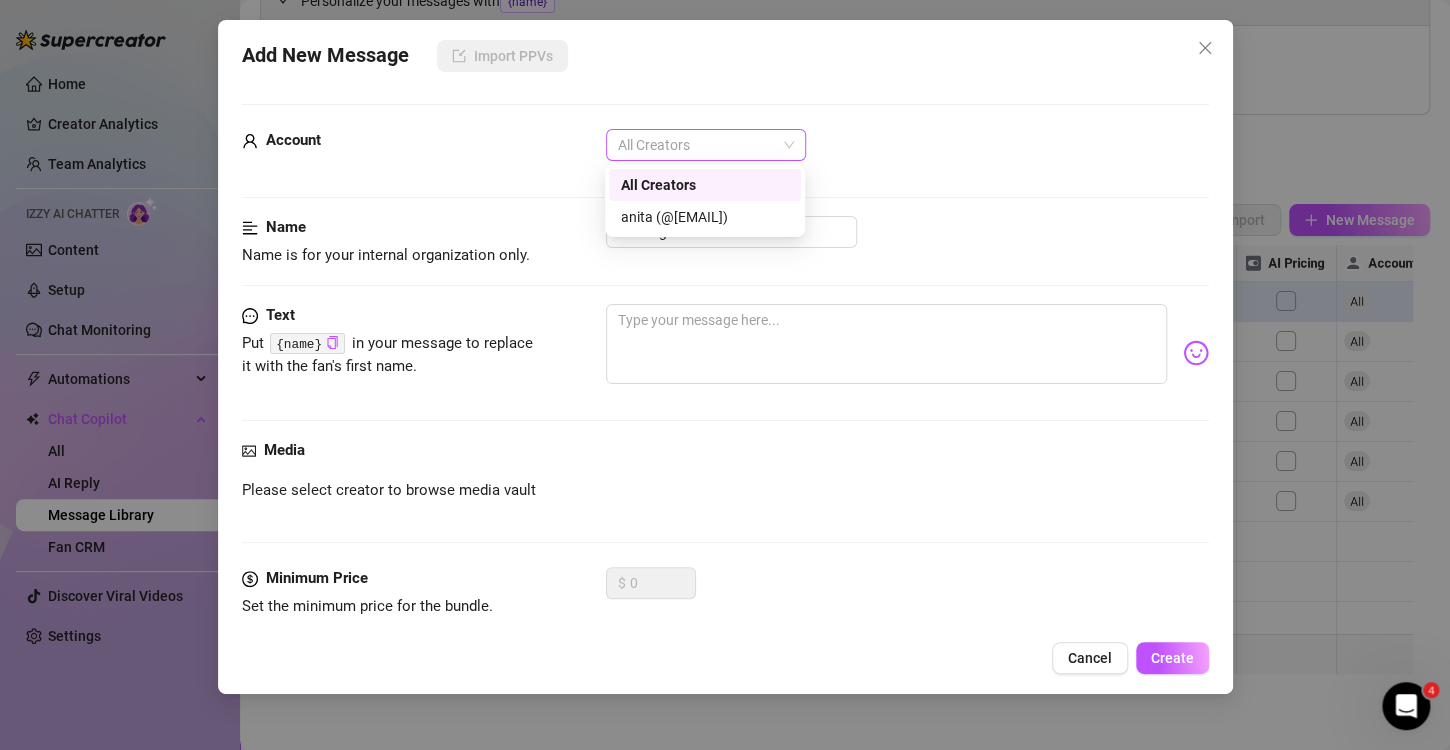 click on "All Creators" at bounding box center [706, 145] 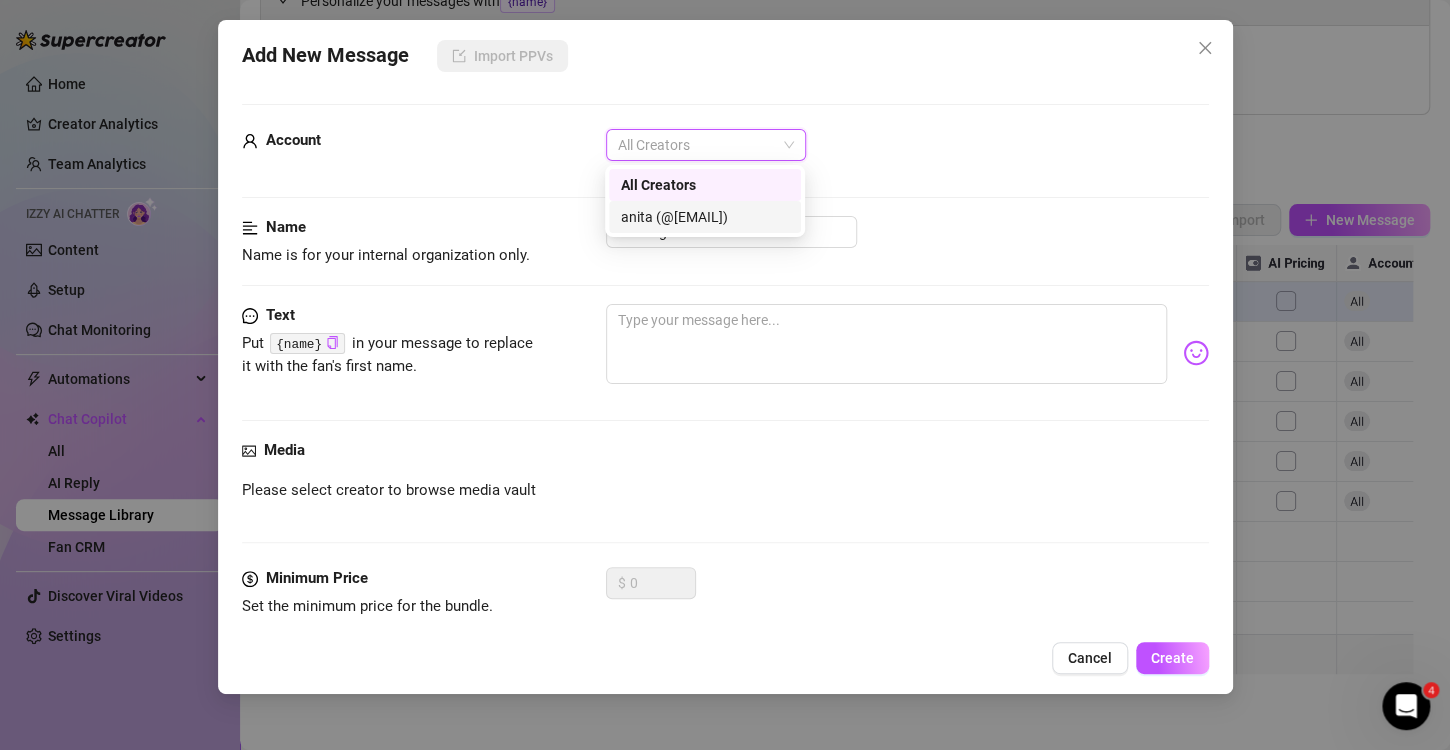 click on "anita (@[EMAIL])" at bounding box center [705, 217] 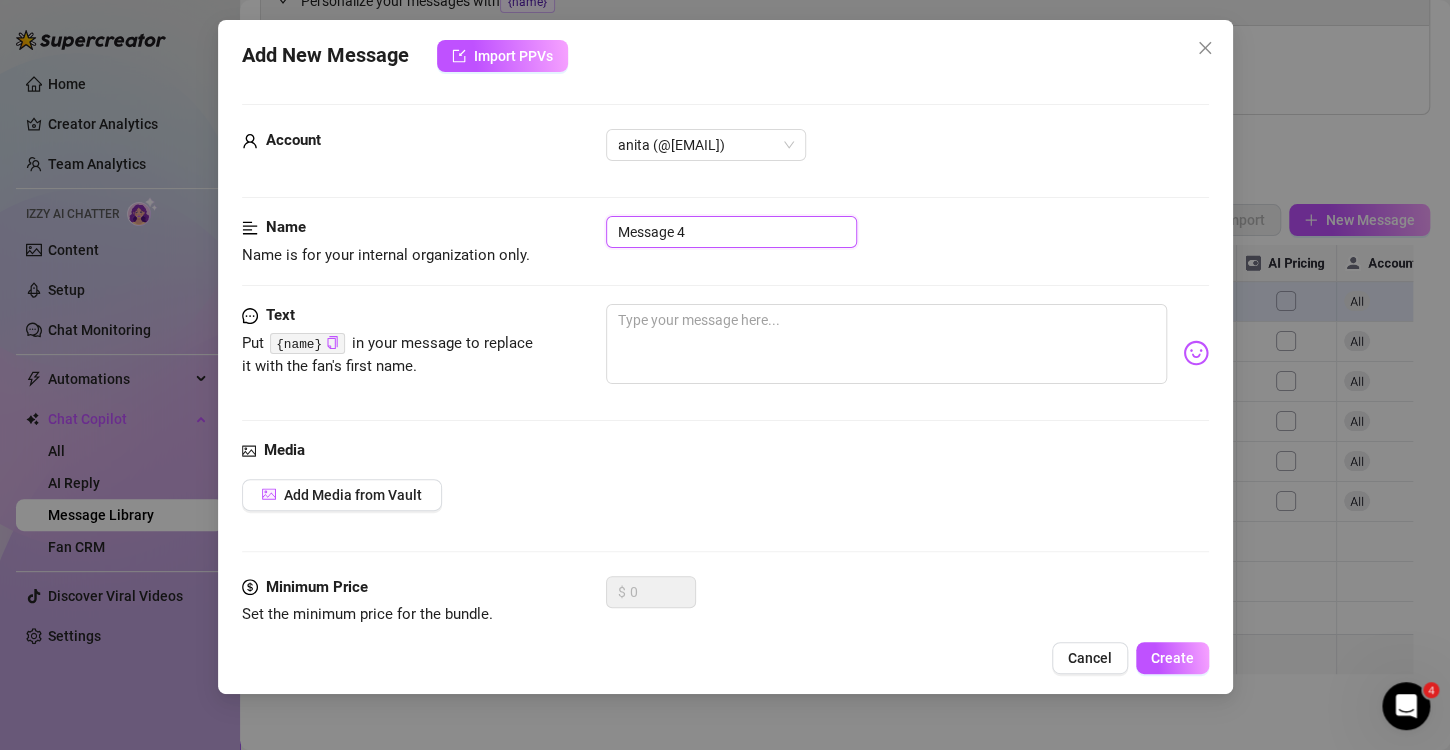 drag, startPoint x: 729, startPoint y: 235, endPoint x: 603, endPoint y: 223, distance: 126.57014 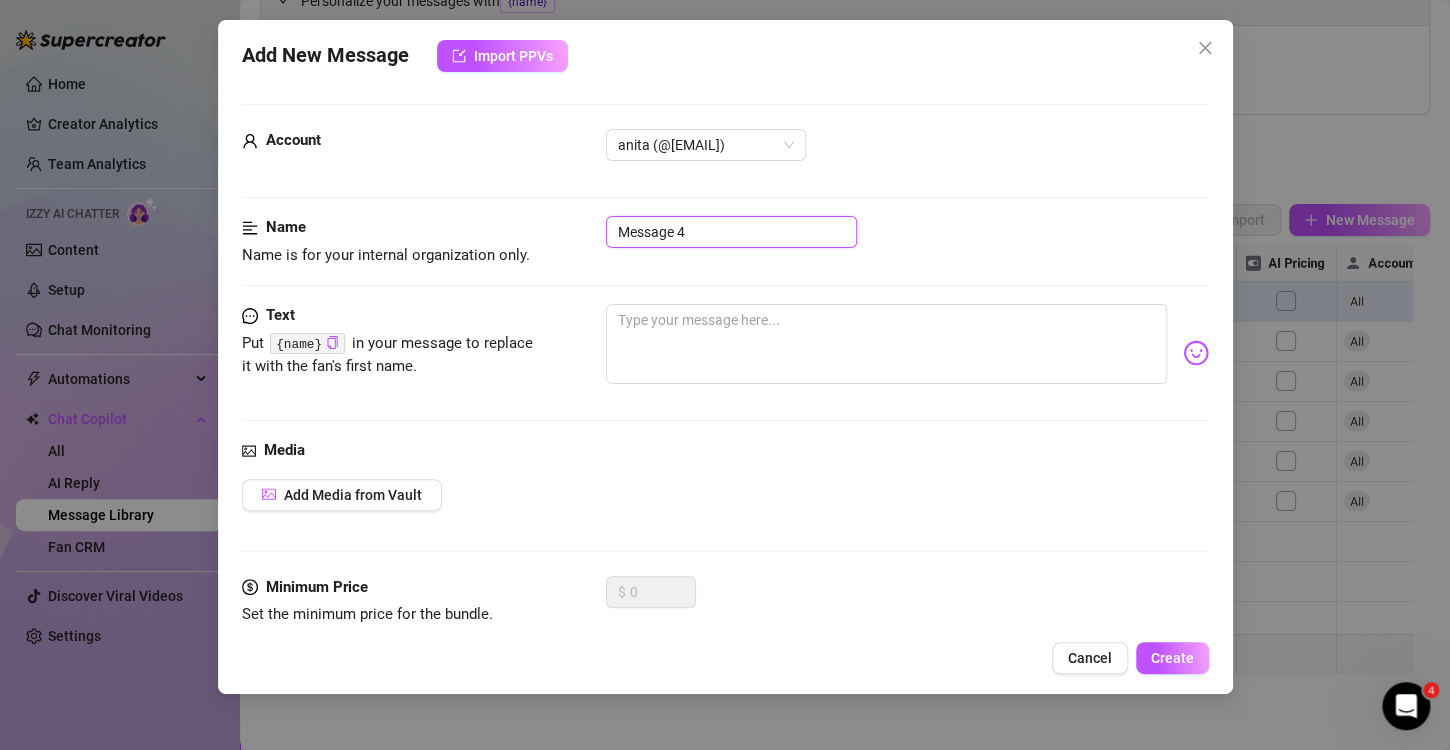 click on "Message 4" at bounding box center (731, 232) 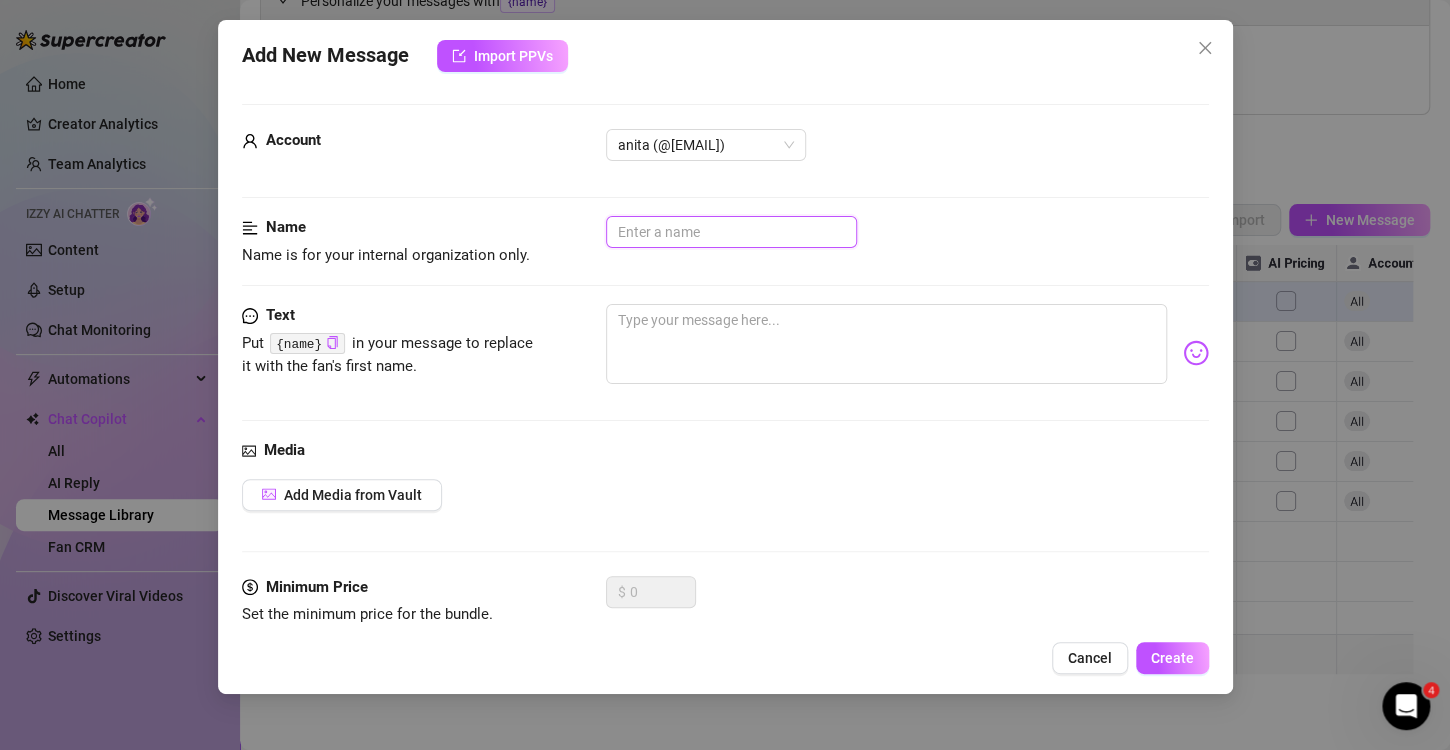 paste on "party bathroom bbc bj (longest bbc bj)" 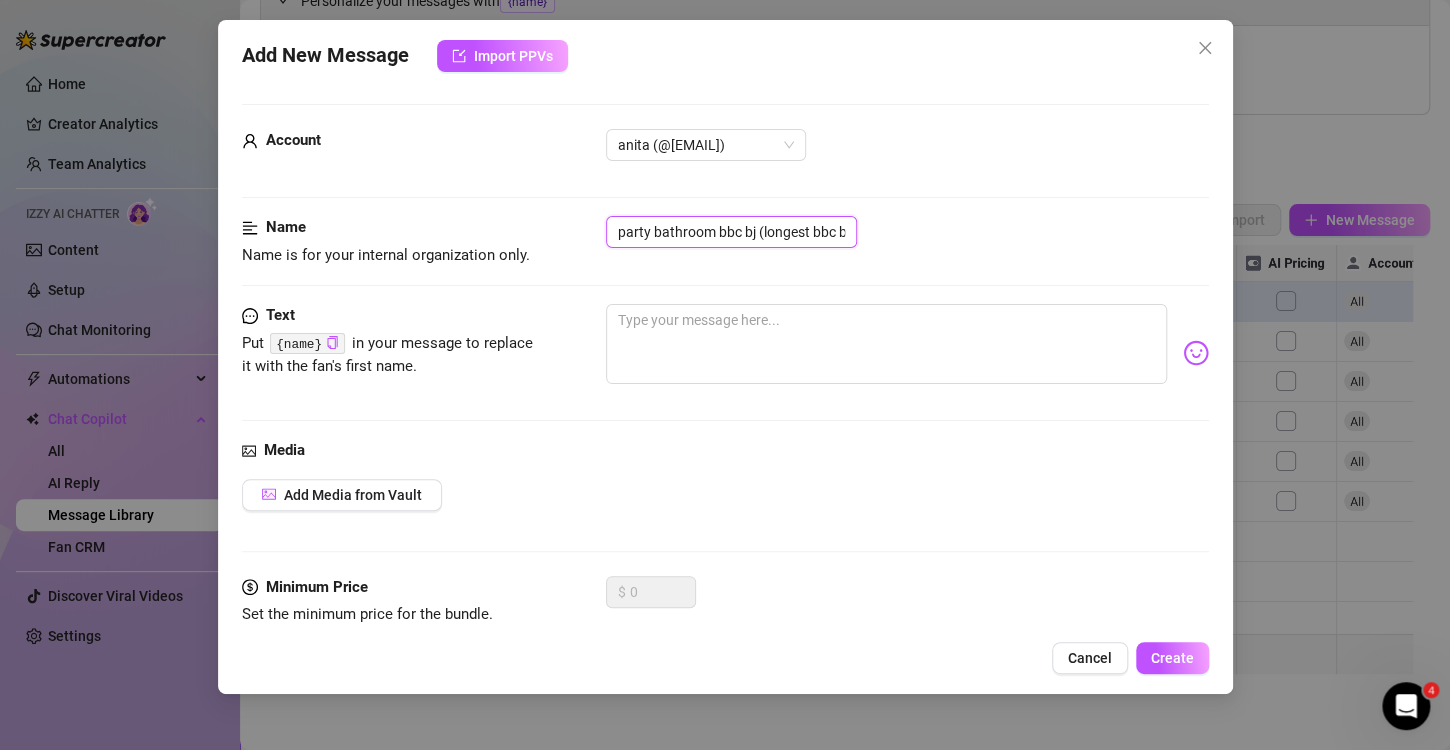 scroll, scrollTop: 0, scrollLeft: 9, axis: horizontal 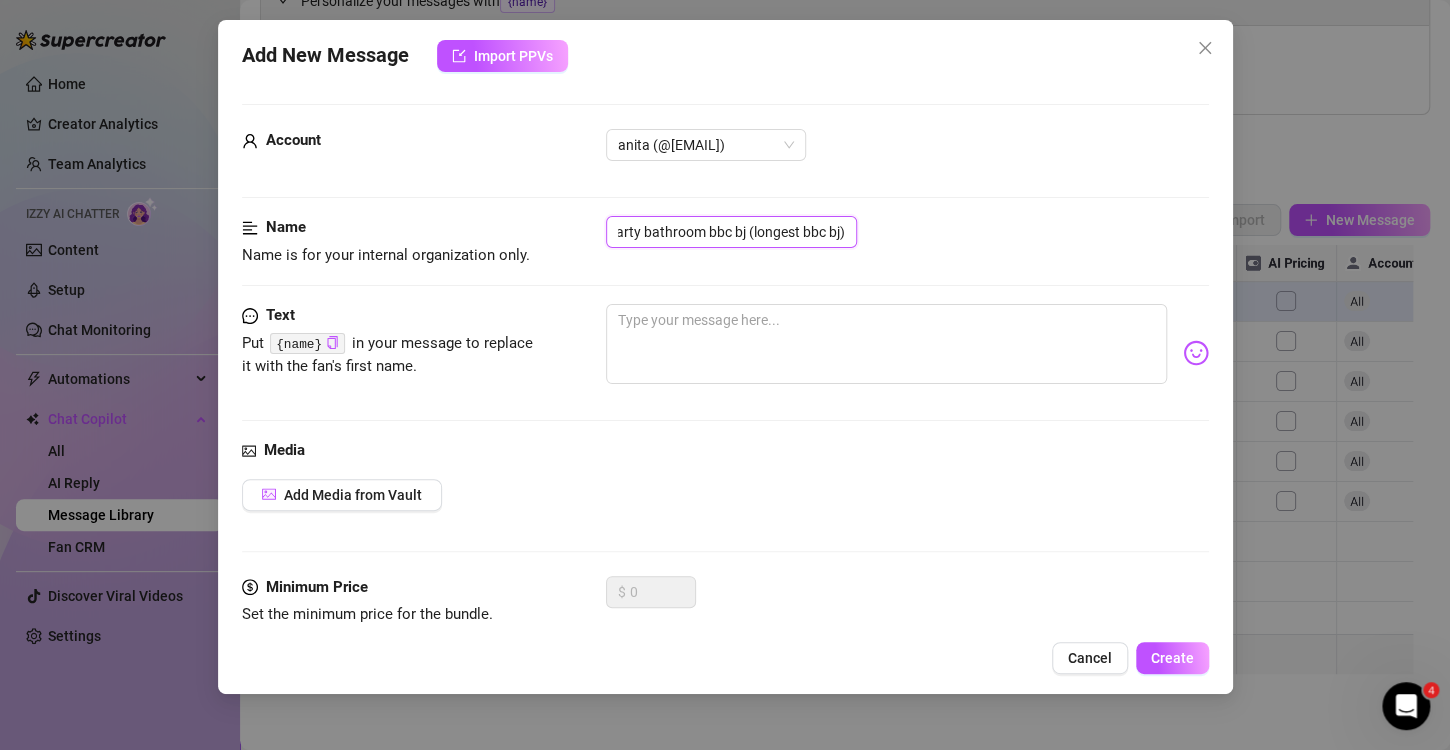 drag, startPoint x: 845, startPoint y: 233, endPoint x: 742, endPoint y: 232, distance: 103.00485 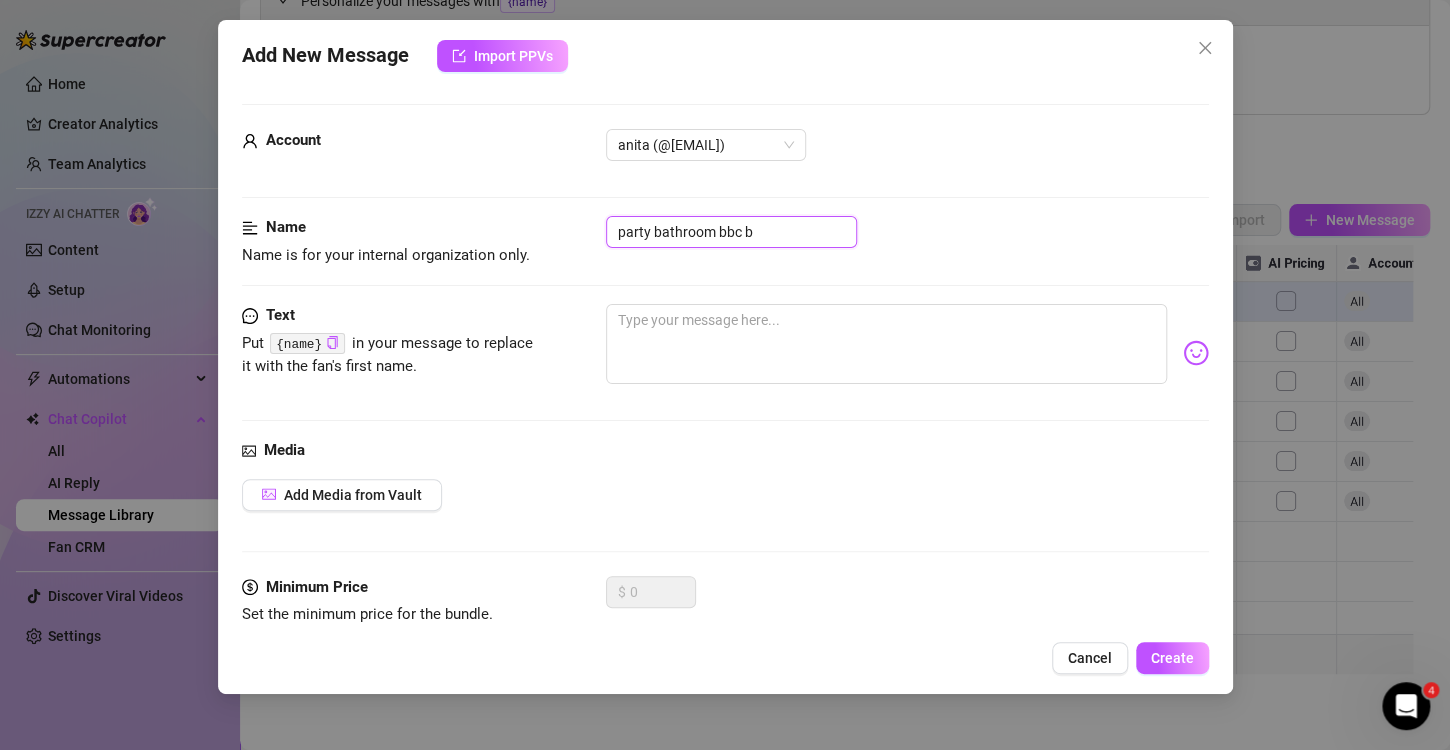 scroll, scrollTop: 0, scrollLeft: 0, axis: both 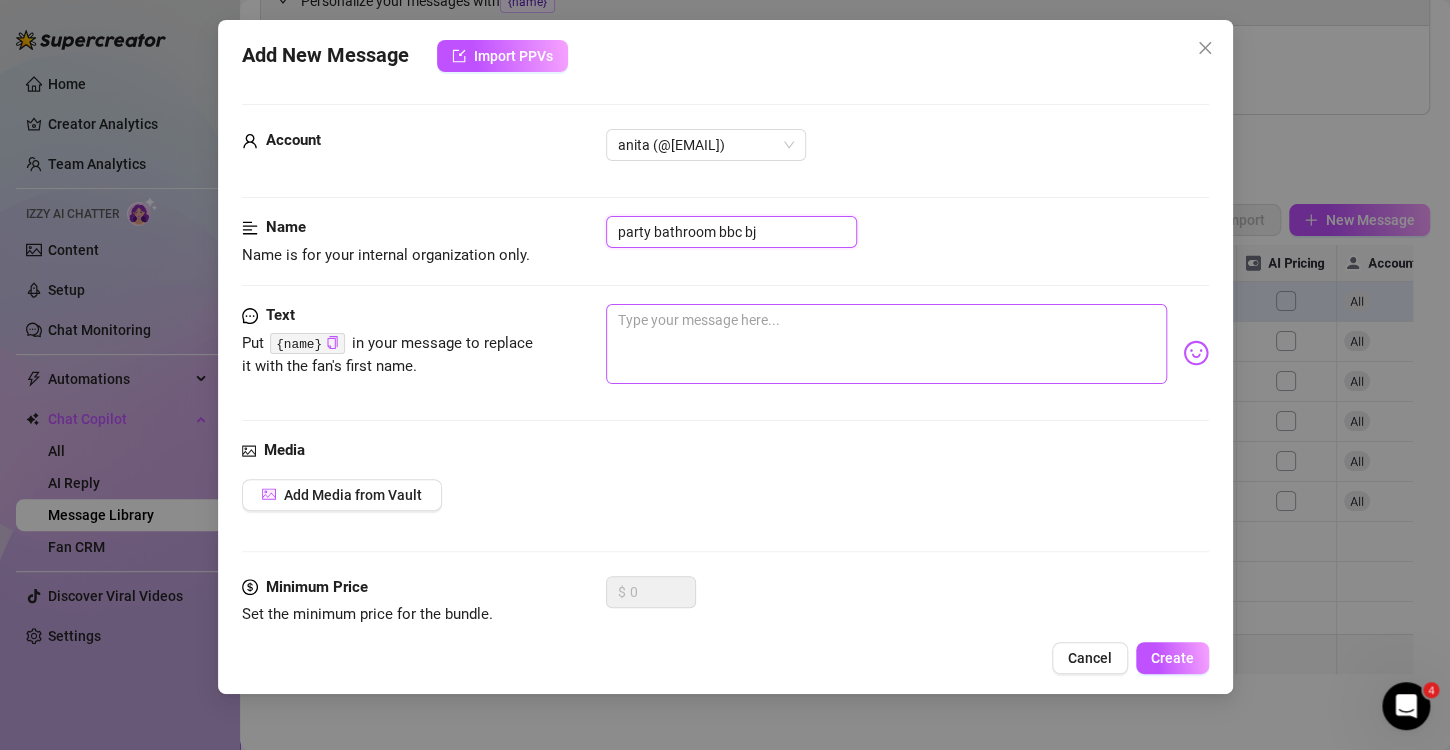 type on "party bathroom bbc bj" 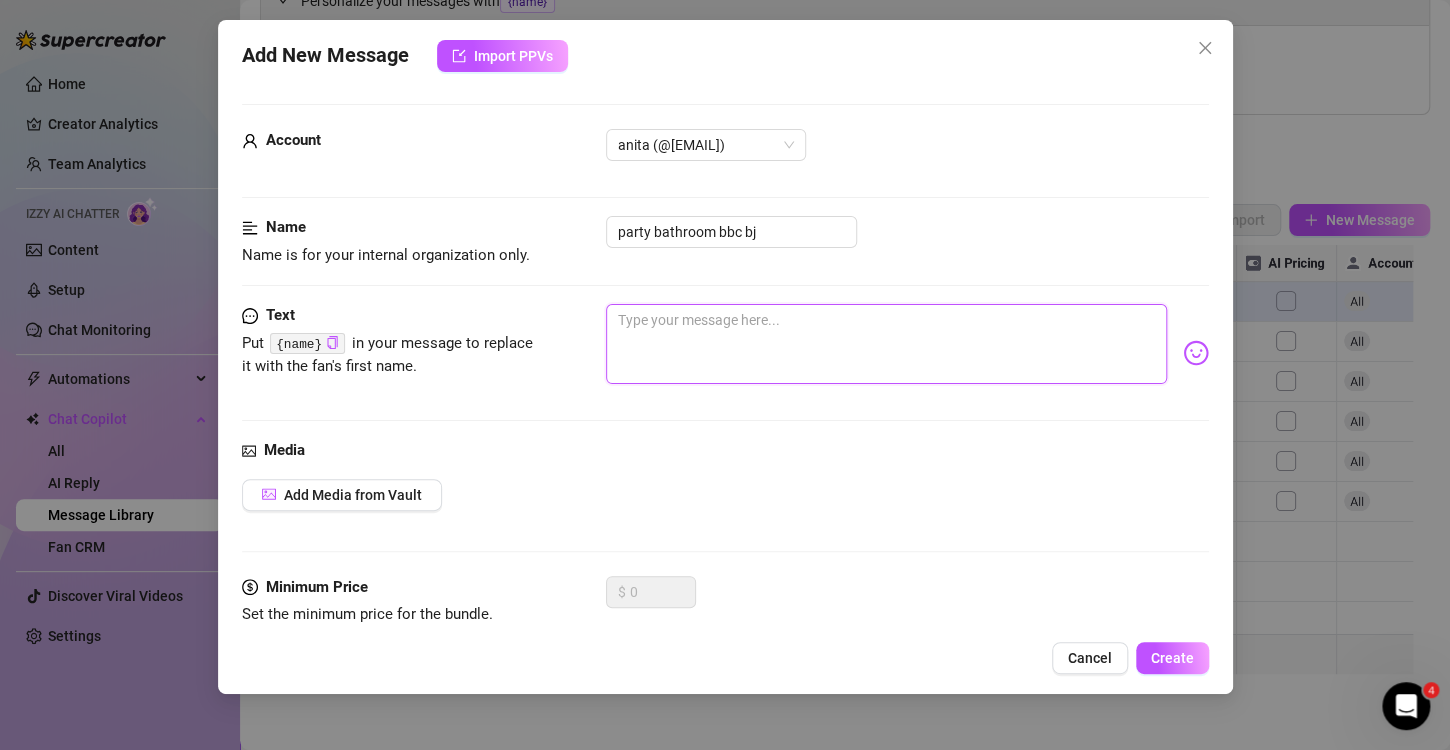 click at bounding box center (886, 344) 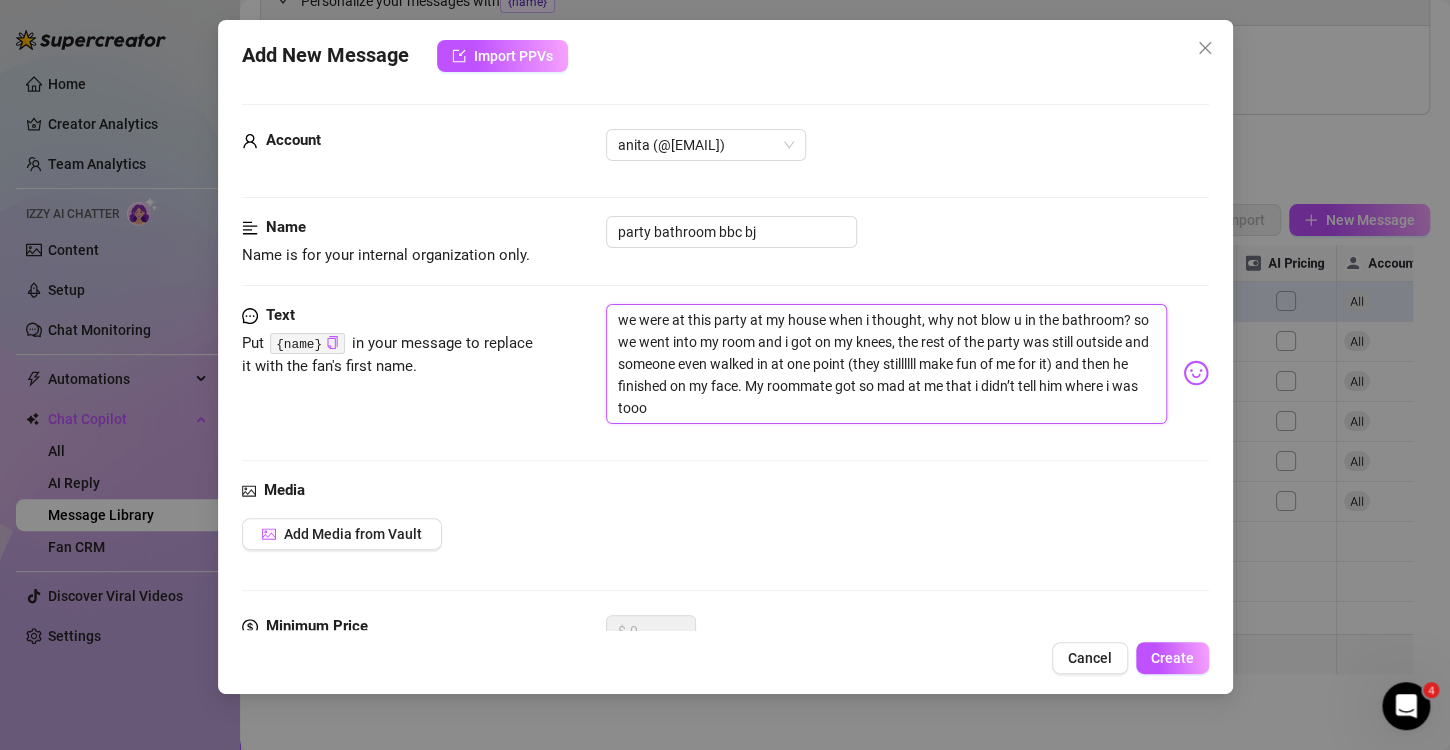 scroll, scrollTop: 0, scrollLeft: 0, axis: both 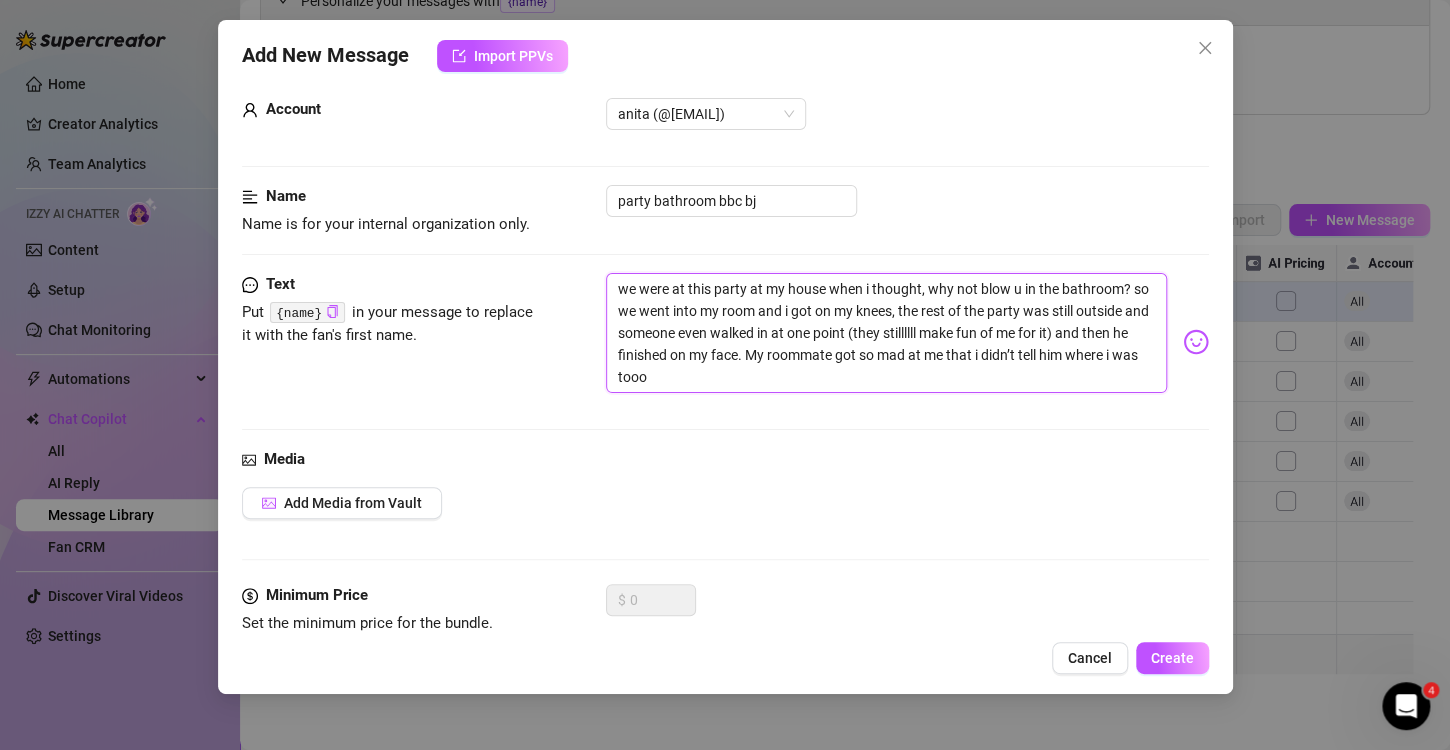 click on "we were at this party at my house when i thought, why not blow u in the bathroom? so we went into my room and i got on my knees, the rest of the party was still outside and someone even walked in at one point (they stillllll make fun of me for it) and then he finished on my face. My roommate got so mad at me that i didn’t tell him where i was tooo" at bounding box center [886, 333] 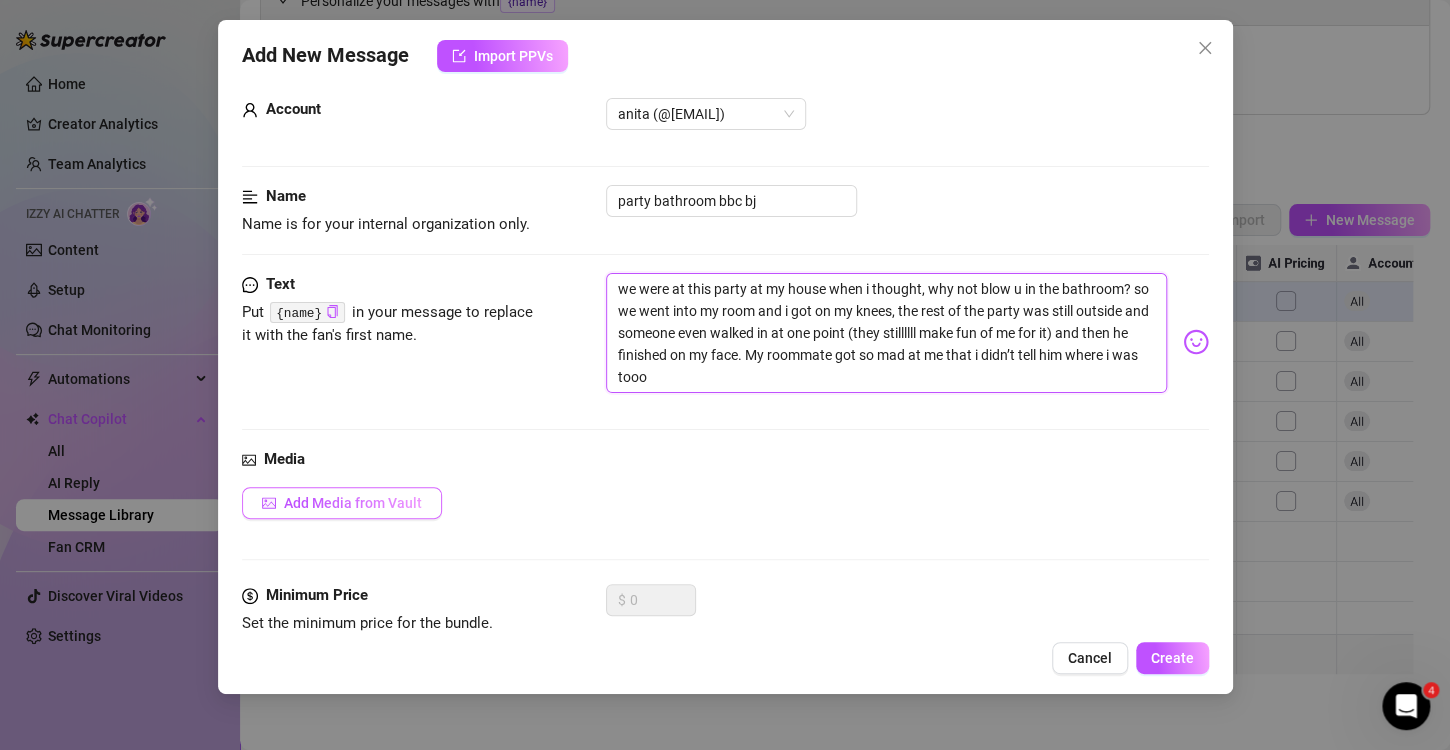 type on "we were at this party at my house when i thought, why not blow u in the bathroom? so we went into my room and i got on my knees, the rest of the party was still outside and someone even walked in at one point (they stillllll make fun of me for it) and then he finished on my face. My roommate got so mad at me that i didn’t tell him where i was tooo" 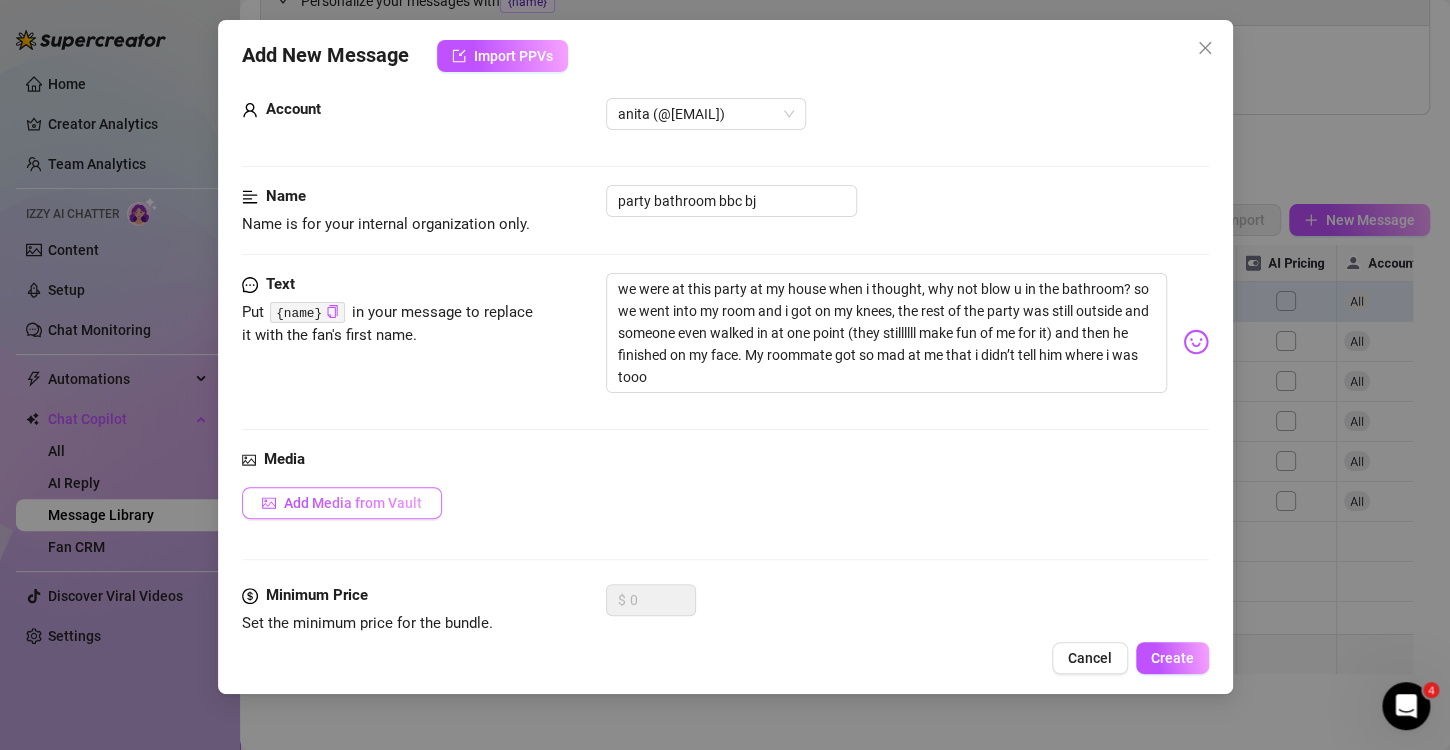 click on "Add Media from Vault" at bounding box center [353, 503] 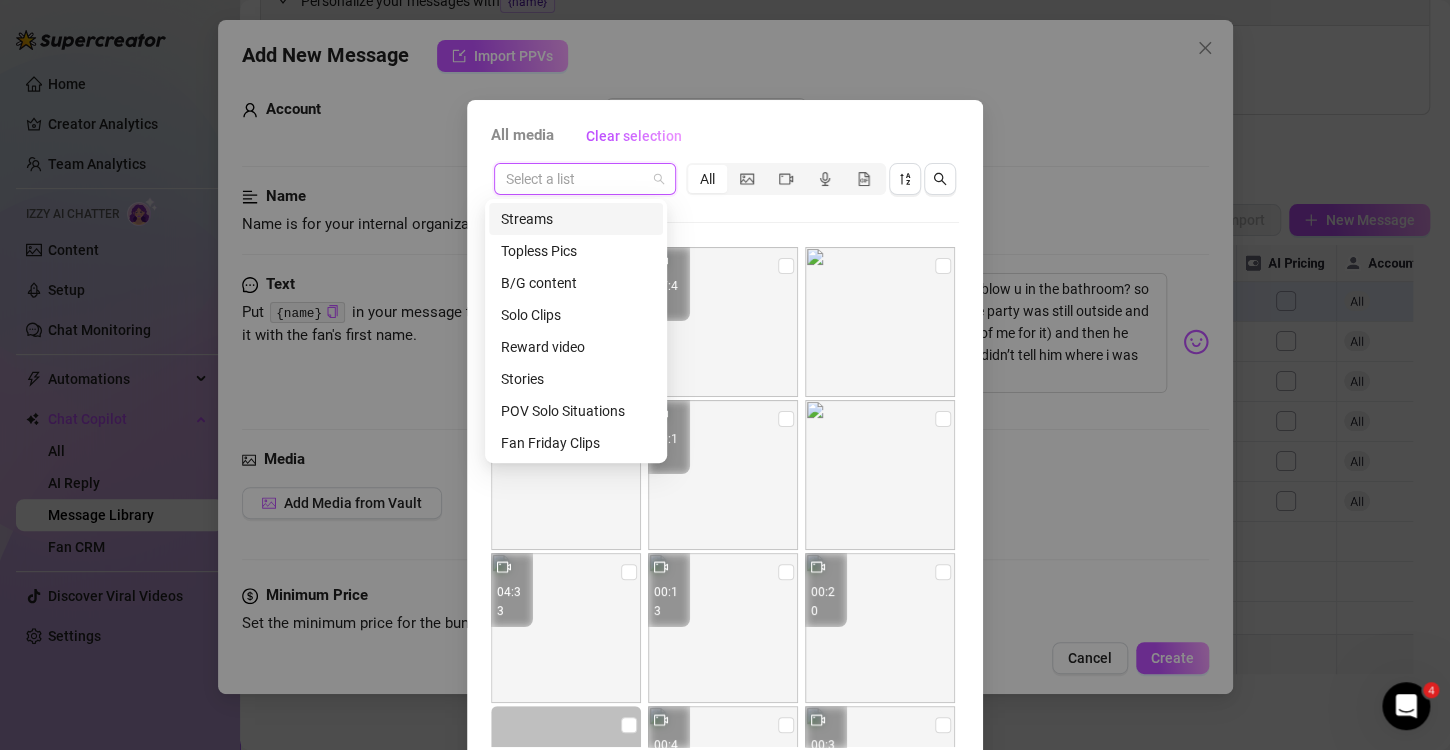 click at bounding box center (576, 179) 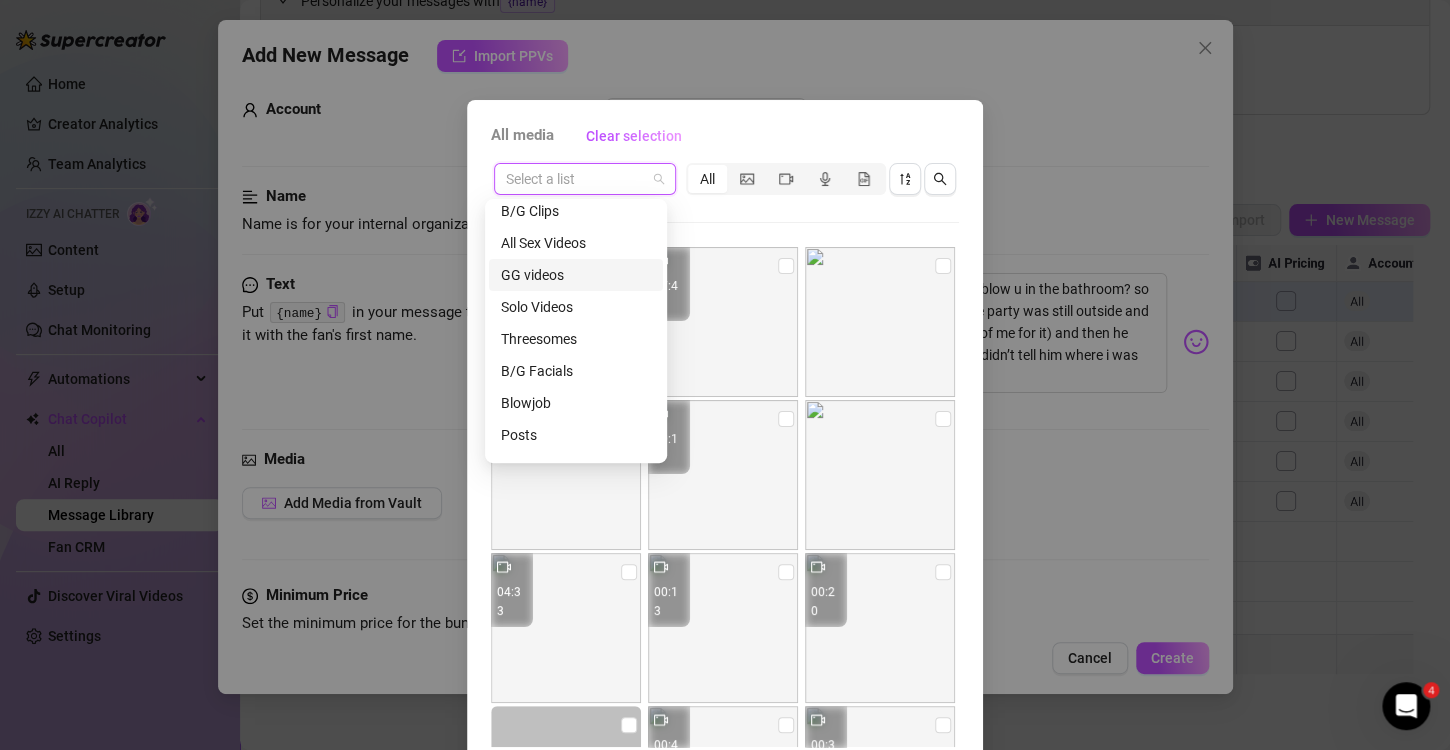 scroll, scrollTop: 288, scrollLeft: 0, axis: vertical 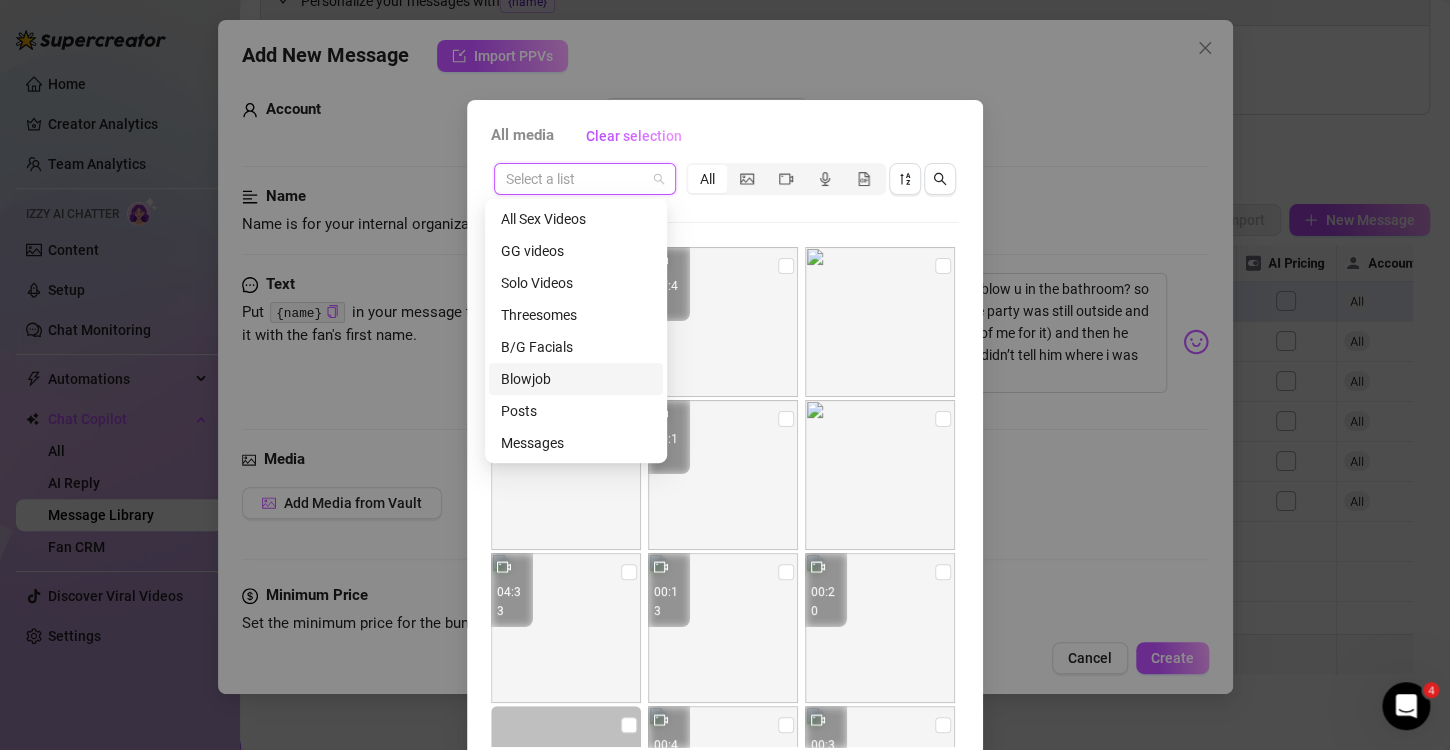 click on "Blowjob" at bounding box center (576, 379) 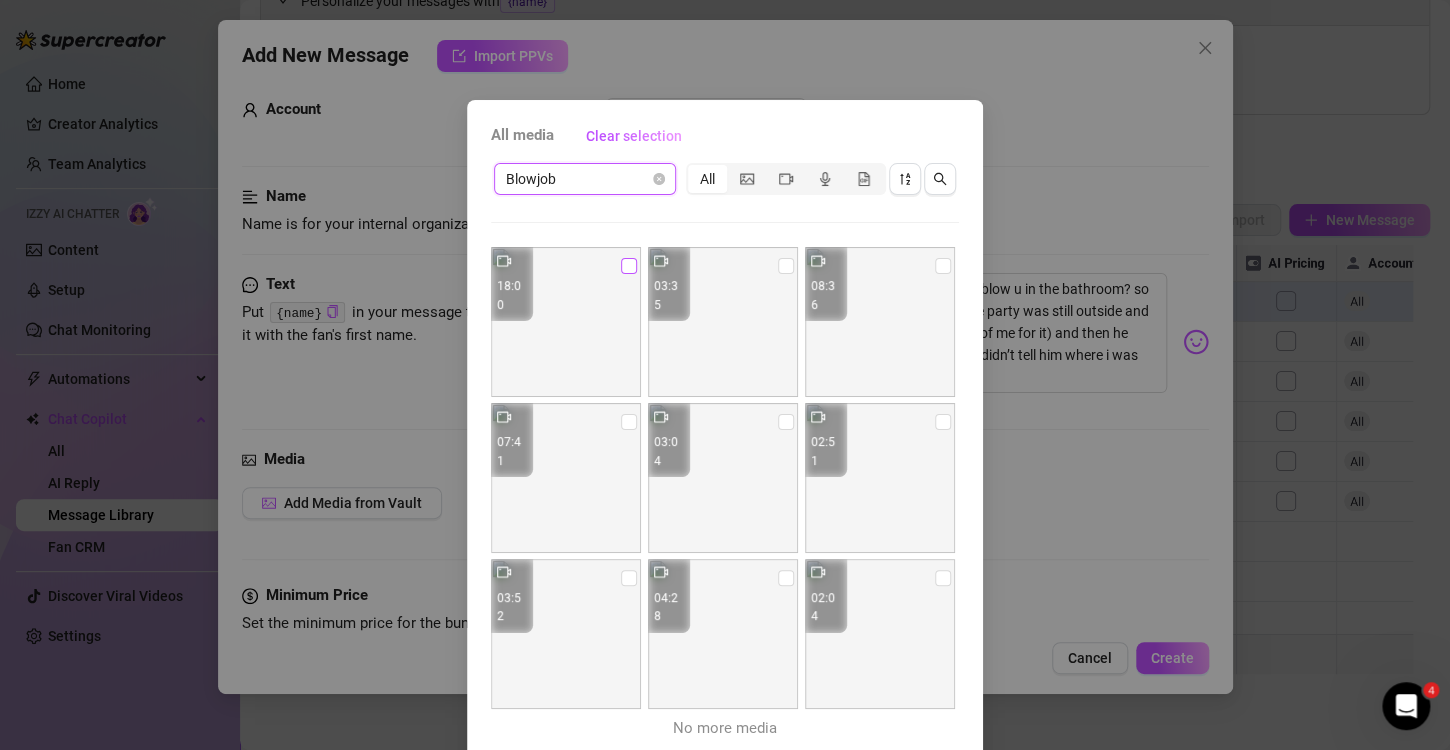 click at bounding box center (629, 266) 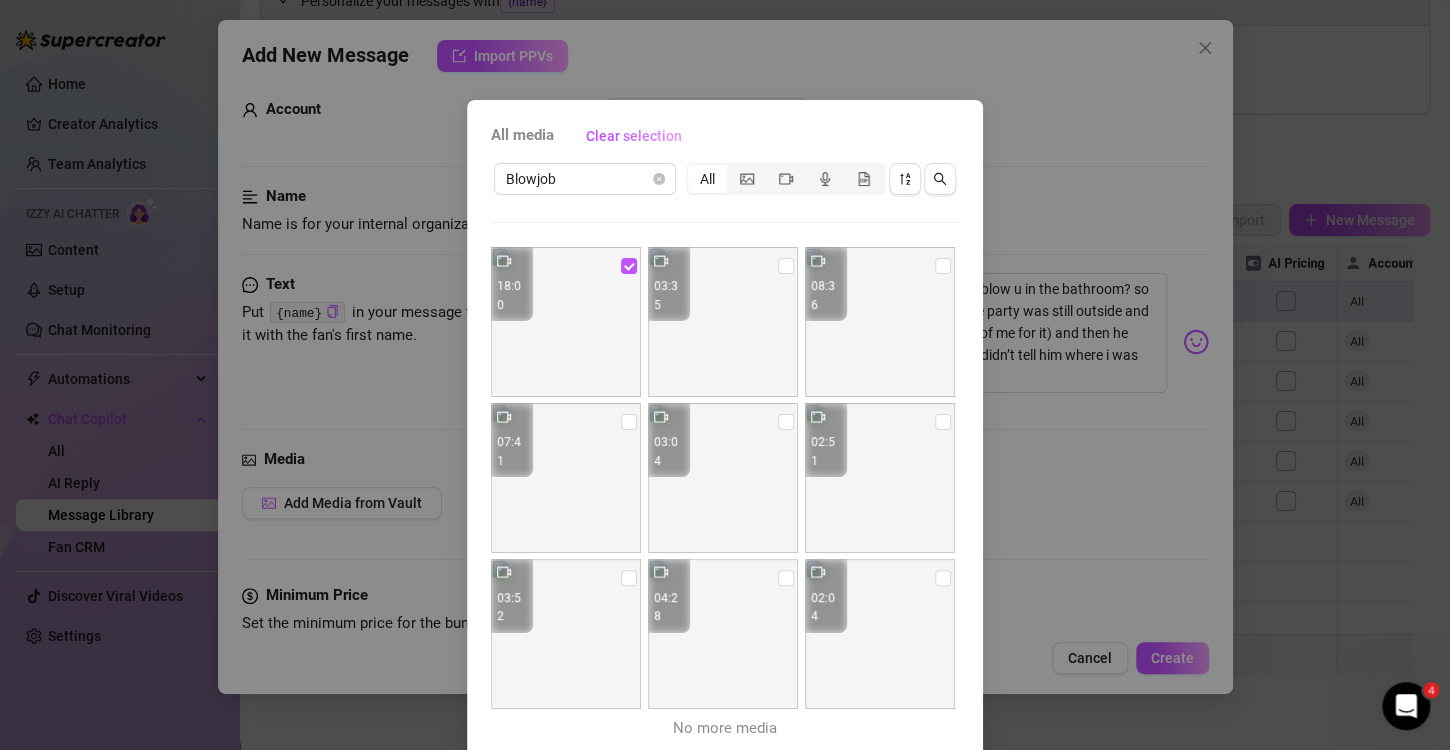 scroll, scrollTop: 84, scrollLeft: 0, axis: vertical 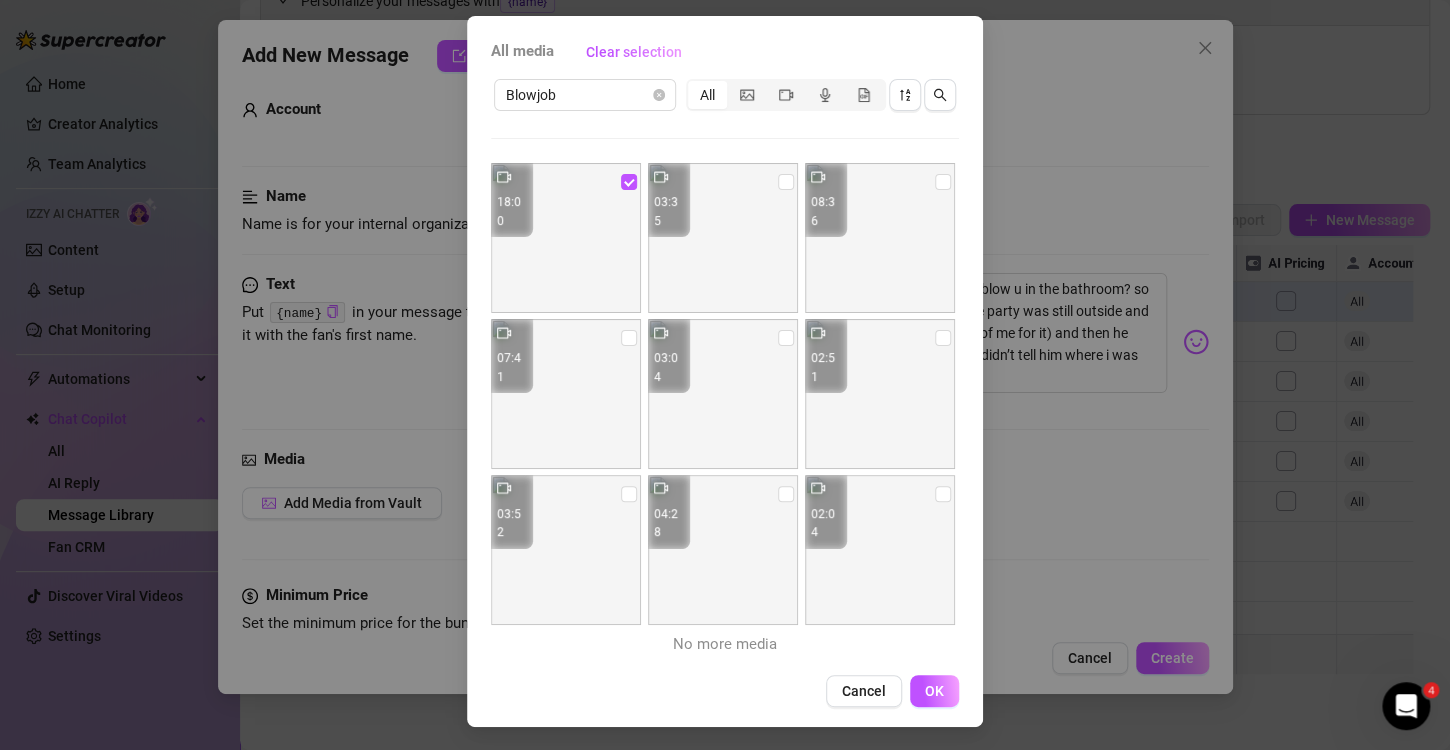 click on "All media Clear selection Blowjob All 18:00 03:35 08:36 07:41 03:04 02:51 03:52 04:28 02:04 No more media Cancel OK" at bounding box center [725, 371] 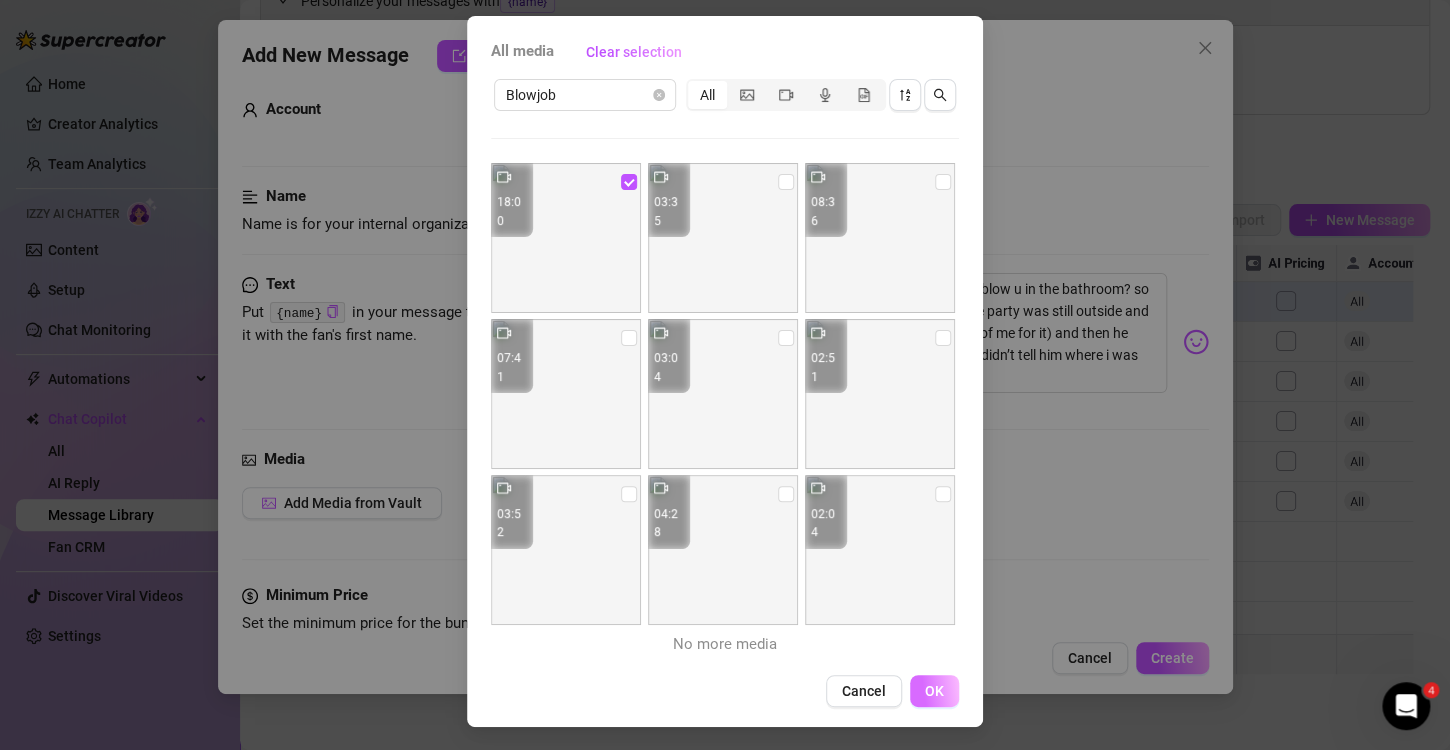 click on "OK" at bounding box center [934, 691] 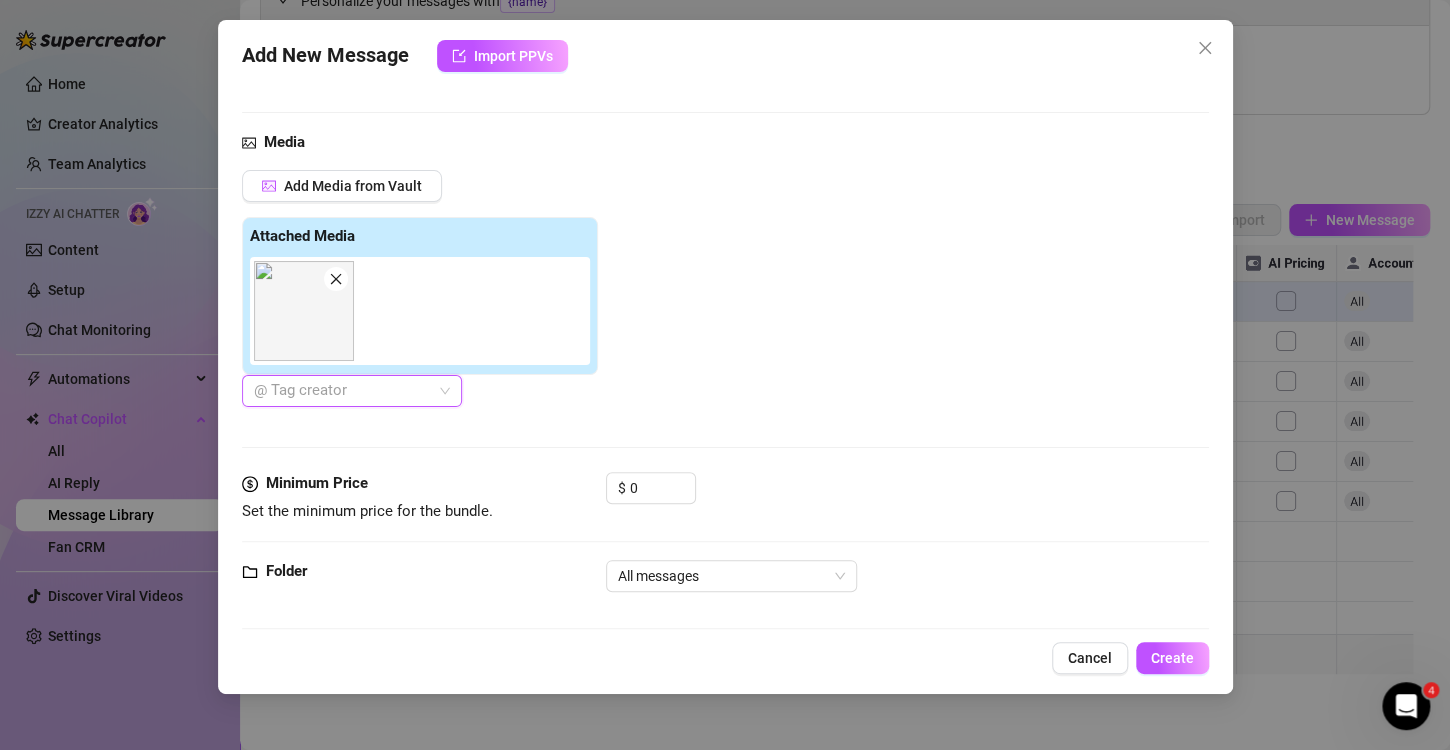 click at bounding box center [341, 391] 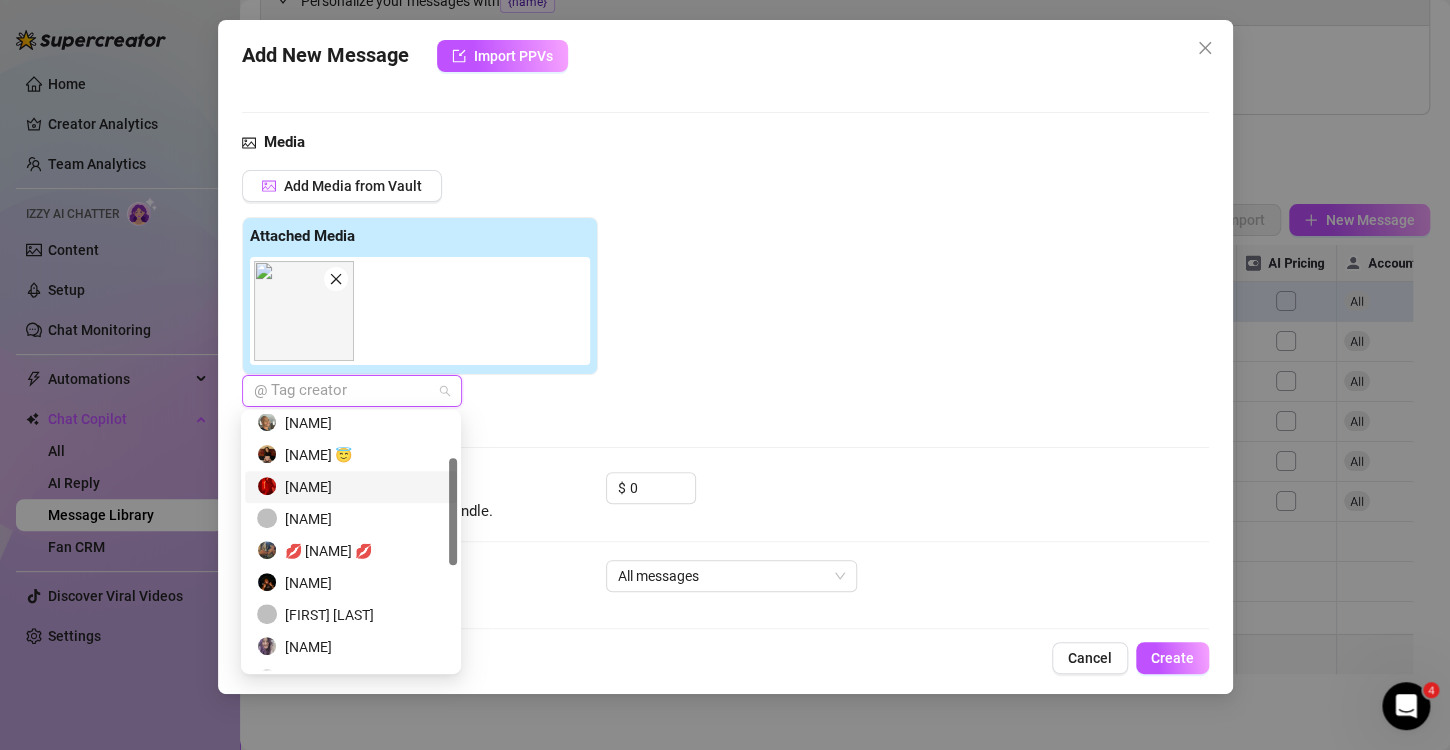 scroll, scrollTop: 104, scrollLeft: 0, axis: vertical 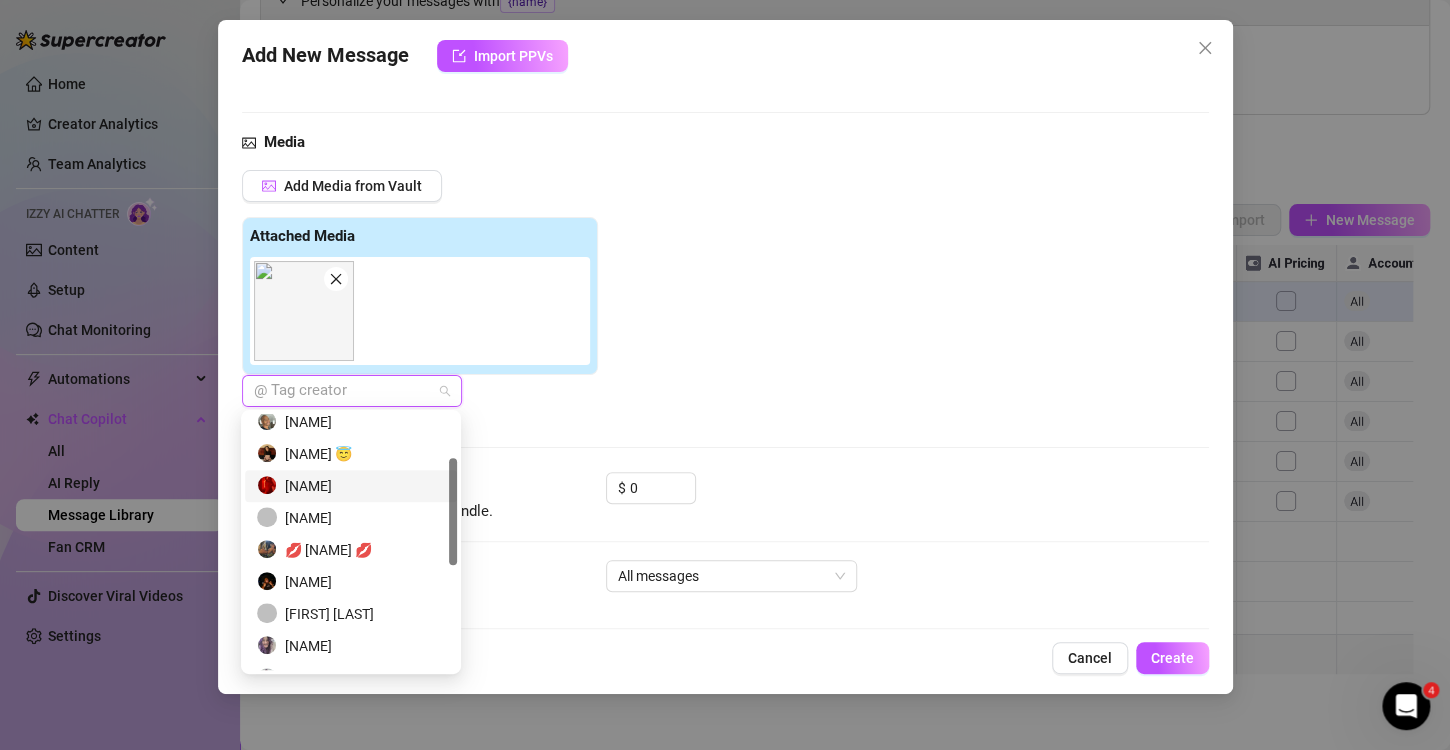 click on "[NAME]" at bounding box center [351, 582] 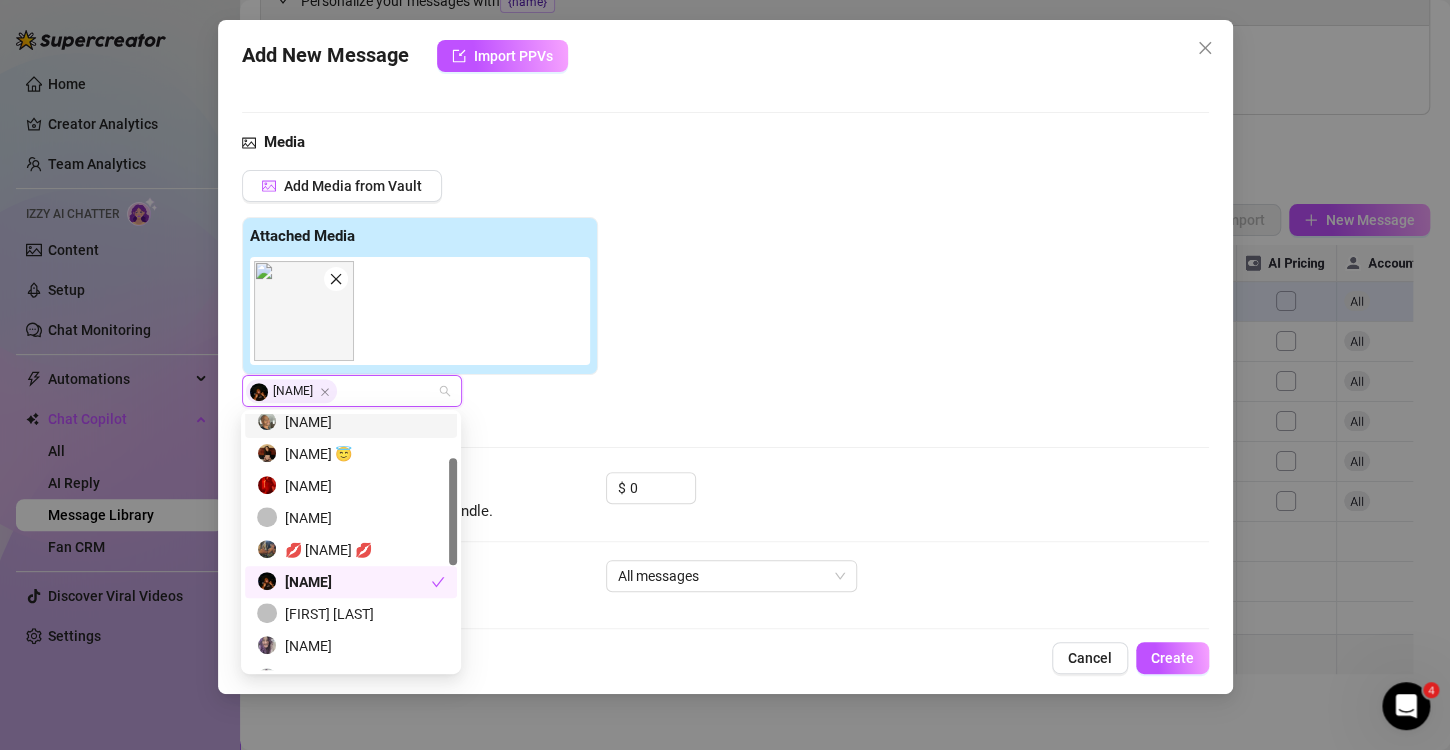 click at bounding box center (424, 311) 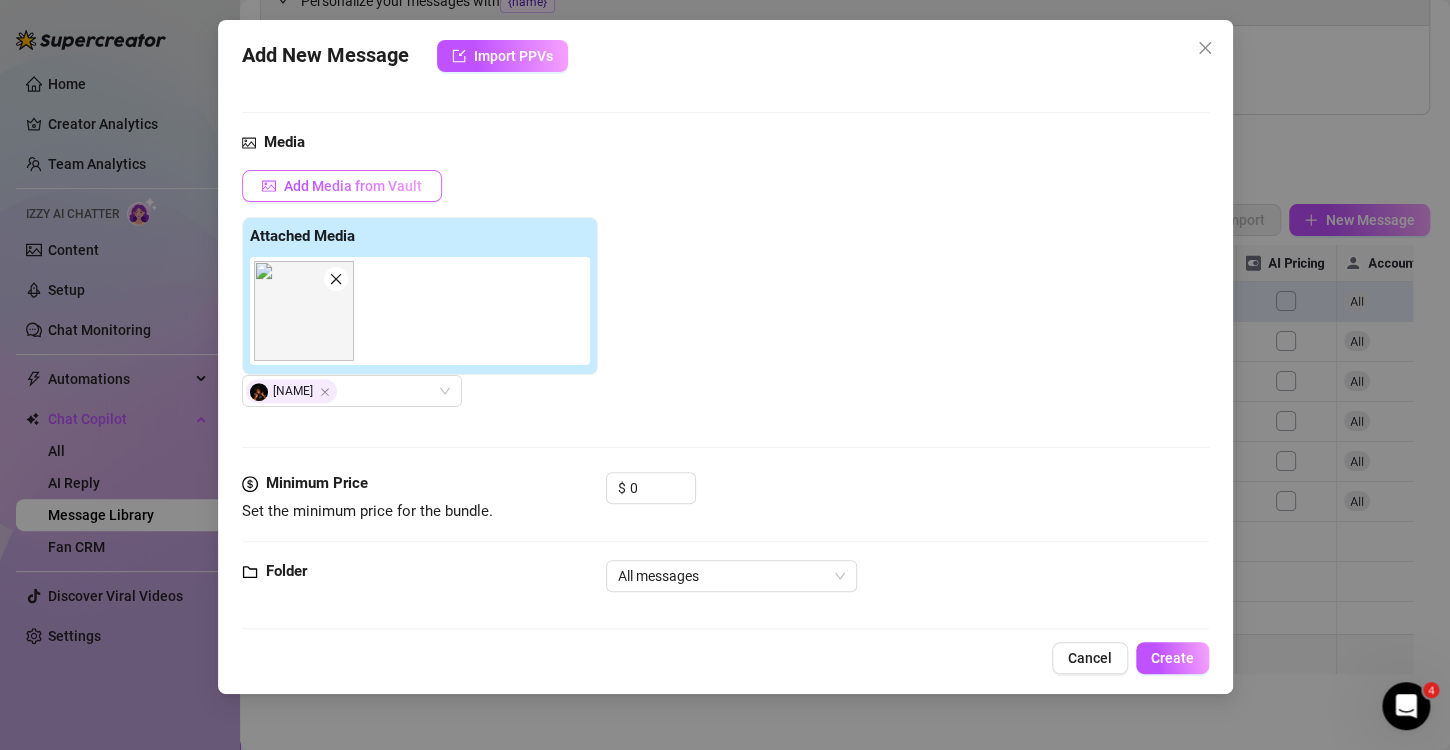 click on "Add Media from Vault" at bounding box center (342, 186) 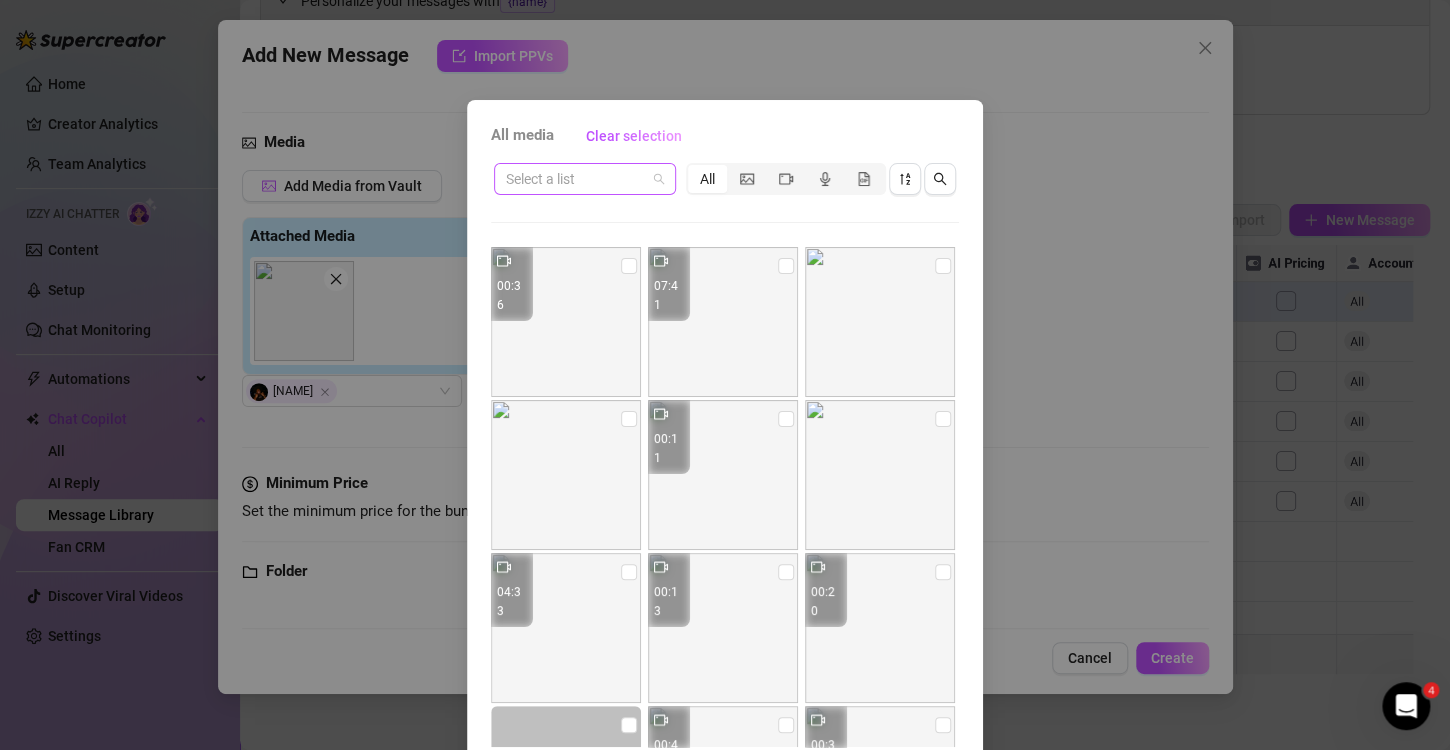 click on "Select a list" at bounding box center [585, 179] 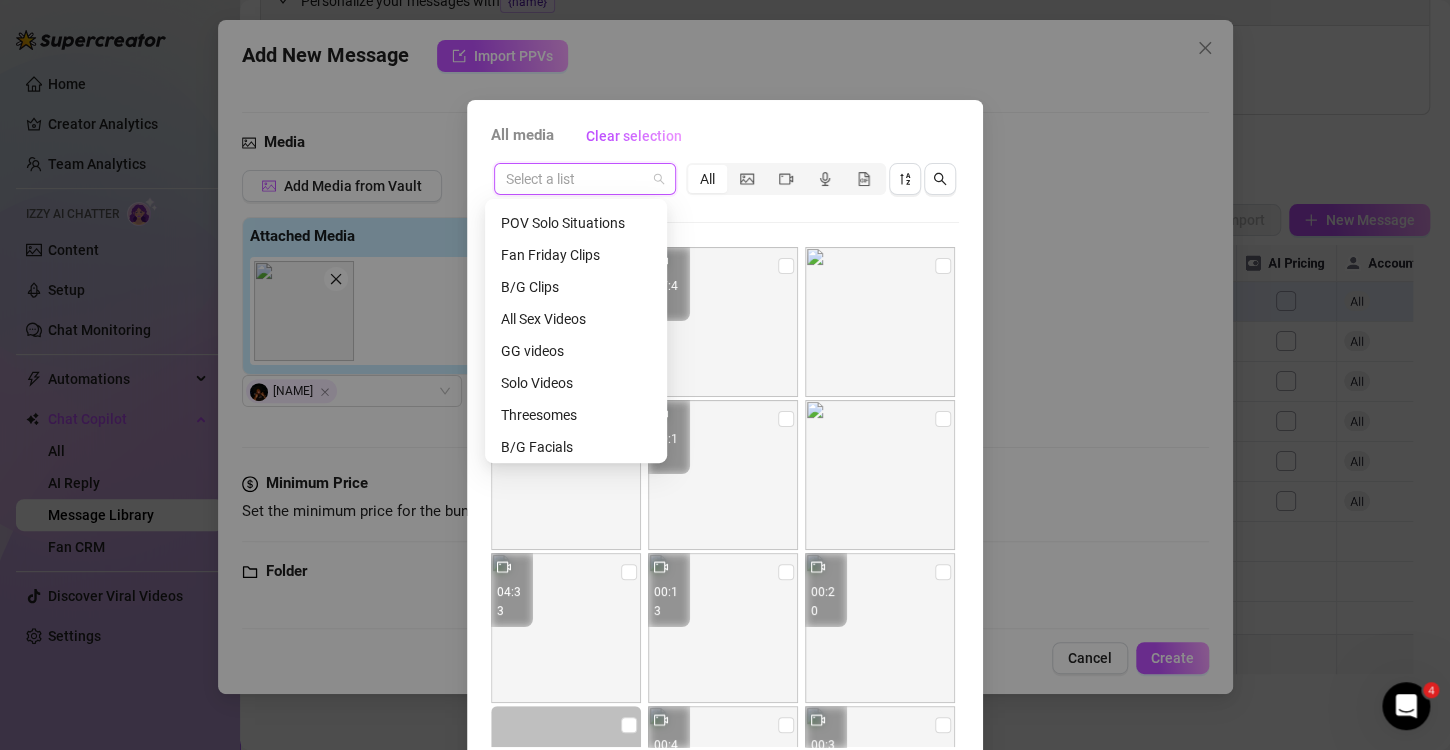 scroll, scrollTop: 191, scrollLeft: 0, axis: vertical 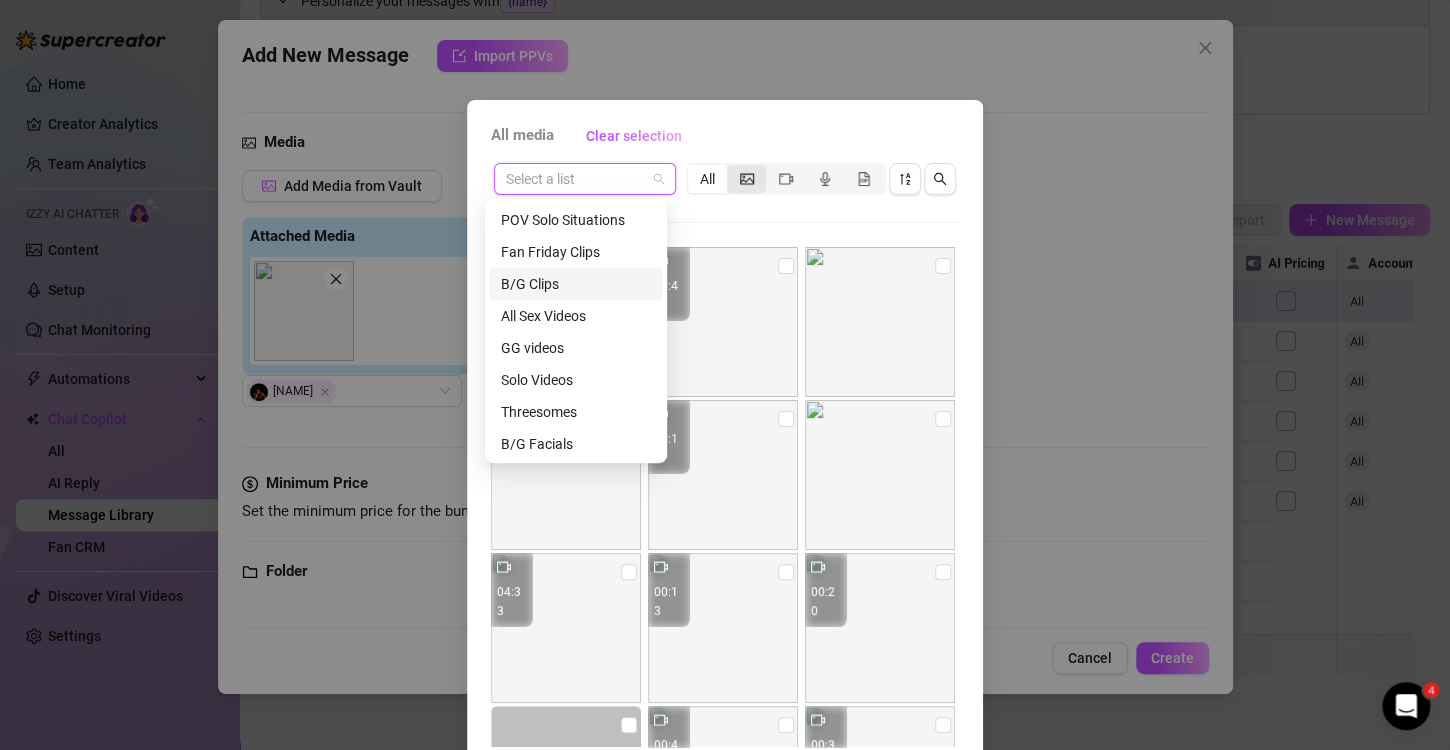 click at bounding box center (746, 179) 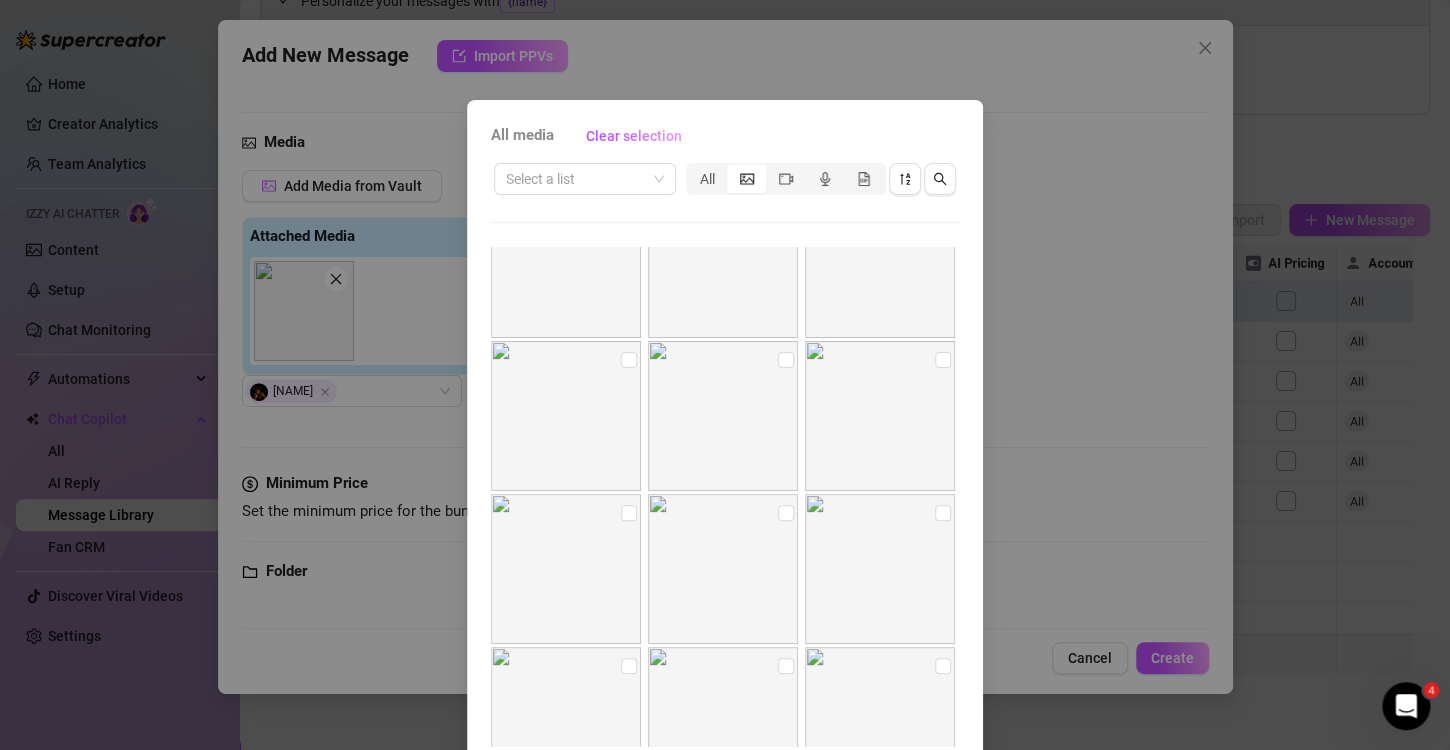 scroll, scrollTop: 17915, scrollLeft: 0, axis: vertical 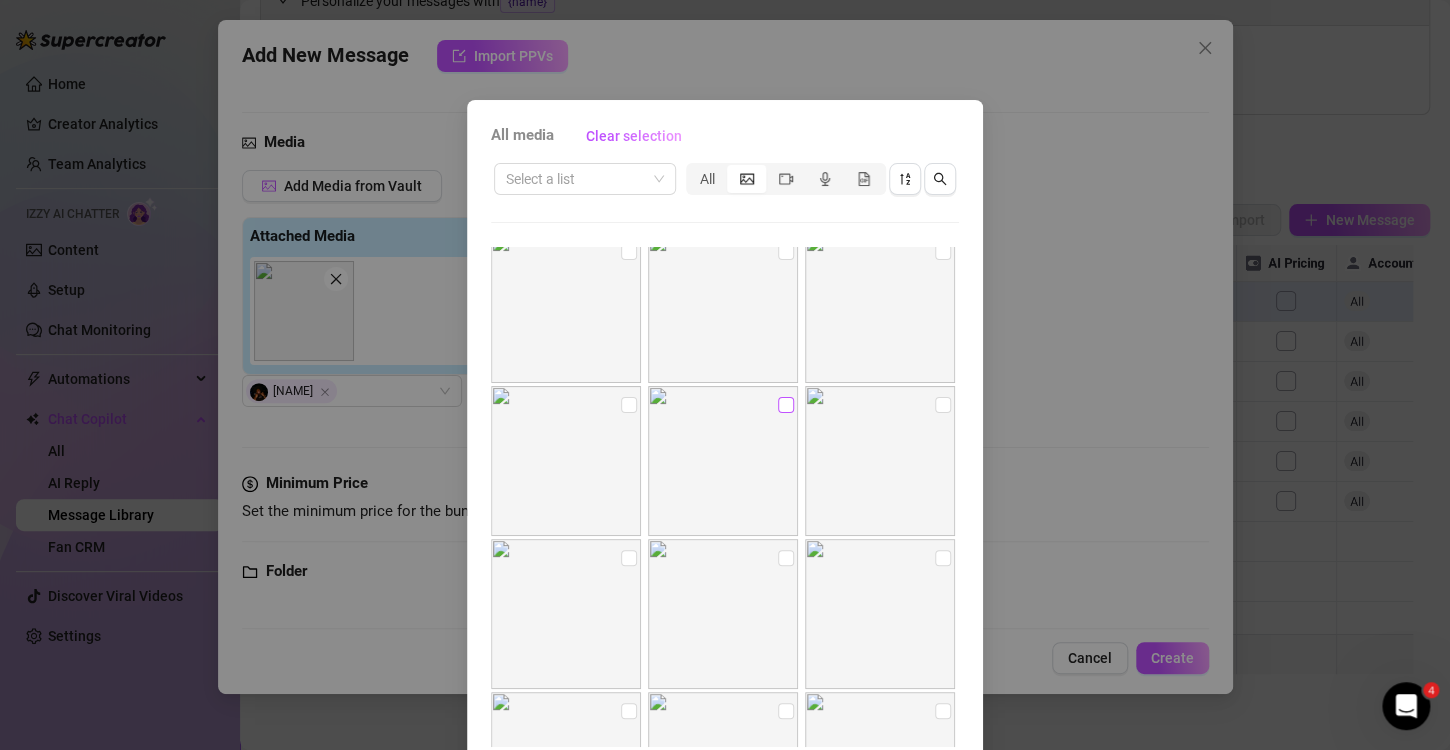 click at bounding box center [786, 405] 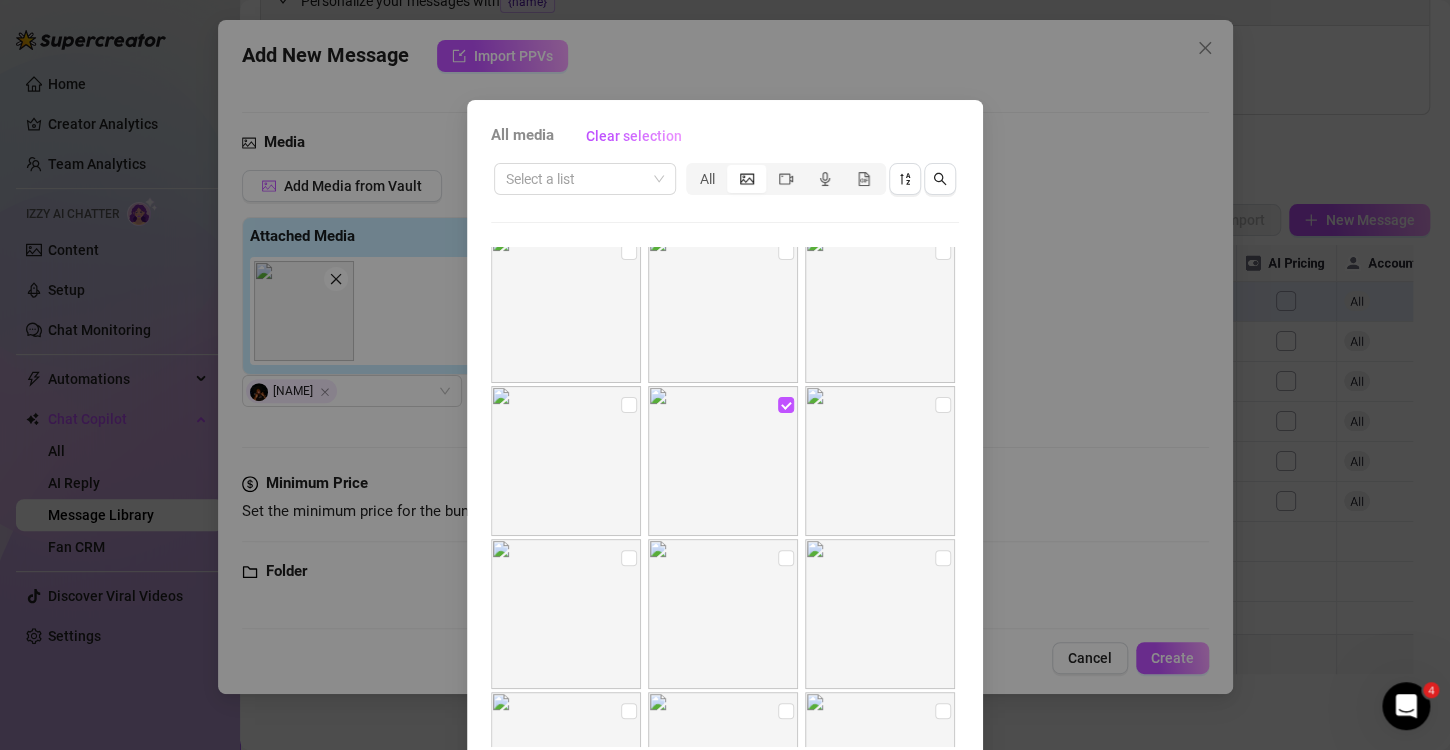 scroll, scrollTop: 84, scrollLeft: 0, axis: vertical 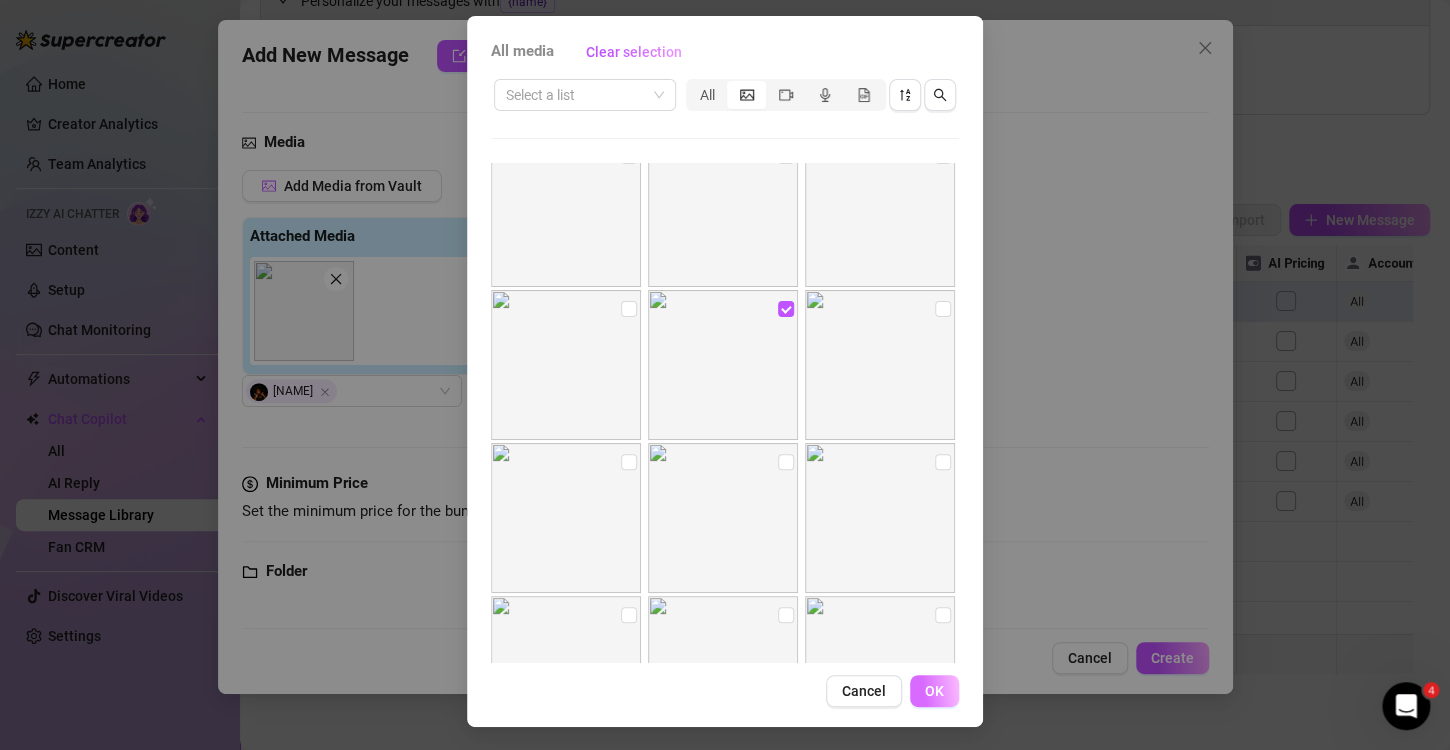 click on "OK" at bounding box center (934, 691) 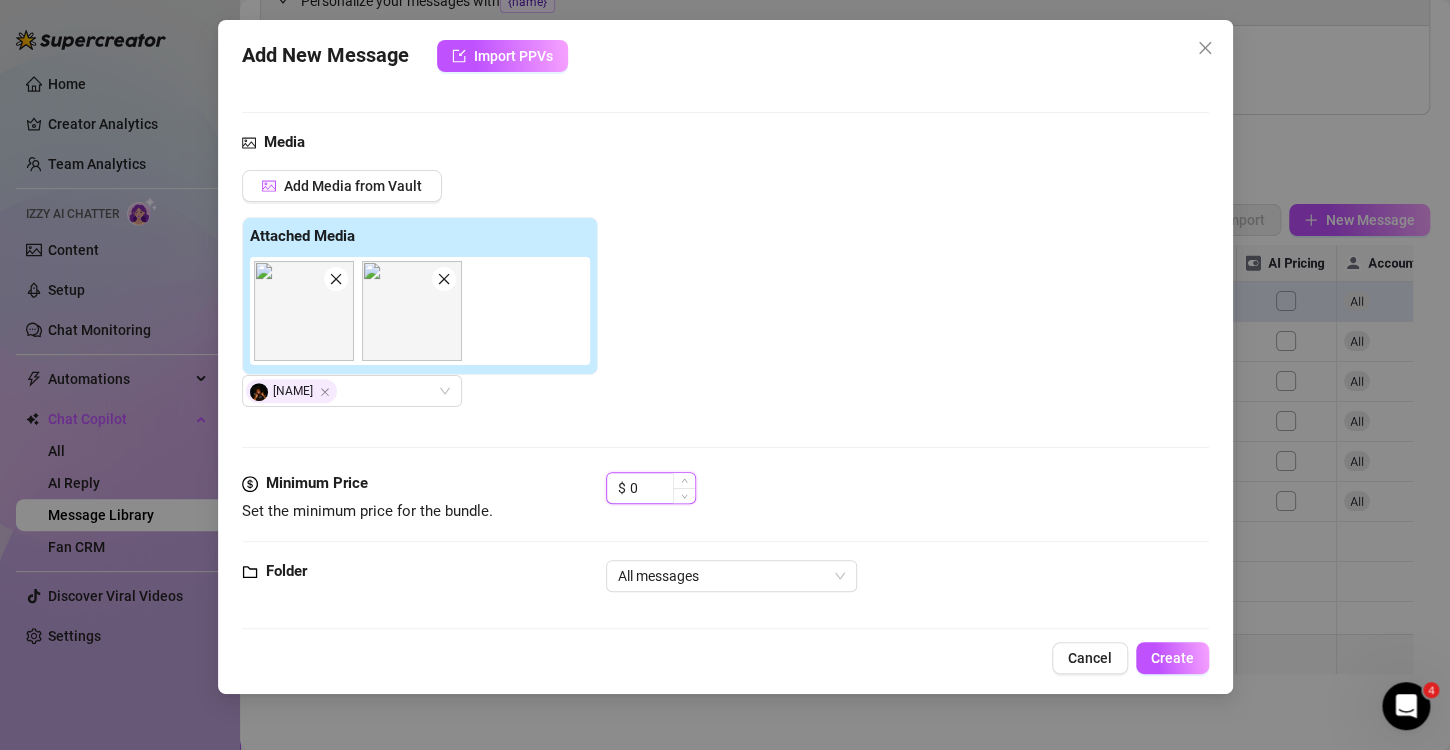 click on "0" at bounding box center [662, 488] 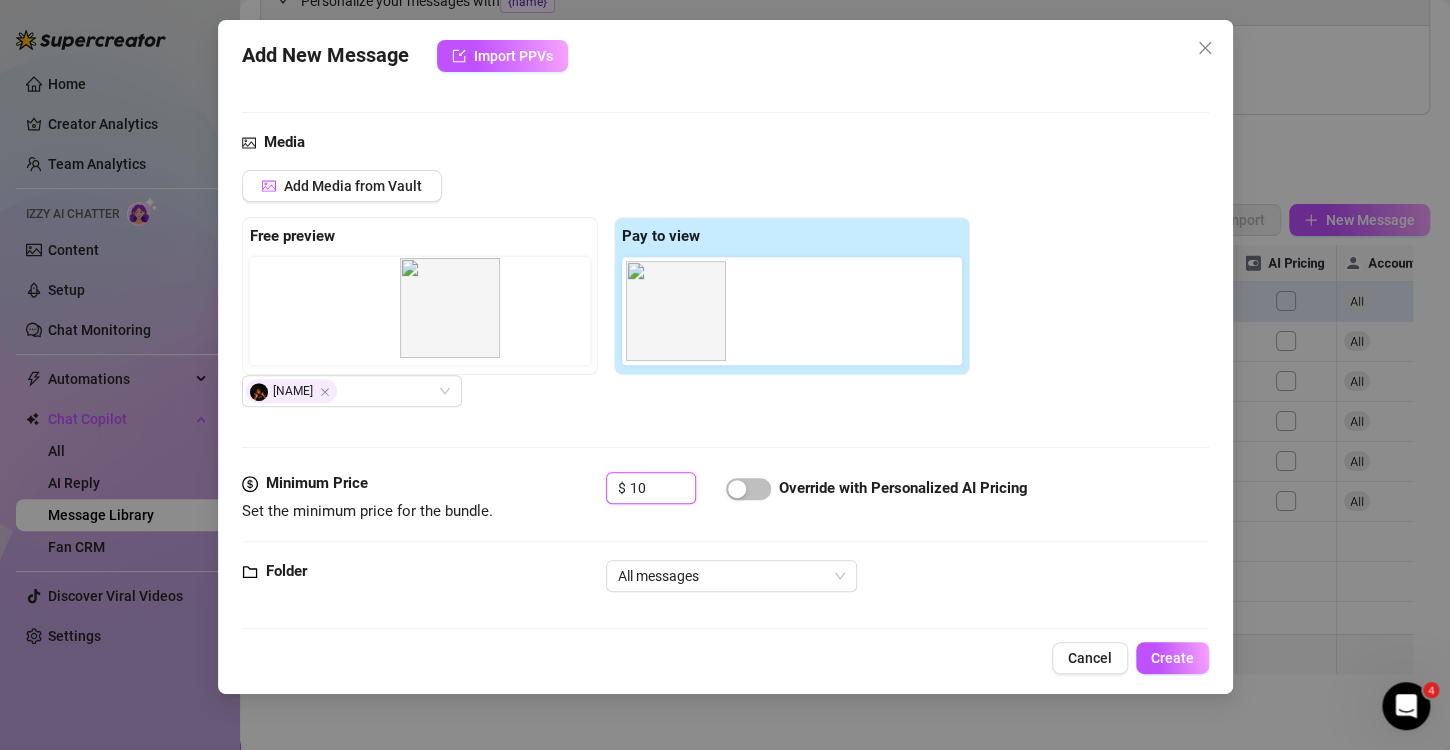 drag, startPoint x: 755, startPoint y: 316, endPoint x: 419, endPoint y: 319, distance: 336.0134 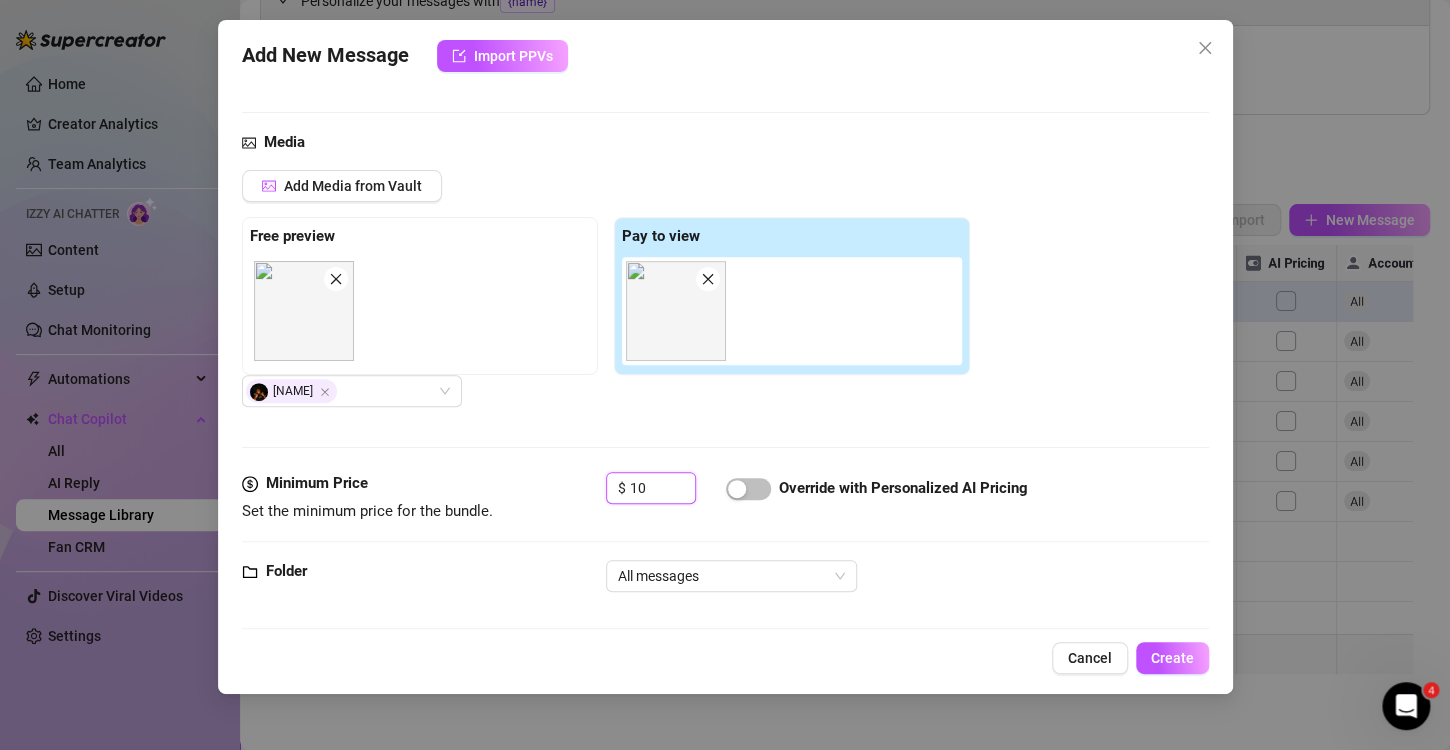 type on "10" 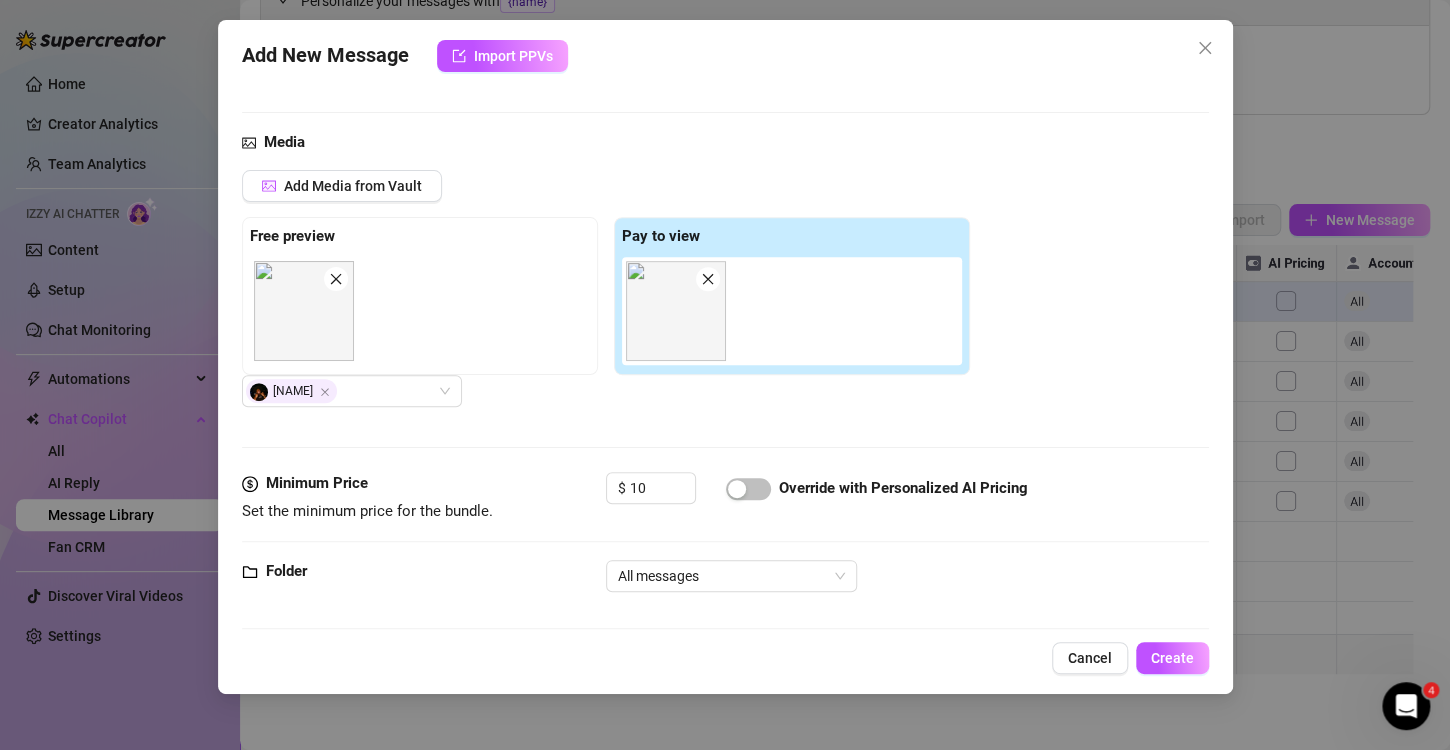 click on "Override with Personalized AI Pricing" at bounding box center (877, 488) 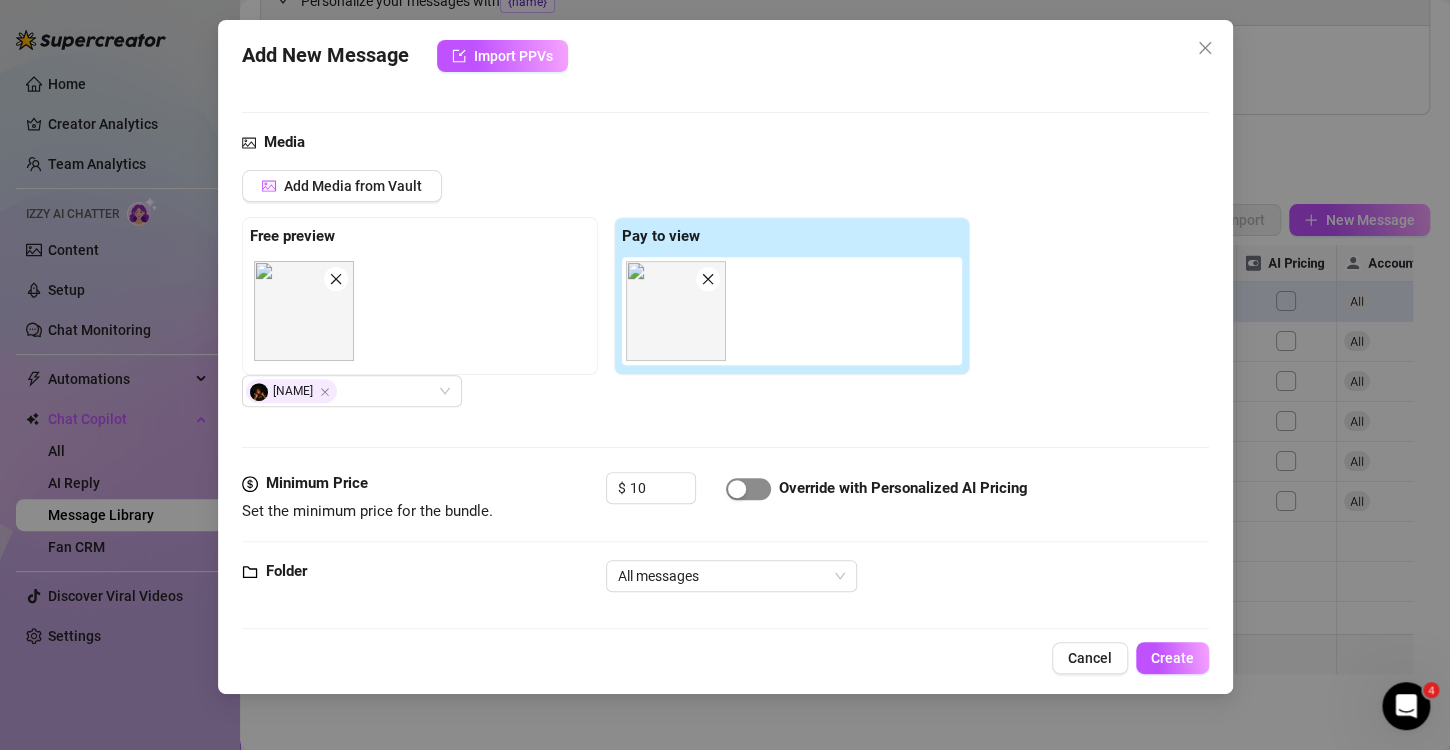 click at bounding box center [748, 489] 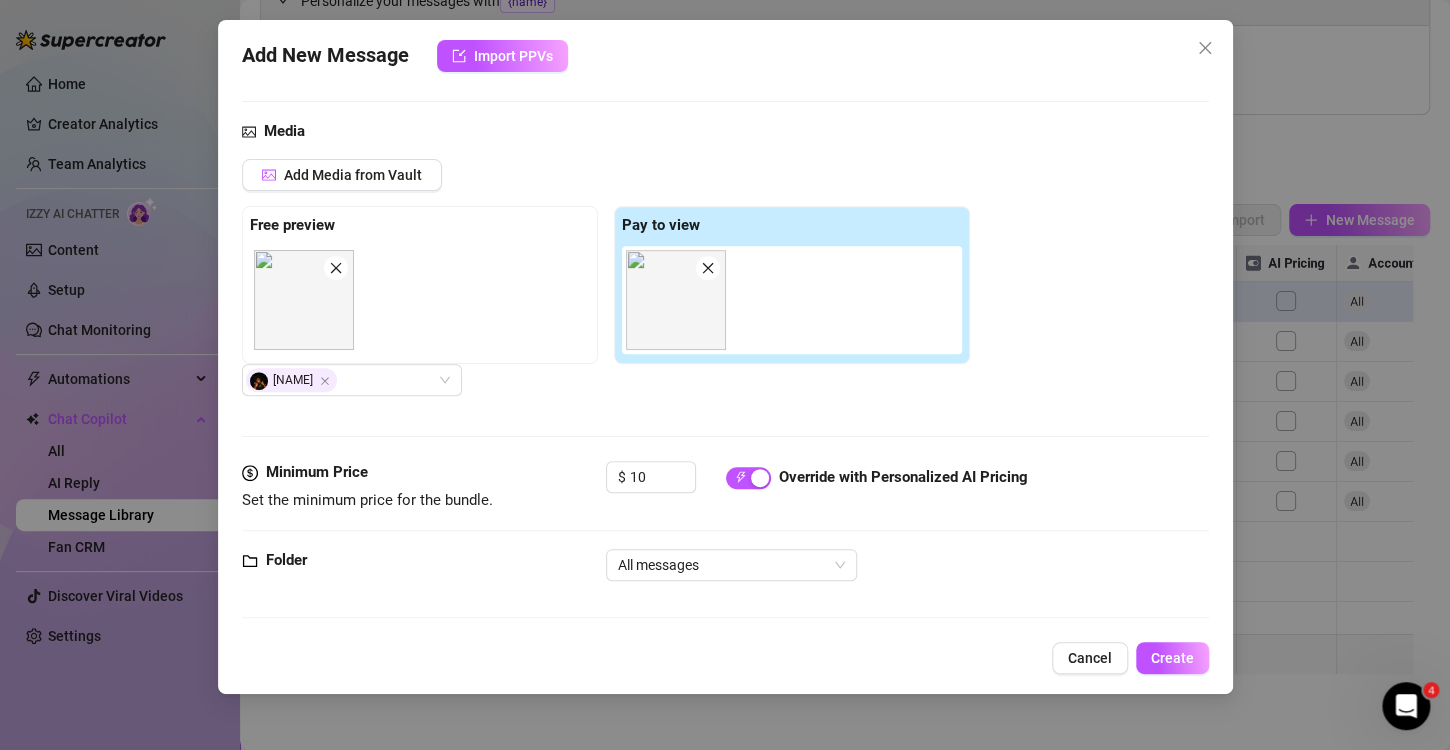 scroll, scrollTop: 362, scrollLeft: 0, axis: vertical 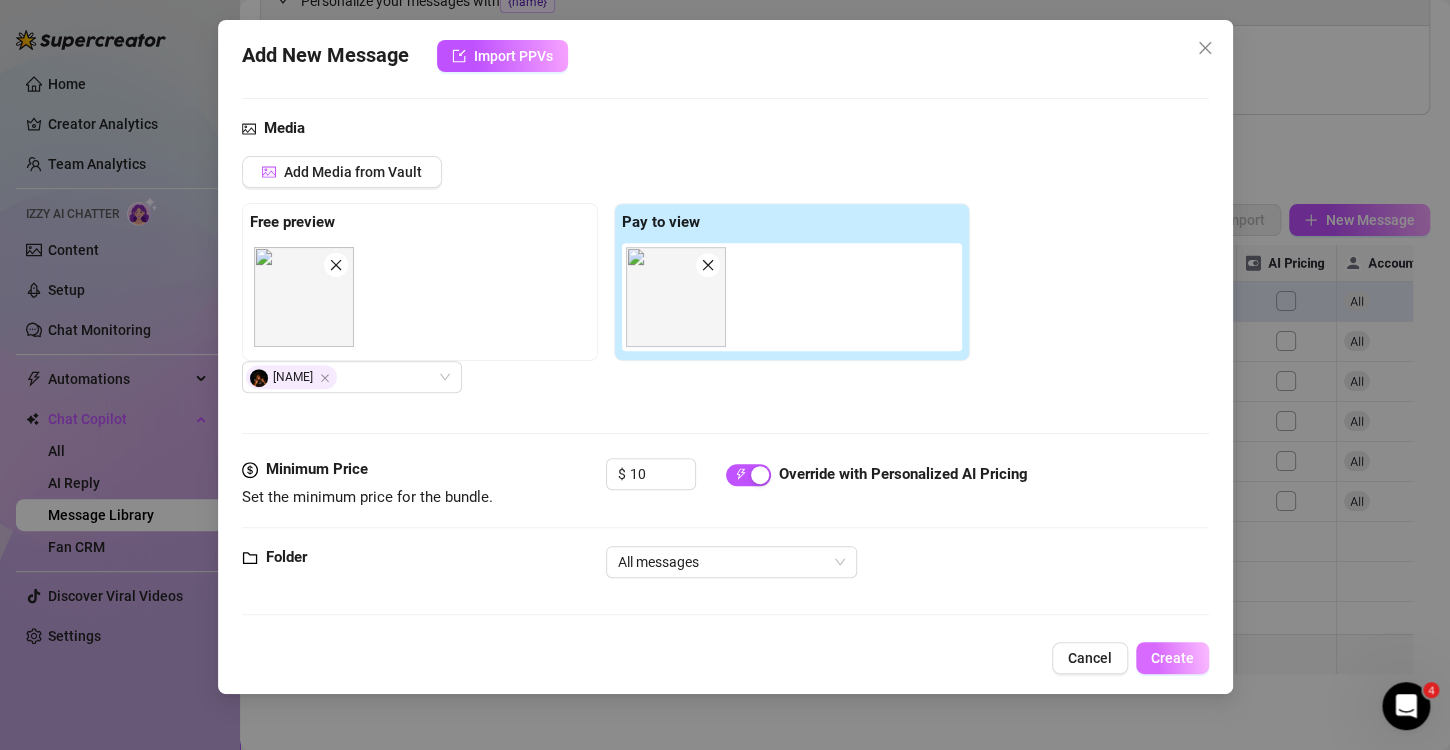 click on "Create" at bounding box center (1172, 658) 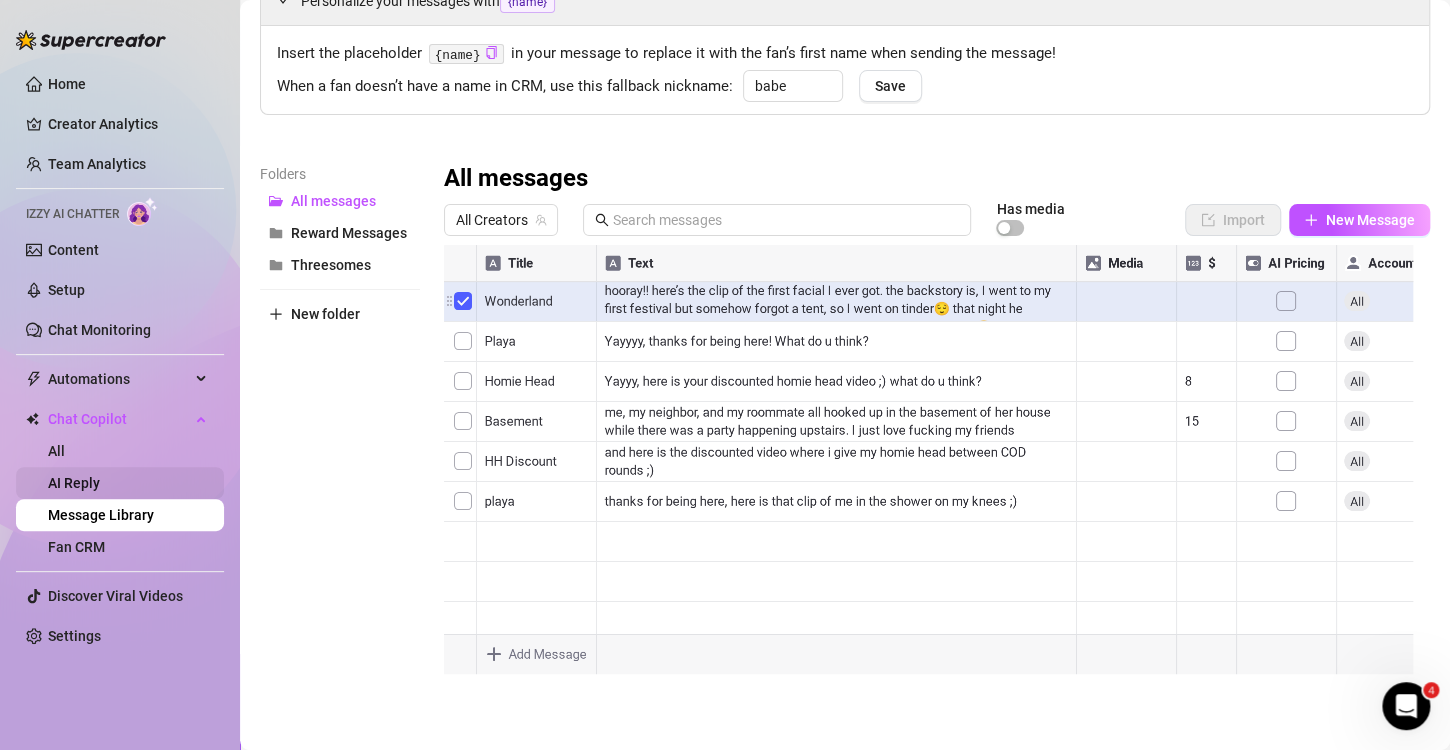 click on "AI Reply" at bounding box center [74, 483] 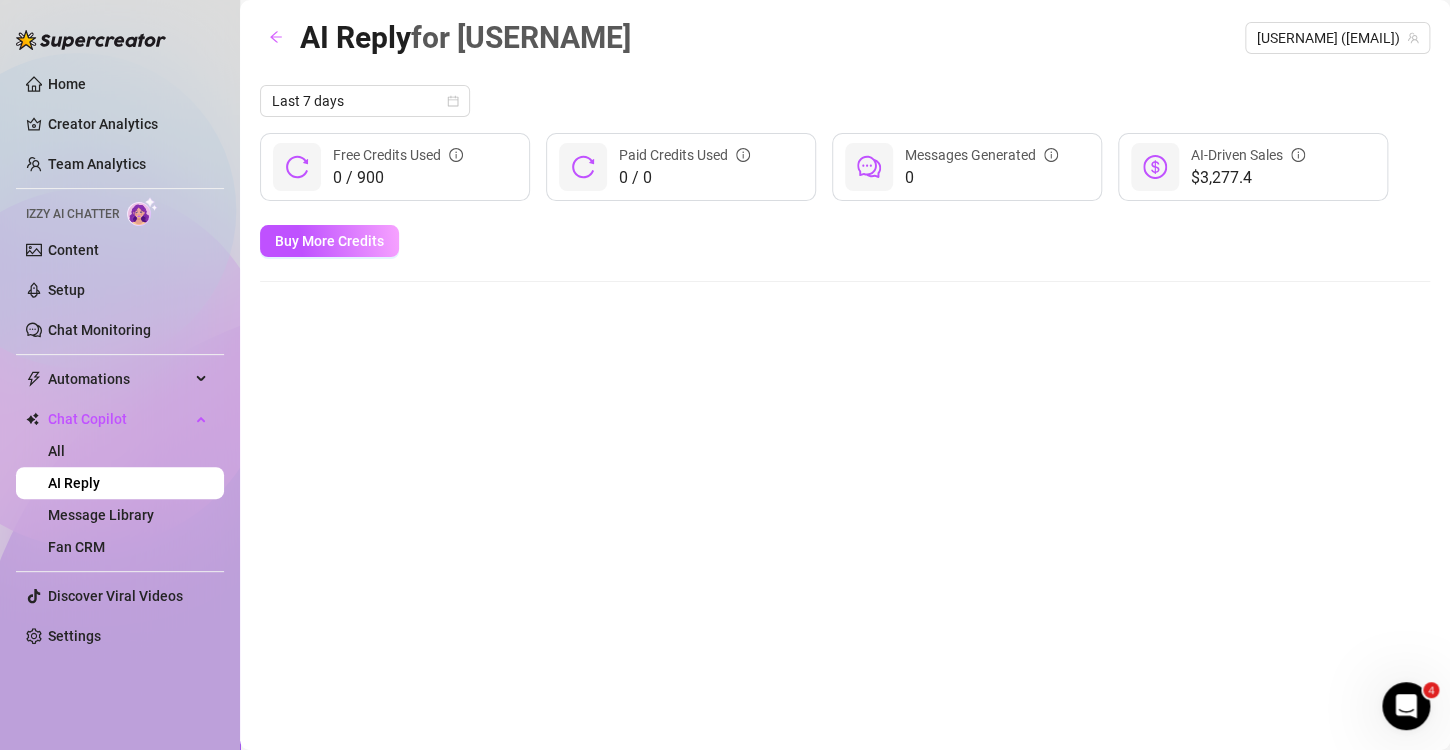 scroll, scrollTop: 0, scrollLeft: 0, axis: both 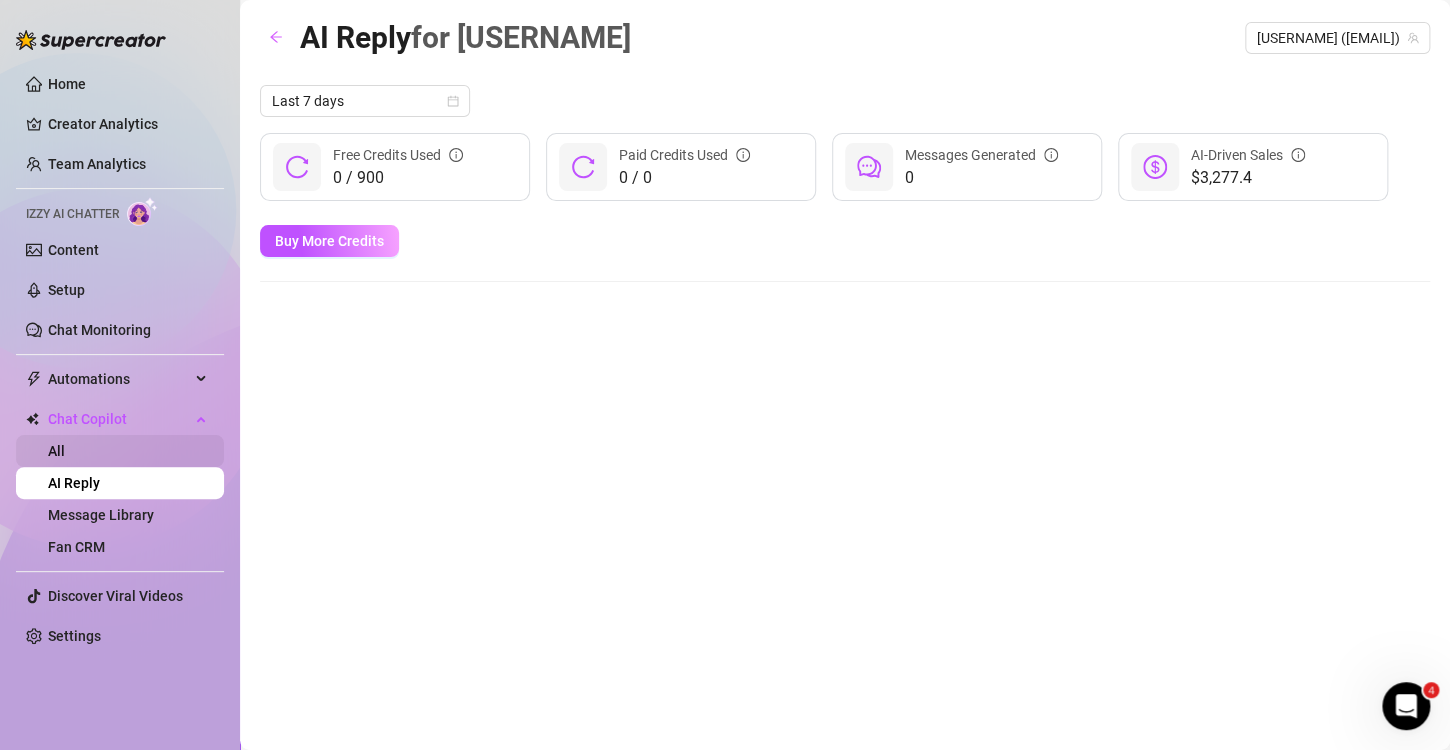 click on "All" at bounding box center (56, 451) 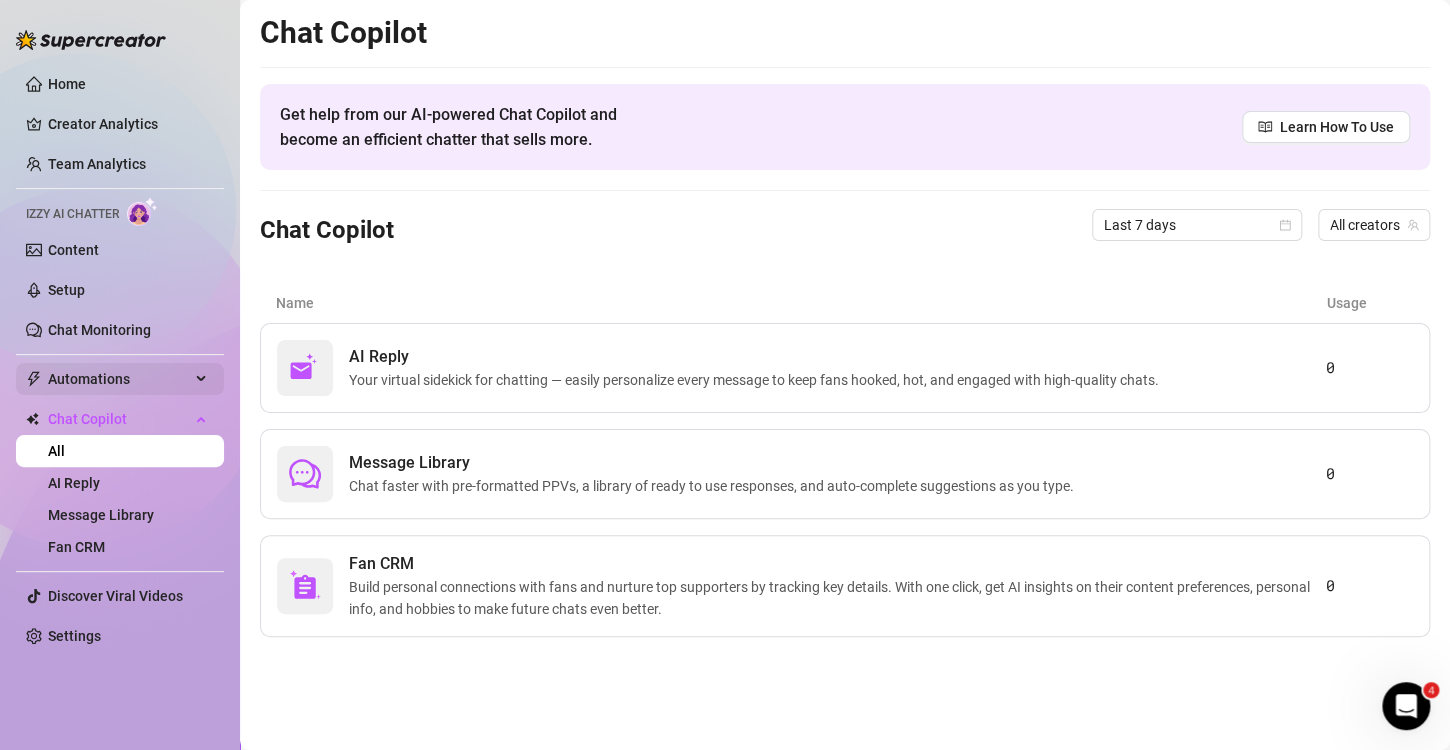 click on "Automations" at bounding box center [119, 379] 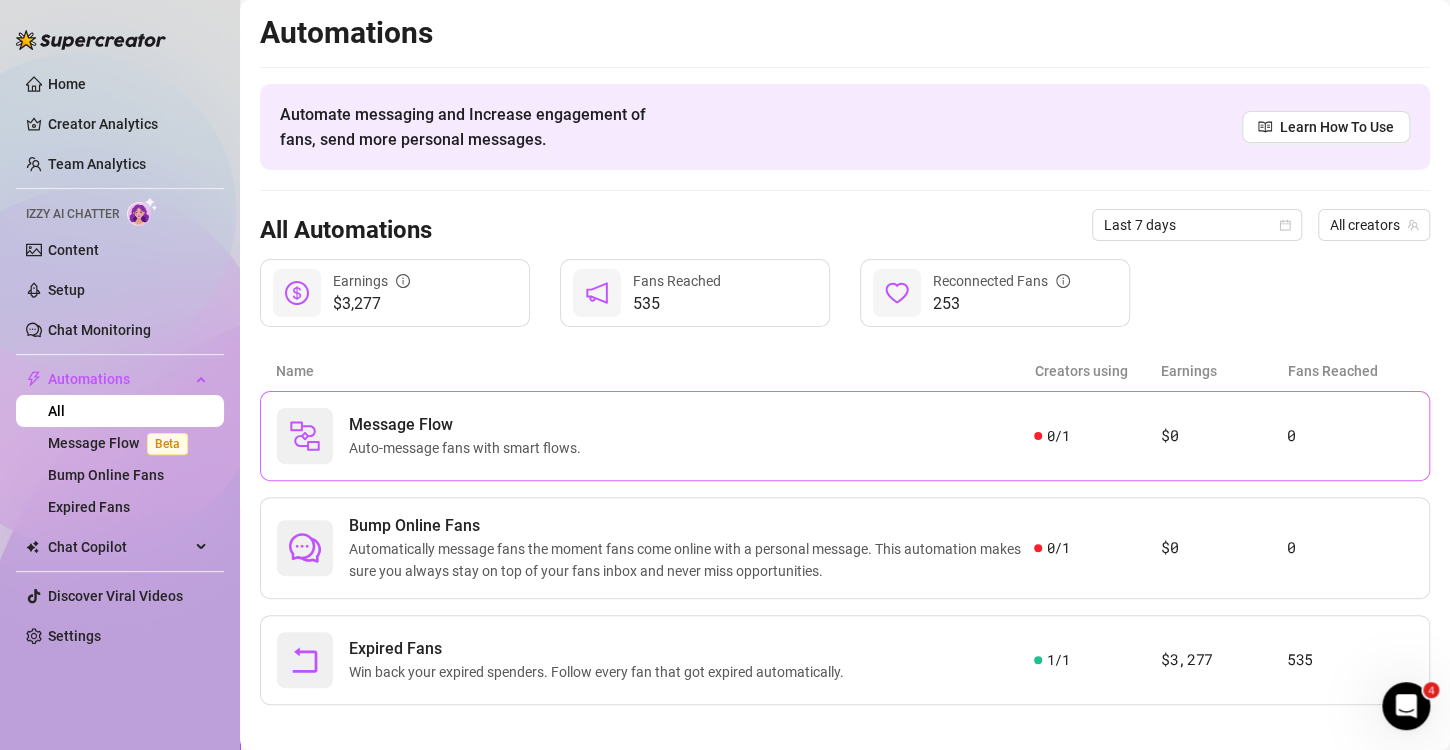 click on "Message Flow Auto-message fans with smart flows." at bounding box center (655, 436) 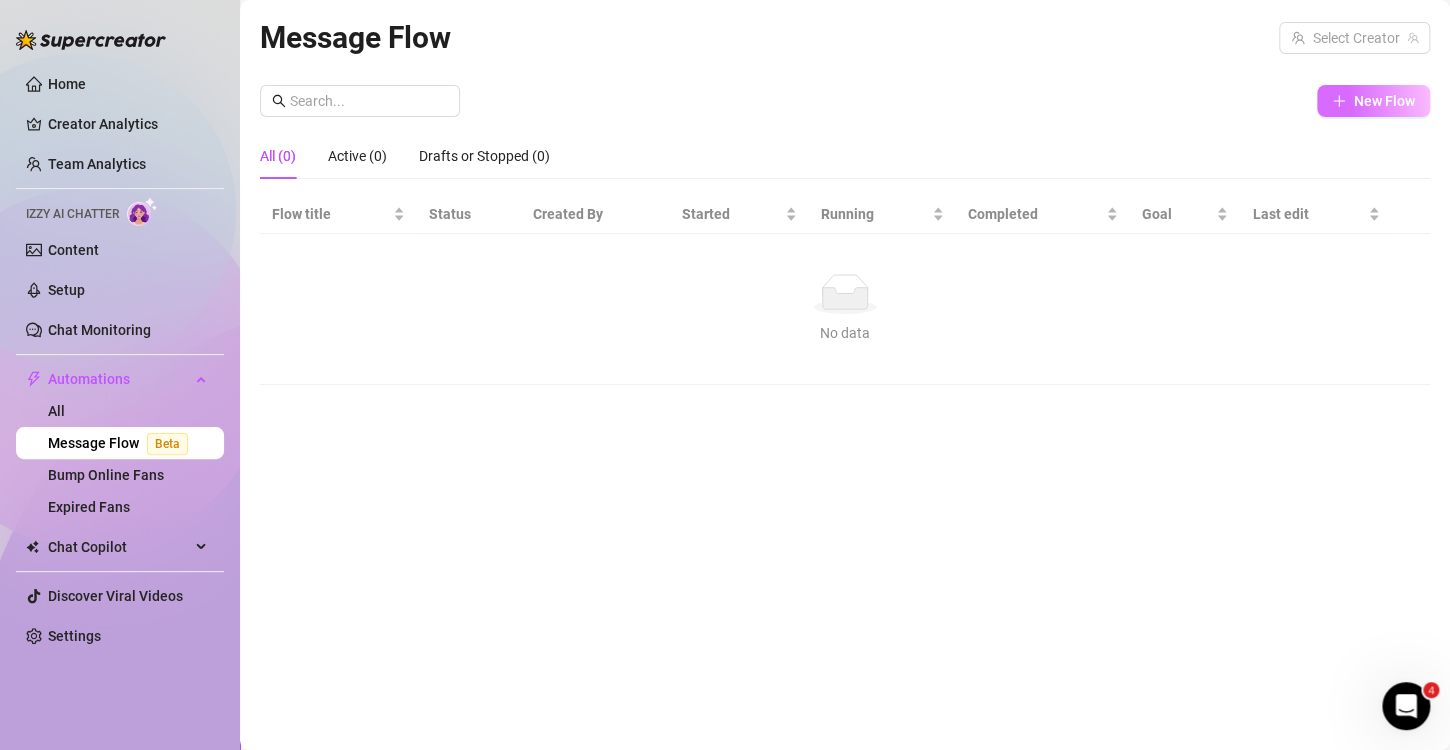 click on "New Flow" at bounding box center [1373, 101] 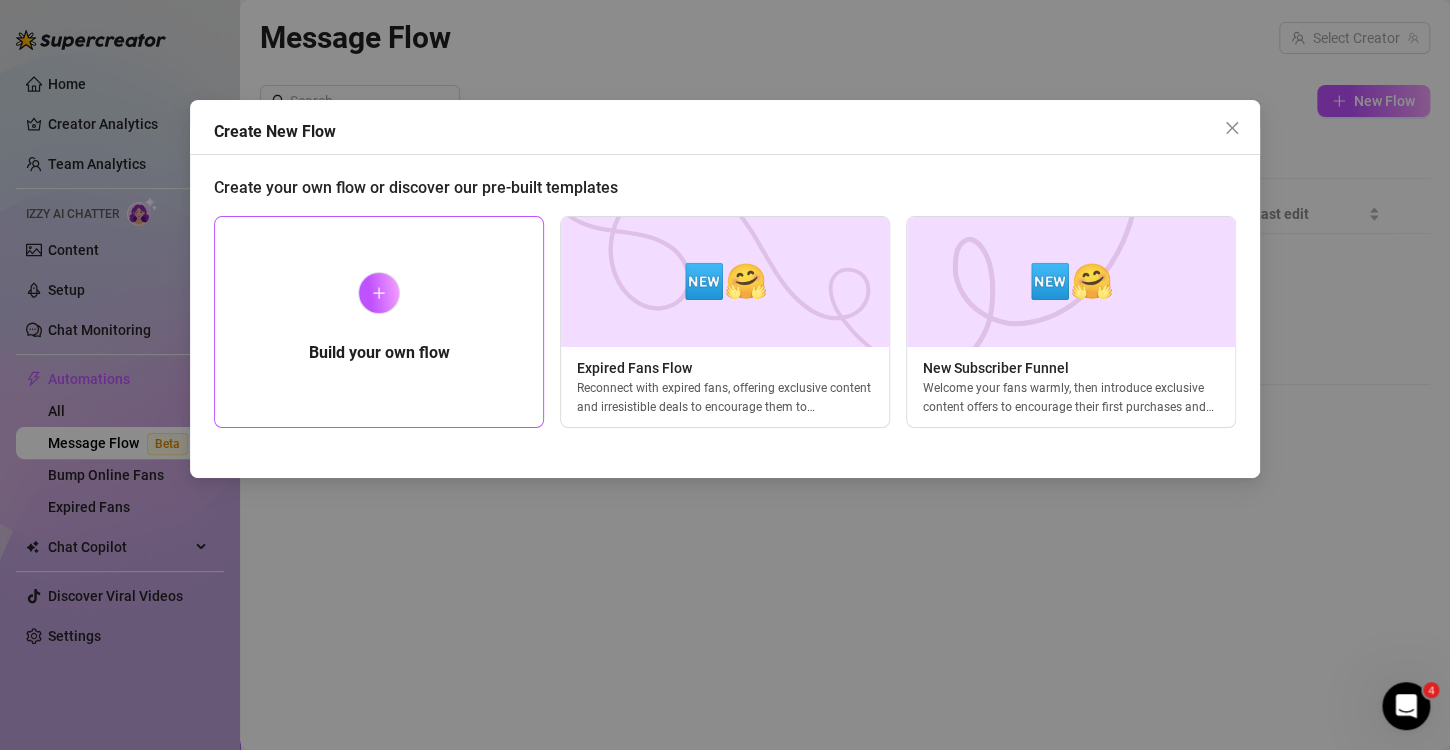click on "Build your own flow" at bounding box center (379, 322) 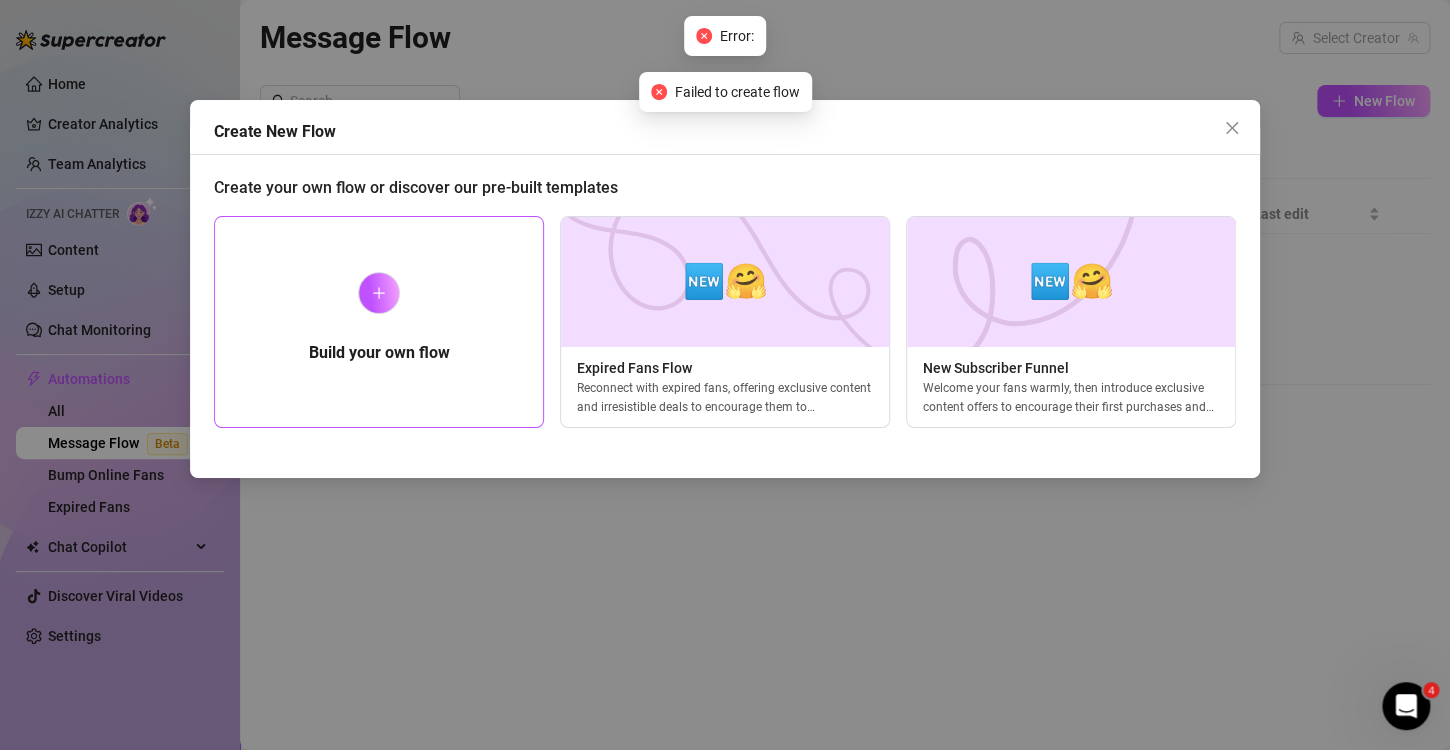click at bounding box center [379, 293] 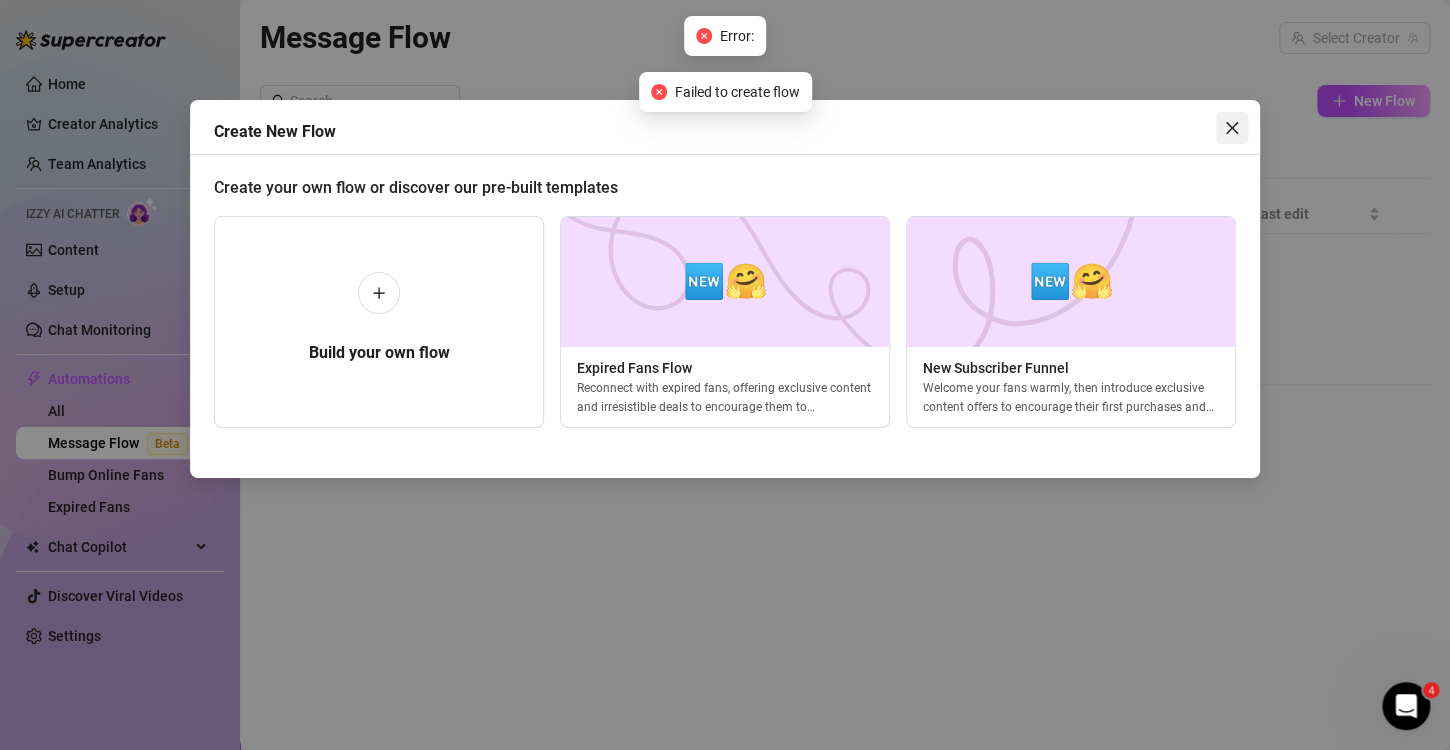 click 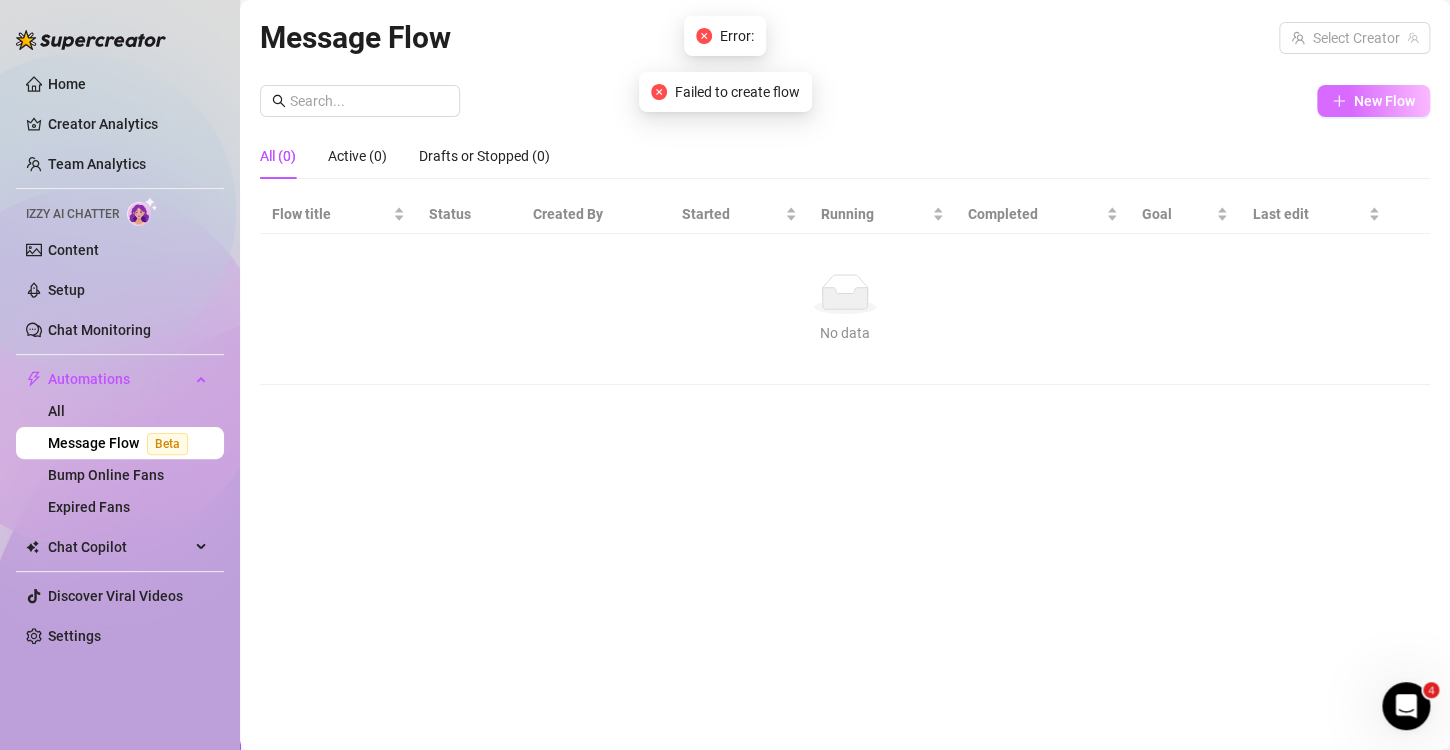 click 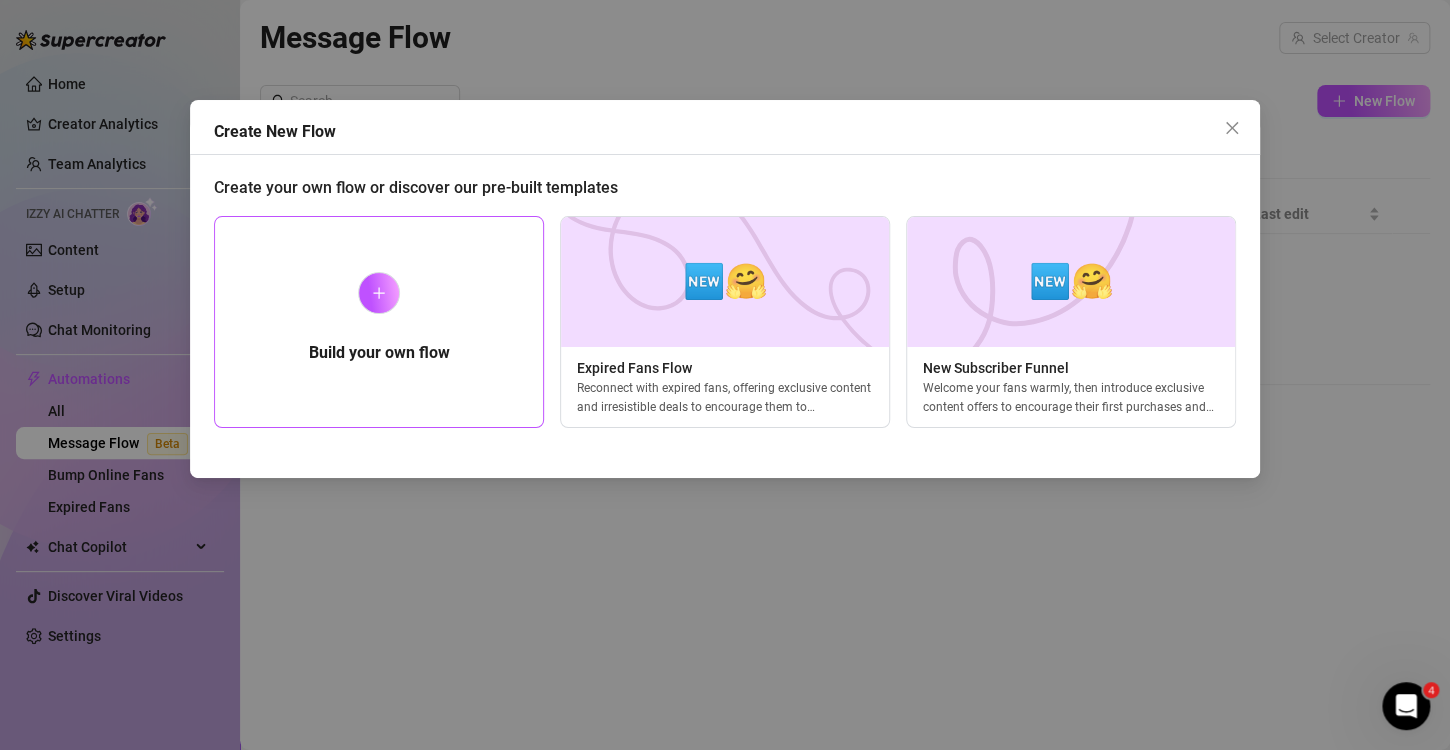click on "Build your own flow" at bounding box center [379, 322] 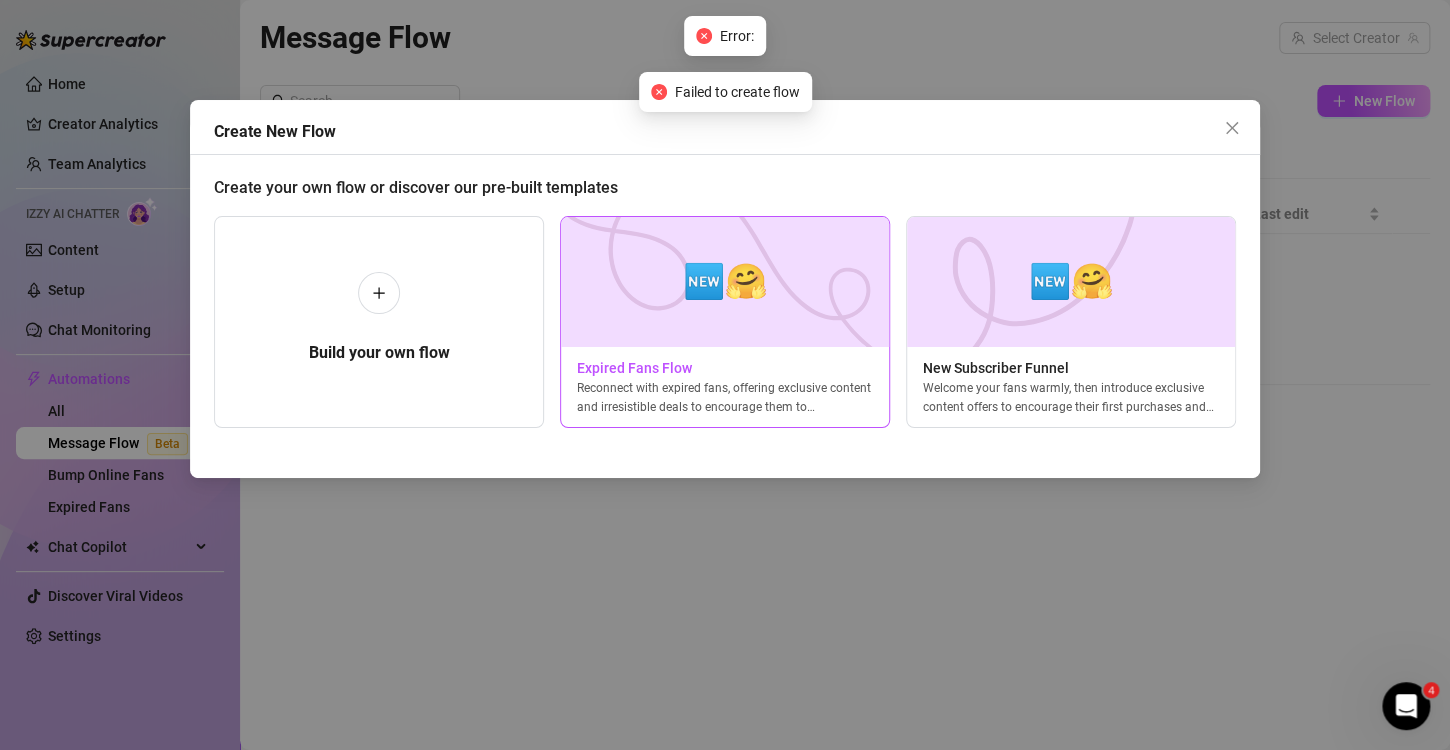 click at bounding box center [725, 282] 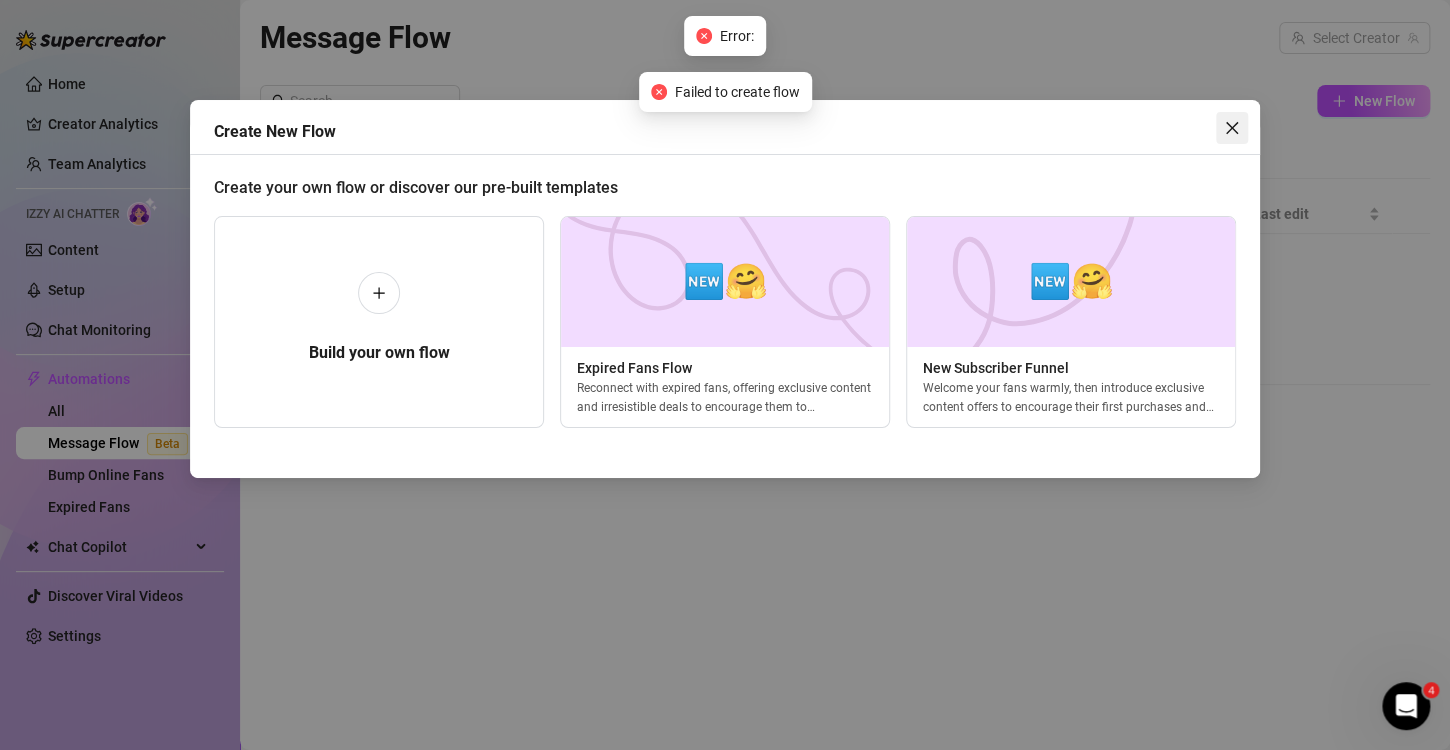 click 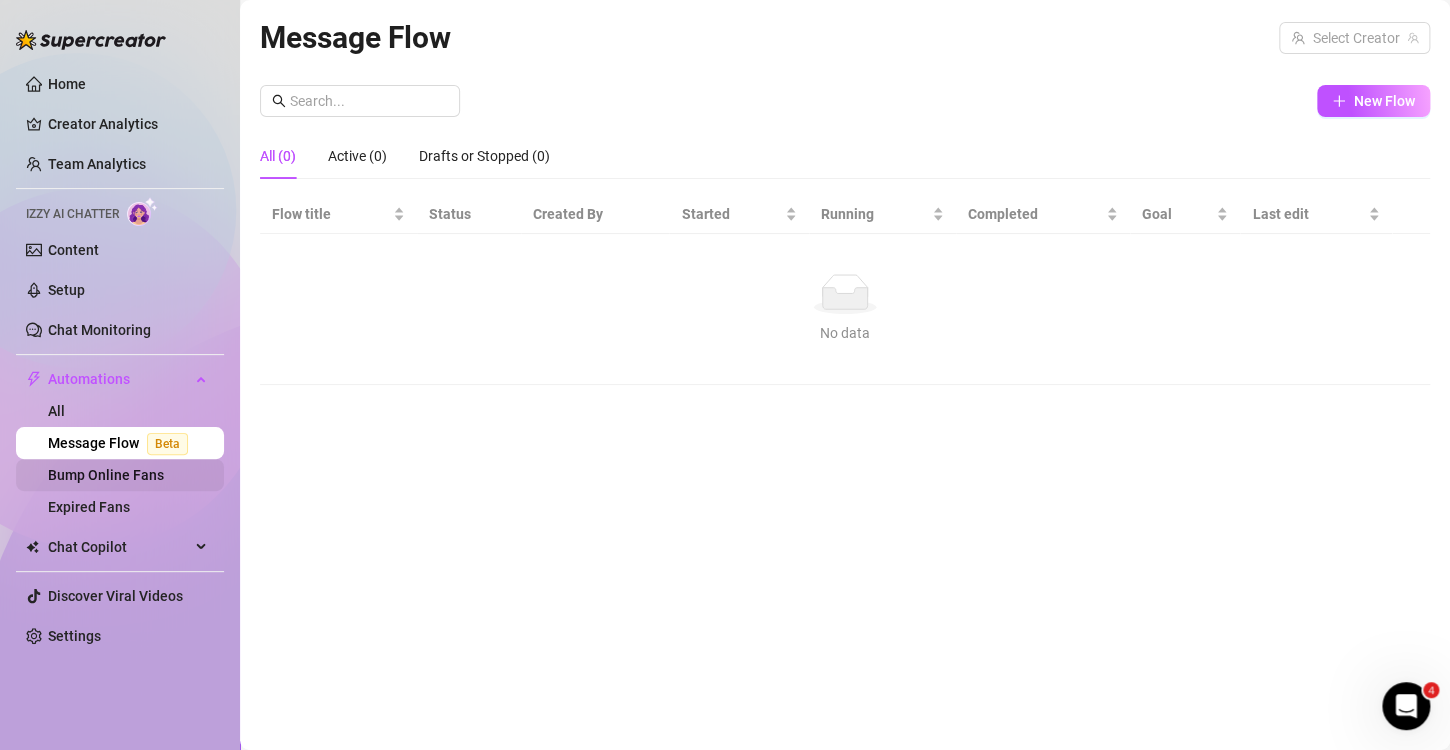click on "Bump Online Fans" at bounding box center [106, 475] 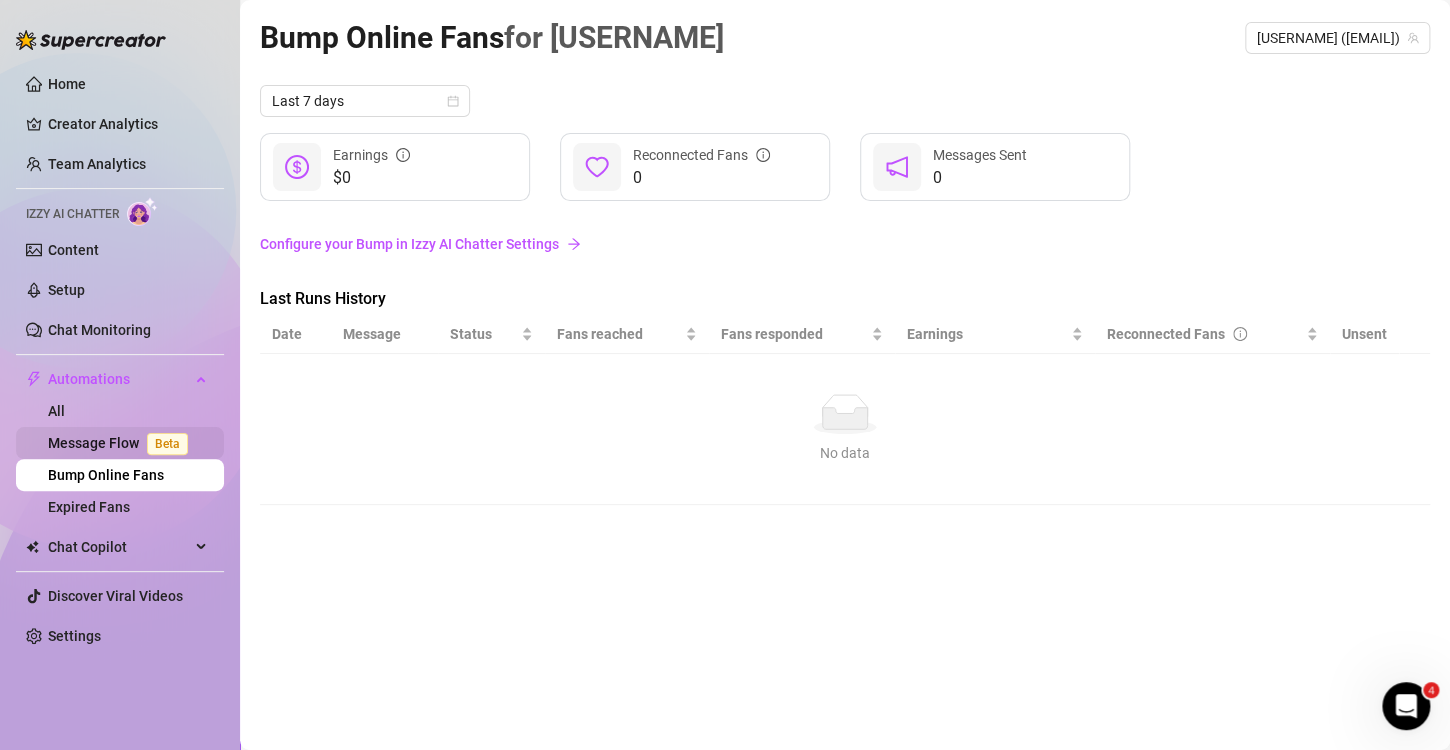 click on "Message Flow Beta" at bounding box center [122, 443] 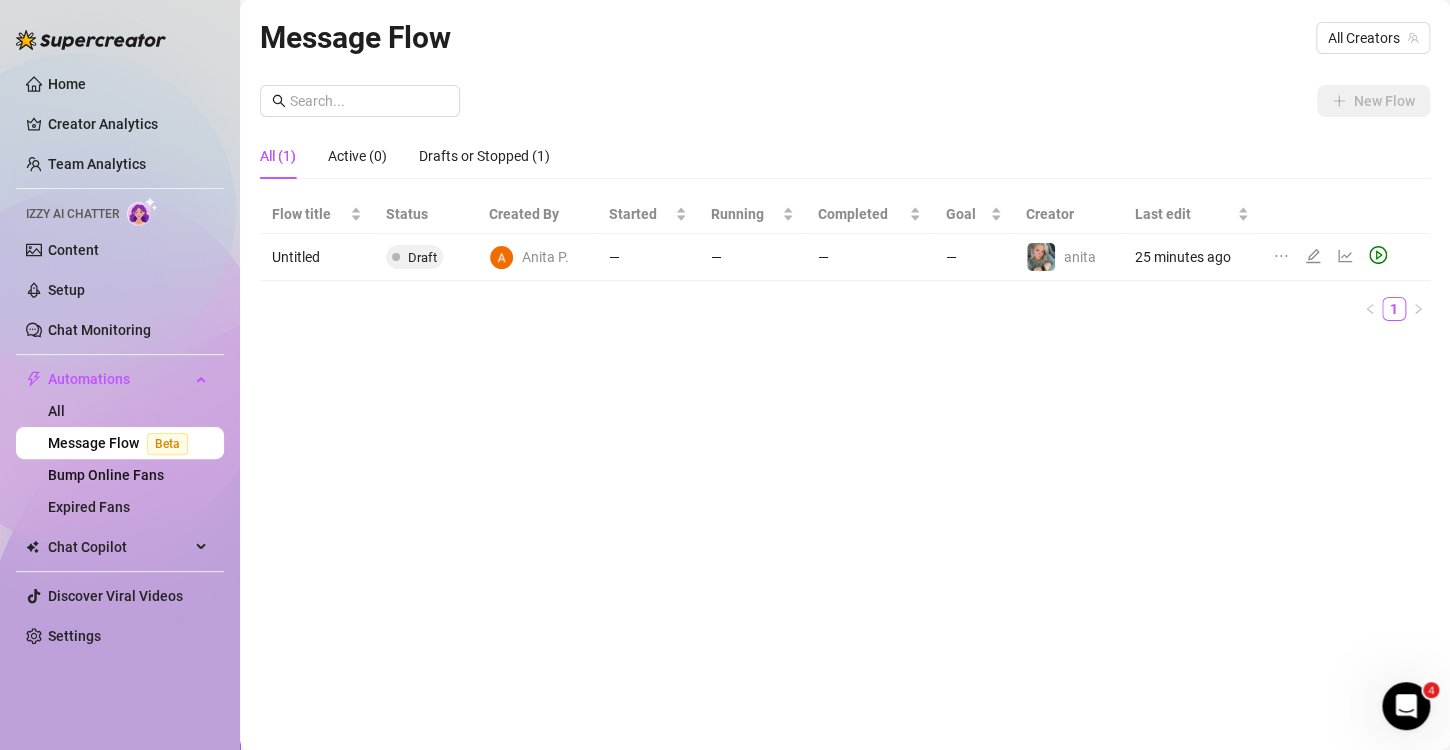 click on "Draft" at bounding box center [414, 257] 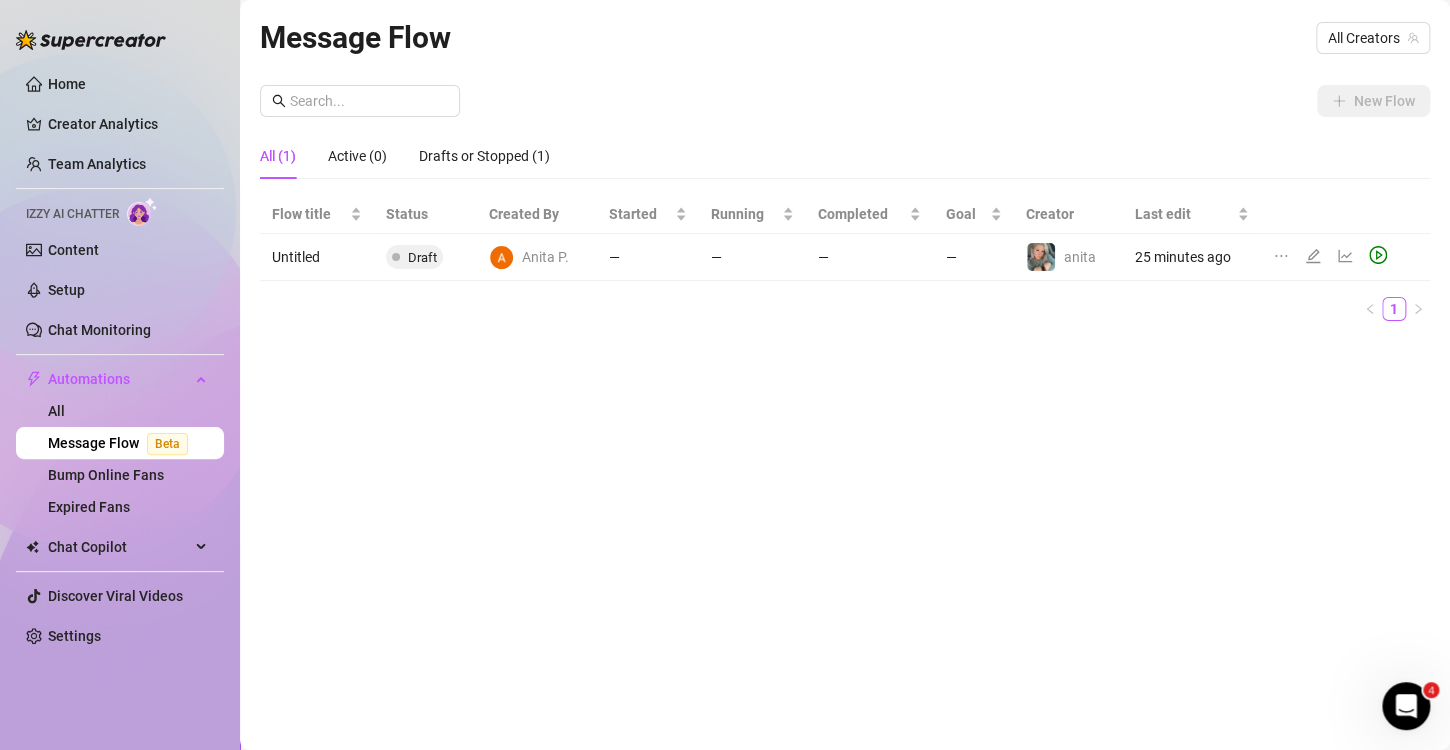 click 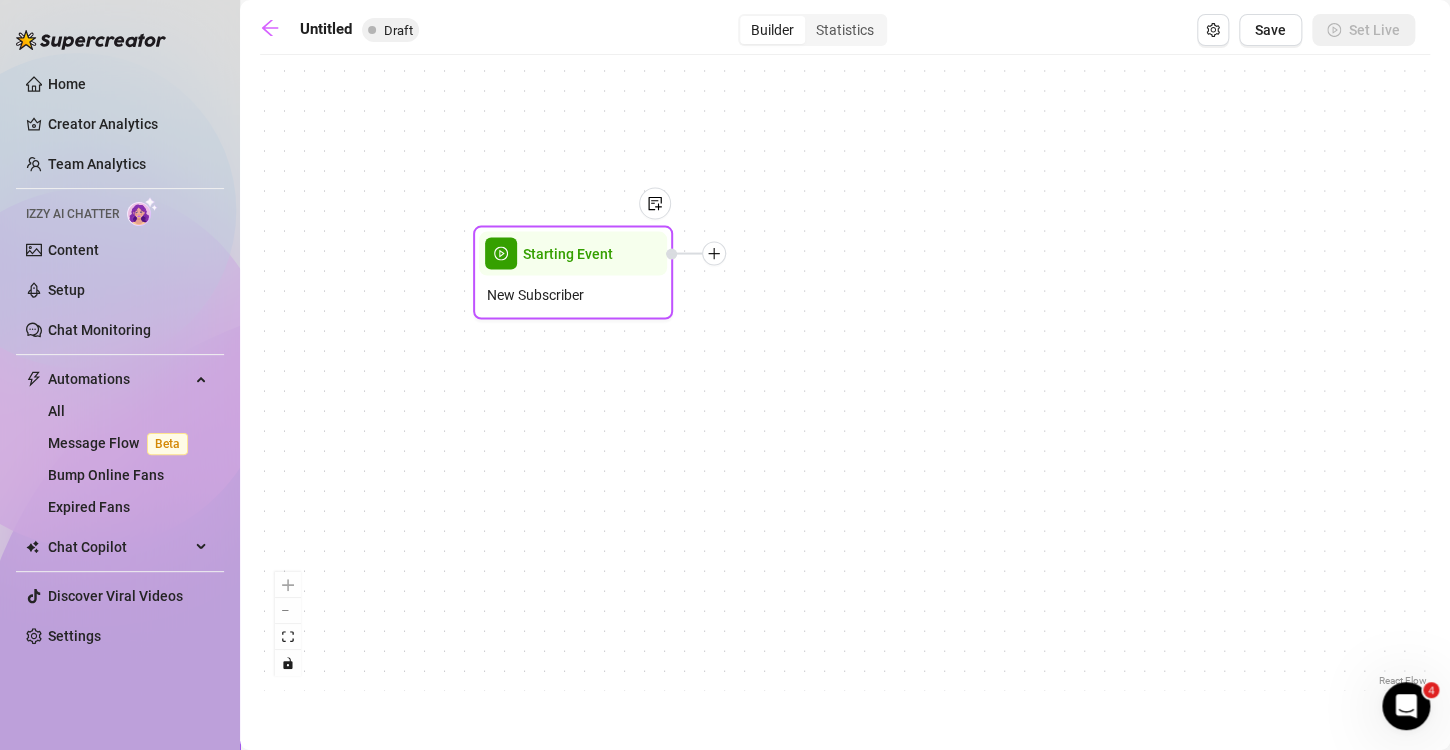 drag, startPoint x: 884, startPoint y: 376, endPoint x: 574, endPoint y: 261, distance: 330.6433 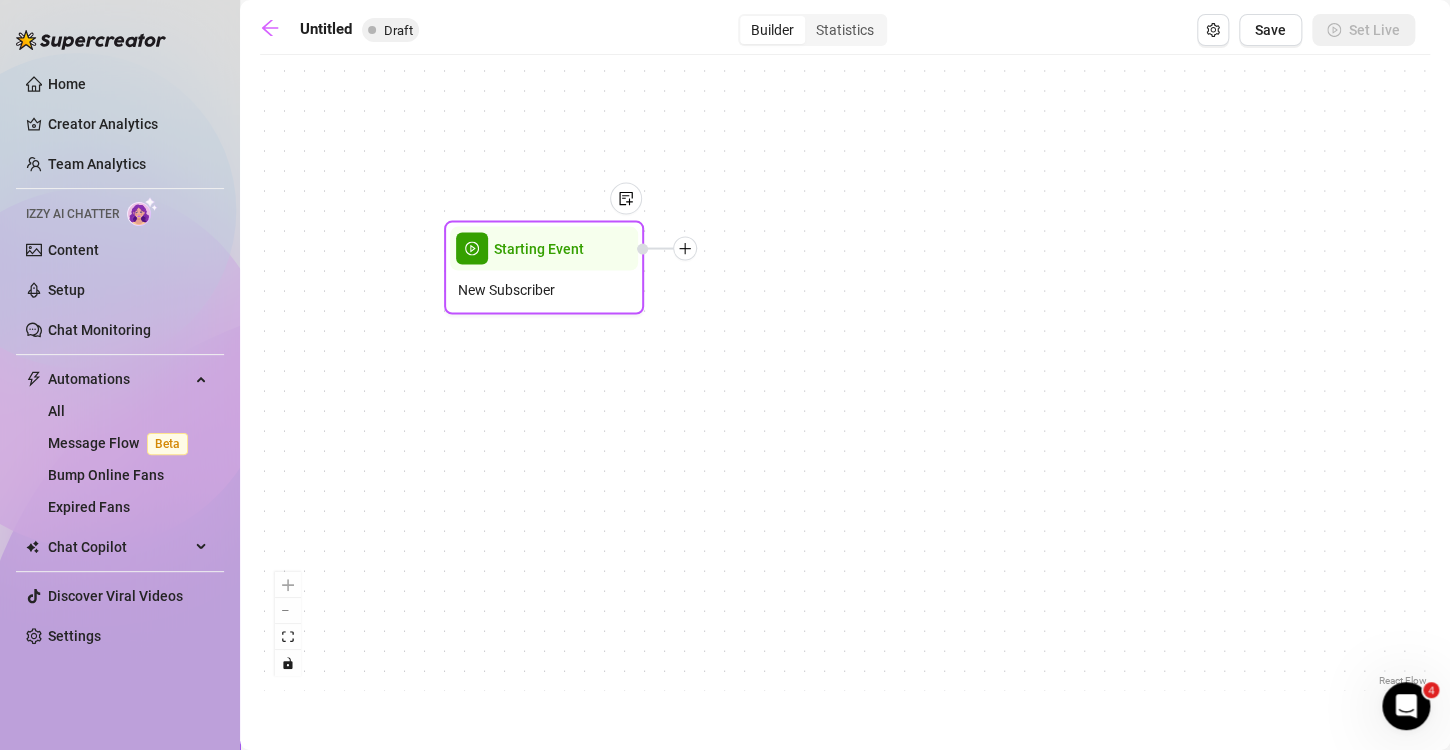 click at bounding box center (685, 249) 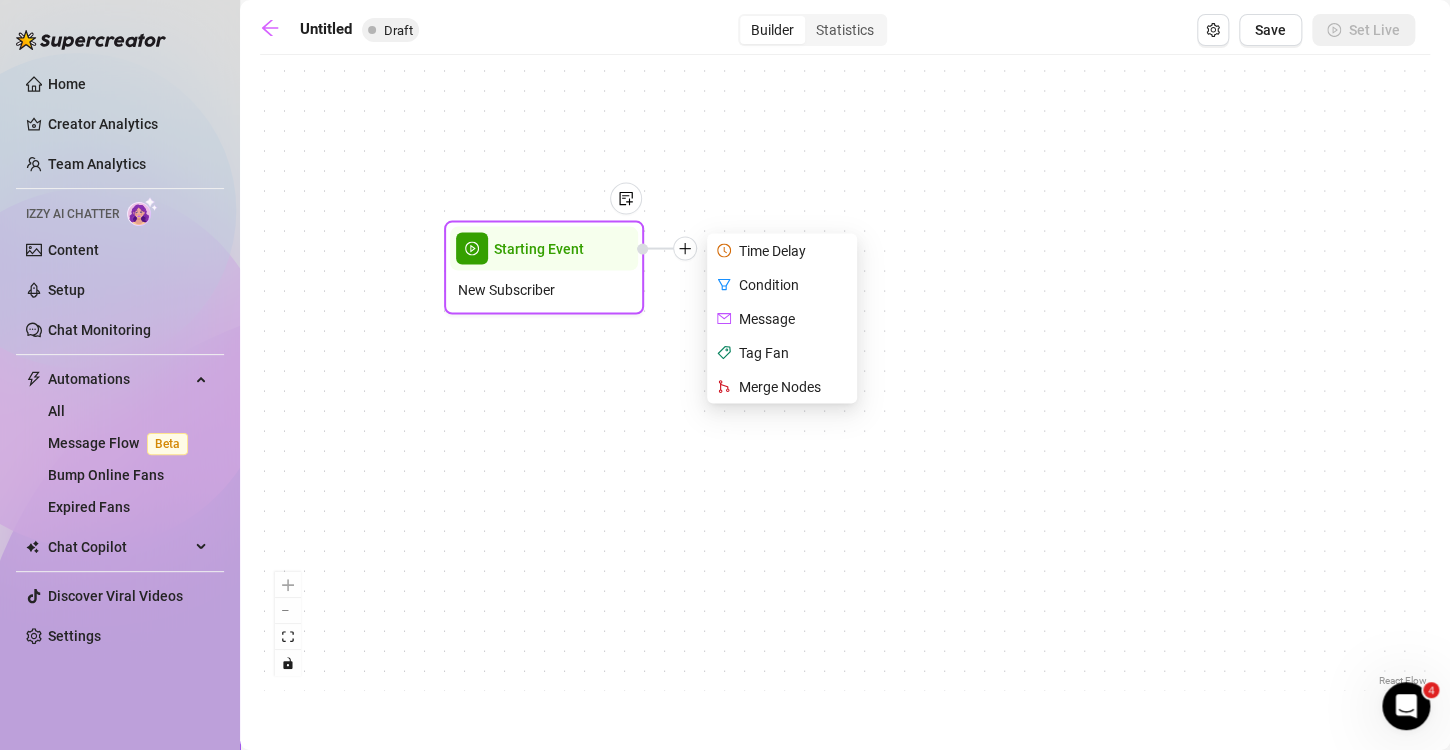 click at bounding box center [685, 249] 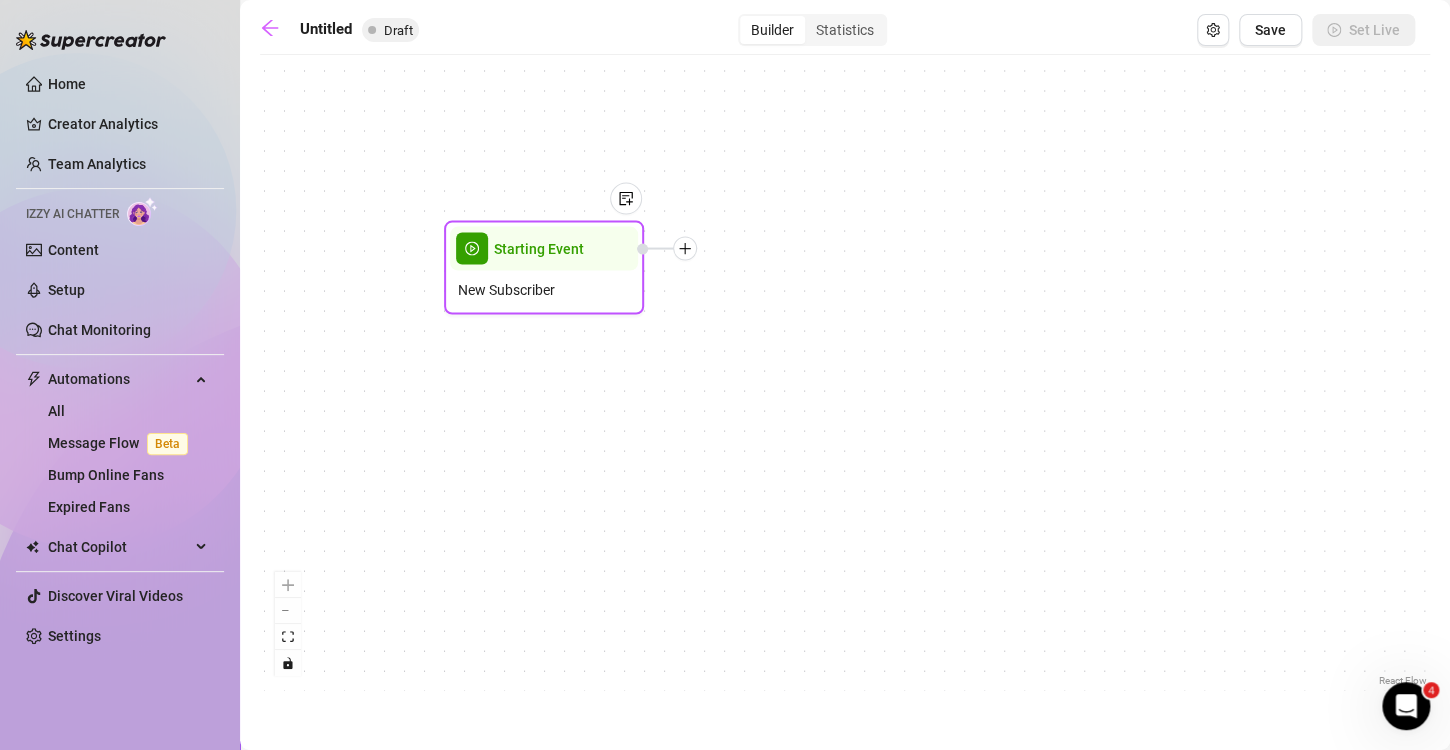 click at bounding box center (685, 249) 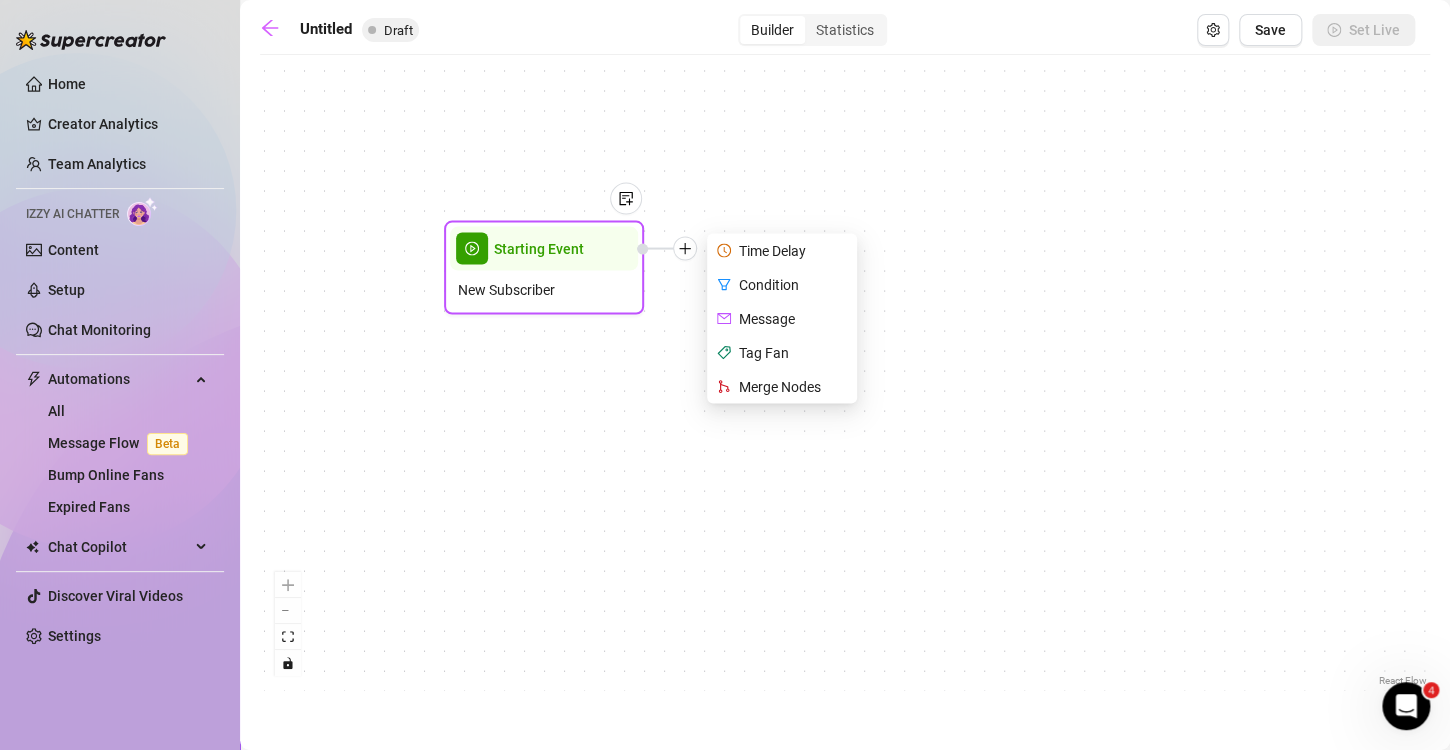 click on "Message" at bounding box center (784, 319) 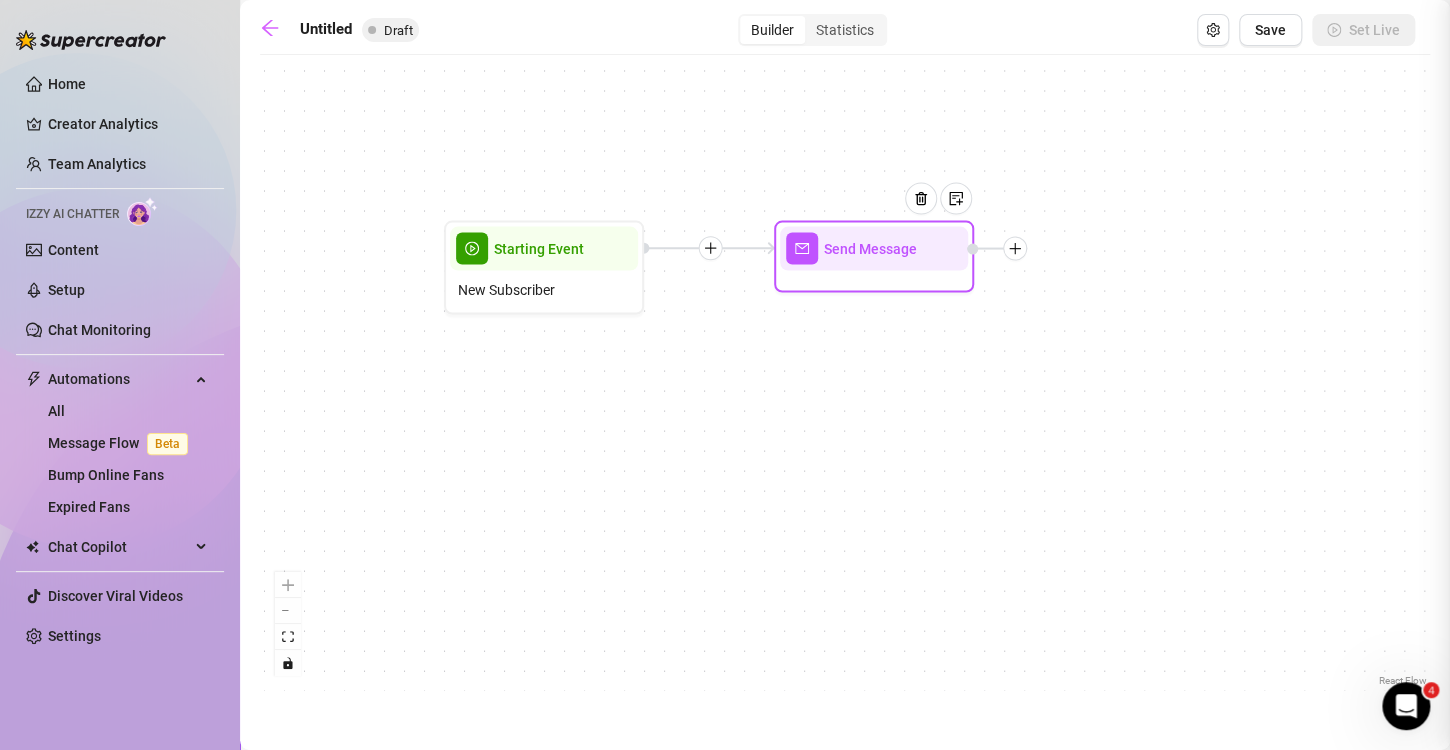 type on "Write your message here" 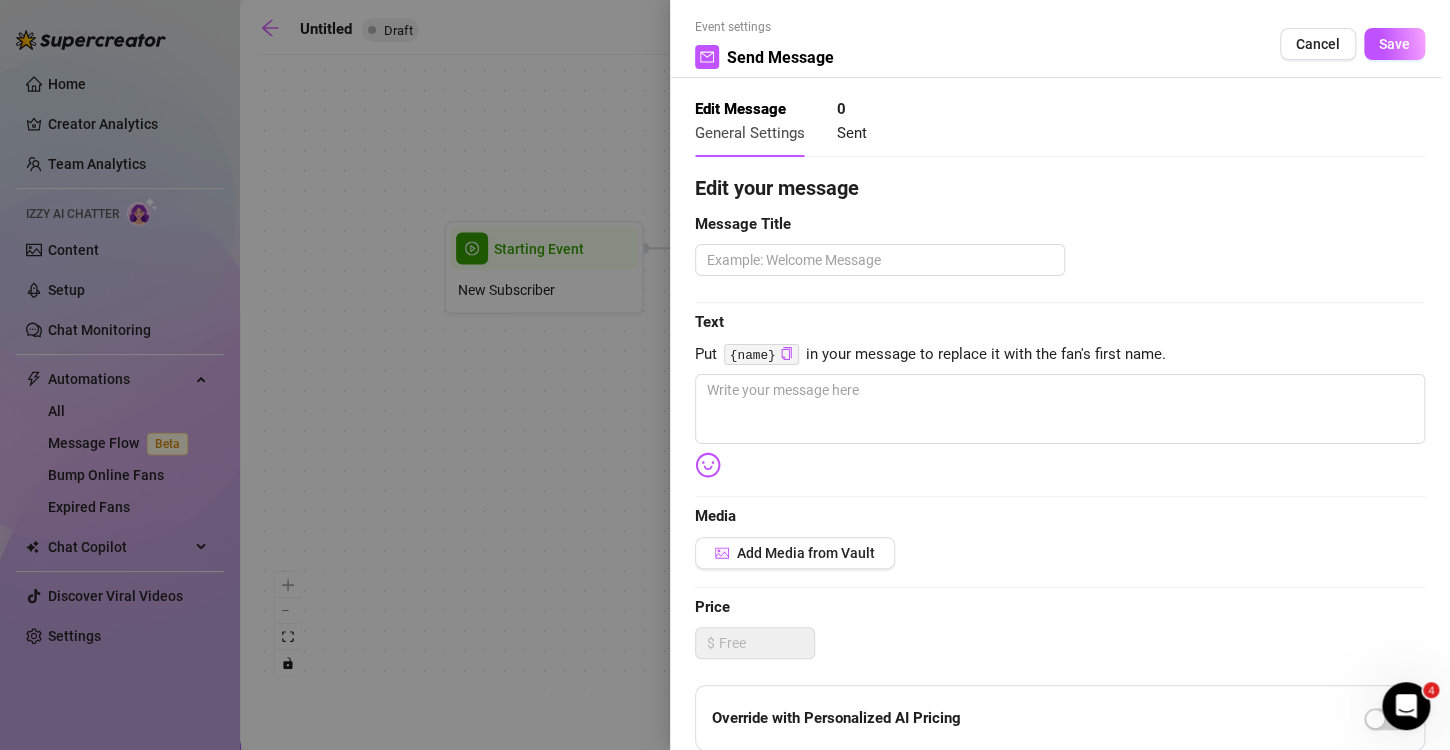 scroll, scrollTop: 0, scrollLeft: 0, axis: both 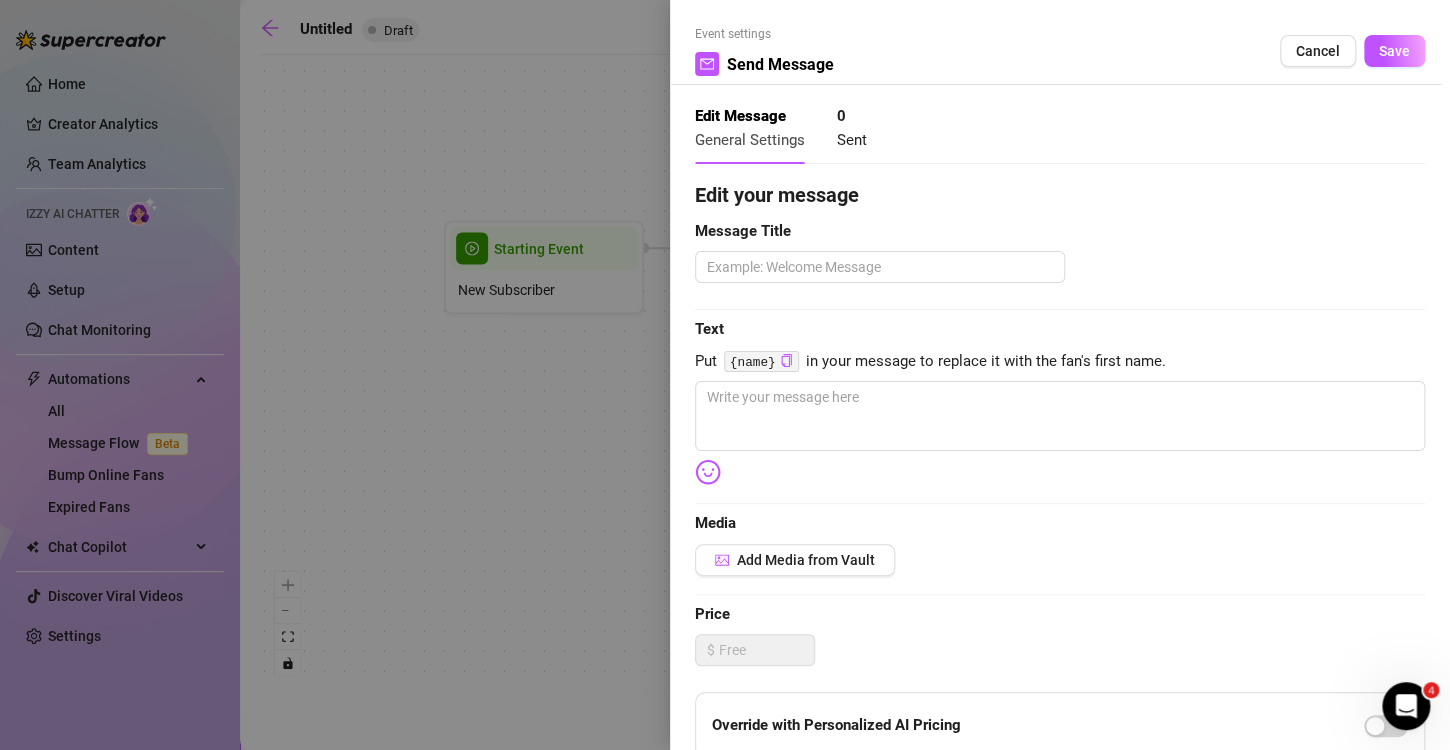 click at bounding box center [725, 375] 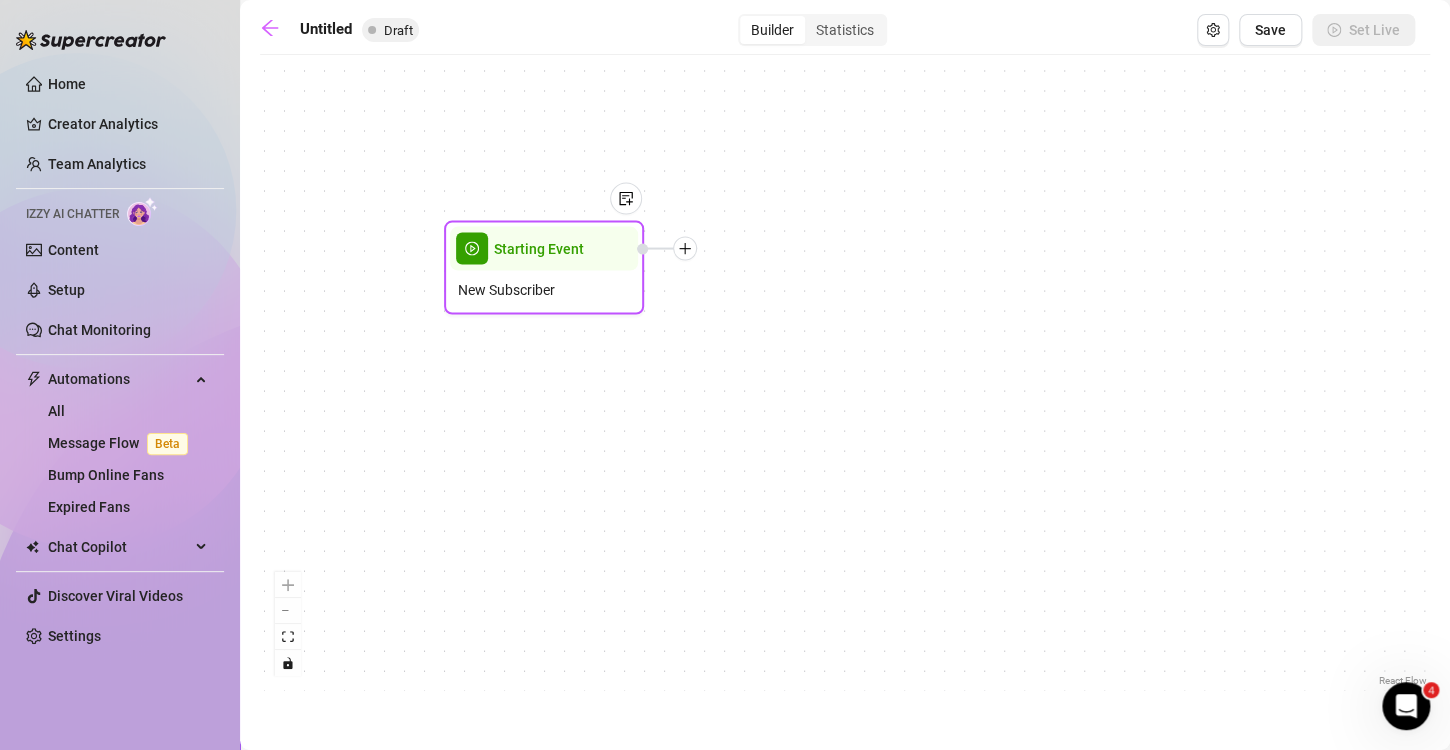 click 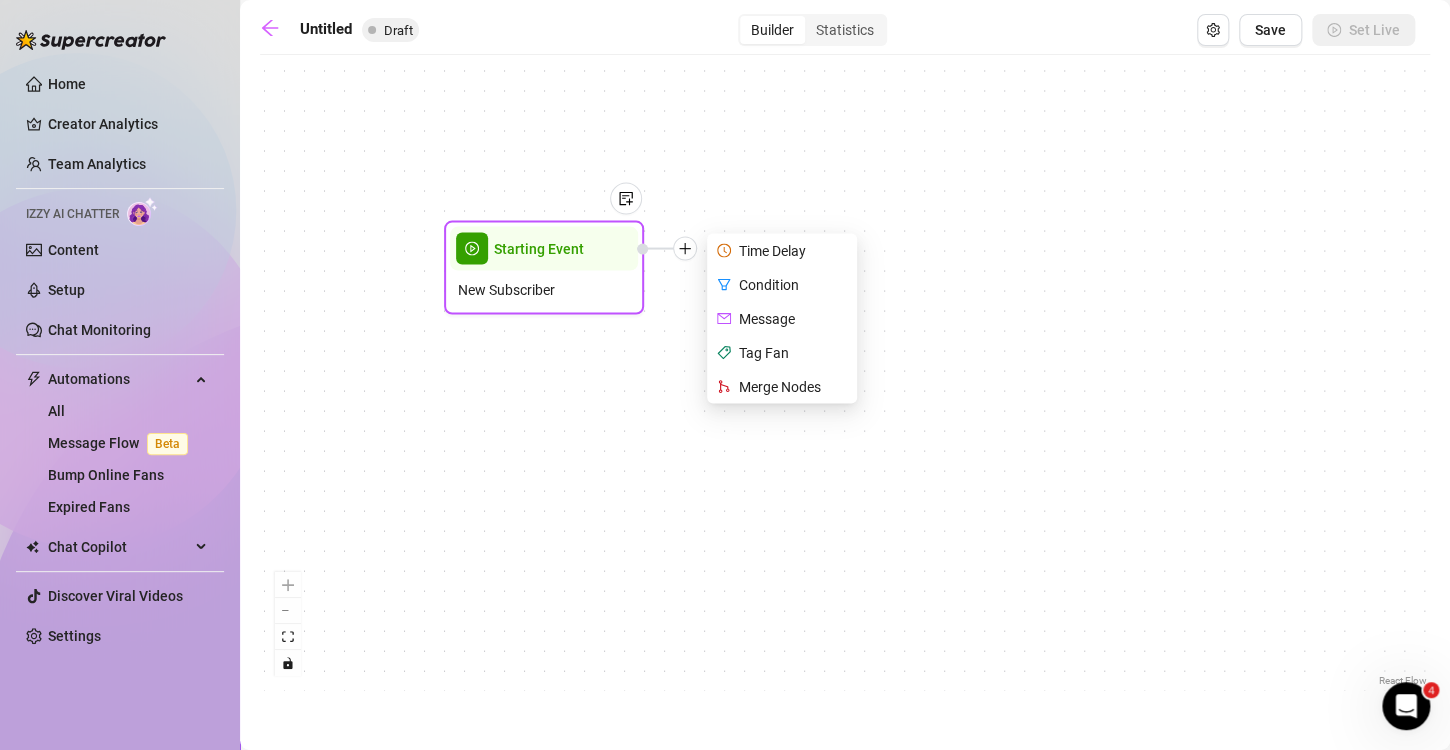 click on "Time Delay" at bounding box center (784, 251) 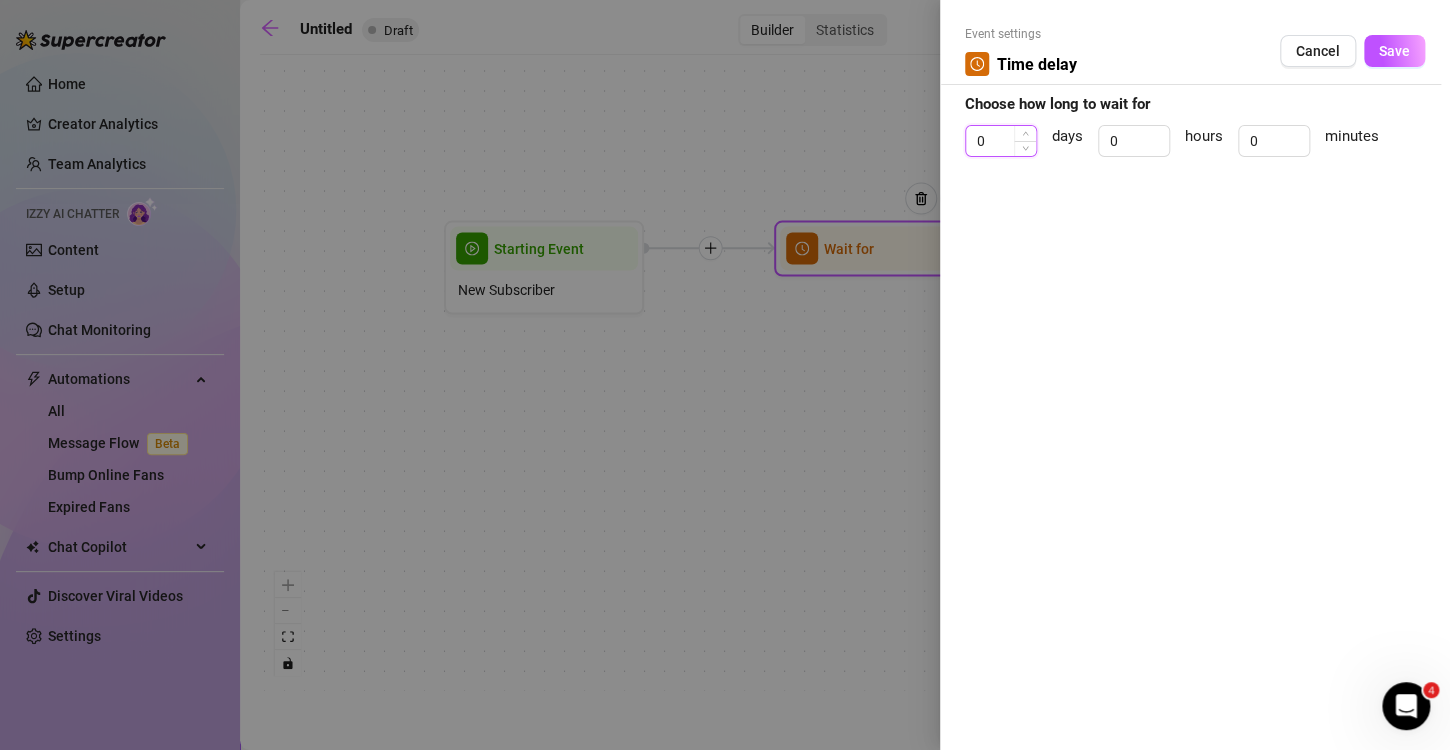 click on "0" at bounding box center [1001, 141] 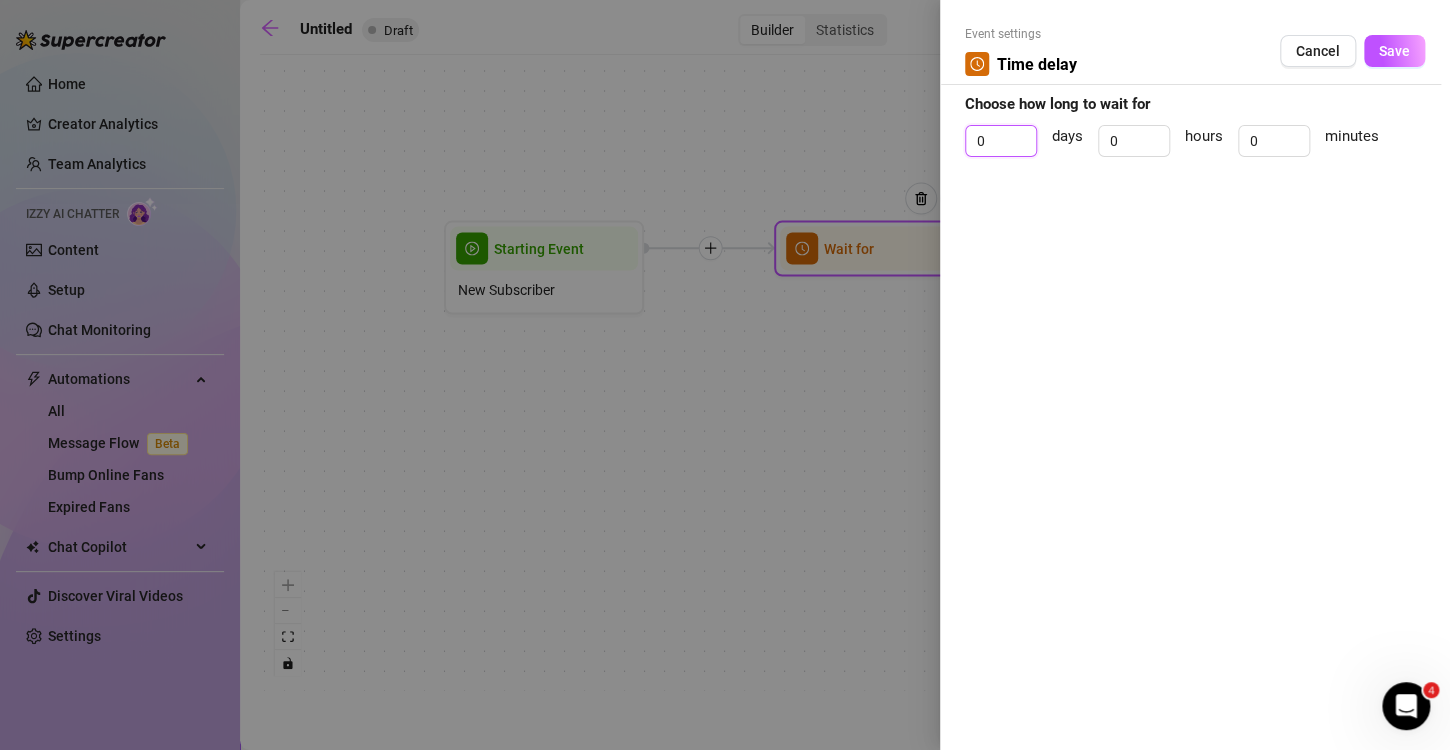 drag, startPoint x: 993, startPoint y: 139, endPoint x: 960, endPoint y: 142, distance: 33.13608 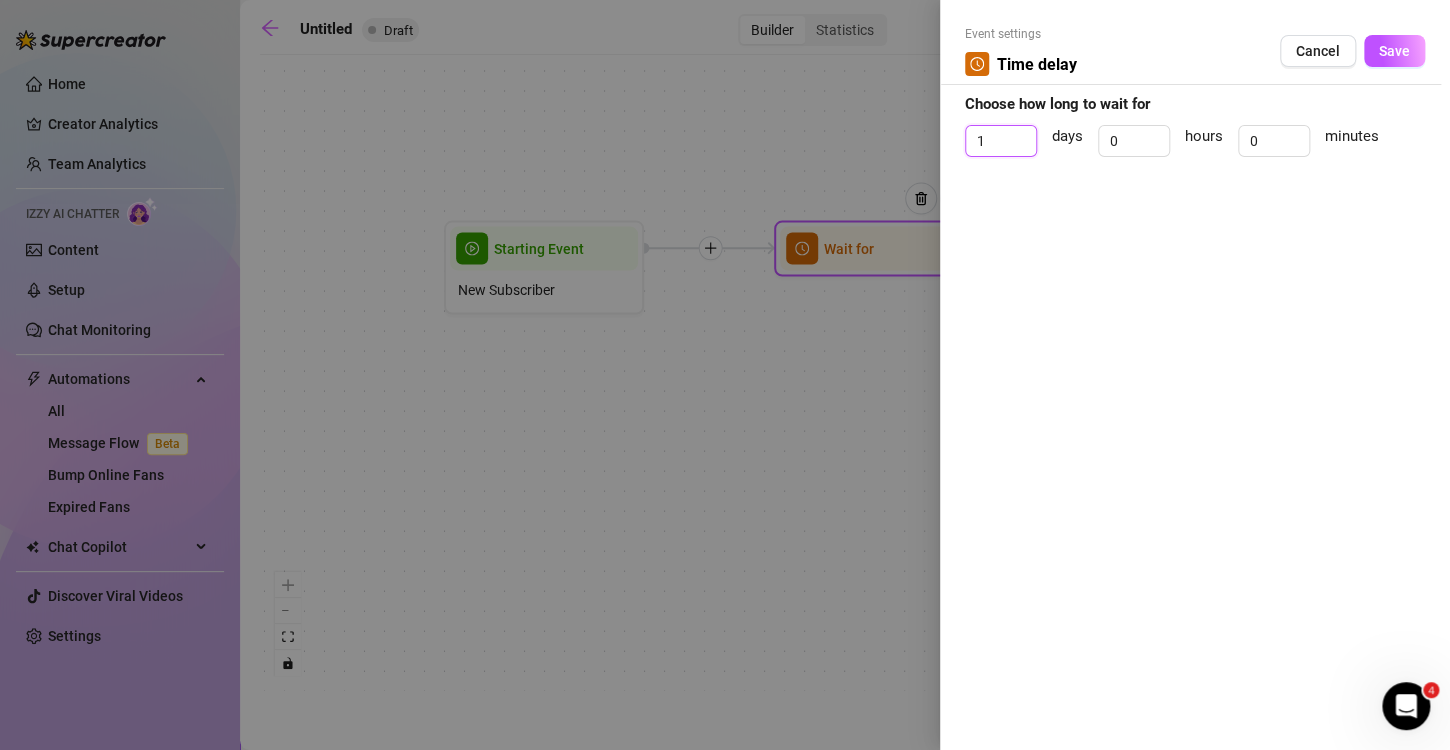 click on "Save" at bounding box center (1394, 51) 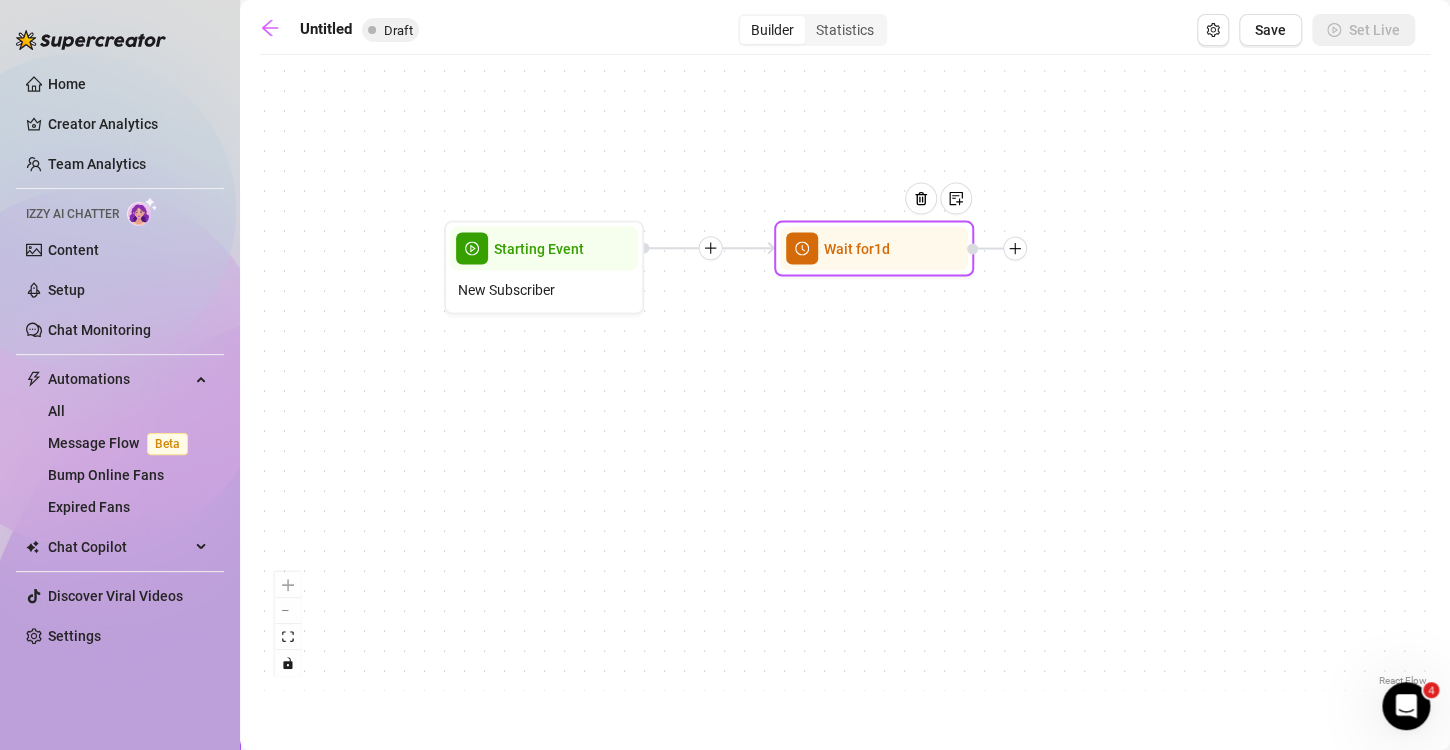 click 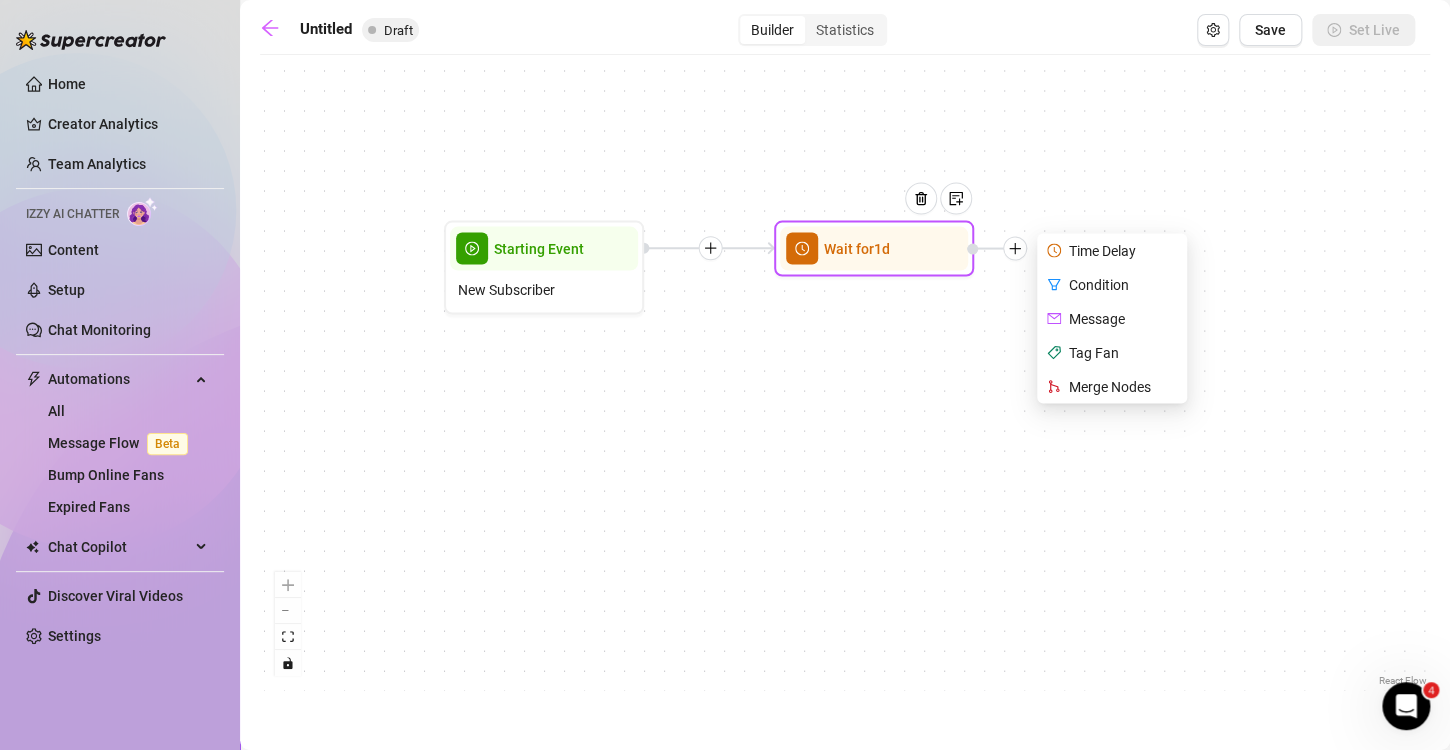 click on "Condition" at bounding box center [1114, 285] 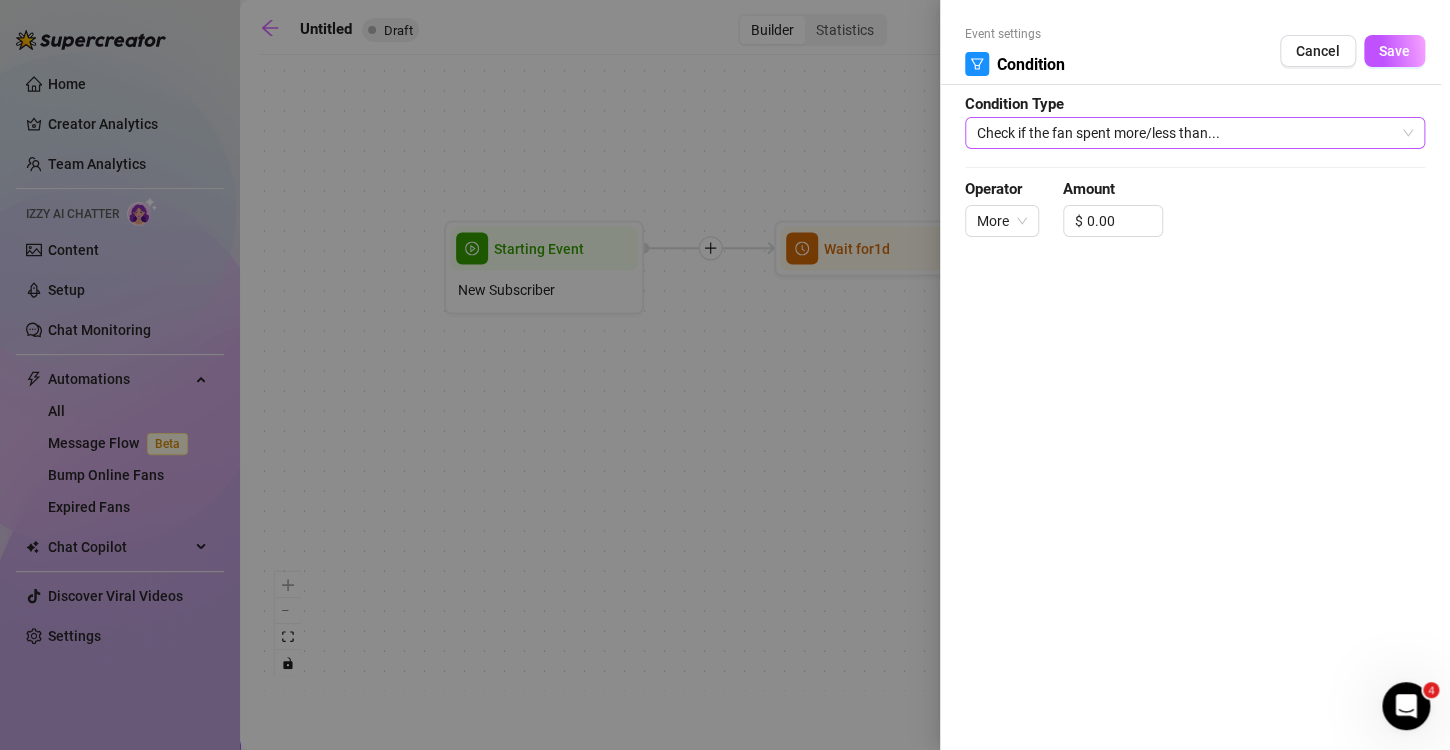 click on "Check if the fan spent more/less than..." at bounding box center [1195, 133] 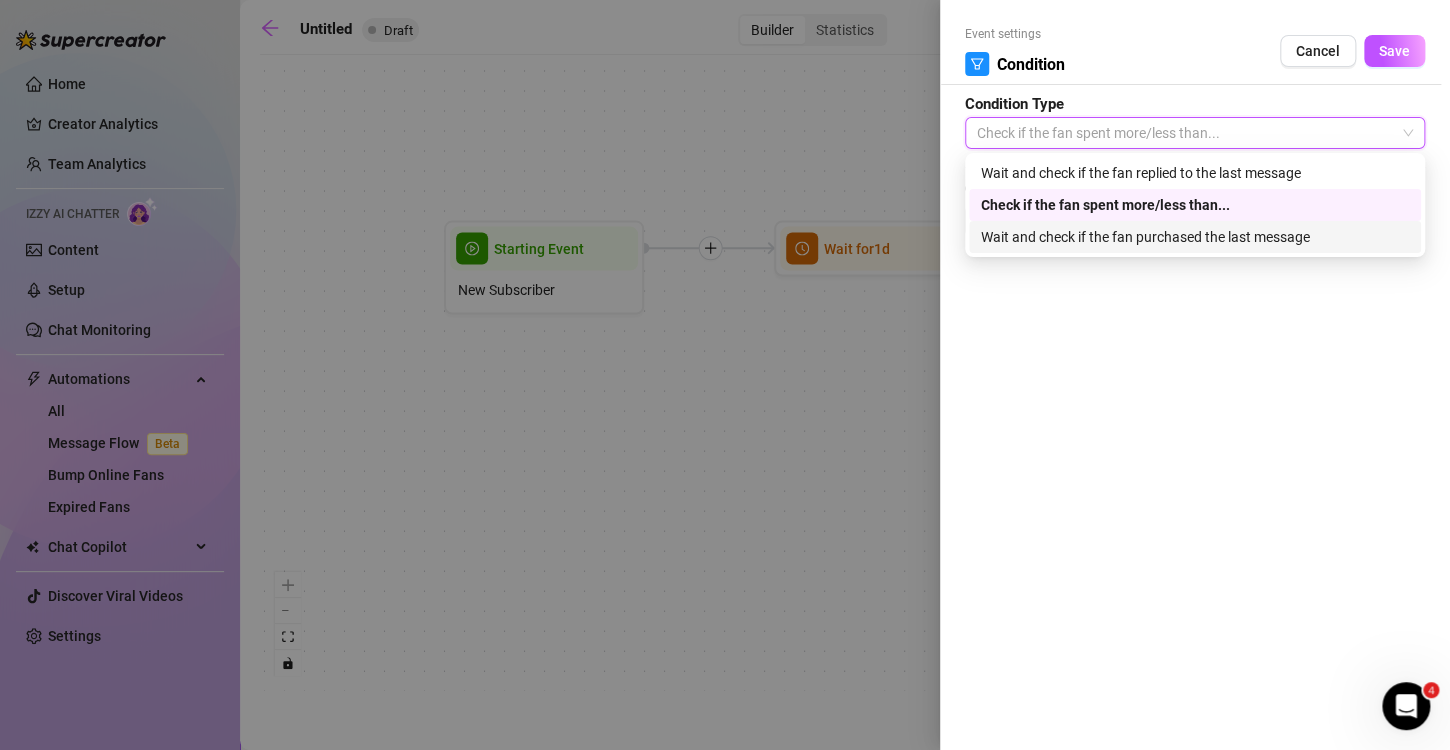 click on "Wait and check if the fan purchased the last message" at bounding box center [1195, 237] 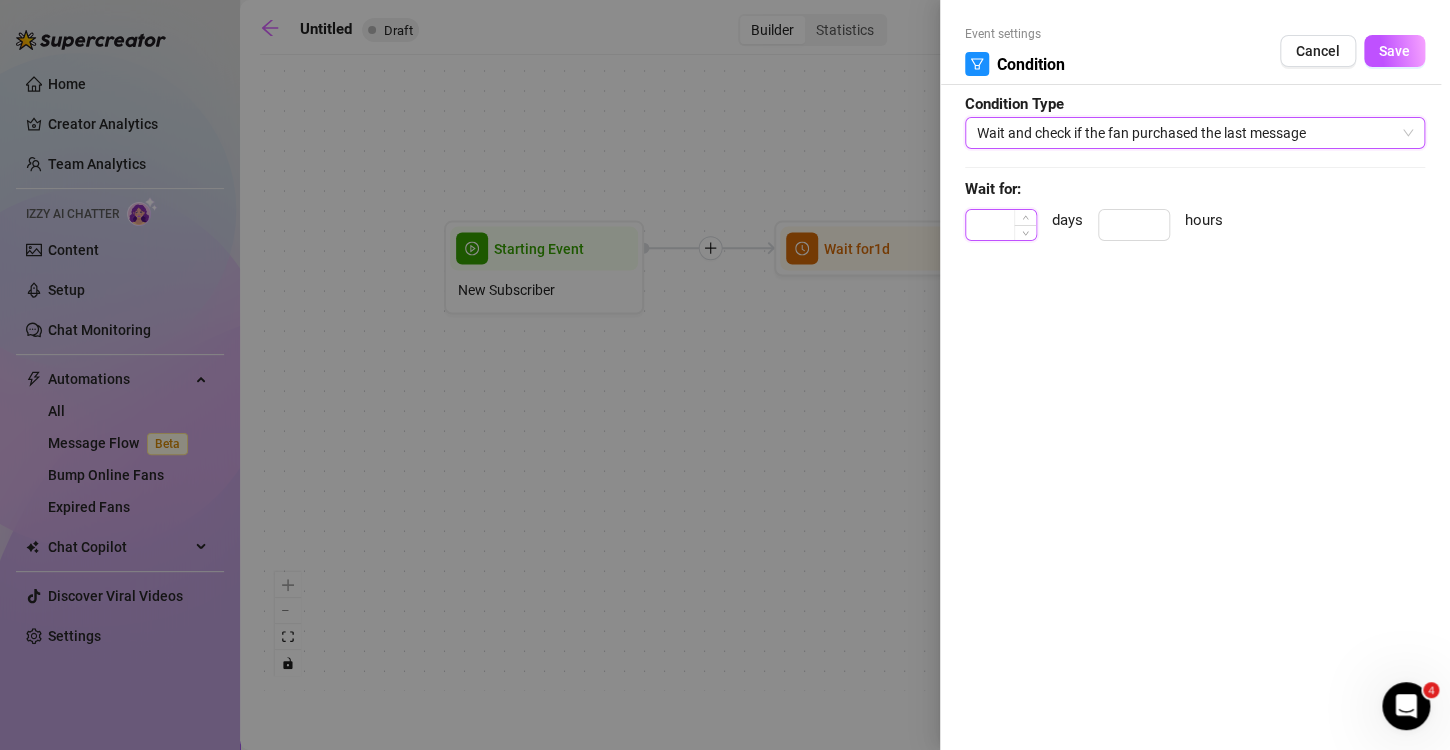 click at bounding box center (1001, 225) 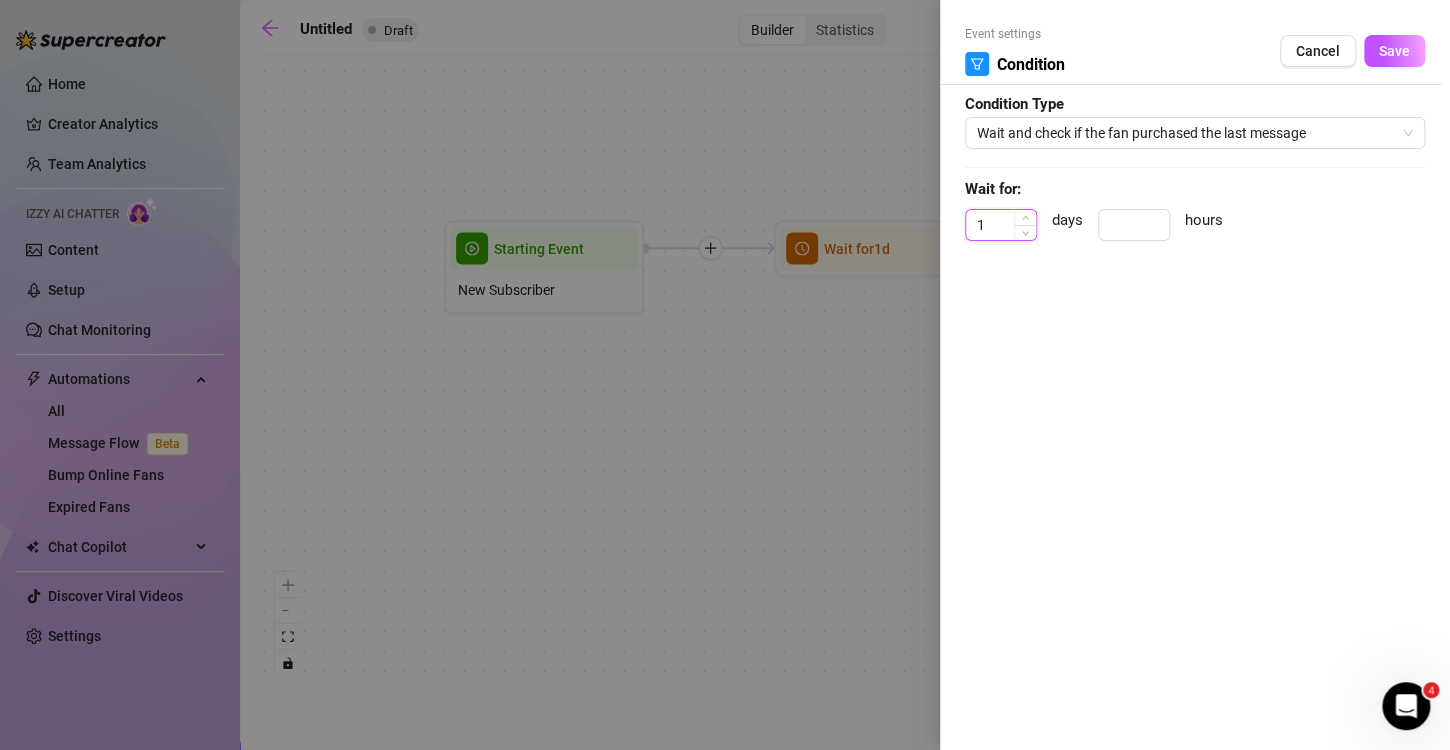 click on "Save" at bounding box center [1394, 51] 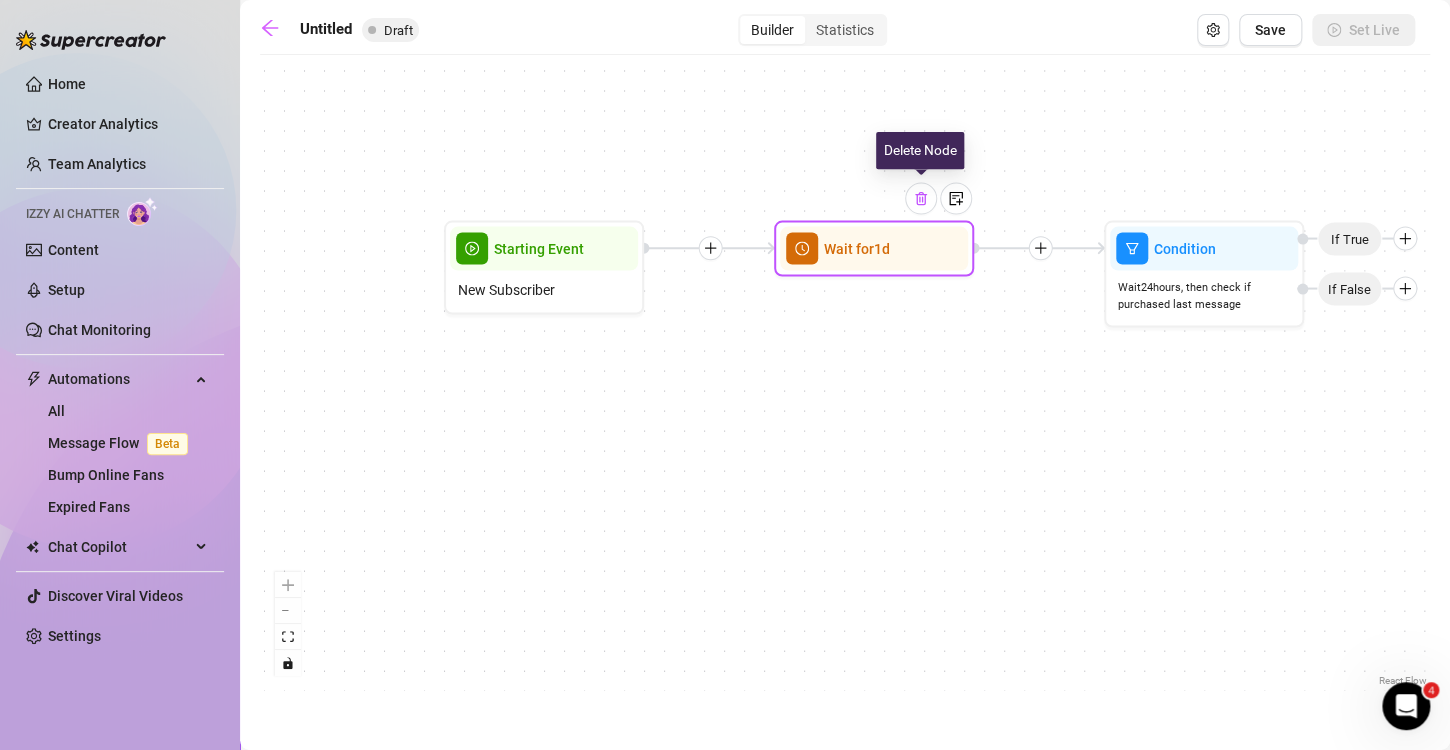 click at bounding box center [921, 199] 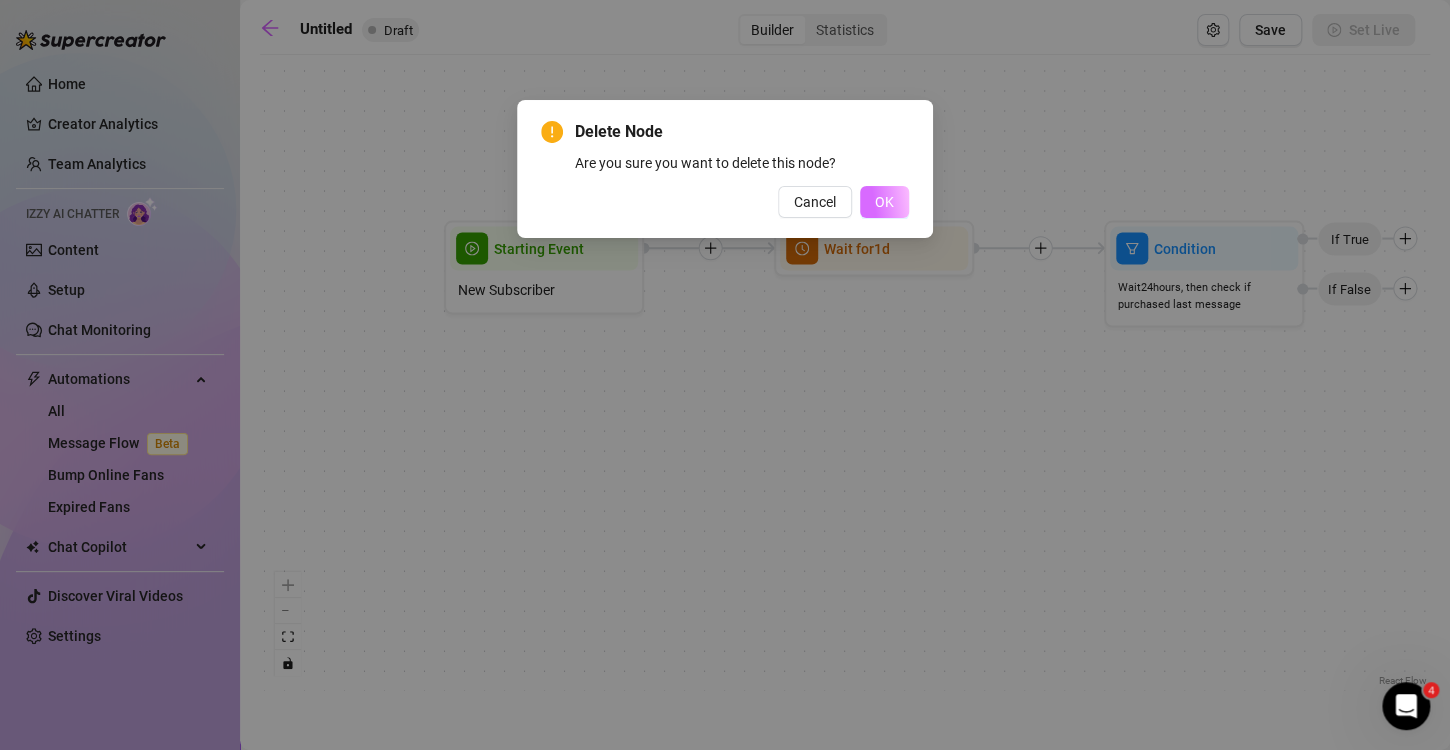 click on "OK" at bounding box center (884, 202) 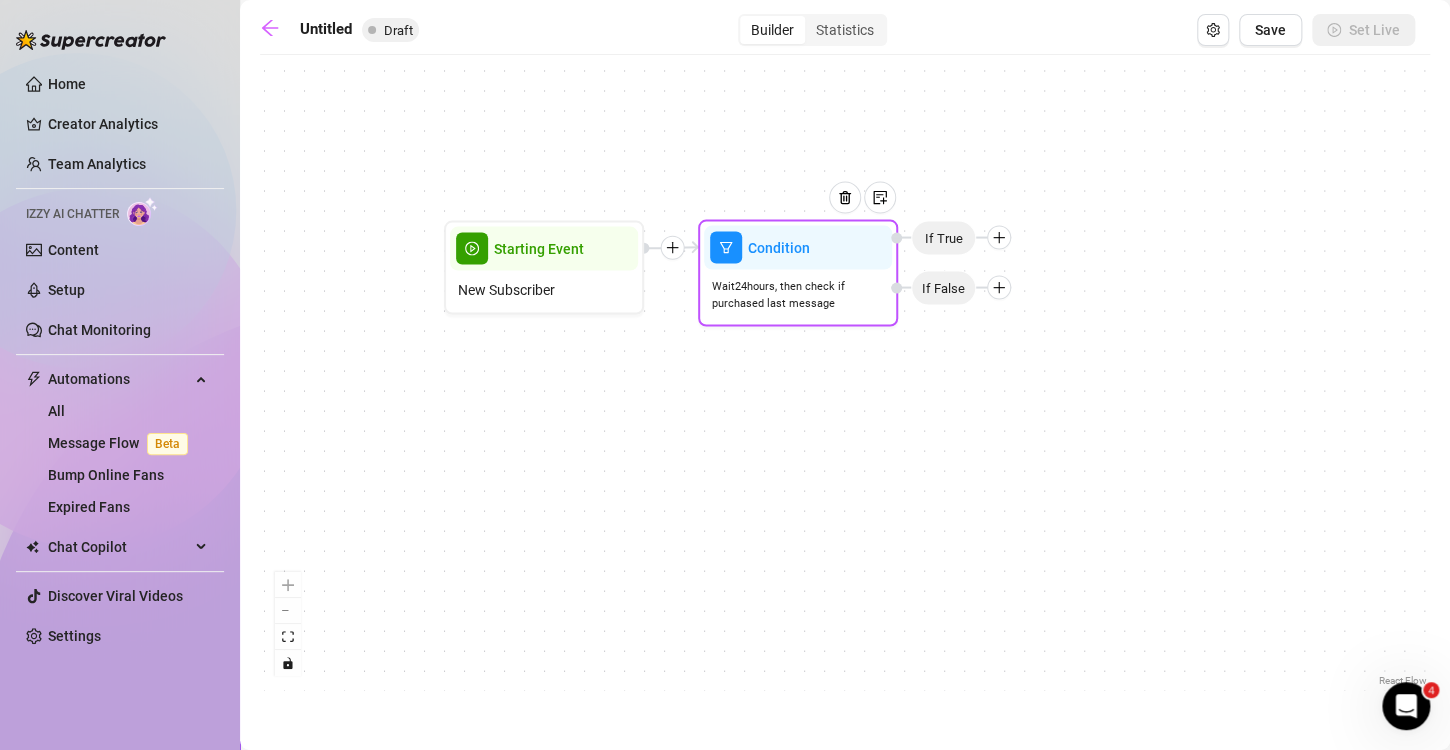 drag, startPoint x: 1124, startPoint y: 277, endPoint x: 713, endPoint y: 277, distance: 411 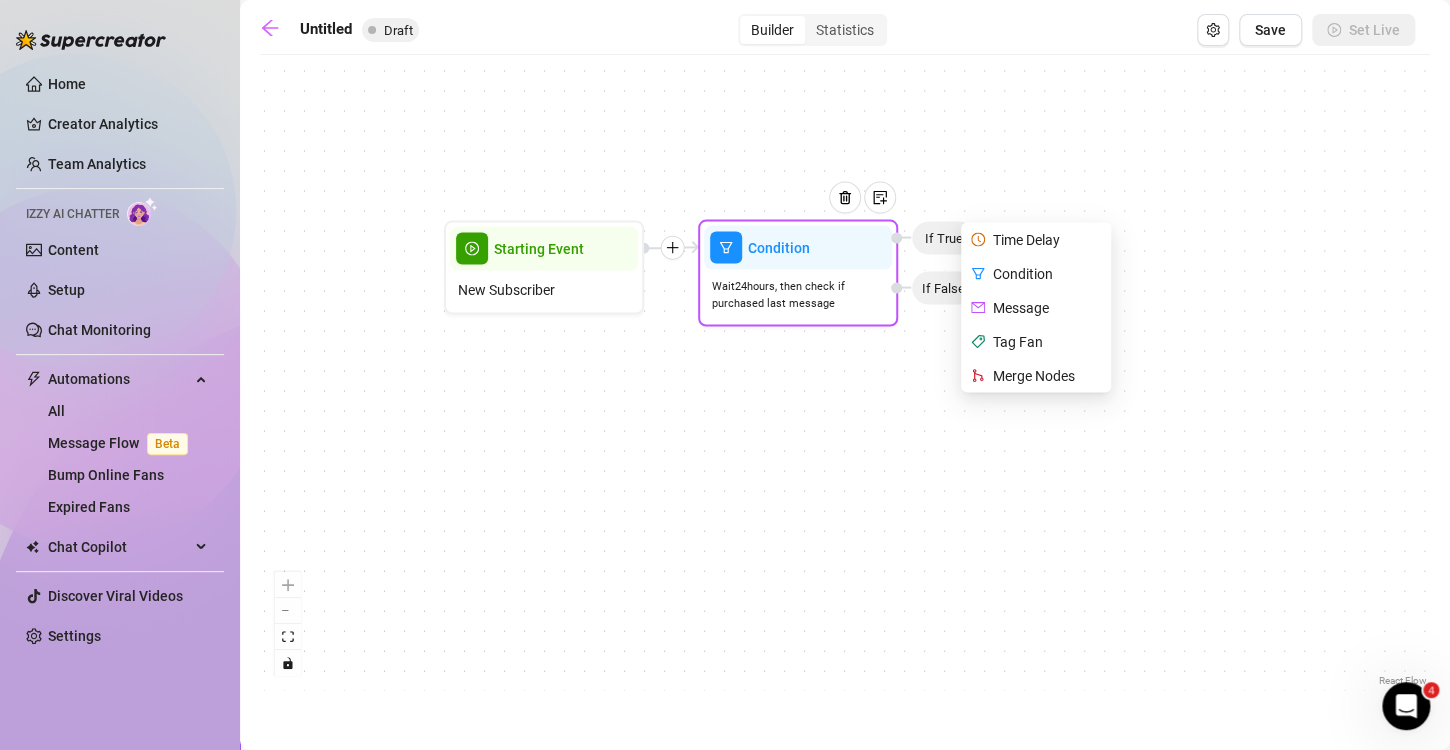 click on "Message" at bounding box center (1038, 308) 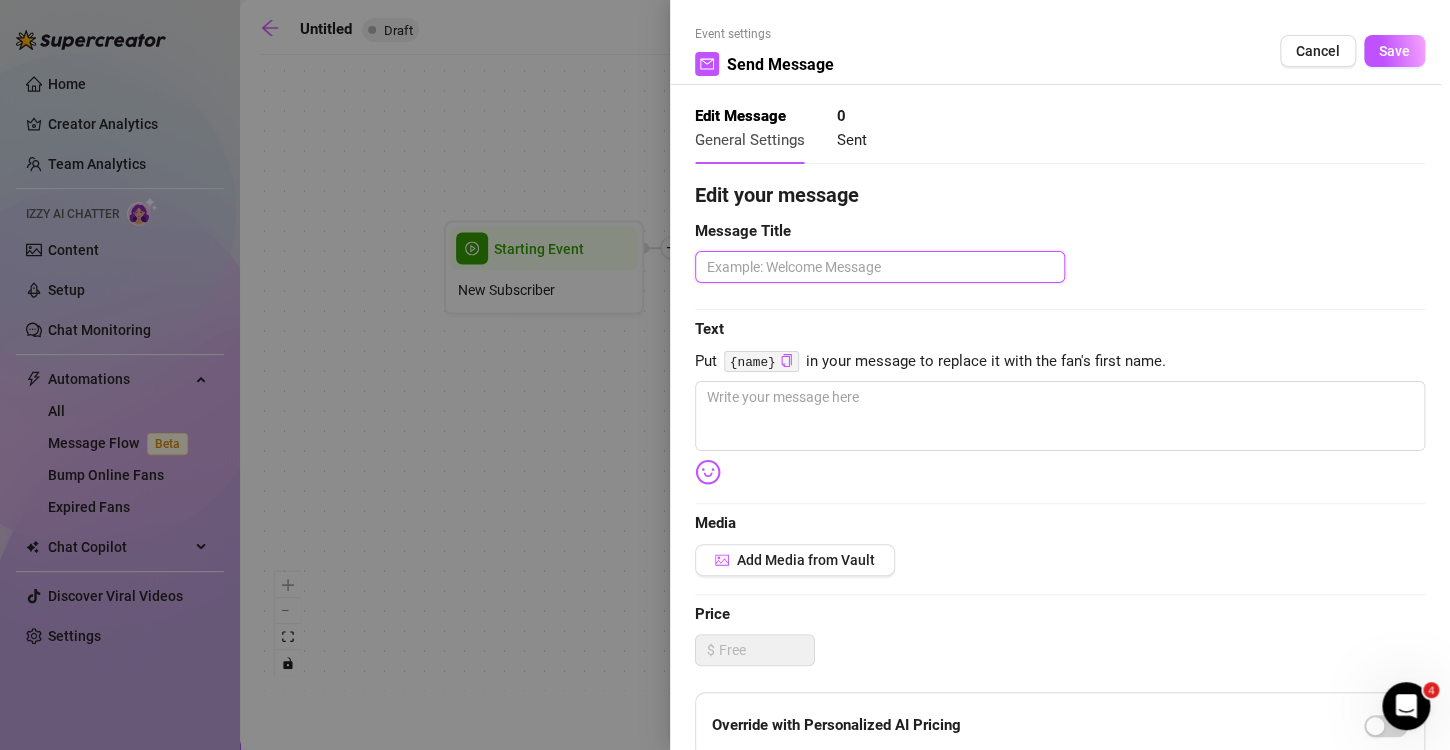 click at bounding box center [880, 267] 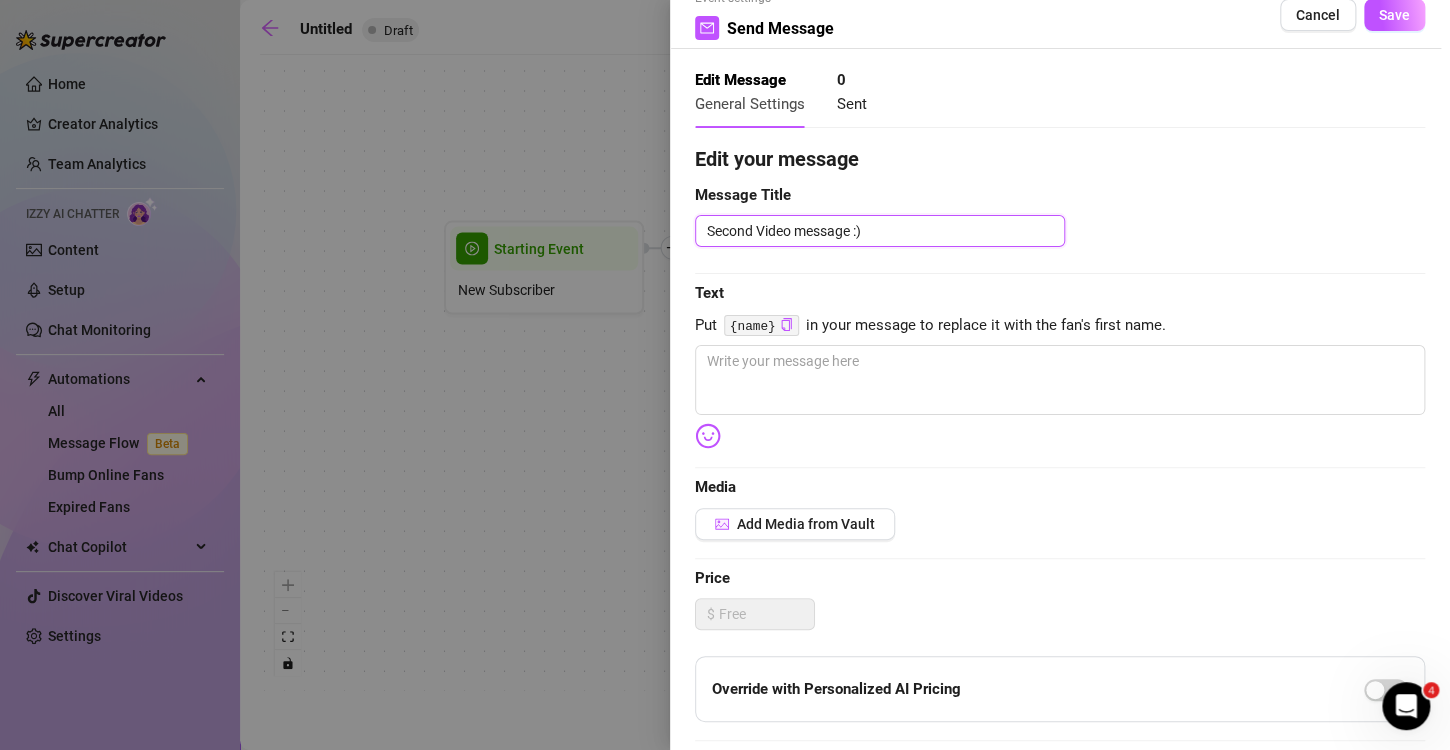 scroll, scrollTop: 48, scrollLeft: 0, axis: vertical 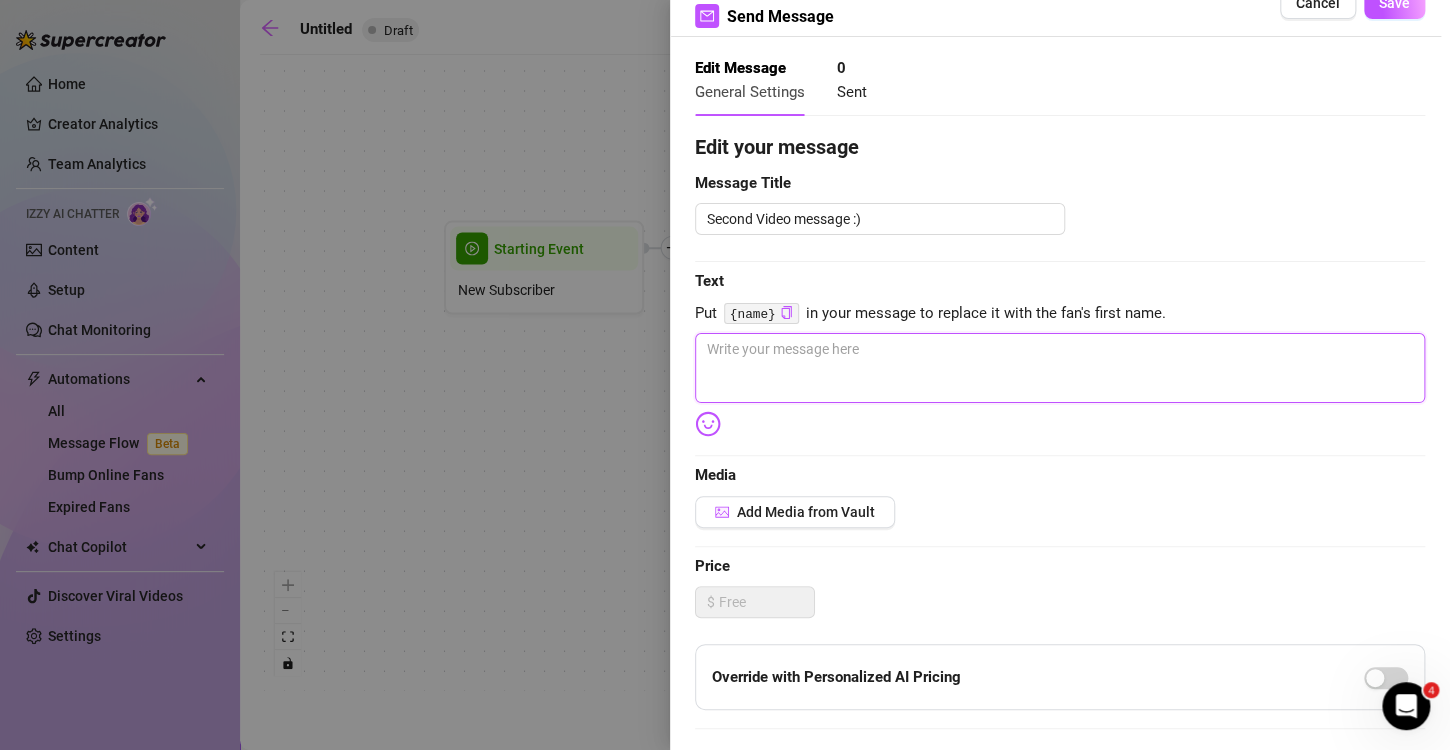 click at bounding box center (1060, 368) 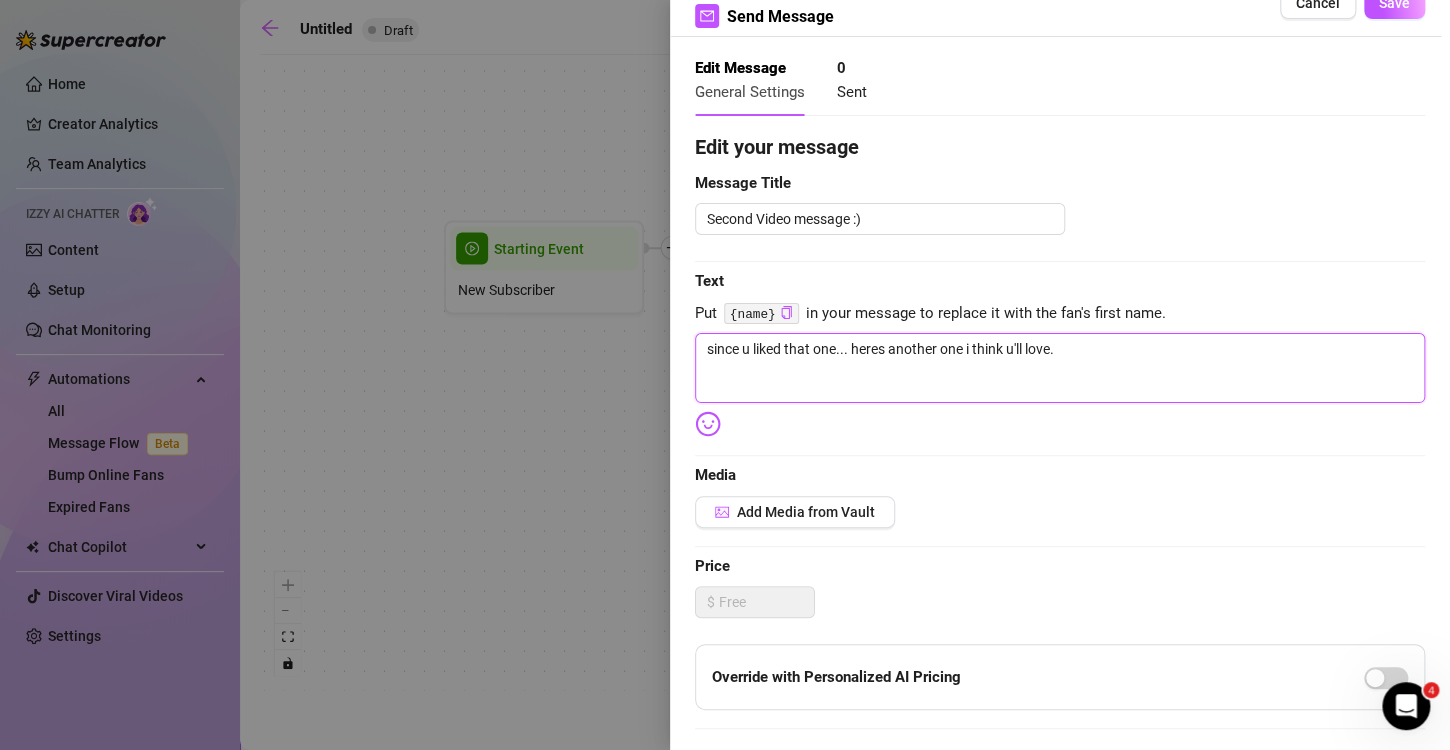 click on "since u liked that one... heres another one i think u'll love." at bounding box center [1060, 368] 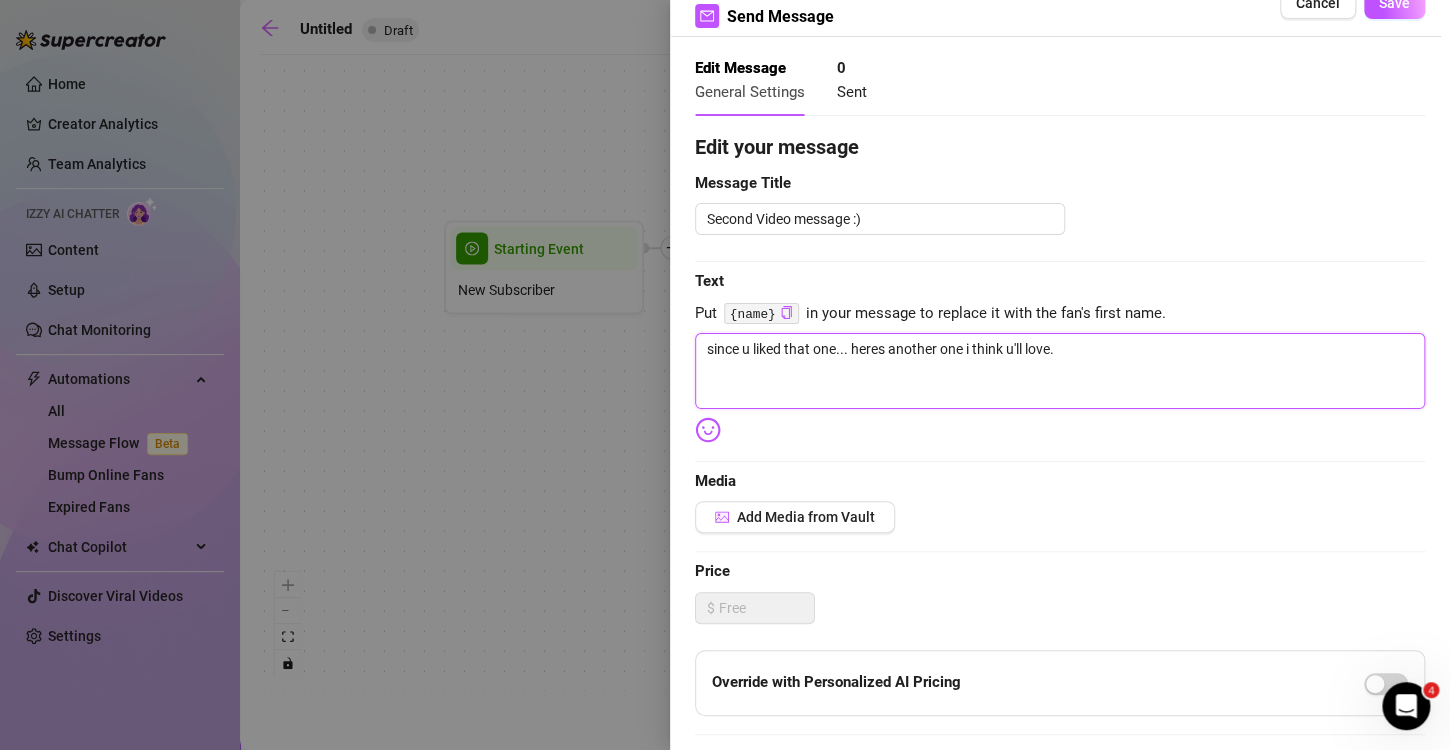 paste on "I [MET] this guy at a rave and we went back to his airbnb that he was sharing with friends and we hooked up on an air mattress out in the living room (we almost got caught) but then in the morning we had to do it again before saying goodbye, so we went to the bathroom and he bent me over the sink. His friends were so mad that we were in there for so long aha" 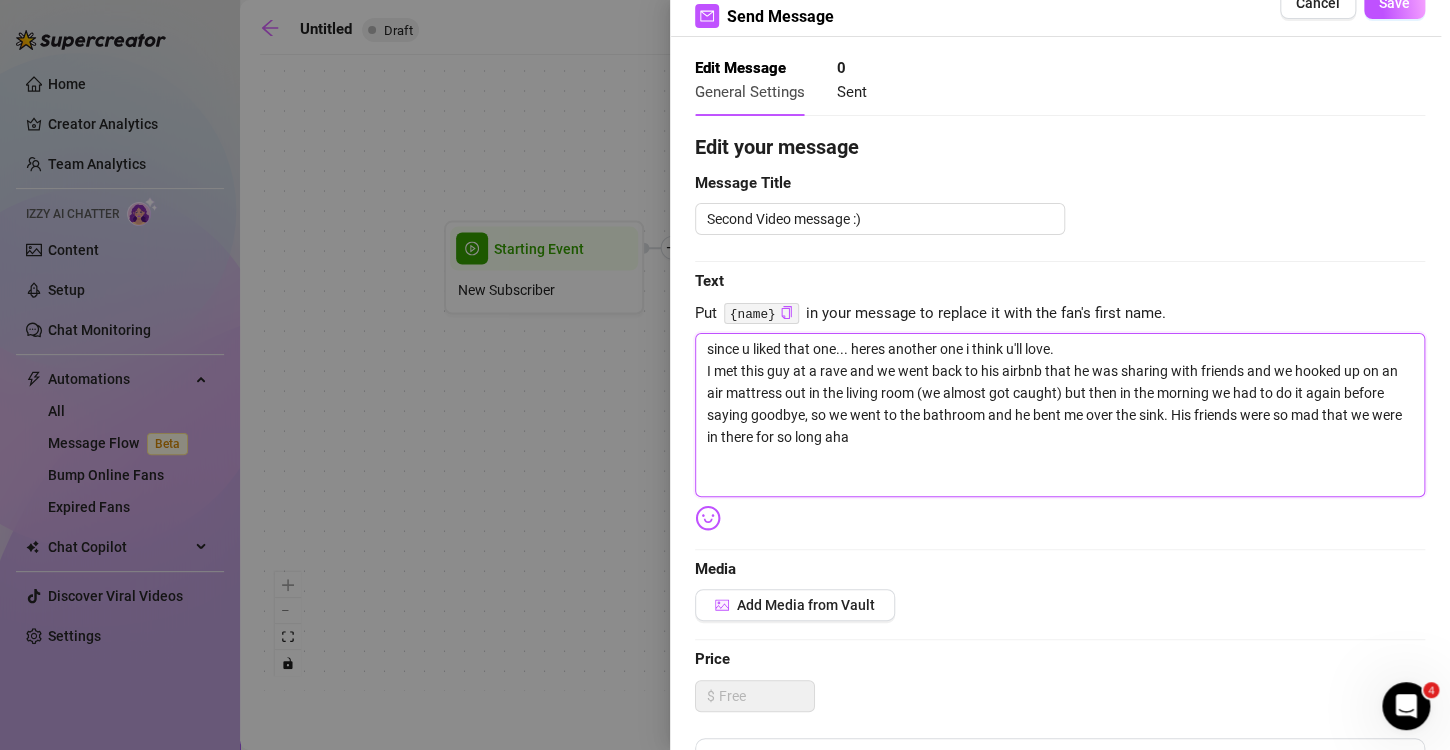 scroll, scrollTop: 0, scrollLeft: 0, axis: both 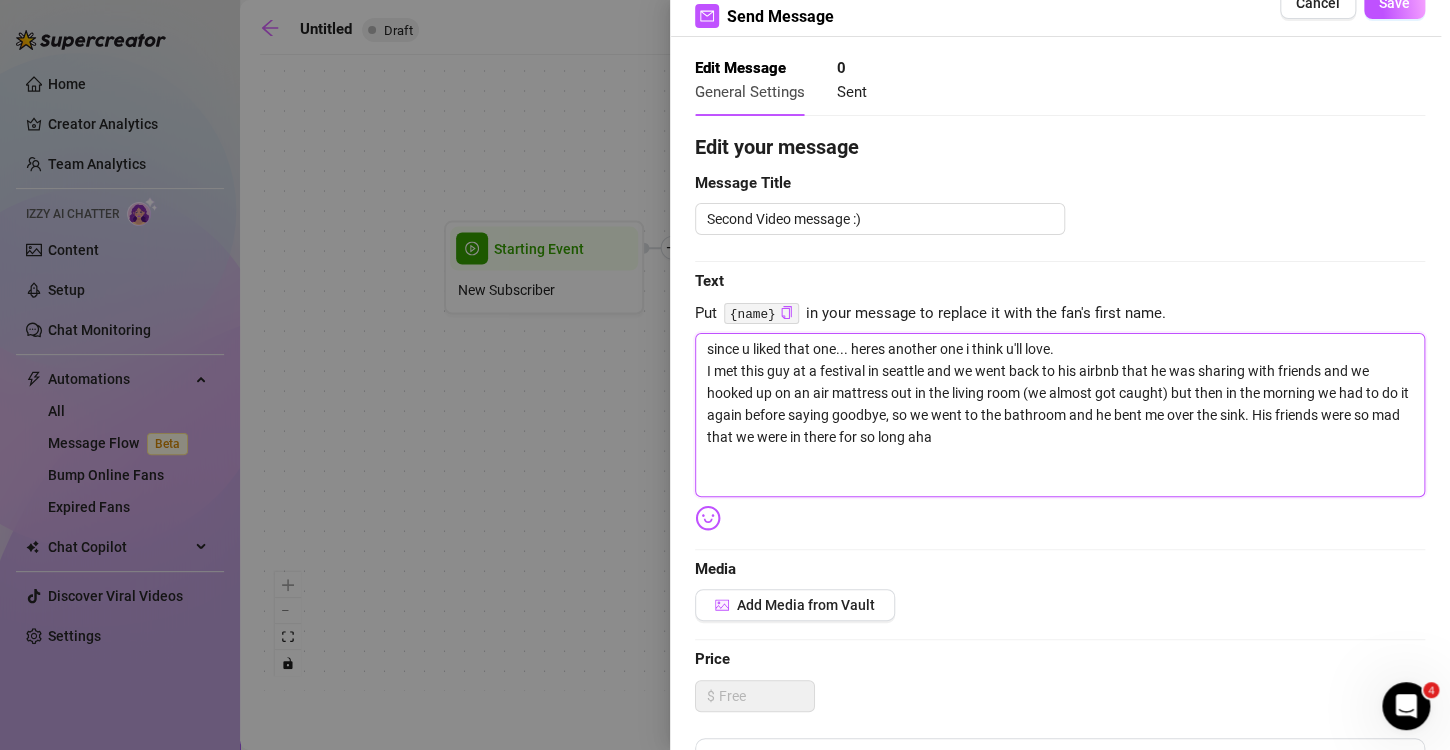 click on "since u liked that one... heres another one i think u'll love.
I met this guy at a festival in seattle and we went back to his airbnb that he was sharing with friends and we hooked up on an air mattress out in the living room (we almost got caught) but then in the morning we had to do it again before saying goodbye, so we went to the bathroom and he bent me over the sink. His friends were so mad that we were in there for so long aha" at bounding box center [1060, 415] 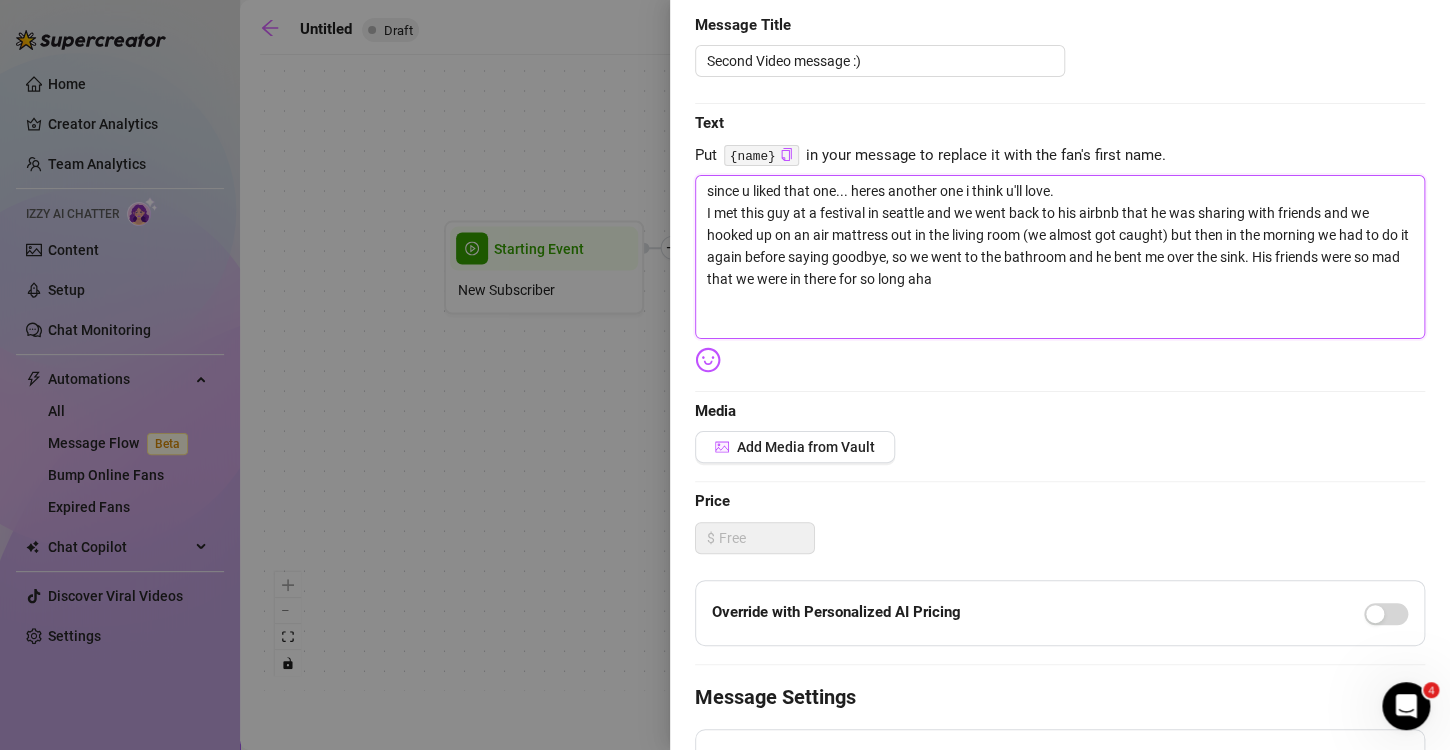 scroll, scrollTop: 207, scrollLeft: 0, axis: vertical 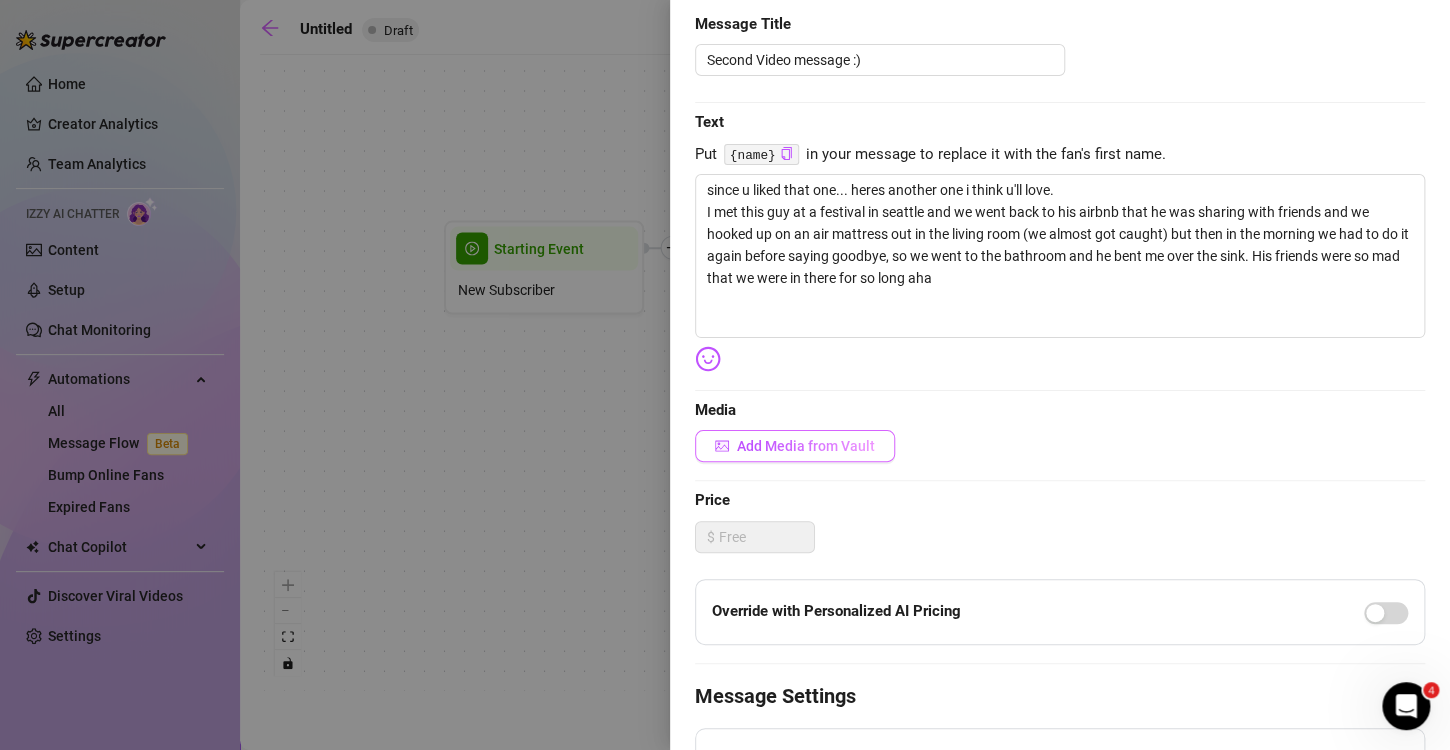 click on "Add Media from Vault" at bounding box center [795, 446] 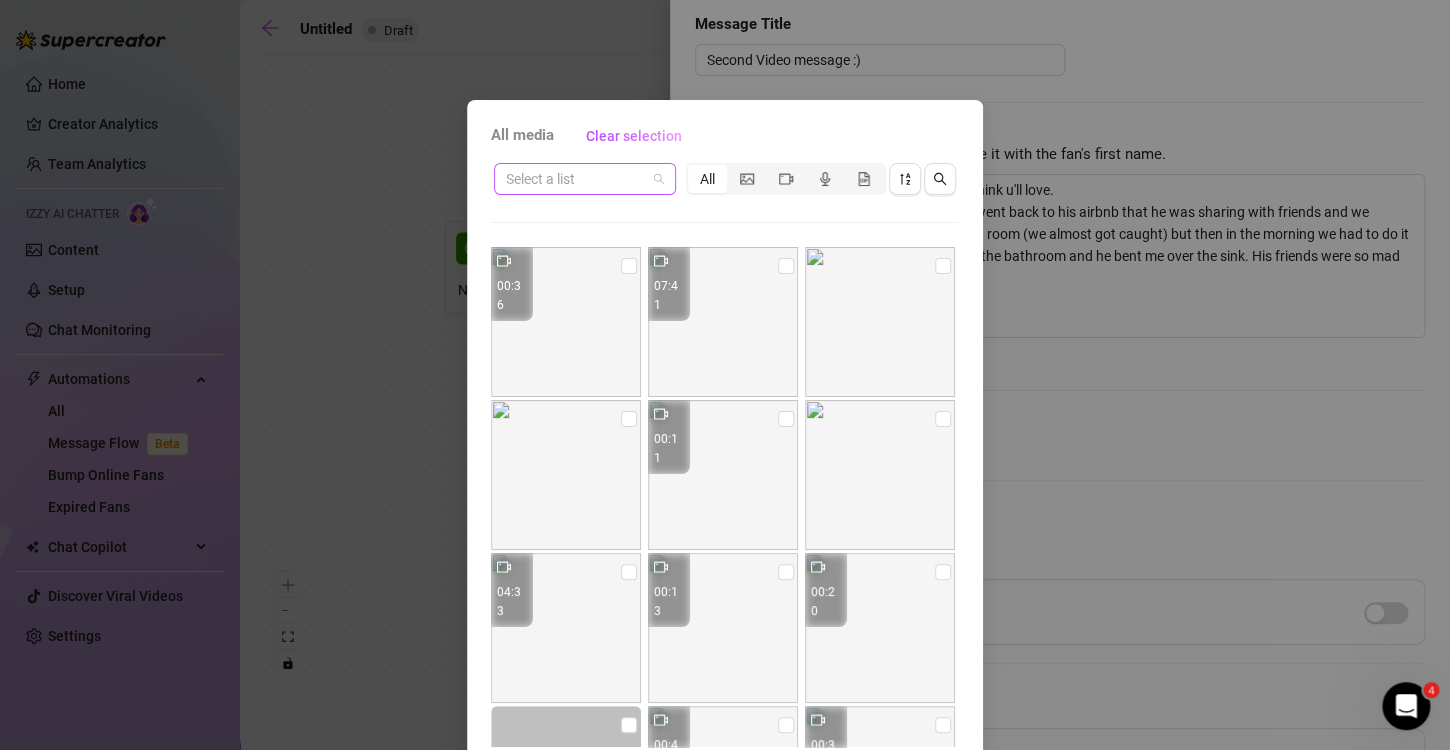 click at bounding box center (576, 179) 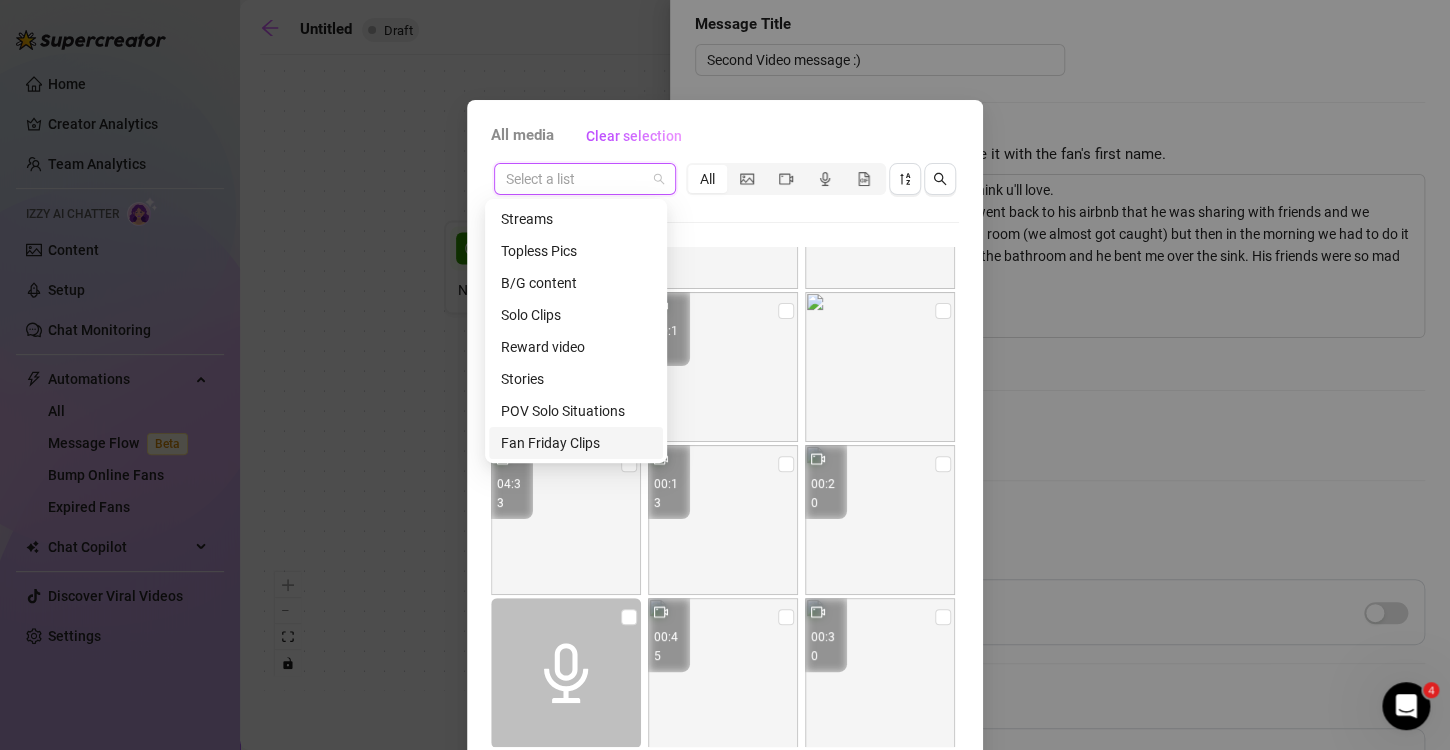 scroll, scrollTop: 111, scrollLeft: 0, axis: vertical 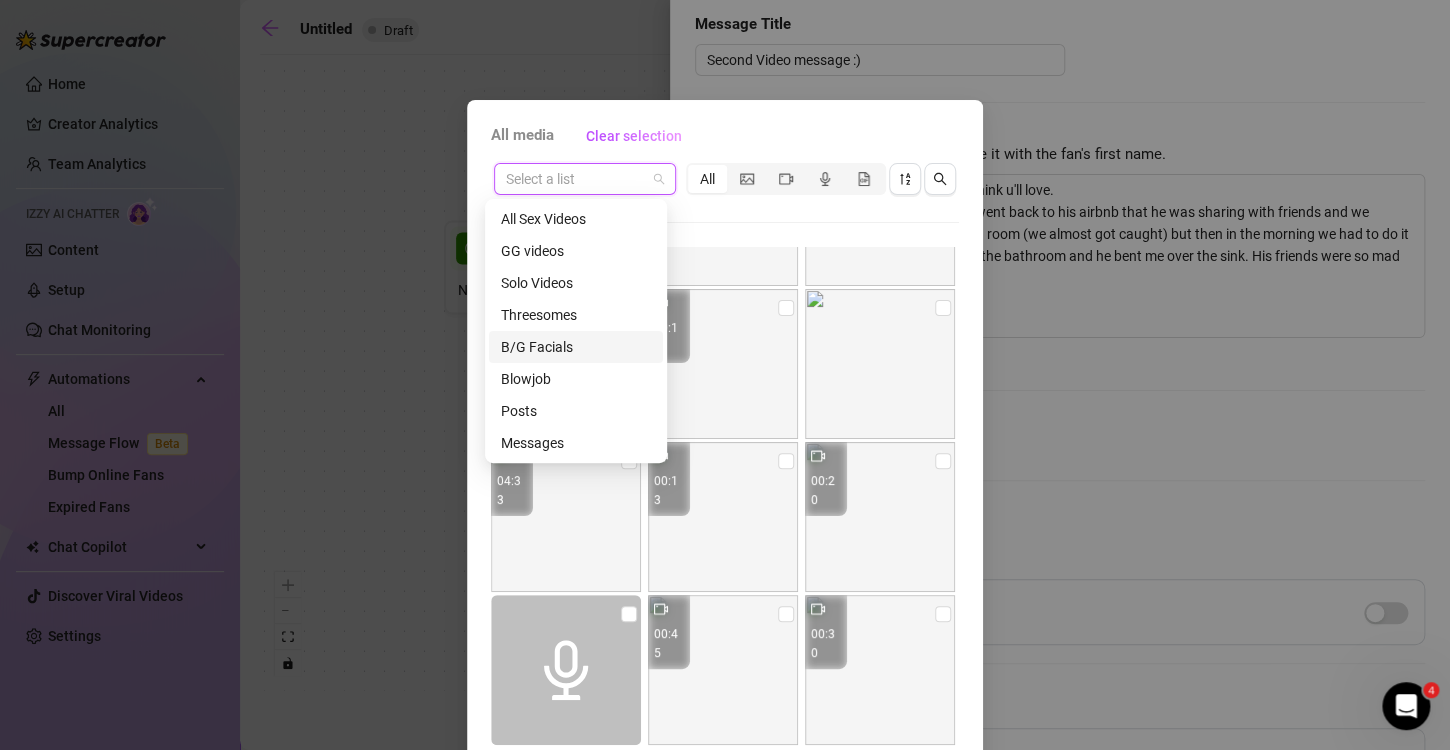 click on "B/G Facials" at bounding box center [576, 347] 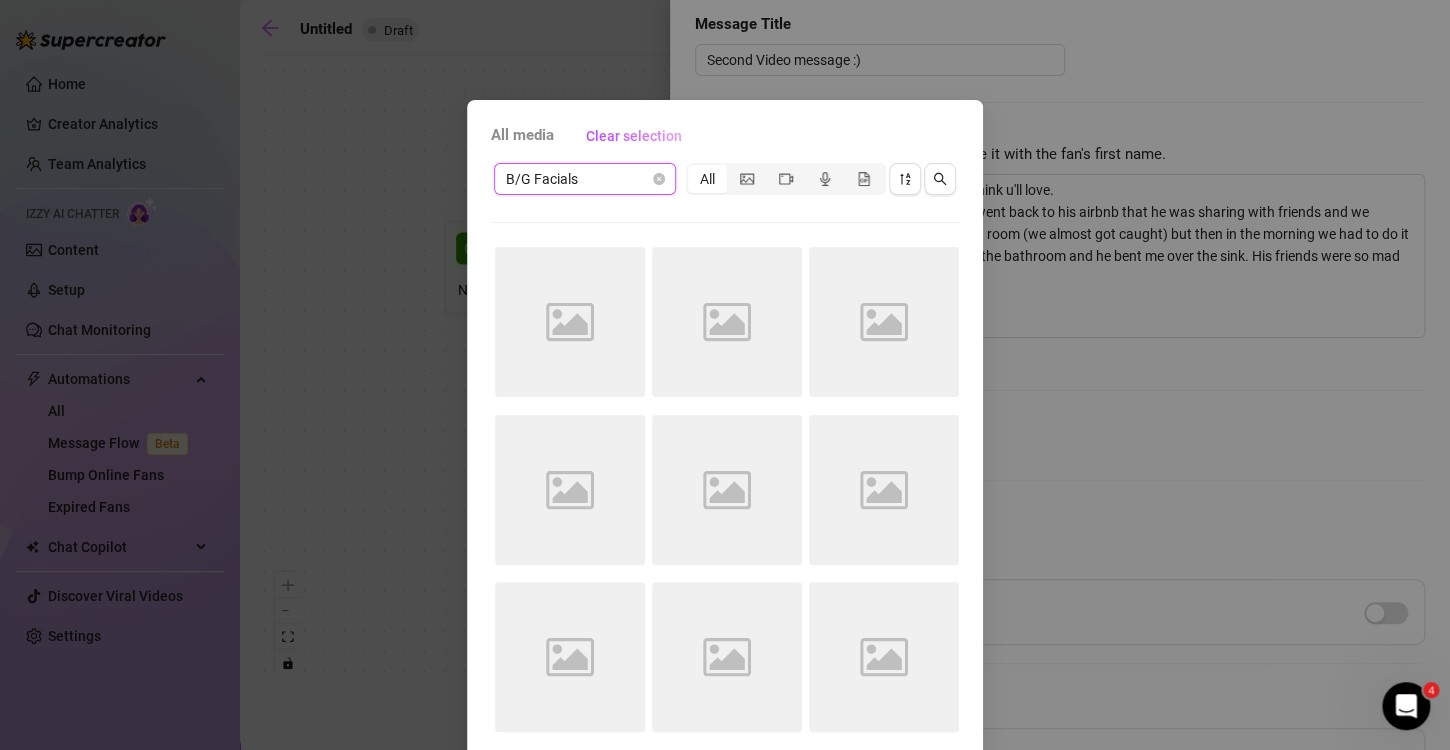 scroll, scrollTop: 0, scrollLeft: 0, axis: both 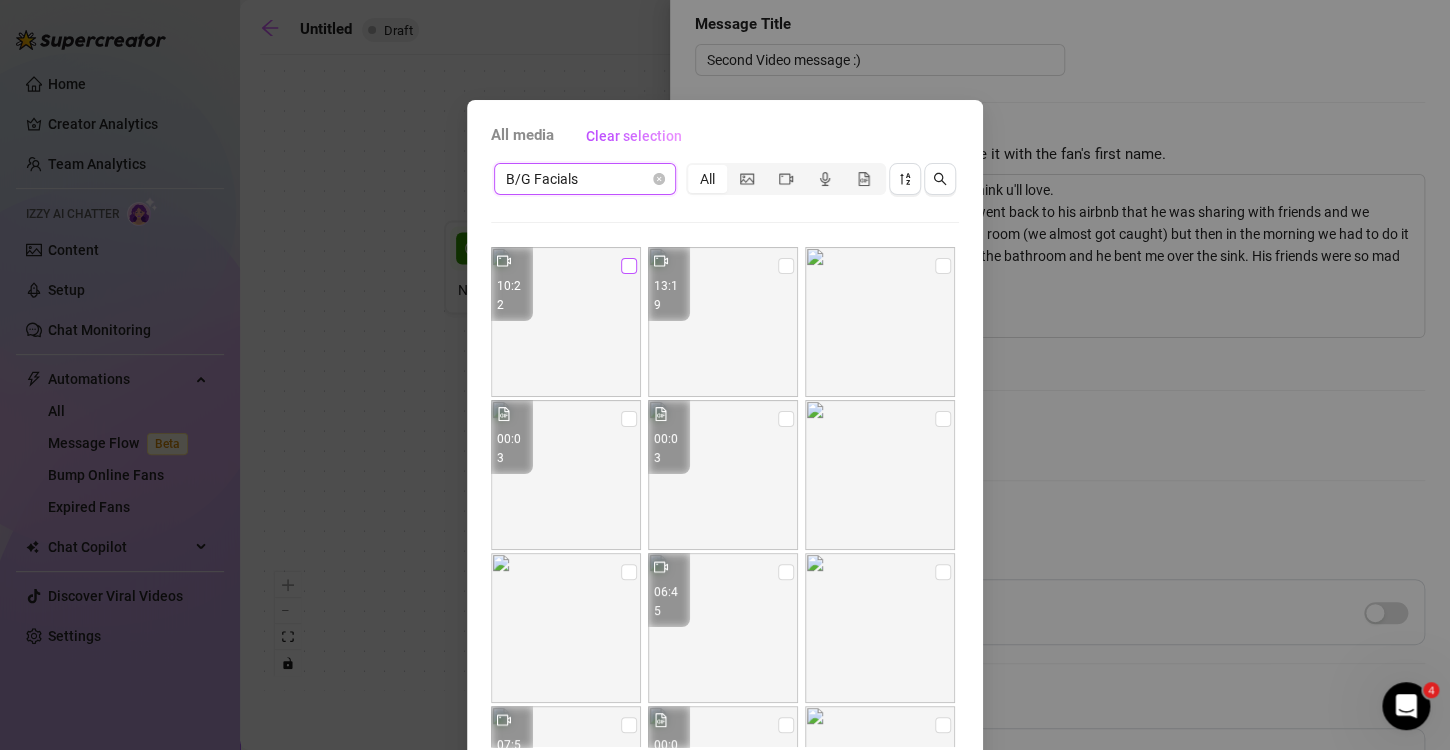 click at bounding box center (629, 266) 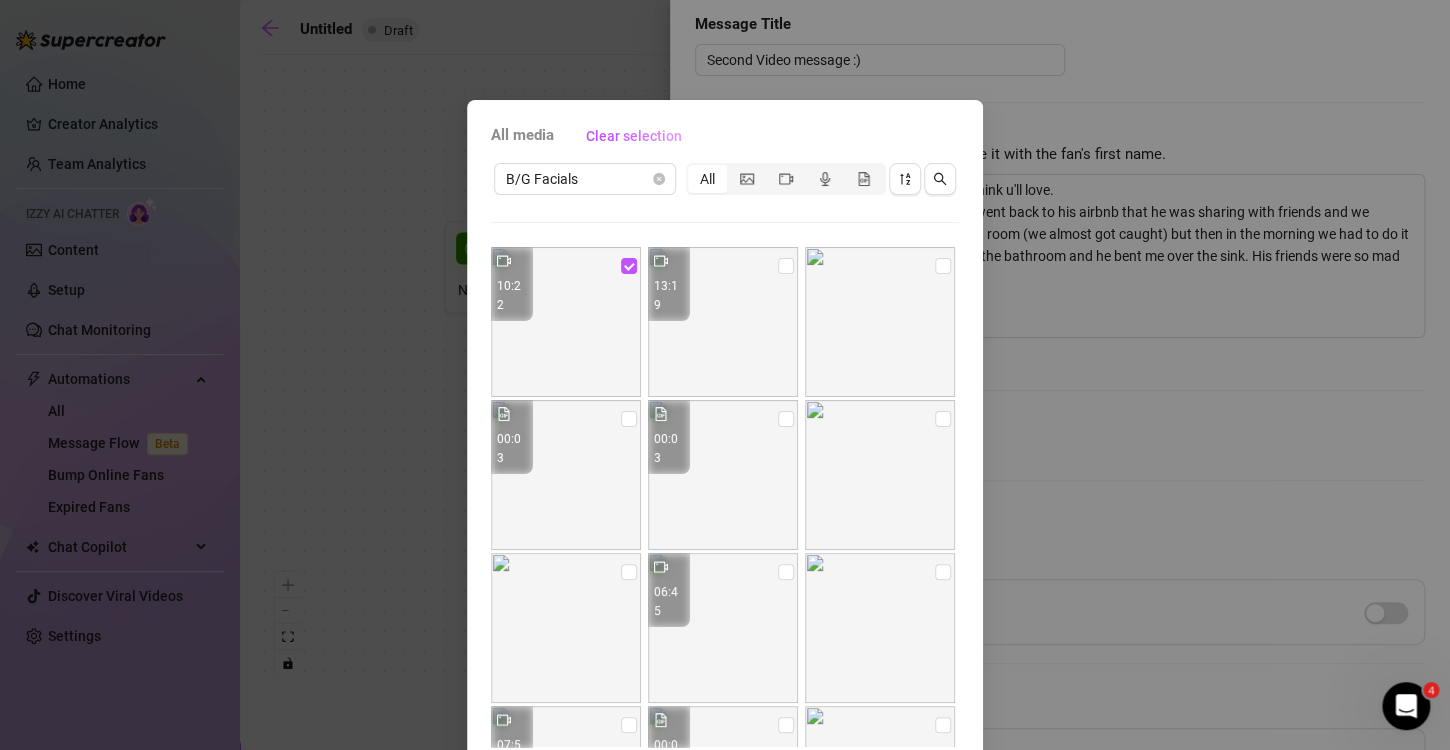 scroll, scrollTop: 84, scrollLeft: 0, axis: vertical 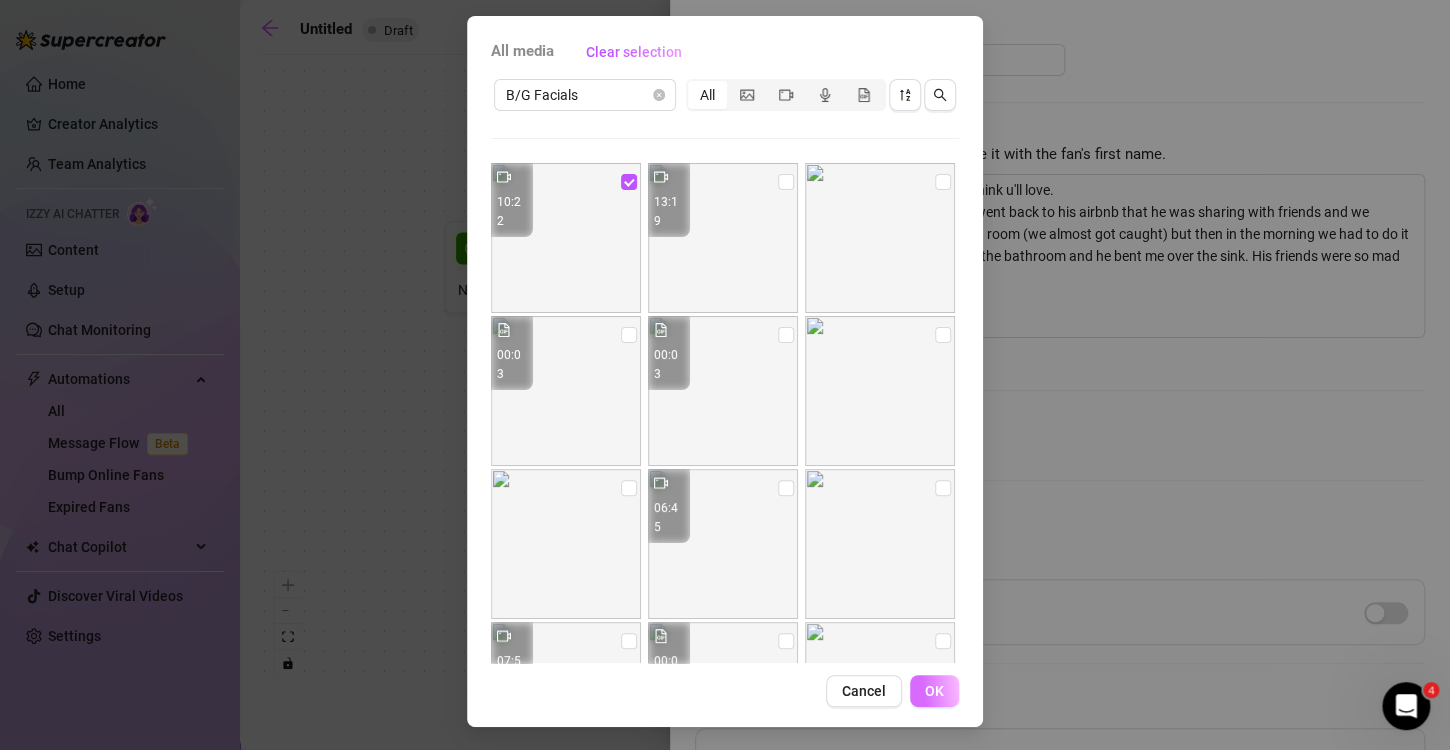 click on "OK" at bounding box center [934, 691] 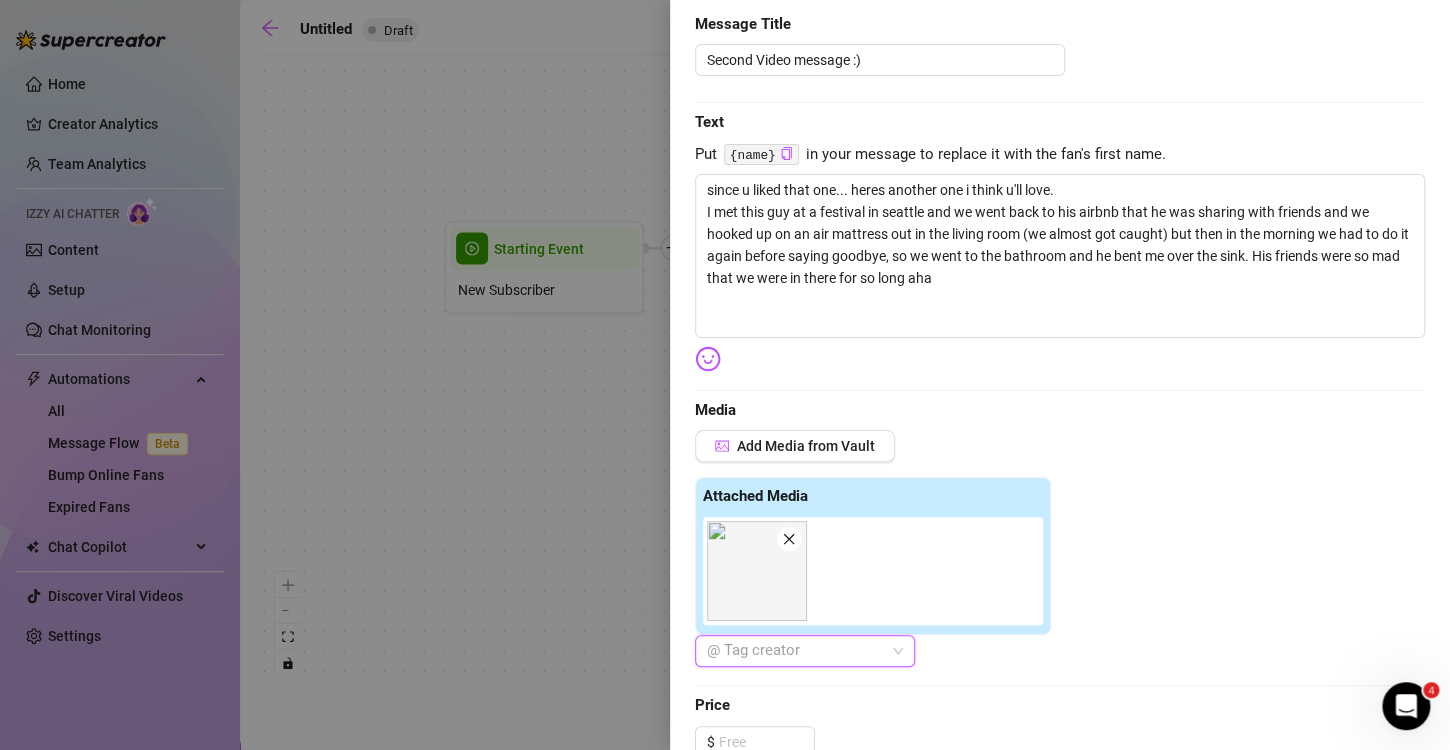 click at bounding box center (794, 651) 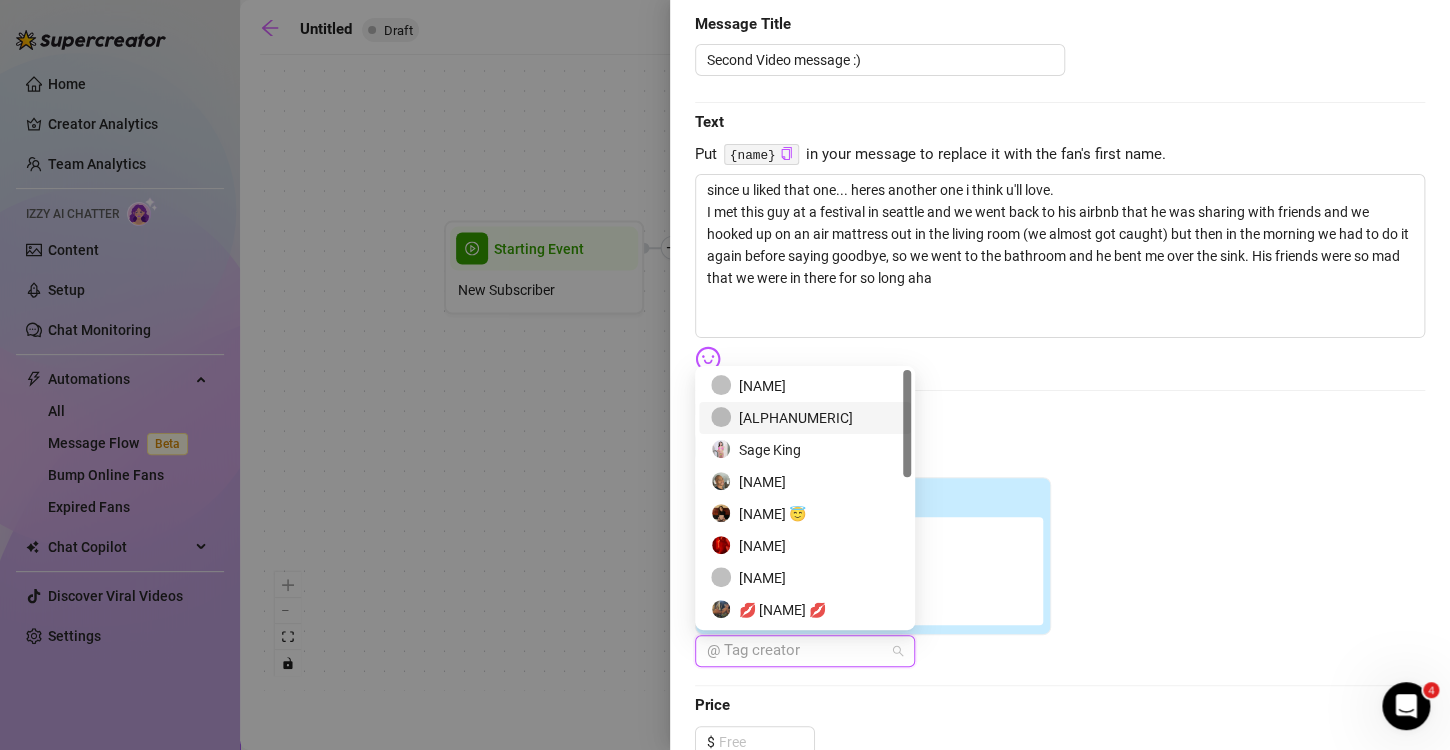 click on "[ALPHANUMERIC]" at bounding box center (805, 418) 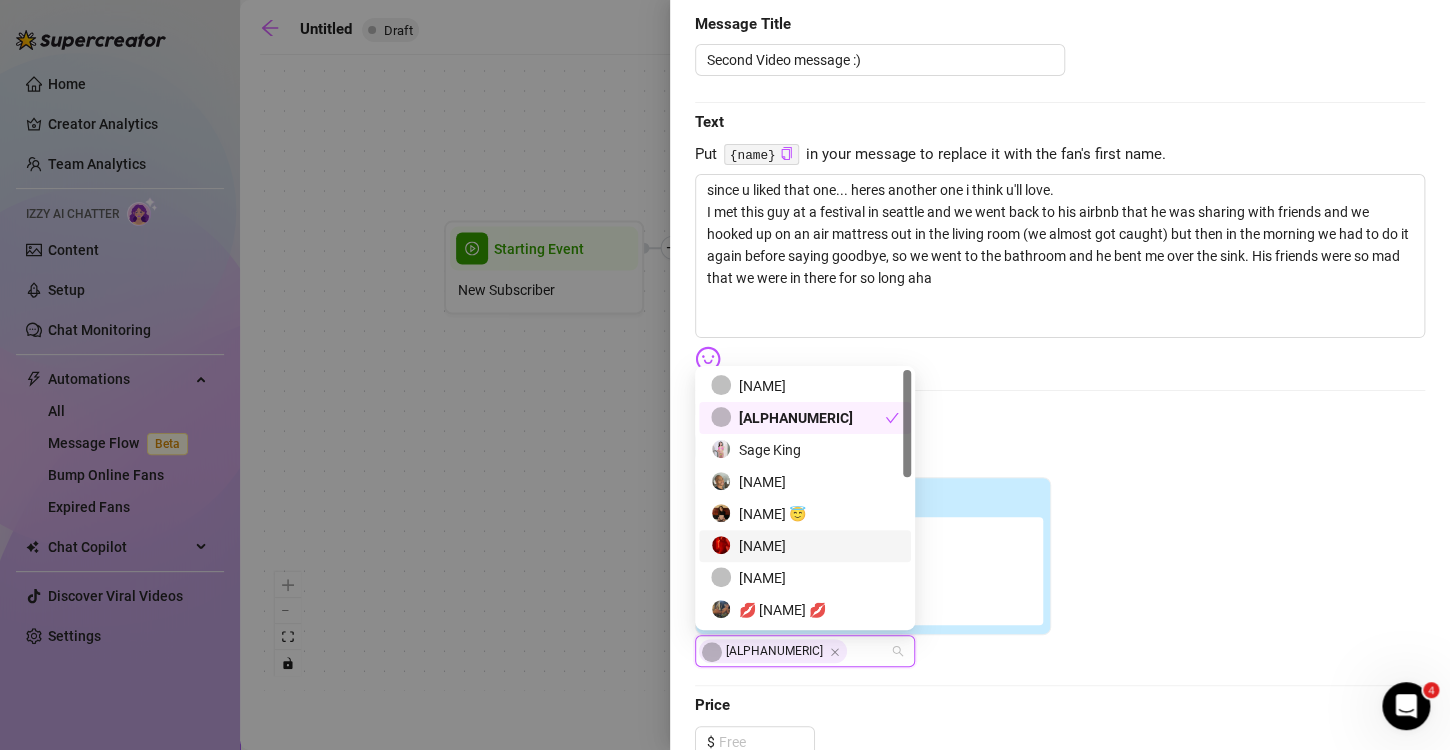 click on "[ALPHANUMERIC]" at bounding box center (1060, 651) 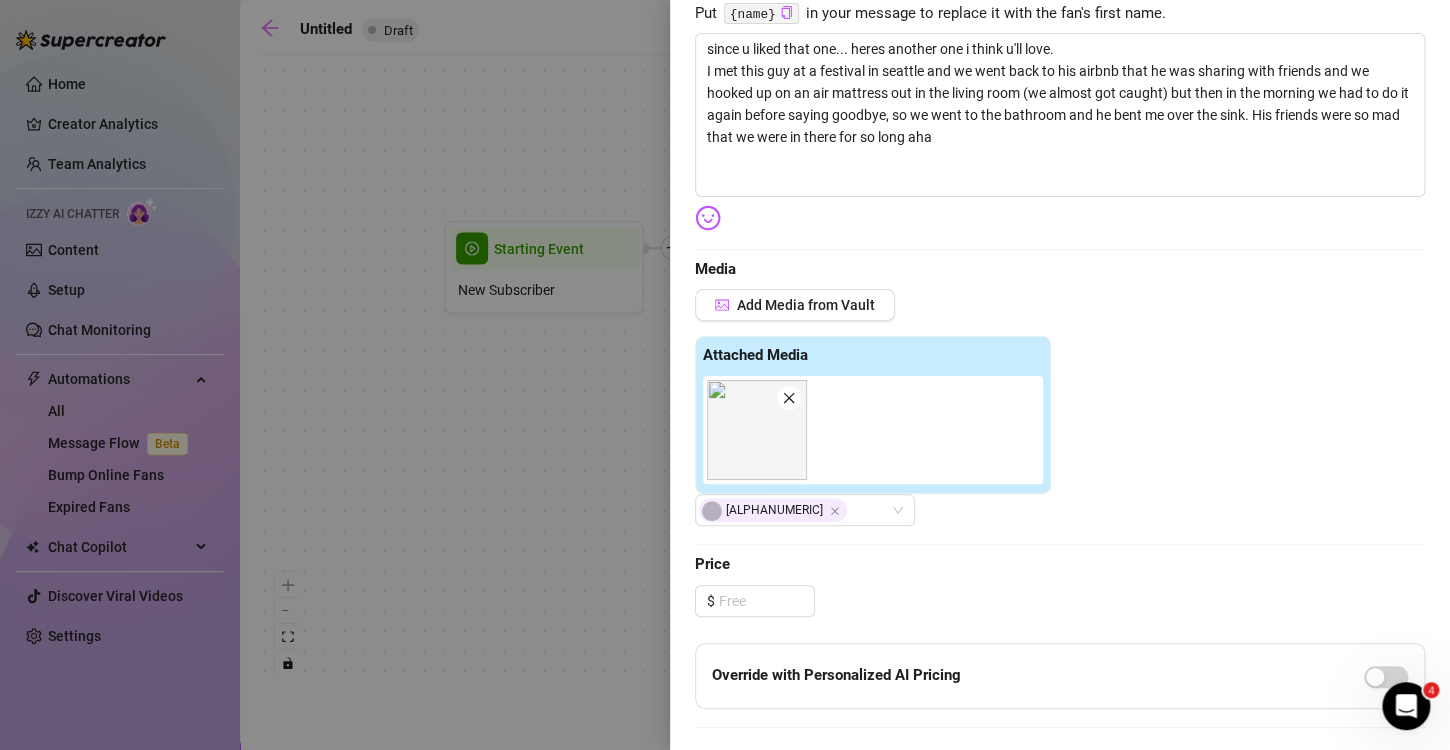 scroll, scrollTop: 350, scrollLeft: 0, axis: vertical 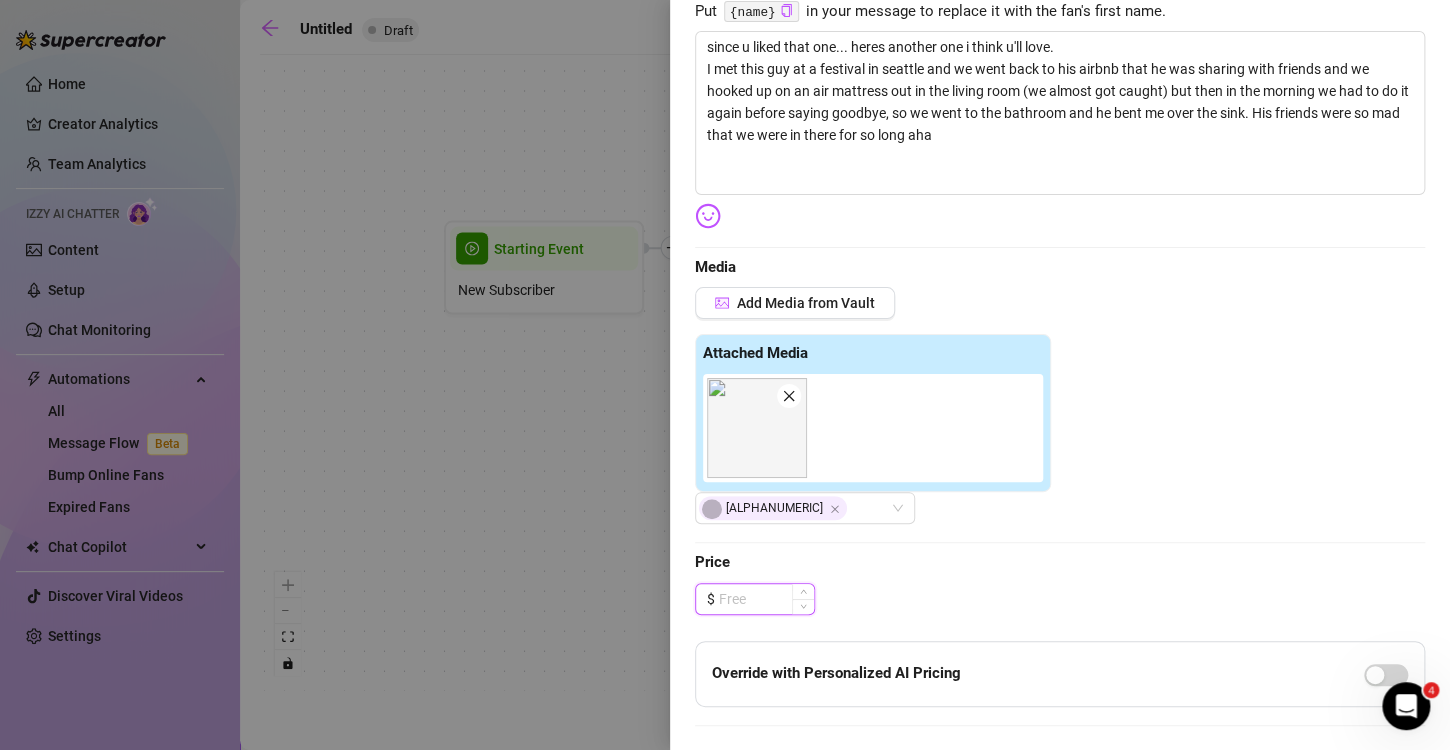 click at bounding box center [766, 599] 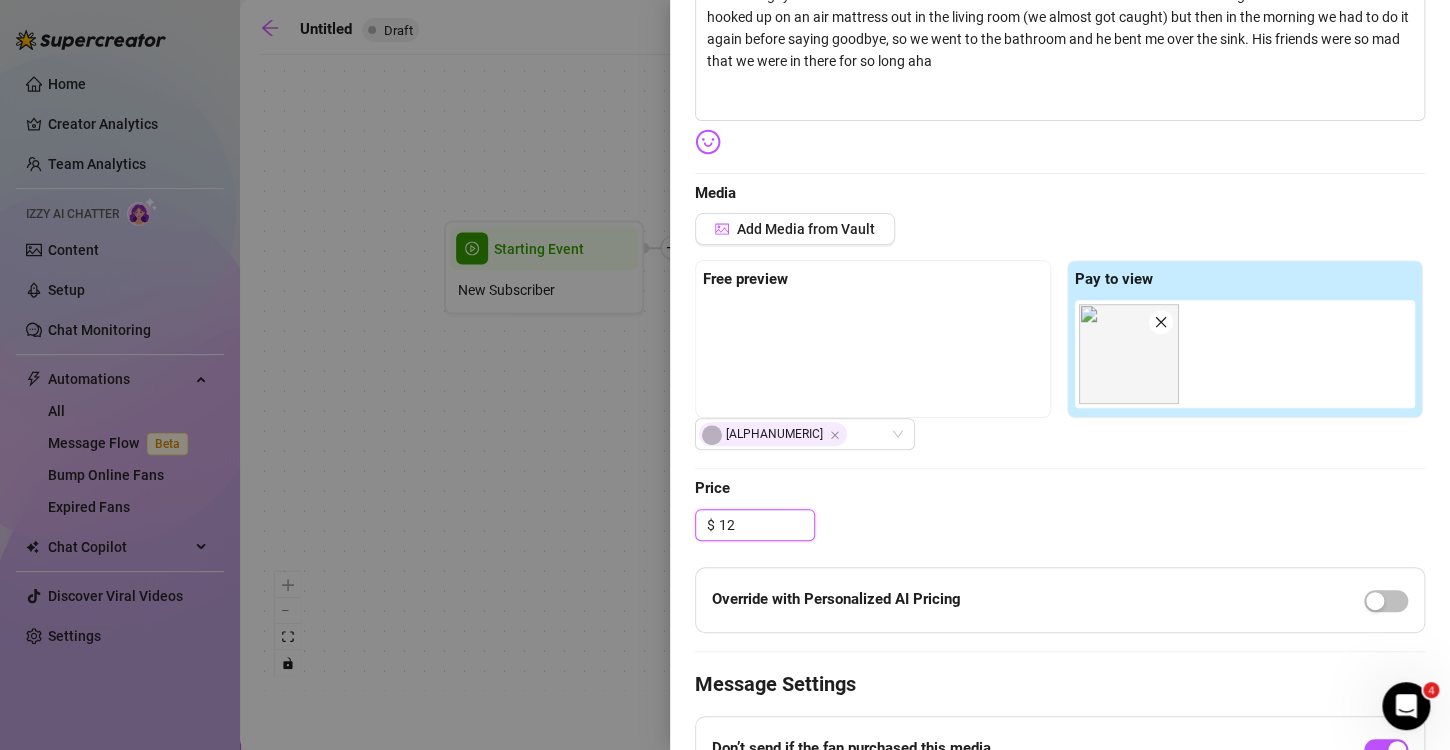 scroll, scrollTop: 440, scrollLeft: 0, axis: vertical 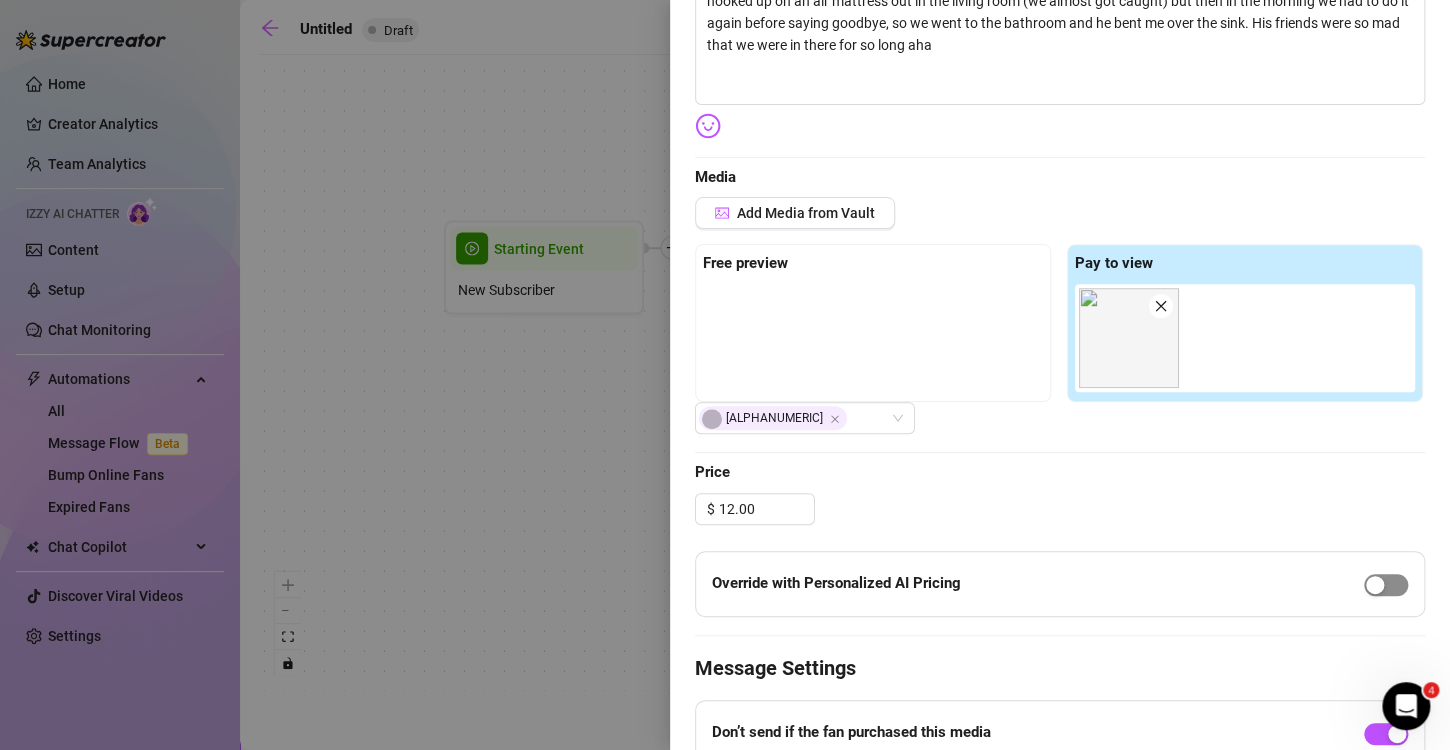 click at bounding box center [1375, 585] 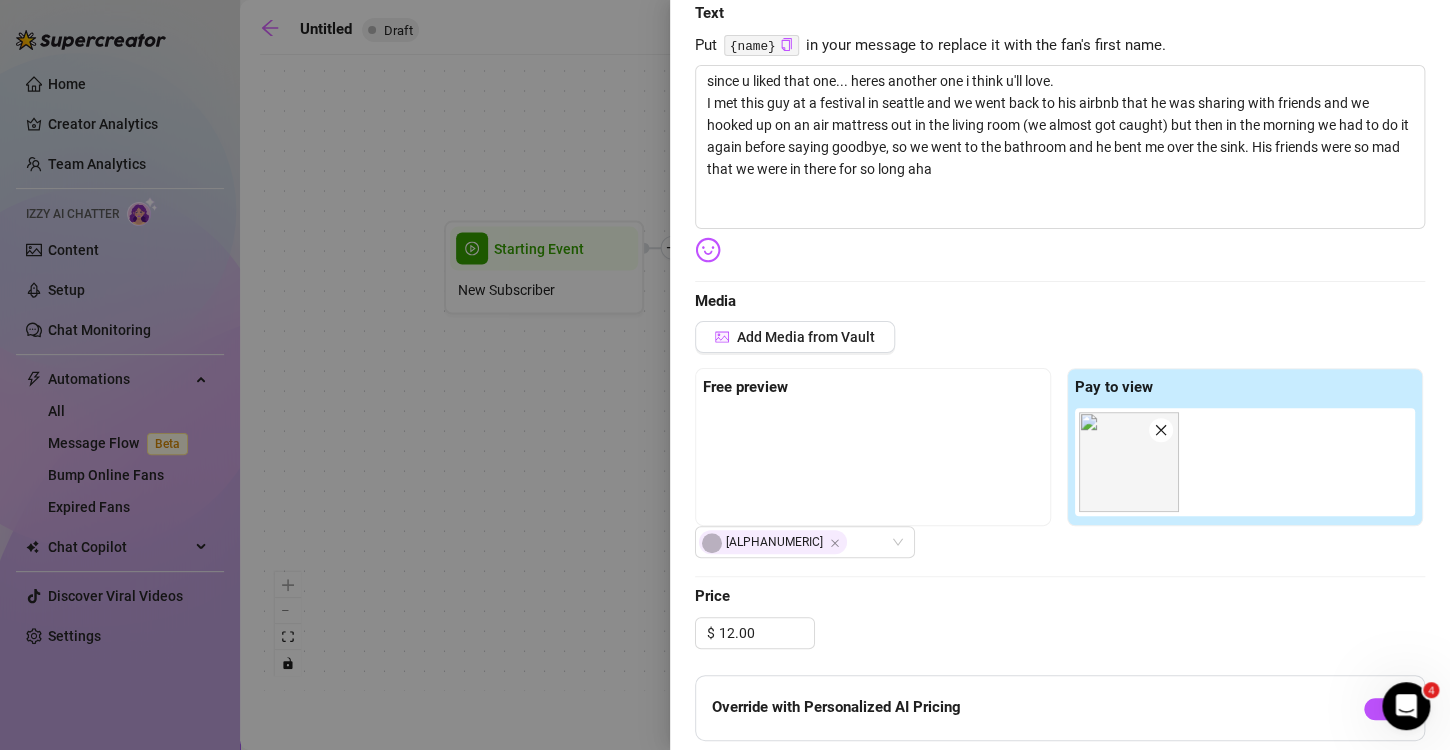 scroll, scrollTop: 316, scrollLeft: 0, axis: vertical 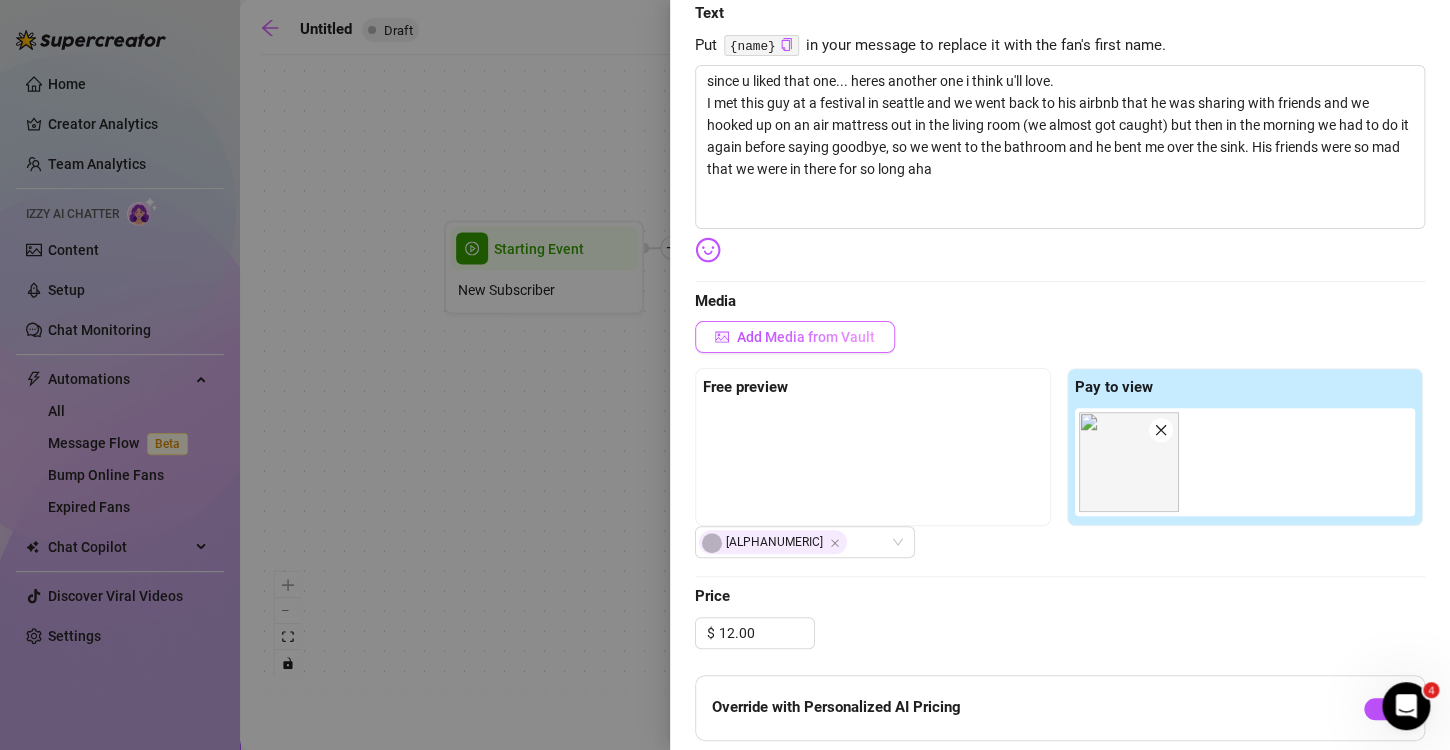 click on "Add Media from Vault" at bounding box center [806, 337] 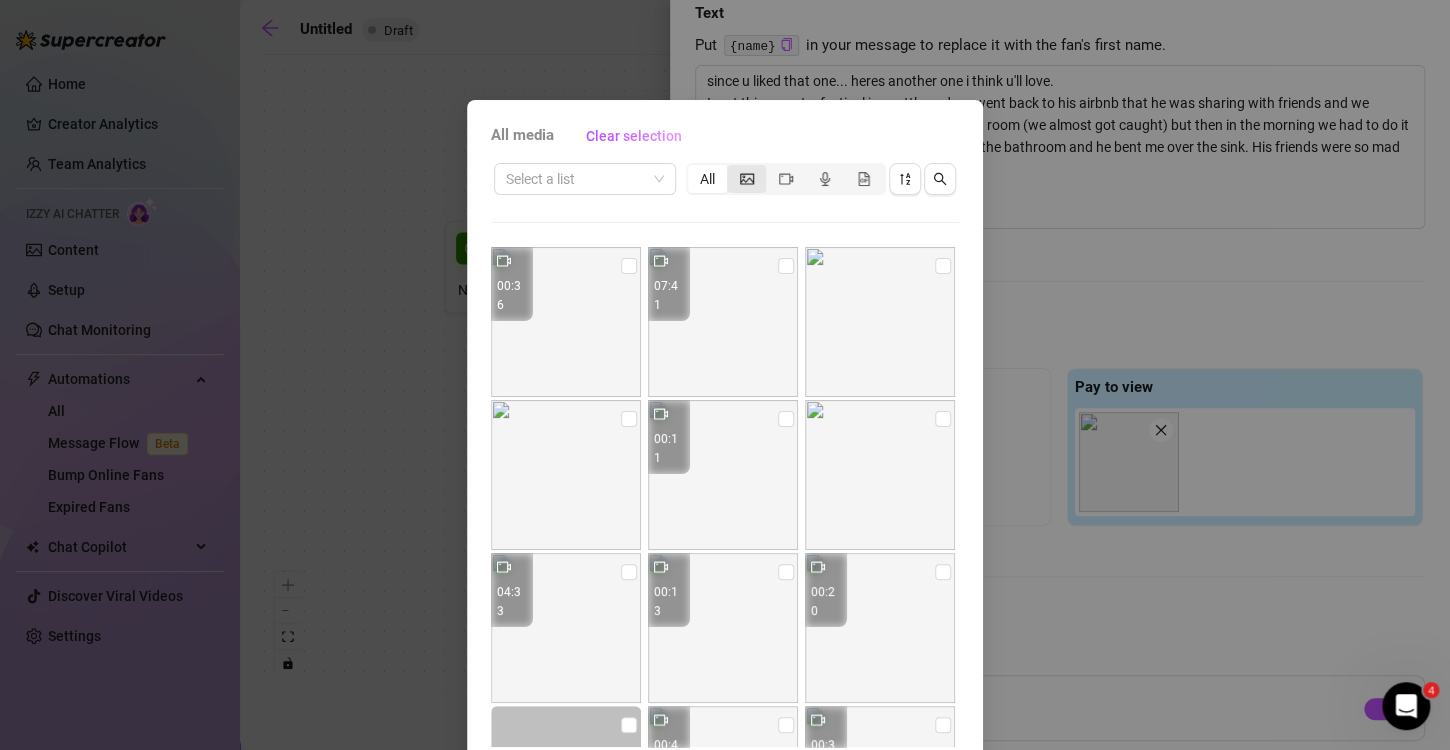click 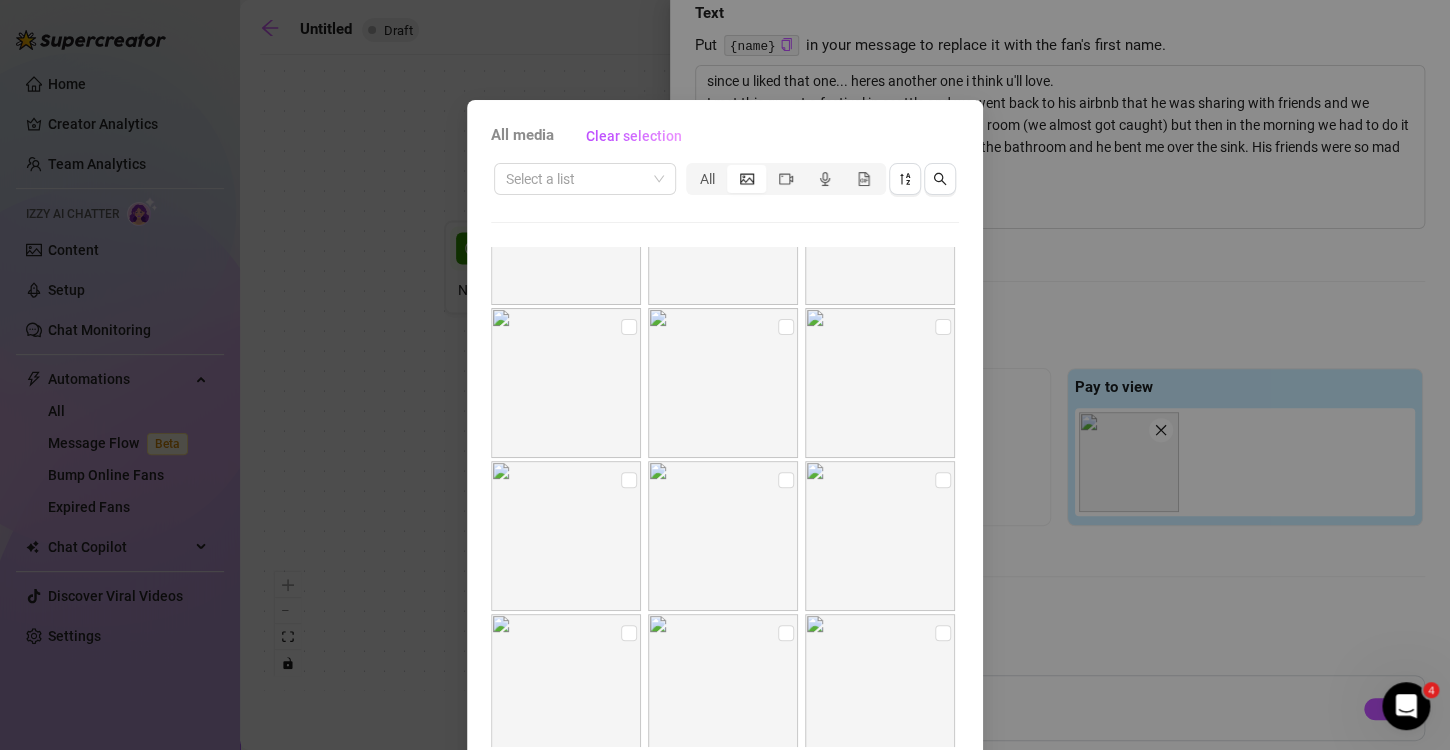 scroll, scrollTop: 753, scrollLeft: 0, axis: vertical 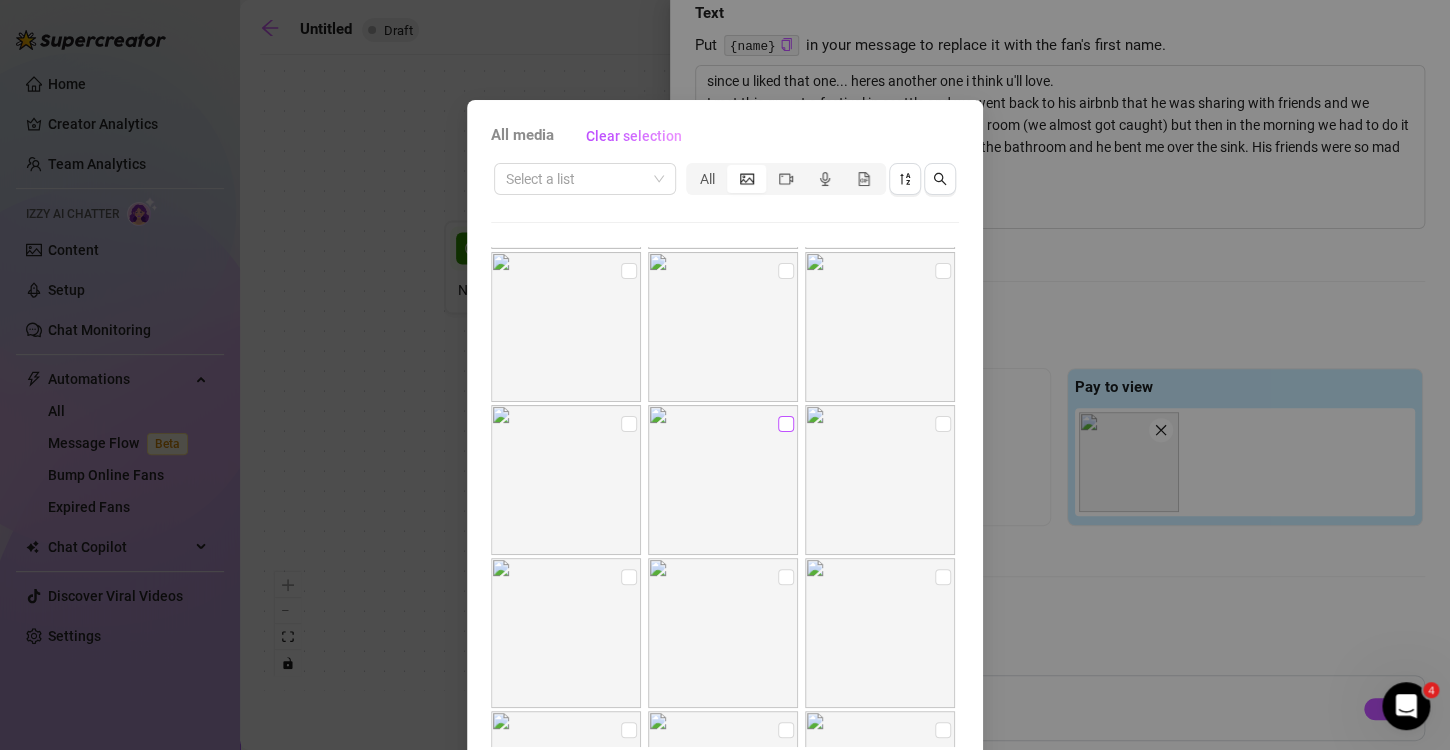click at bounding box center [786, 424] 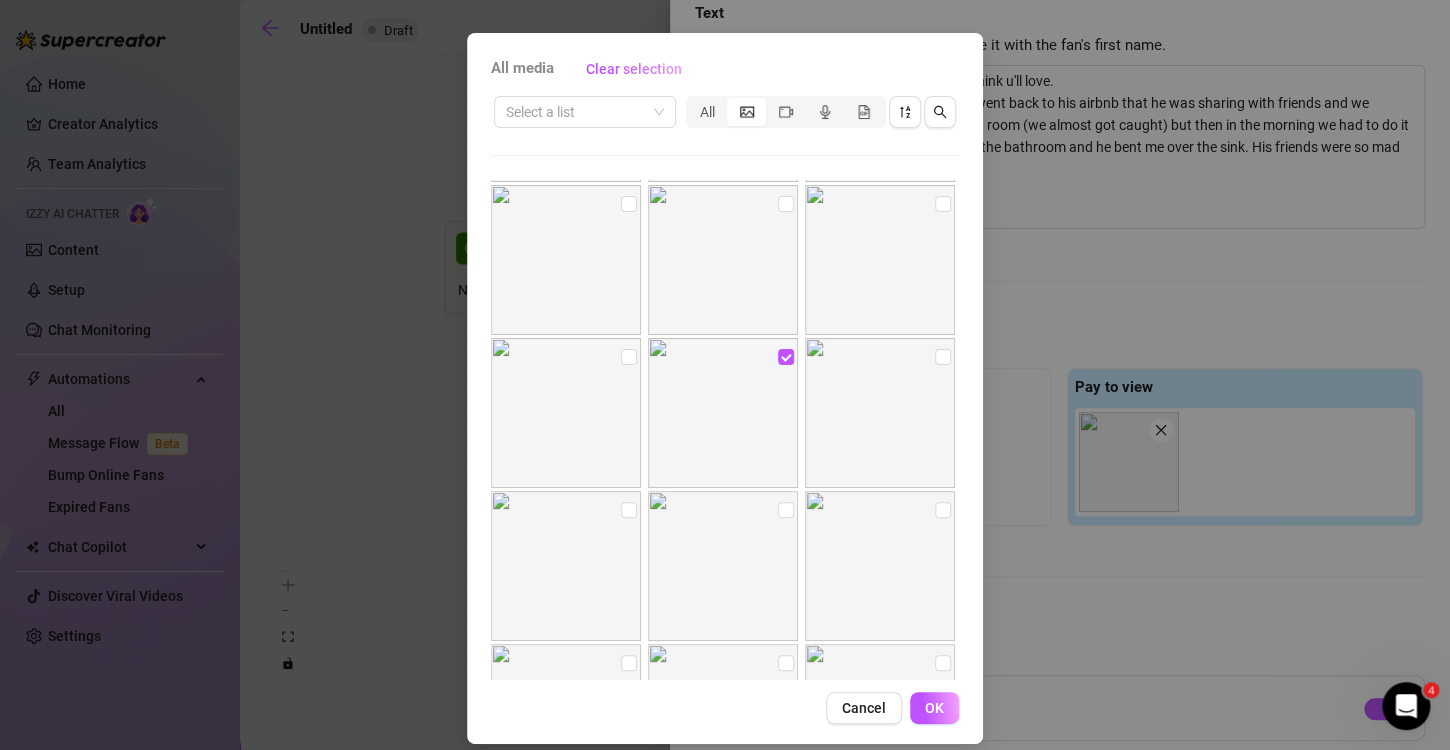 scroll, scrollTop: 68, scrollLeft: 0, axis: vertical 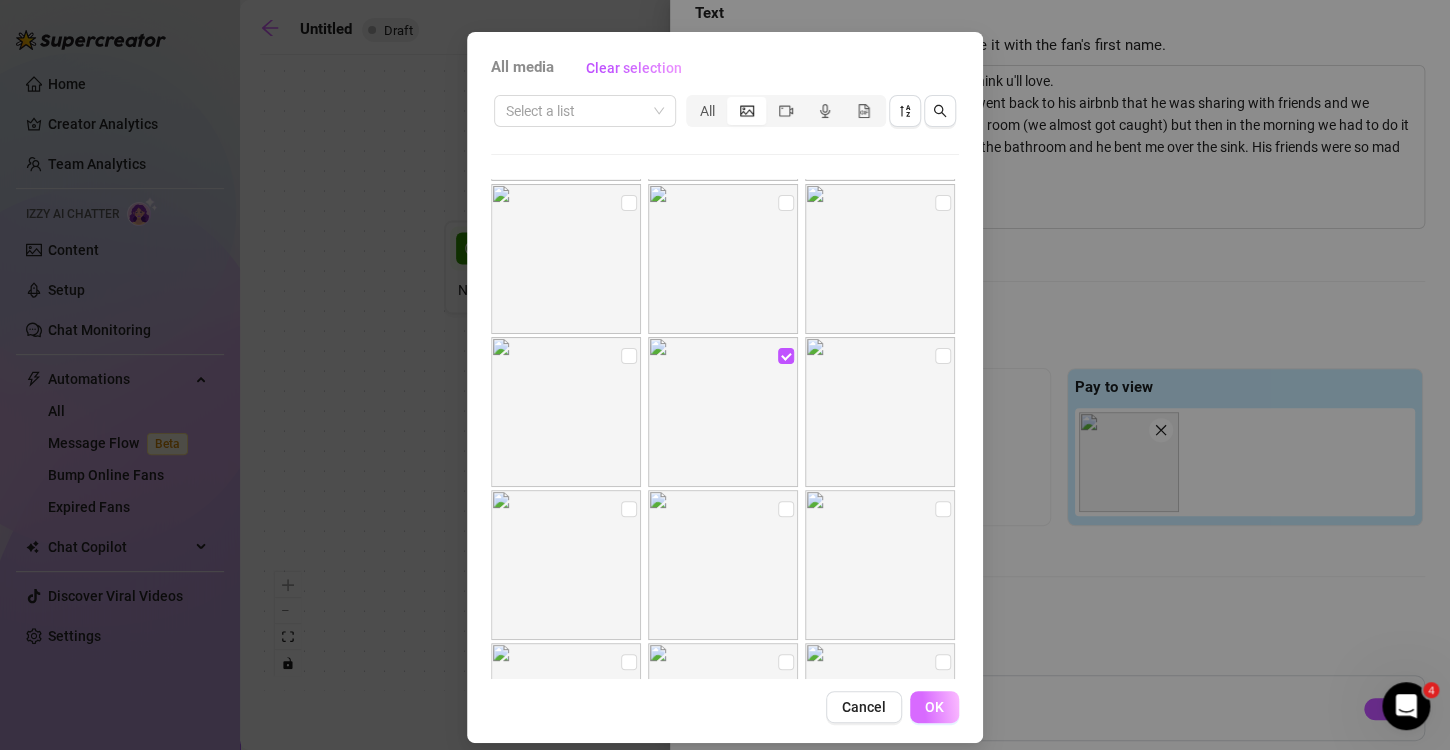 click on "OK" at bounding box center (934, 707) 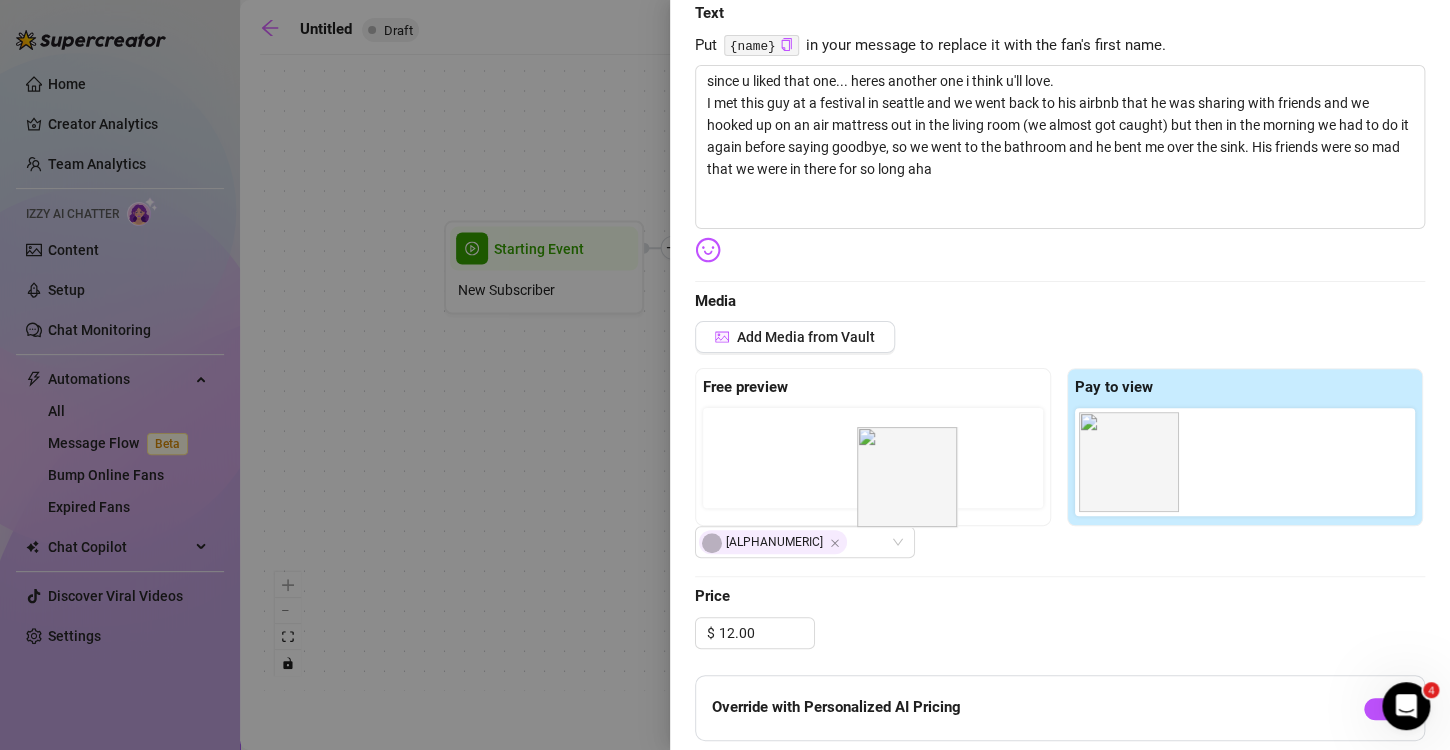 drag, startPoint x: 1209, startPoint y: 464, endPoint x: 882, endPoint y: 480, distance: 327.3912 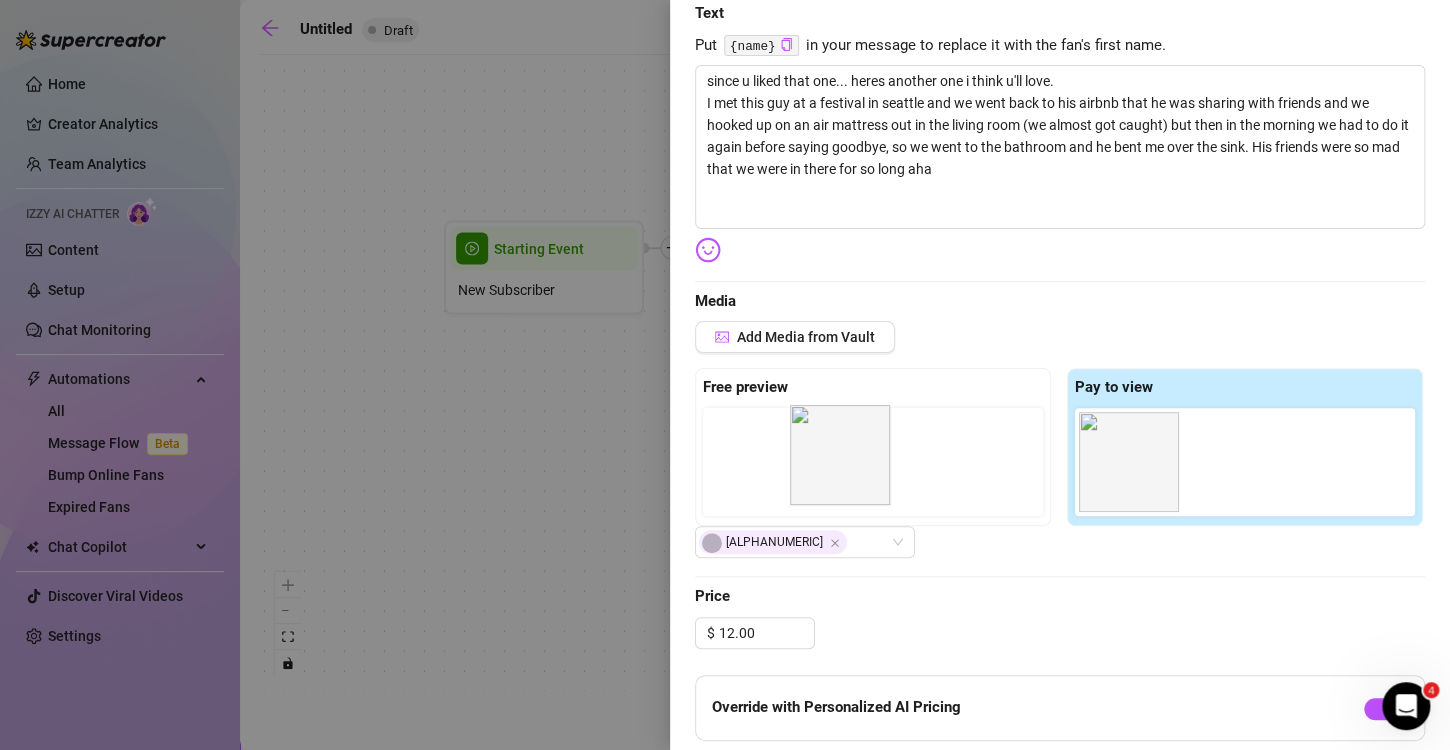 drag, startPoint x: 1228, startPoint y: 477, endPoint x: 823, endPoint y: 472, distance: 405.03085 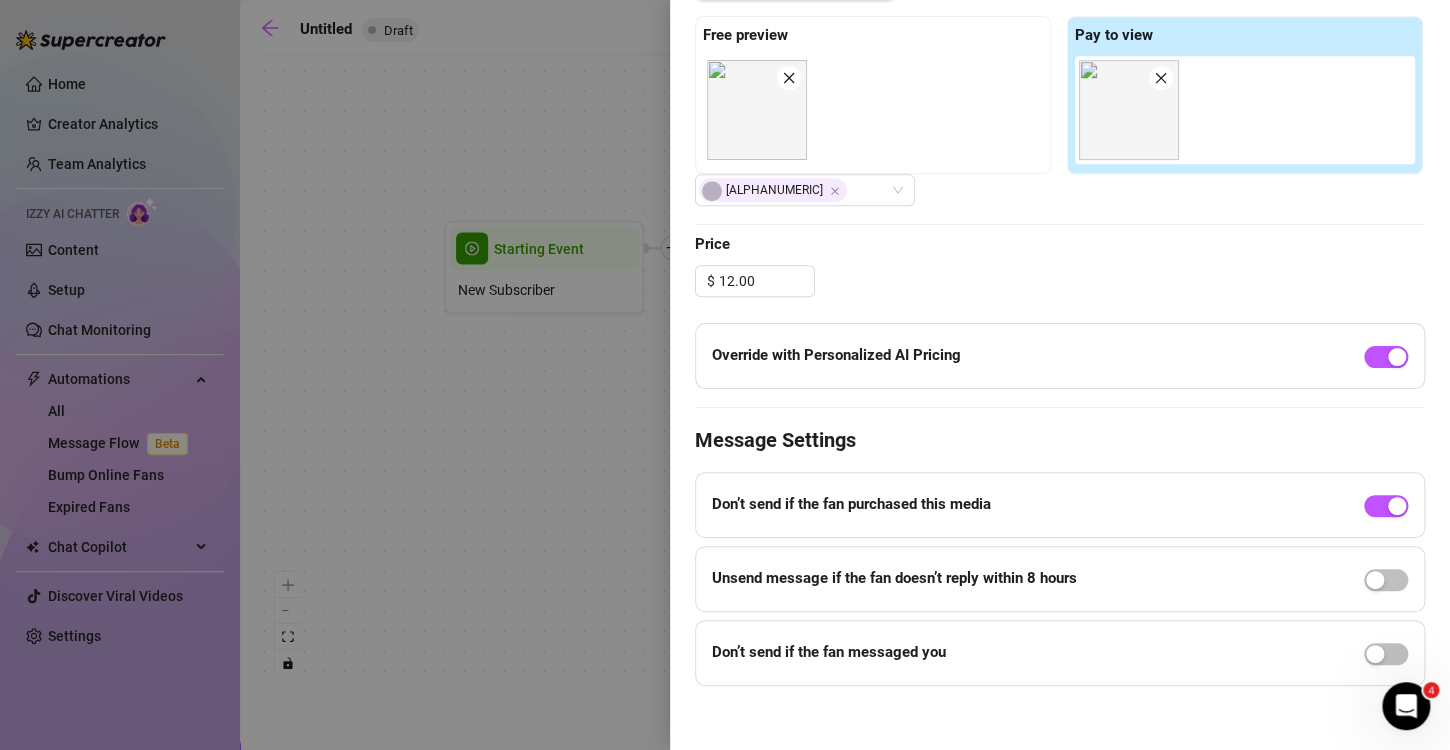 scroll, scrollTop: 676, scrollLeft: 0, axis: vertical 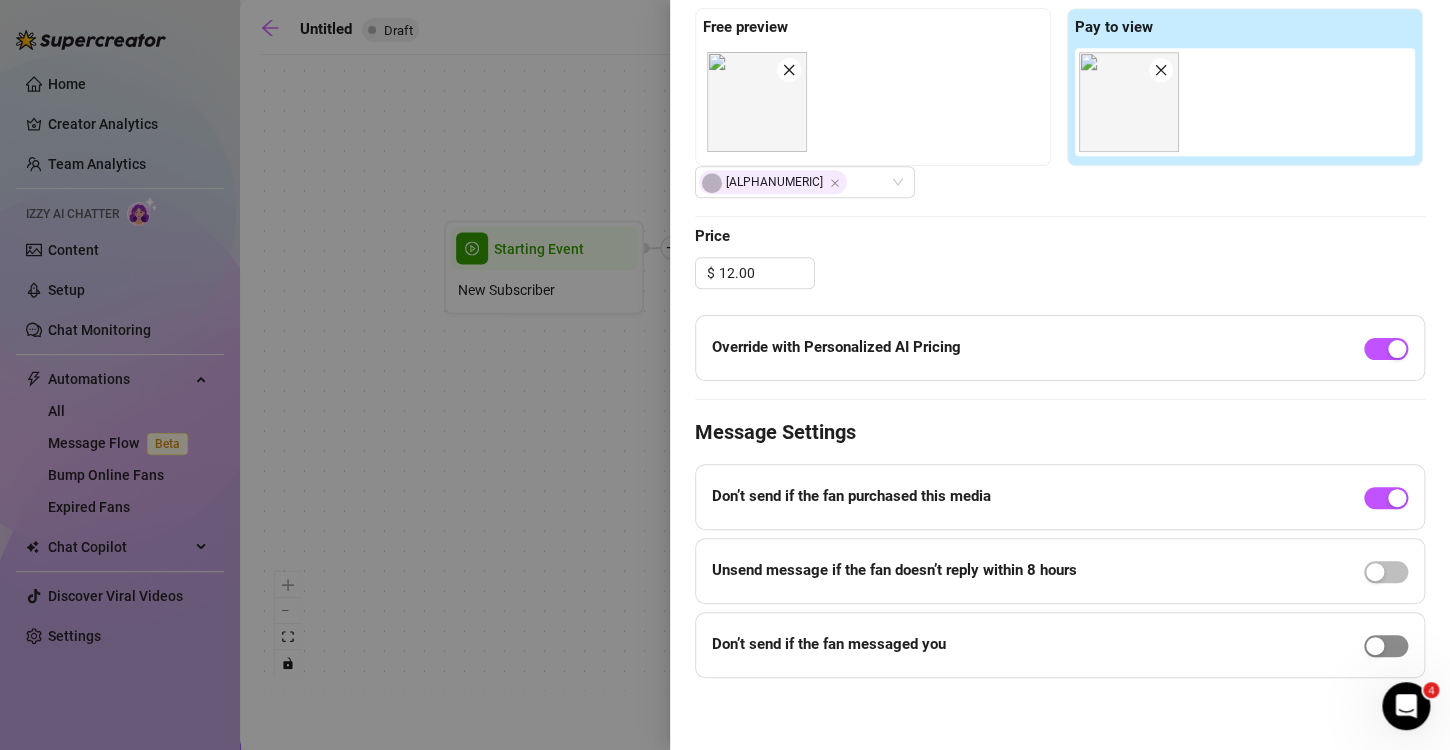 click at bounding box center (1375, 646) 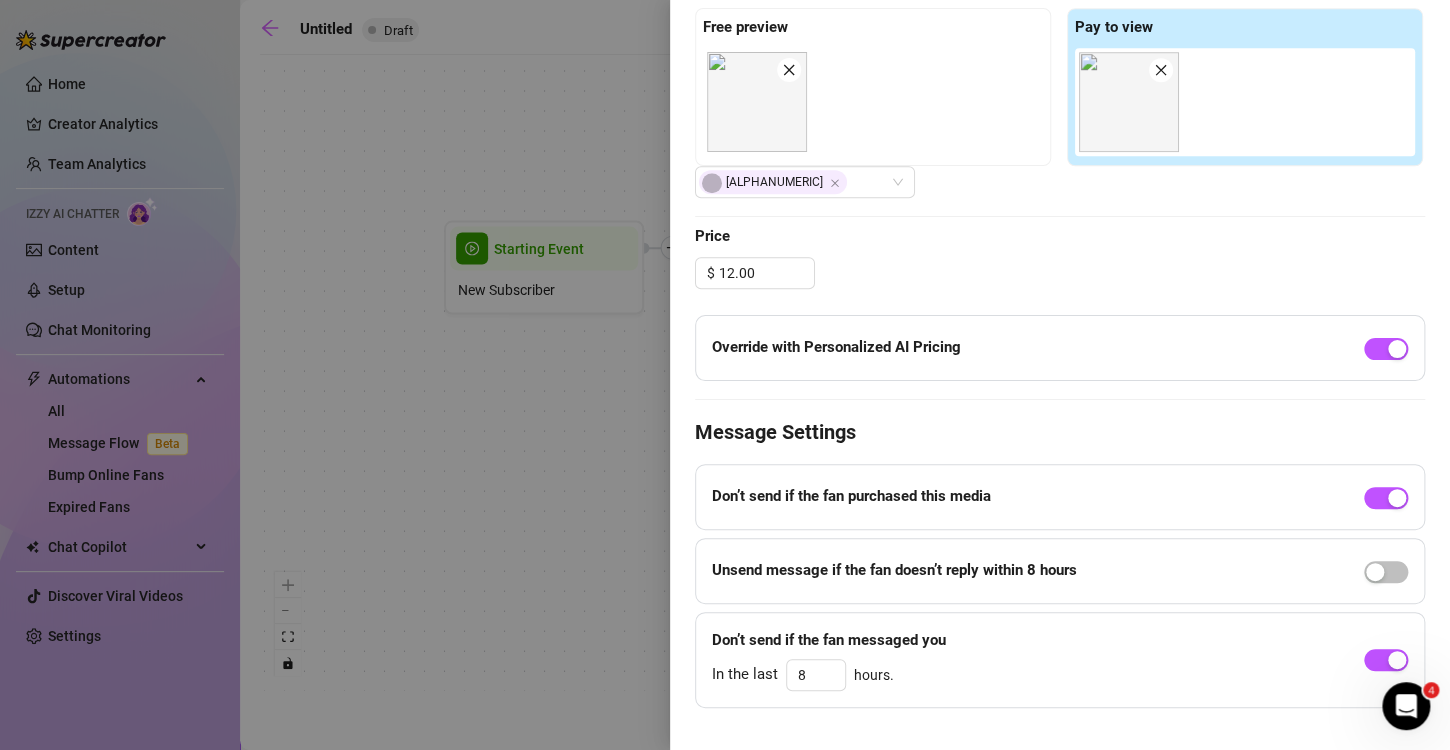scroll, scrollTop: 705, scrollLeft: 0, axis: vertical 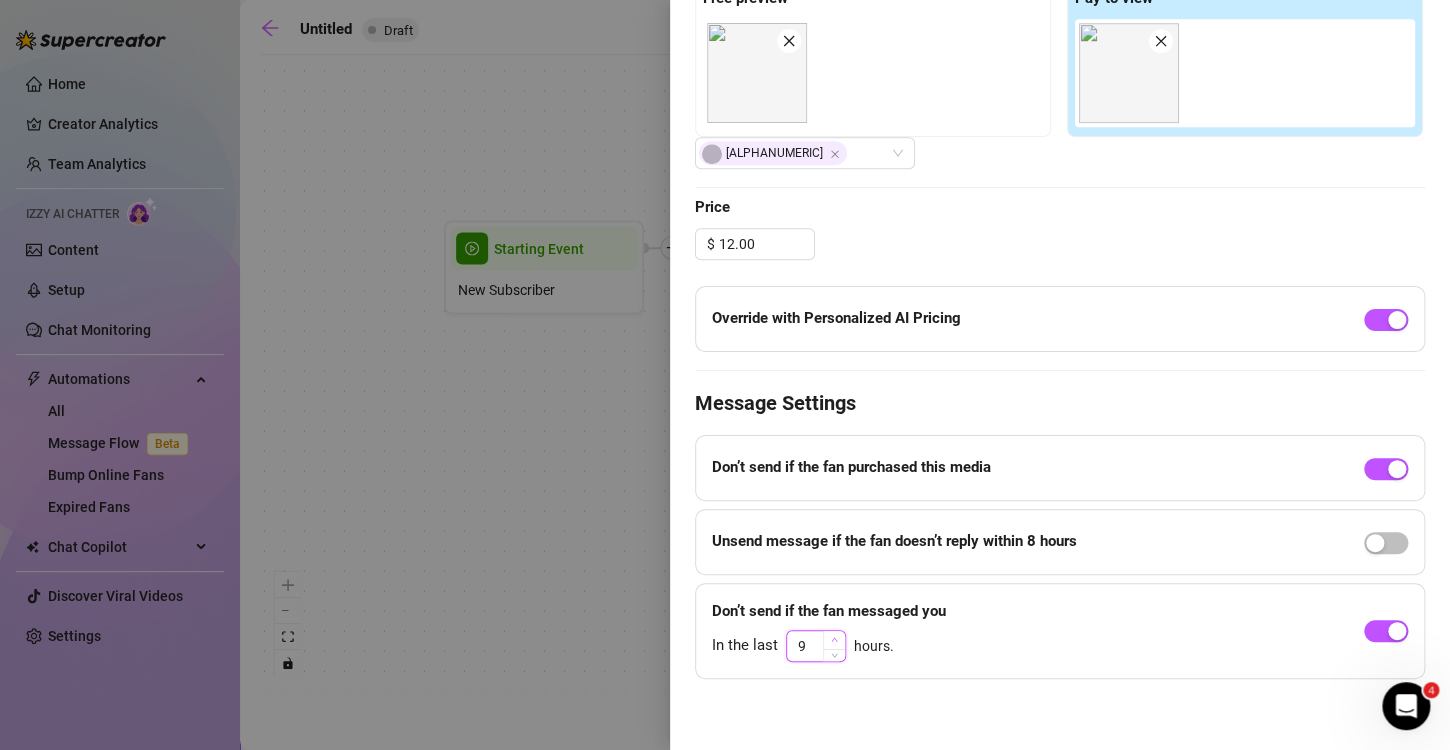 click at bounding box center (834, 640) 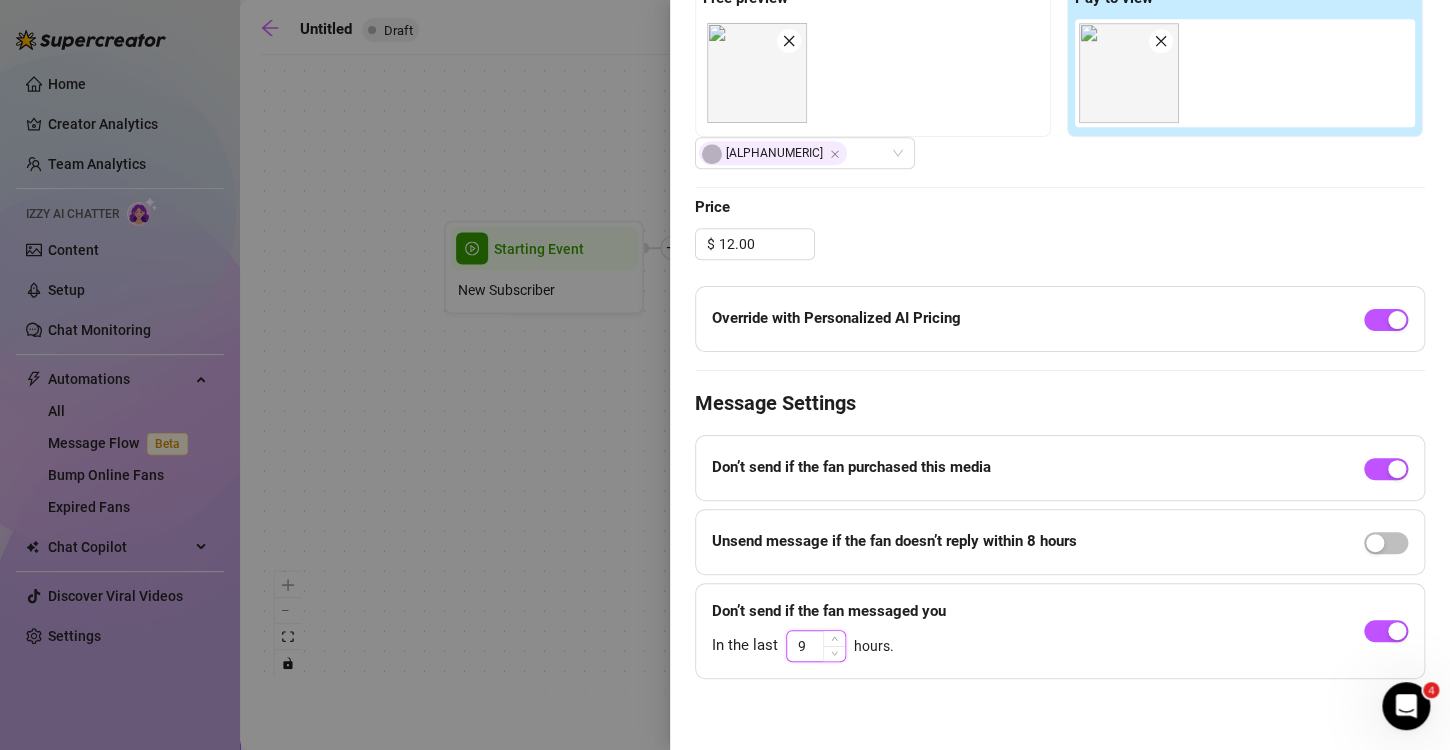 click on "9" at bounding box center (816, 646) 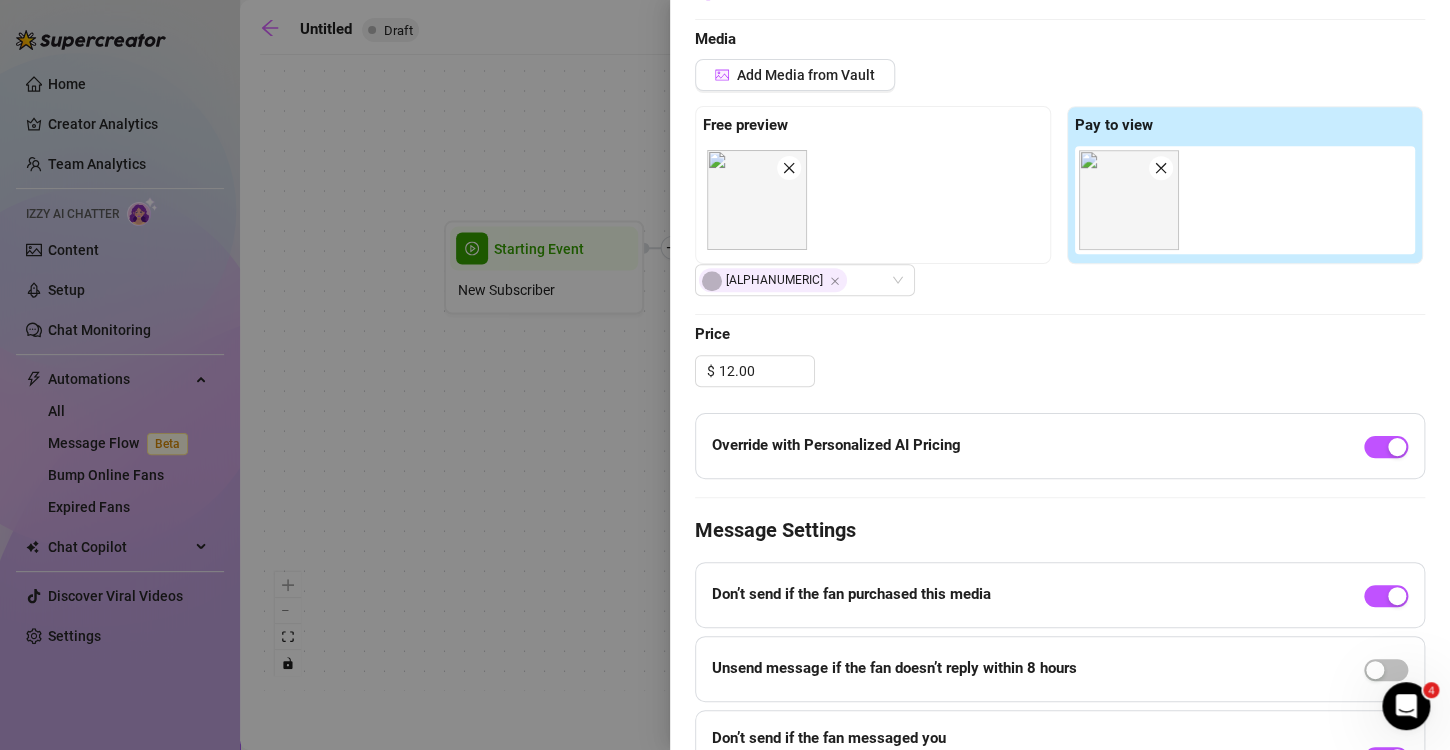 scroll, scrollTop: 705, scrollLeft: 0, axis: vertical 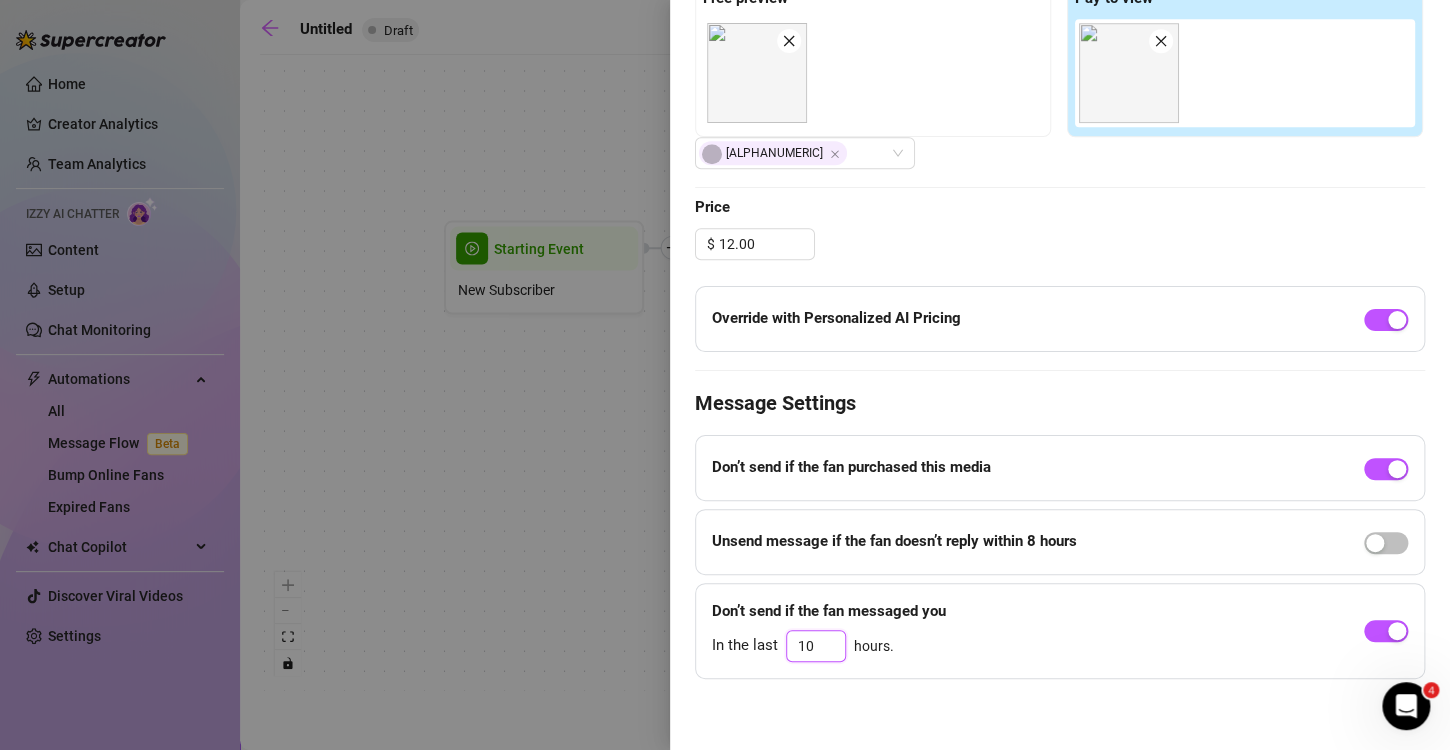 click on "Save" at bounding box center [1394, -654] 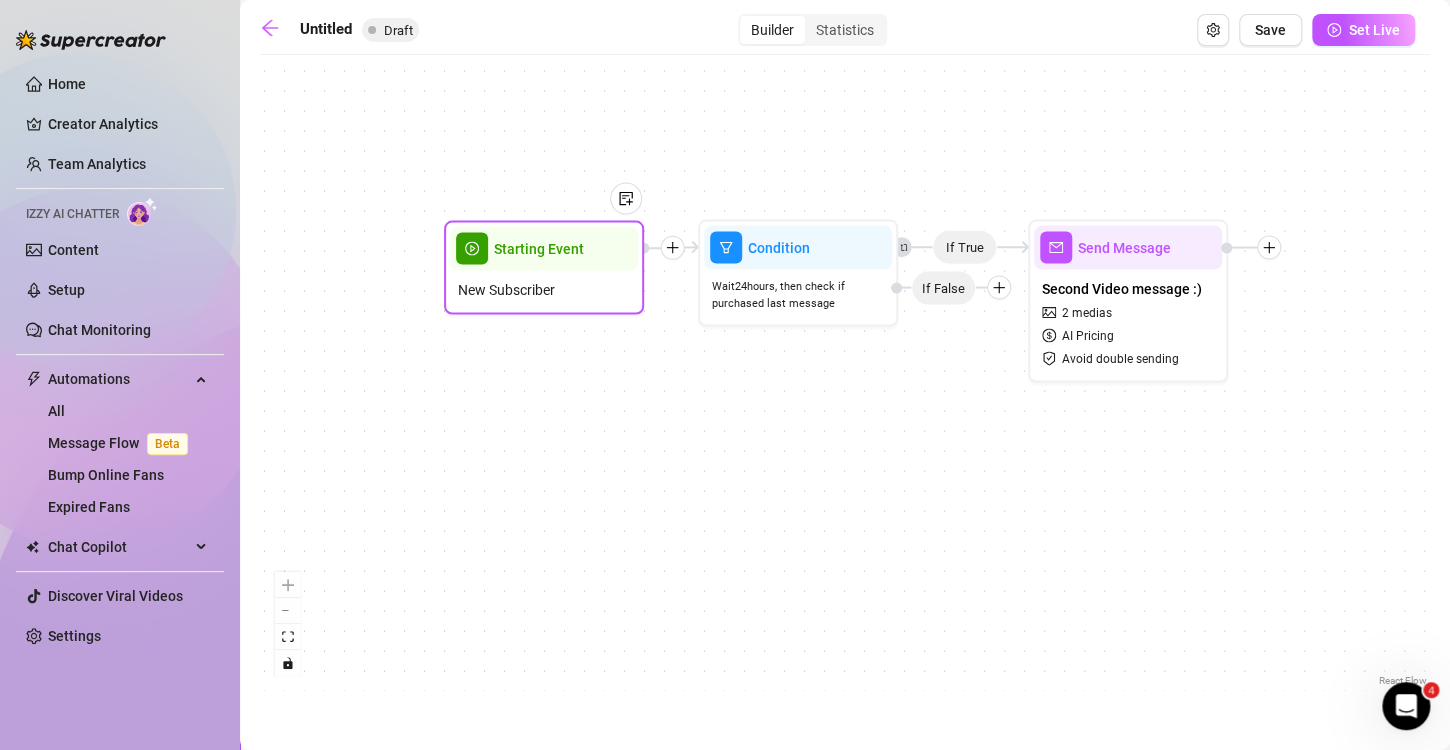 click on "New Subscriber" at bounding box center [544, 290] 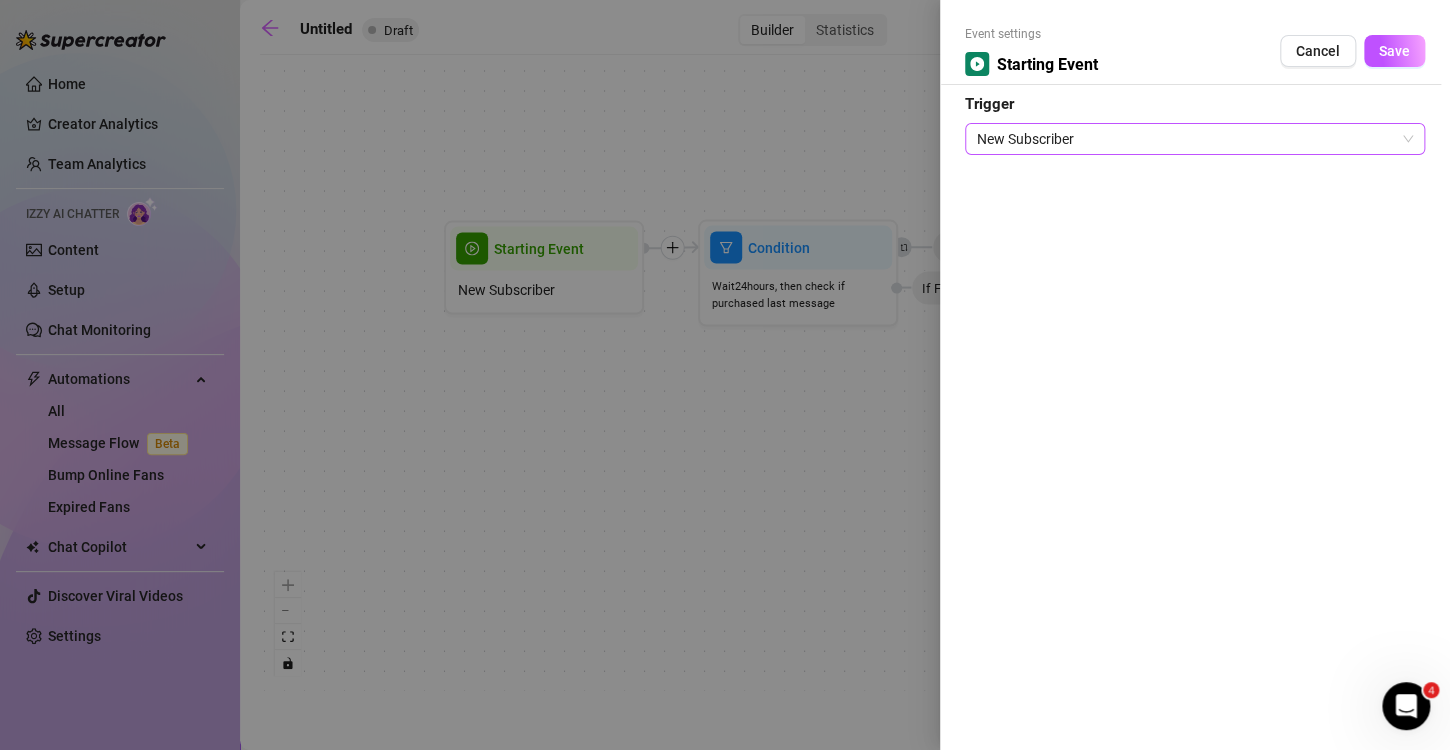 click on "New Subscriber" at bounding box center [1195, 139] 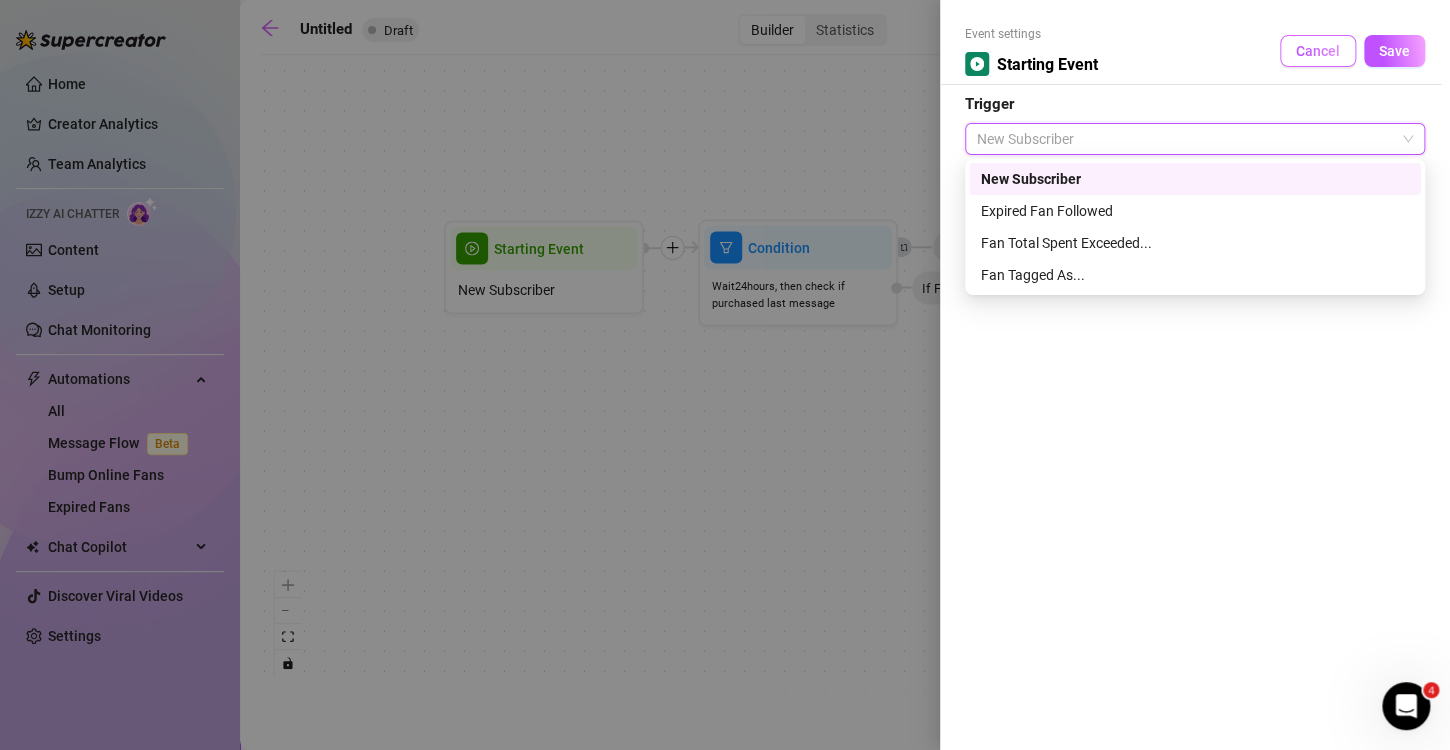 click on "Cancel" at bounding box center (1318, 51) 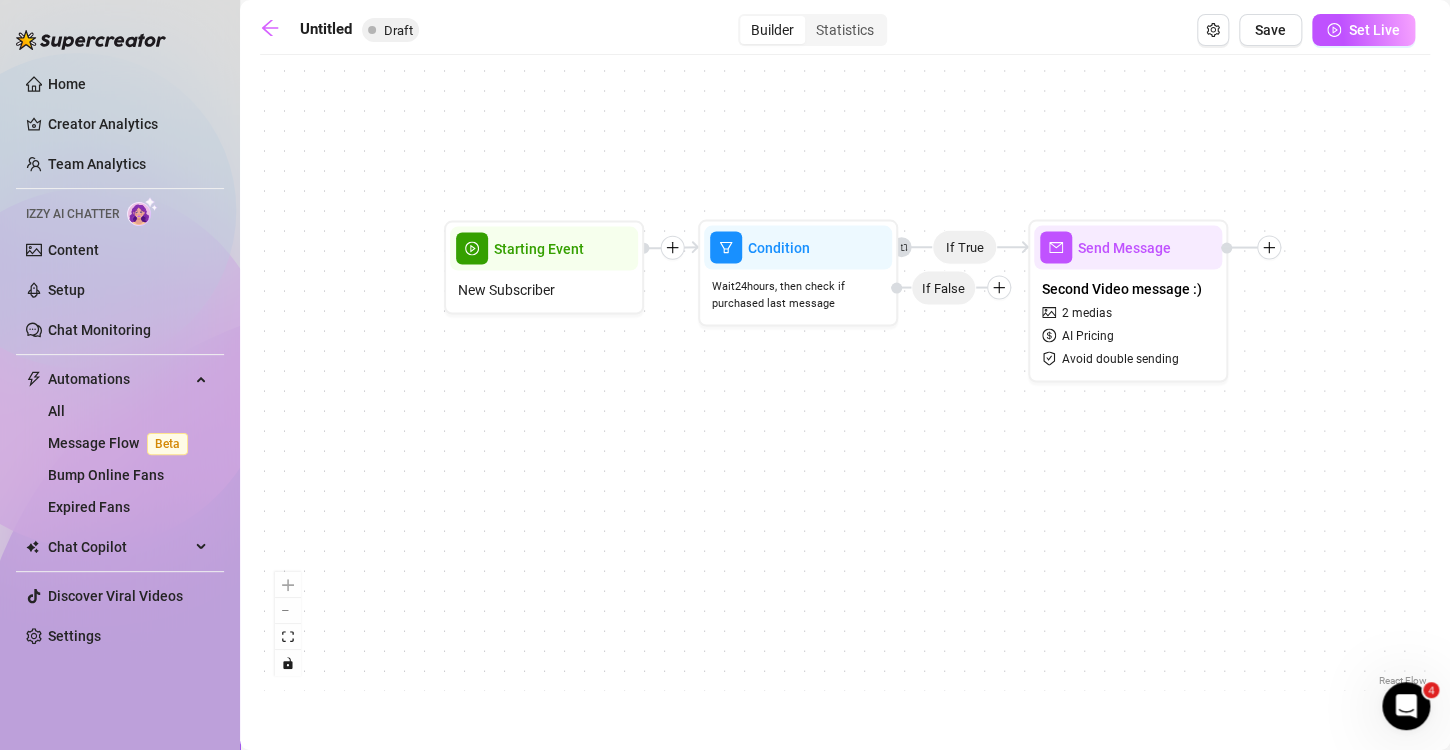 click at bounding box center (673, 248) 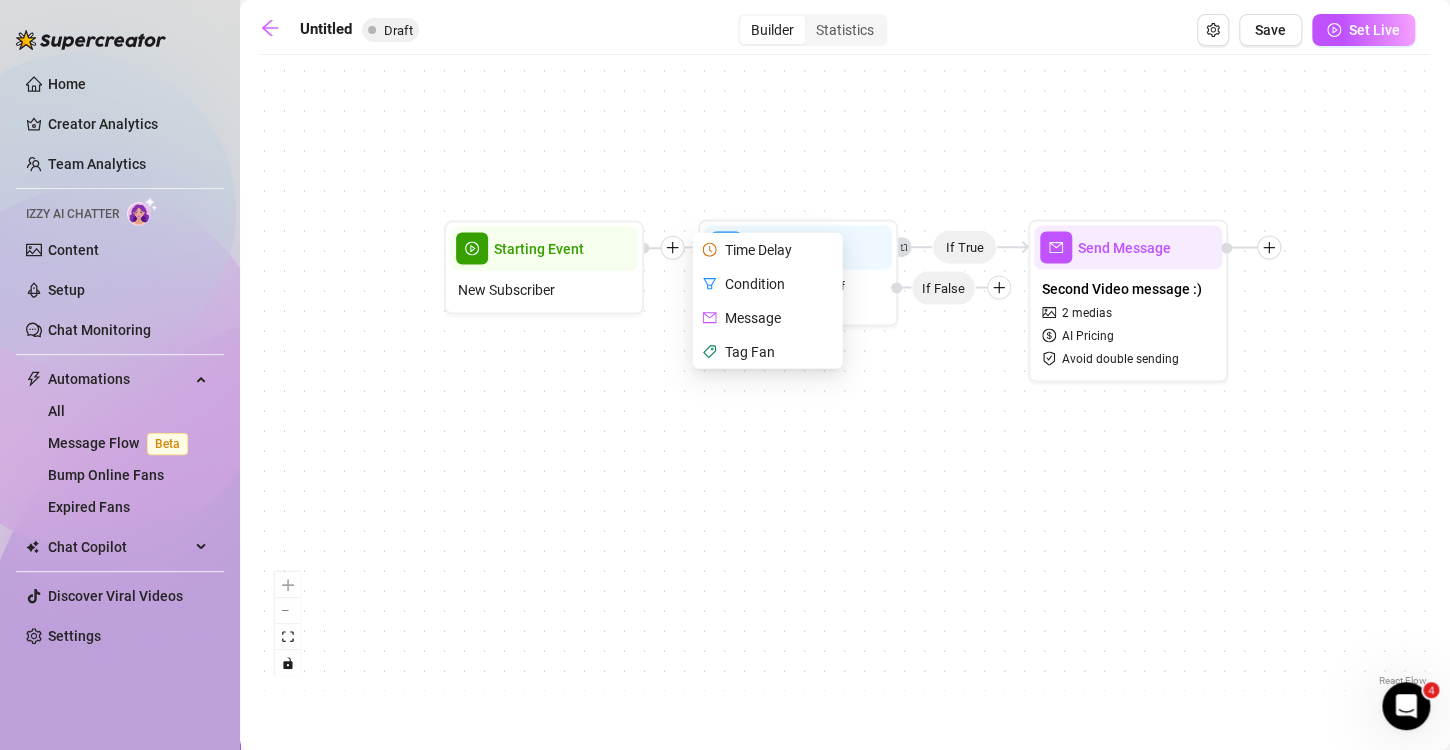 click on "Time Delay Condition Message Tag Fan If True Send Message Second Video message :) 2 medias AI Pricing Avoid double sending Condition Wait  24  hours, then check if purchased last message If False Starting Event New Subscriber" at bounding box center (845, 378) 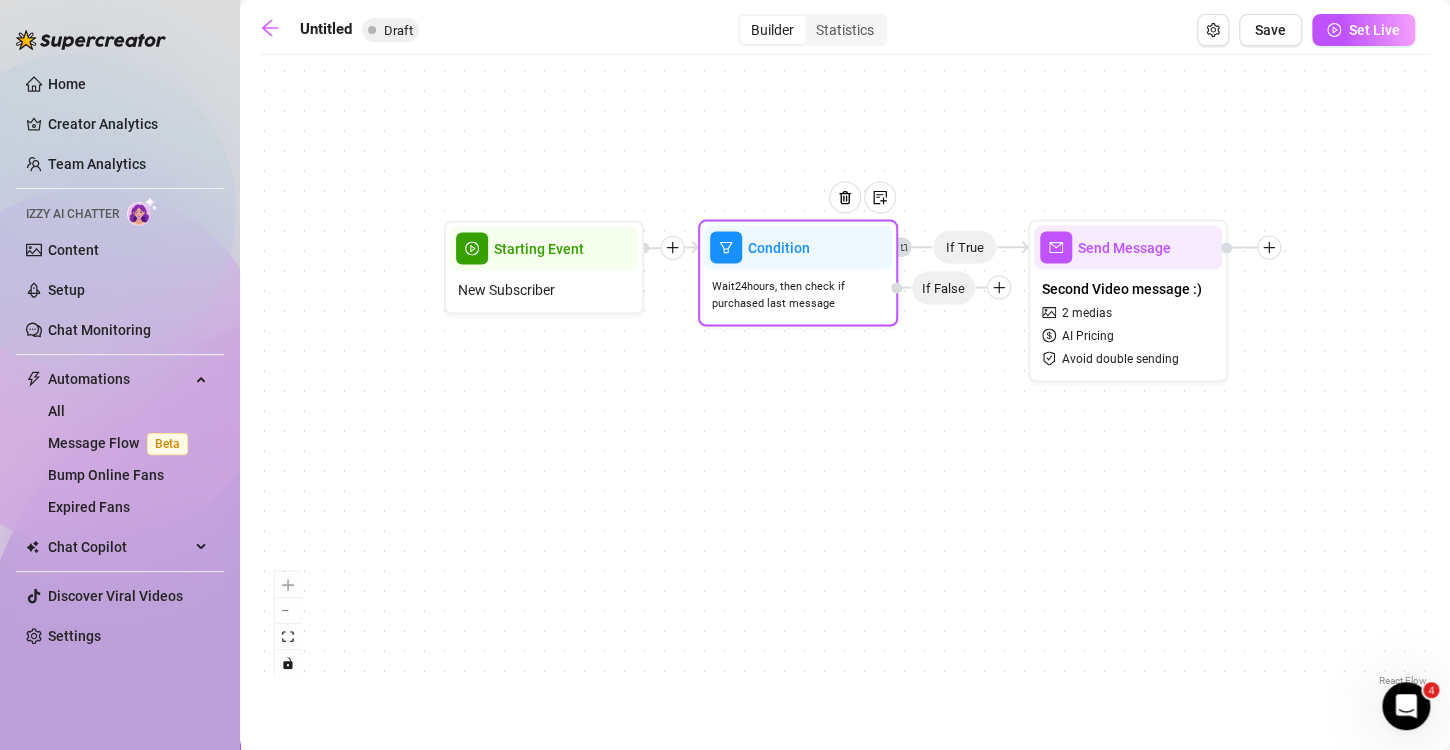 click on "Wait [TIME] hours, then check if purchased last message" at bounding box center [798, 295] 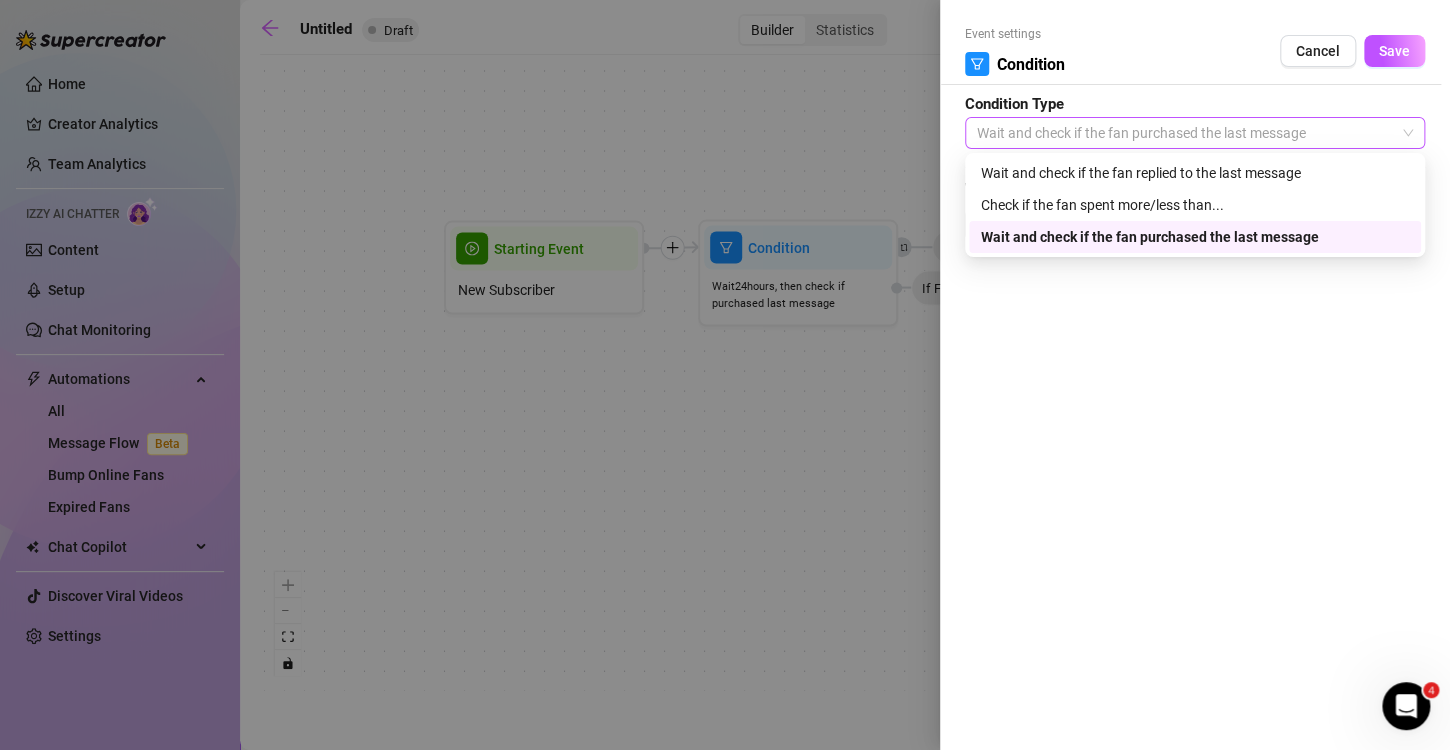 click on "Wait and check if the fan purchased the last message" at bounding box center [1195, 133] 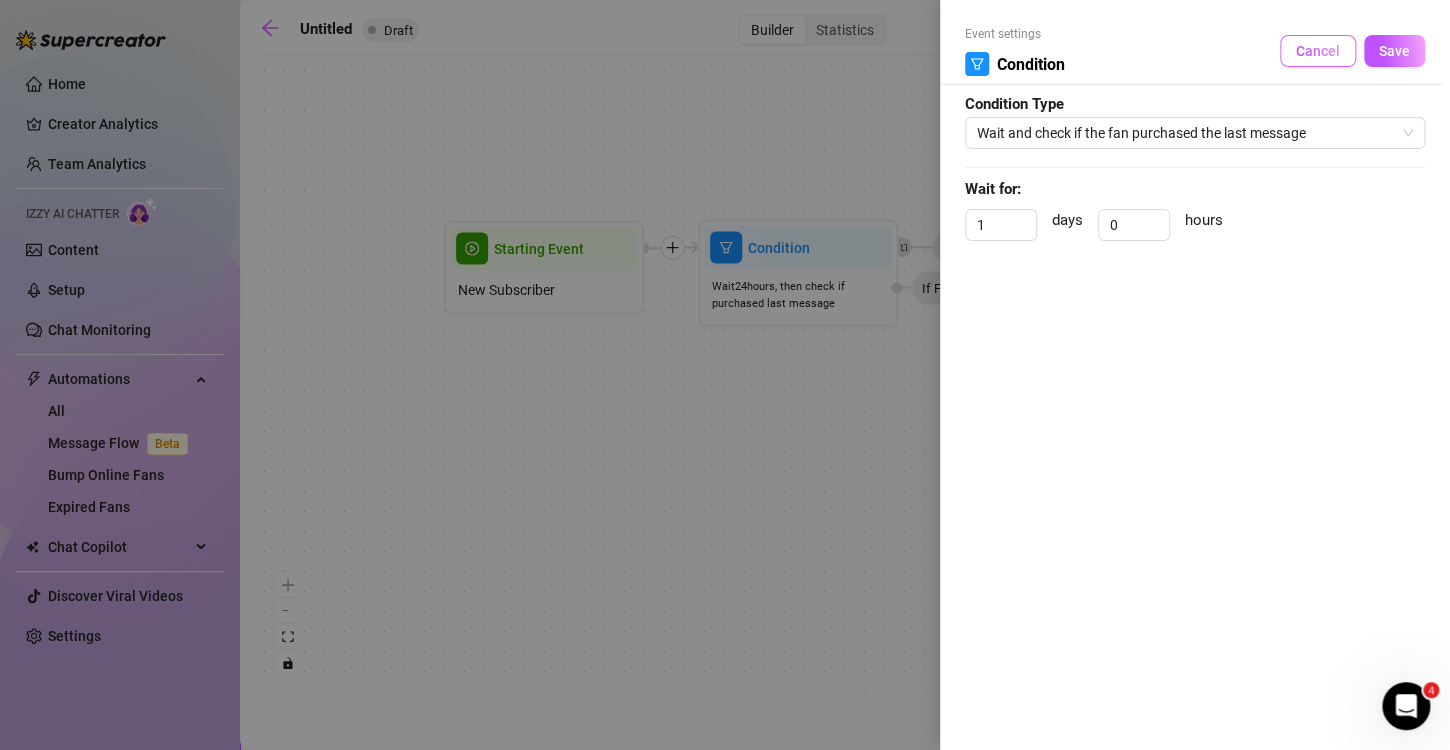 click on "Cancel" at bounding box center (1318, 51) 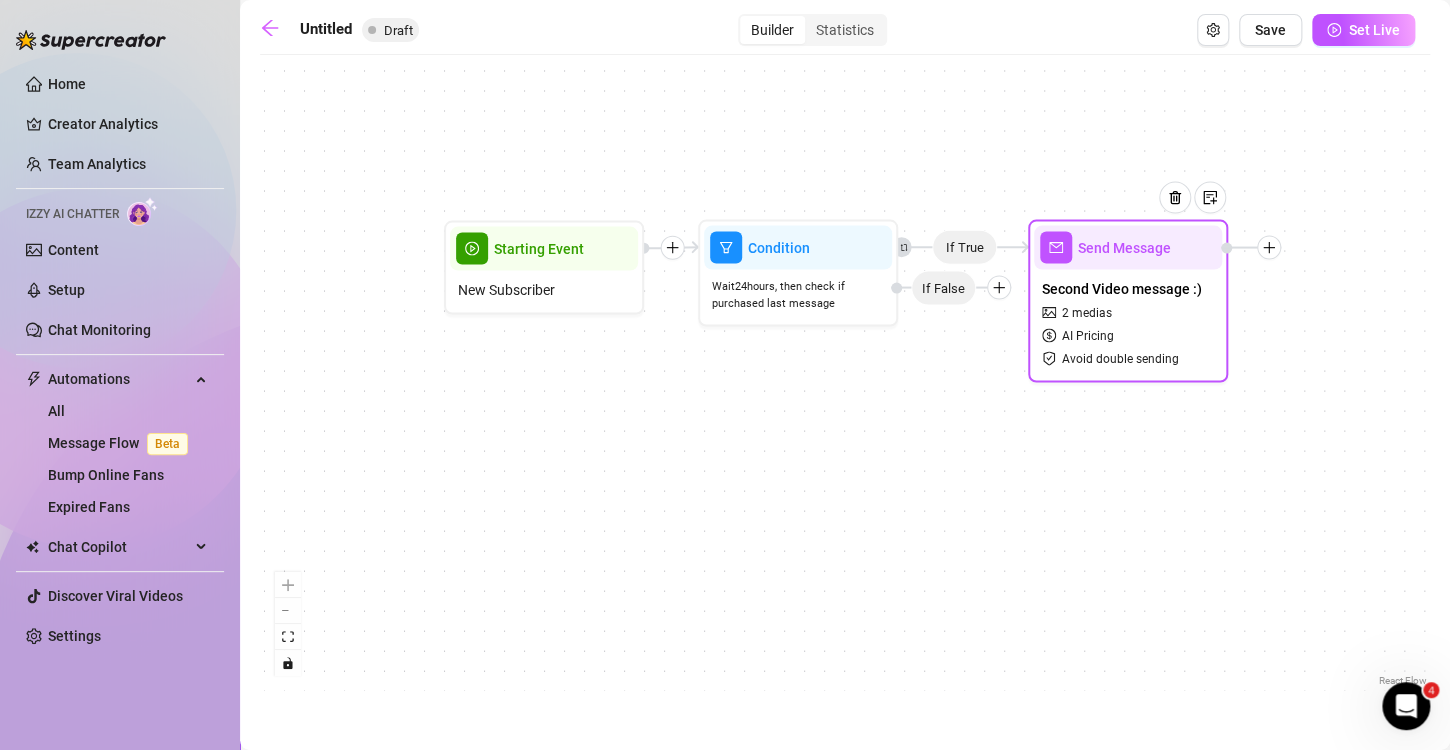 click on "Second Video message :) 2 medias AI Pricing Avoid double sending" at bounding box center (1128, 323) 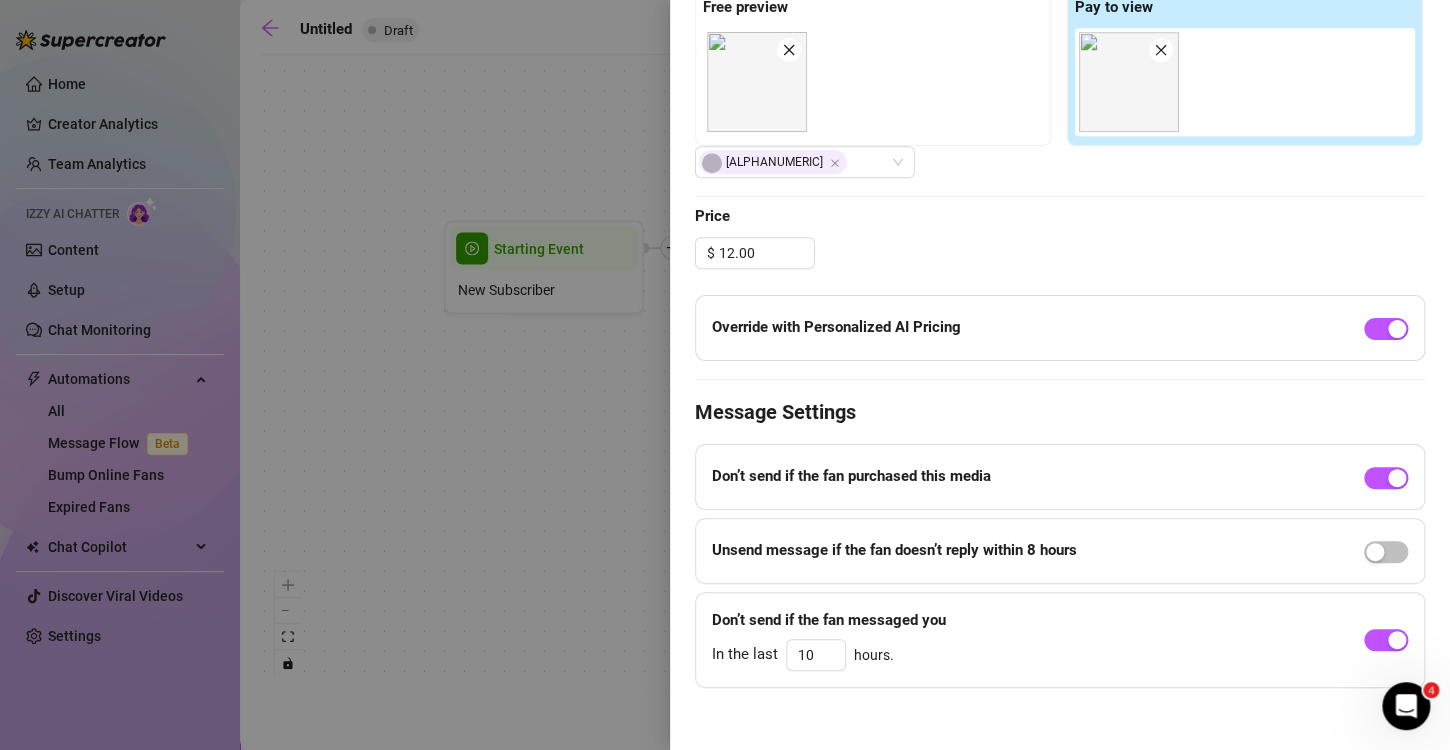 scroll, scrollTop: 705, scrollLeft: 0, axis: vertical 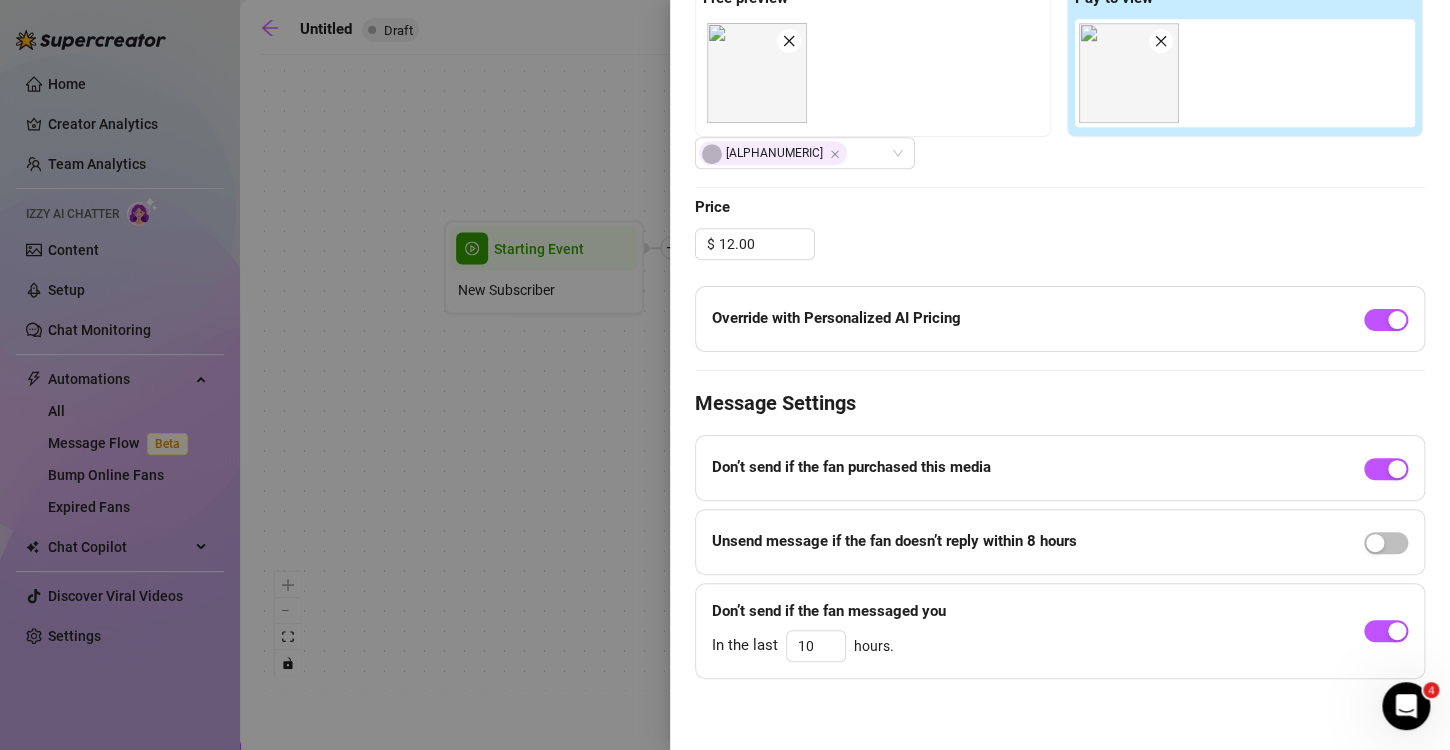 click on "Edit your message Message Title Second Video message :) Text Put   {name}   in your message to replace it with the fan's first name. since u liked that one... heres another one i think u'll love.
I met this guy at a festival in seattle and we went back to his airbnb that he was sharing with friends and we hooked up on an air mattress out in the living room (we almost got caught) but then in the morning we had to do it again before saying goodbye, so we went to the bathroom and he bent me over the sink. His friends were so mad that we were in there for so long aha
Media Add Media from Vault Free preview Pay to view Xxx161   Price $ 12.00 Override with Personalized AI Pricing Message Settings Don’t send if the fan purchased this media Unsend message if the fan doesn’t reply within 8 hours Don’t send if the fan messaged you In the last 10 hours." at bounding box center [1060, 76] 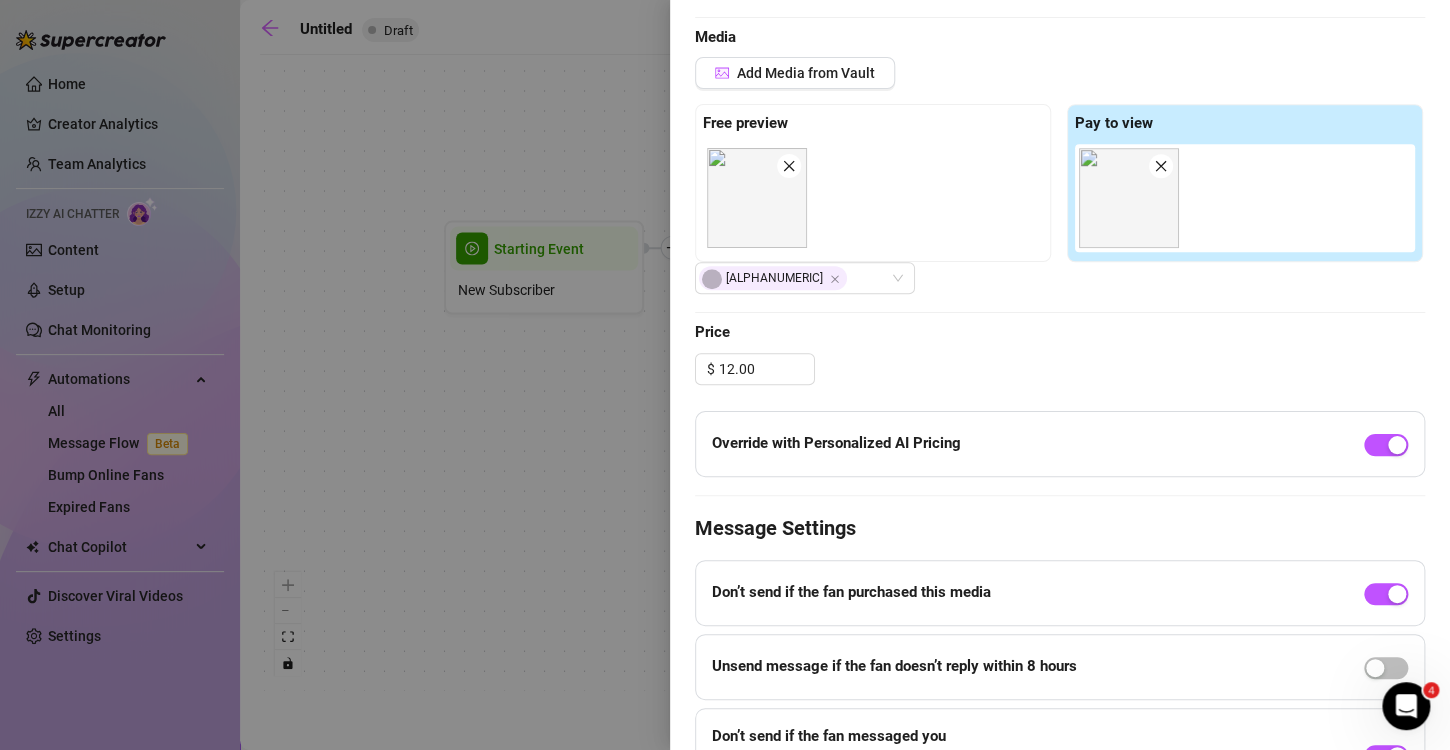 scroll, scrollTop: 705, scrollLeft: 0, axis: vertical 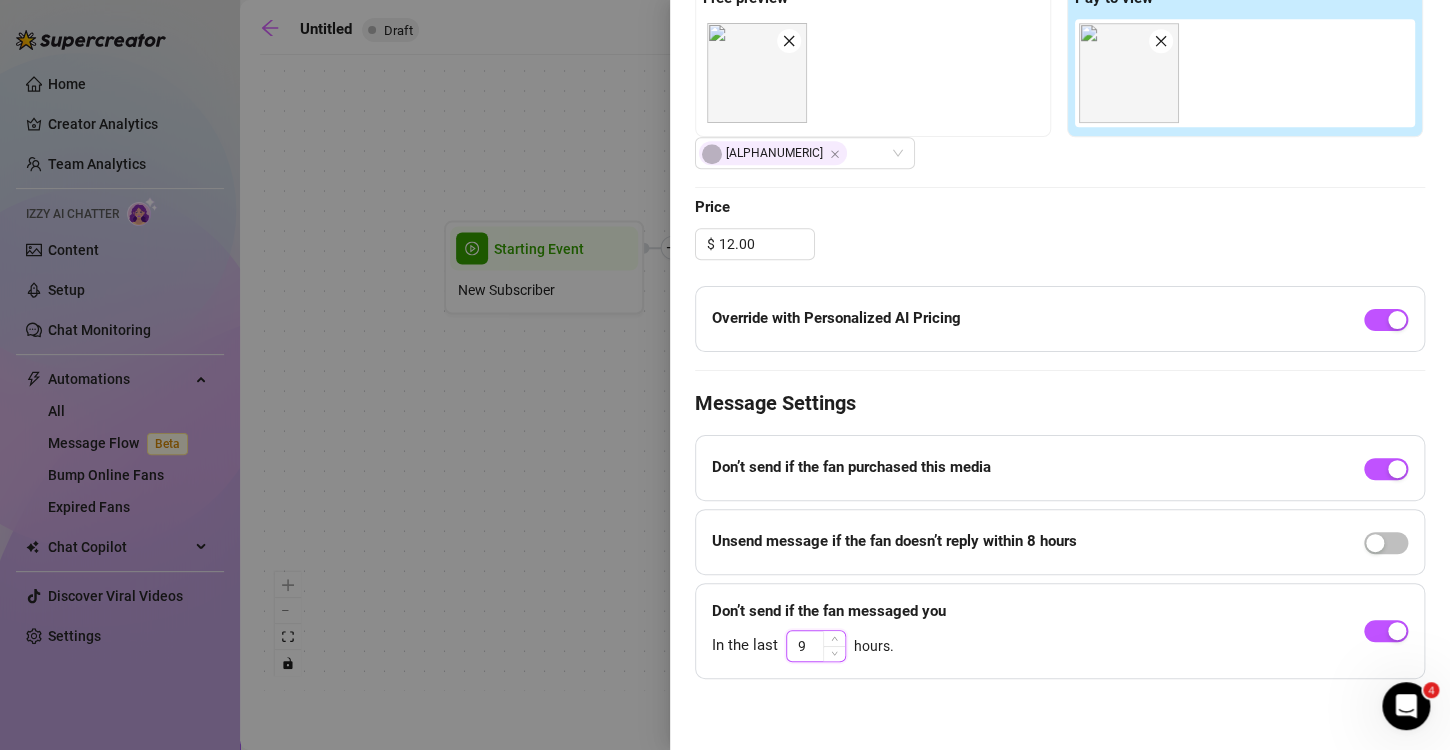 drag, startPoint x: 823, startPoint y: 645, endPoint x: 809, endPoint y: 645, distance: 14 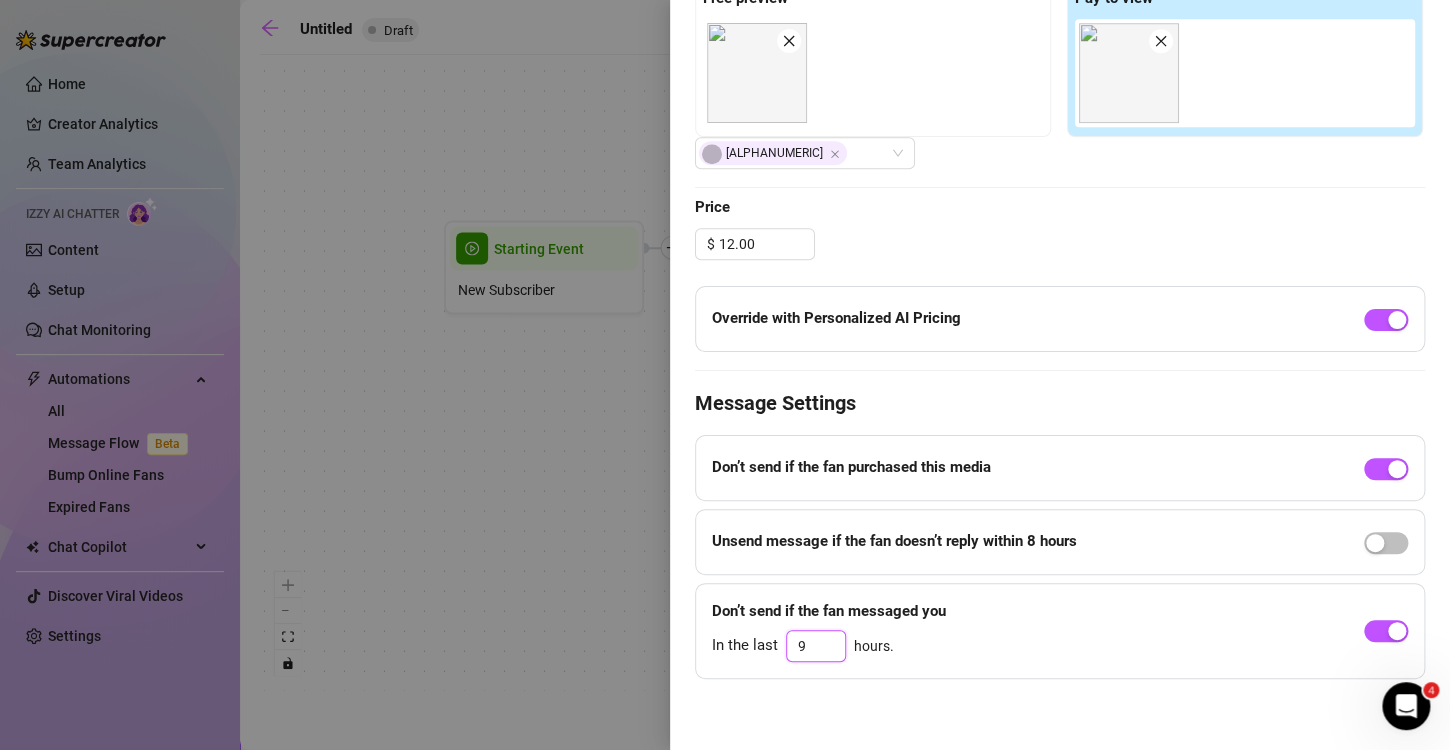 drag, startPoint x: 809, startPoint y: 645, endPoint x: 783, endPoint y: 639, distance: 26.683329 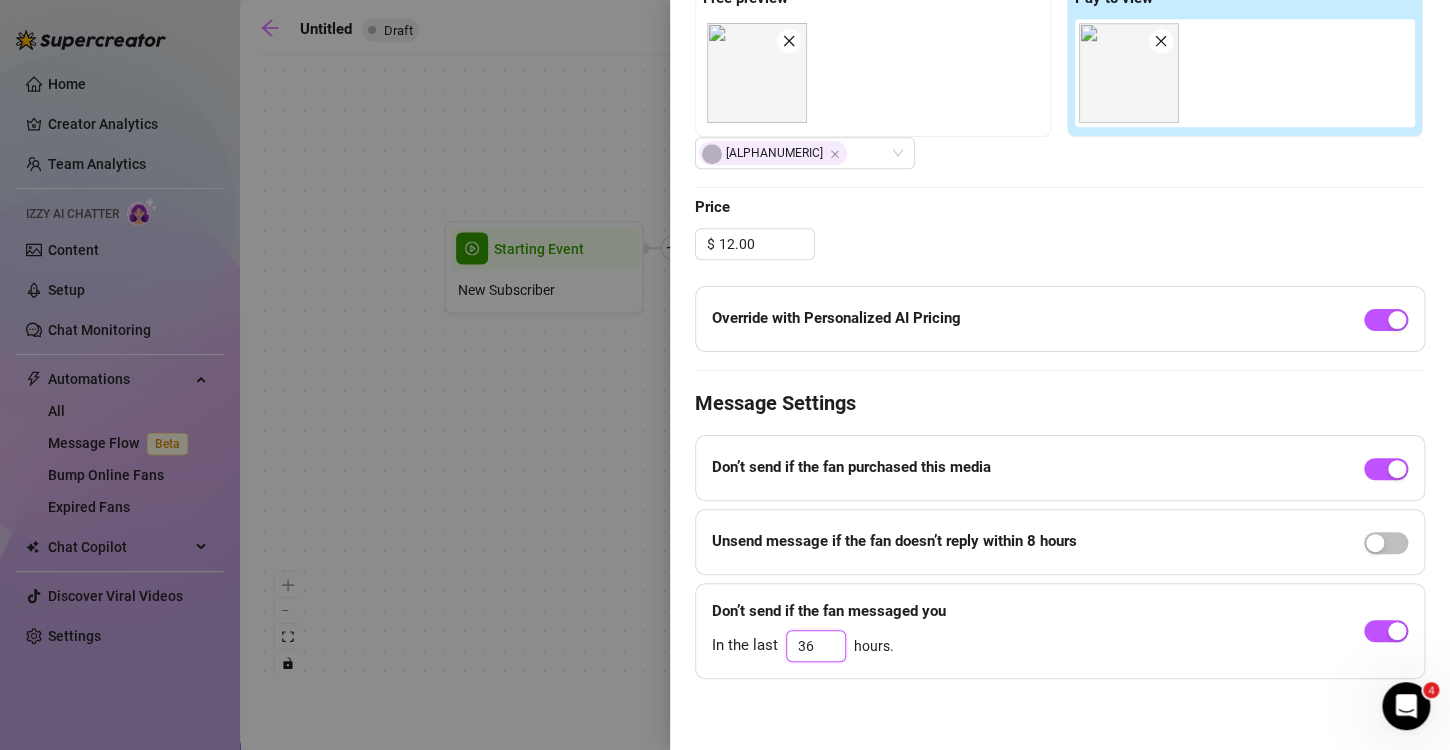 click on "Save" at bounding box center [1394, -654] 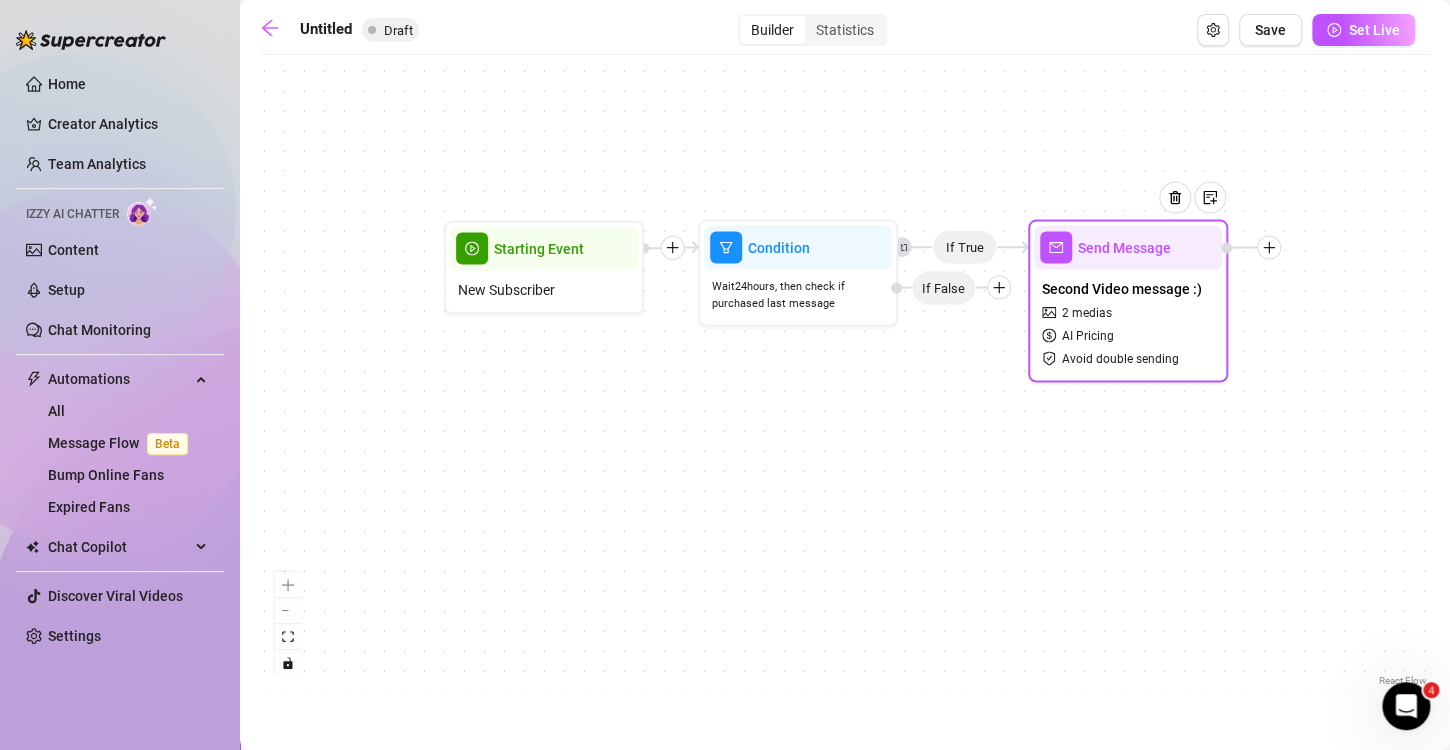 click on "Second Video message :)" at bounding box center [1122, 289] 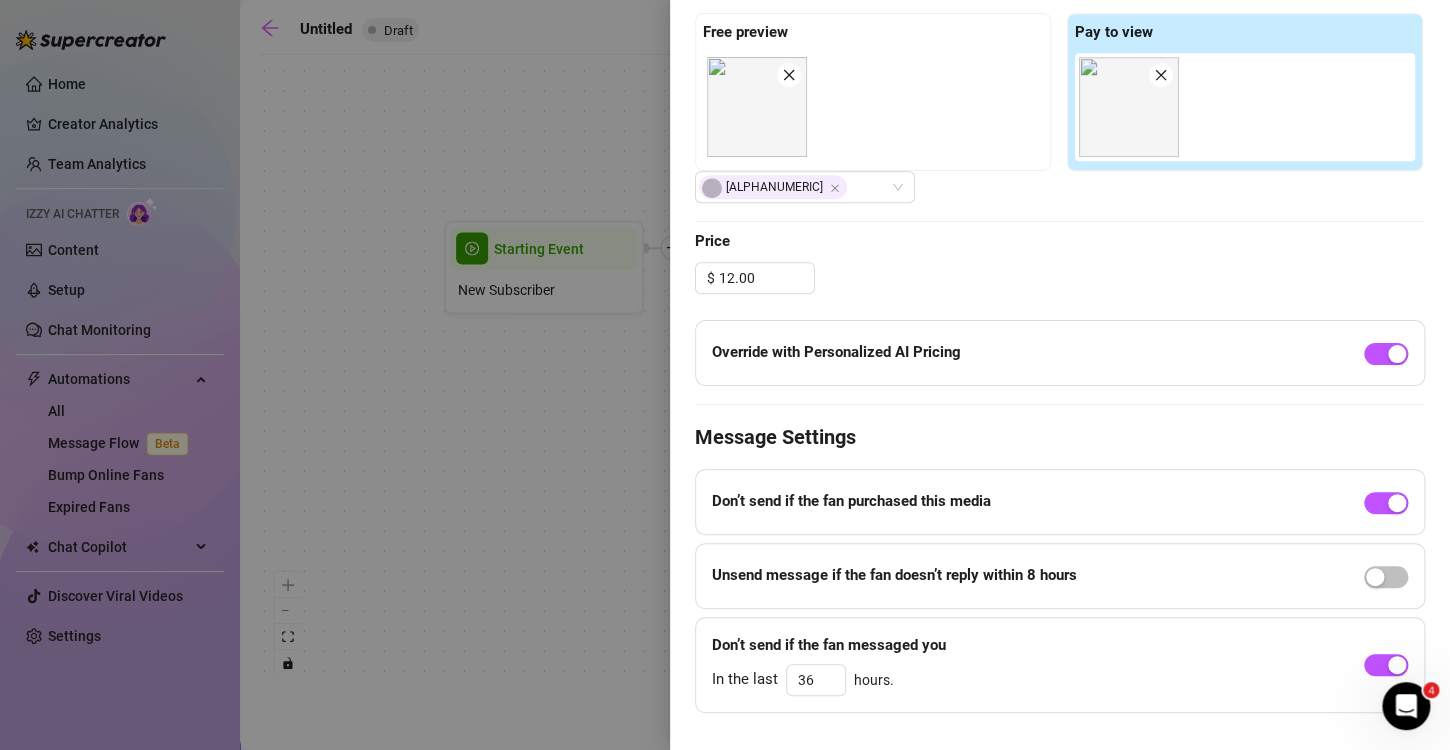 scroll, scrollTop: 705, scrollLeft: 0, axis: vertical 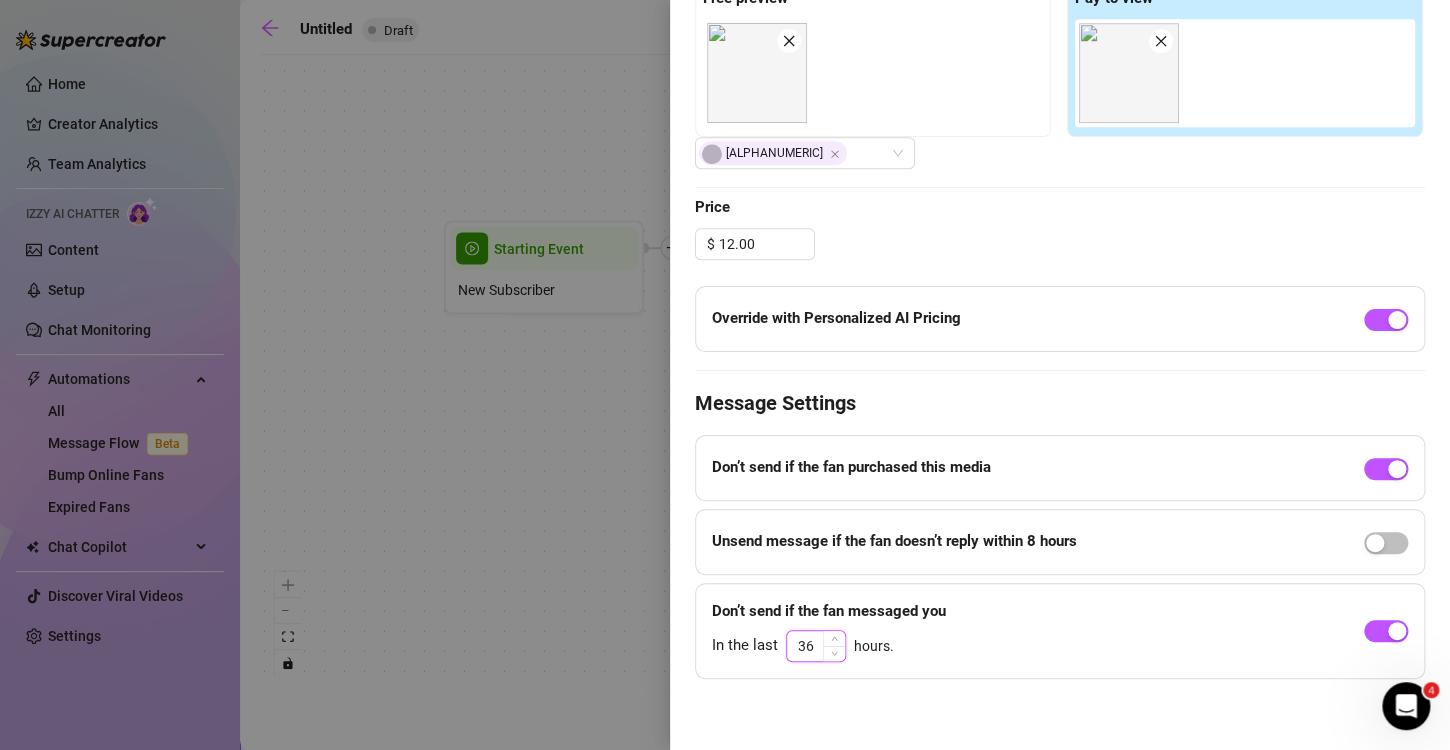 drag, startPoint x: 929, startPoint y: 658, endPoint x: 825, endPoint y: 651, distance: 104.23531 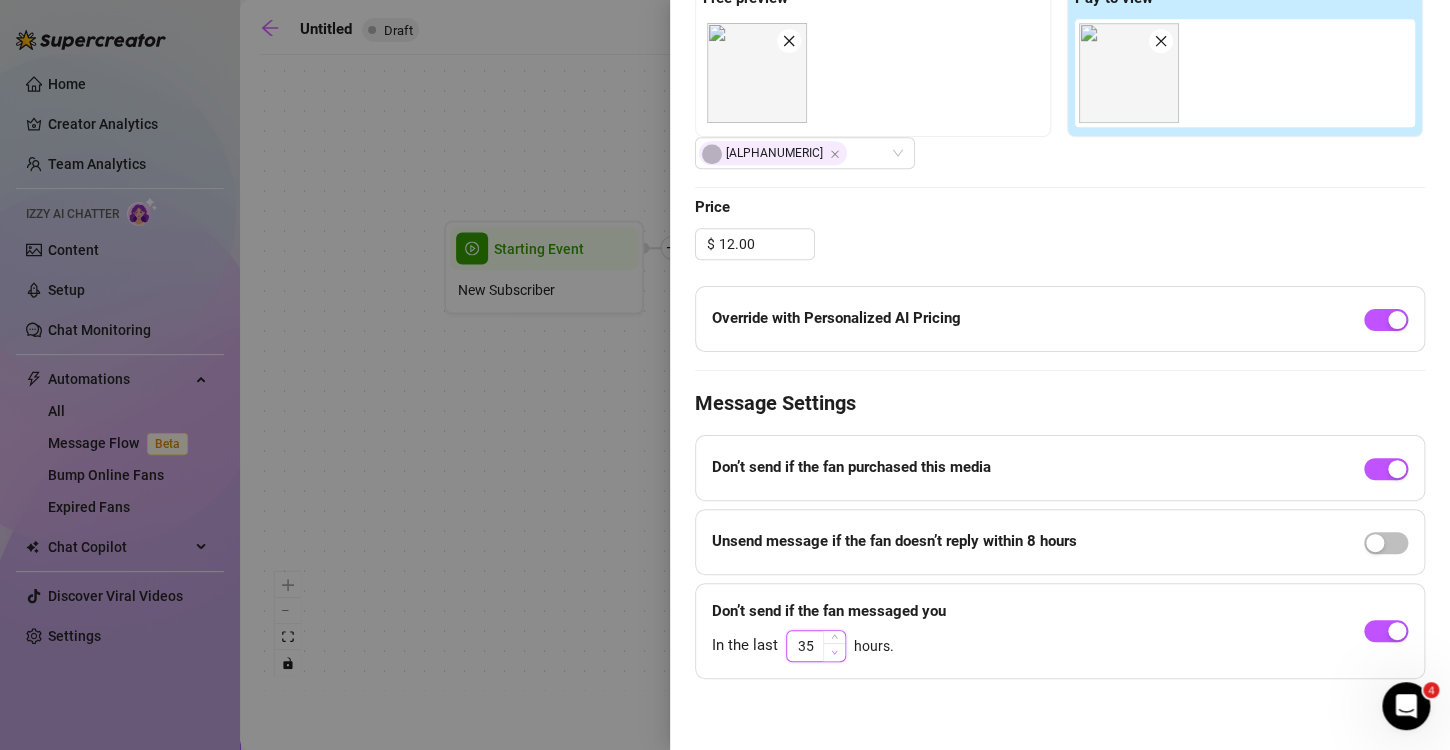click at bounding box center [834, 652] 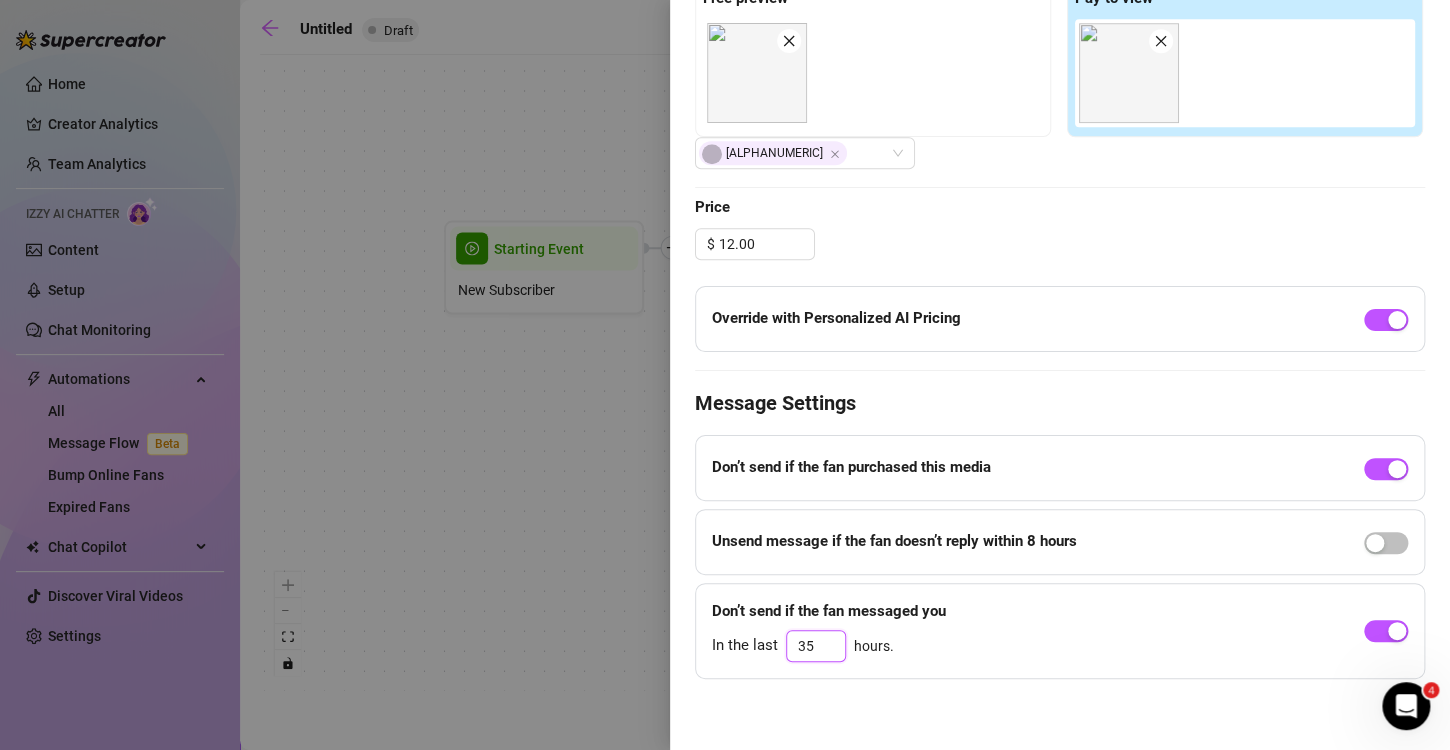 drag, startPoint x: 815, startPoint y: 645, endPoint x: 768, endPoint y: 643, distance: 47.042534 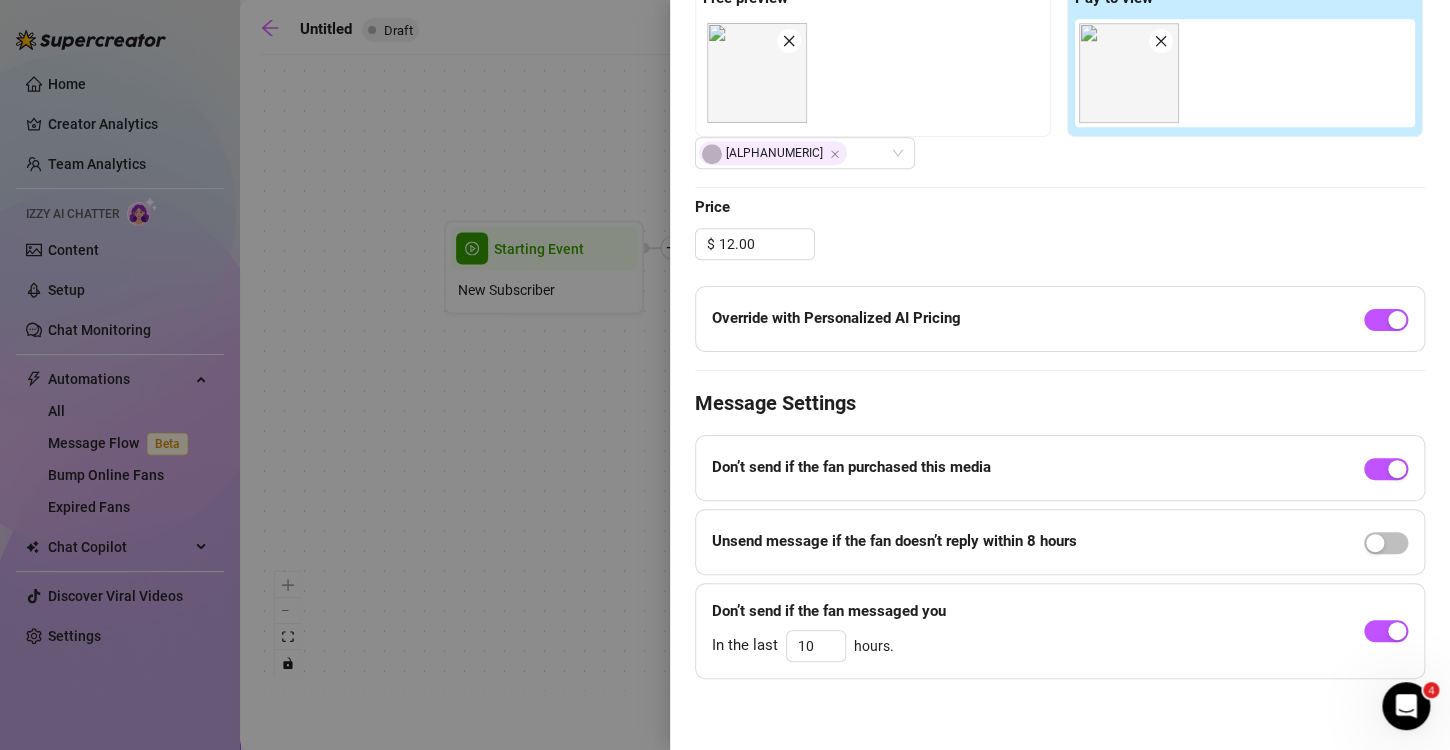 click on "Event settings Send Message Cancel Save Edit Message General Settings 0 Sent   0 % ( 0 ) Bought Edit your message Message Title Second Video message :) Text Put   {name}   in your message to replace it with the fan's first name. since u liked that one... heres another one i think u'll love.
I met this guy at a festival in seattle and we went back to his airbnb that he was sharing with friends and we hooked up on an air mattress out in the living room (we almost got caught) but then in the morning we had to do it again before saying goodbye, so we went to the bathroom and he bent me over the sink. His friends were so mad that we were in there for so long aha
Media Add Media from Vault Free preview Pay to view Xxx161   Price $ 12.00 Override with Personalized AI Pricing Message Settings Don’t send if the fan purchased this media Unsend message if the fan doesn’t reply within 8 hours Don’t send if the fan messaged you In the last 10 hours." at bounding box center (1060, 375) 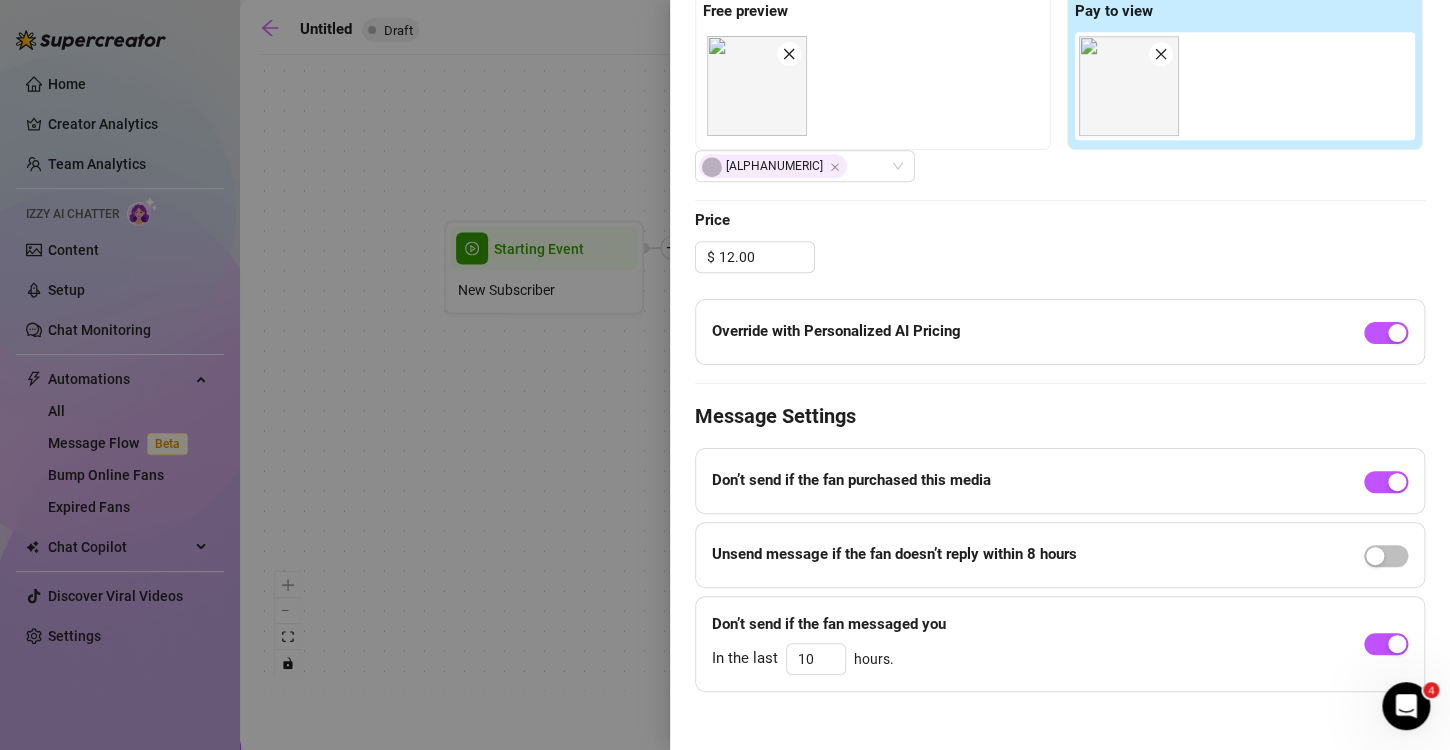scroll, scrollTop: 705, scrollLeft: 0, axis: vertical 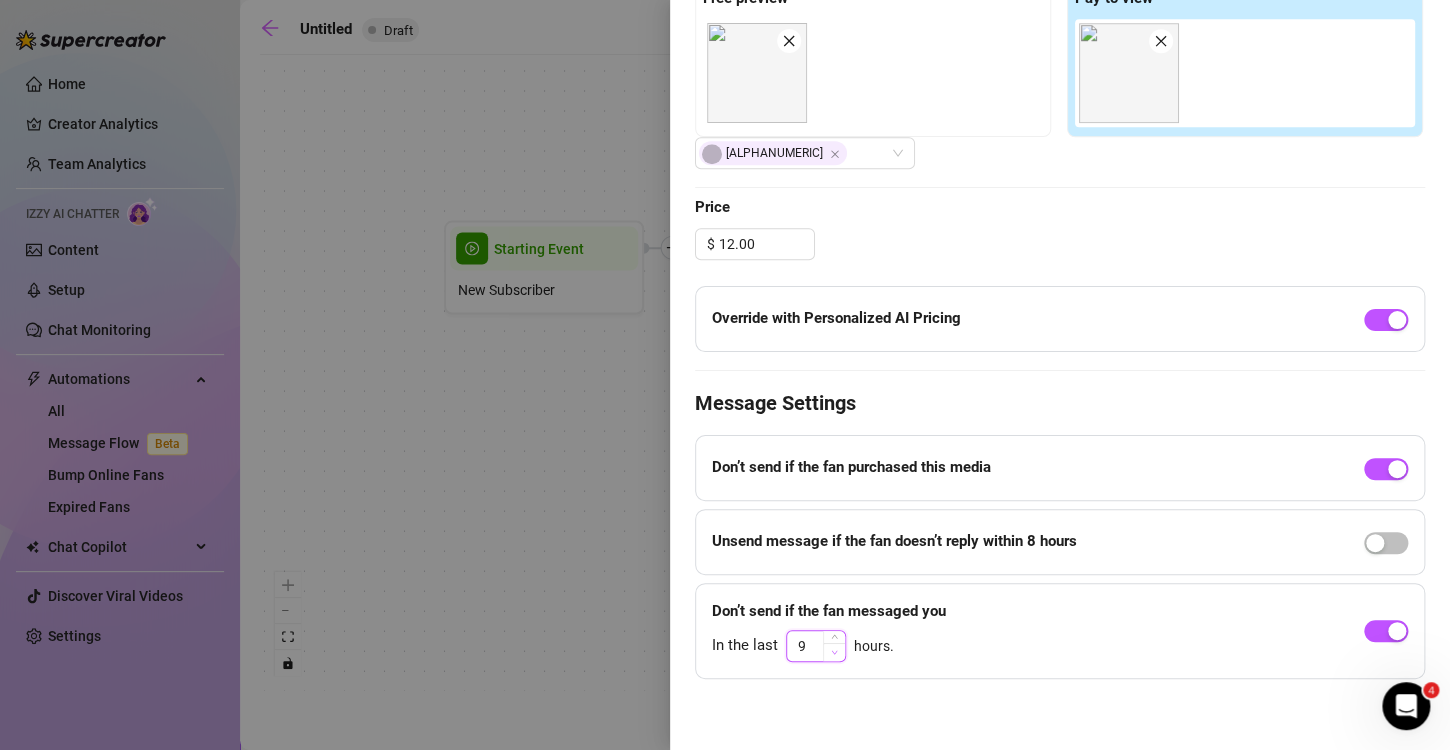 click at bounding box center [834, 652] 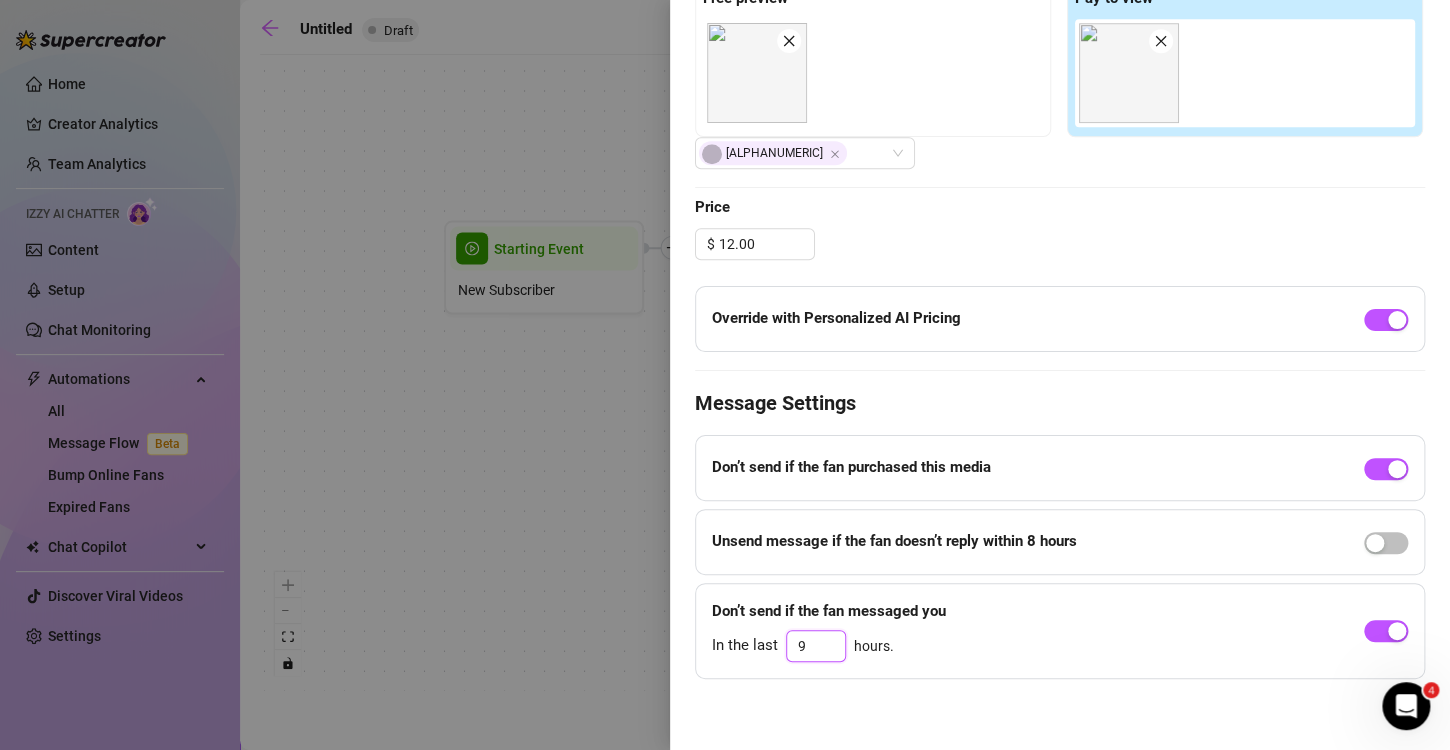 drag, startPoint x: 811, startPoint y: 642, endPoint x: 767, endPoint y: 628, distance: 46.173584 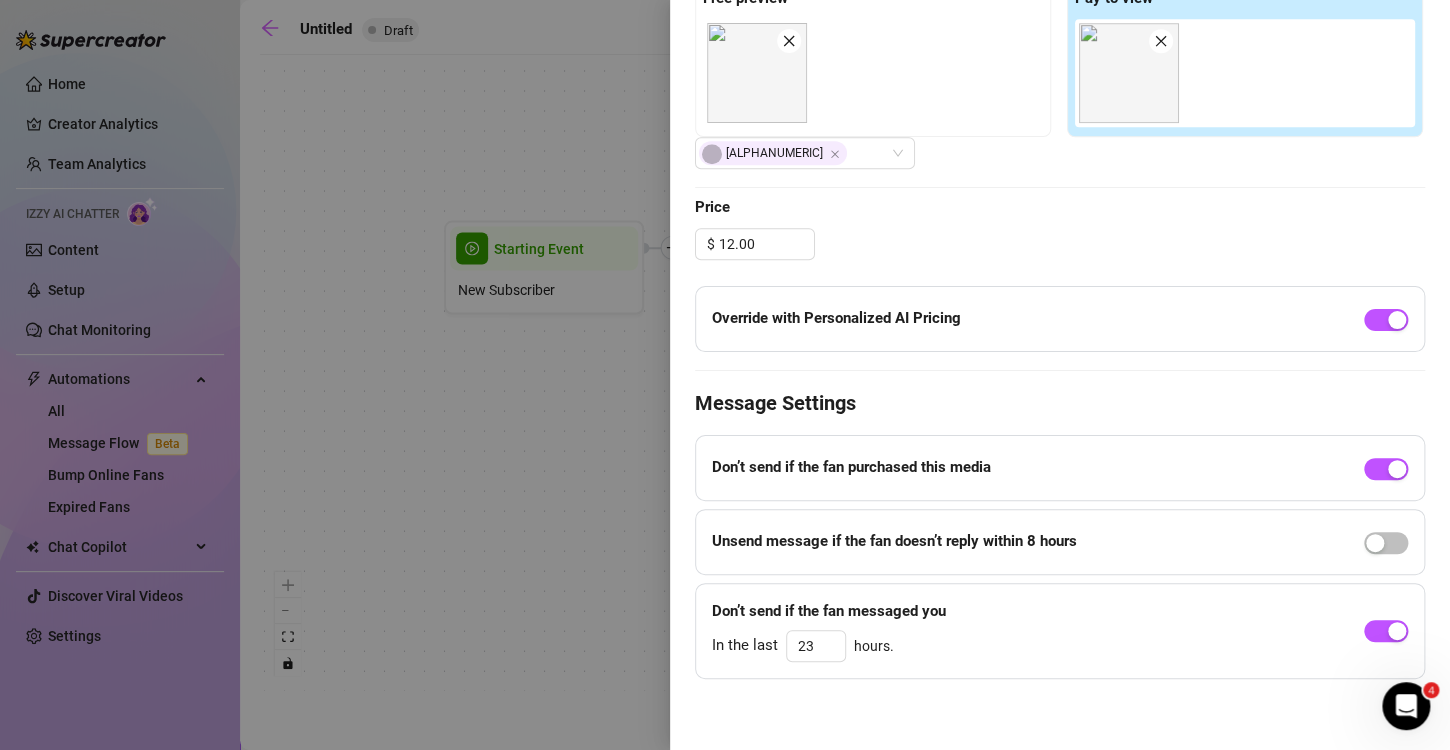 click on "Event settings Send Message Cancel Save Edit Message General Settings 0 Sent   0 % ( 0 ) Bought Edit your message Message Title Second Video message :) Text Put   {name}   in your message to replace it with the fan's first name. since u liked that one... heres another one i think u'll love.
I met this guy at a festival in [CITY] and we went back to his airbnb that he was sharing with friends and we hooked up on an air mattress out in the living room (we almost got caught) but then in the morning we had to do it again before saying goodbye, so we went to the bathroom and he bent me over the sink. His friends were so mad that we were in there for so long aha
Media Add Media from Vault Free preview Pay to view Xxx161   Price $ 12.00 Override with Personalized AI Pricing Message Settings Don’t send if the fan purchased this media Unsend message if the fan doesn’t reply within 8 hours Don’t send if the fan messaged you In the last 23 hours." at bounding box center [1060, 375] 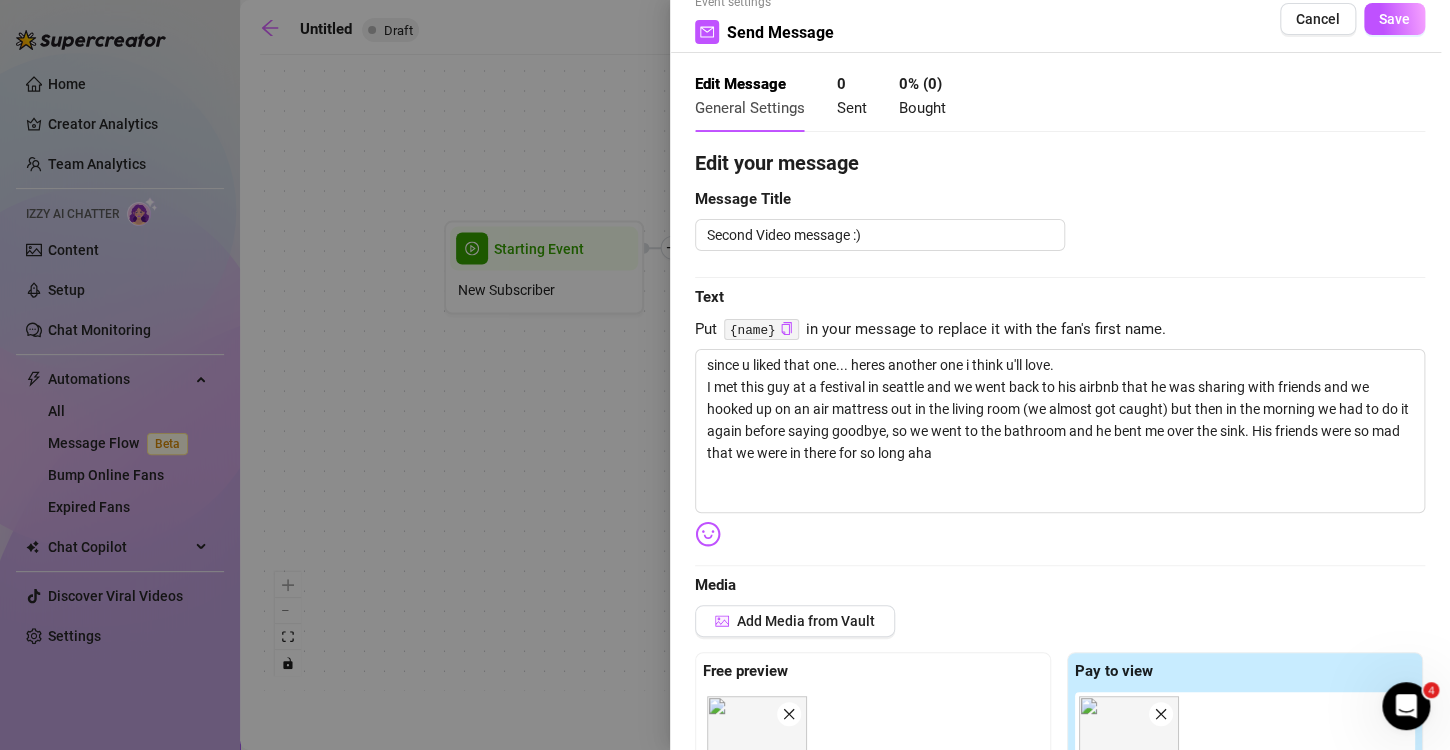 scroll, scrollTop: 34, scrollLeft: 0, axis: vertical 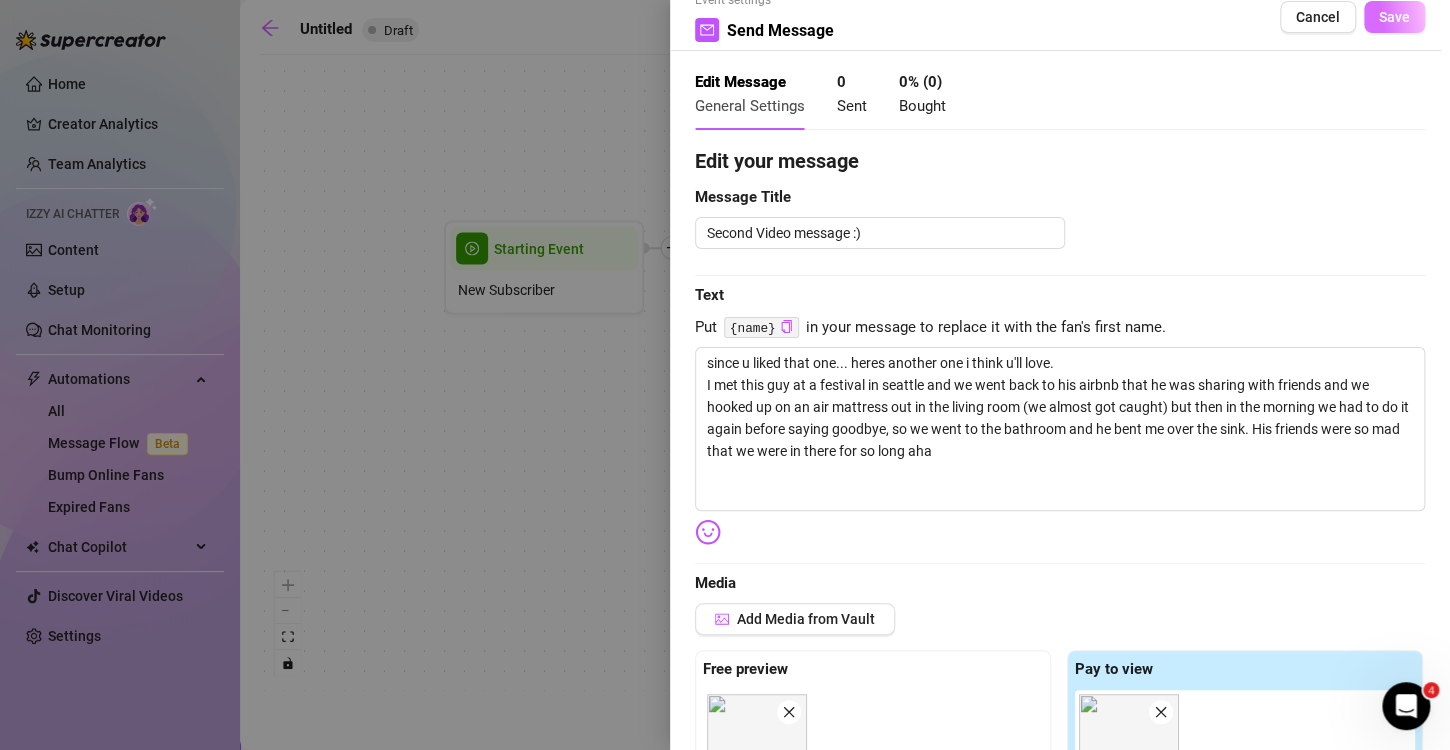 click on "Save" at bounding box center [1394, 17] 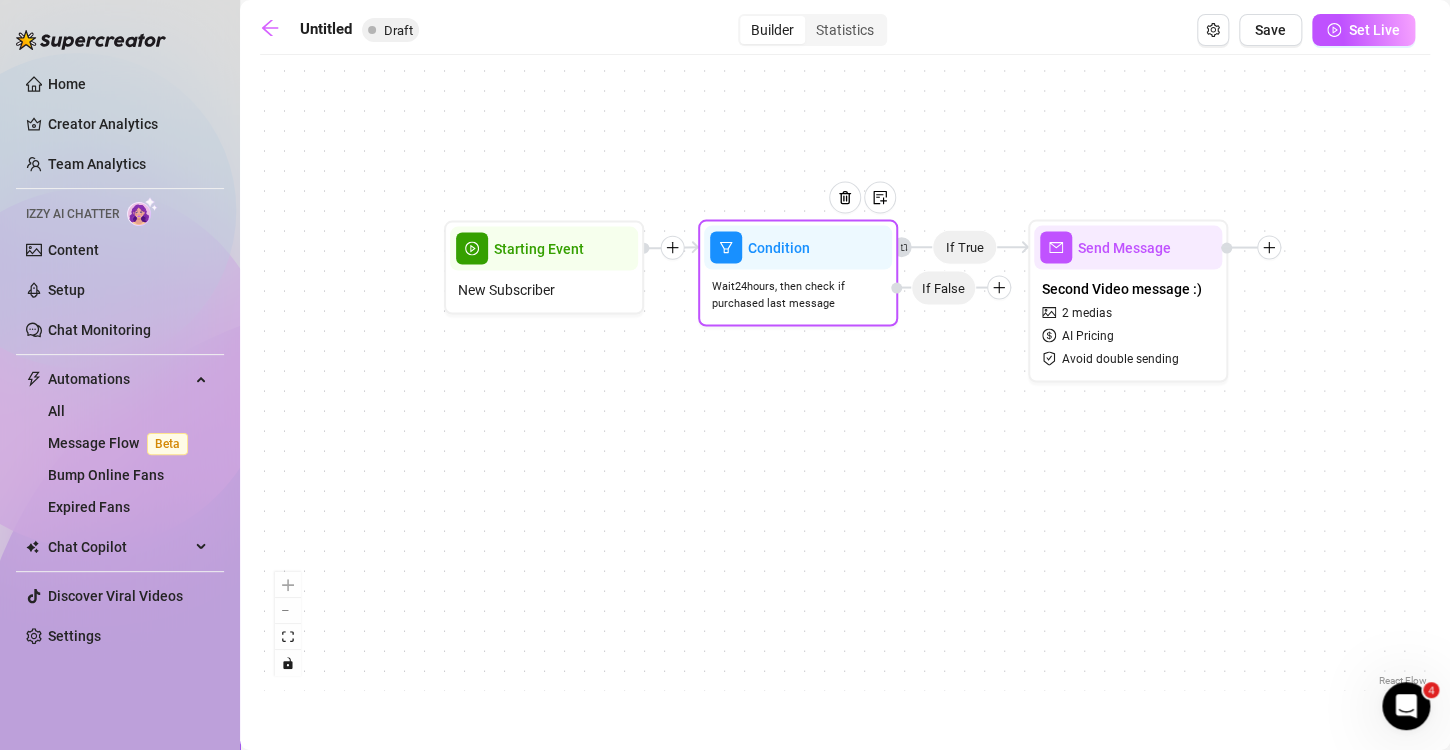 click at bounding box center [999, 288] 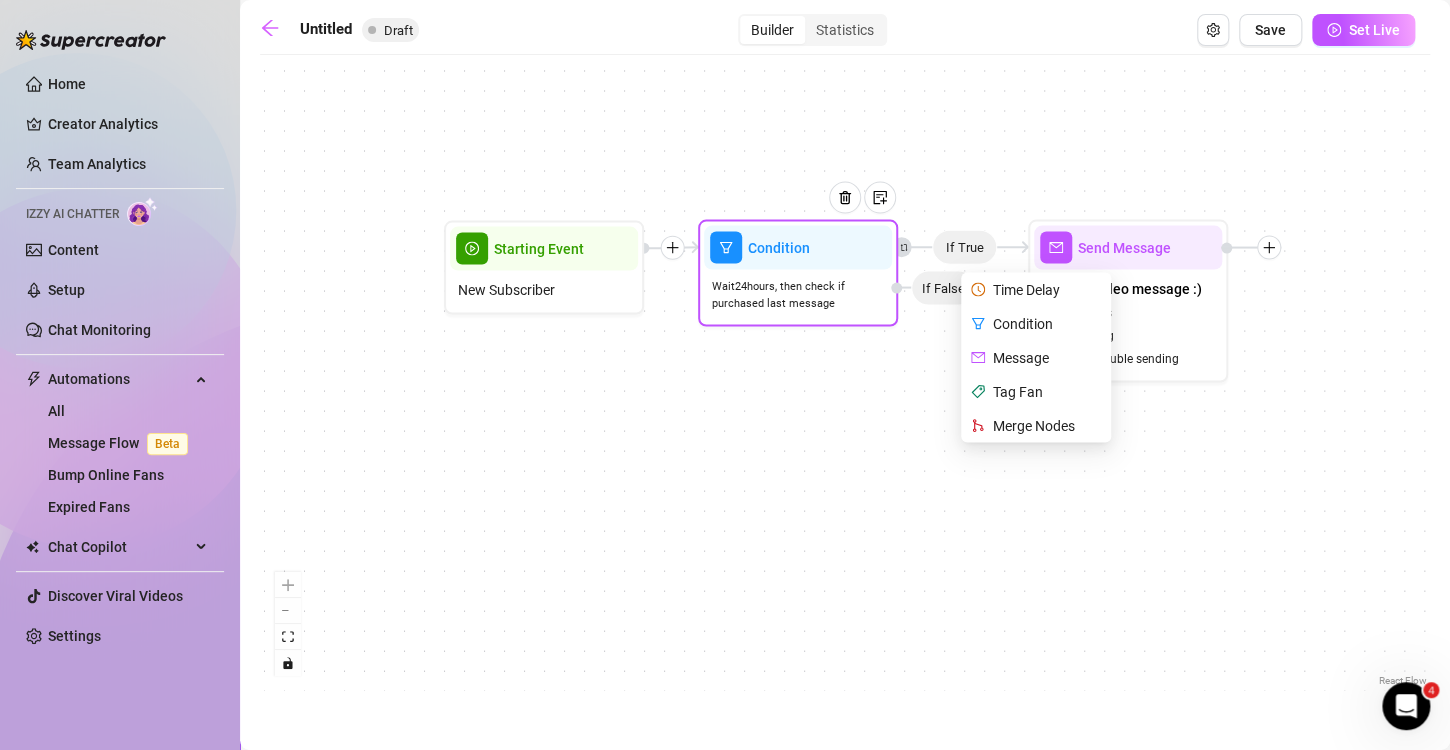 click on "Message" at bounding box center (1038, 358) 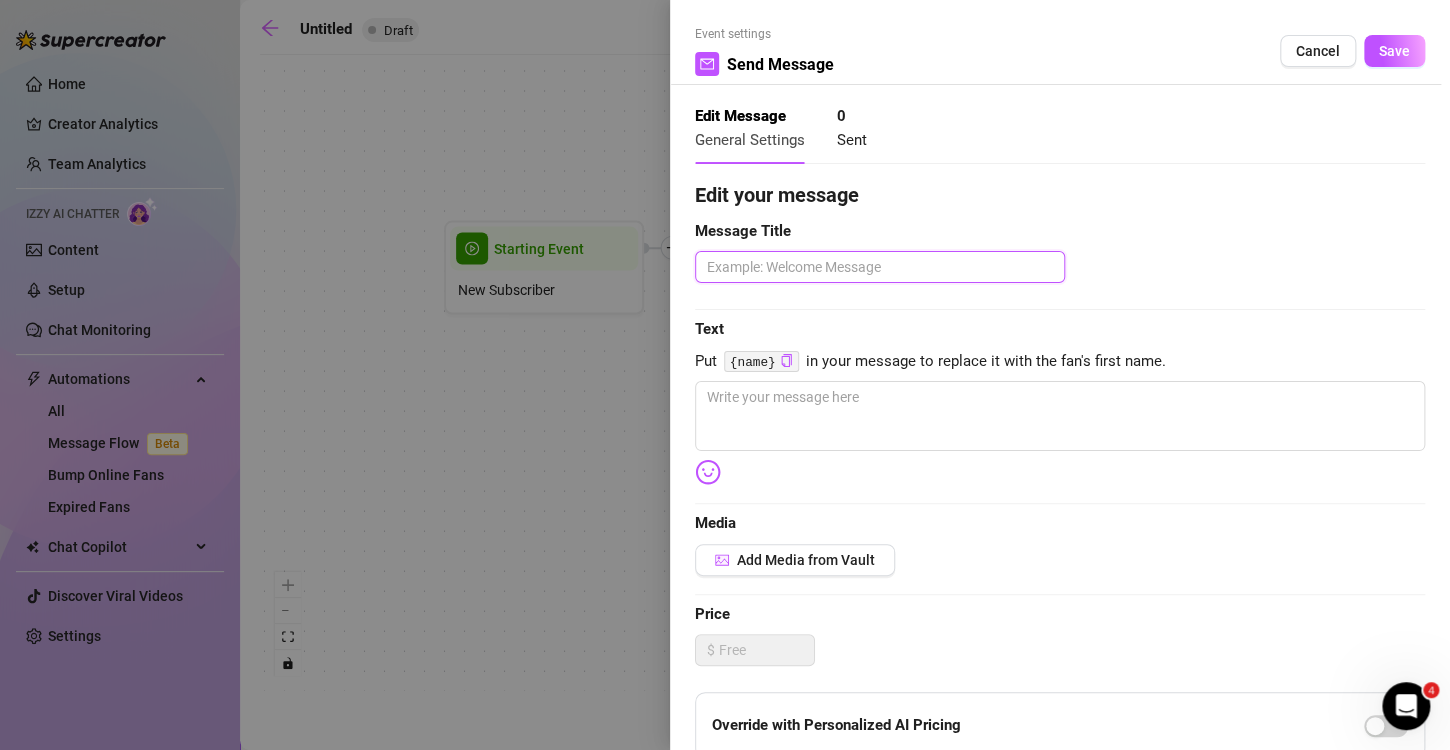 click at bounding box center [880, 267] 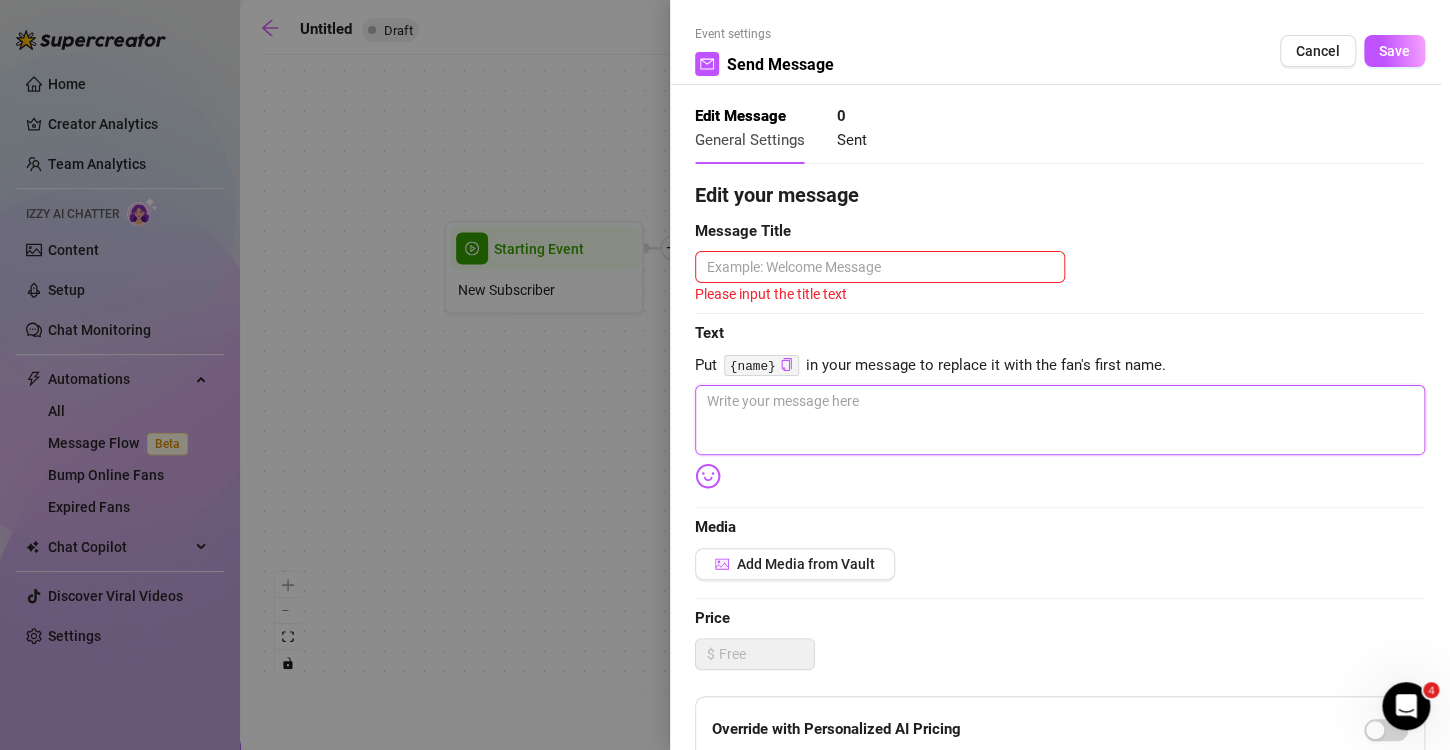 click at bounding box center [1060, 420] 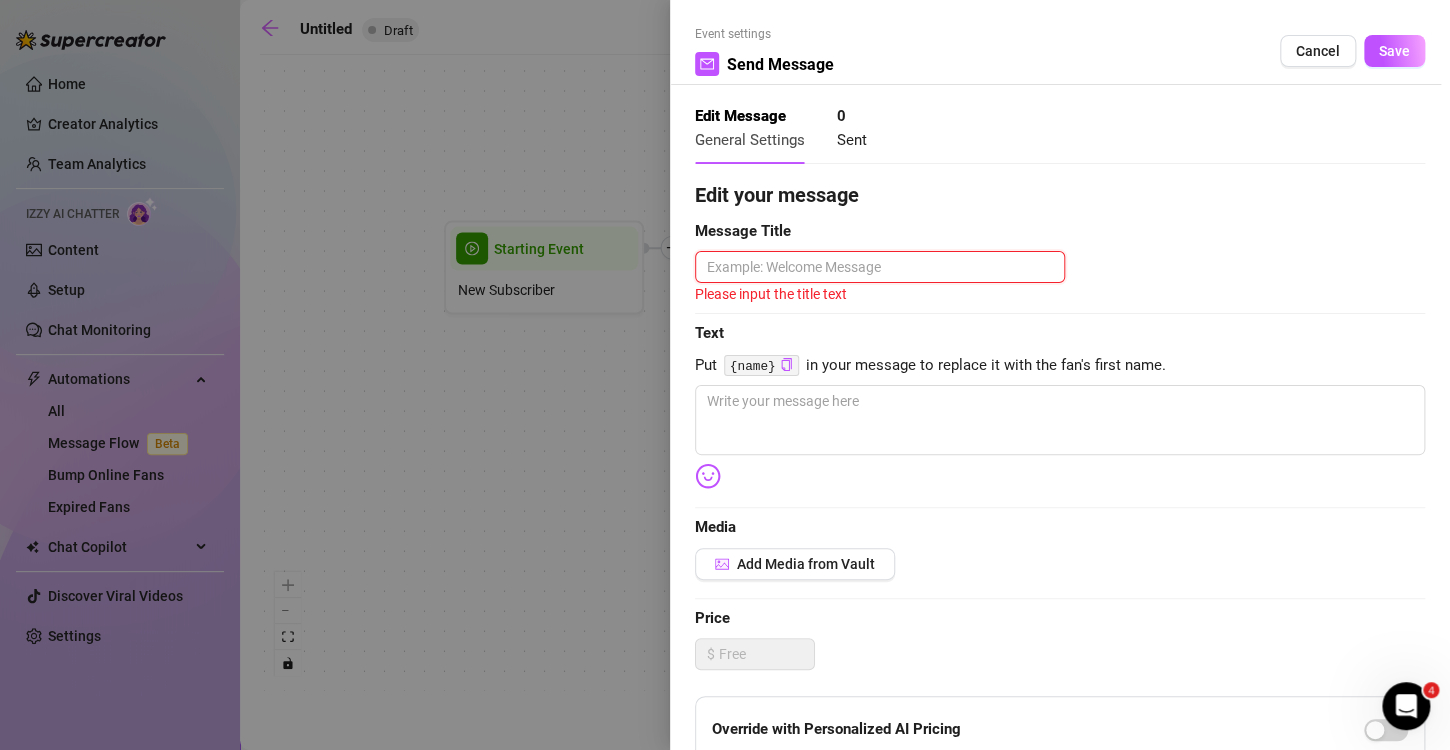 click at bounding box center (880, 267) 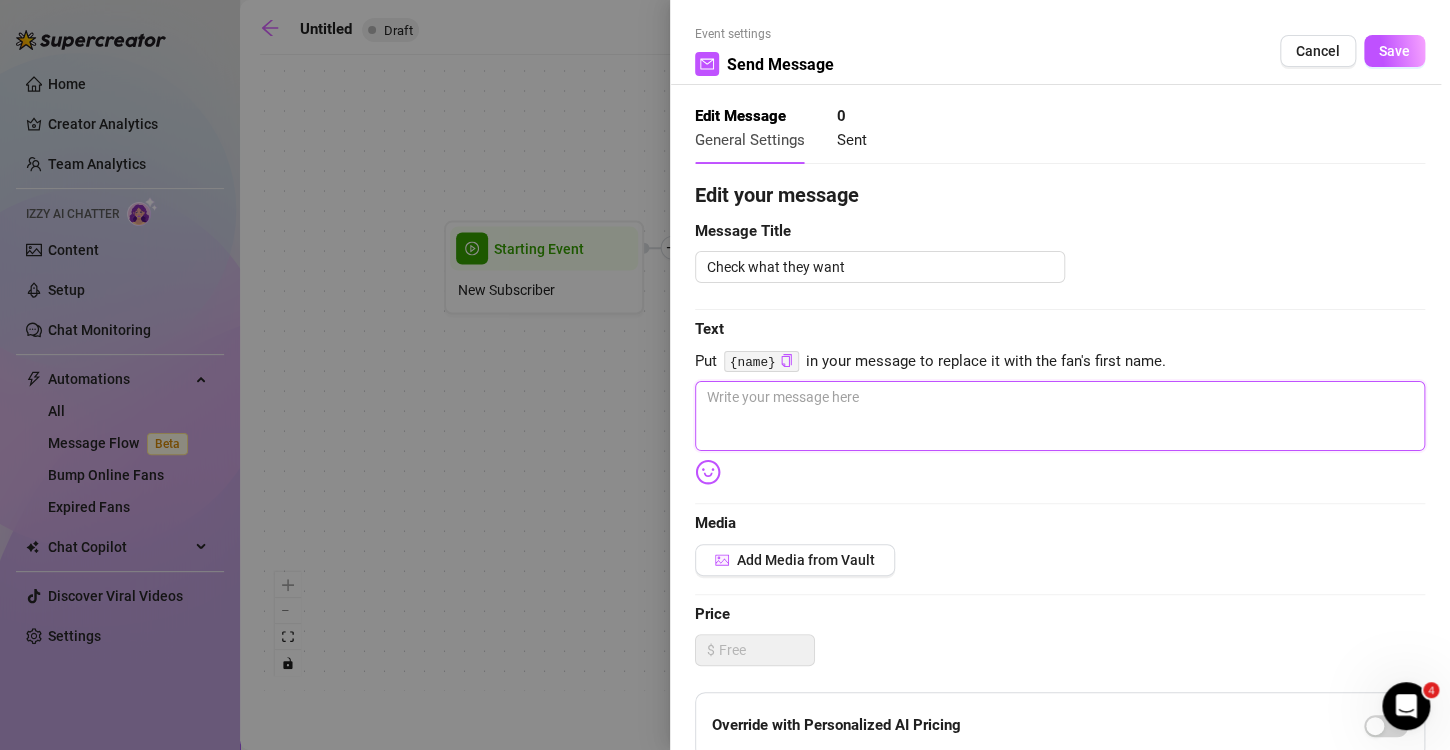 click at bounding box center [1060, 416] 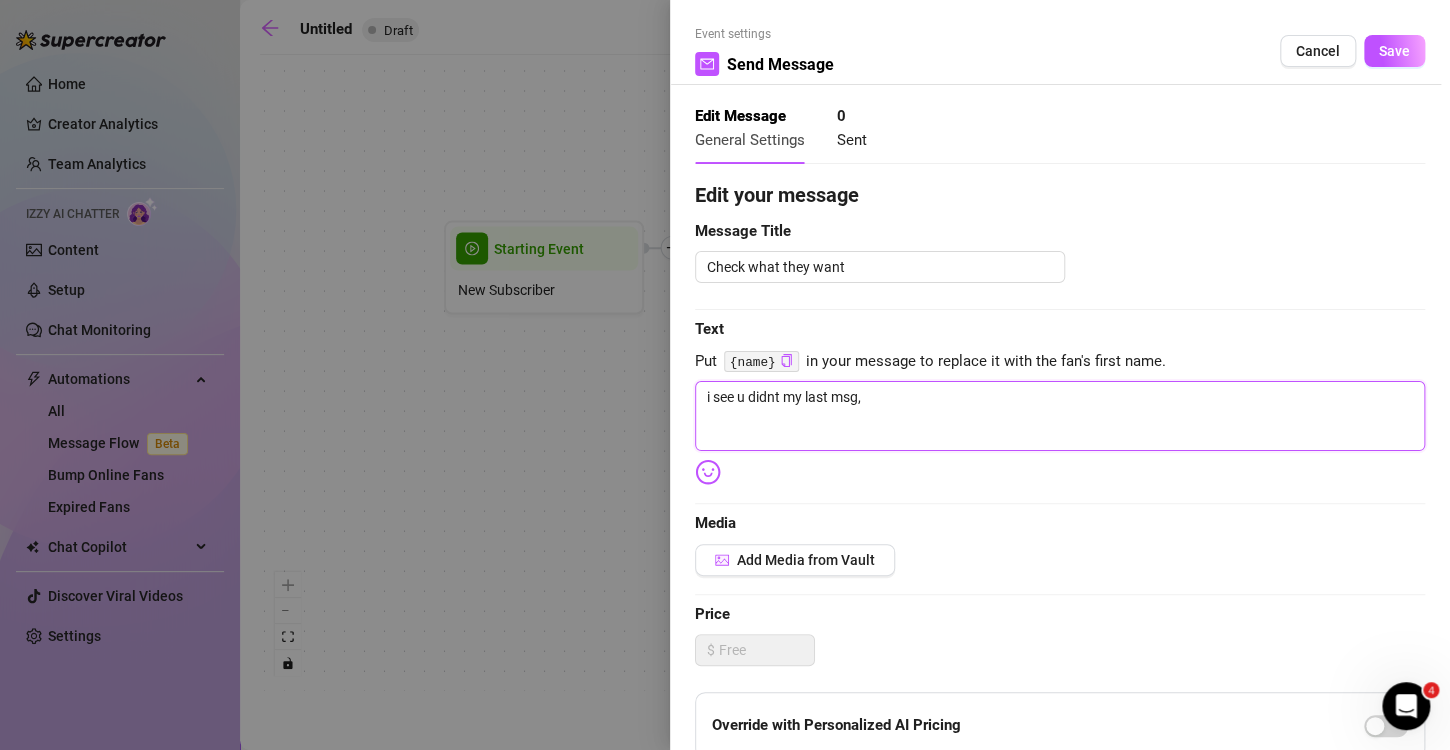 click on "i see u didnt my last msg," at bounding box center (1060, 416) 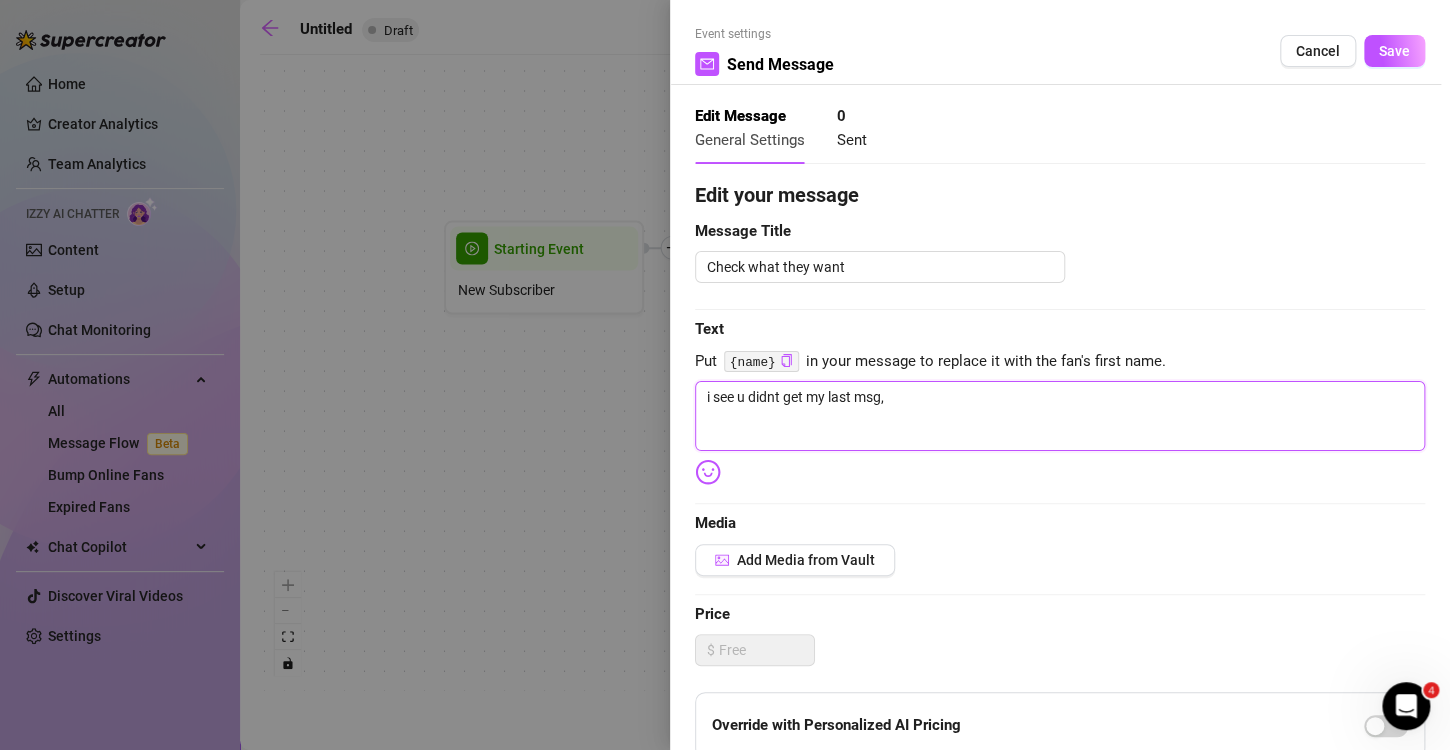 click on "i see u didnt get my last msg," at bounding box center (1060, 416) 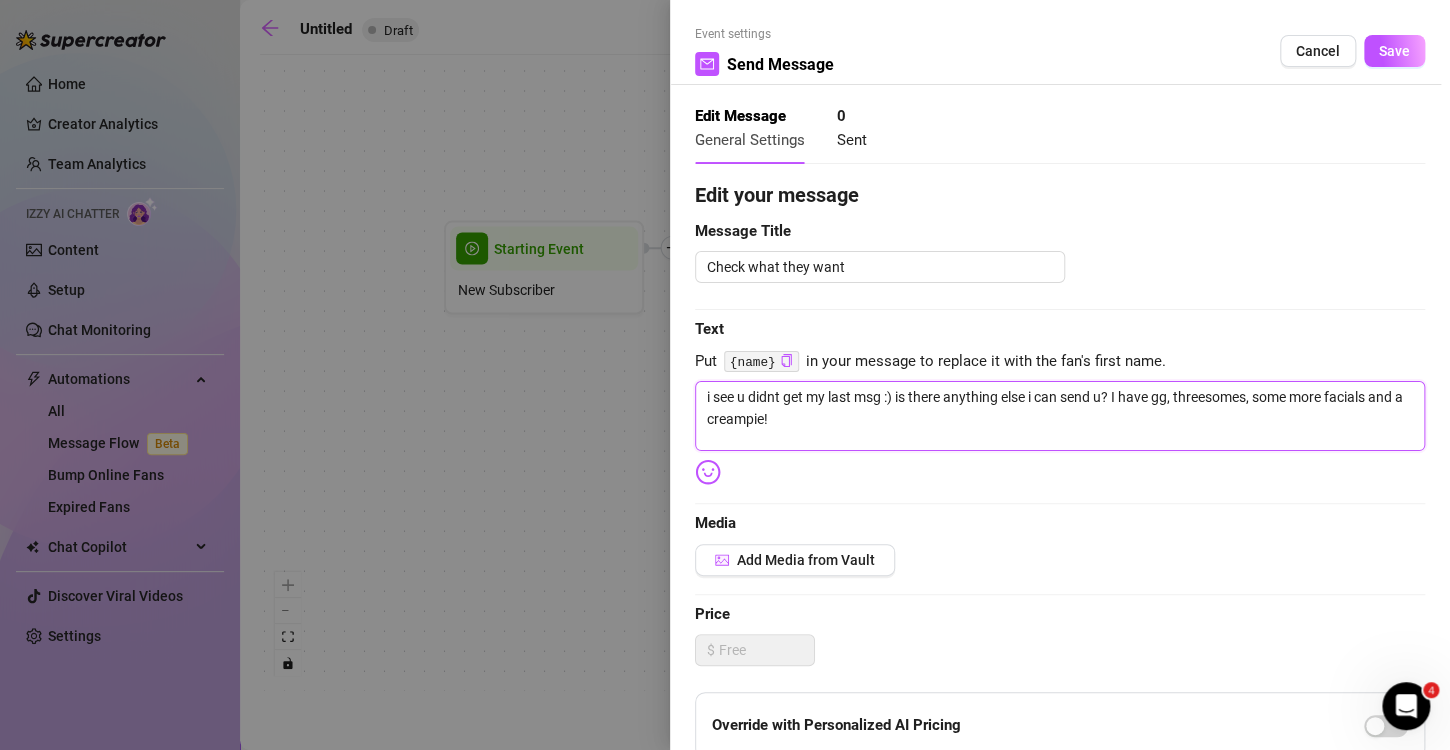 click on "i see u didnt get my last msg :) is there anything else i can send u? I have gg, threesomes, some more facials and a creampie!" at bounding box center [1060, 416] 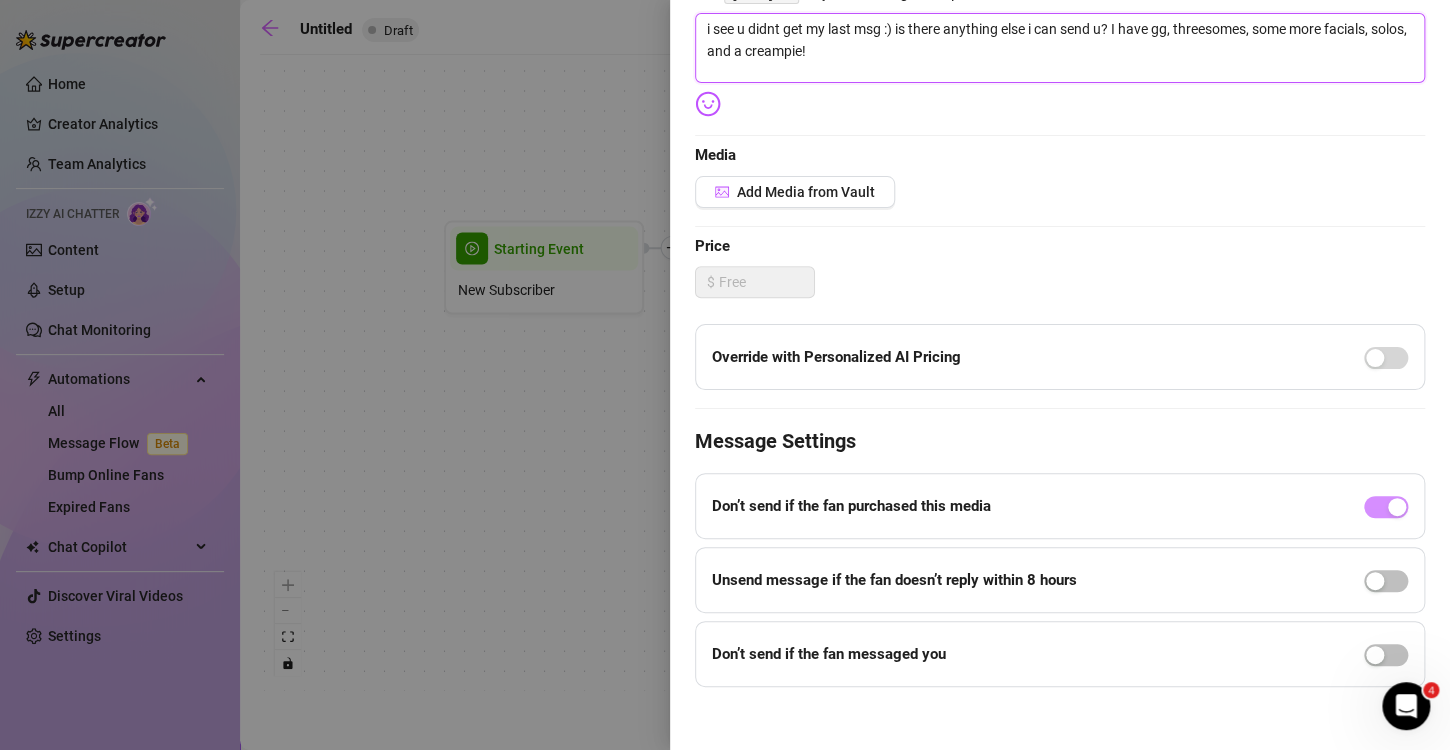 scroll, scrollTop: 377, scrollLeft: 0, axis: vertical 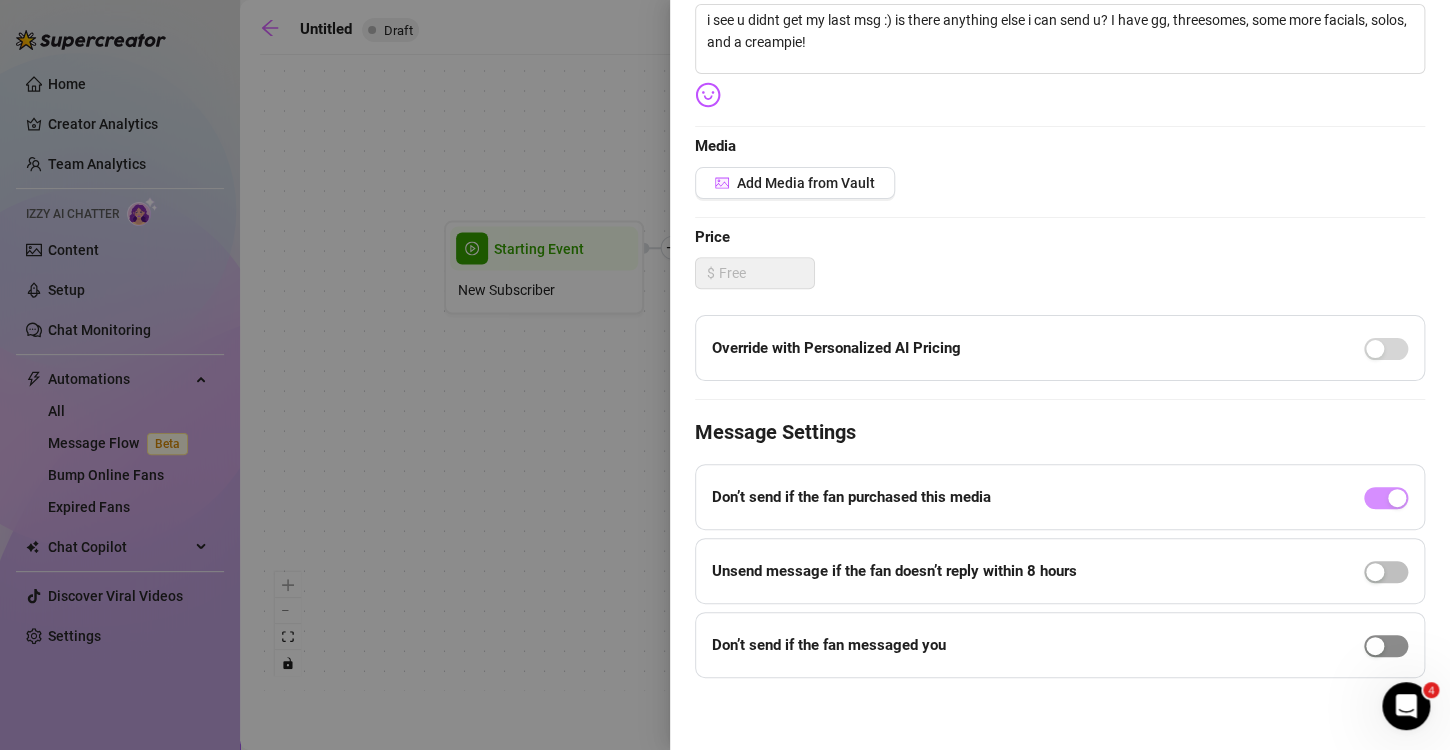 click at bounding box center [1375, 646] 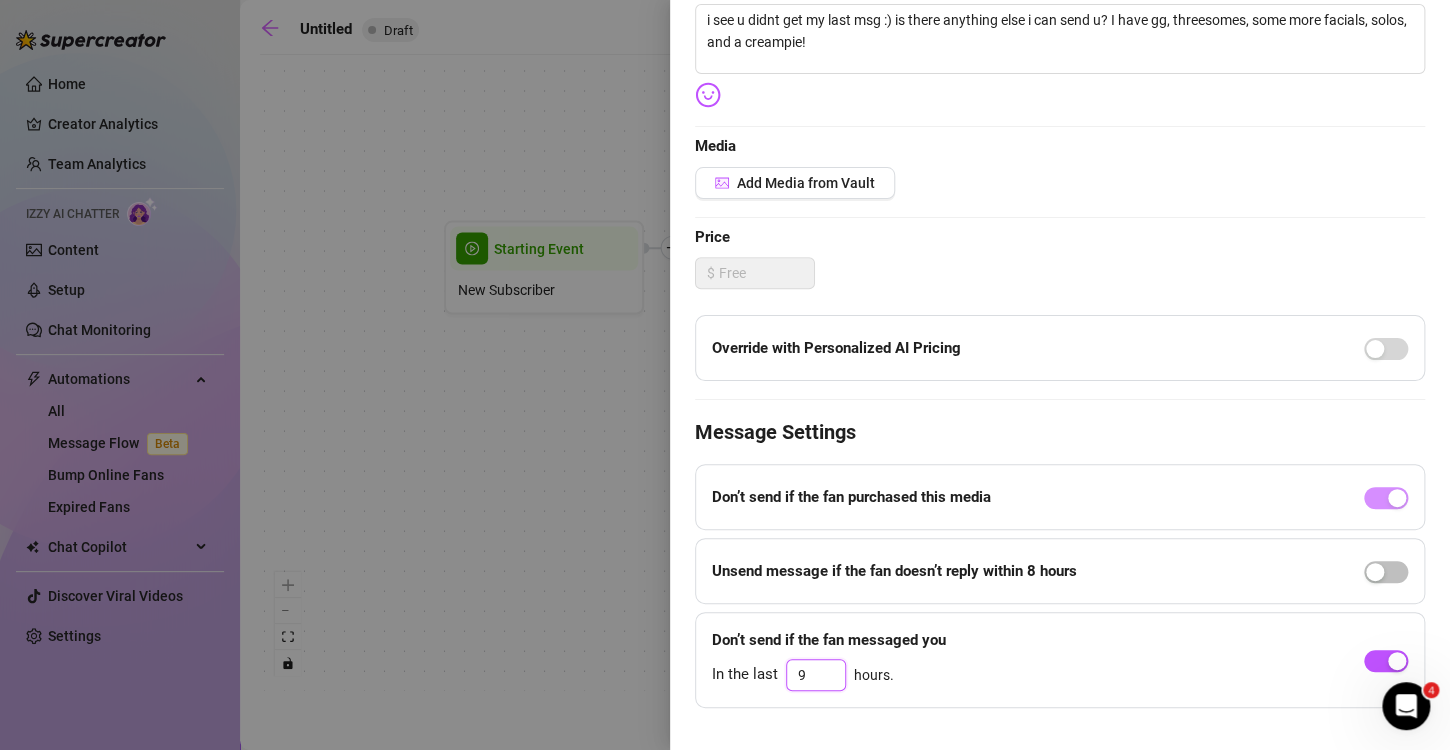 drag, startPoint x: 822, startPoint y: 671, endPoint x: 782, endPoint y: 669, distance: 40.04997 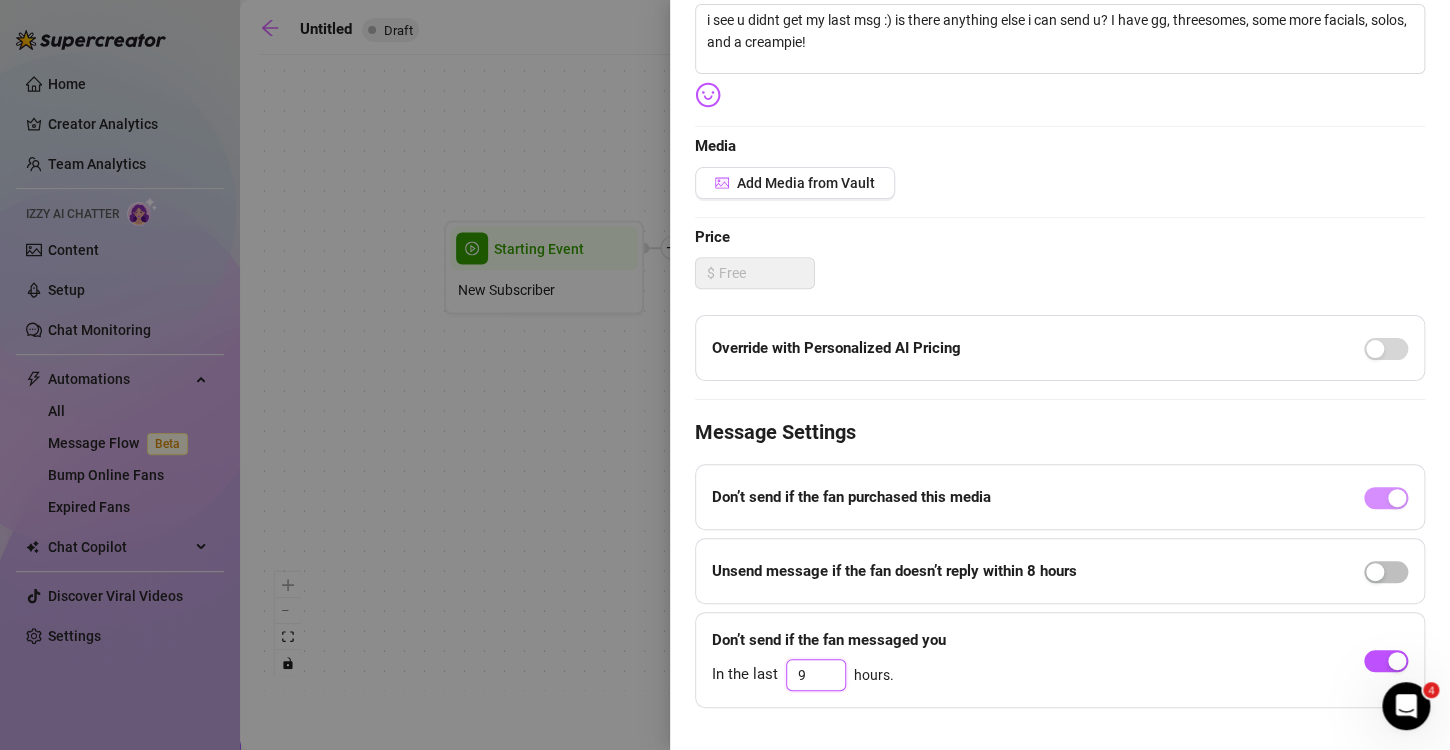 drag, startPoint x: 817, startPoint y: 670, endPoint x: 769, endPoint y: 668, distance: 48.04165 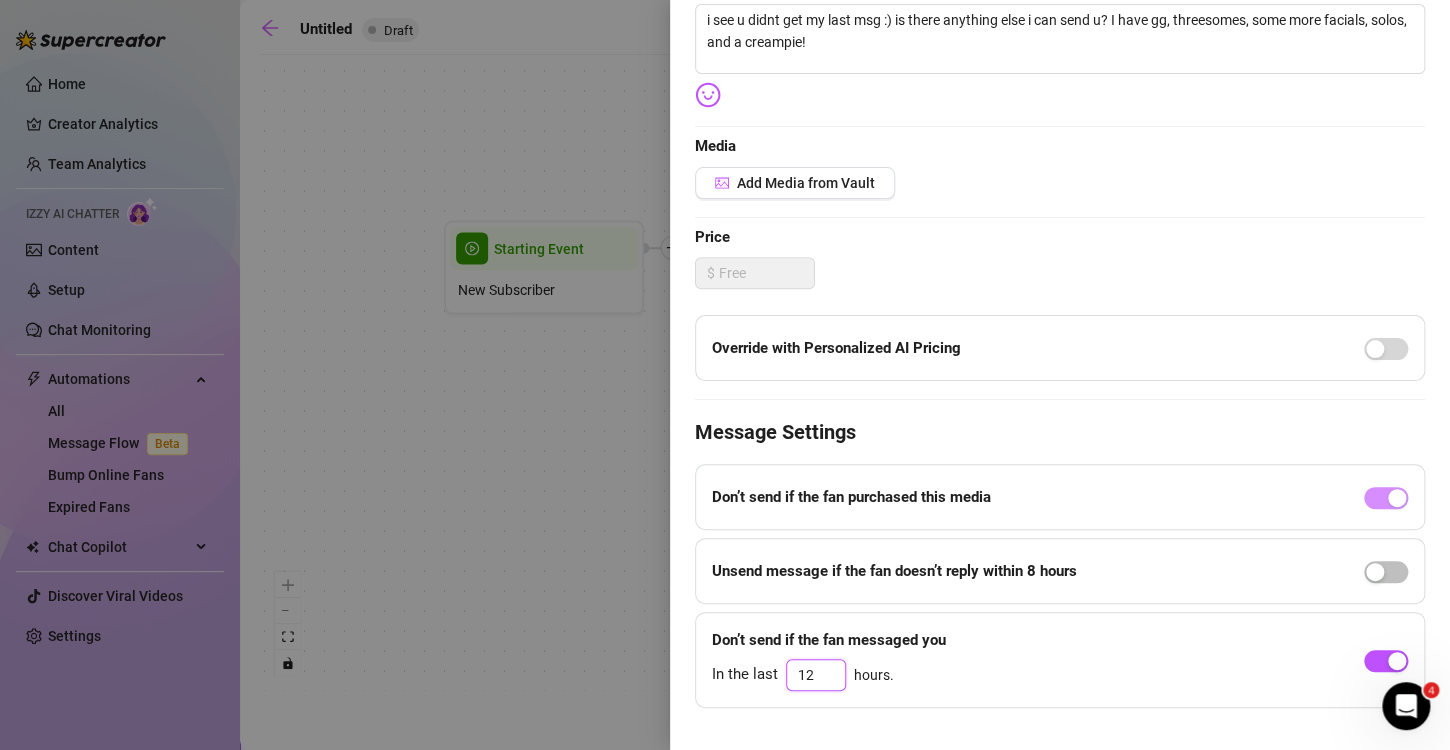 click on "Save" at bounding box center (1394, -326) 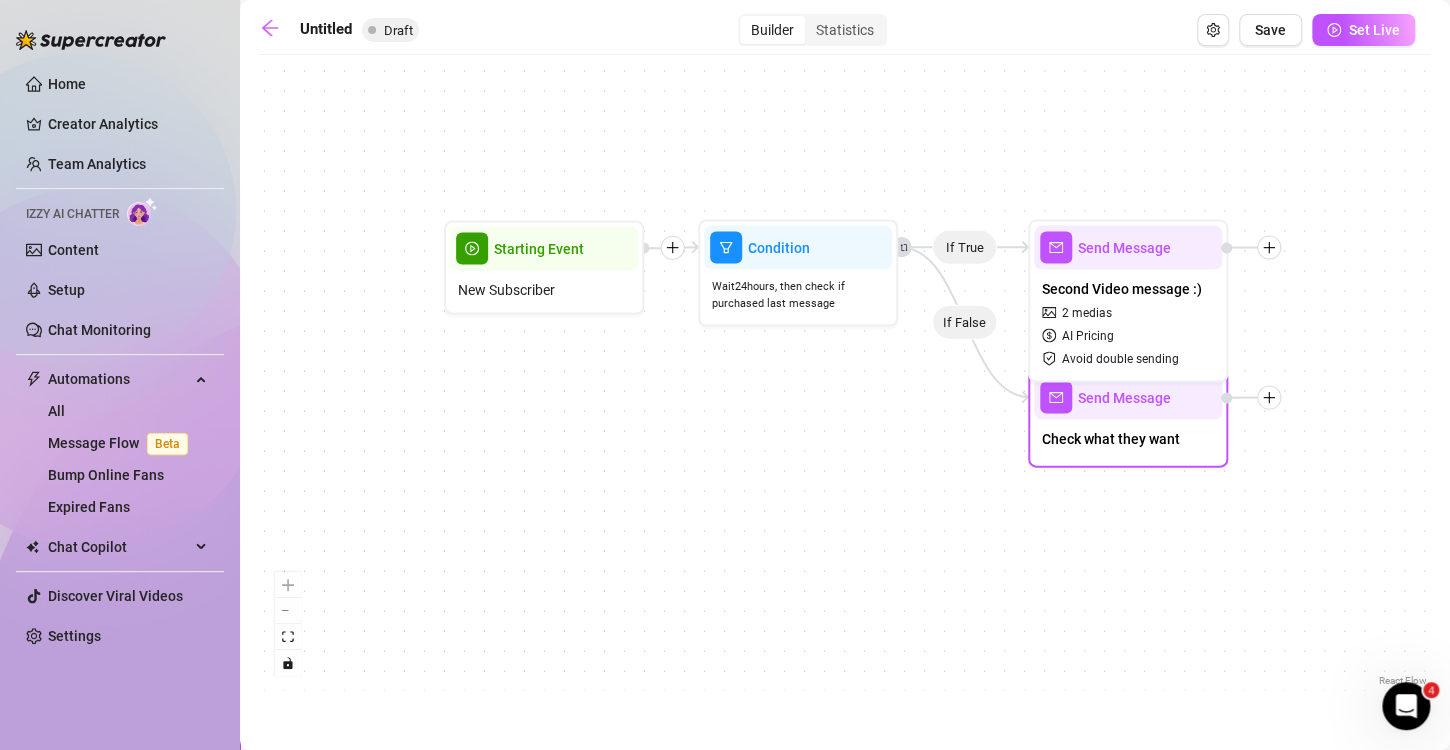 click on "Check what they want" at bounding box center (1111, 439) 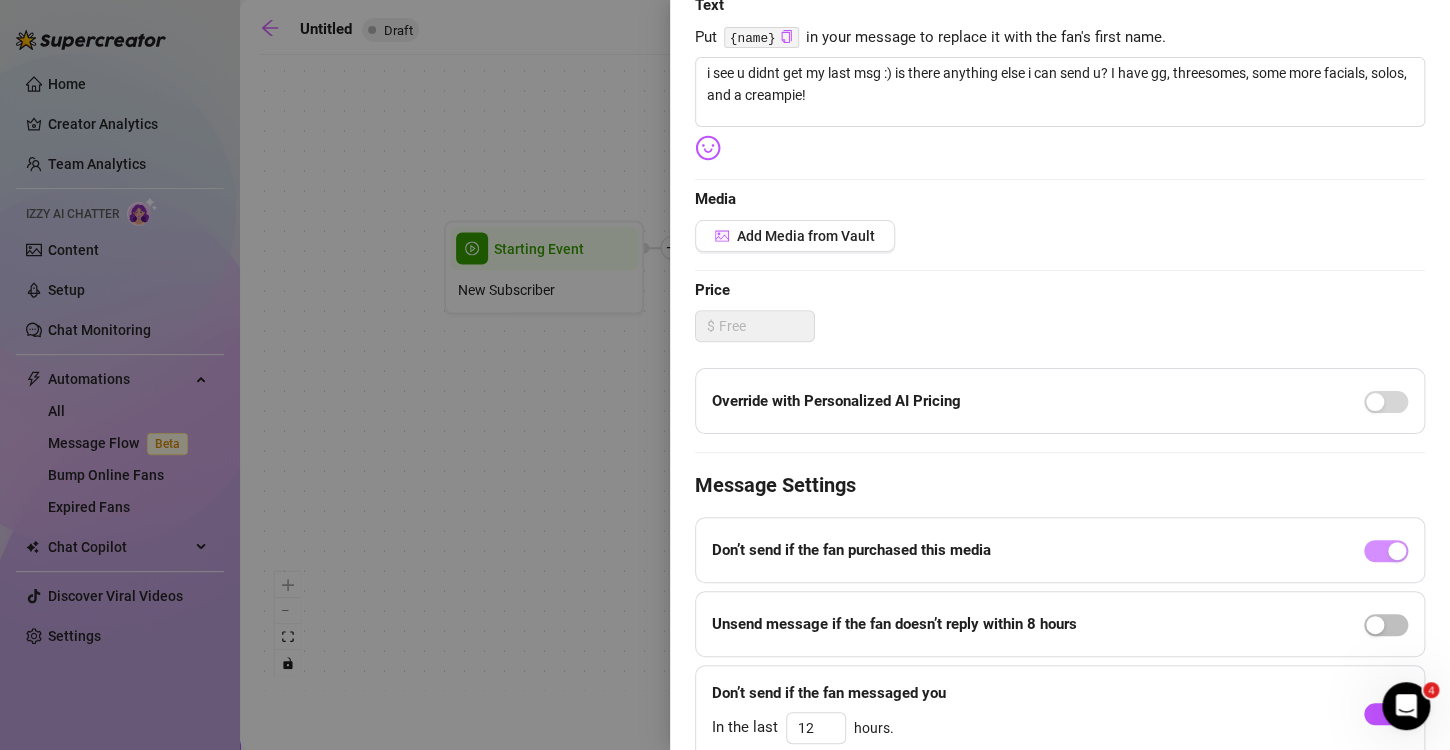 scroll, scrollTop: 407, scrollLeft: 0, axis: vertical 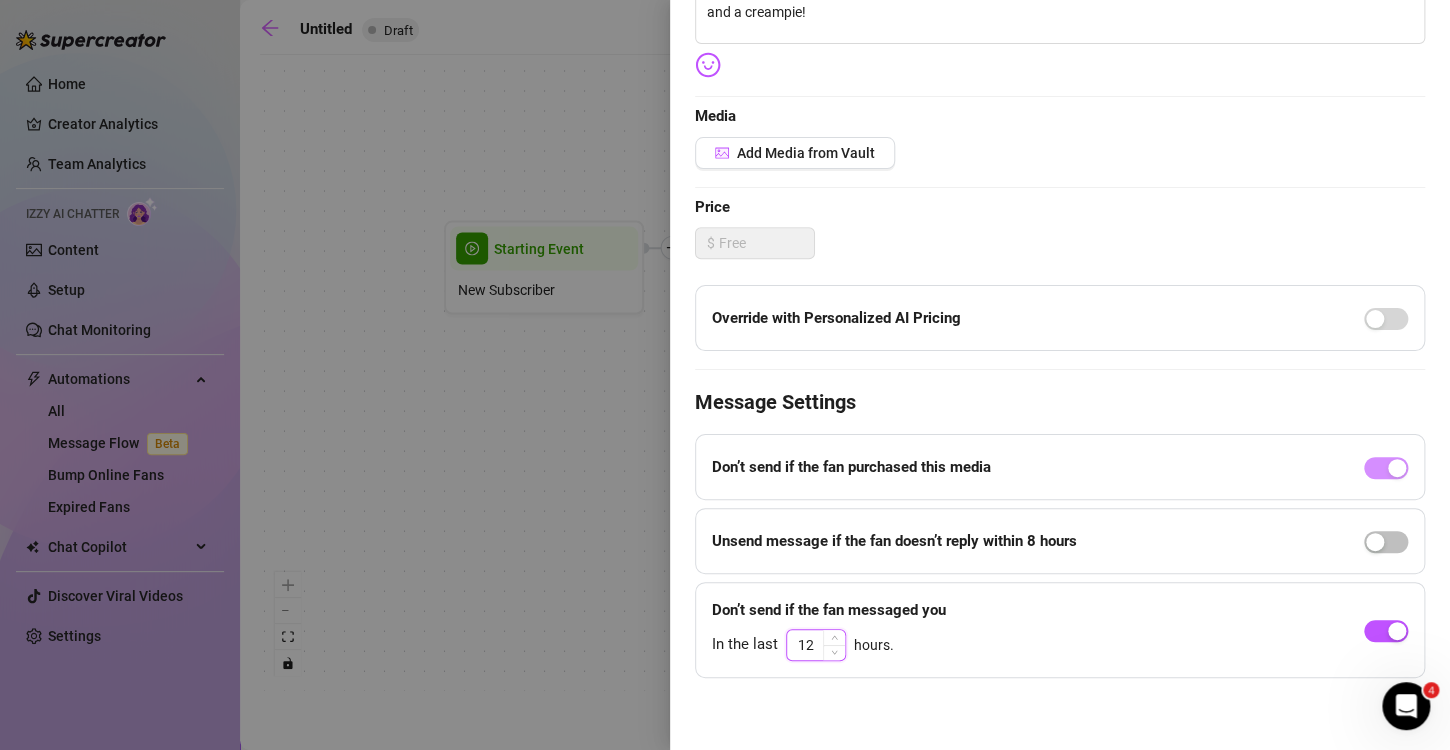 drag, startPoint x: 813, startPoint y: 629, endPoint x: 785, endPoint y: 630, distance: 28.01785 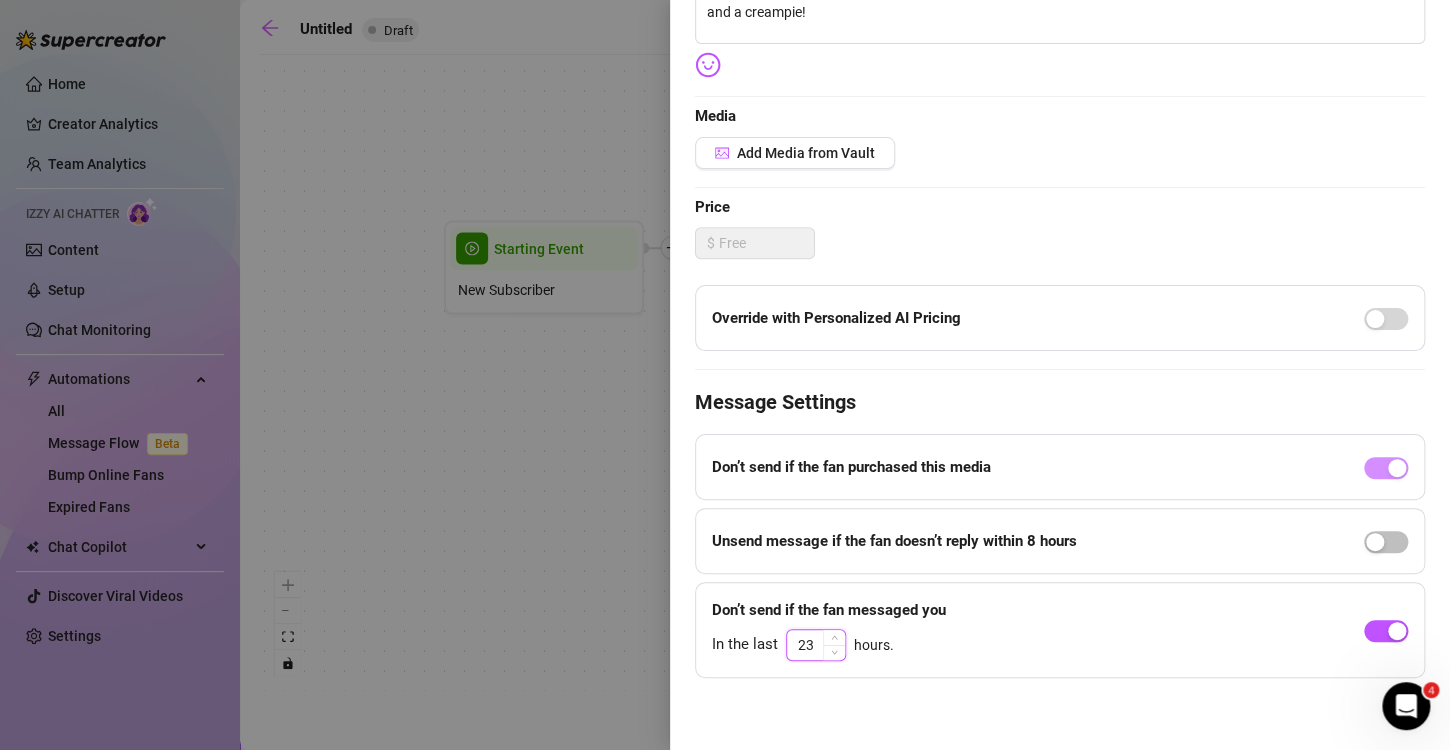 click on "Save" at bounding box center [1394, -356] 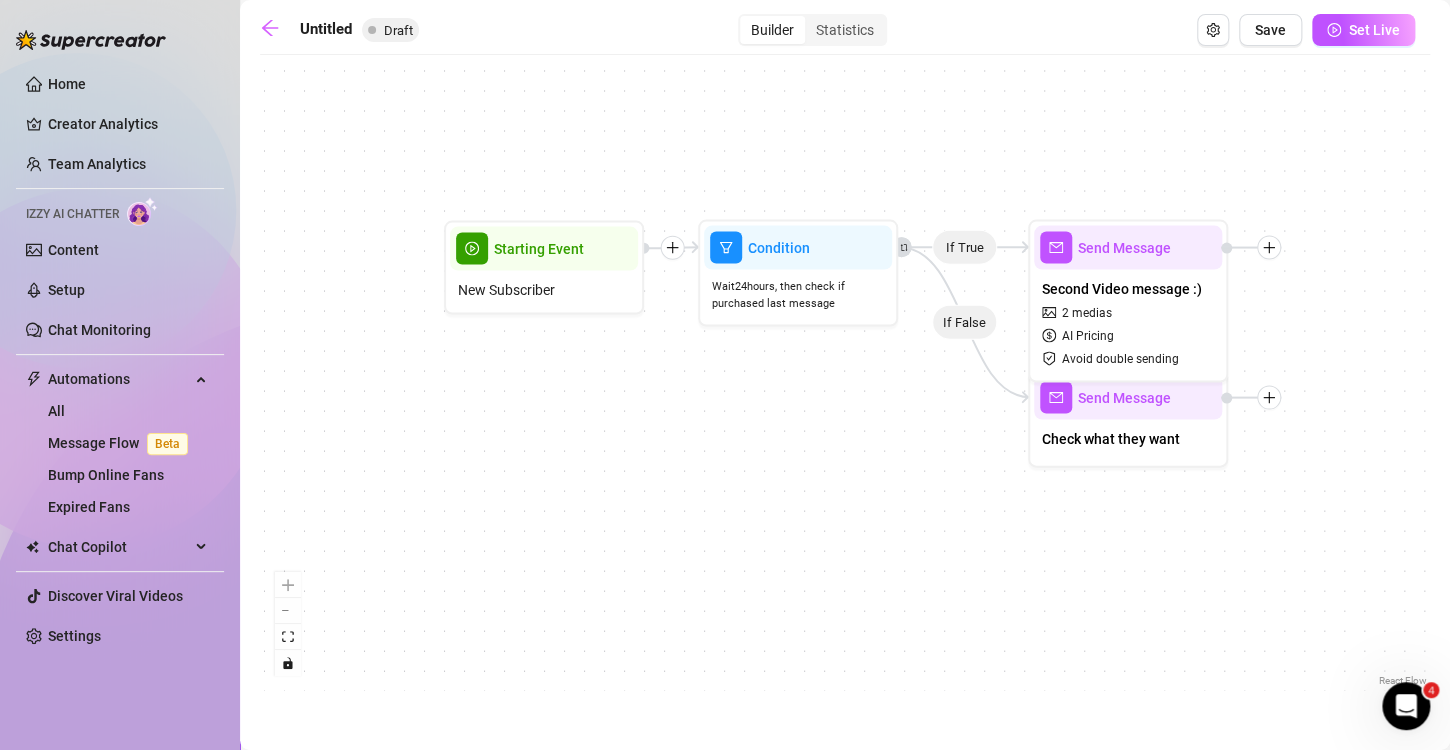 click on "If True If False Send Message Check what they want  Send Message Second Video message :) 2 medias AI Pricing Avoid double sending Condition Wait  24  hours, then check if purchased last message Starting Event New Subscriber" at bounding box center [845, 378] 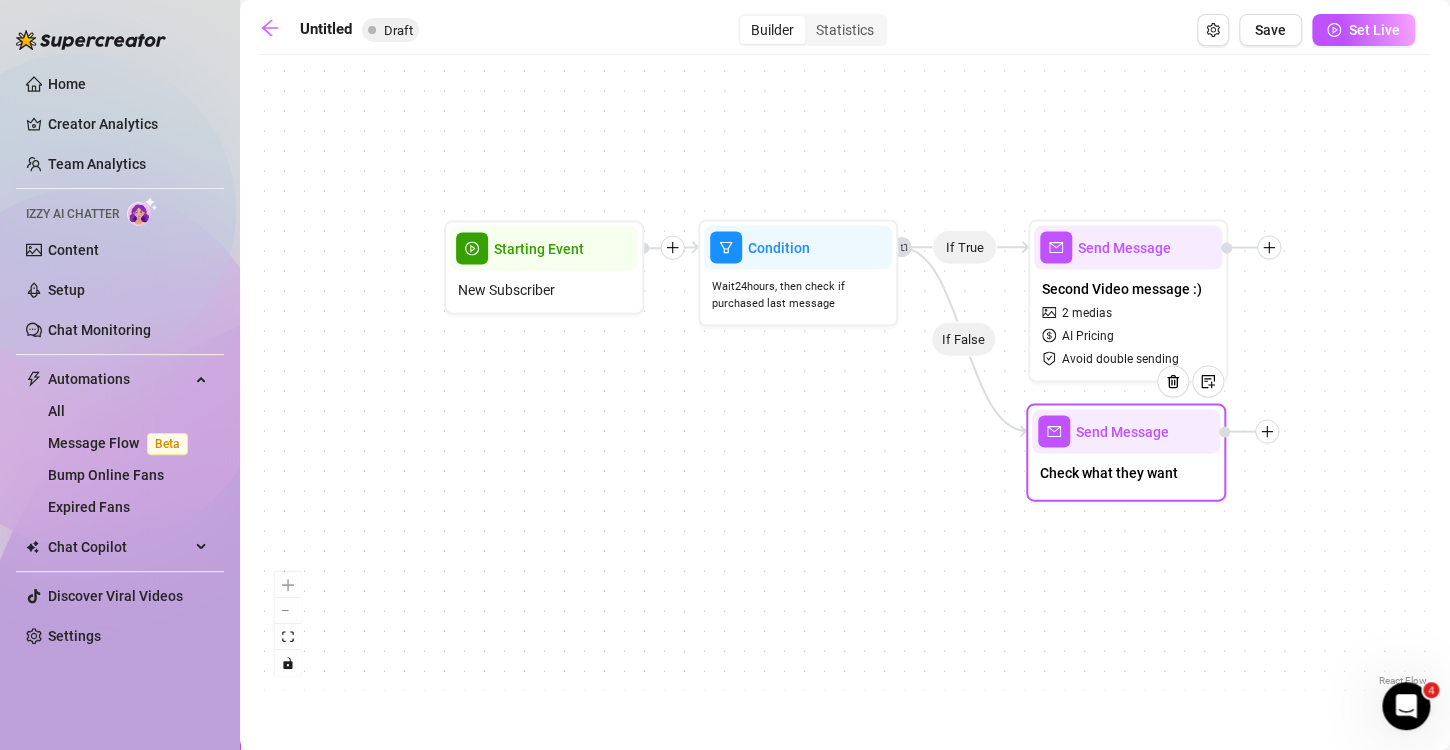 drag, startPoint x: 1050, startPoint y: 409, endPoint x: 1048, endPoint y: 445, distance: 36.05551 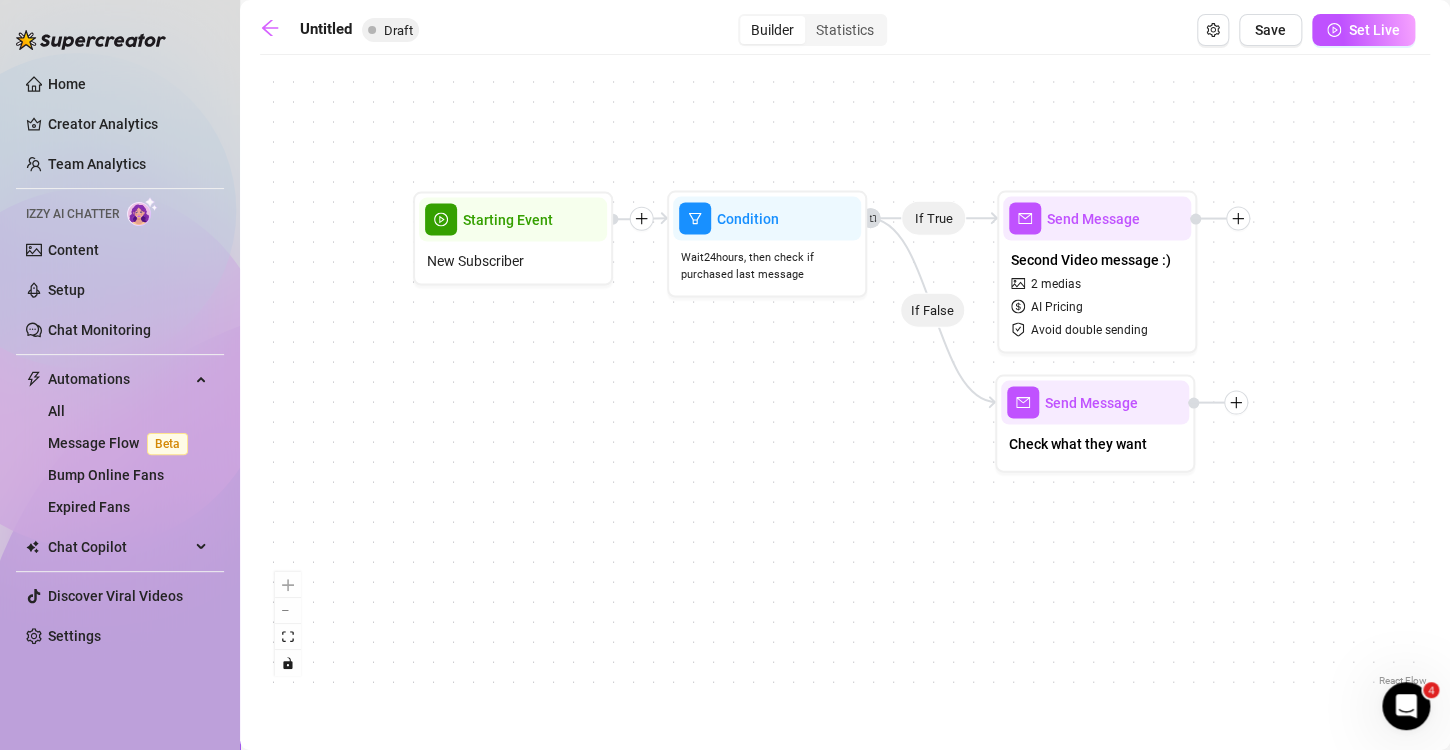 drag, startPoint x: 947, startPoint y: 486, endPoint x: 916, endPoint y: 457, distance: 42.44997 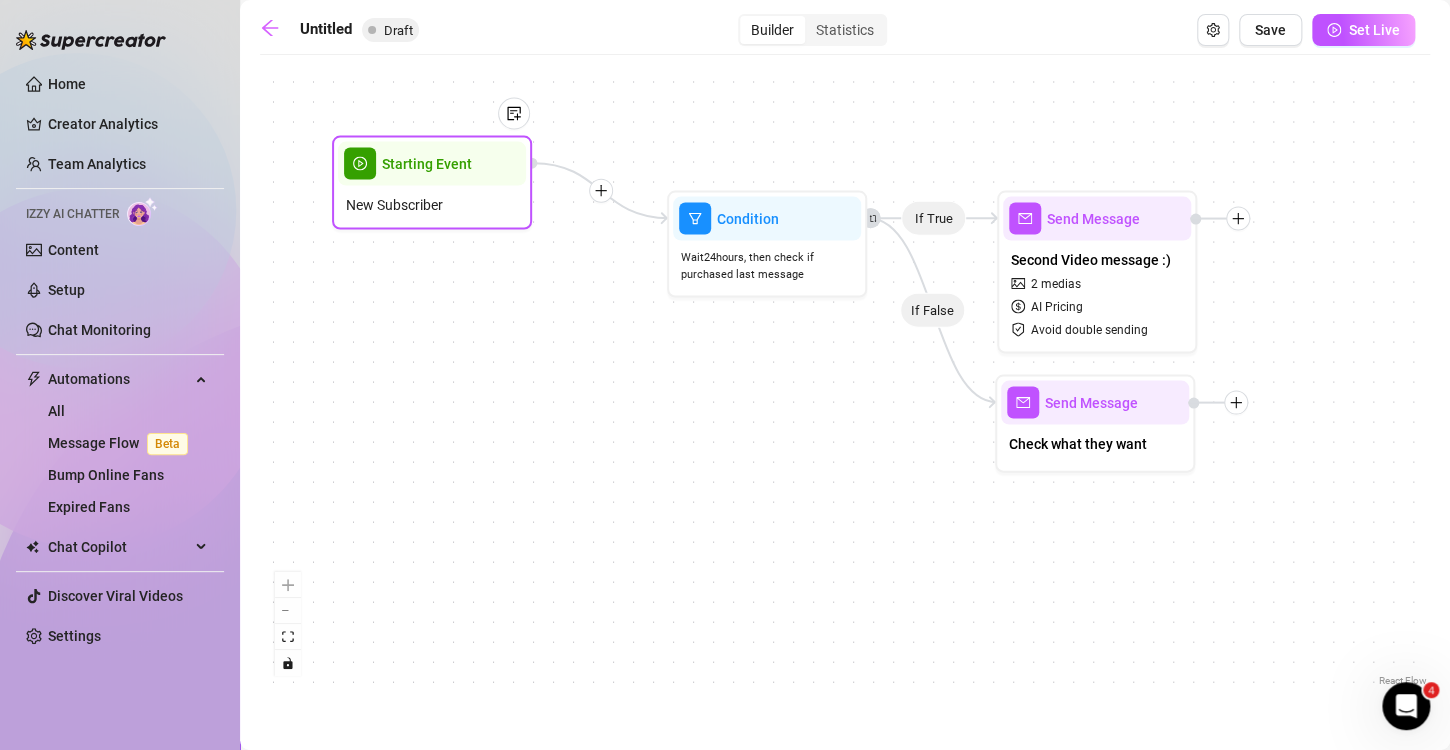 drag, startPoint x: 571, startPoint y: 252, endPoint x: 483, endPoint y: 188, distance: 108.81177 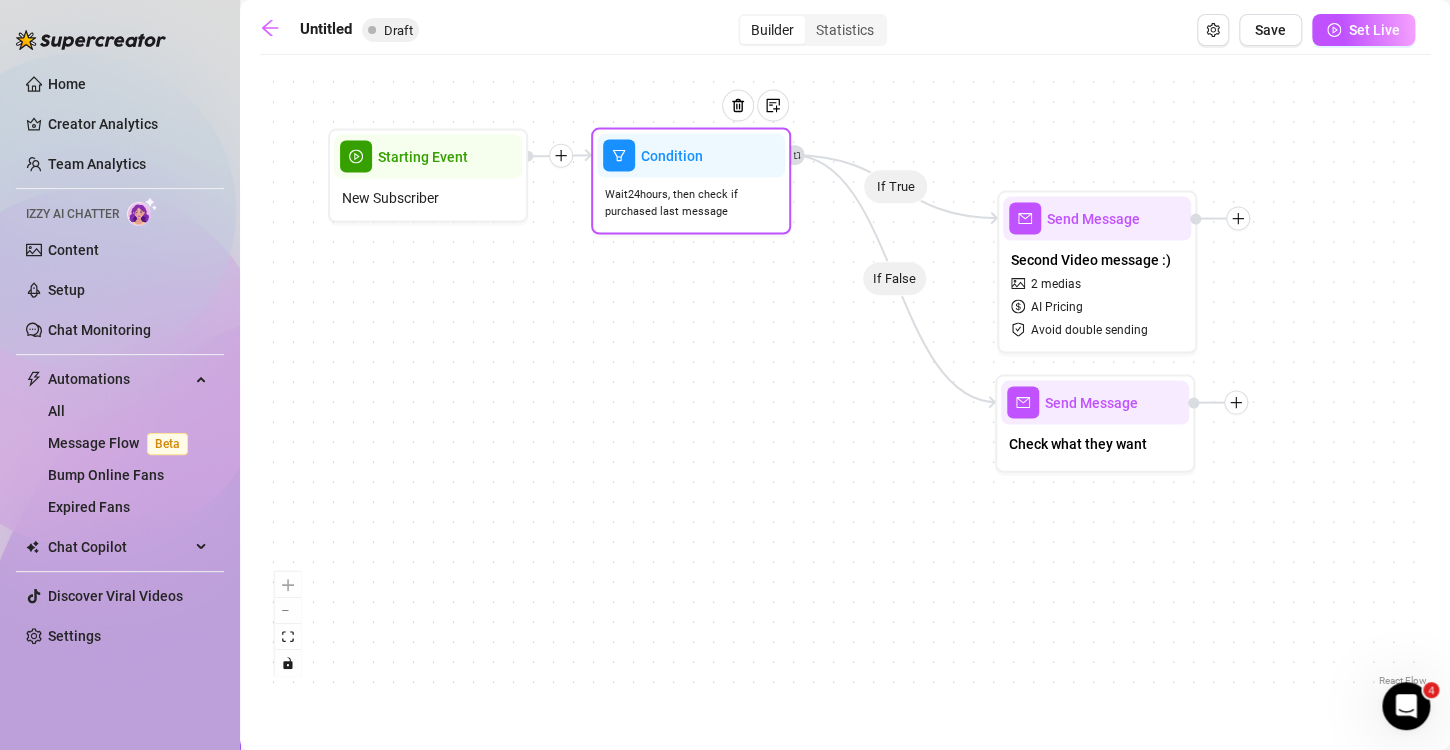 drag, startPoint x: 708, startPoint y: 232, endPoint x: 630, endPoint y: 169, distance: 100.26465 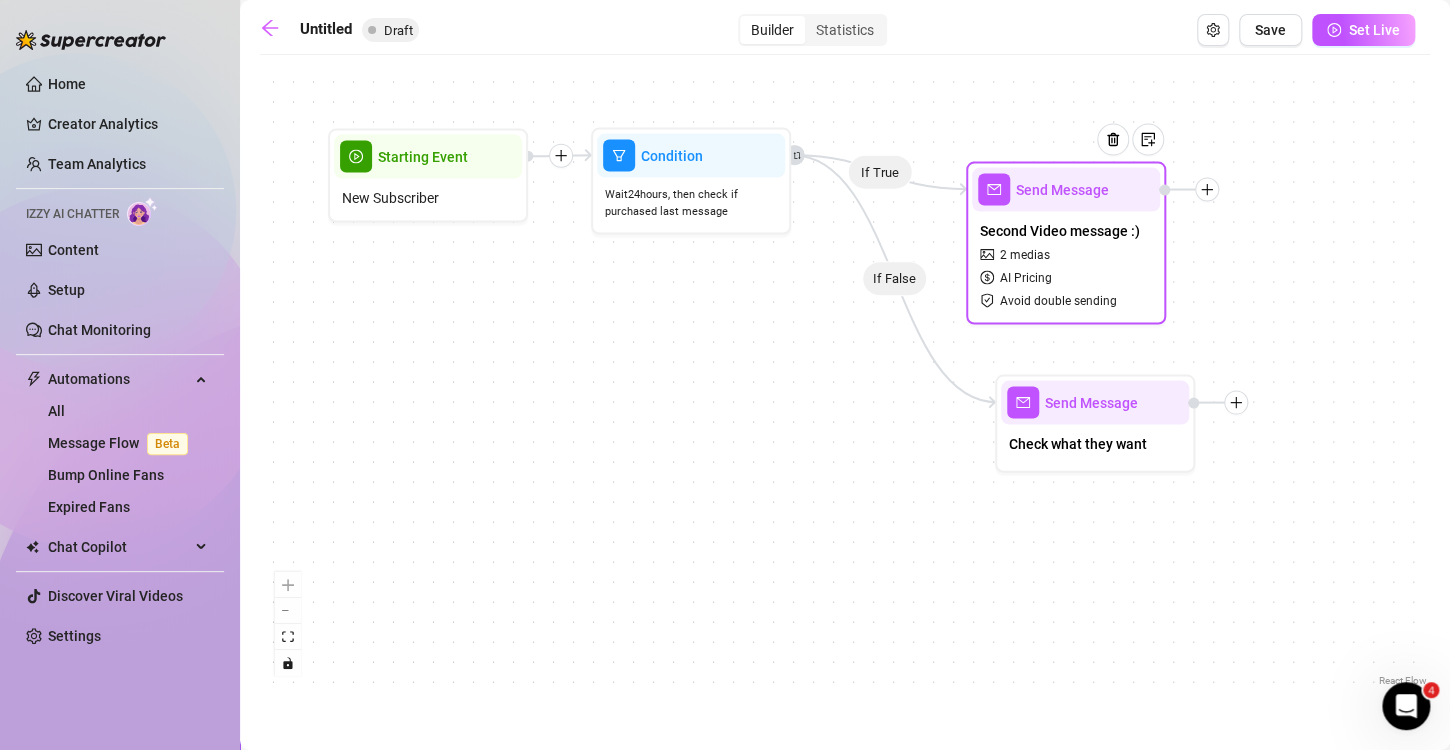 drag, startPoint x: 1037, startPoint y: 257, endPoint x: 989, endPoint y: 206, distance: 70.035706 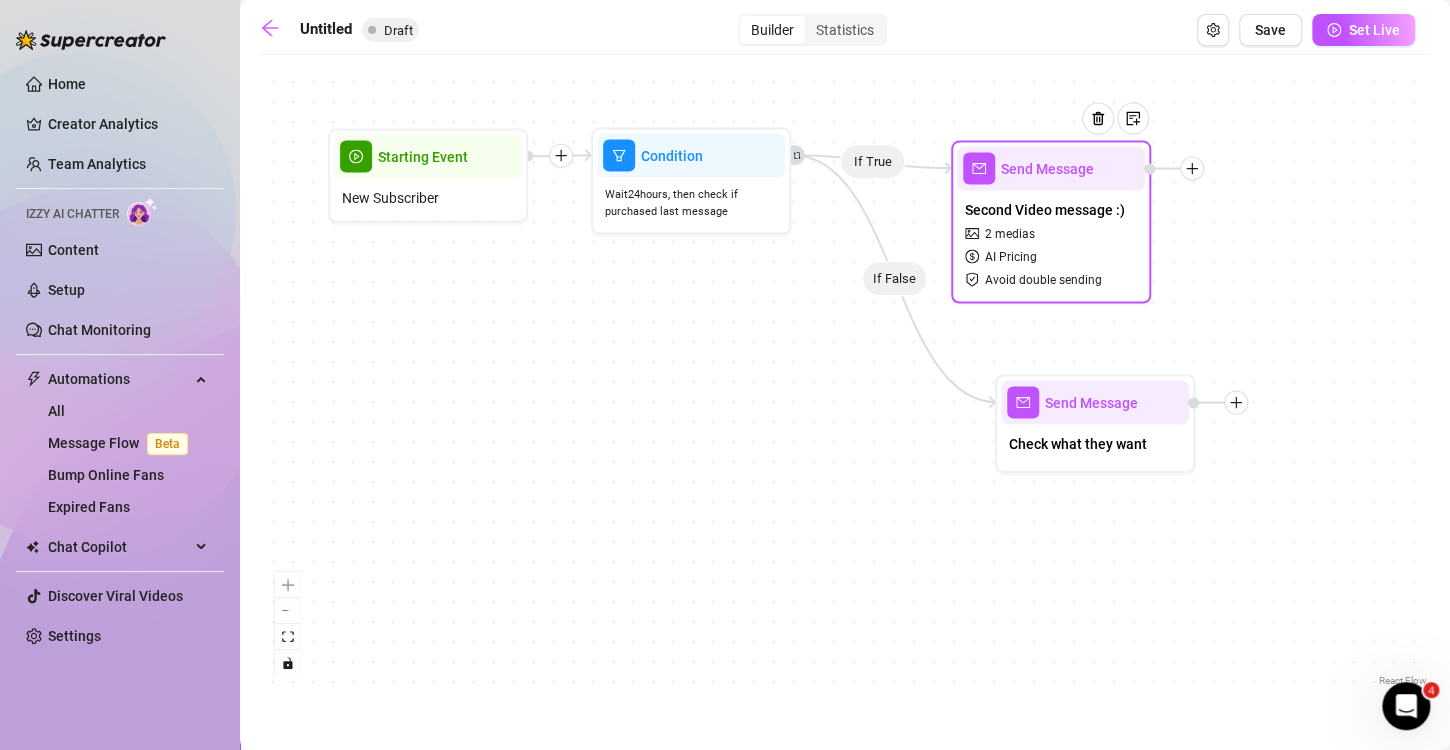 click on "Second Video message :)" at bounding box center [1045, 210] 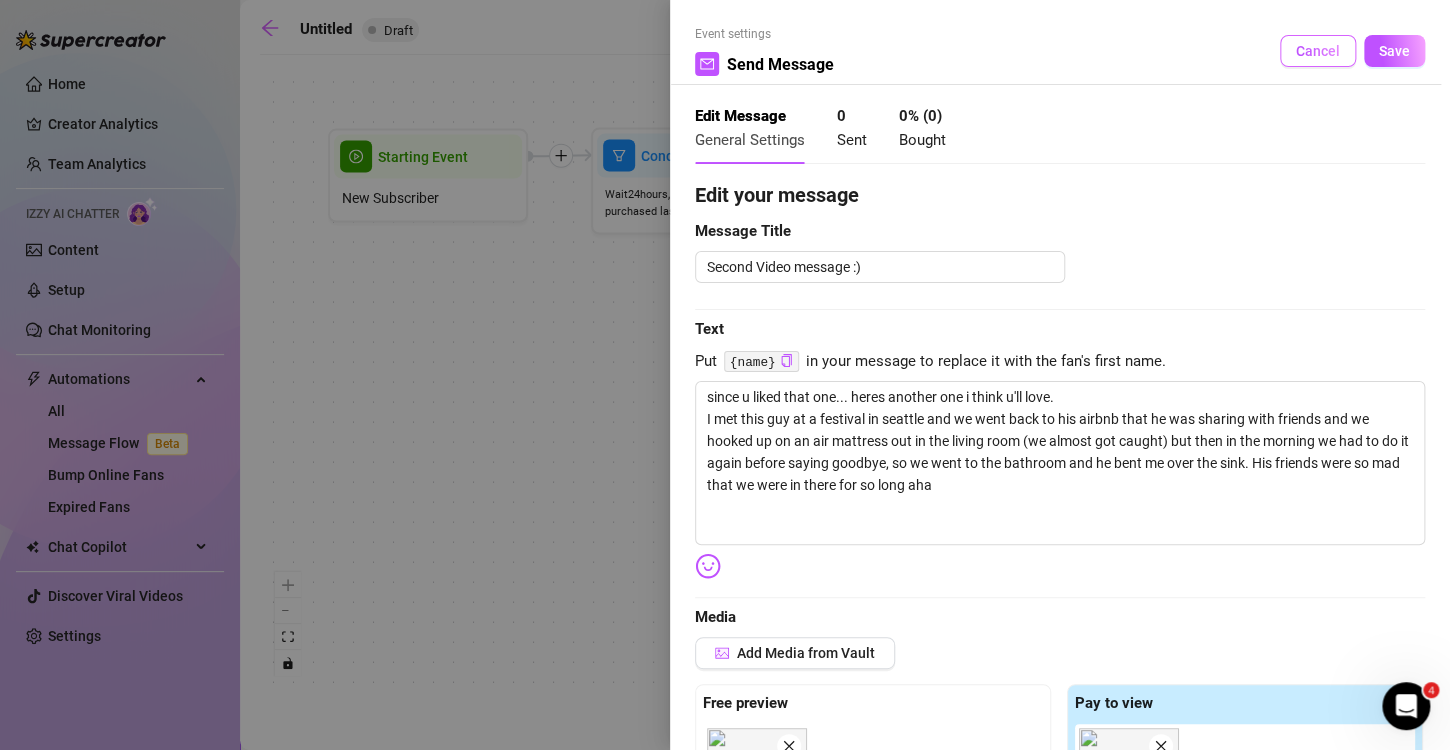click on "Cancel" at bounding box center (1318, 51) 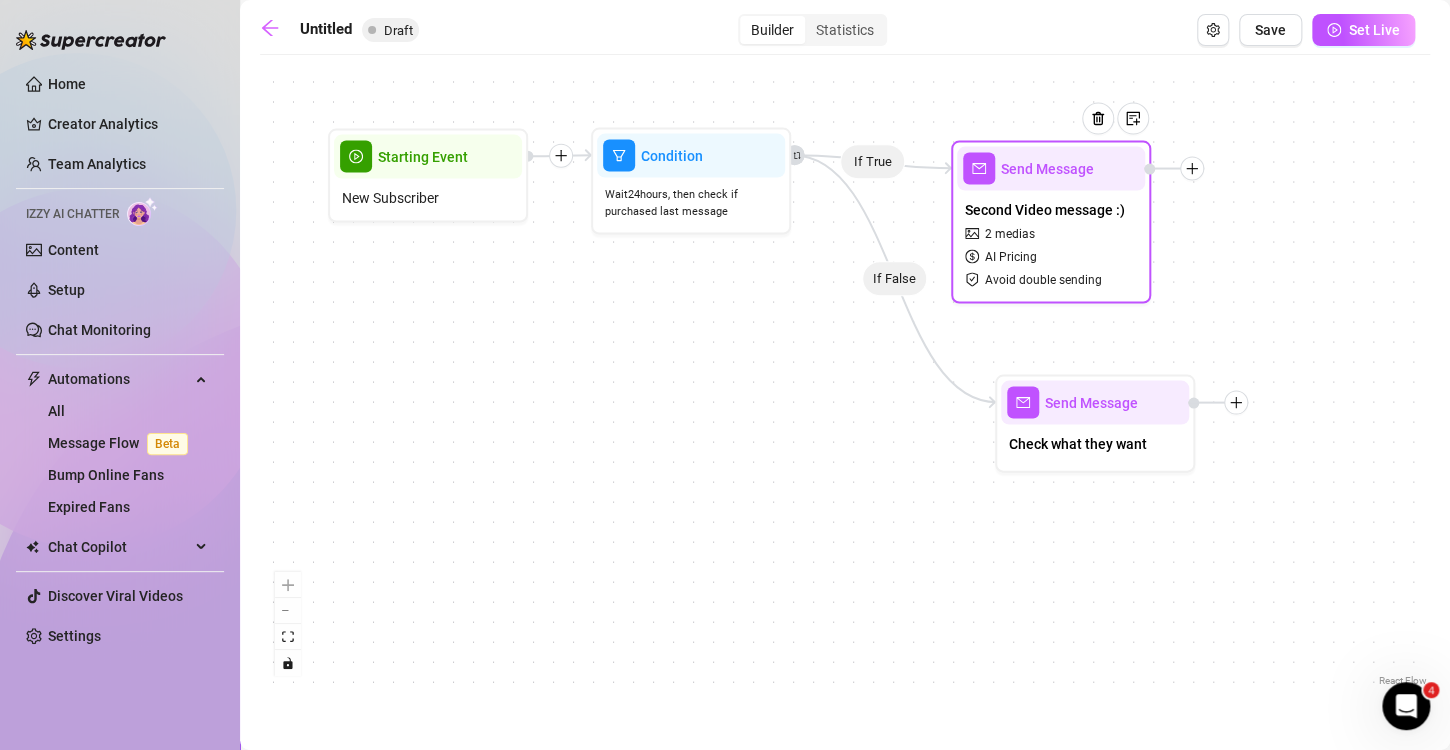 click on "Second Video message :) 2 medias AI Pricing Avoid double sending" at bounding box center (1051, 244) 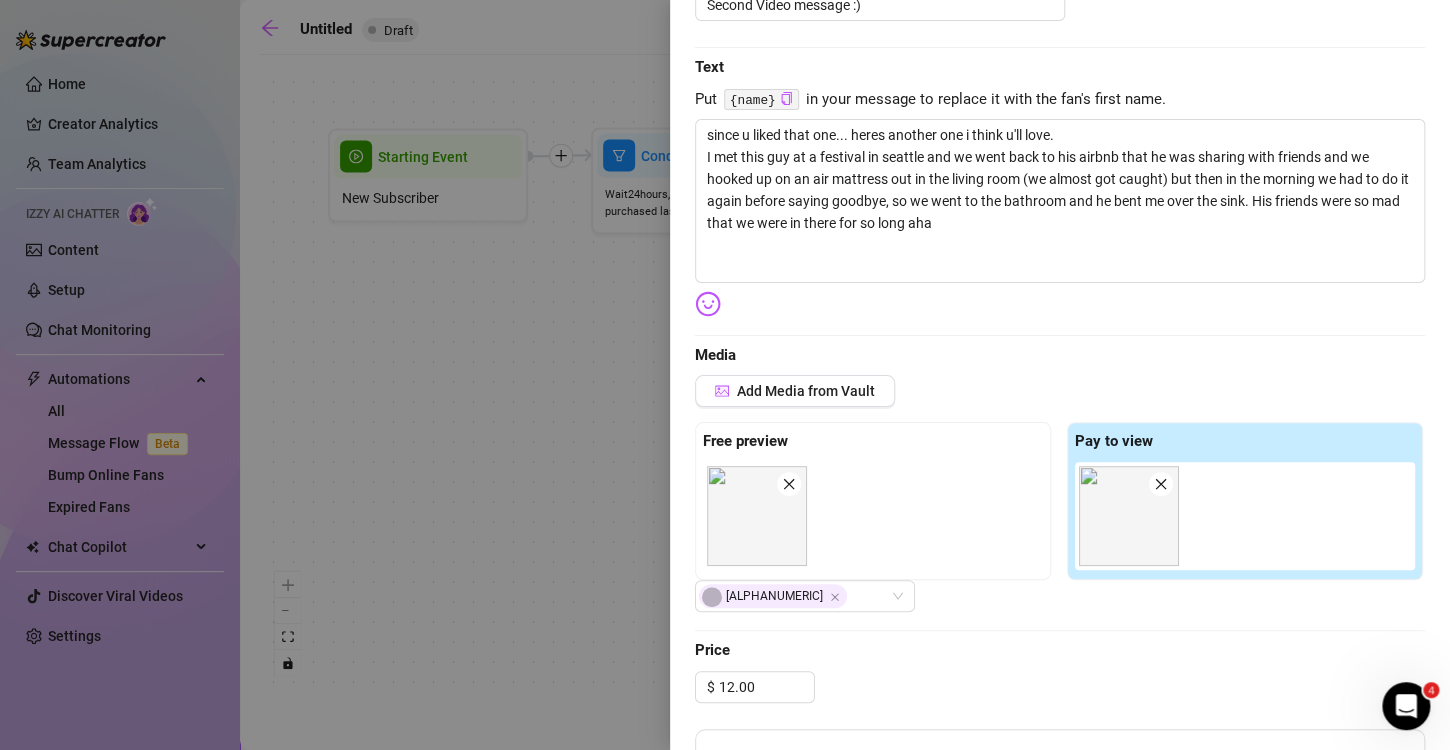 scroll, scrollTop: 0, scrollLeft: 0, axis: both 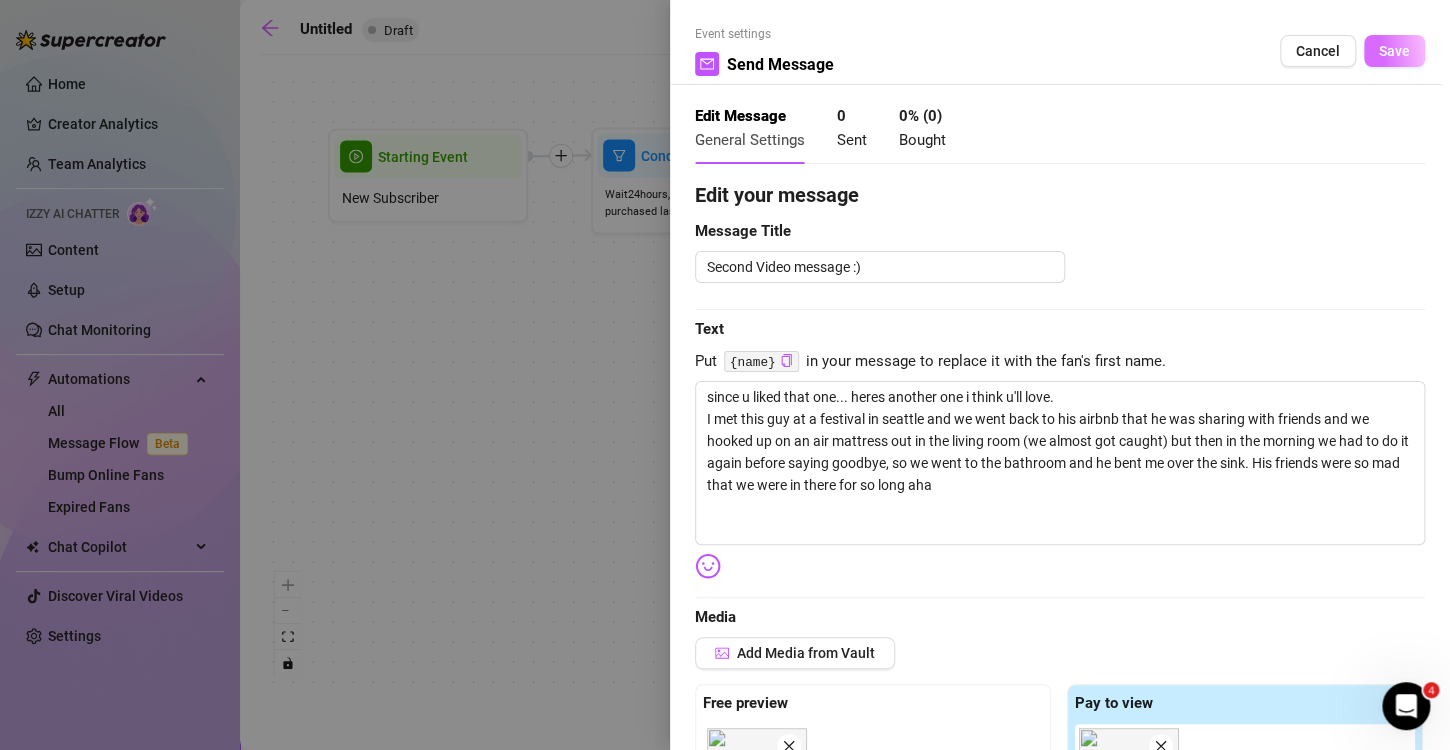 click on "Save" at bounding box center (1394, 51) 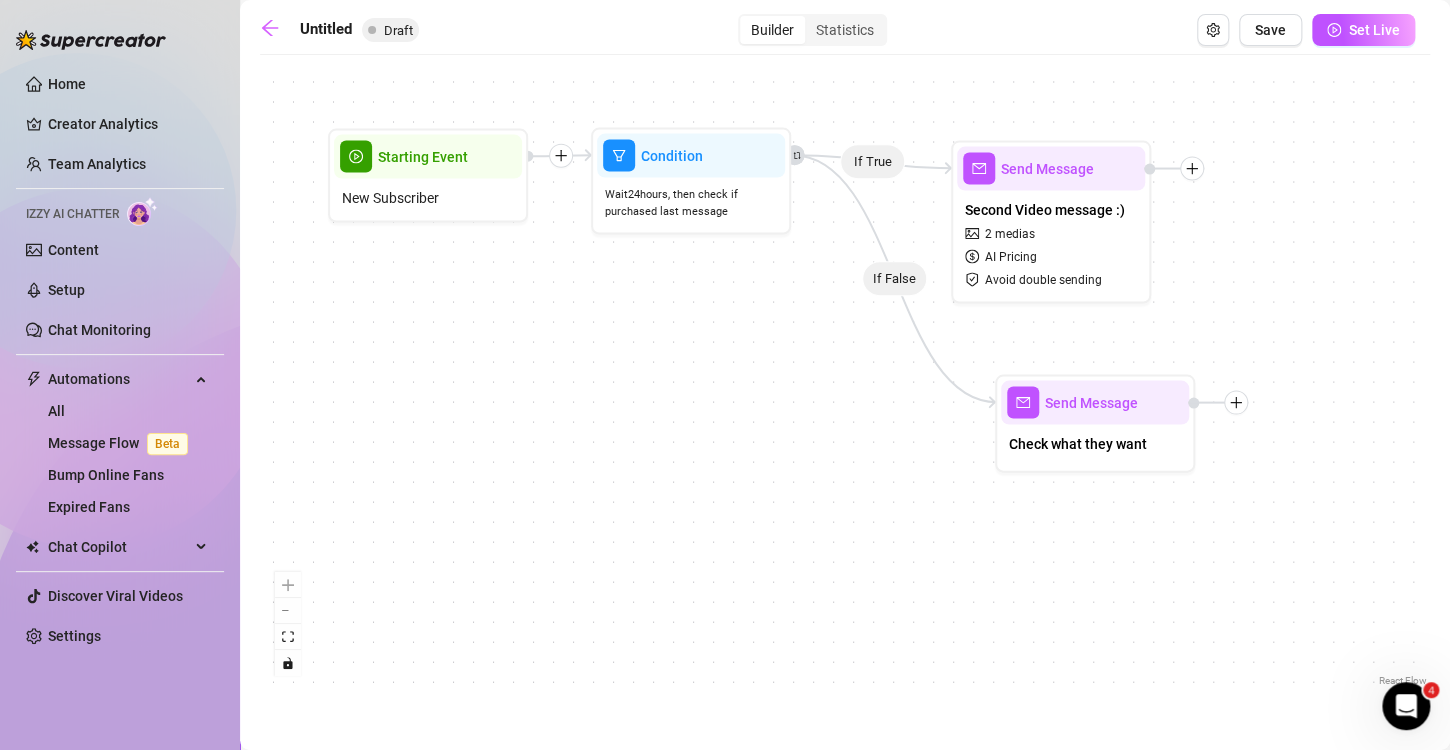 click on "If True If False Send Message Check what they want  Send Message Second Video message :) 2 medias AI Pricing Avoid double sending Condition Wait  24  hours, then check if purchased last message Starting Event New Subscriber" at bounding box center [845, 378] 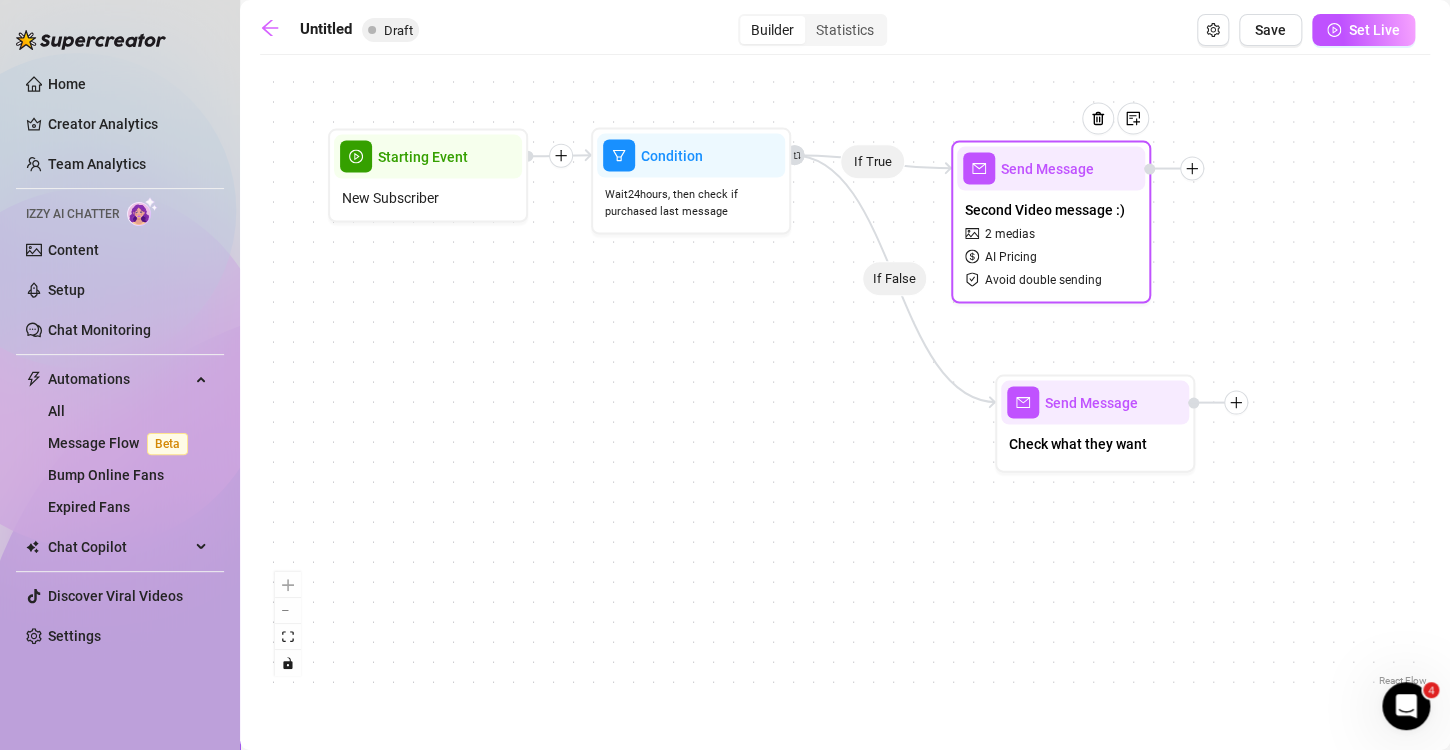 click at bounding box center [1192, 169] 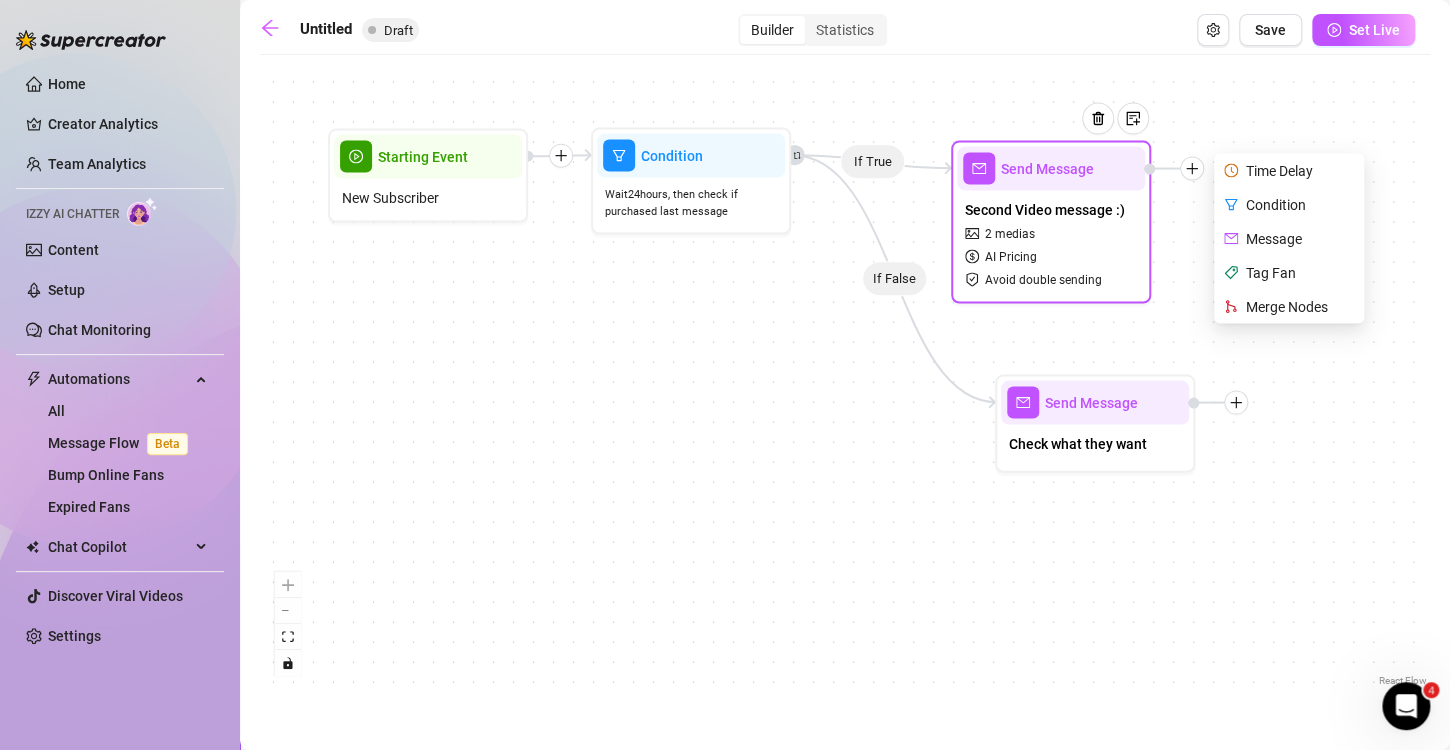 click on "Condition" at bounding box center [1291, 205] 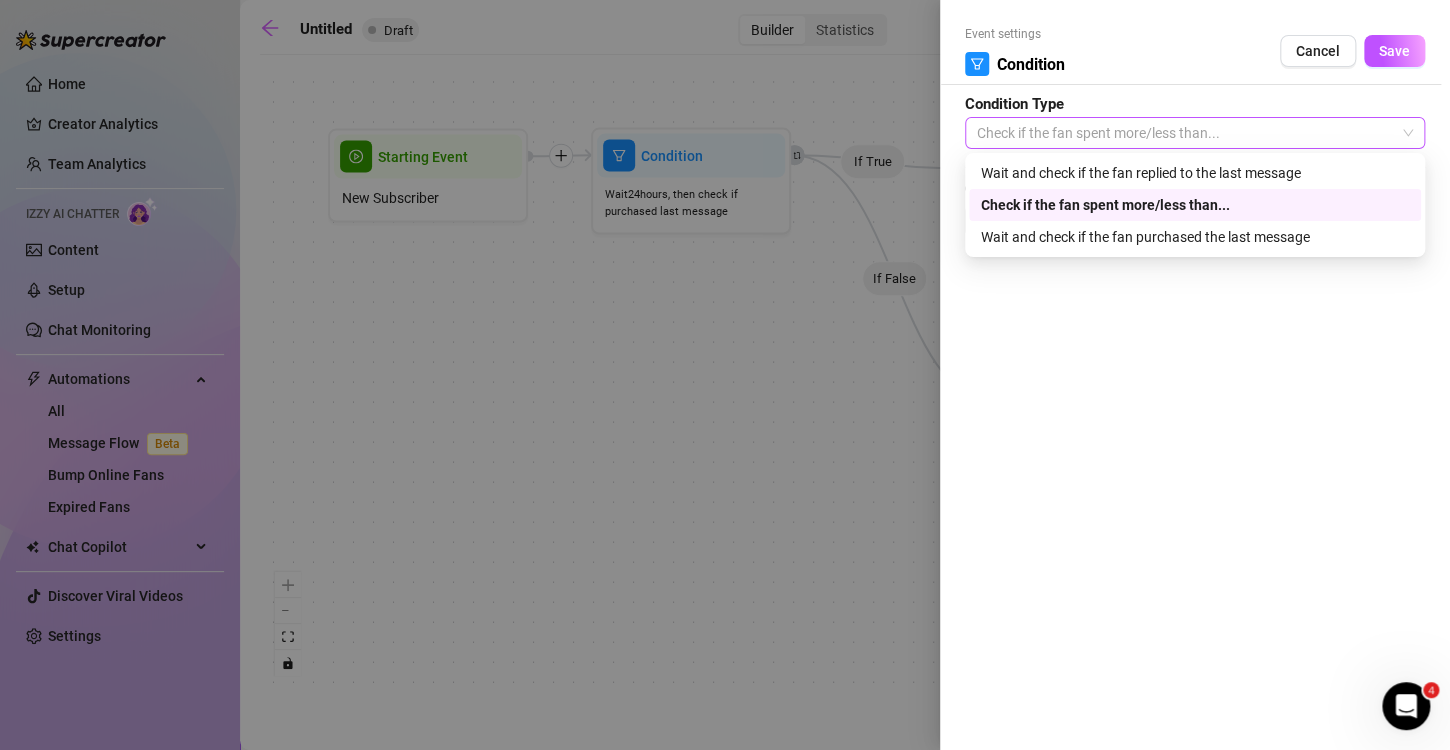 click on "Check if the fan spent more/less than..." at bounding box center [1195, 133] 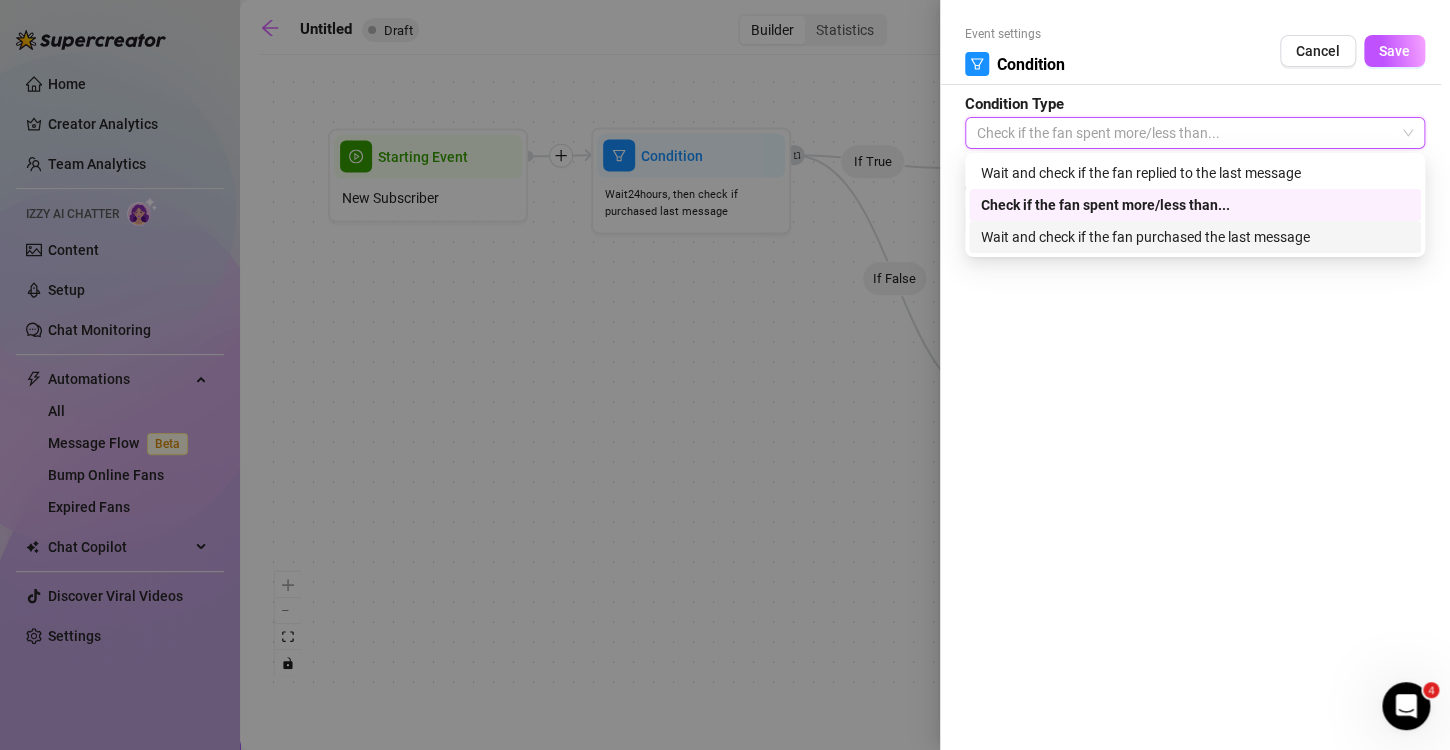 click on "Wait and check if the fan purchased the last message" at bounding box center (1195, 237) 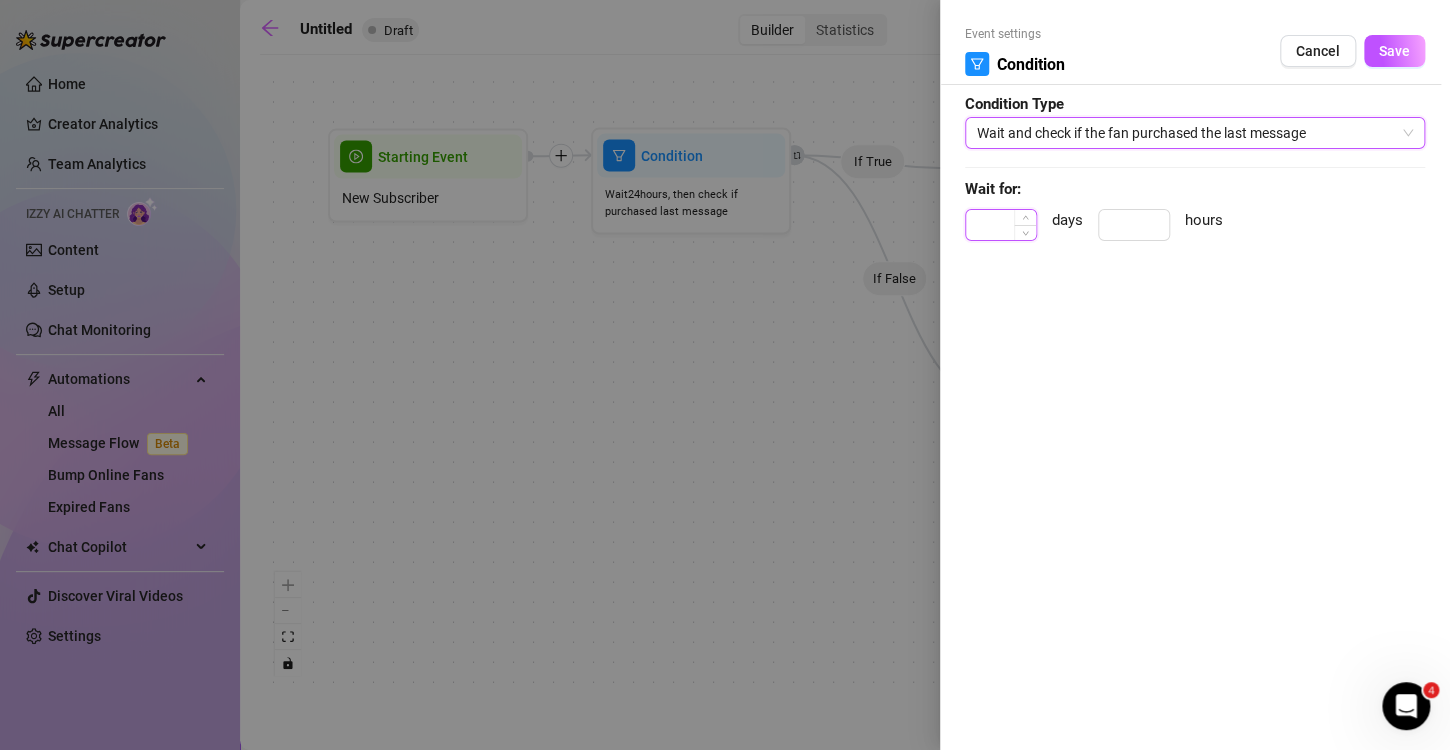 click at bounding box center (1001, 225) 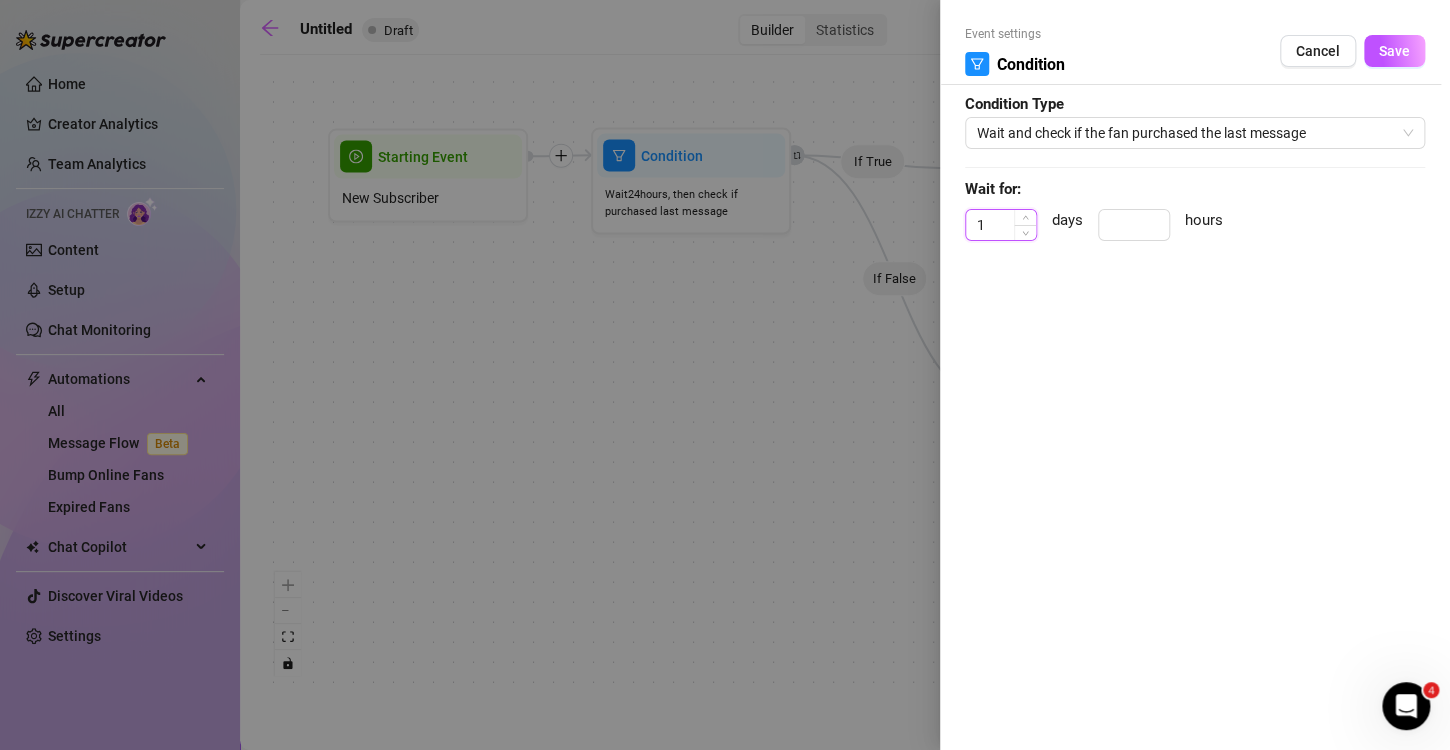 click on "Save" at bounding box center [1394, 51] 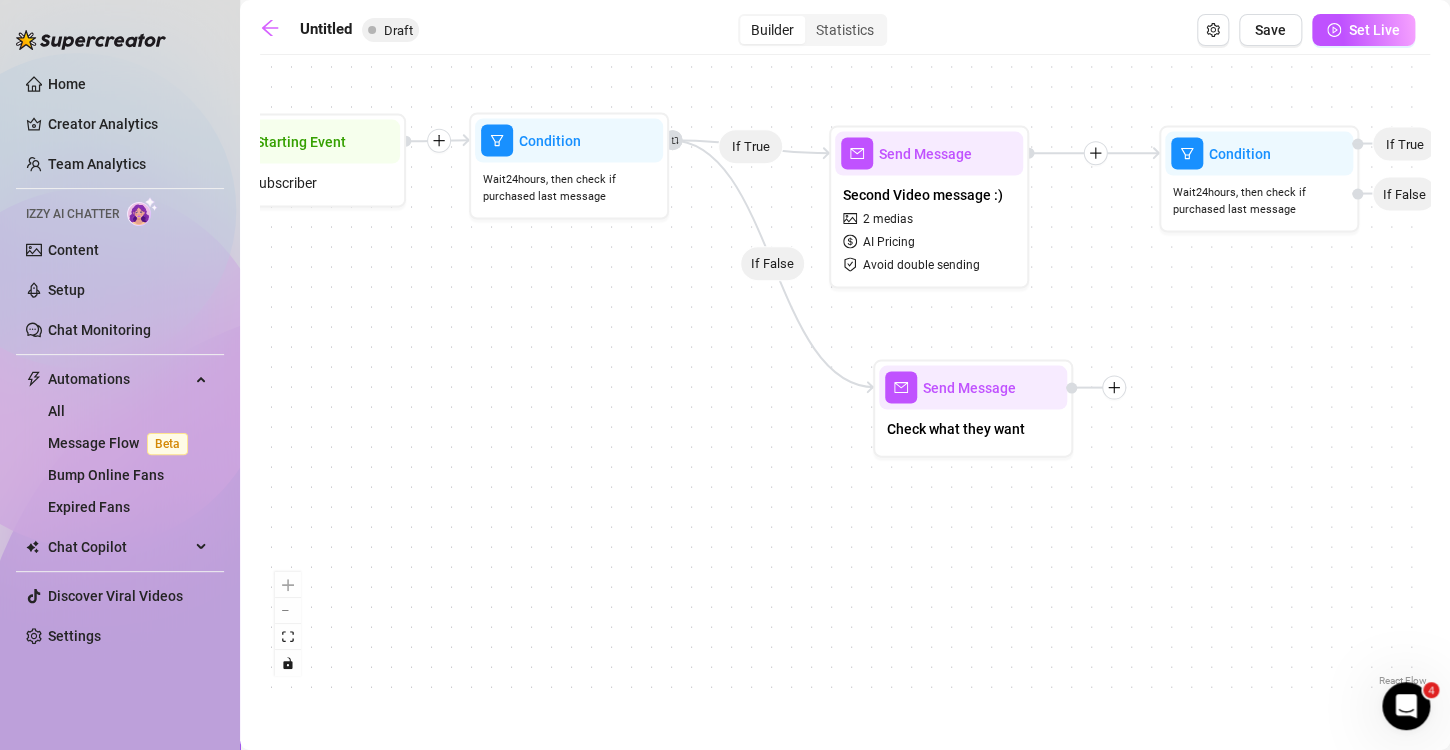 drag, startPoint x: 1227, startPoint y: 252, endPoint x: 1000, endPoint y: 226, distance: 228.48413 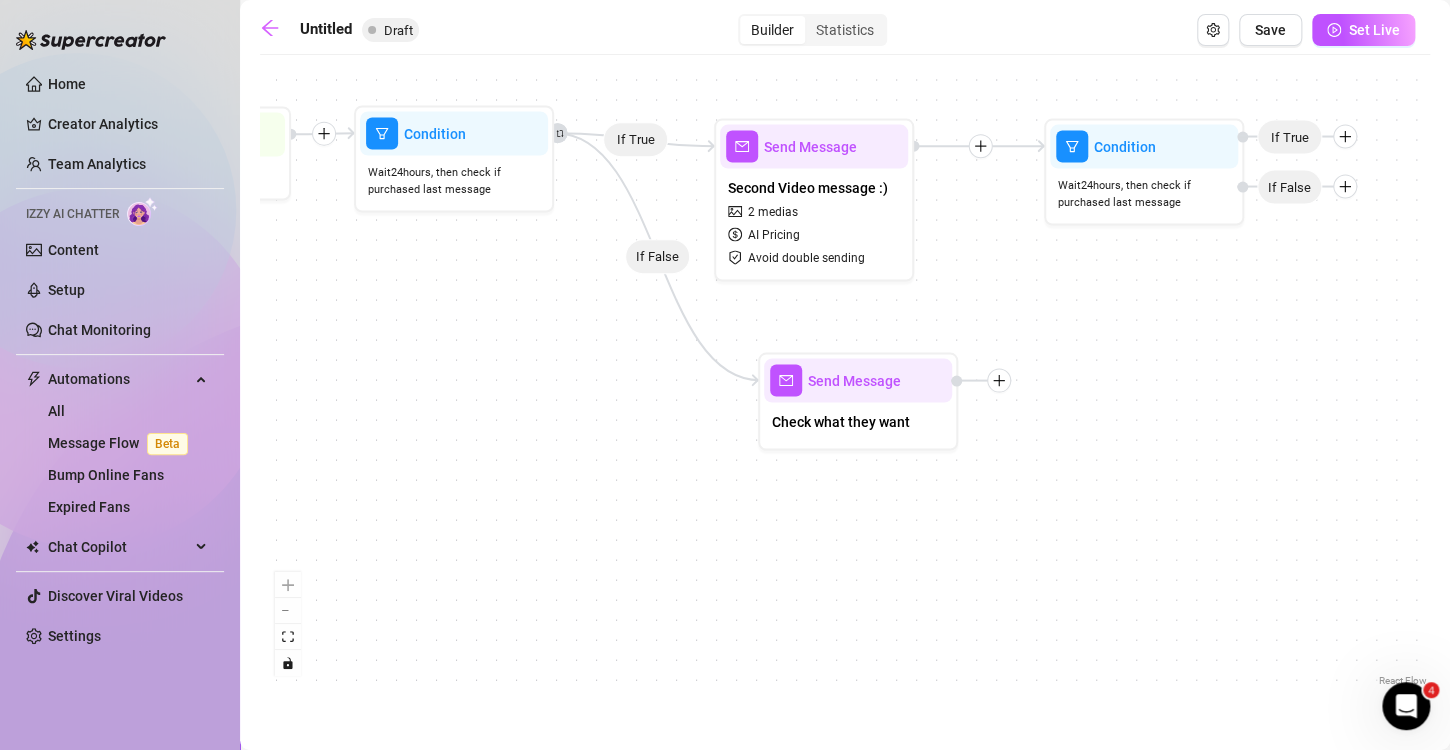 drag, startPoint x: 1000, startPoint y: 226, endPoint x: 978, endPoint y: 234, distance: 23.409399 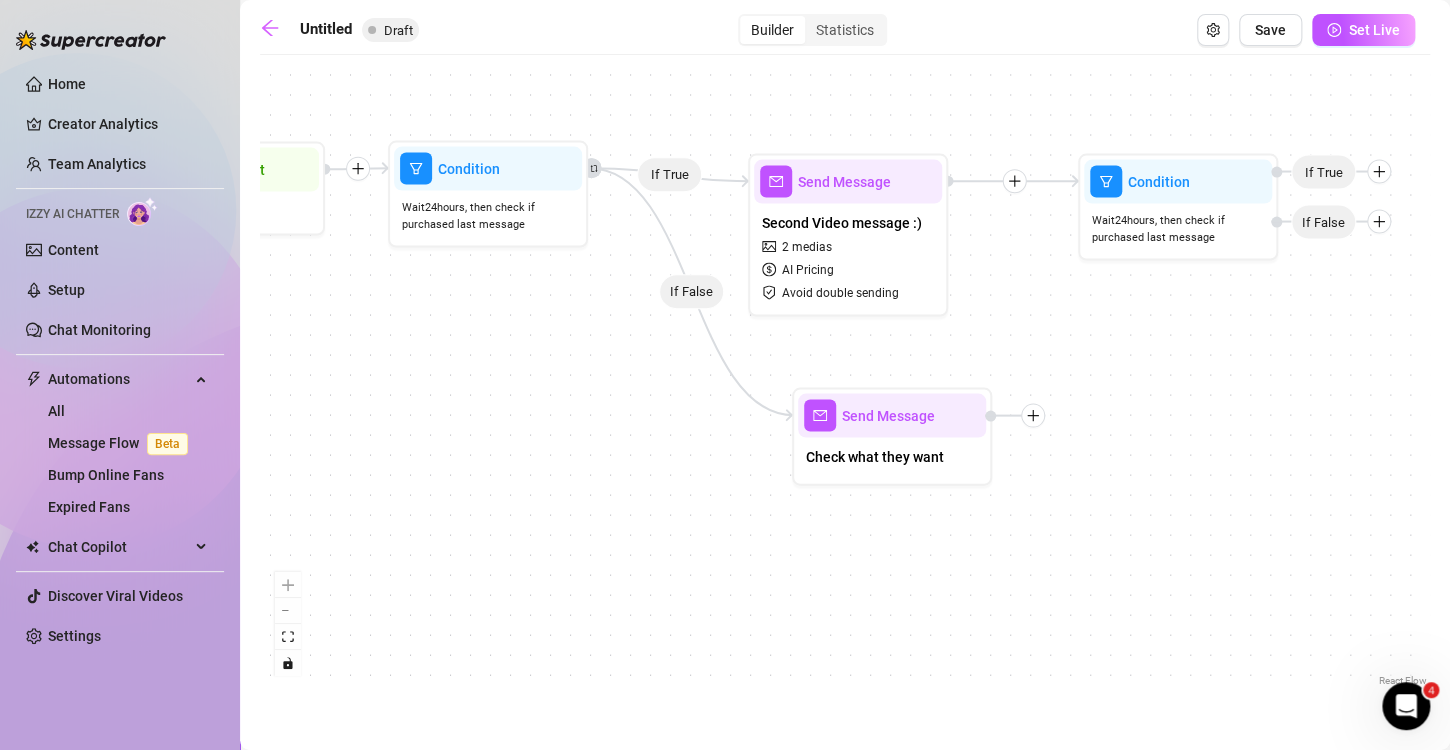 drag, startPoint x: 978, startPoint y: 234, endPoint x: 1001, endPoint y: 271, distance: 43.56604 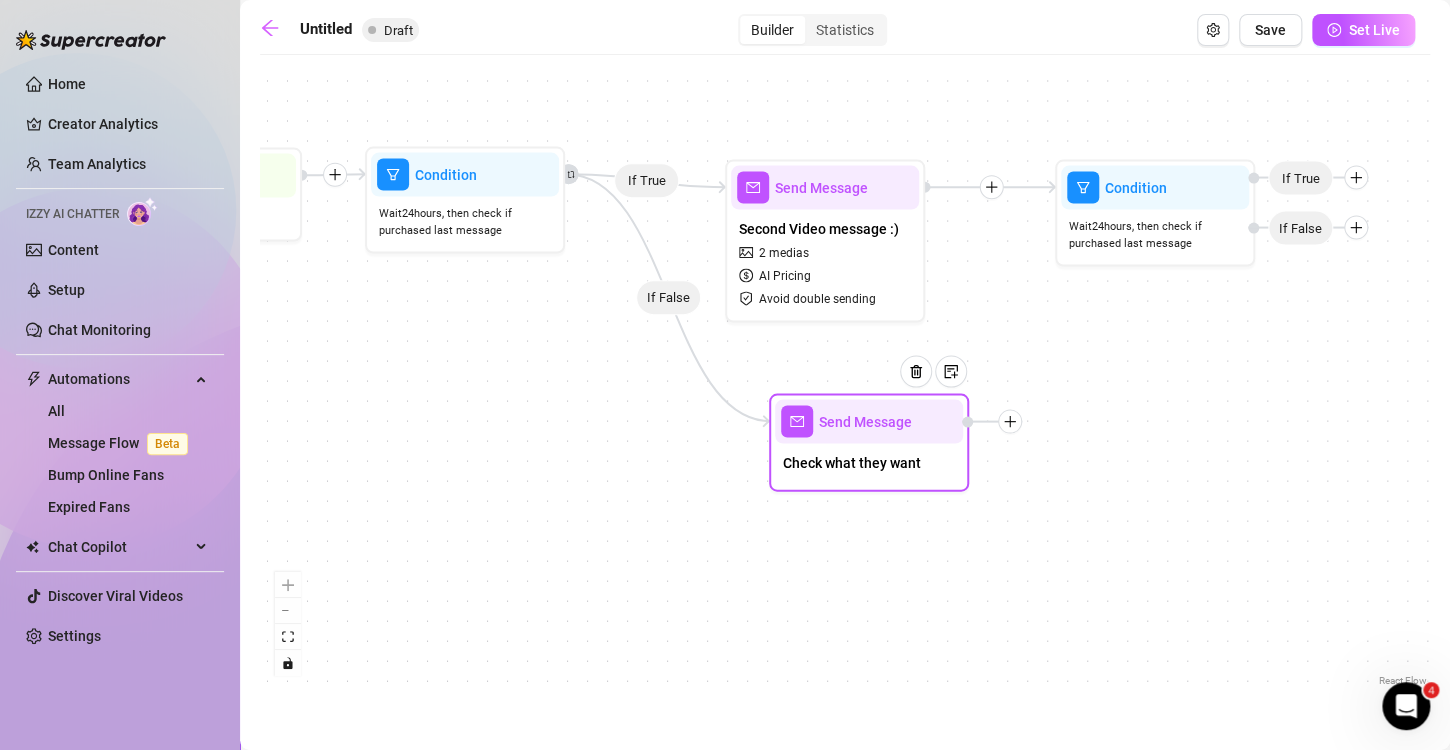 click 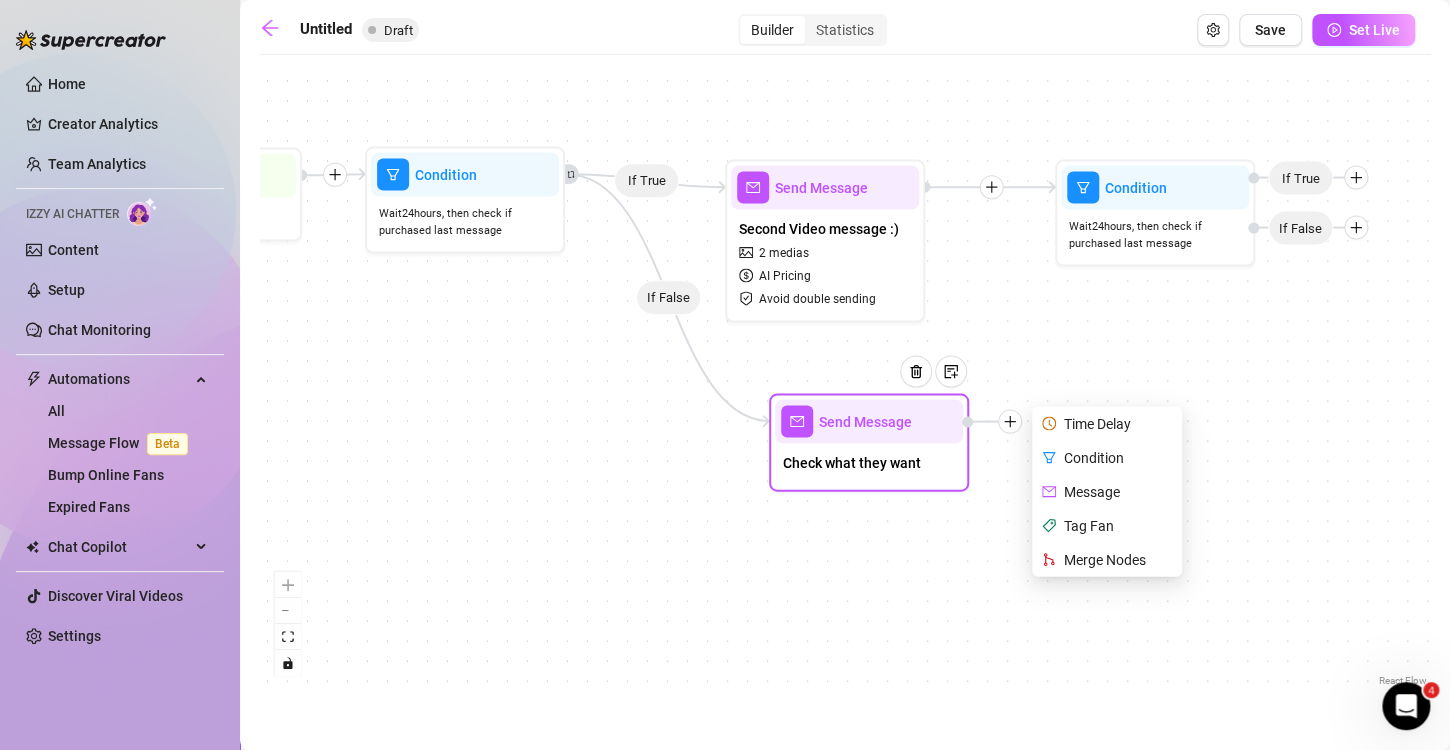 click on "Send Message Check what they want  Time Delay Condition Message Tag Fan Merge Nodes" at bounding box center [869, 443] 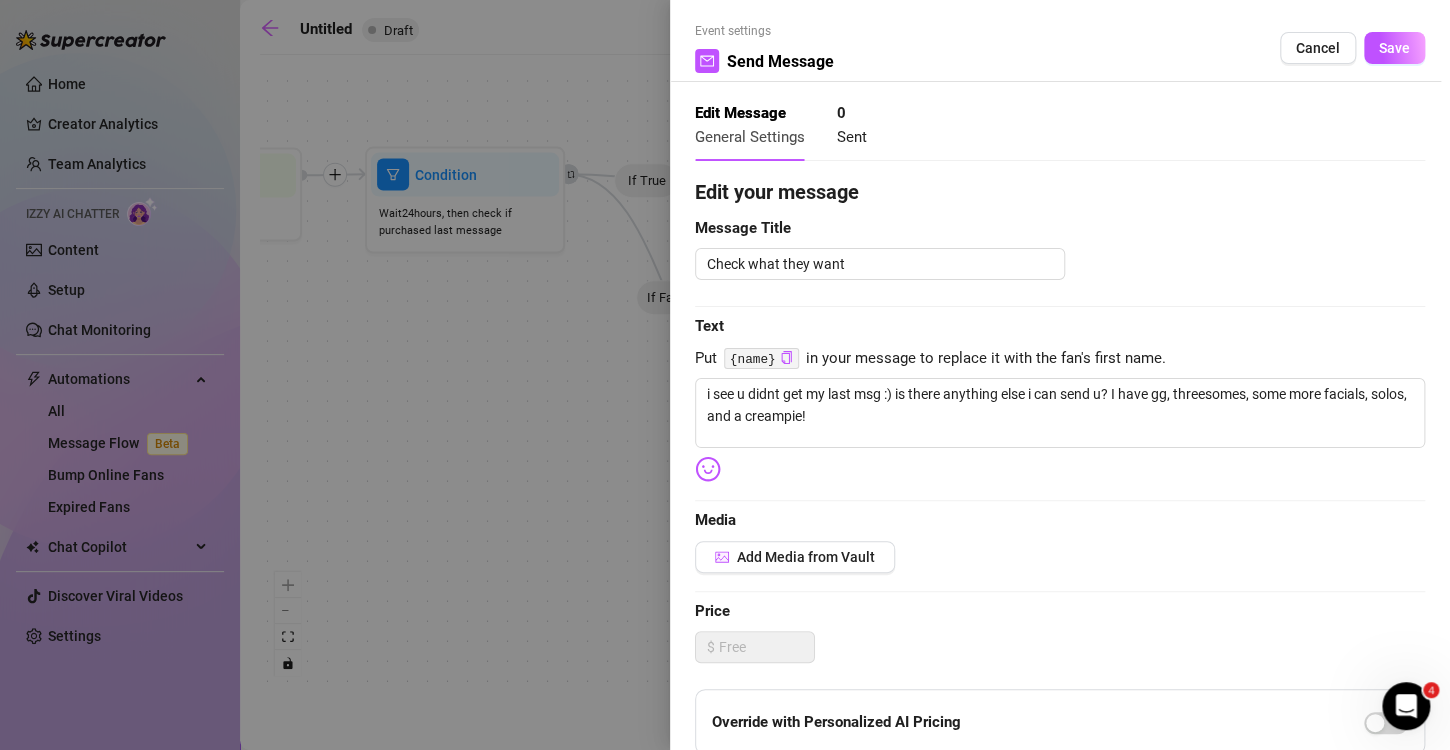 scroll, scrollTop: 0, scrollLeft: 0, axis: both 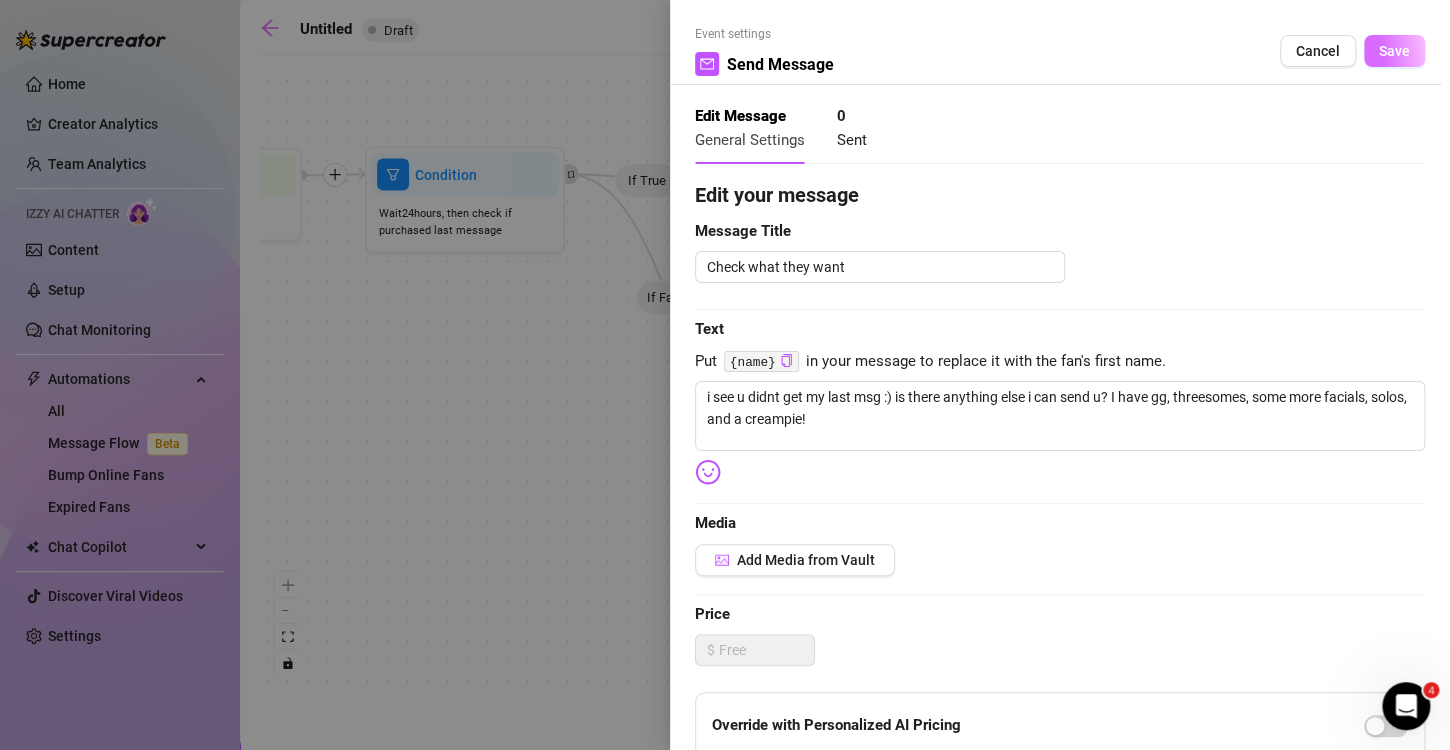 click on "Save" at bounding box center (1394, 51) 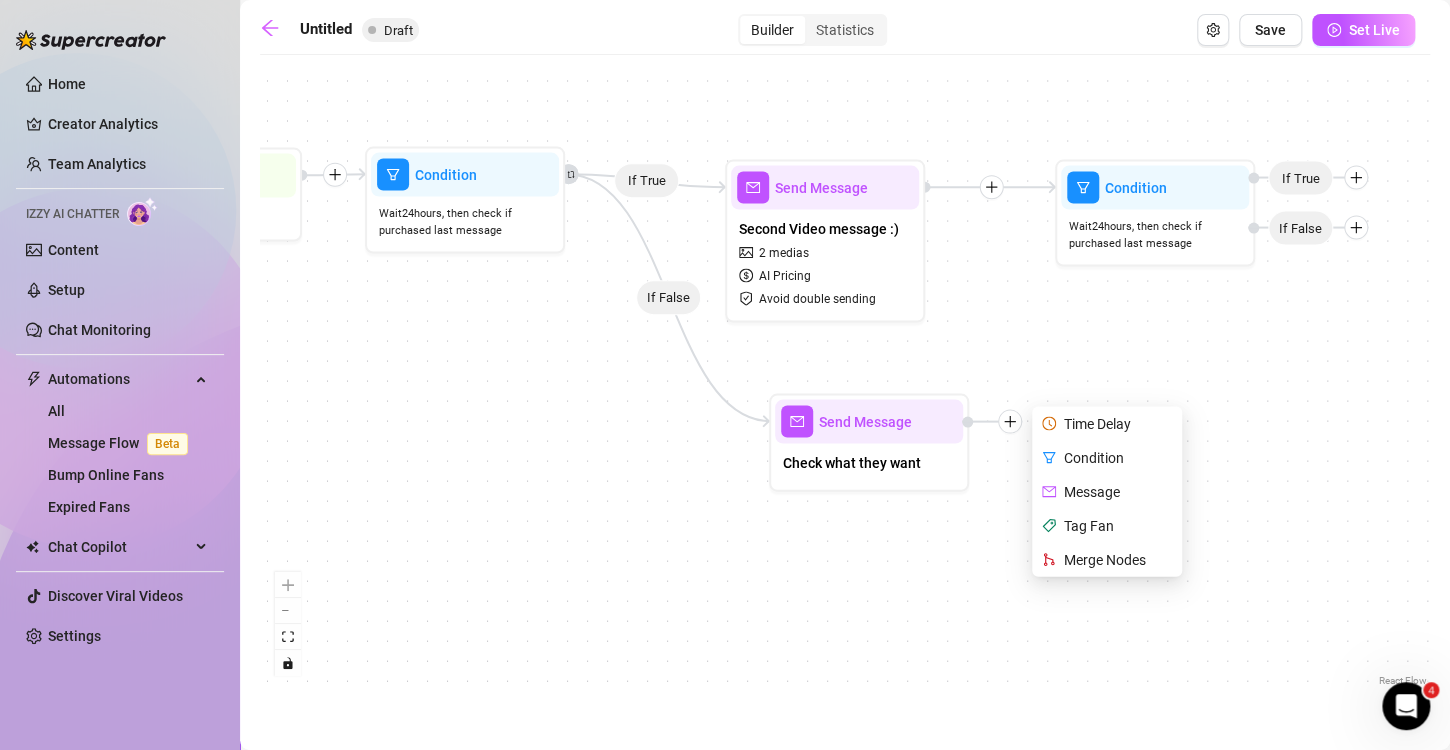 click on "If True If False Condition Wait  24  hours, then check if purchased last message If False If True Send Message Check what they want  Time Delay Condition Message Tag Fan Merge Nodes Send Message Second Video message :) 2 medias AI Pricing Avoid double sending Condition Wait  24  hours, then check if purchased last message Starting Event New Subscriber" at bounding box center [845, 378] 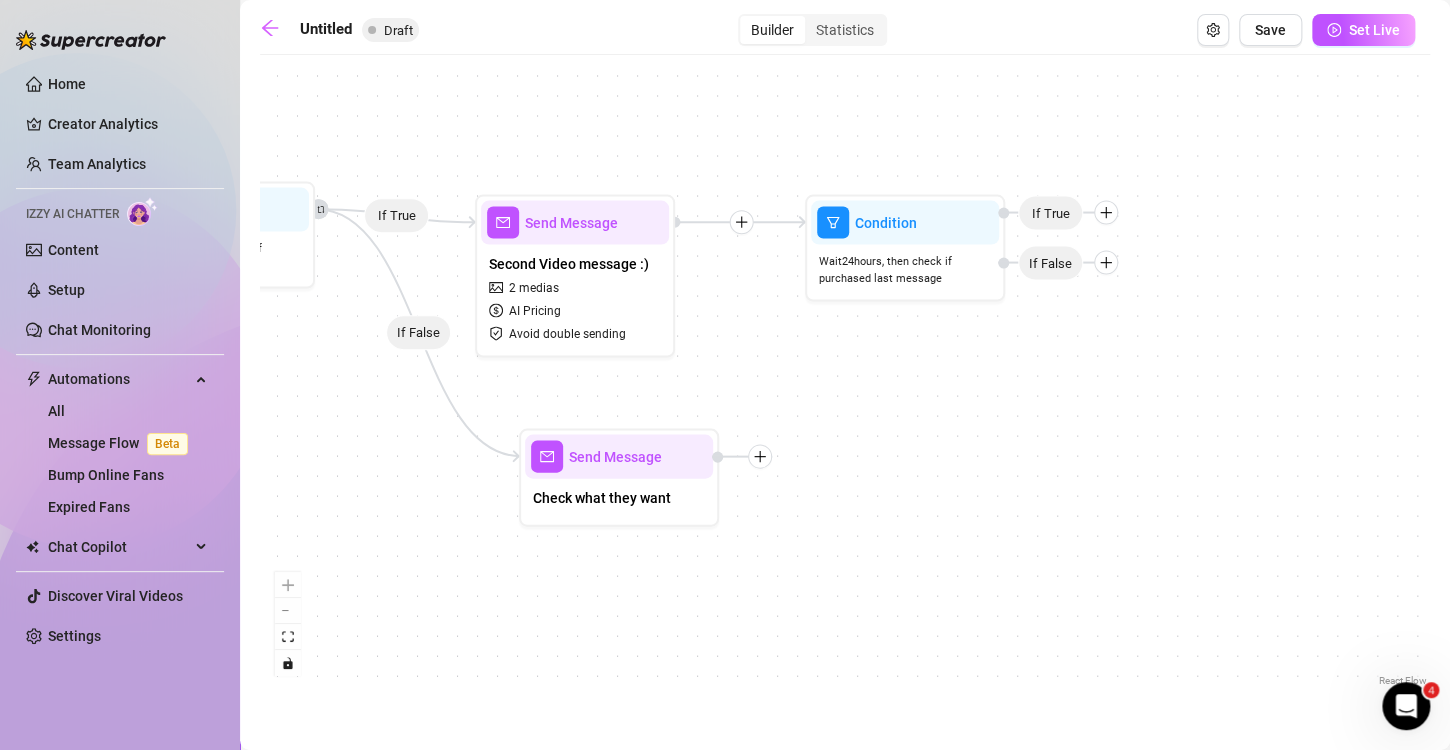 drag, startPoint x: 1105, startPoint y: 397, endPoint x: 855, endPoint y: 432, distance: 252.43811 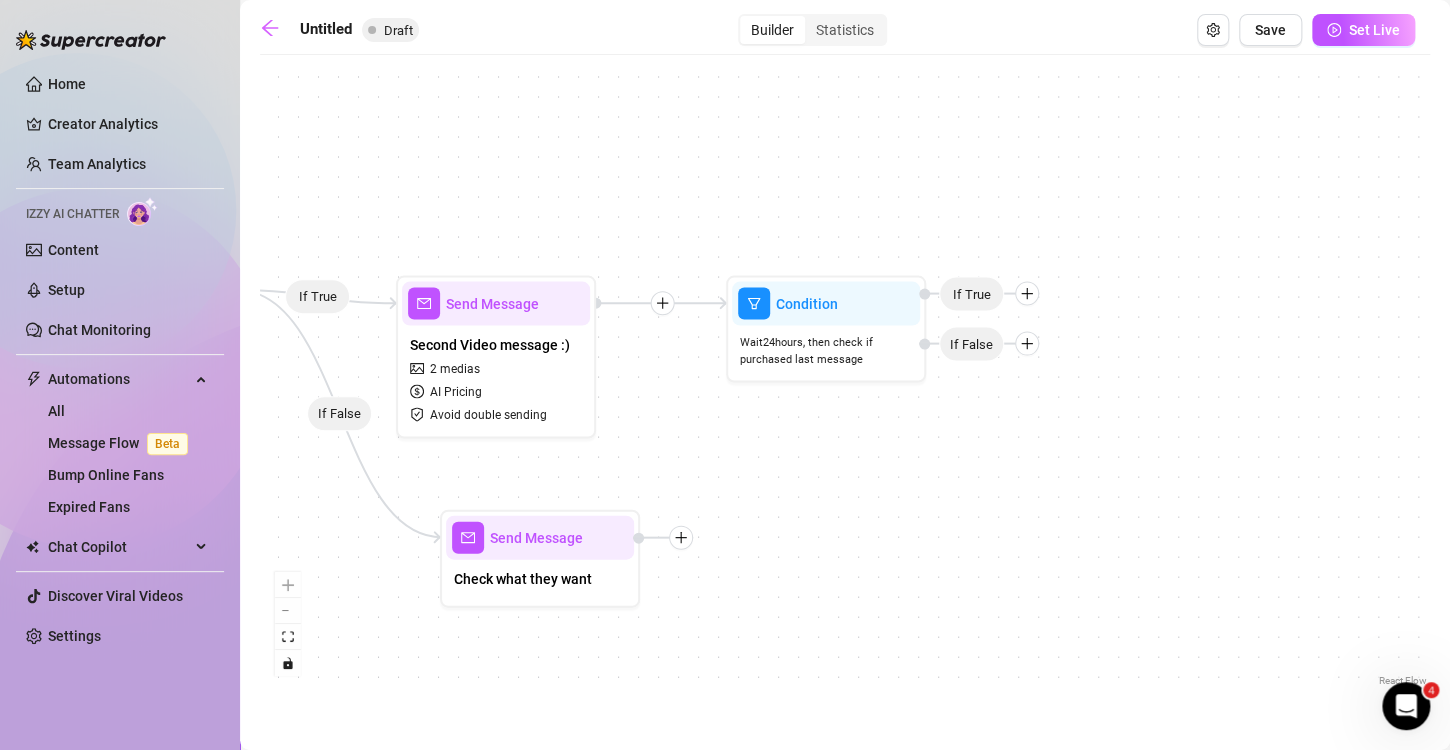 drag, startPoint x: 942, startPoint y: 338, endPoint x: 863, endPoint y: 419, distance: 113.14592 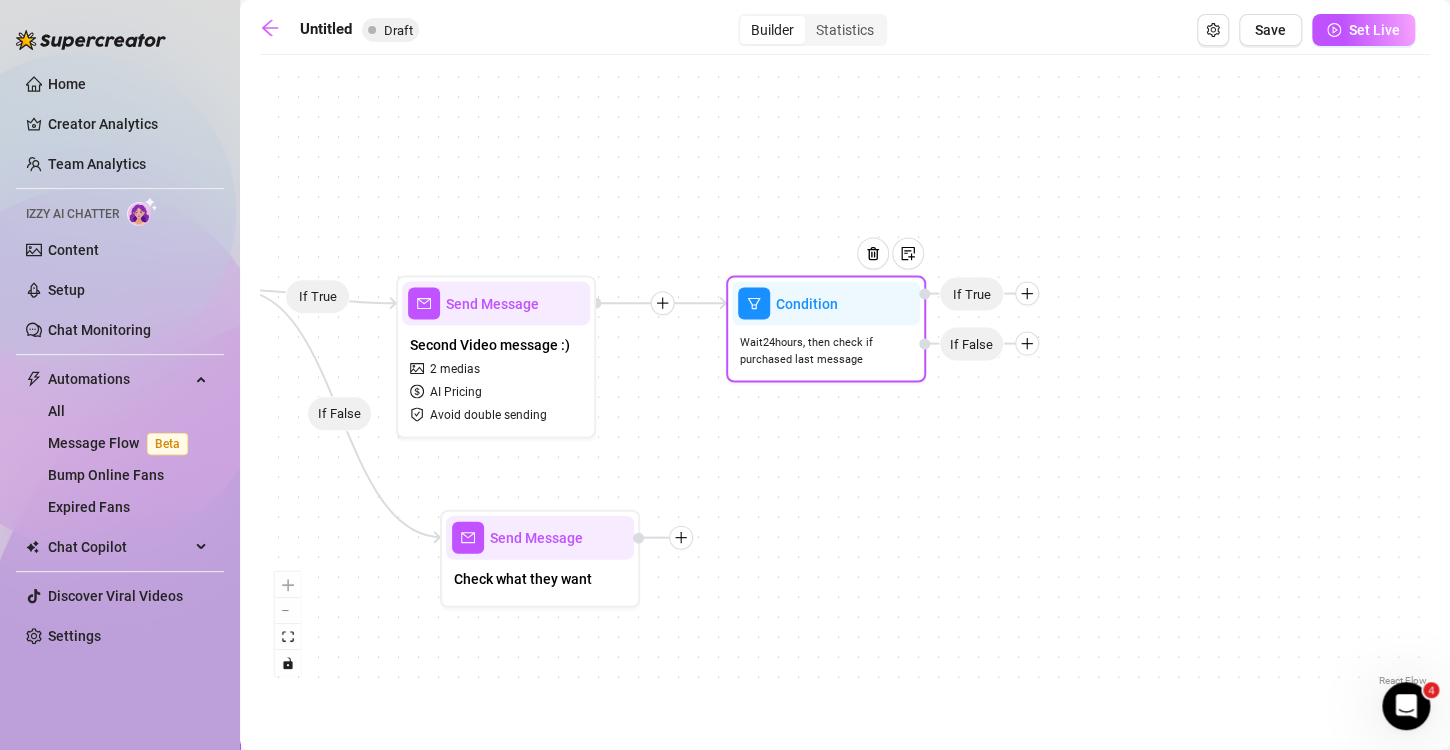 click on "If False" at bounding box center (971, 343) 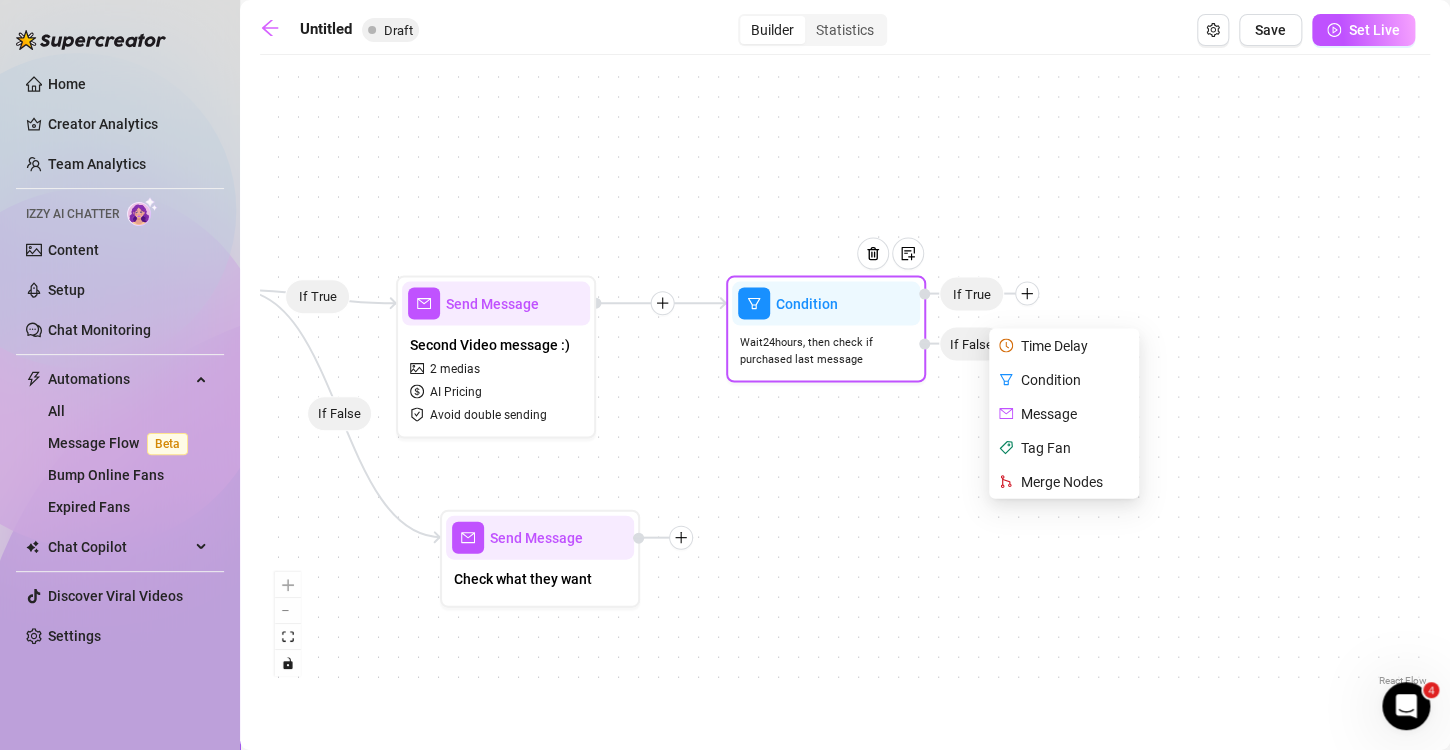 click on "Message" at bounding box center [1066, 414] 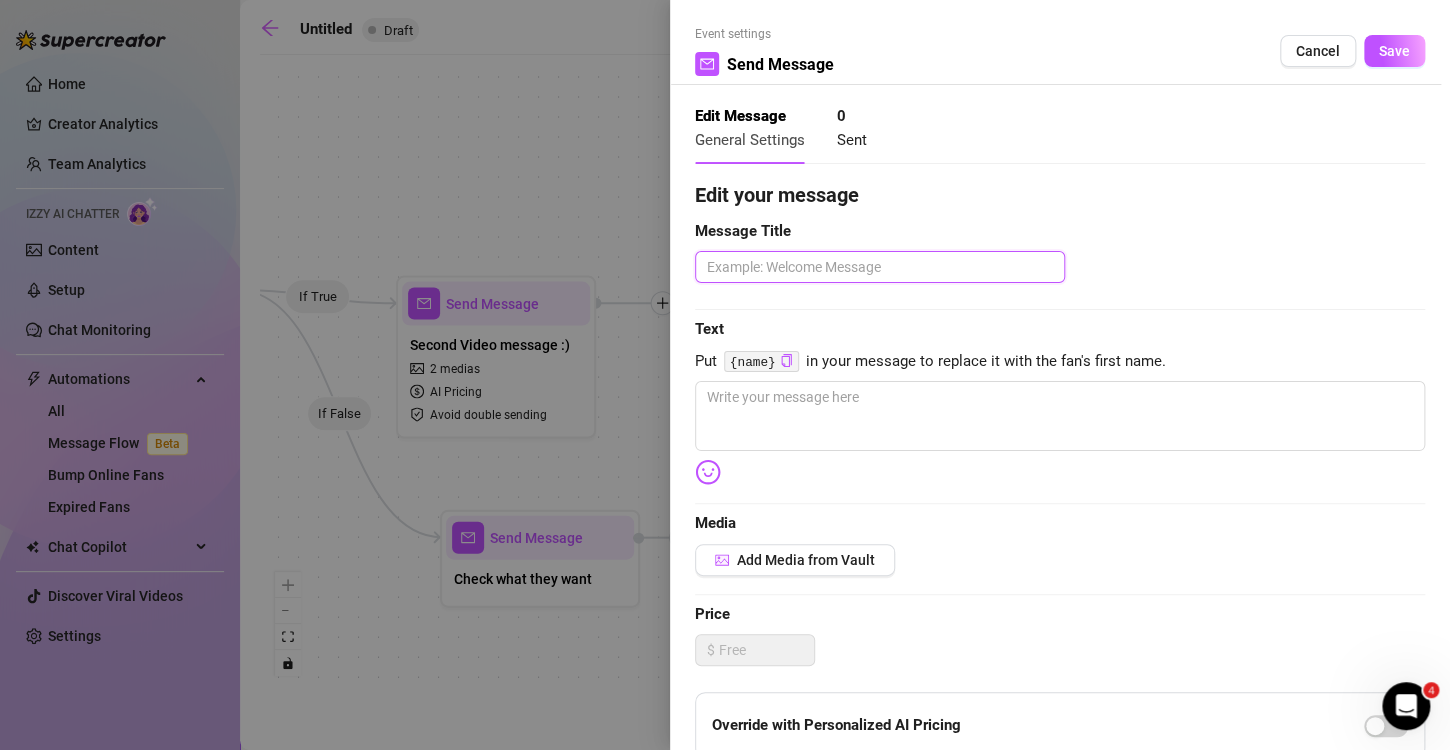 click at bounding box center [880, 267] 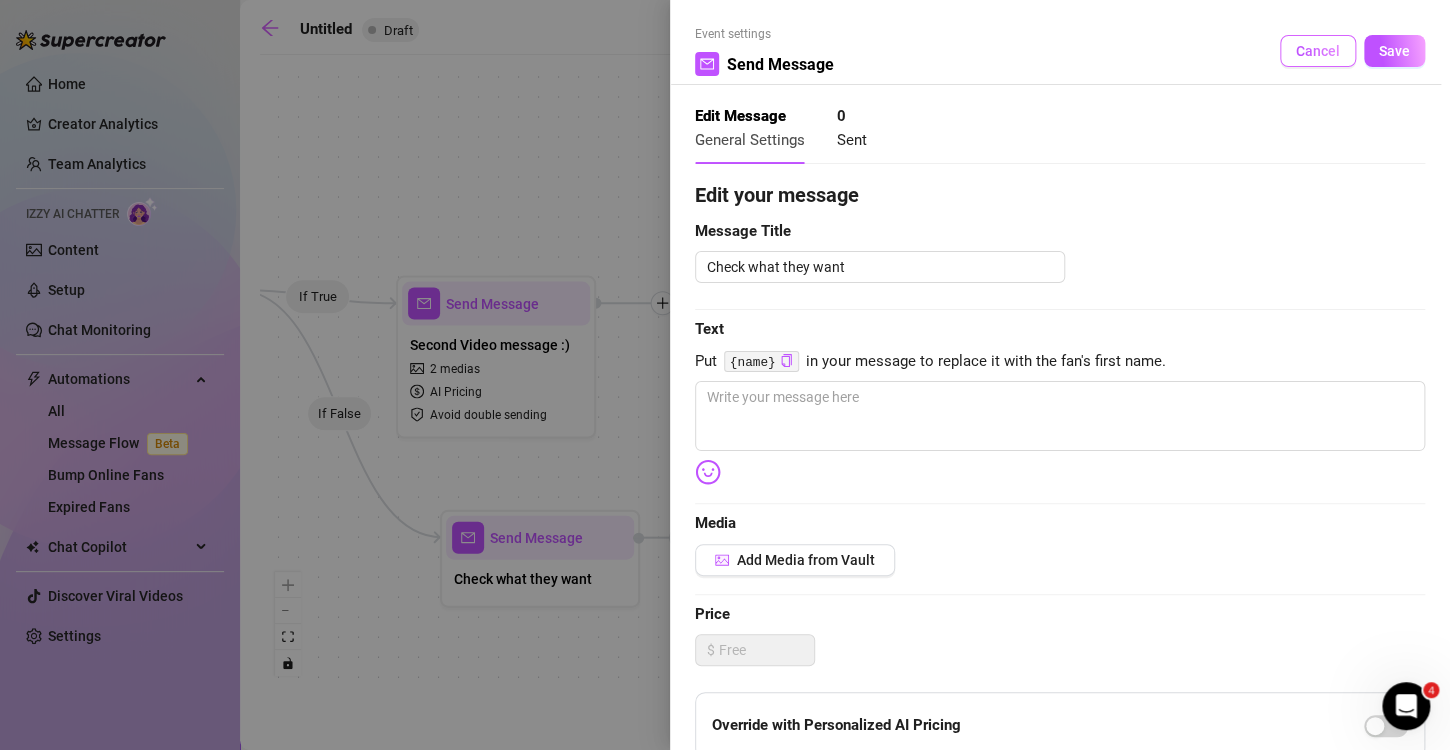click on "Cancel" at bounding box center [1318, 51] 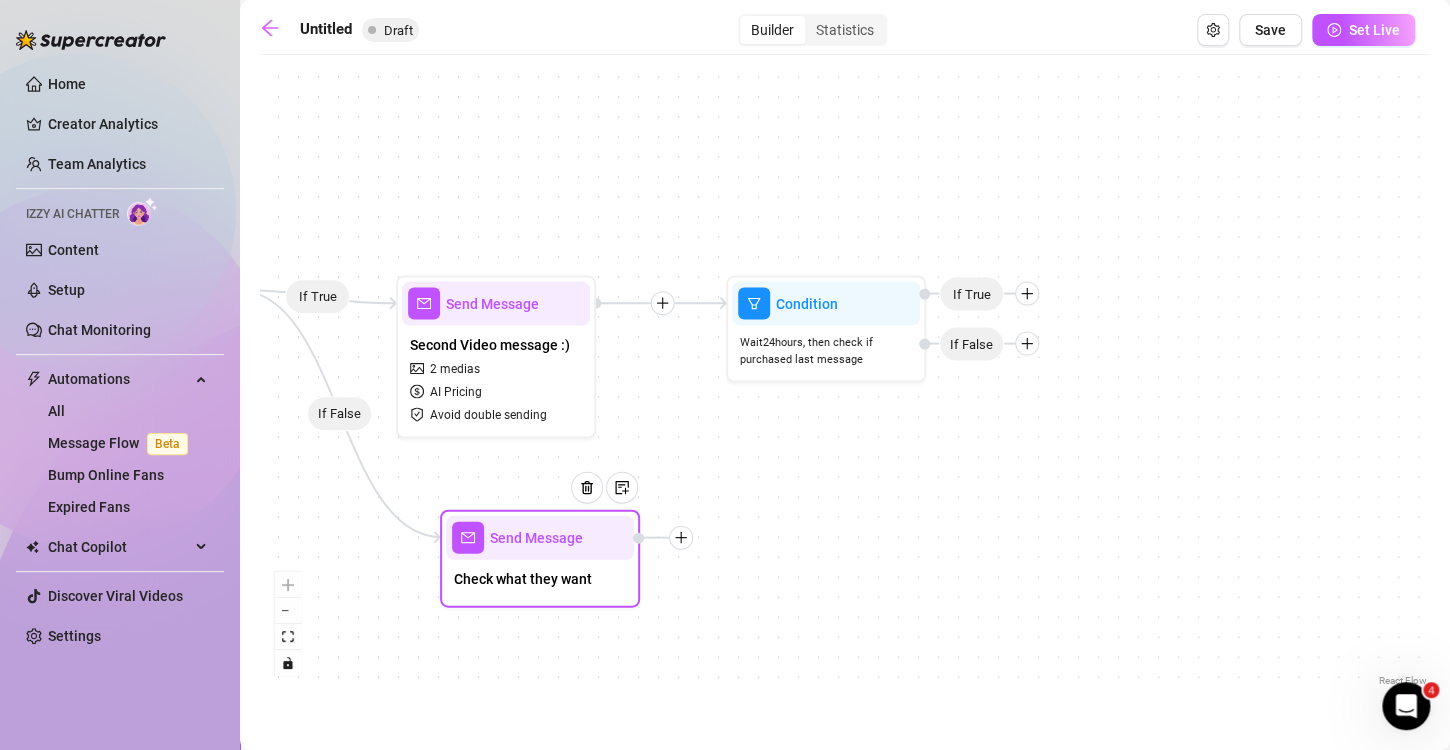 click on "Check what they want" at bounding box center (523, 579) 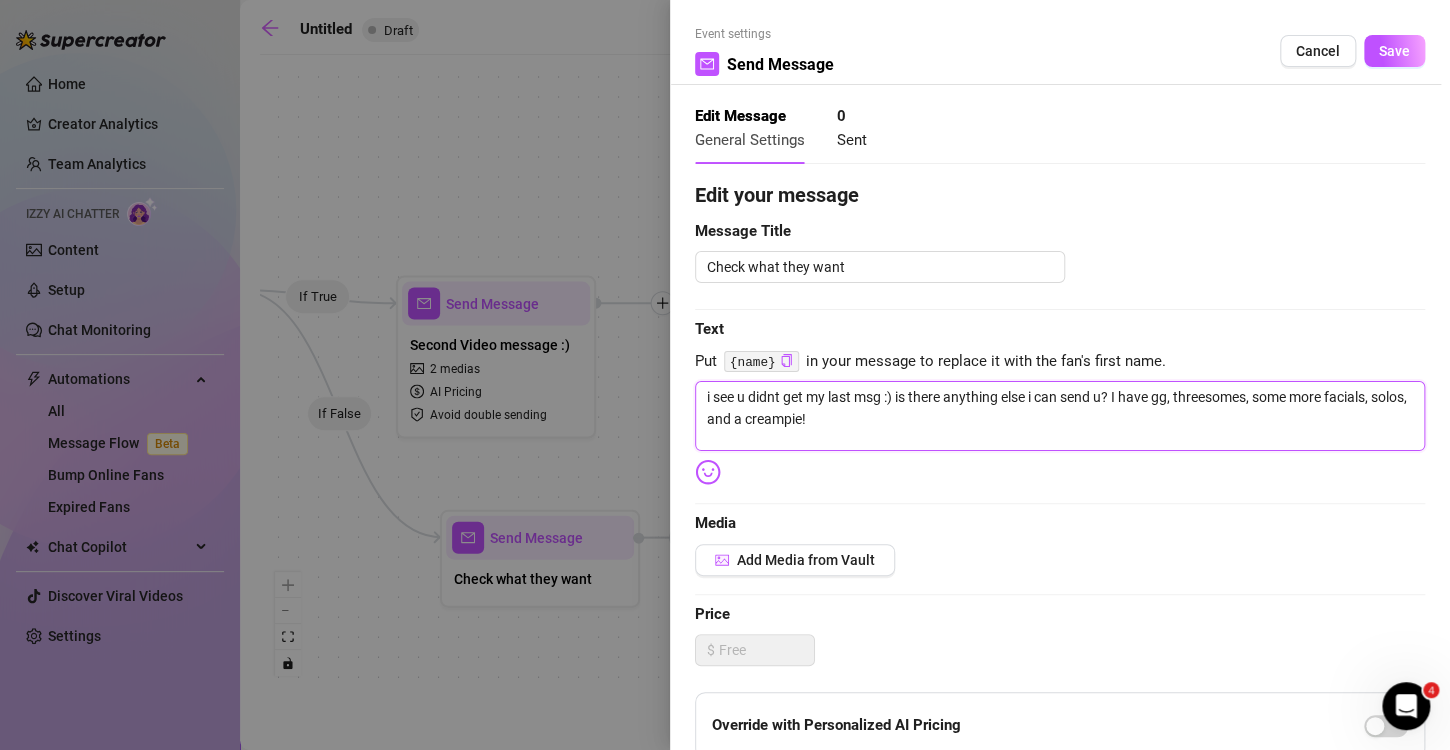 drag, startPoint x: 855, startPoint y: 420, endPoint x: 677, endPoint y: 396, distance: 179.61069 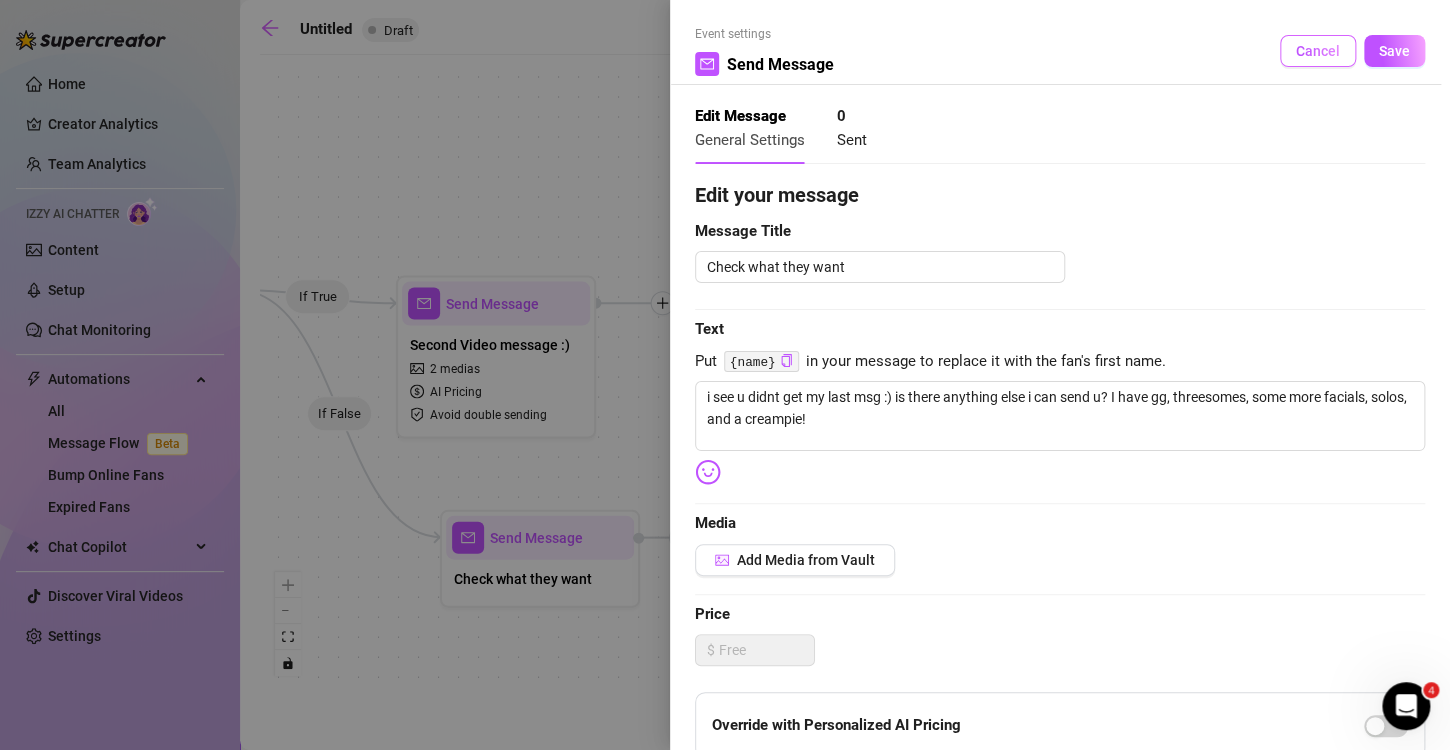 click on "Cancel" at bounding box center (1318, 51) 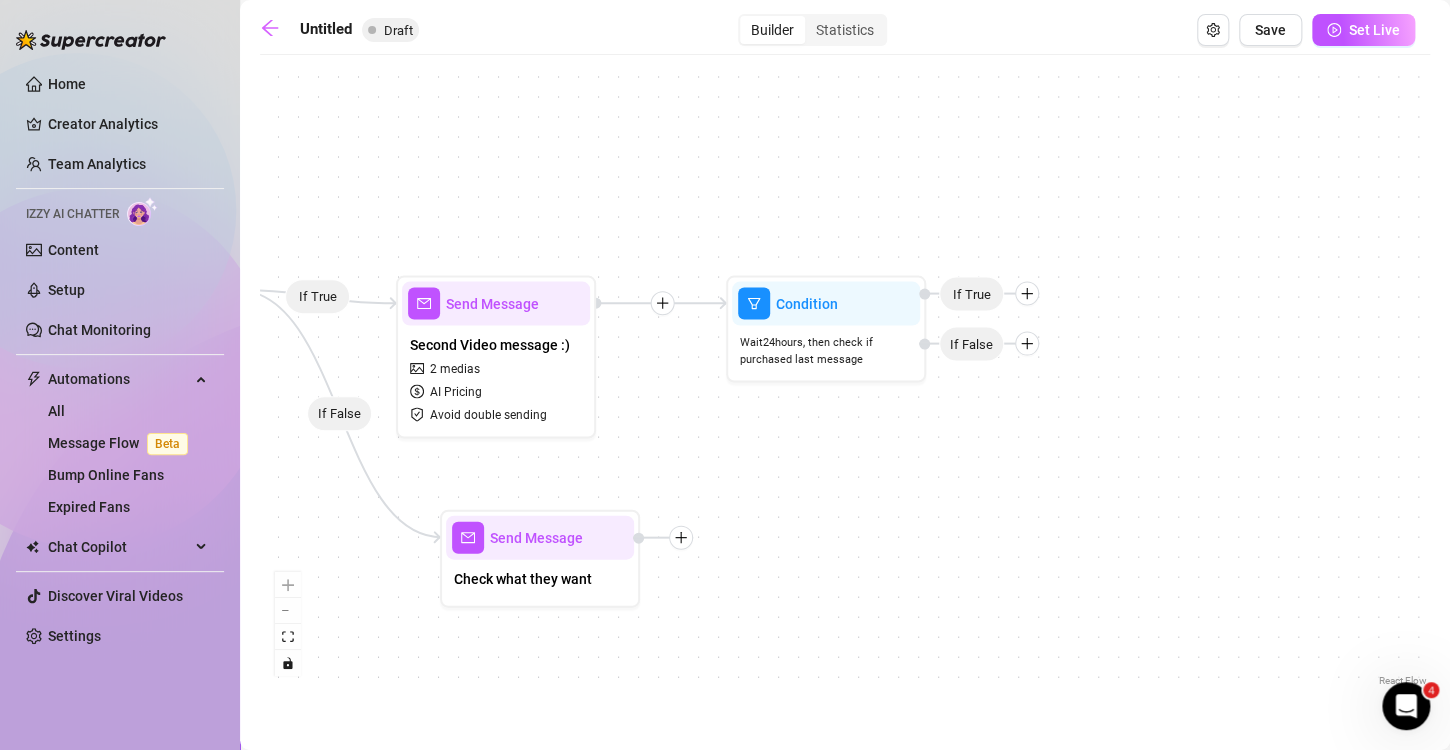 click on "If True If False Condition Wait  24  hours, then check if purchased last message If False If True Send Message Check what they want  Send Message Second Video message :) 2 medias AI Pricing Avoid double sending Condition Wait  24  hours, then check if purchased last message Starting Event New Subscriber" at bounding box center (845, 378) 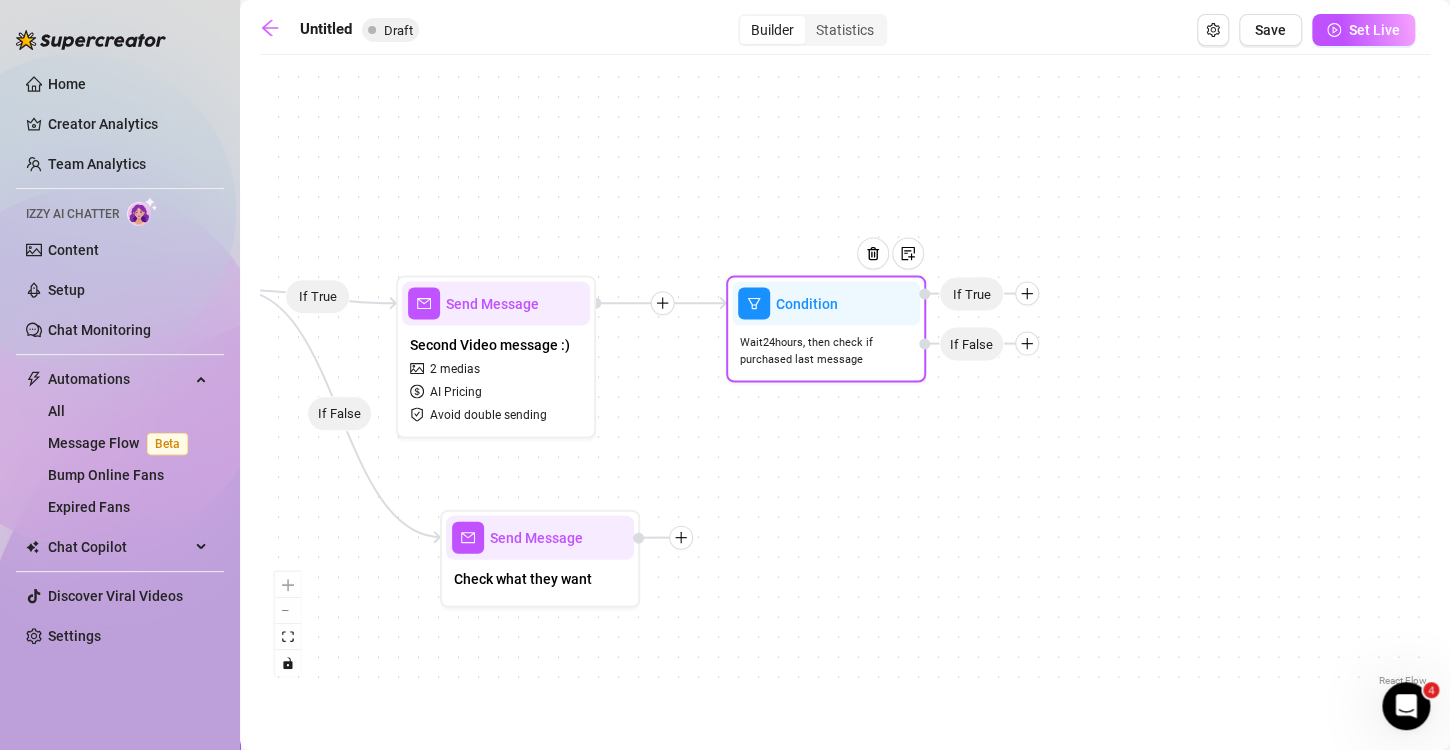 click 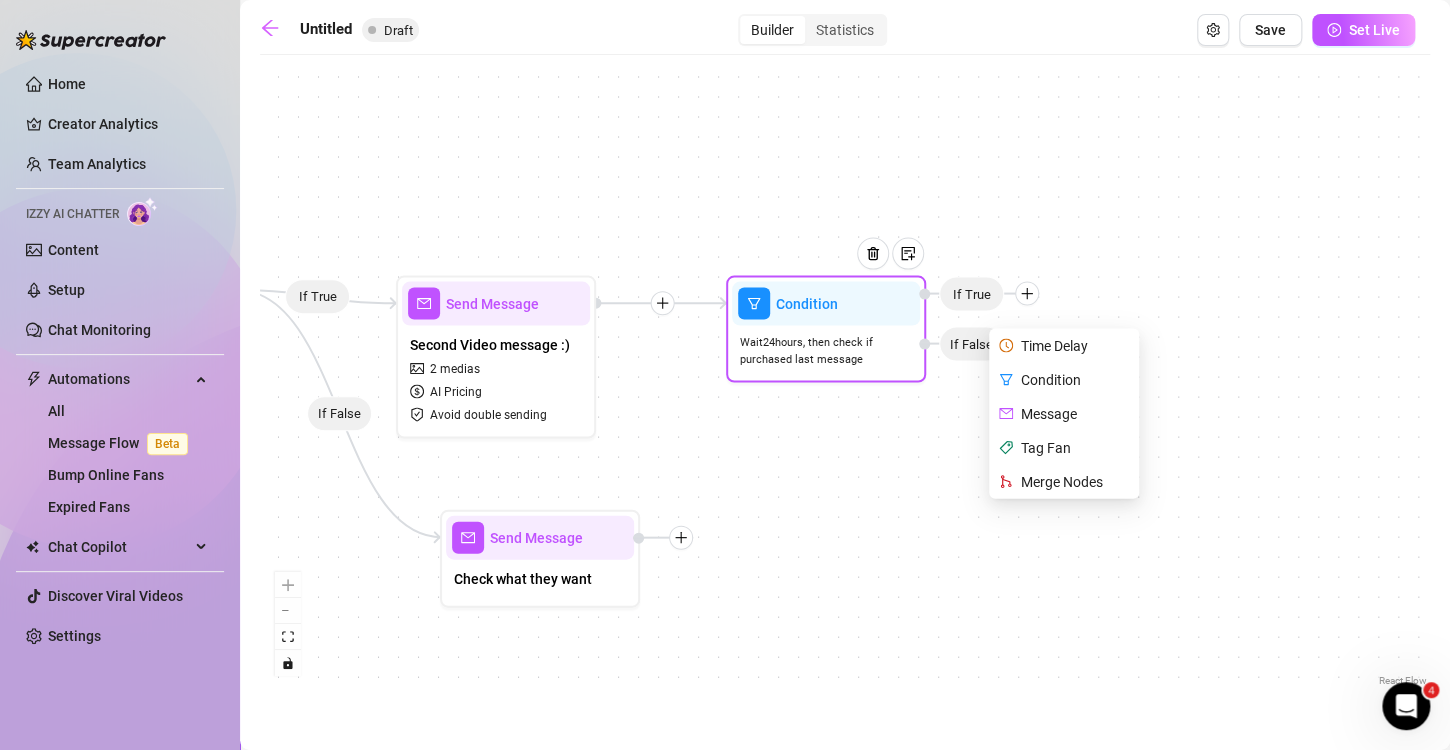 click on "Message" at bounding box center (1066, 414) 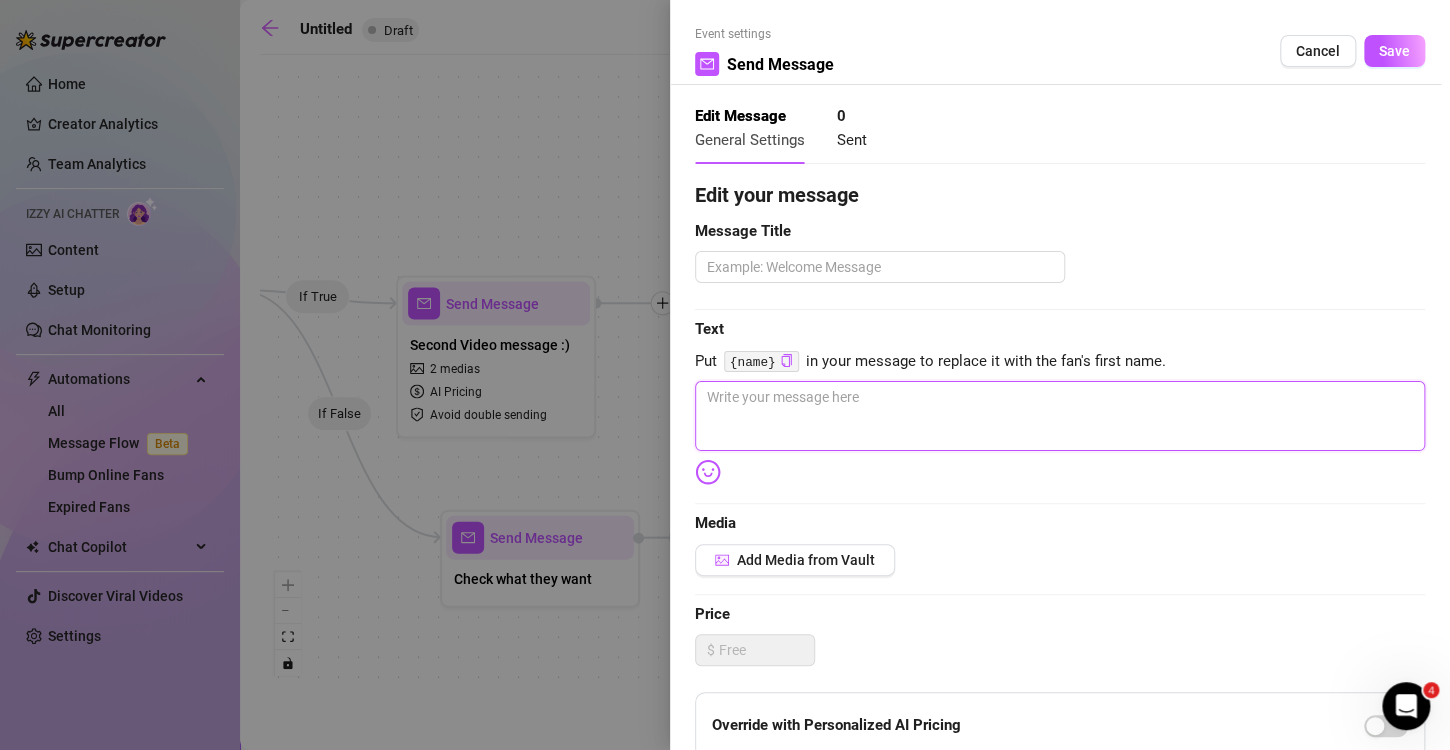 click at bounding box center (1060, 416) 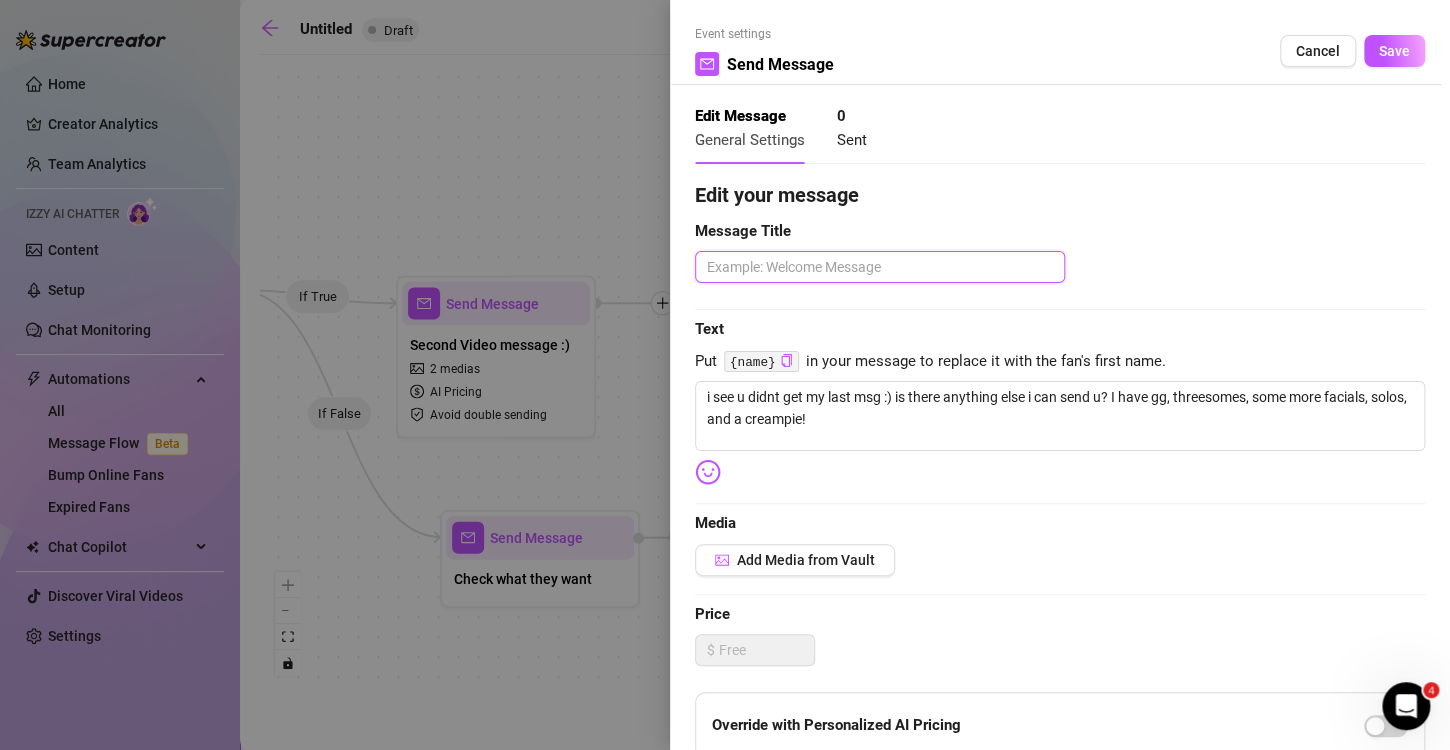 click at bounding box center [880, 267] 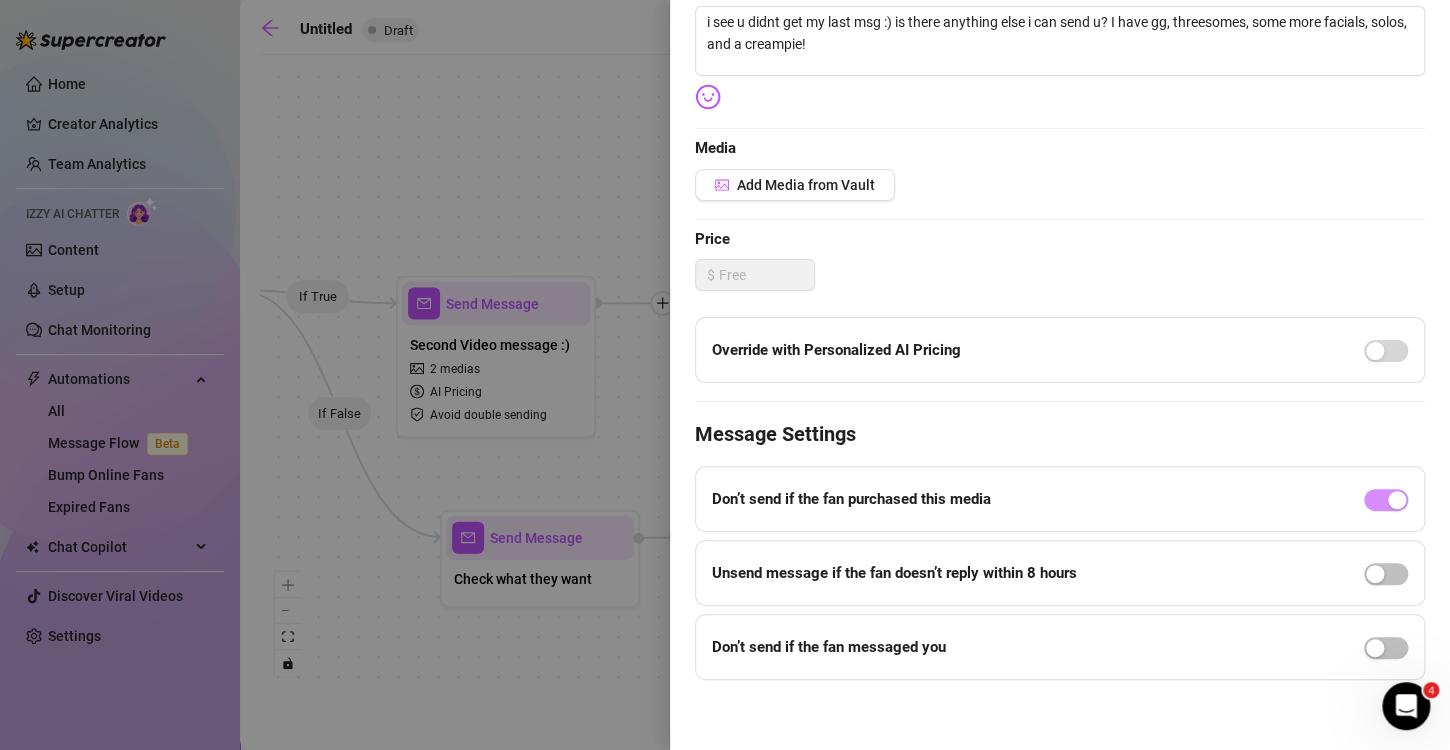 scroll, scrollTop: 377, scrollLeft: 0, axis: vertical 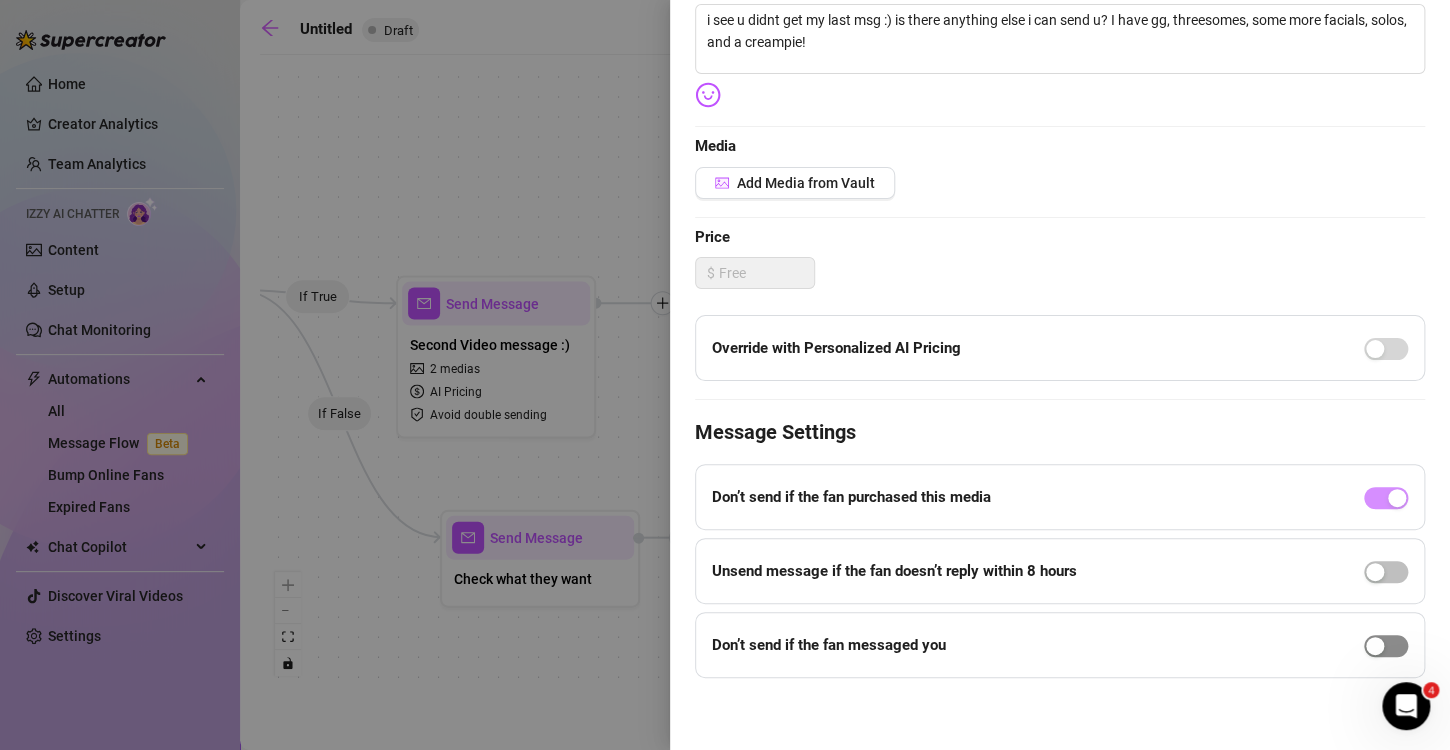 click at bounding box center (1375, 646) 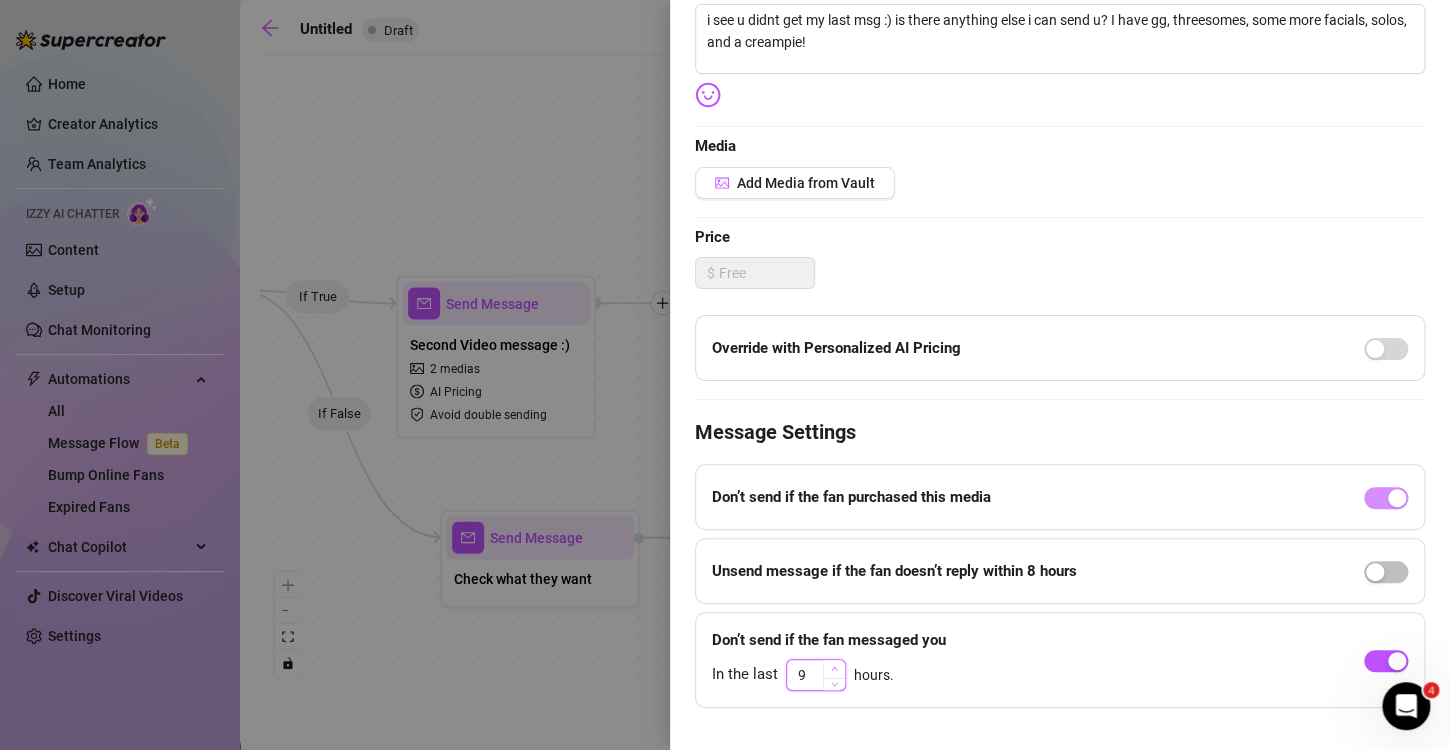 click at bounding box center (834, 669) 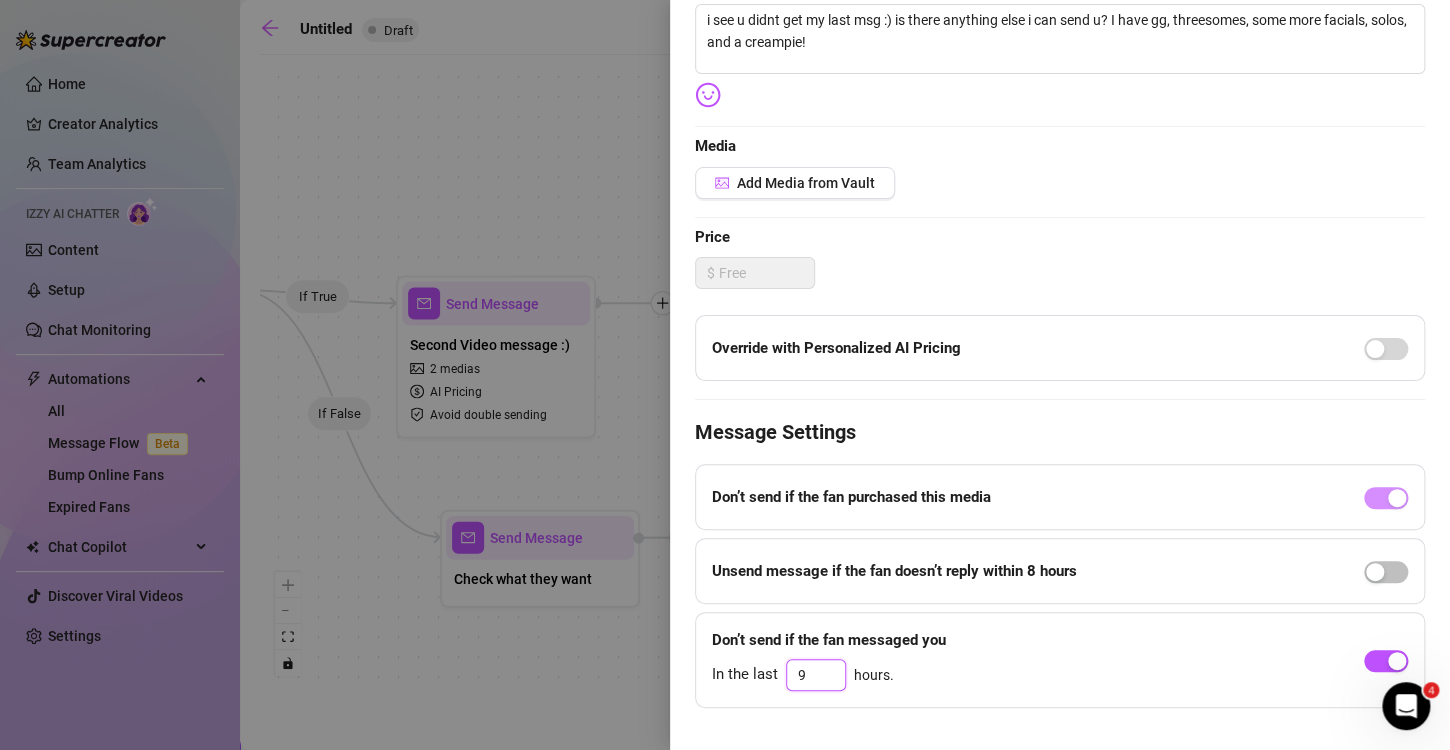 drag, startPoint x: 810, startPoint y: 668, endPoint x: 779, endPoint y: 668, distance: 31 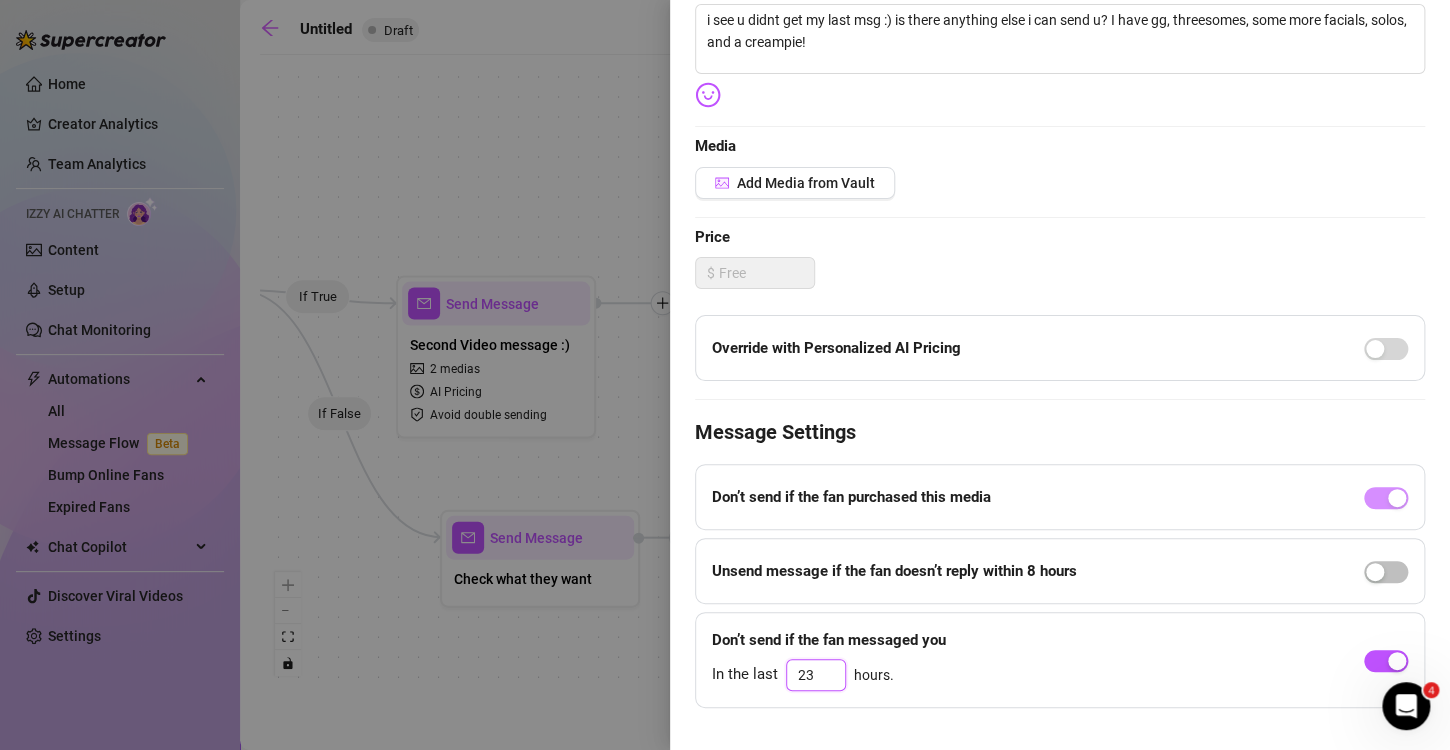 click on "Save" at bounding box center [1394, -326] 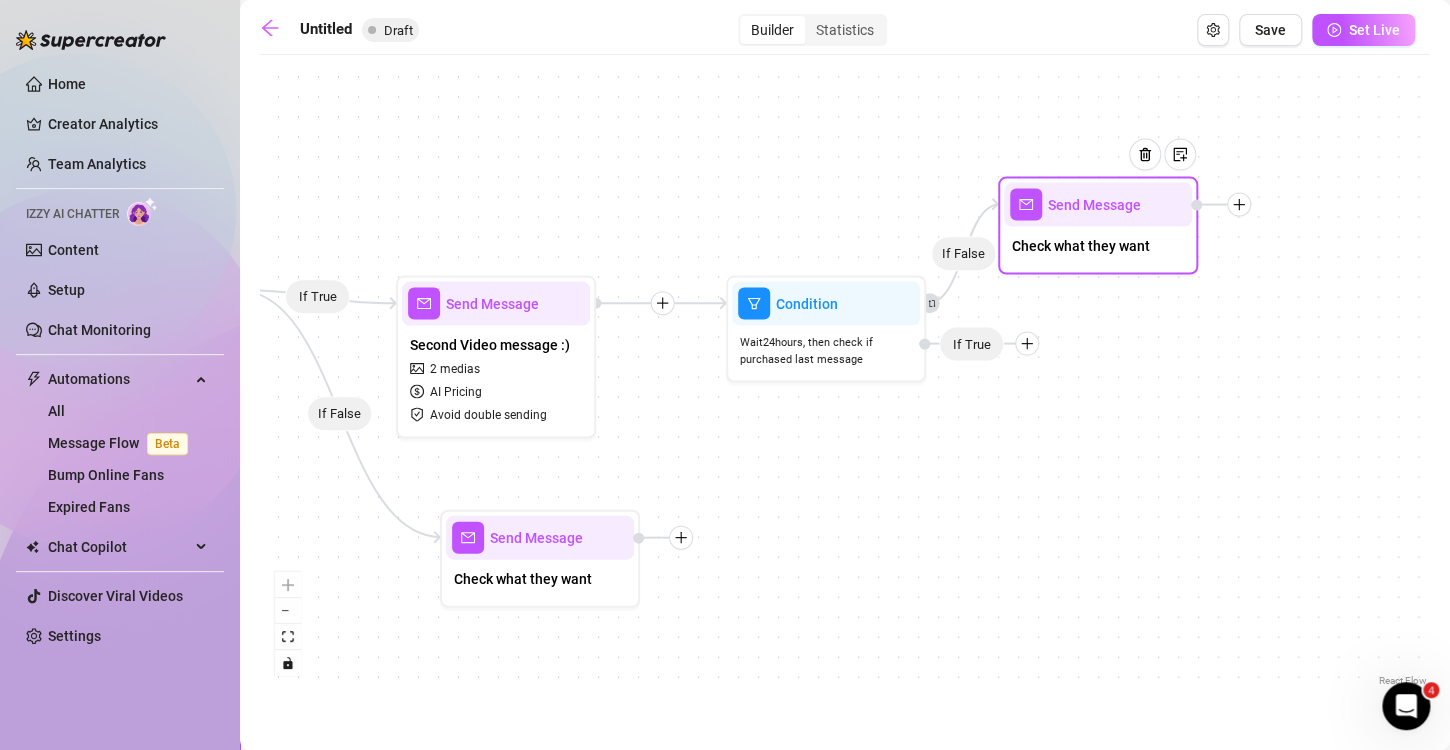 drag, startPoint x: 1117, startPoint y: 309, endPoint x: 1056, endPoint y: 213, distance: 113.74094 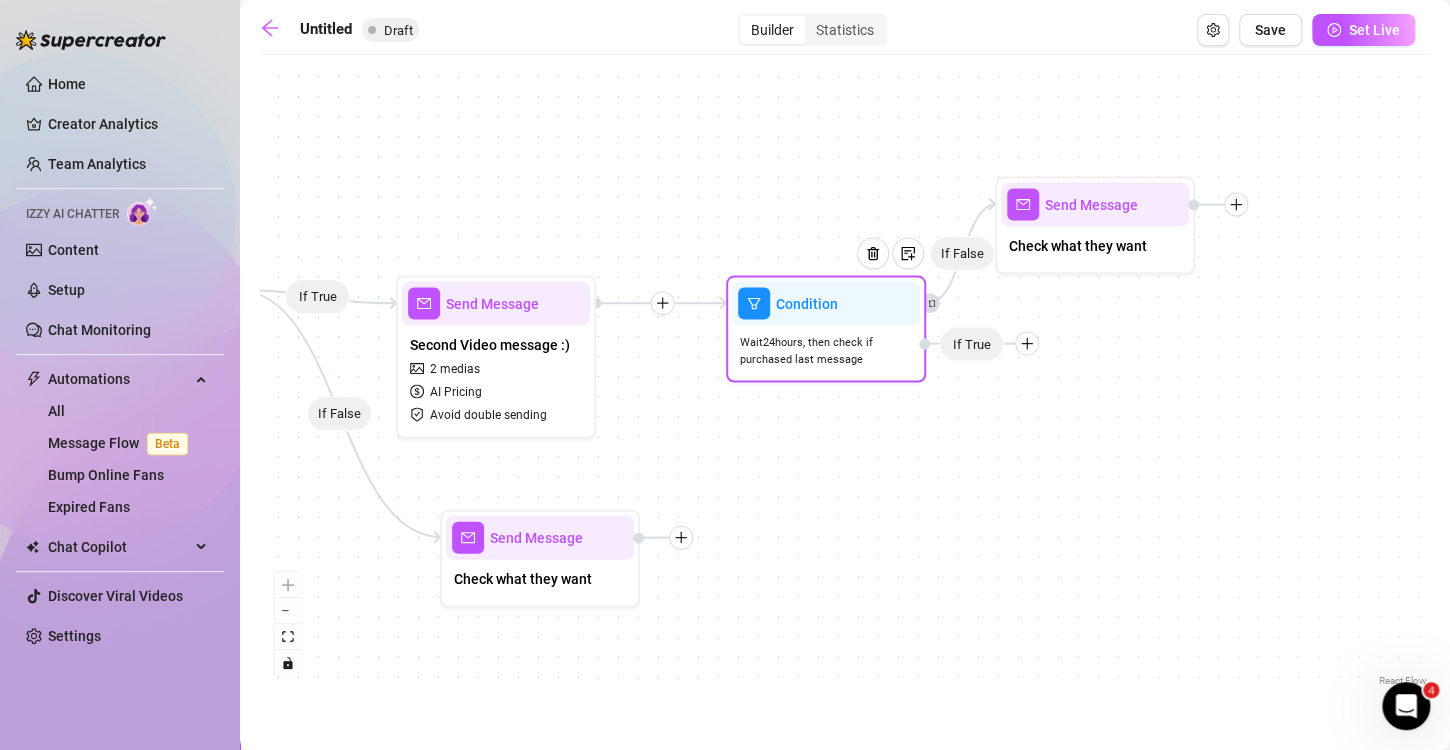 click 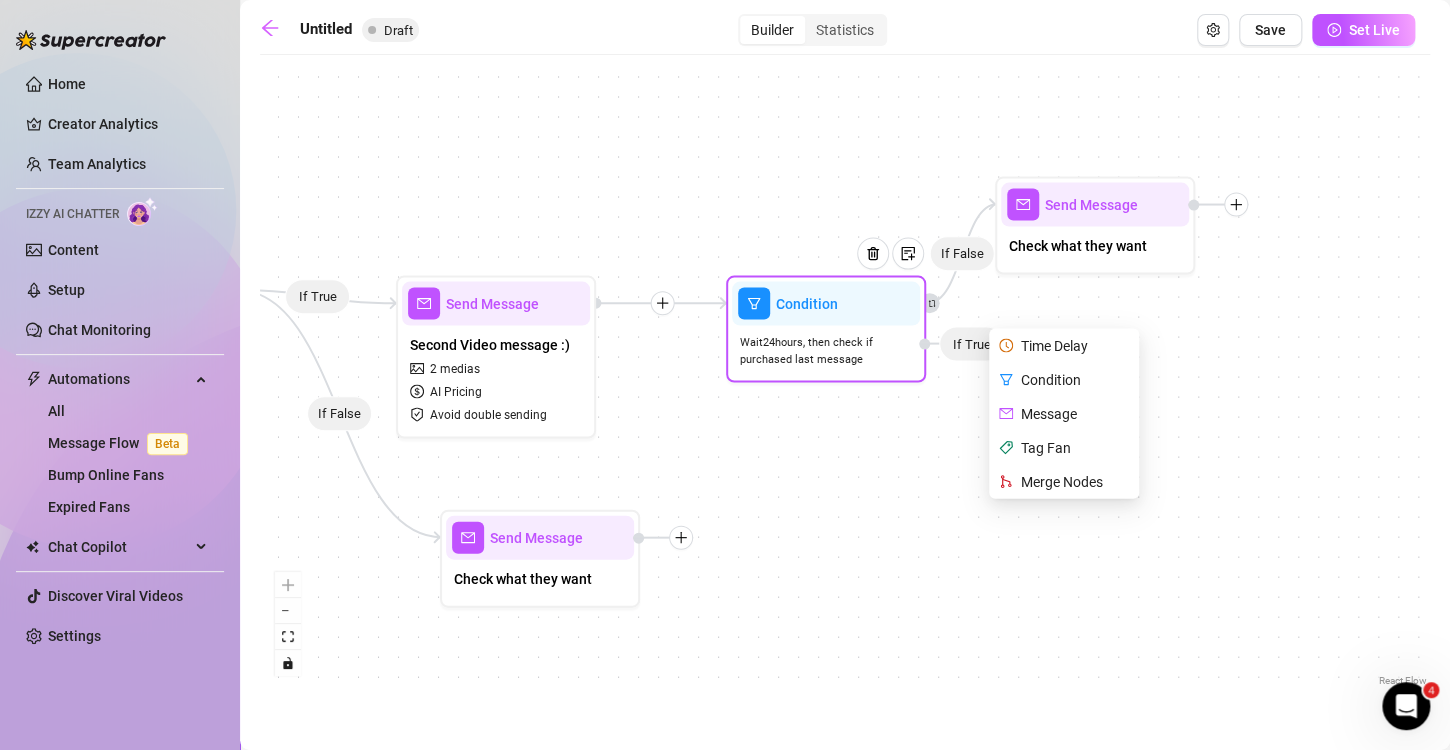click on "Message" at bounding box center (1066, 414) 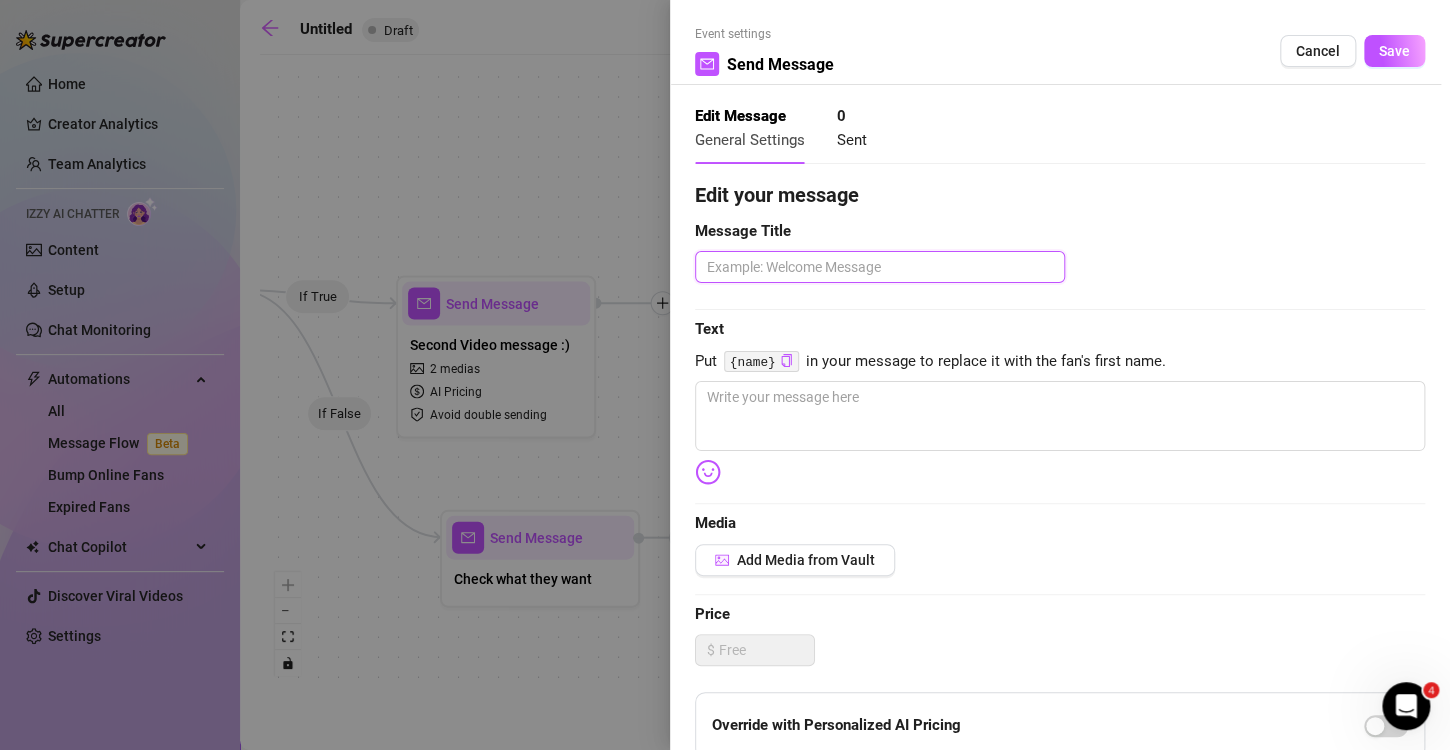 click at bounding box center [880, 267] 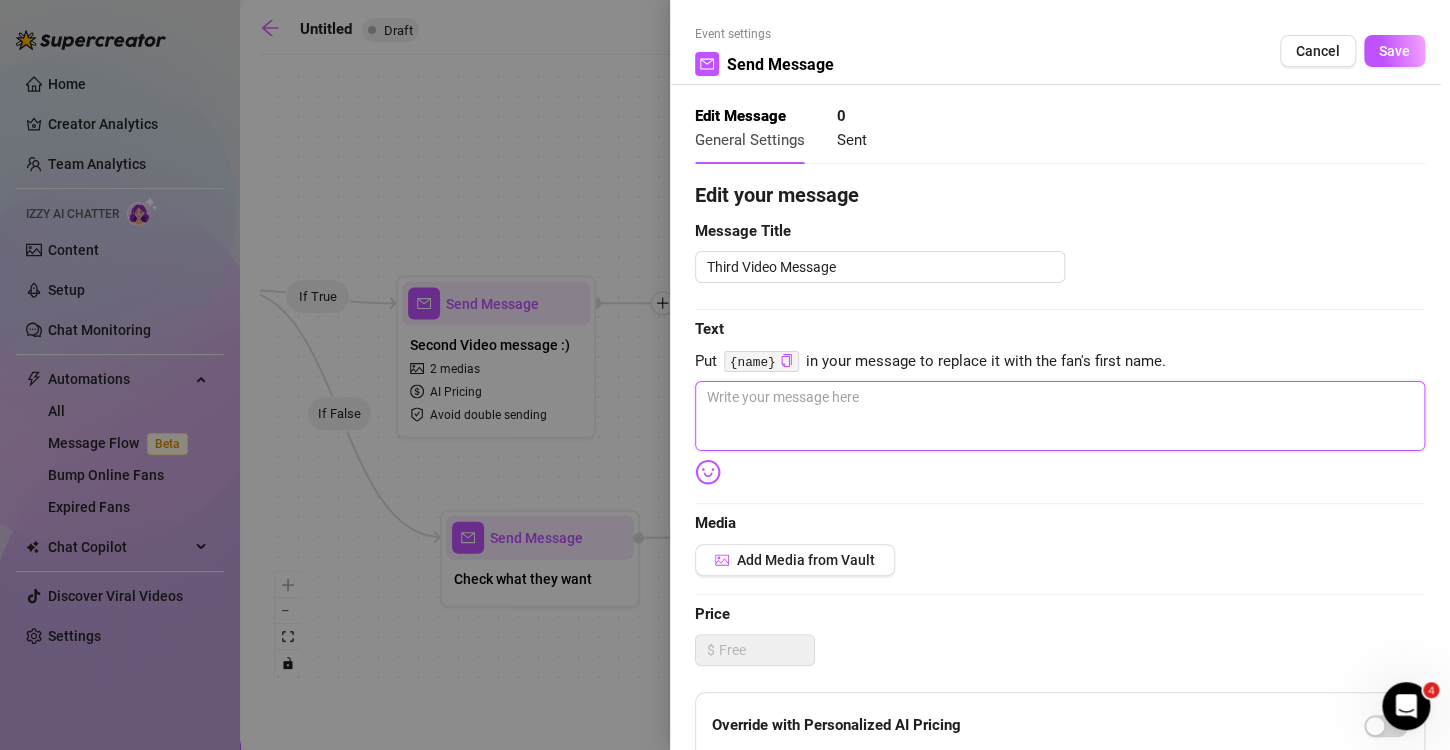 click at bounding box center [1060, 416] 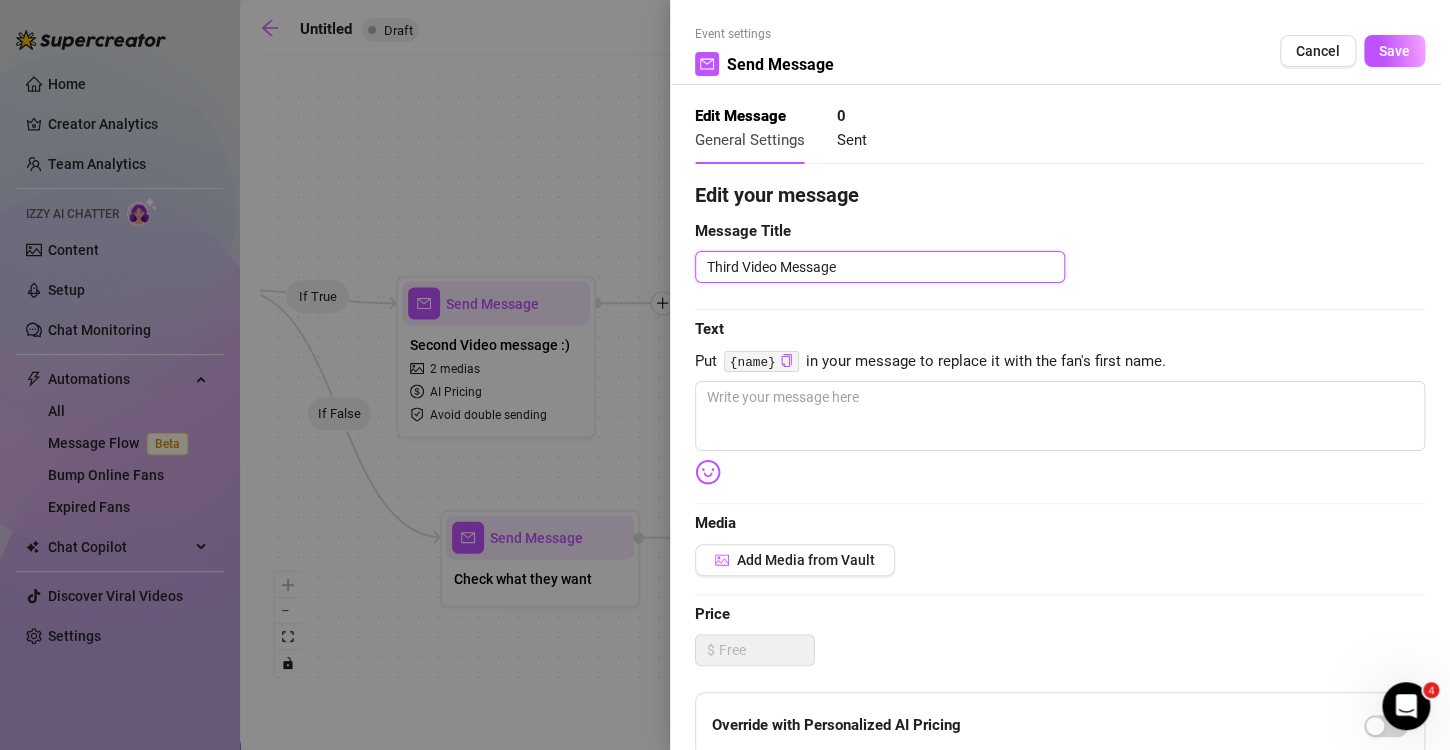click on "Third Video Message" at bounding box center [880, 267] 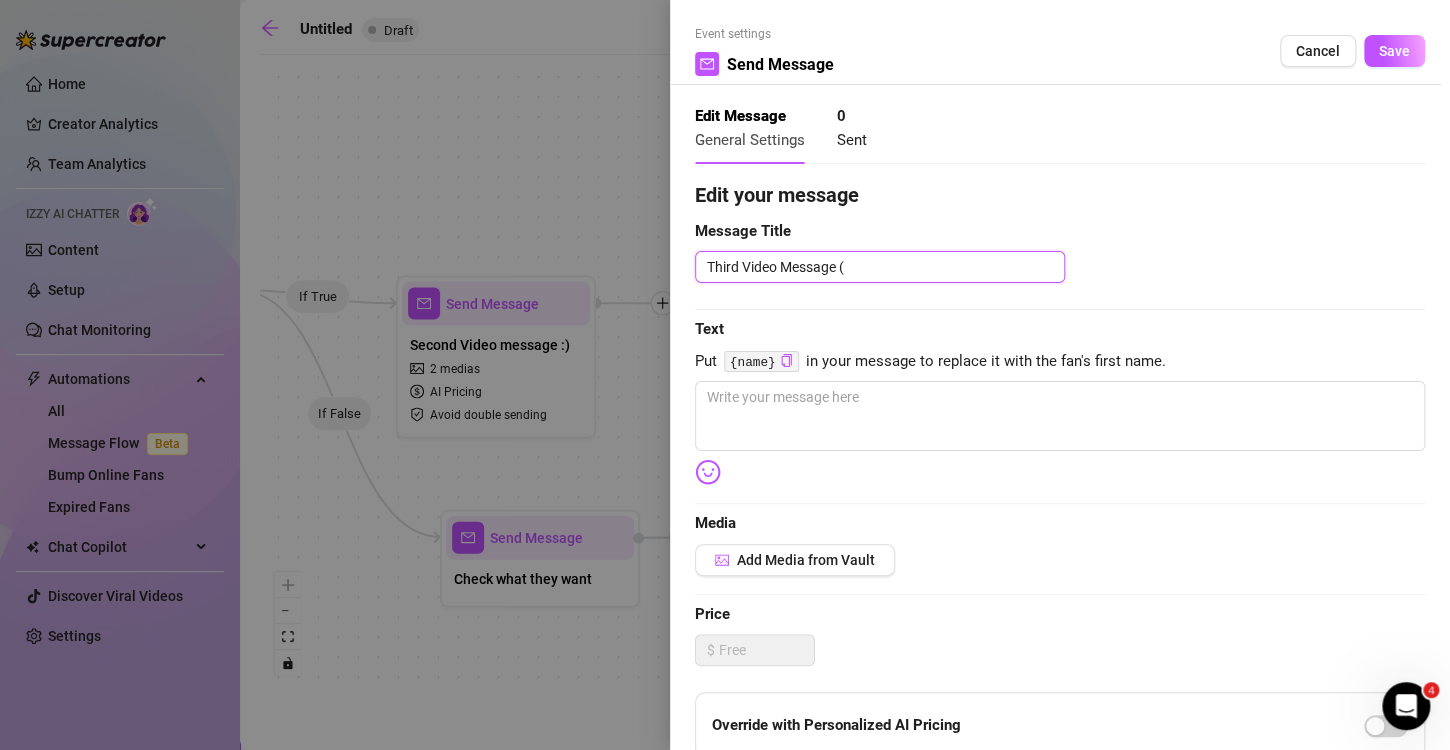 click on "Third Video Message (" at bounding box center [880, 267] 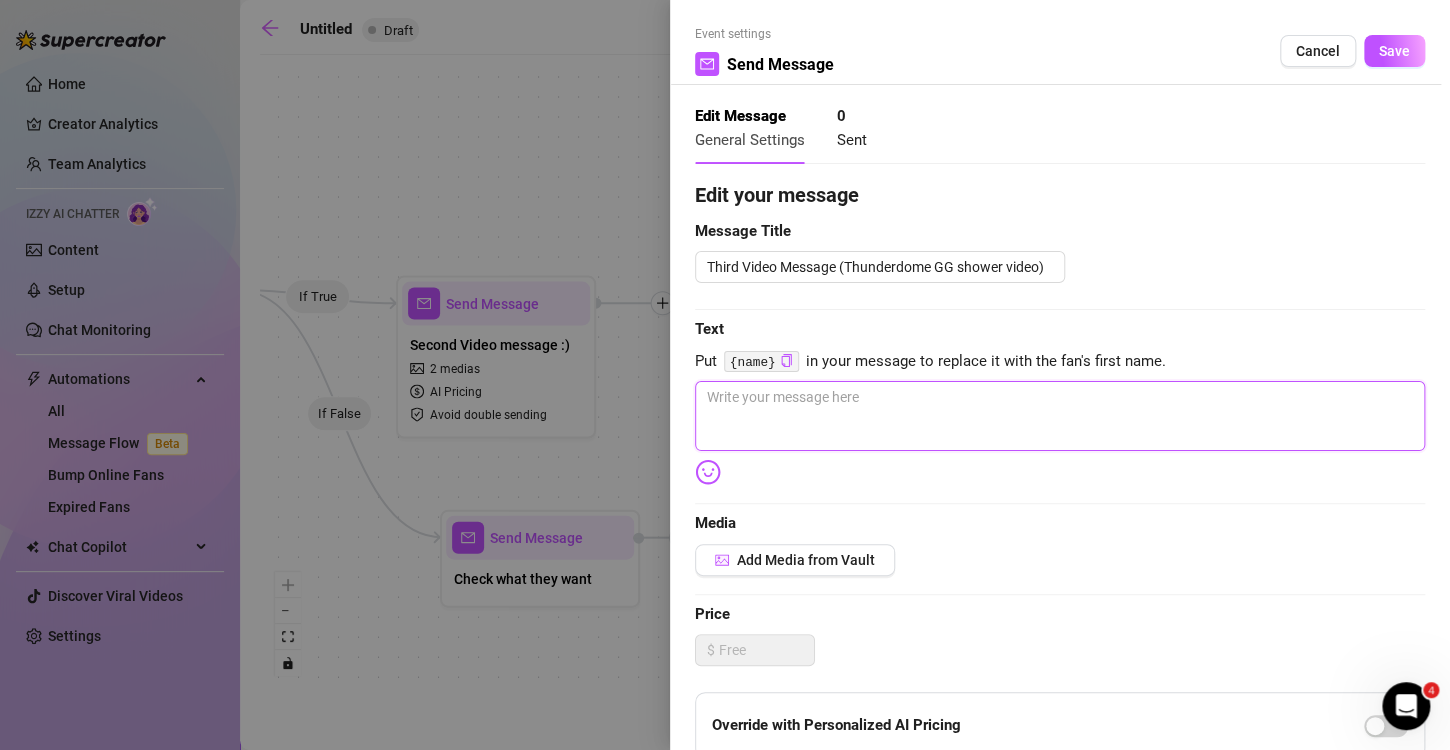 click at bounding box center (1060, 416) 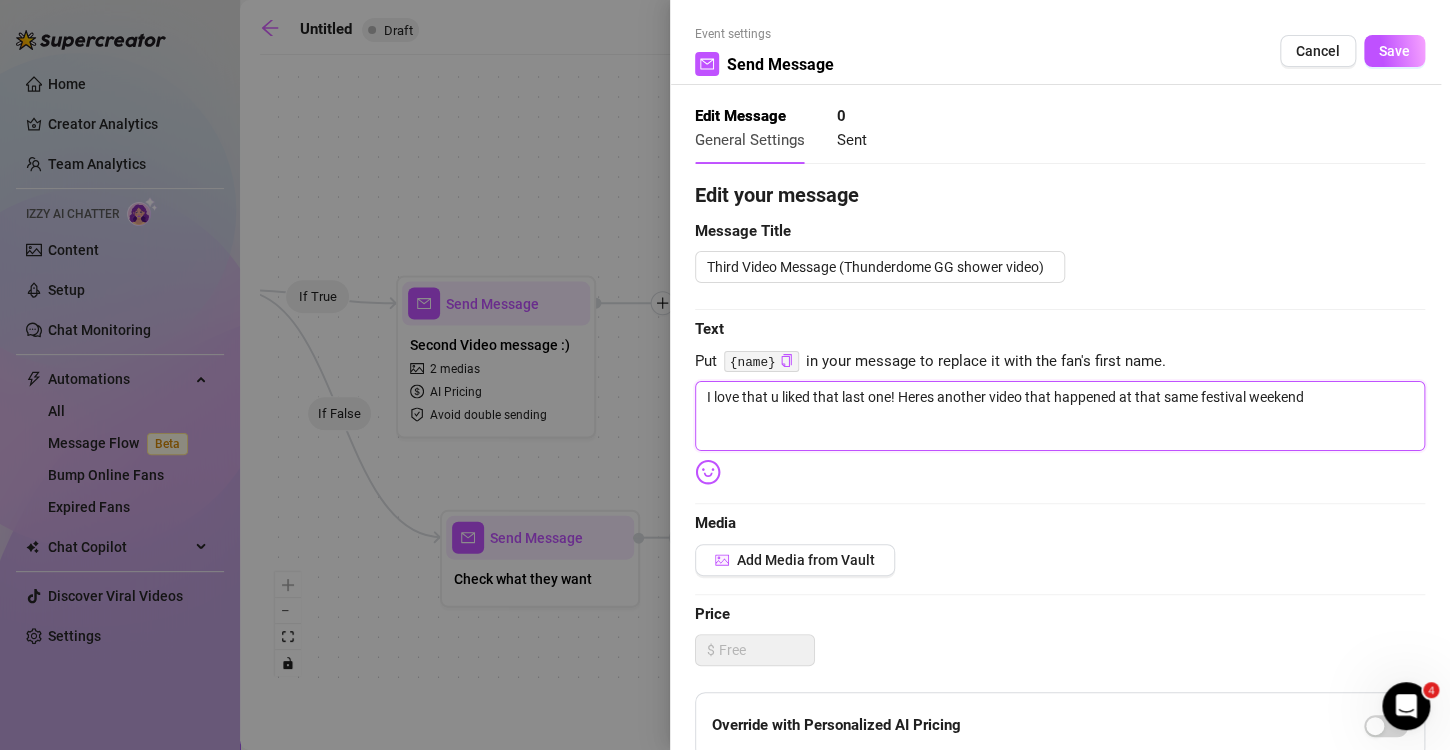 click on "I love that u liked that last one! Heres another video that happened at that same festival weekend" at bounding box center (1060, 416) 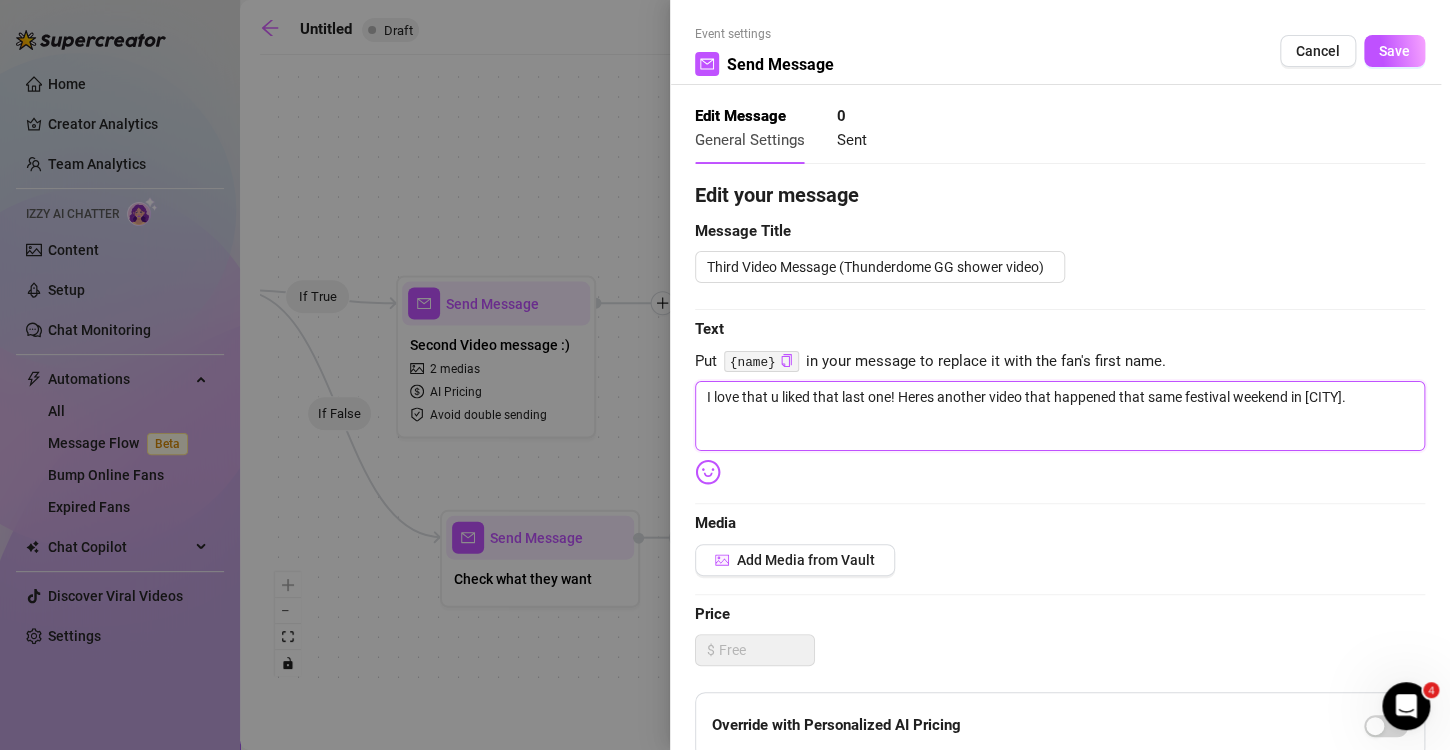 paste on "my friend [NAME] and i went to this festival in [CITY] together and after the first day we were tired and sweaty and just wanted a shower, and why not do it together? so that's what we did, and at the end i pick her up and push her against the wall and she told me after that no one has ever done that before…ehehe" 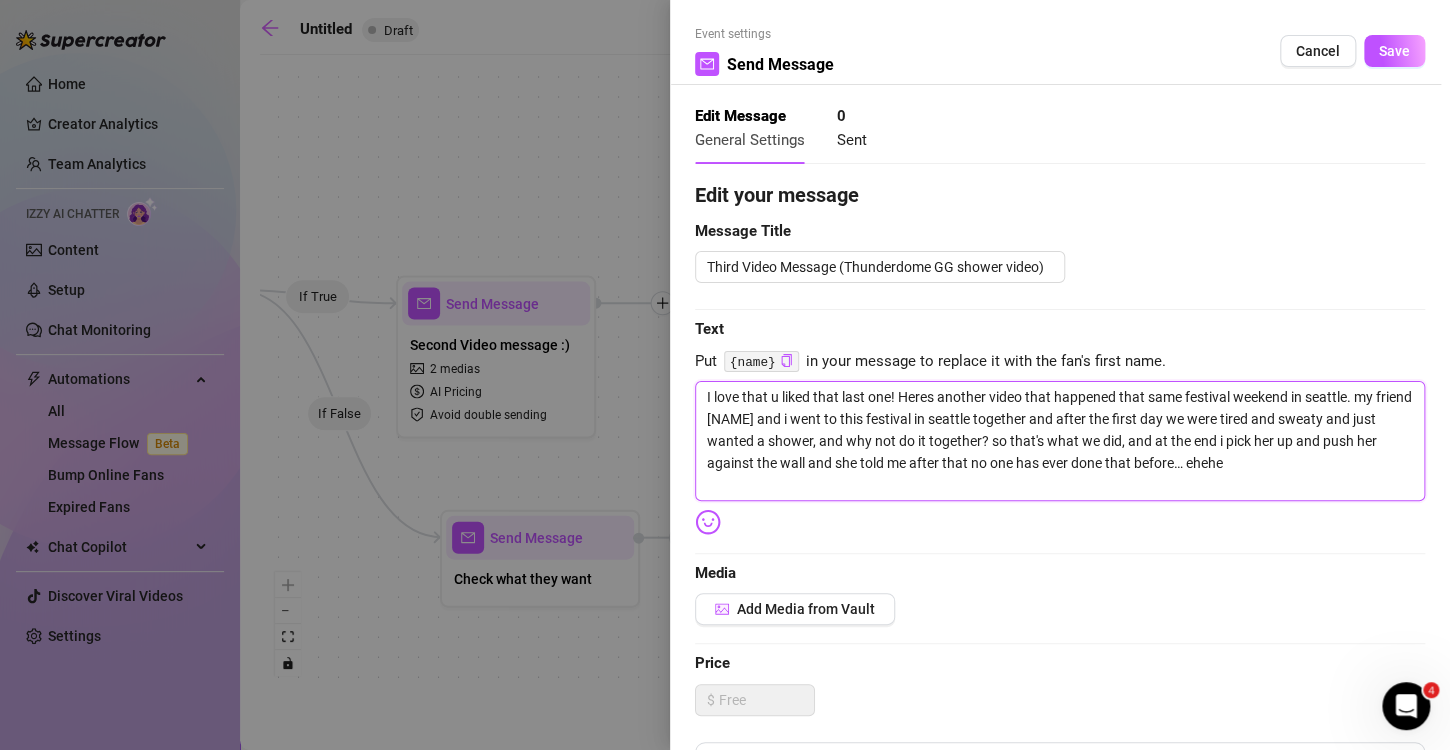 scroll, scrollTop: 0, scrollLeft: 0, axis: both 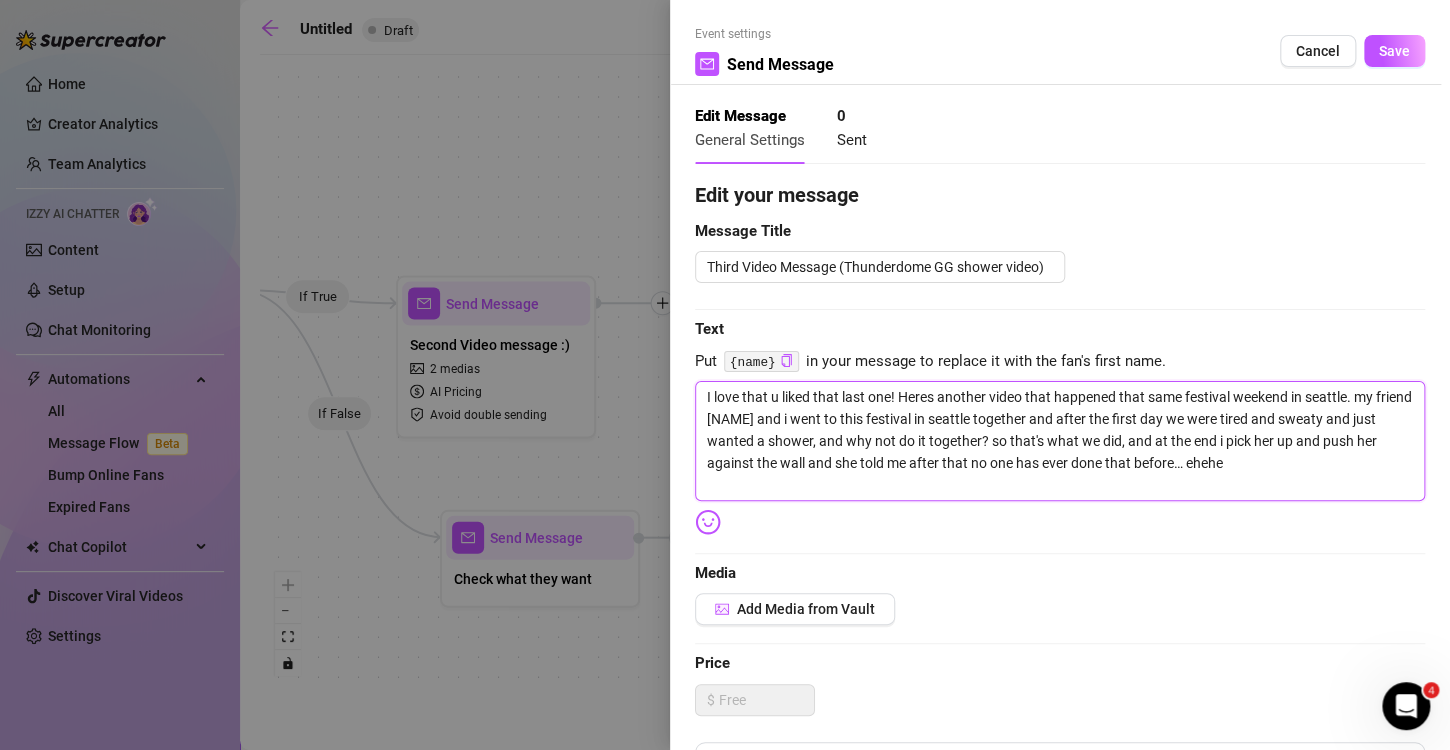 drag, startPoint x: 1351, startPoint y: 394, endPoint x: 1290, endPoint y: 400, distance: 61.294373 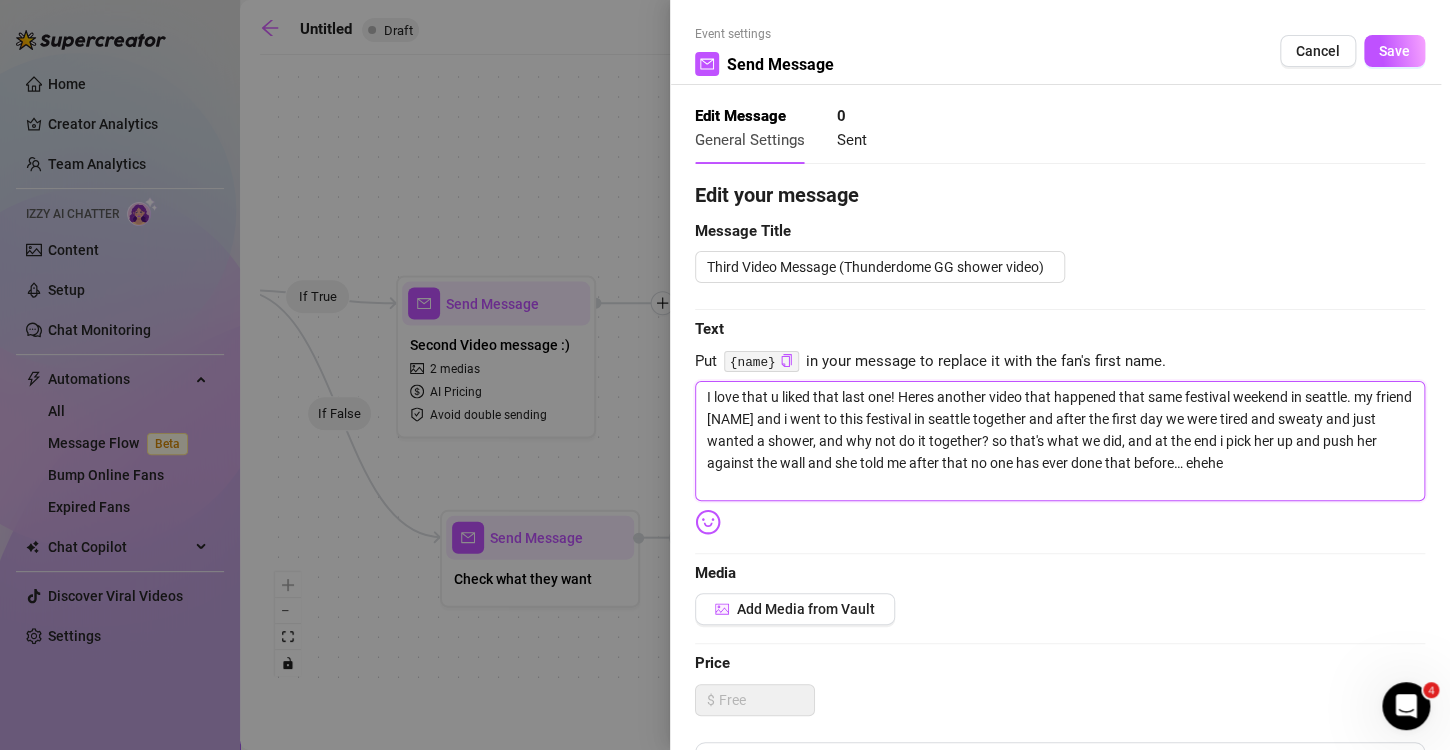 click on "I love that u liked that last one! Heres another video that happened that same festival weekend in seattle. my friend [NAME] and i went to this festival in seattle together and after the first day we were tired and sweaty and just wanted a shower, and why not do it together? so that's what we did, and at the end i pick her up and push her against the wall and she told me after that no one has ever done that before… ehehe" at bounding box center [1060, 441] 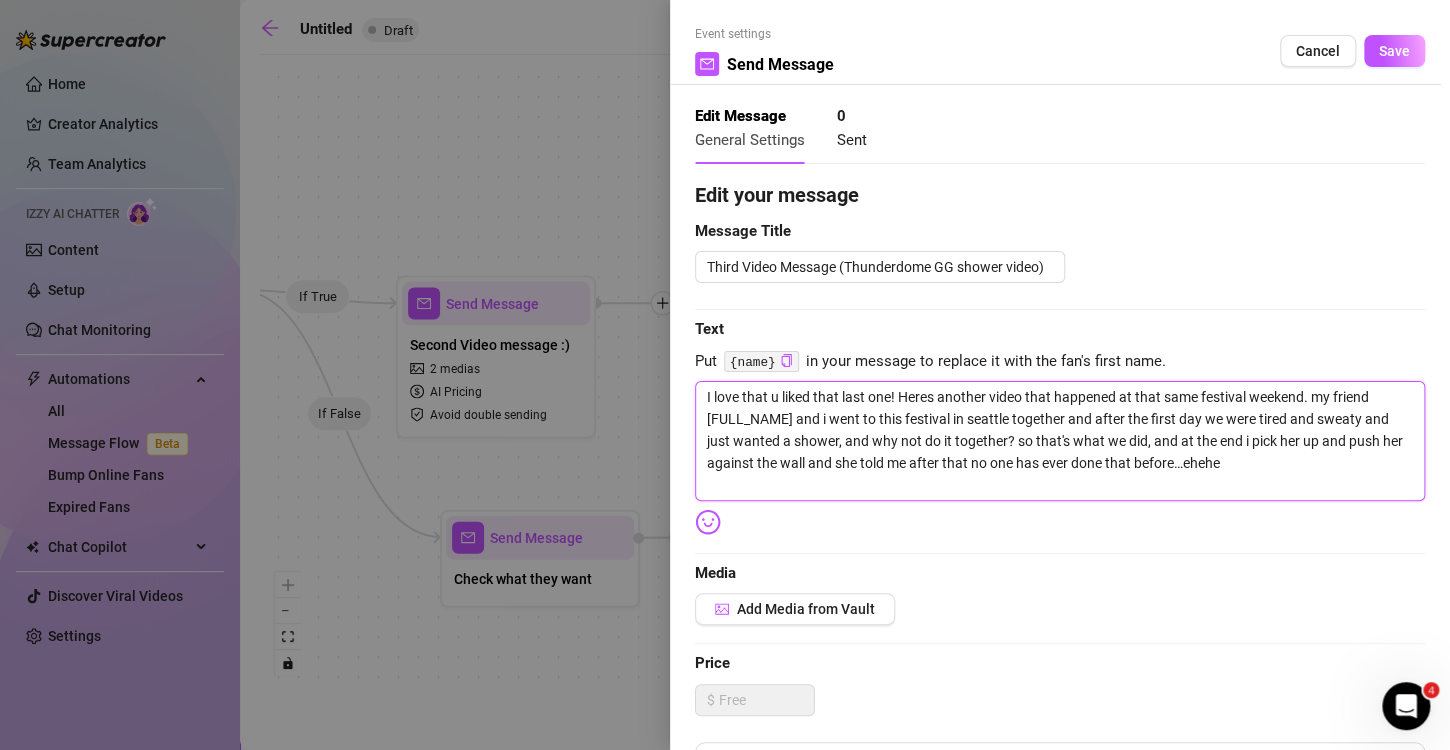 drag, startPoint x: 921, startPoint y: 420, endPoint x: 773, endPoint y: 423, distance: 148.0304 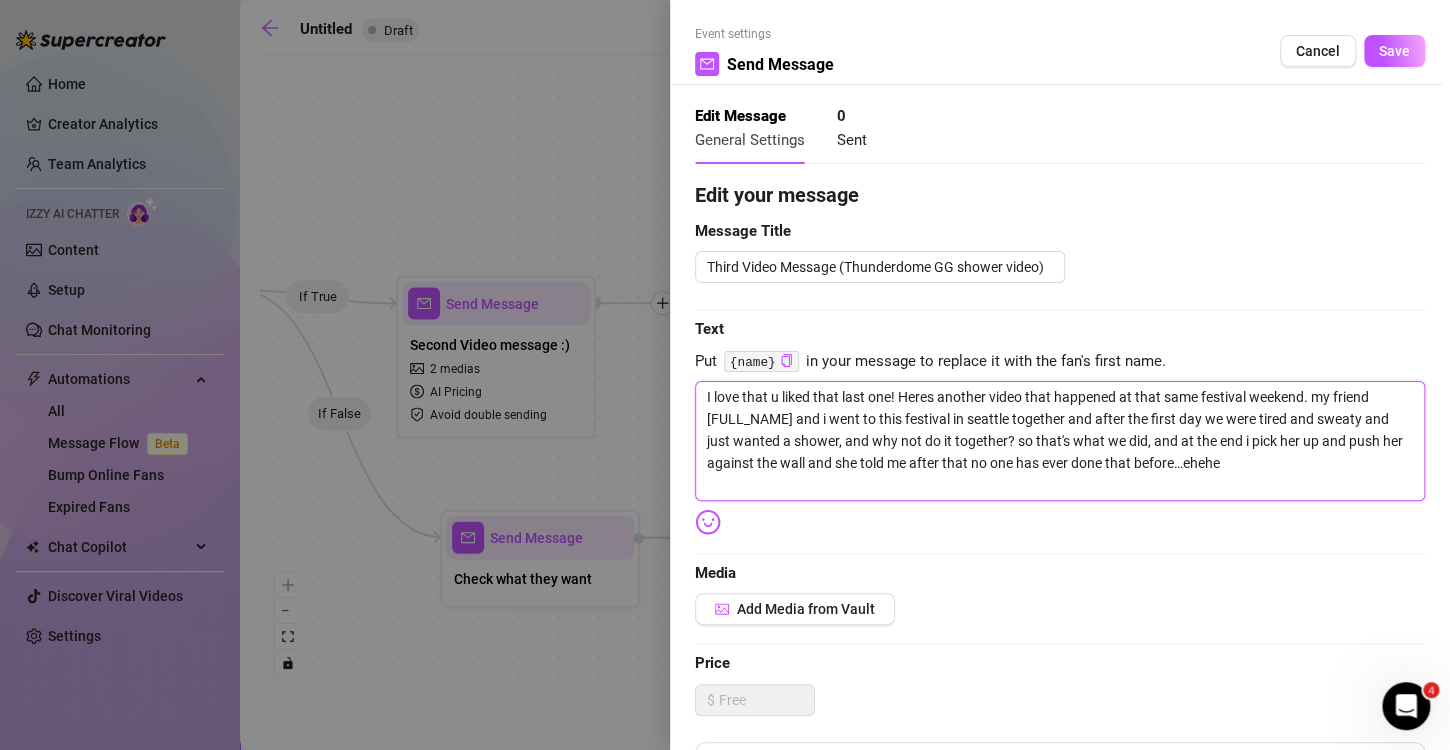 click on "I love that u liked that last one! Heres another video that happened at that same festival weekend. my friend [FULL_NAME] and i went to this festival in seattle together and after the first day we were tired and sweaty and just wanted a shower, and why not do it together? so that's what we did, and at the end i pick her up and push her against the wall and she told me after that no one has ever done that before…ehehe" at bounding box center (1060, 441) 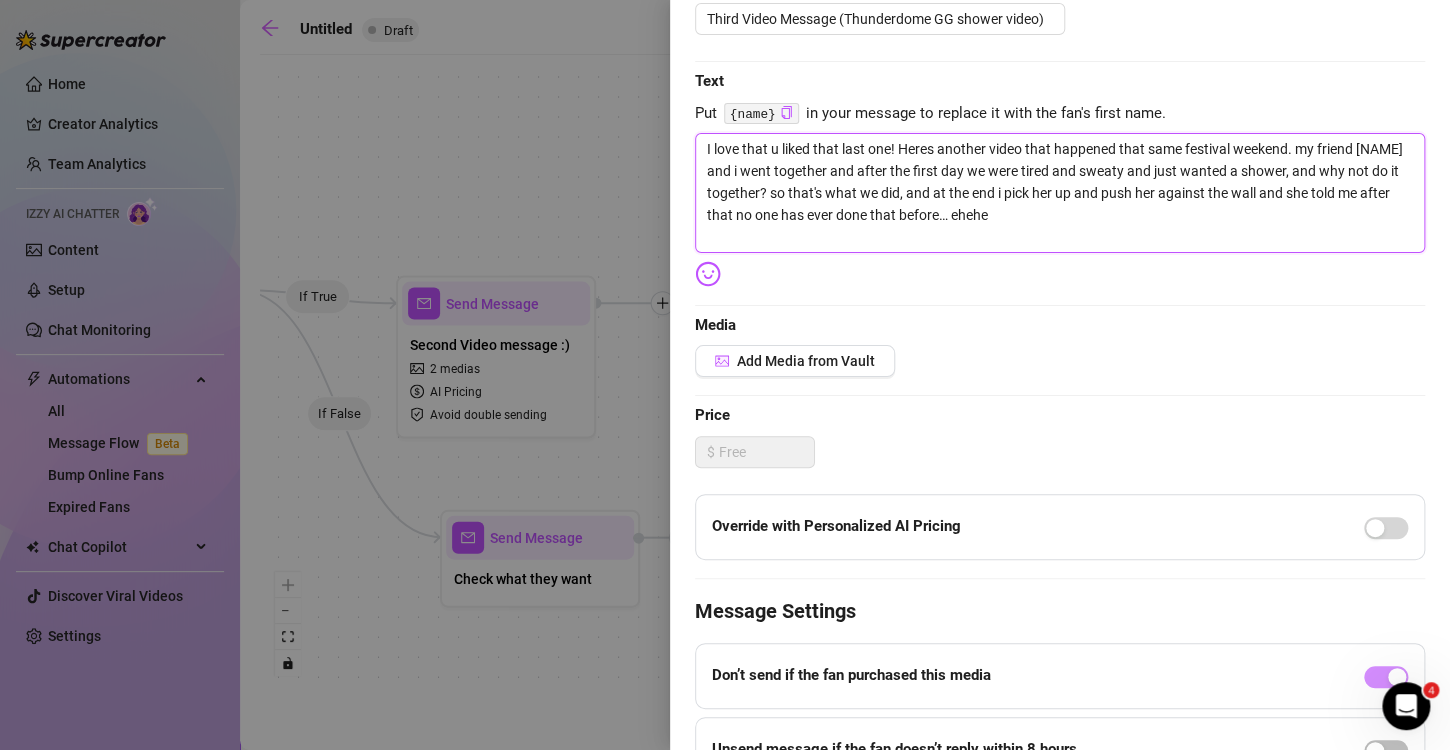 scroll, scrollTop: 251, scrollLeft: 0, axis: vertical 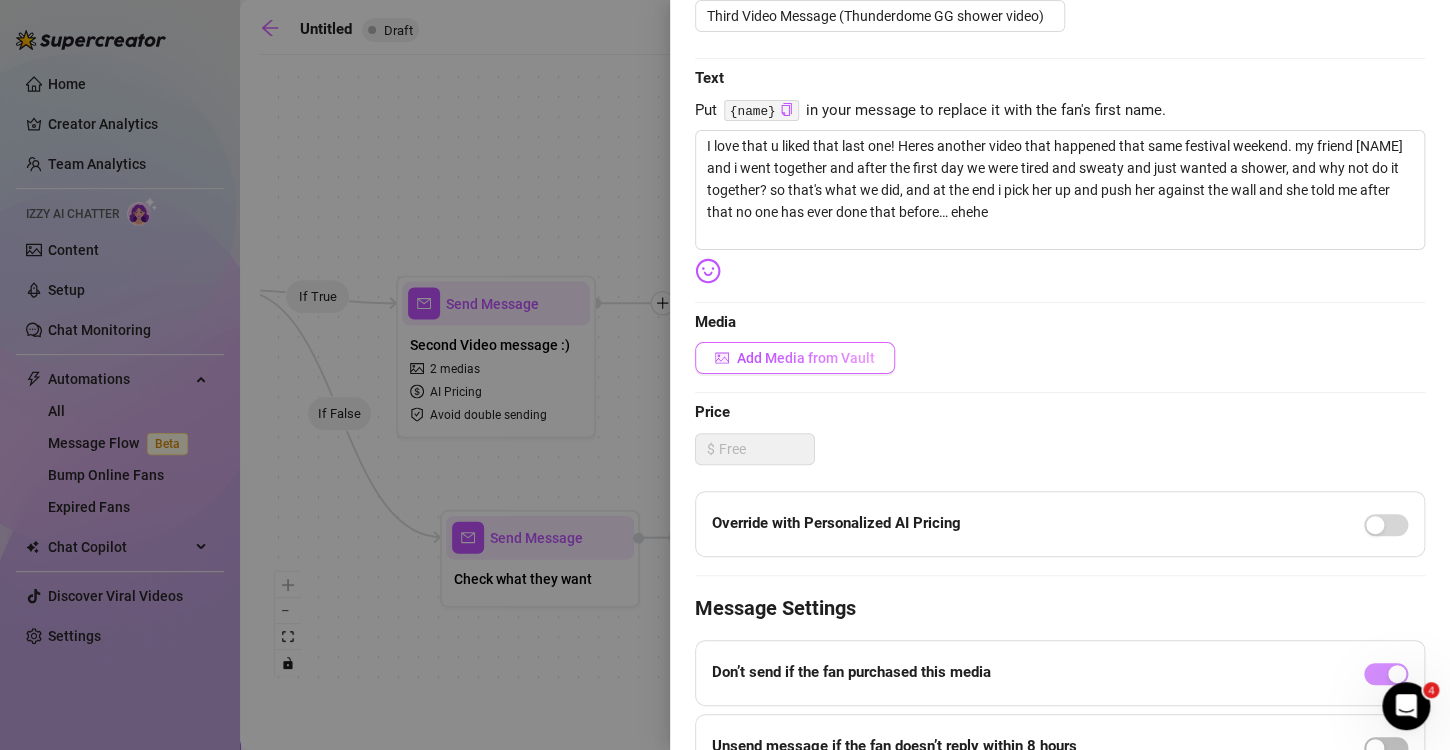 click on "Add Media from Vault" at bounding box center [806, 358] 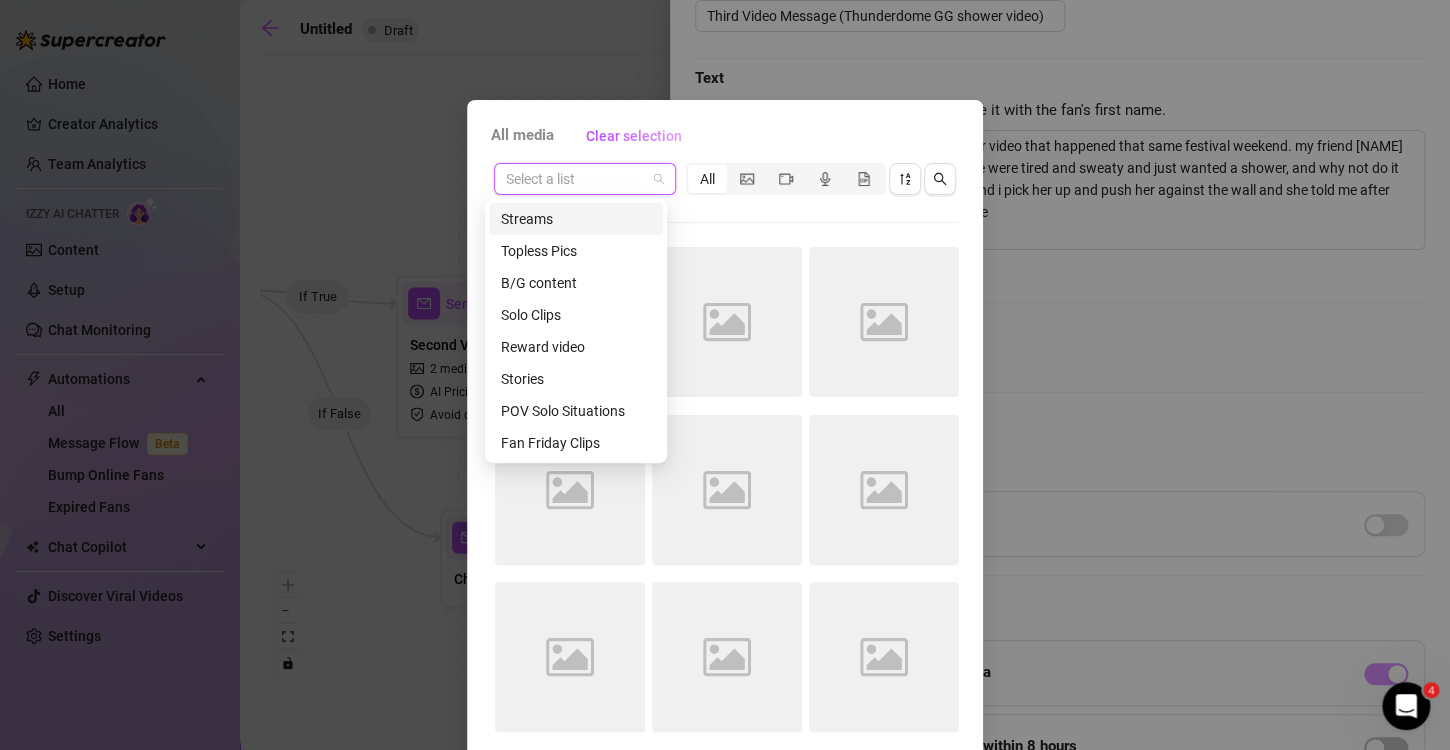 click at bounding box center (576, 179) 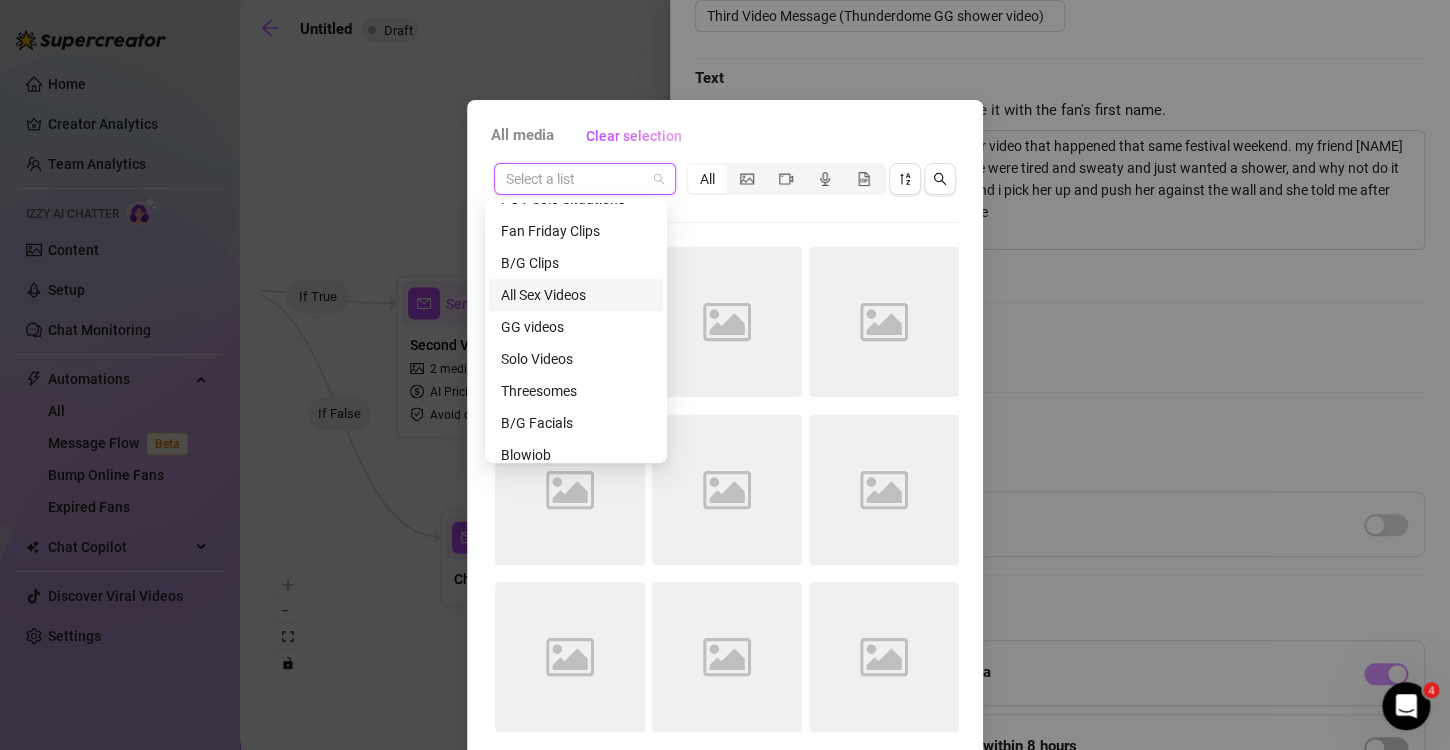 scroll, scrollTop: 214, scrollLeft: 0, axis: vertical 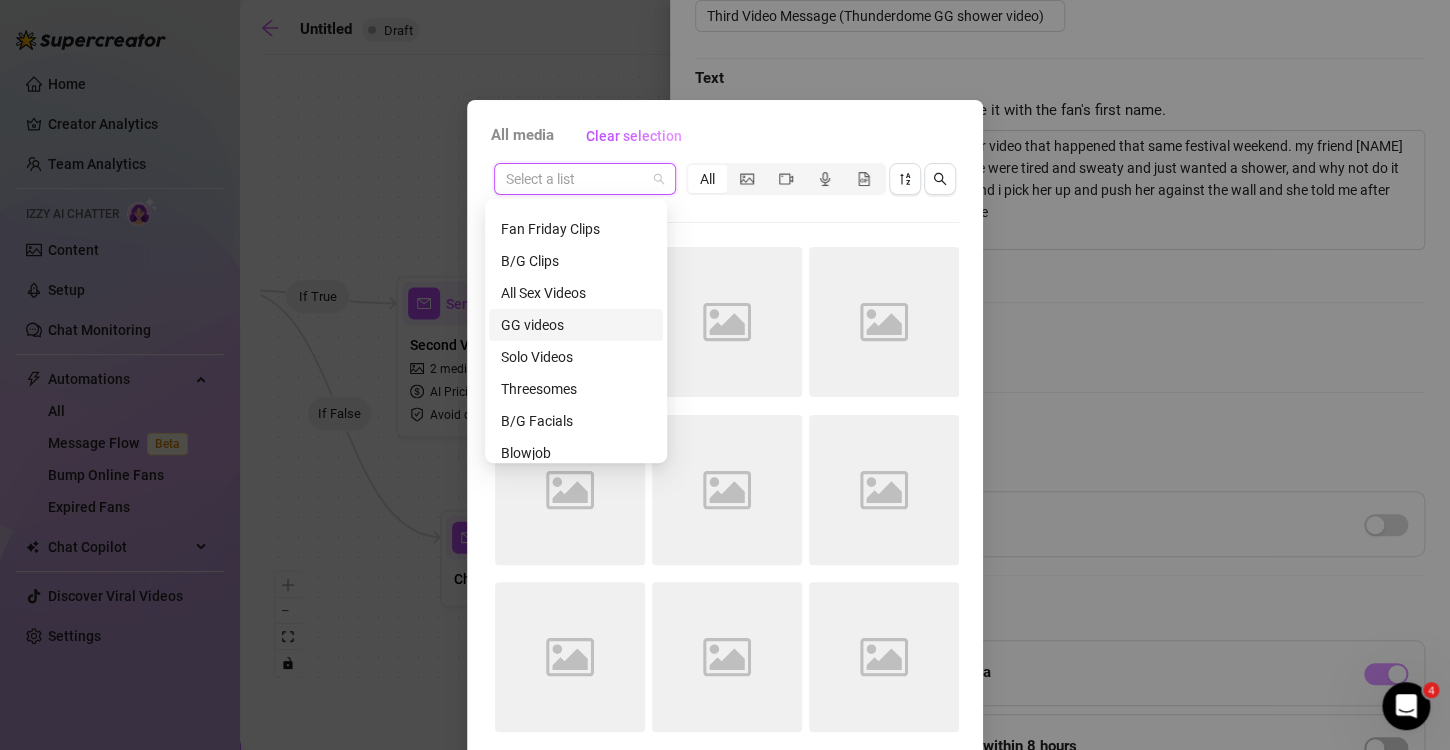click on "GG videos" at bounding box center [576, 325] 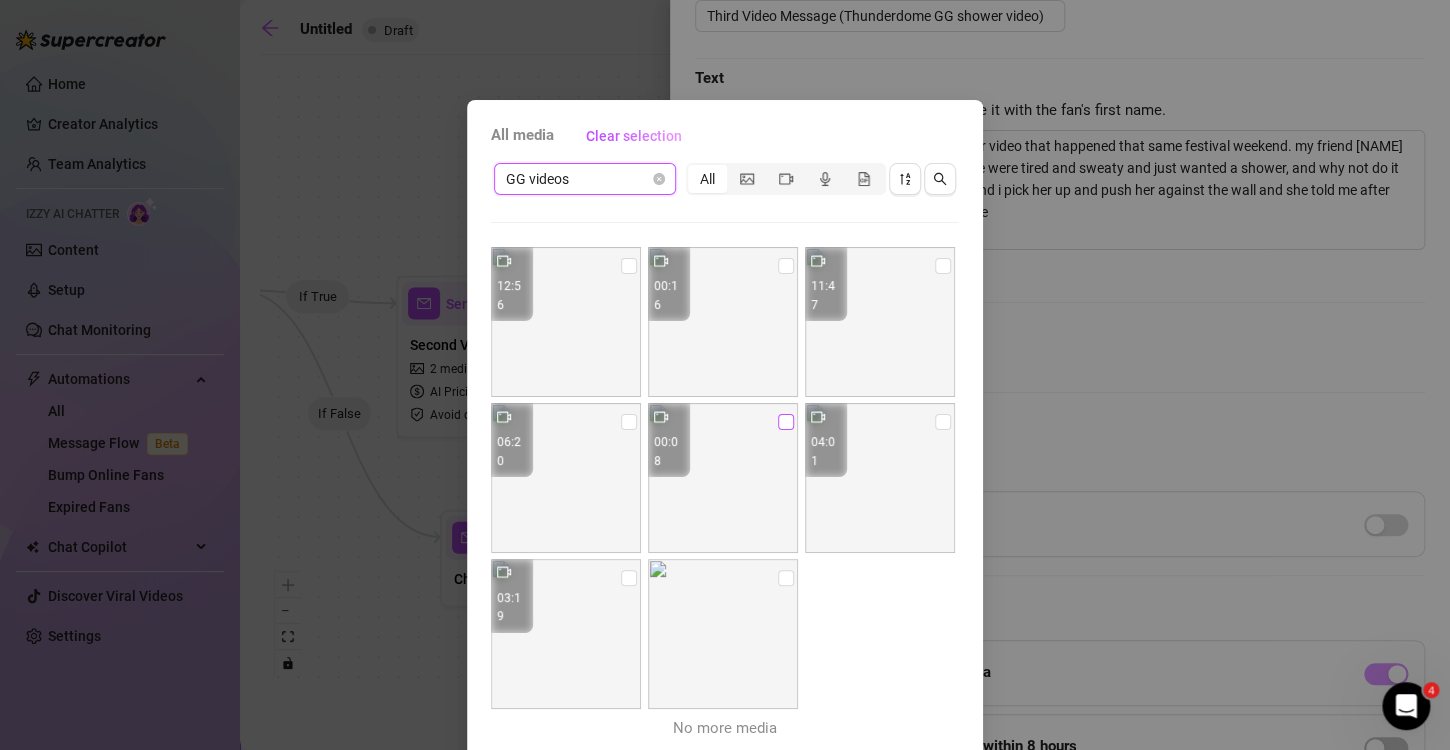 click at bounding box center (786, 422) 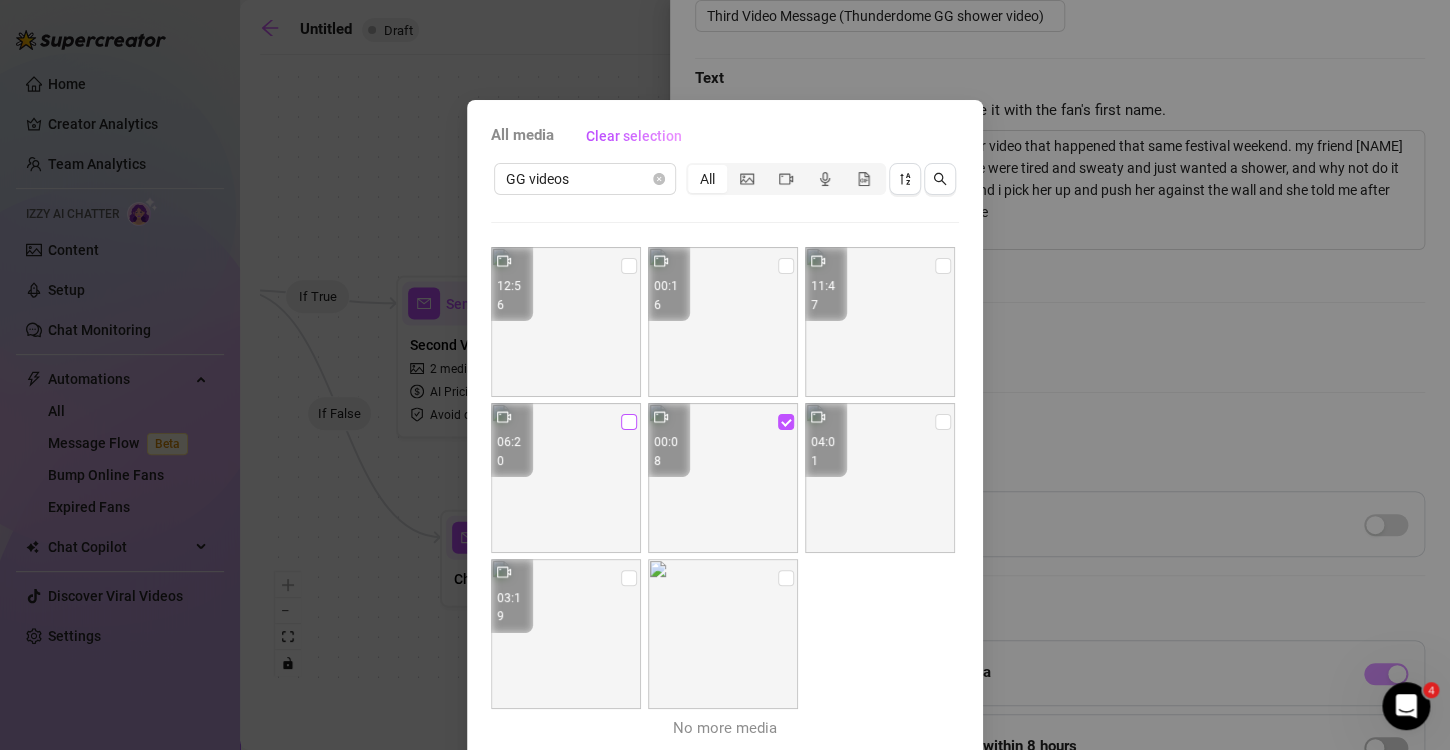click at bounding box center [629, 422] 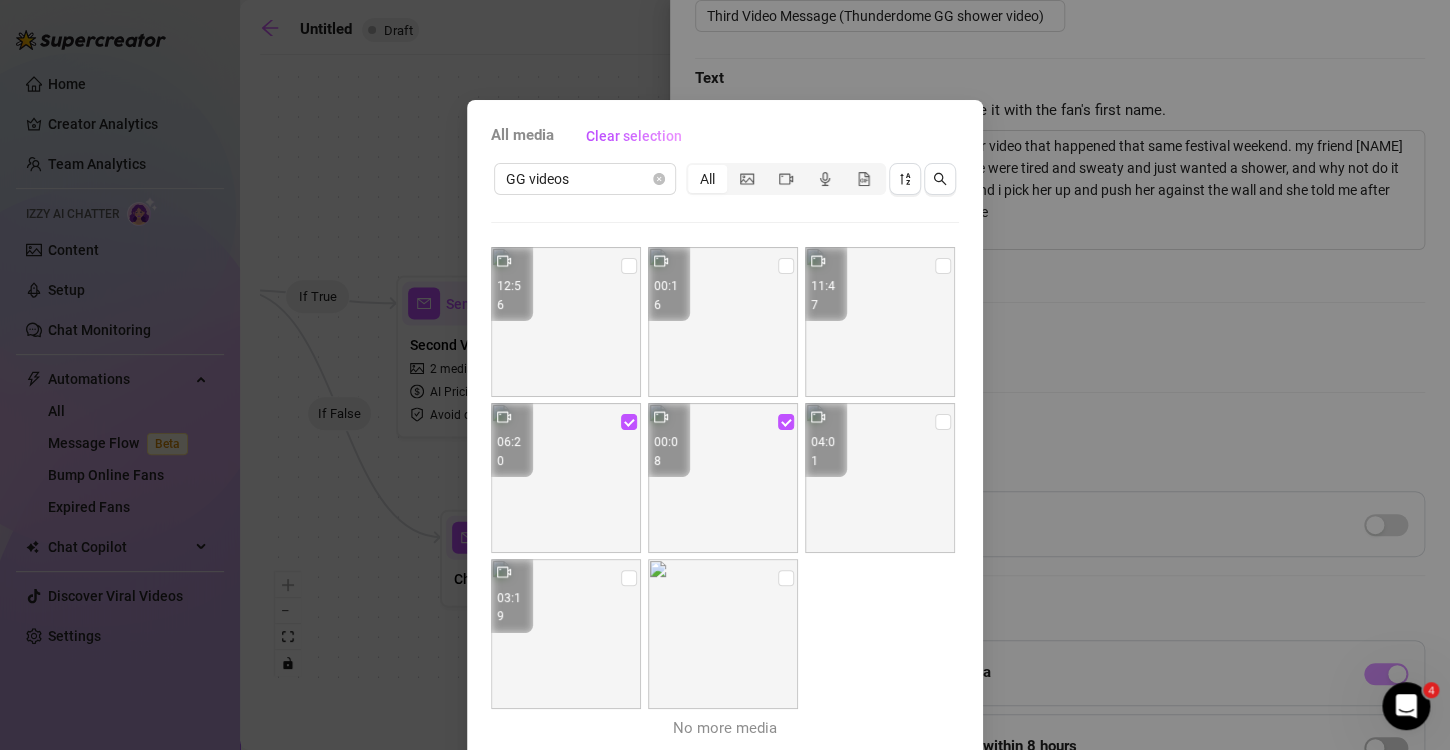 scroll, scrollTop: 84, scrollLeft: 0, axis: vertical 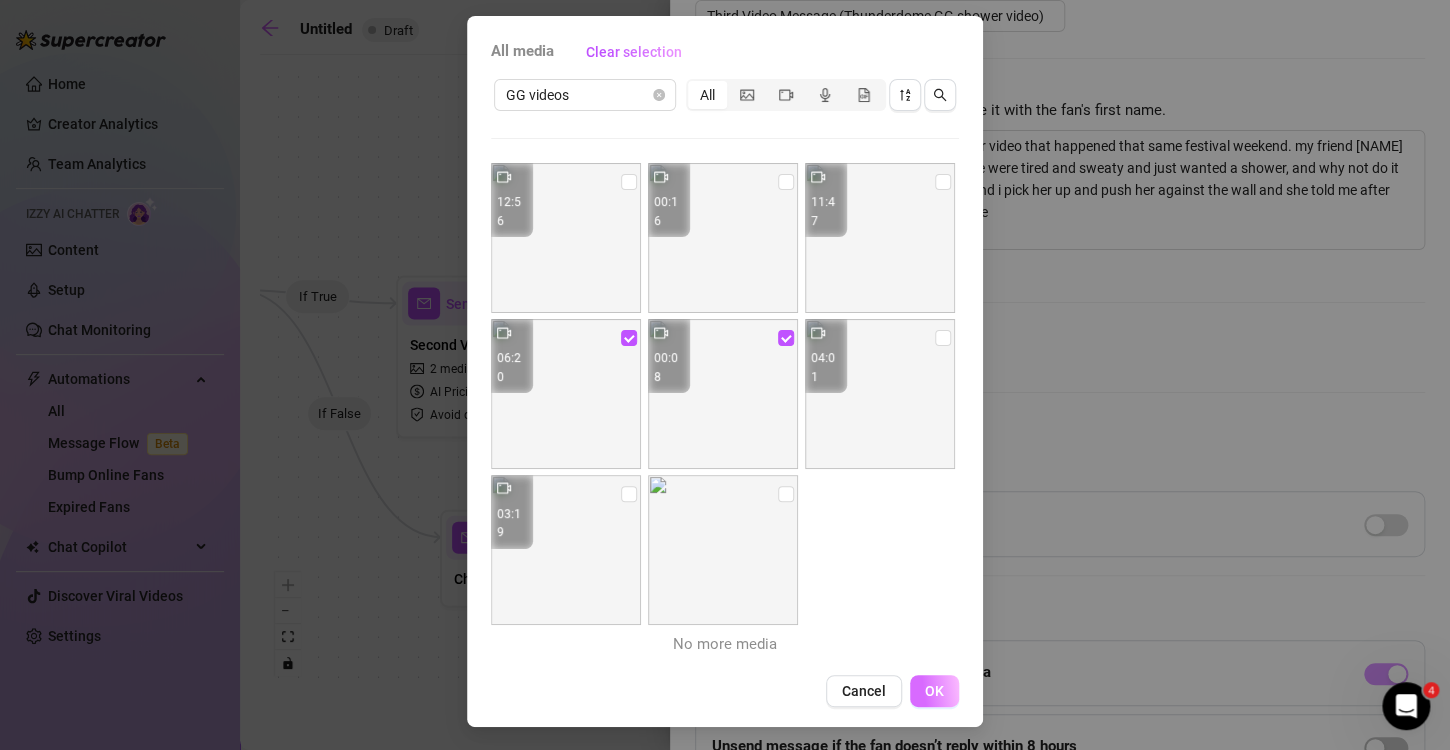 click on "OK" at bounding box center [934, 691] 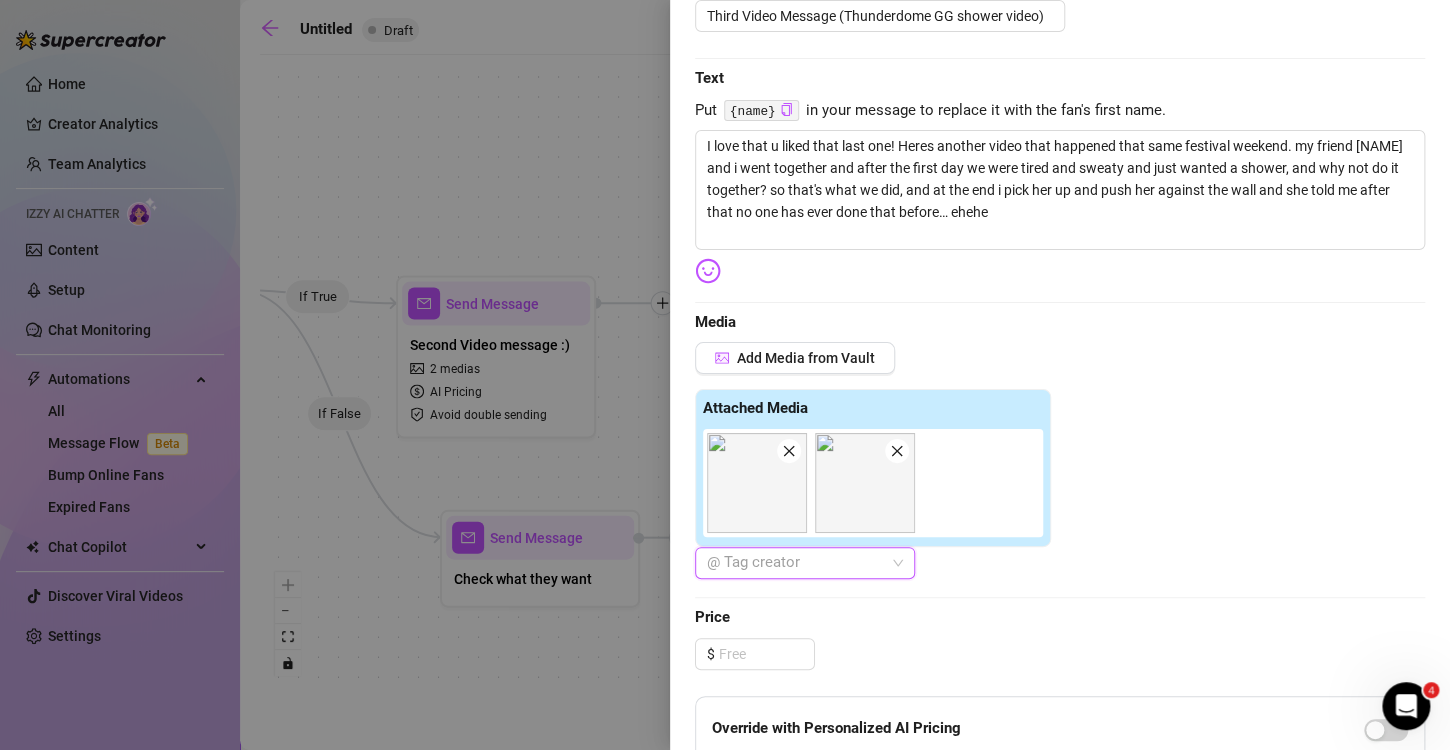 click on "@ Tag creator" at bounding box center (805, 563) 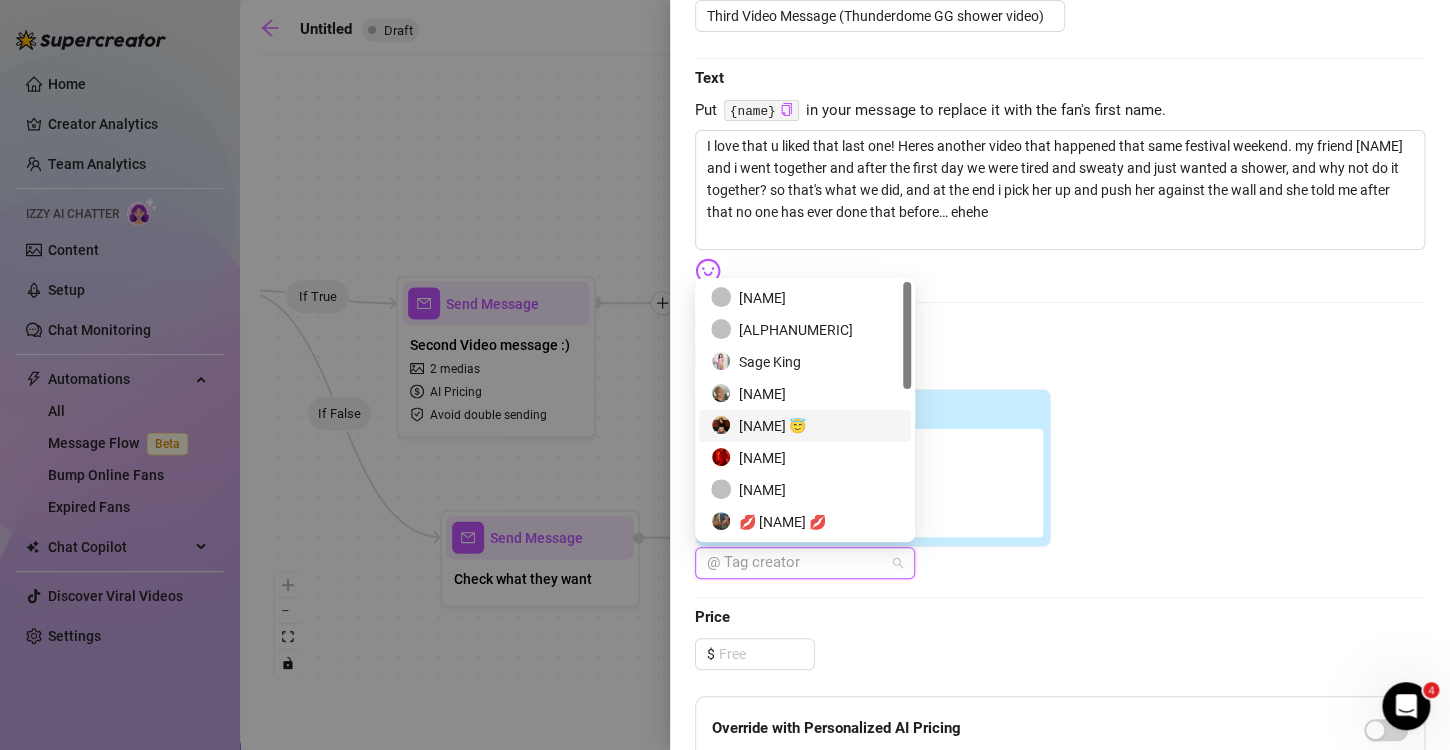 click on "[NAME] 😇" at bounding box center [805, 426] 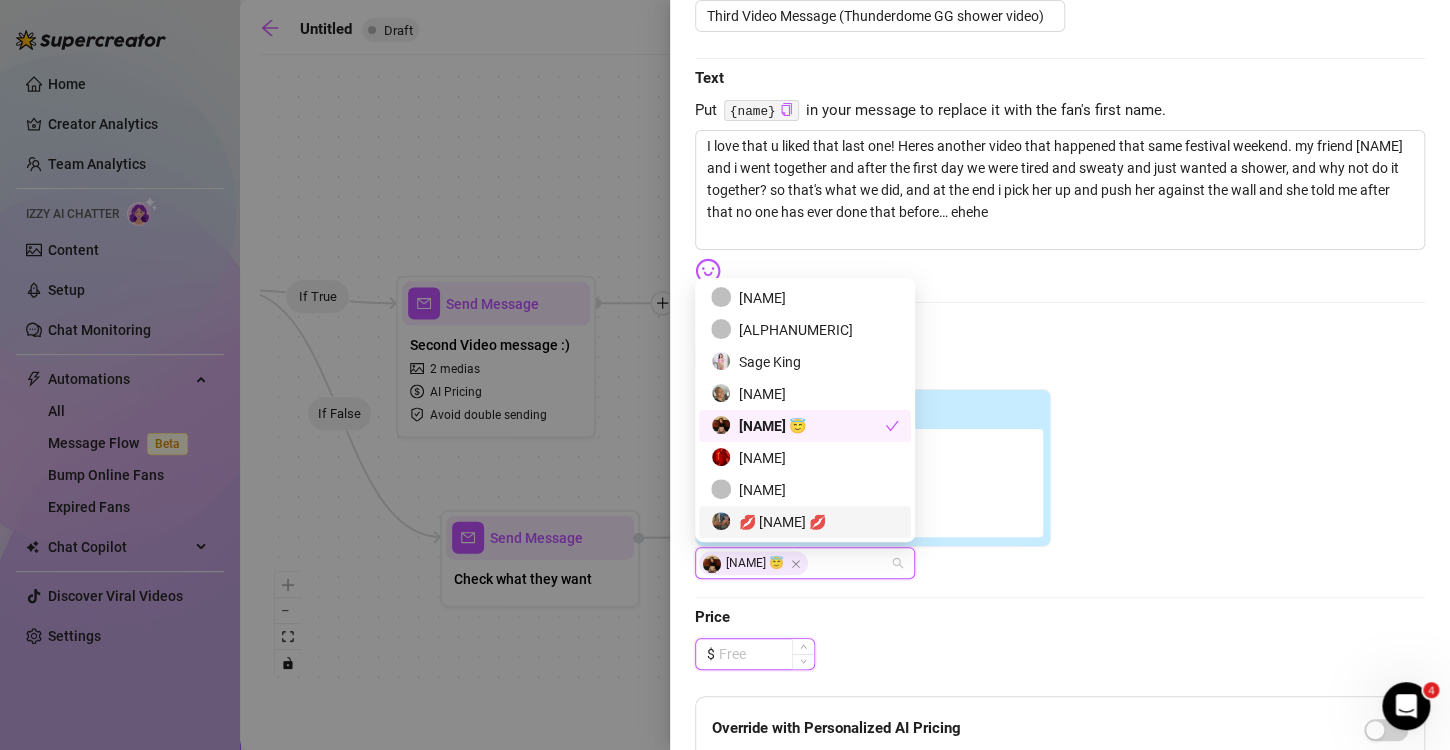 click at bounding box center [766, 654] 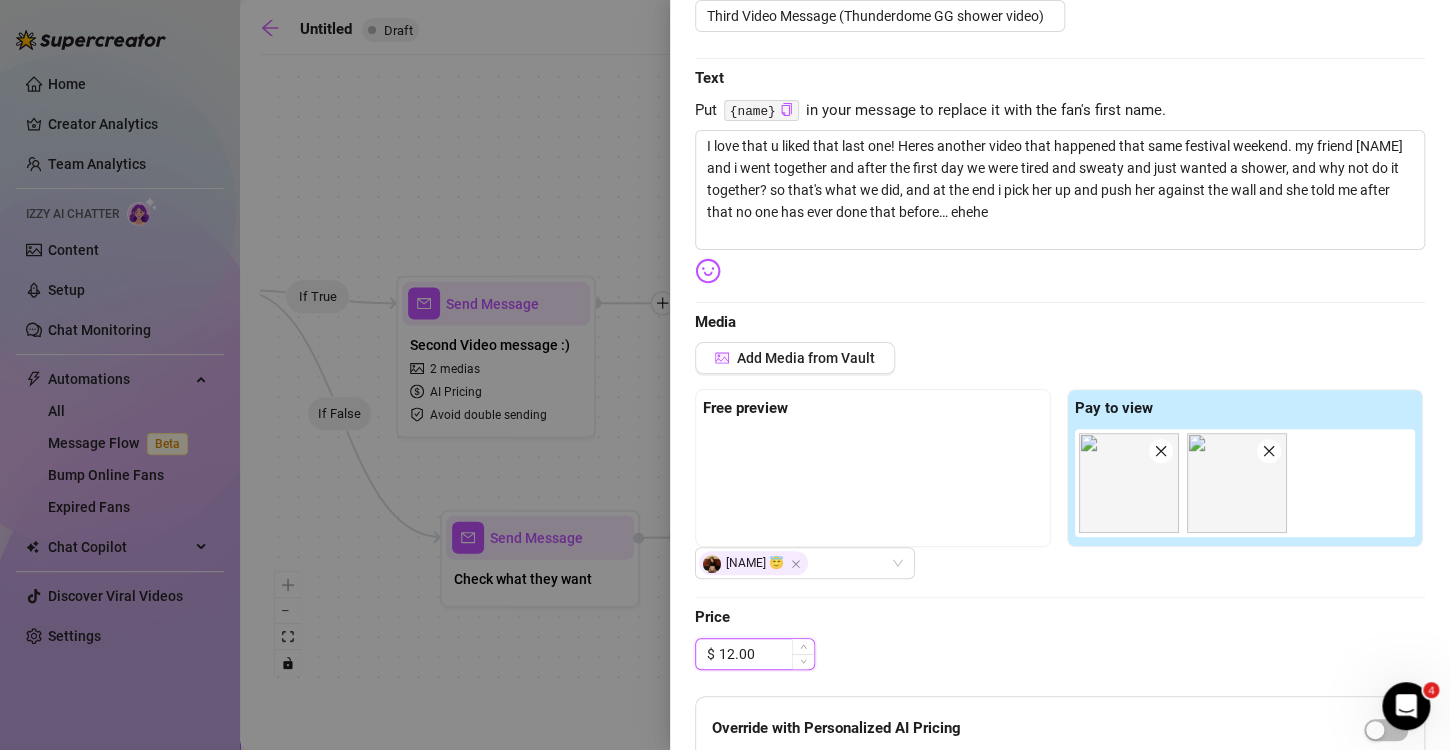 click on "Save" at bounding box center [1394, -200] 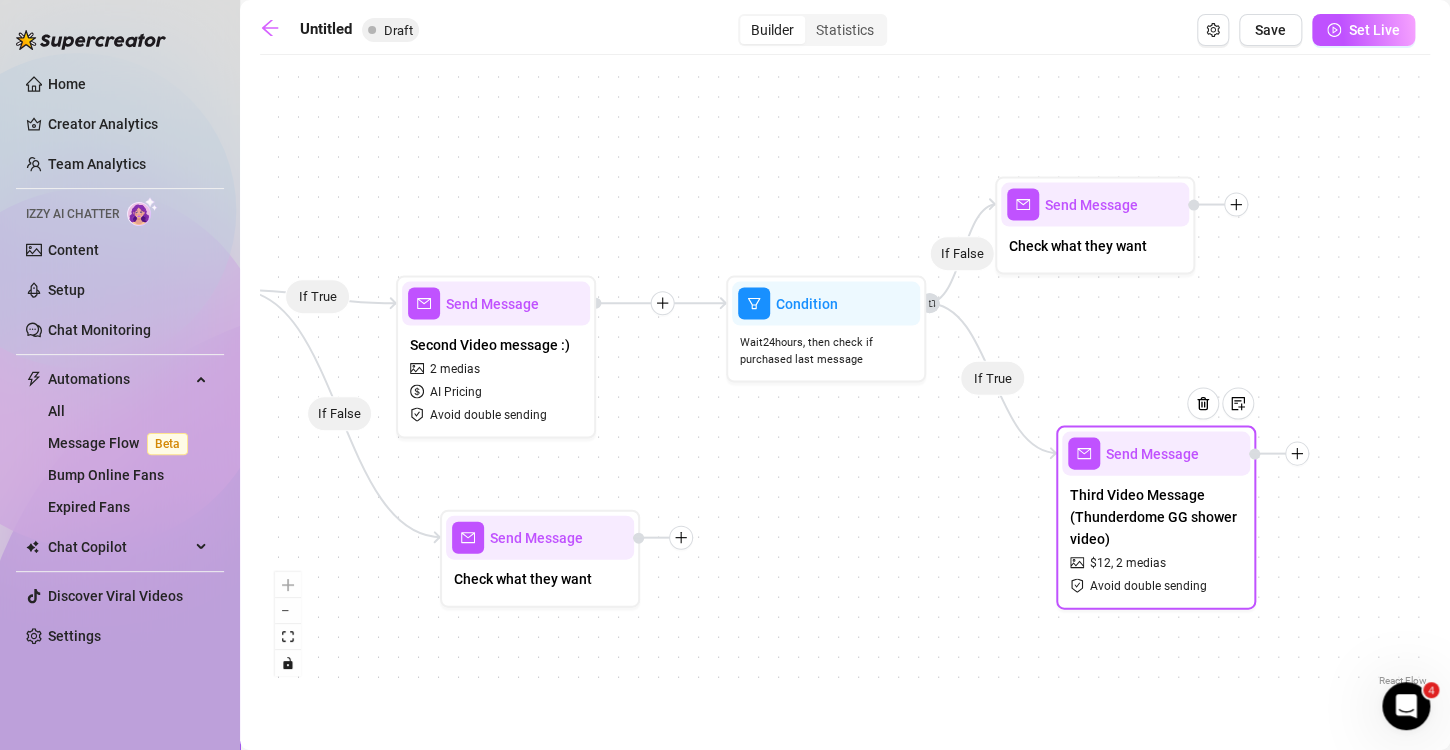 click on "Third Video Message (Thunderdome GG shower video)" at bounding box center (1156, 517) 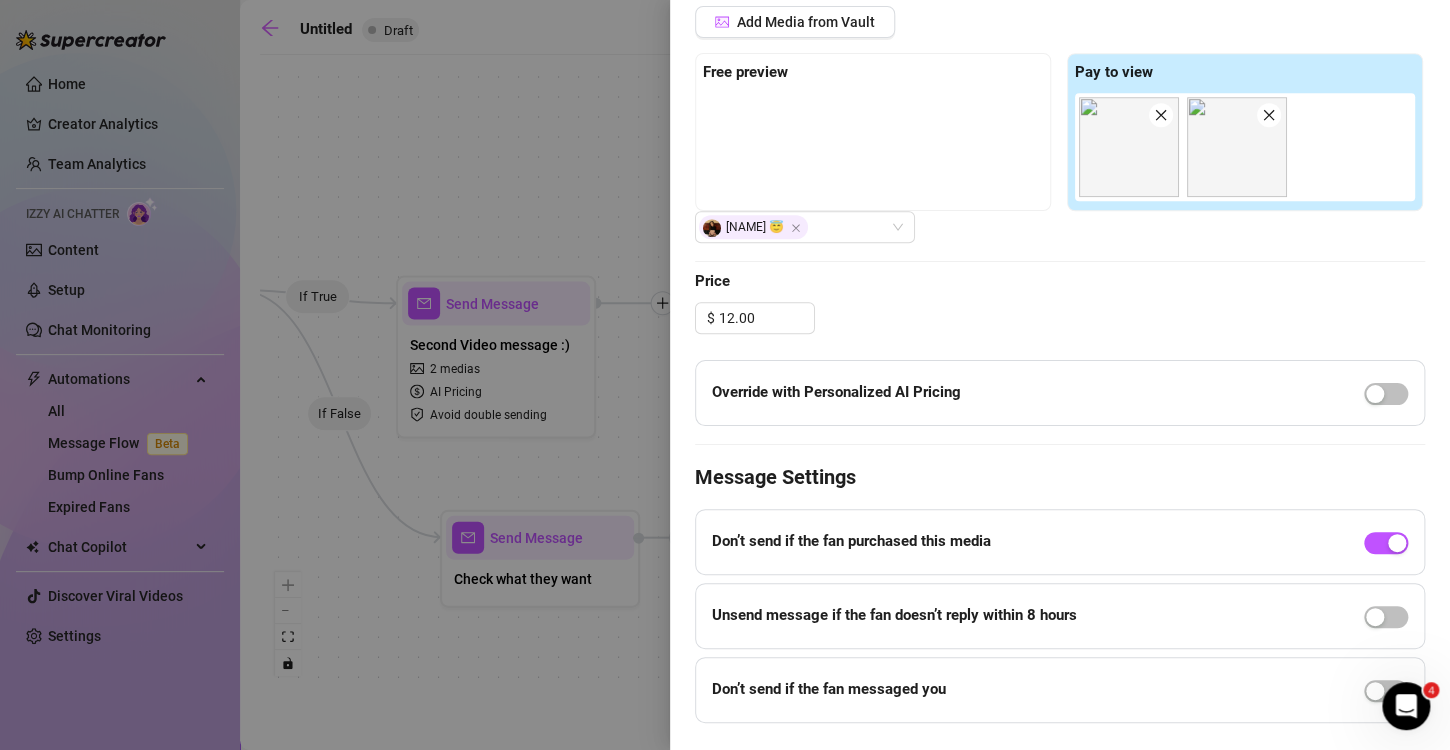 scroll, scrollTop: 632, scrollLeft: 0, axis: vertical 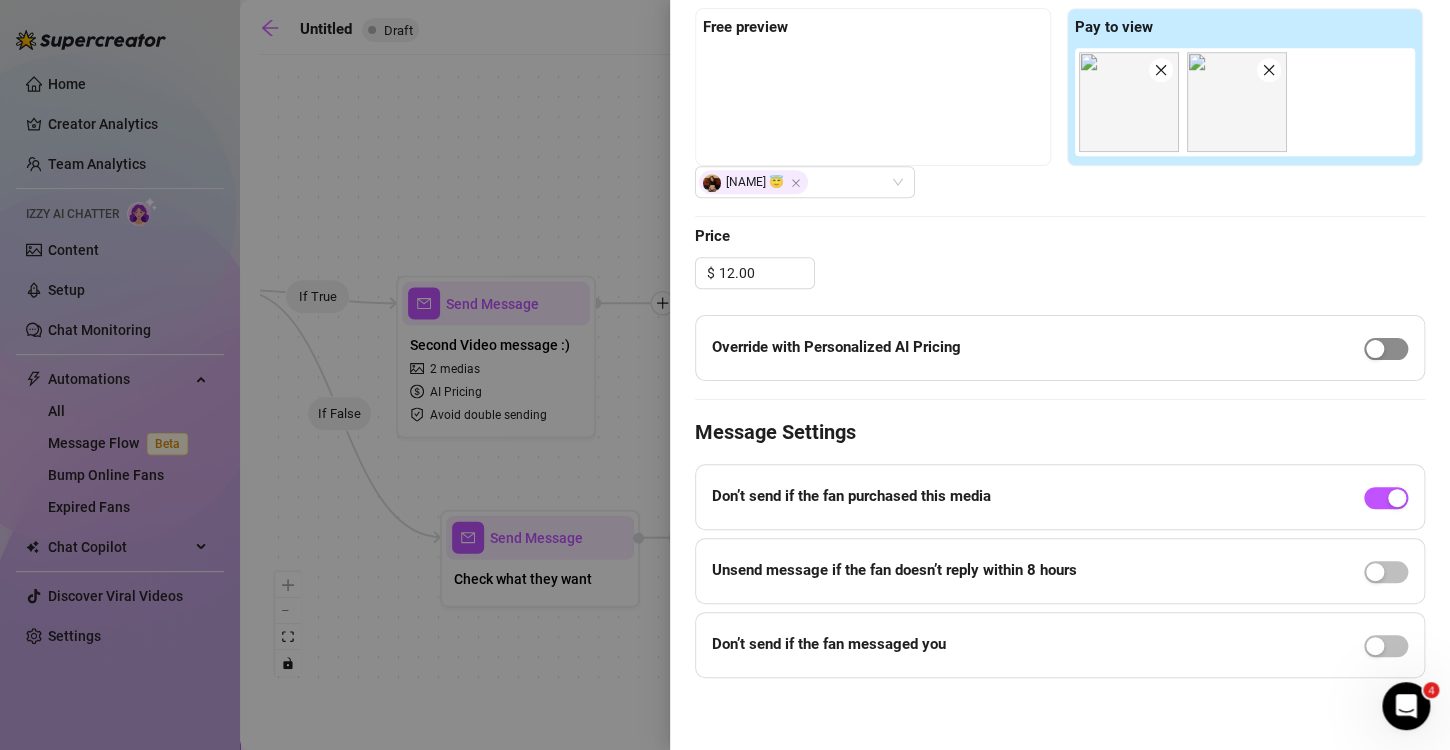 click at bounding box center [1375, 349] 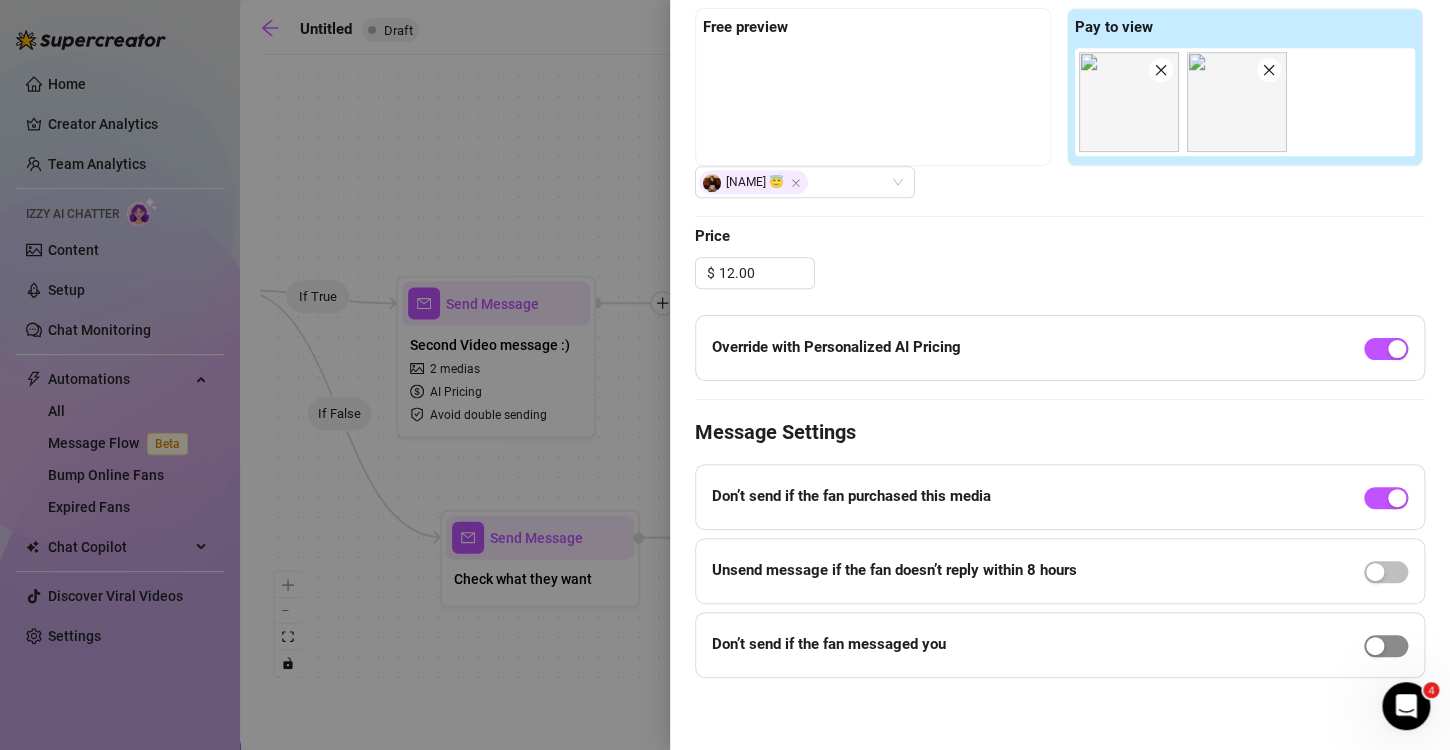 click at bounding box center [1375, 646] 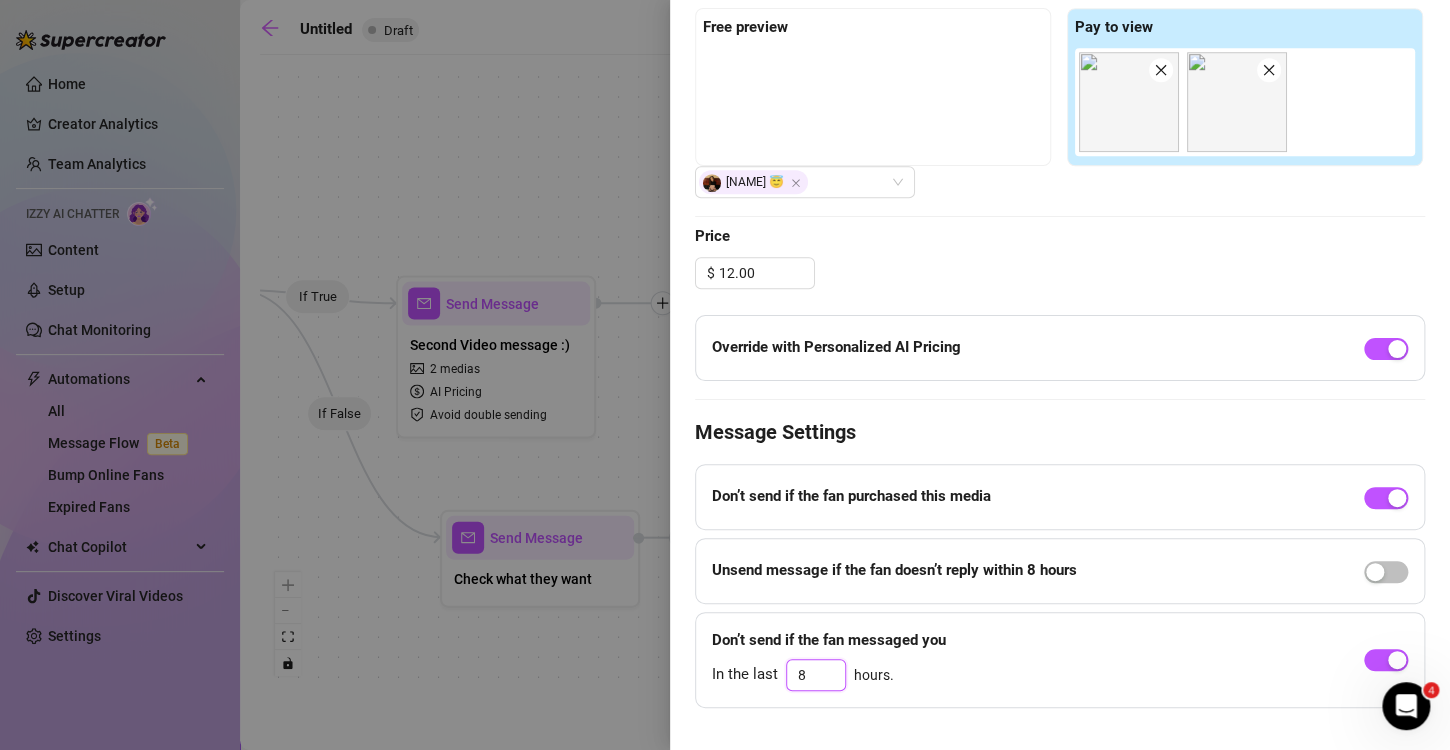 drag, startPoint x: 812, startPoint y: 676, endPoint x: 771, endPoint y: 680, distance: 41.19466 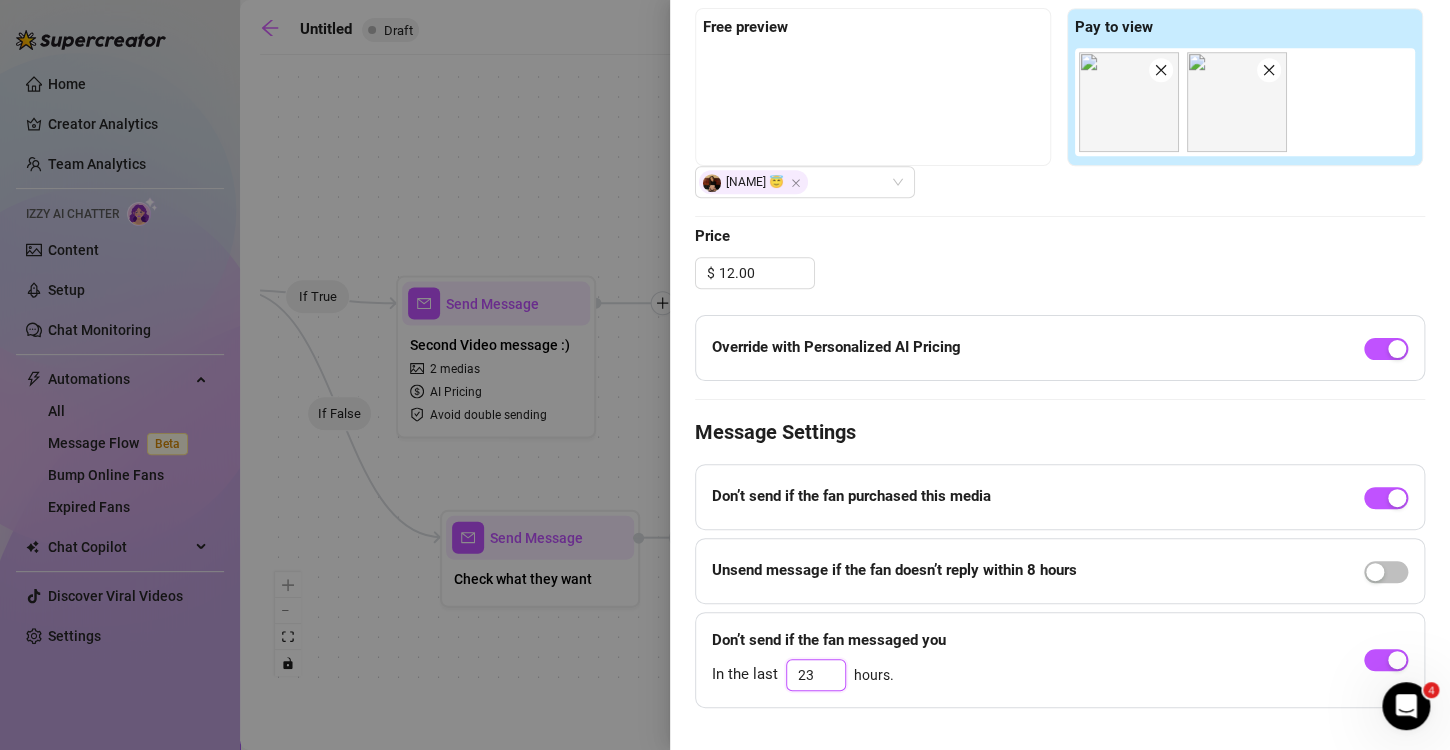 click on "Save" at bounding box center (1394, -581) 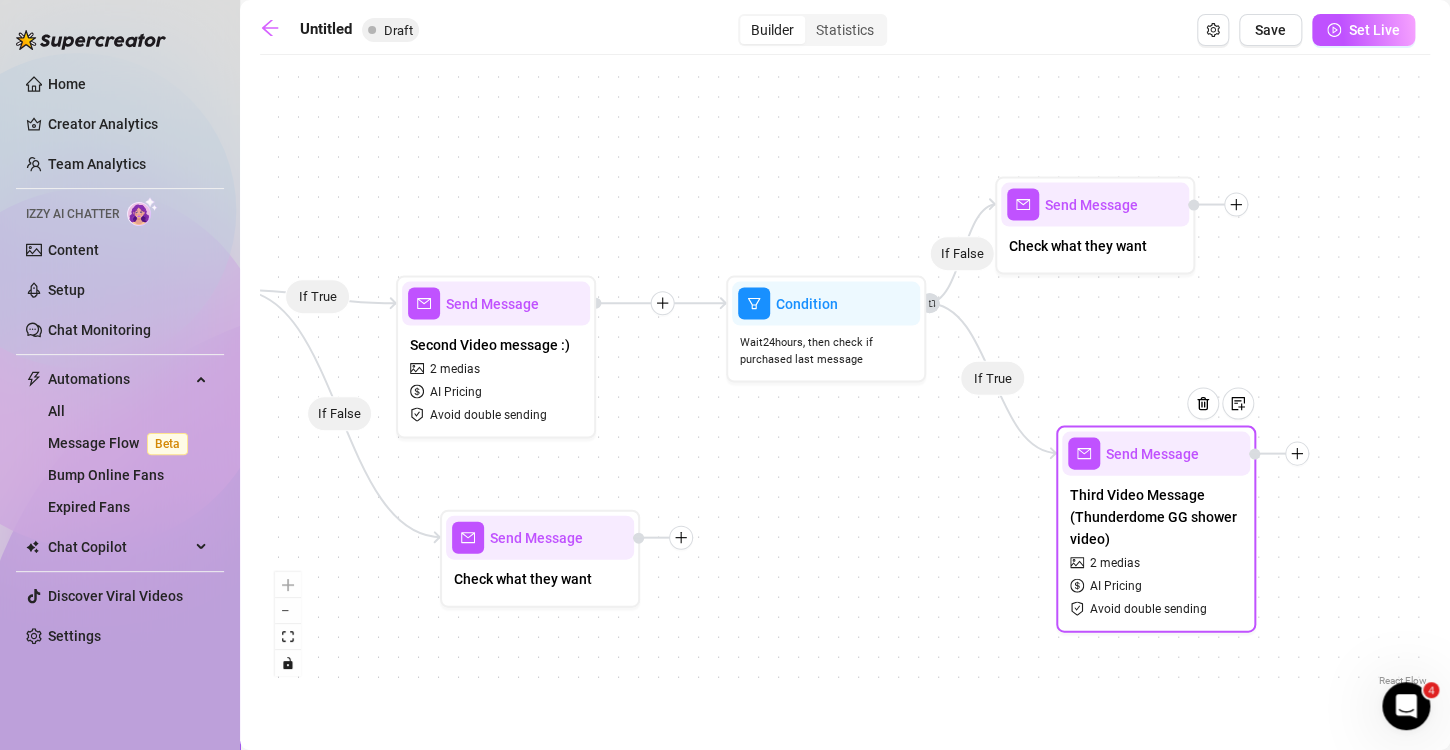 click on "Third Video Message (Thunderdome GG shower video) 2 medias AI Pricing Avoid double sending" at bounding box center (1156, 551) 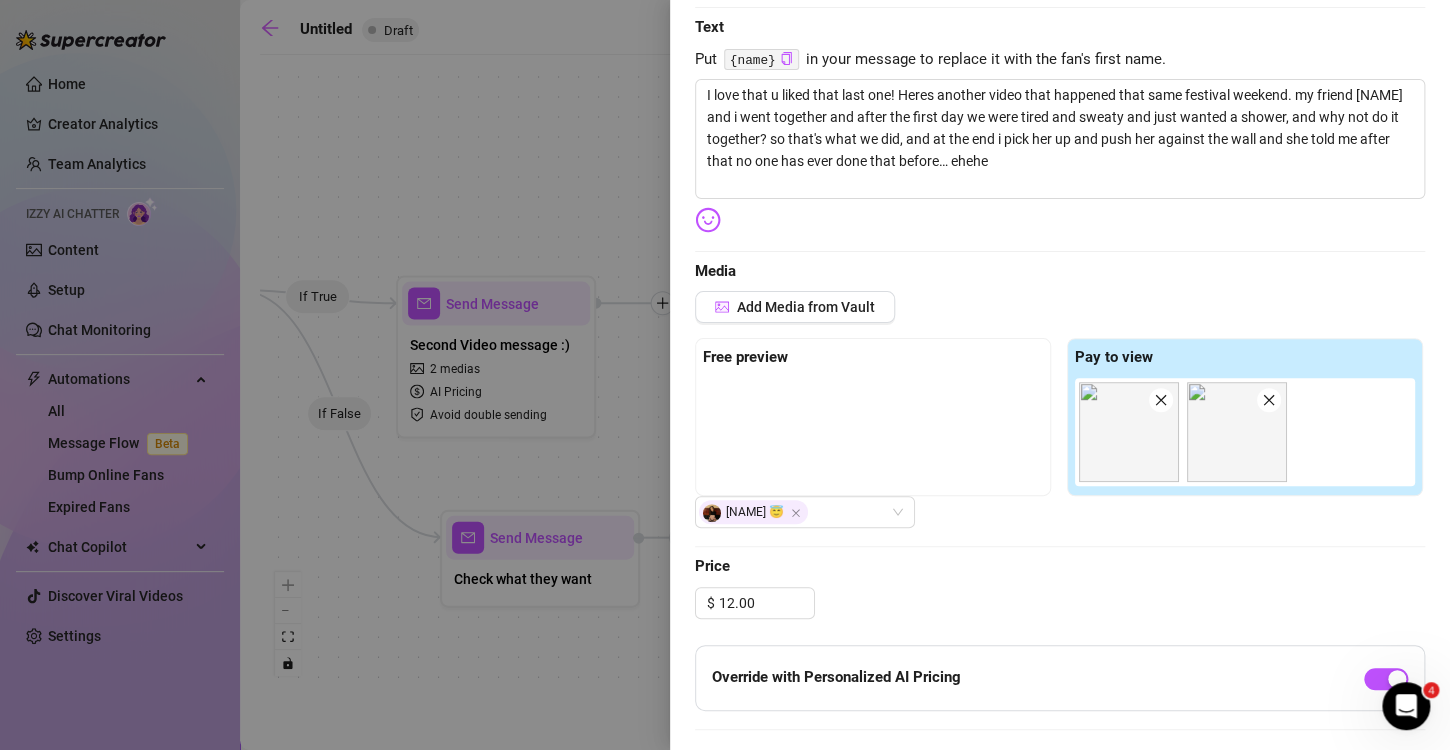scroll, scrollTop: 314, scrollLeft: 0, axis: vertical 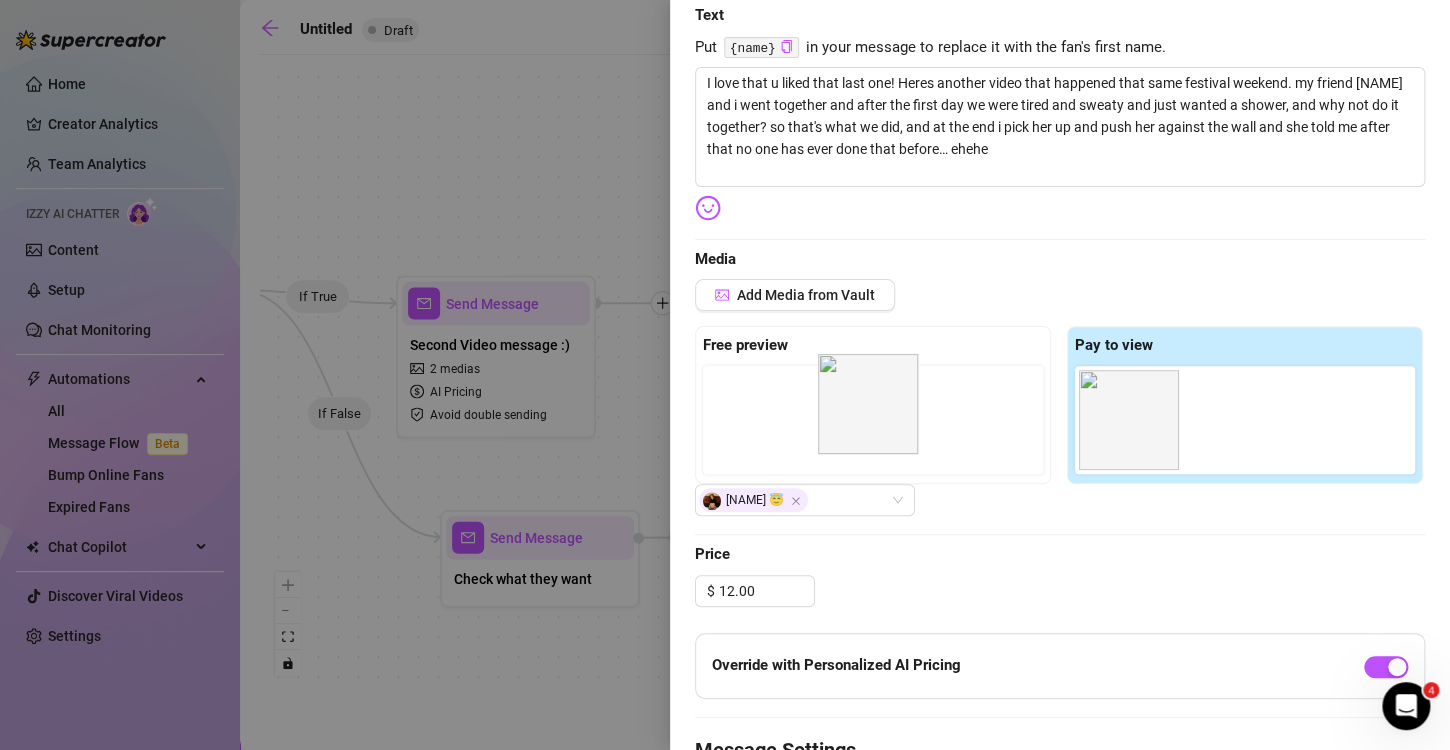 drag, startPoint x: 1170, startPoint y: 439, endPoint x: 882, endPoint y: 427, distance: 288.24988 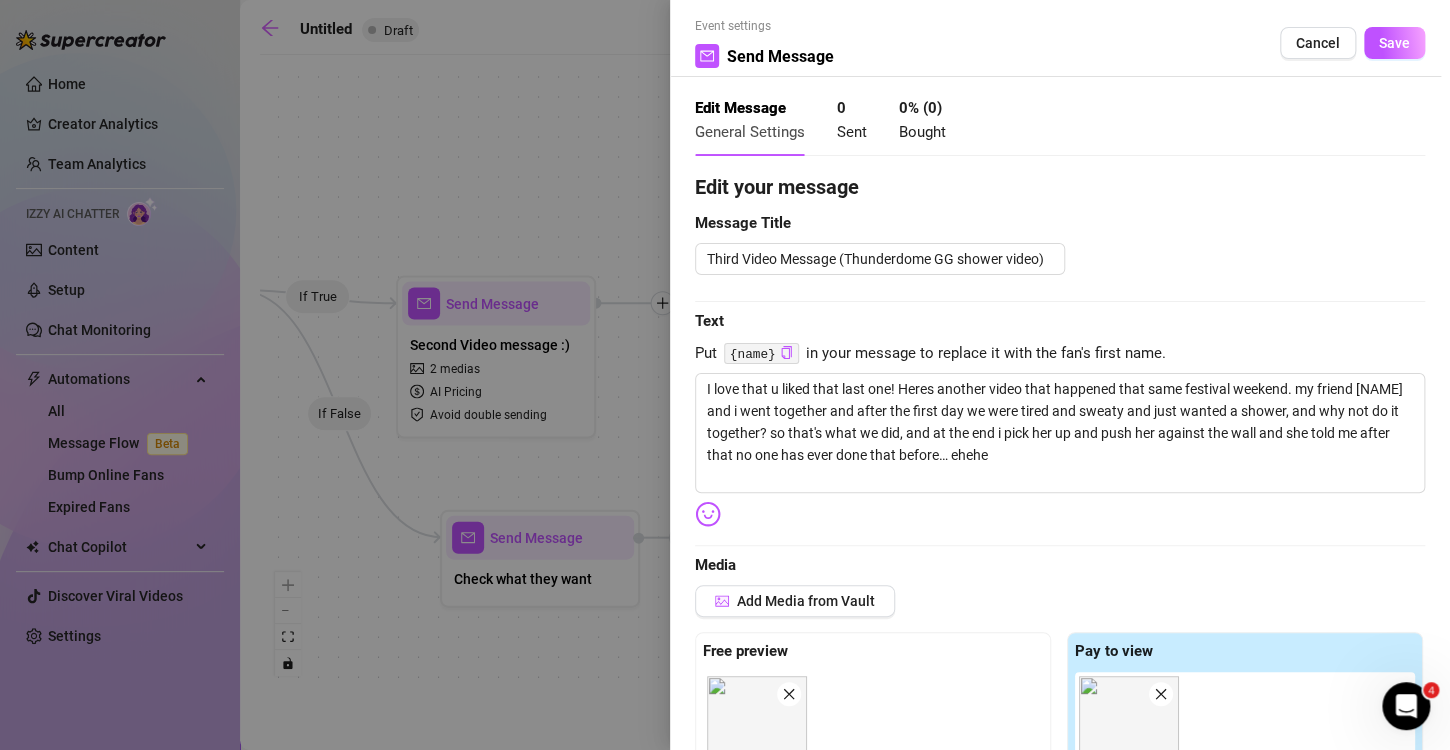 scroll, scrollTop: 4, scrollLeft: 0, axis: vertical 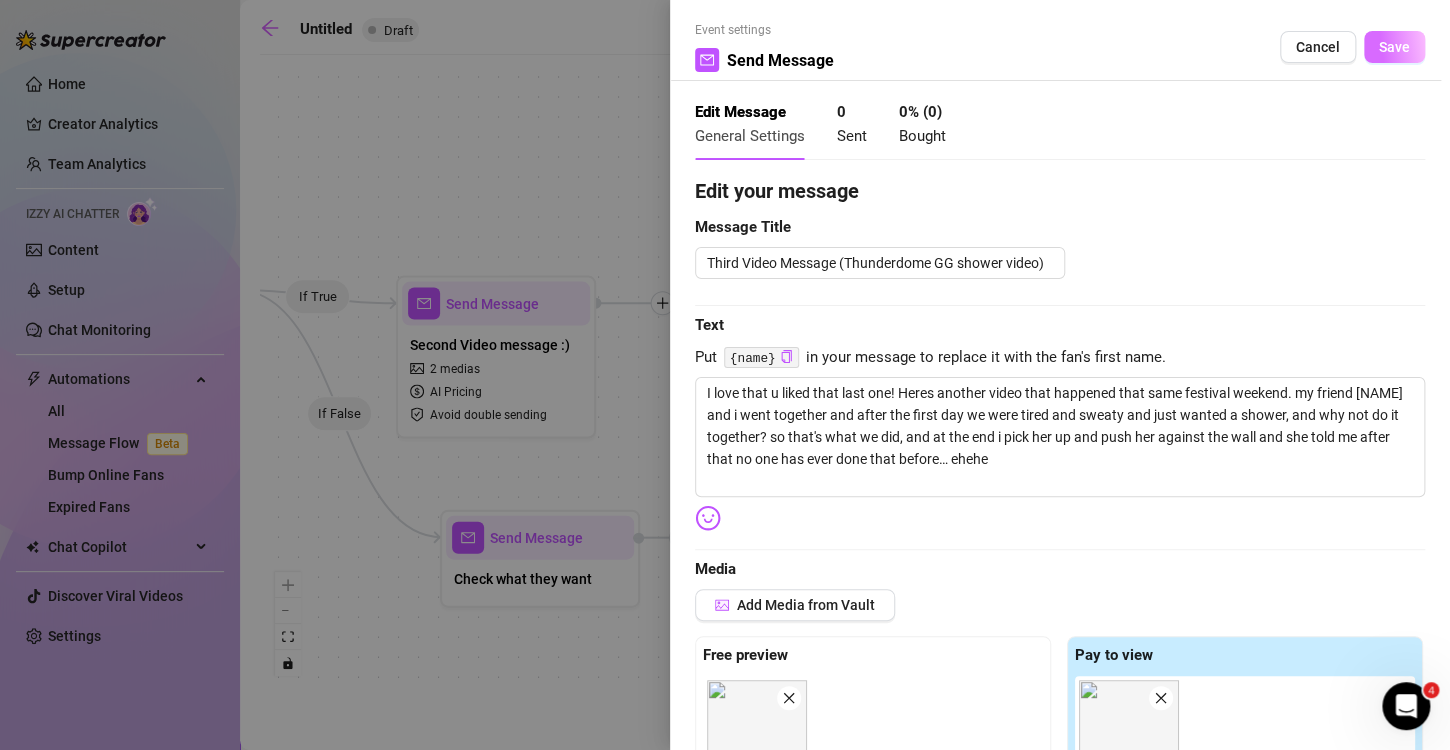 click on "Save" at bounding box center [1394, 47] 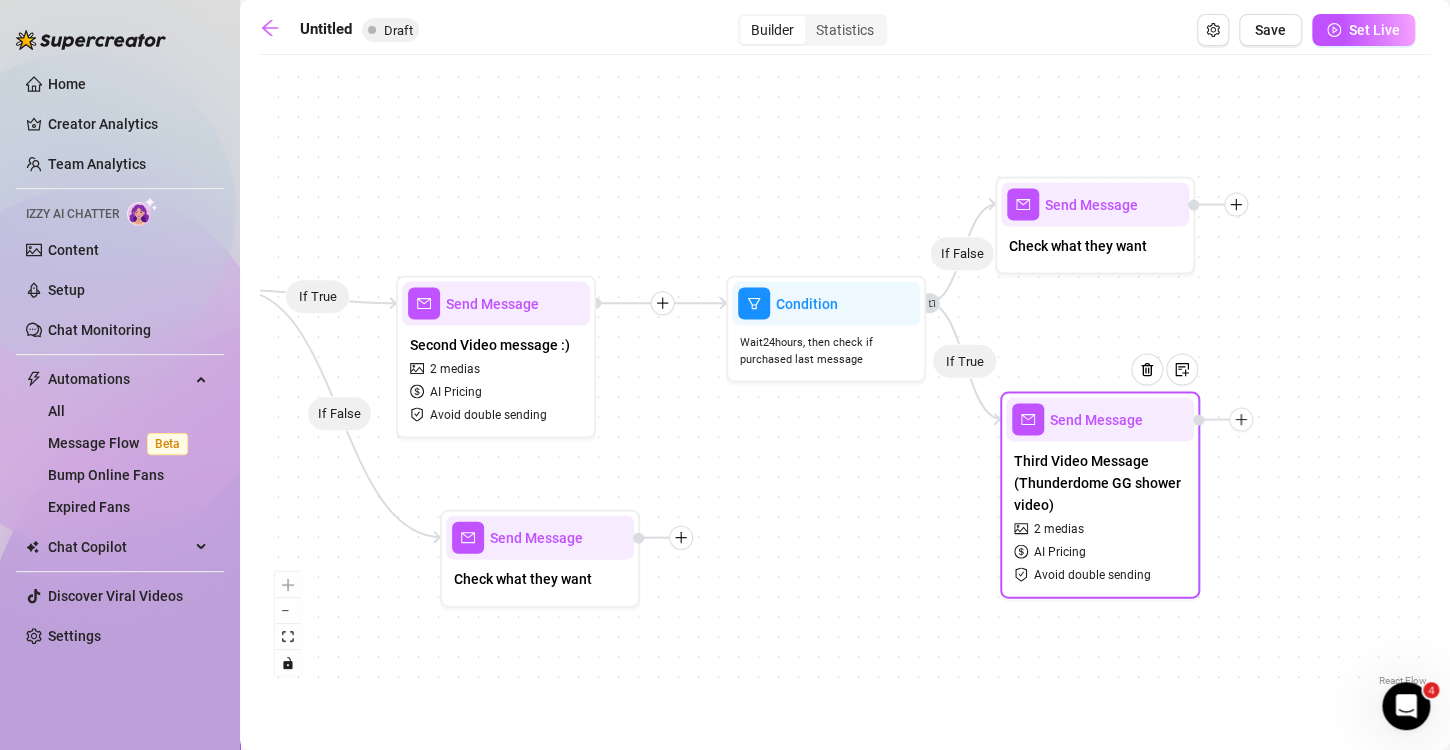 drag, startPoint x: 1122, startPoint y: 454, endPoint x: 1064, endPoint y: 418, distance: 68.26419 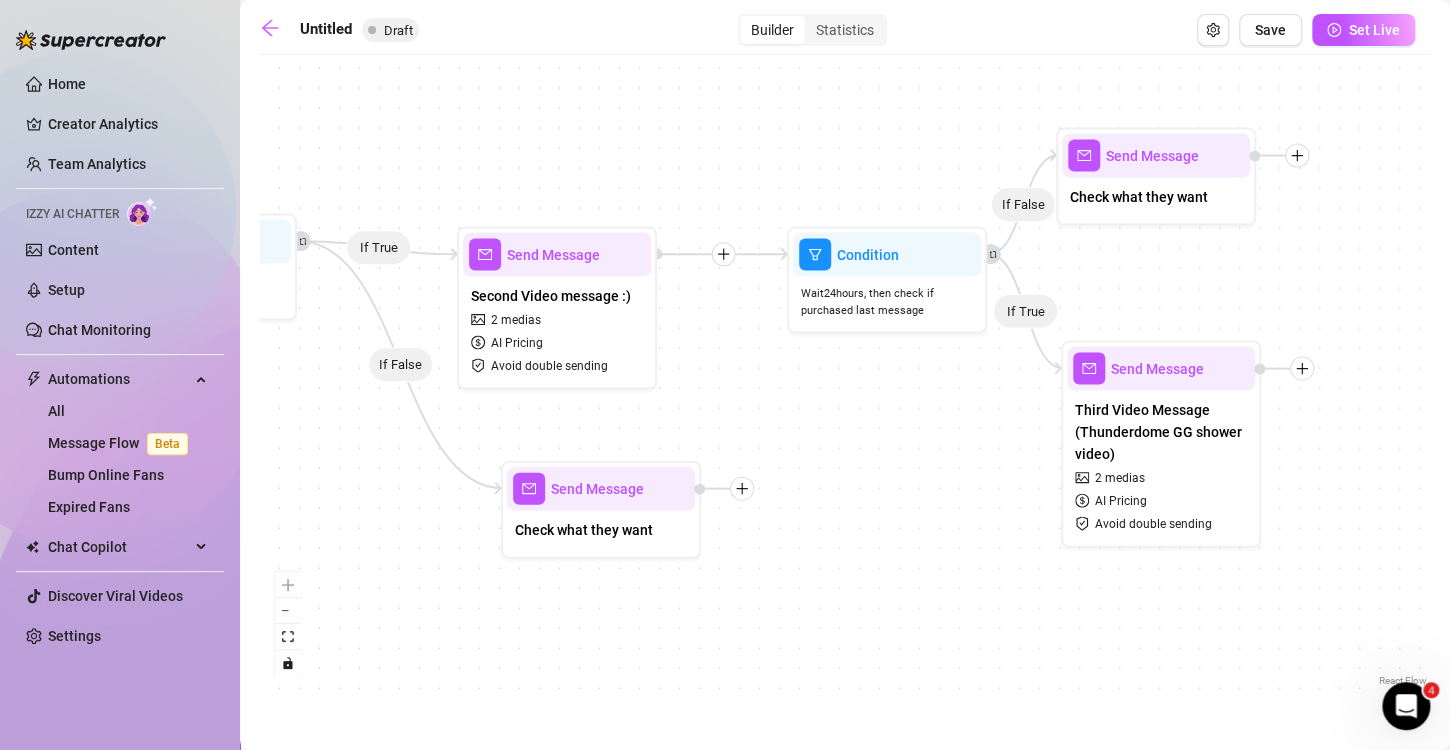 drag, startPoint x: 968, startPoint y: 509, endPoint x: 1029, endPoint y: 460, distance: 78.24321 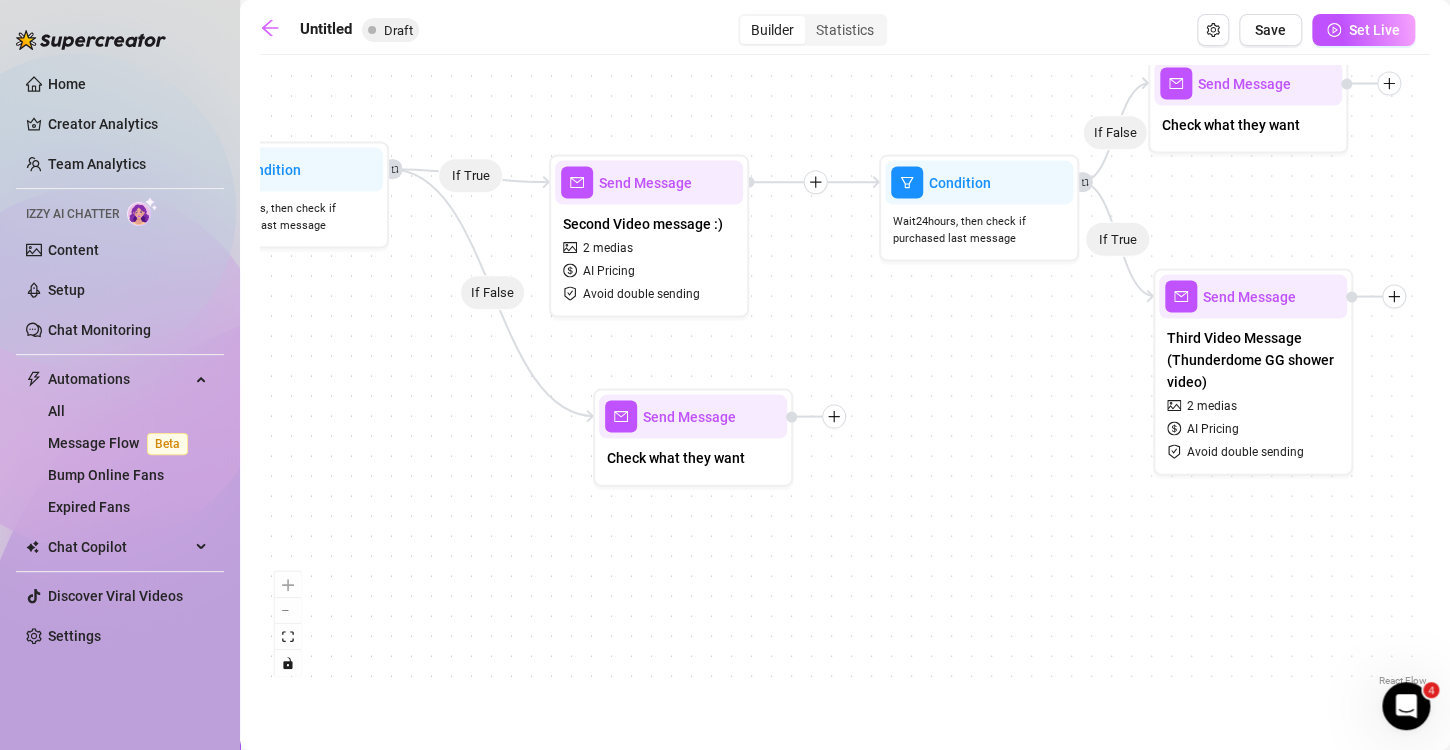 drag, startPoint x: 906, startPoint y: 482, endPoint x: 998, endPoint y: 411, distance: 116.21101 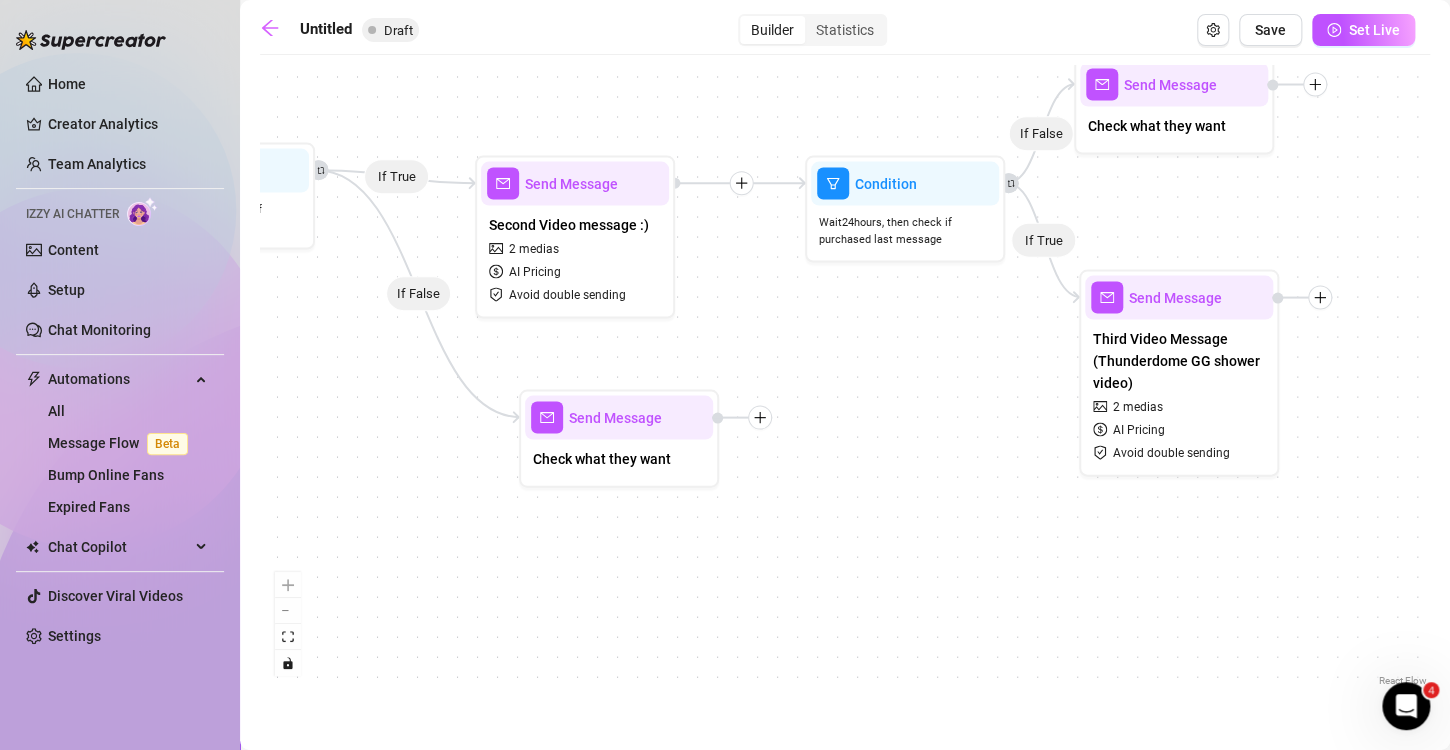 drag, startPoint x: 972, startPoint y: 411, endPoint x: 898, endPoint y: 411, distance: 74 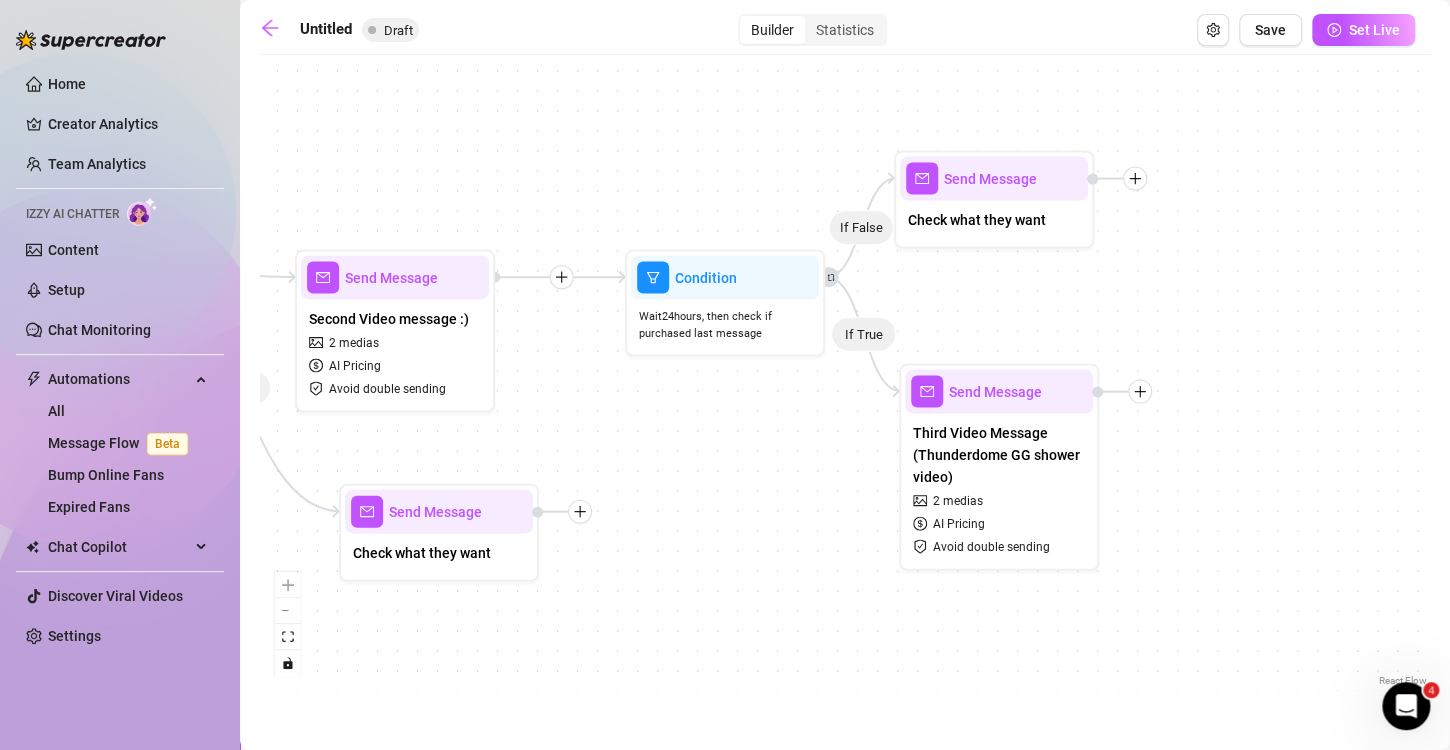 drag, startPoint x: 907, startPoint y: 328, endPoint x: 699, endPoint y: 440, distance: 236.23717 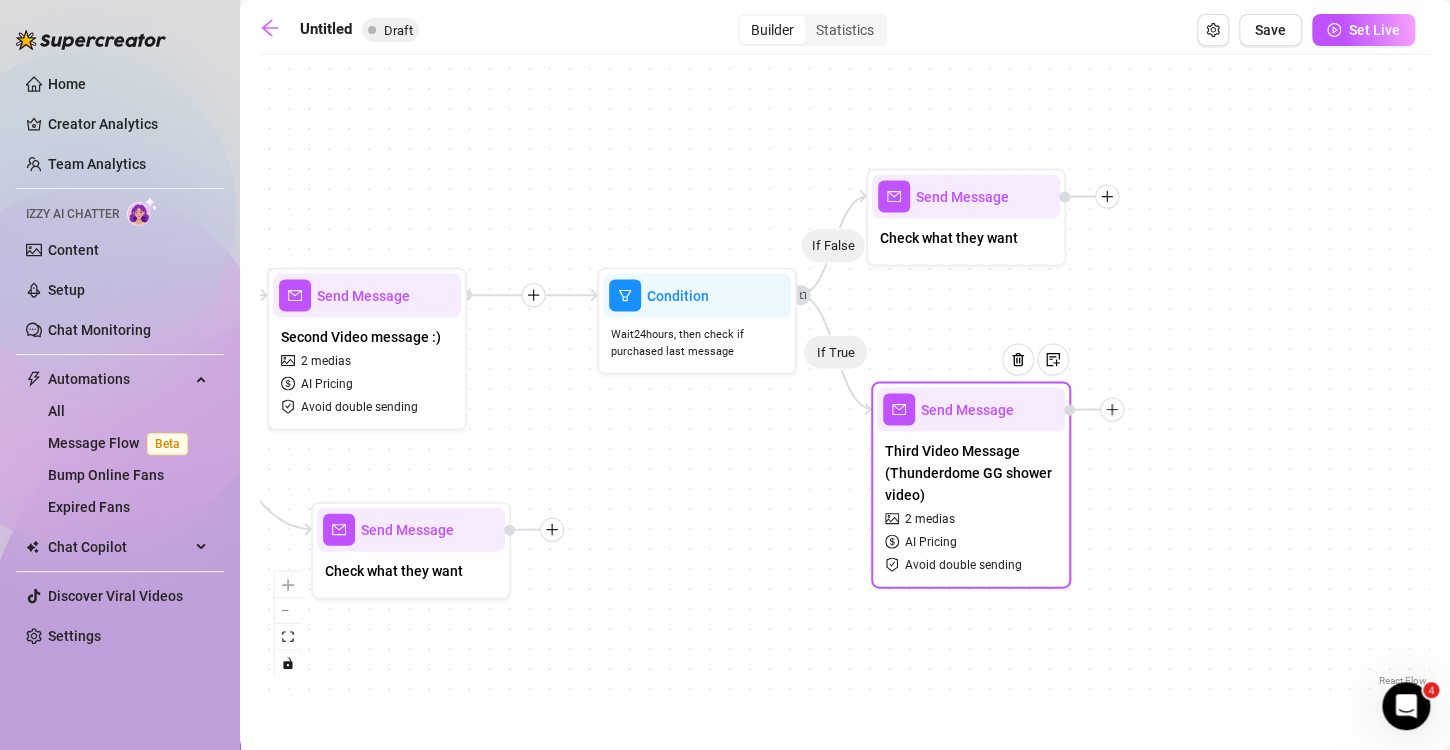 click 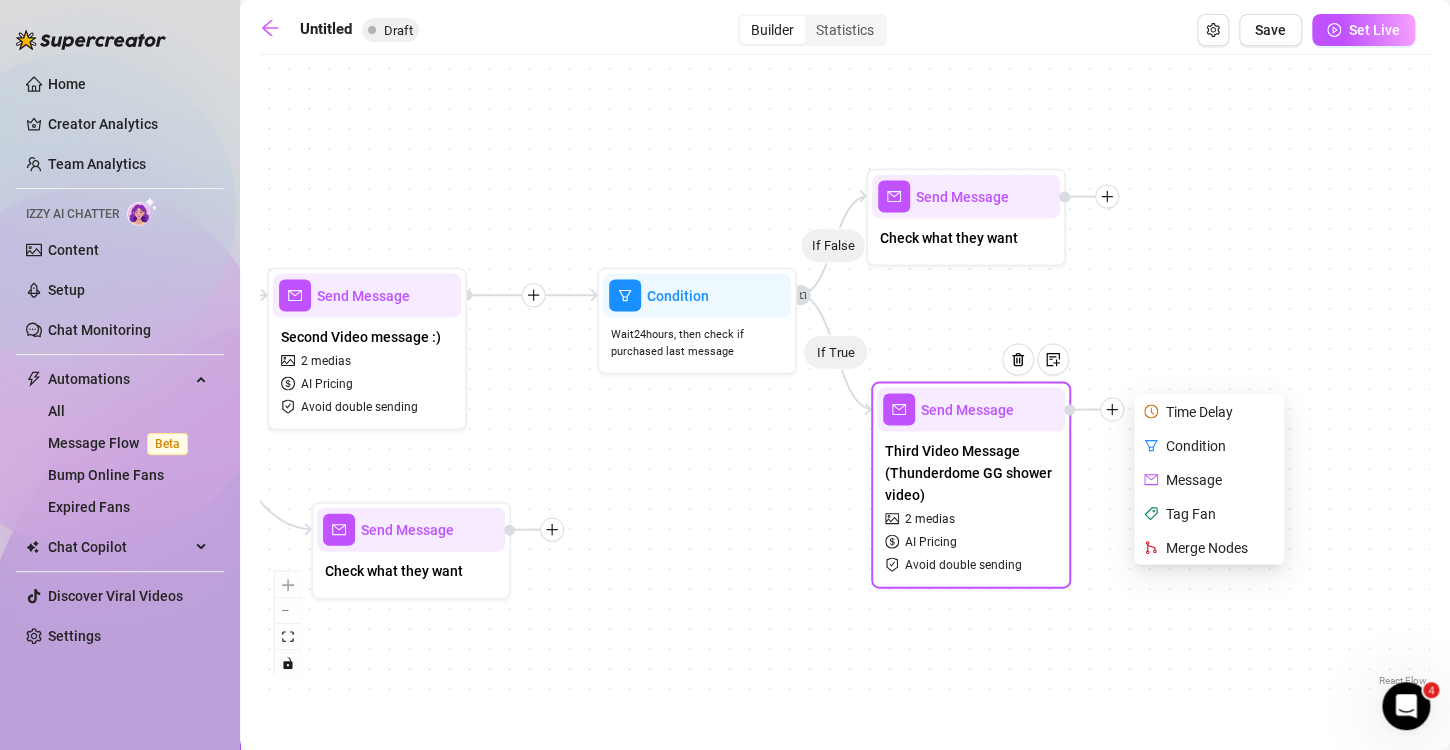click on "Time Delay" at bounding box center (1211, 412) 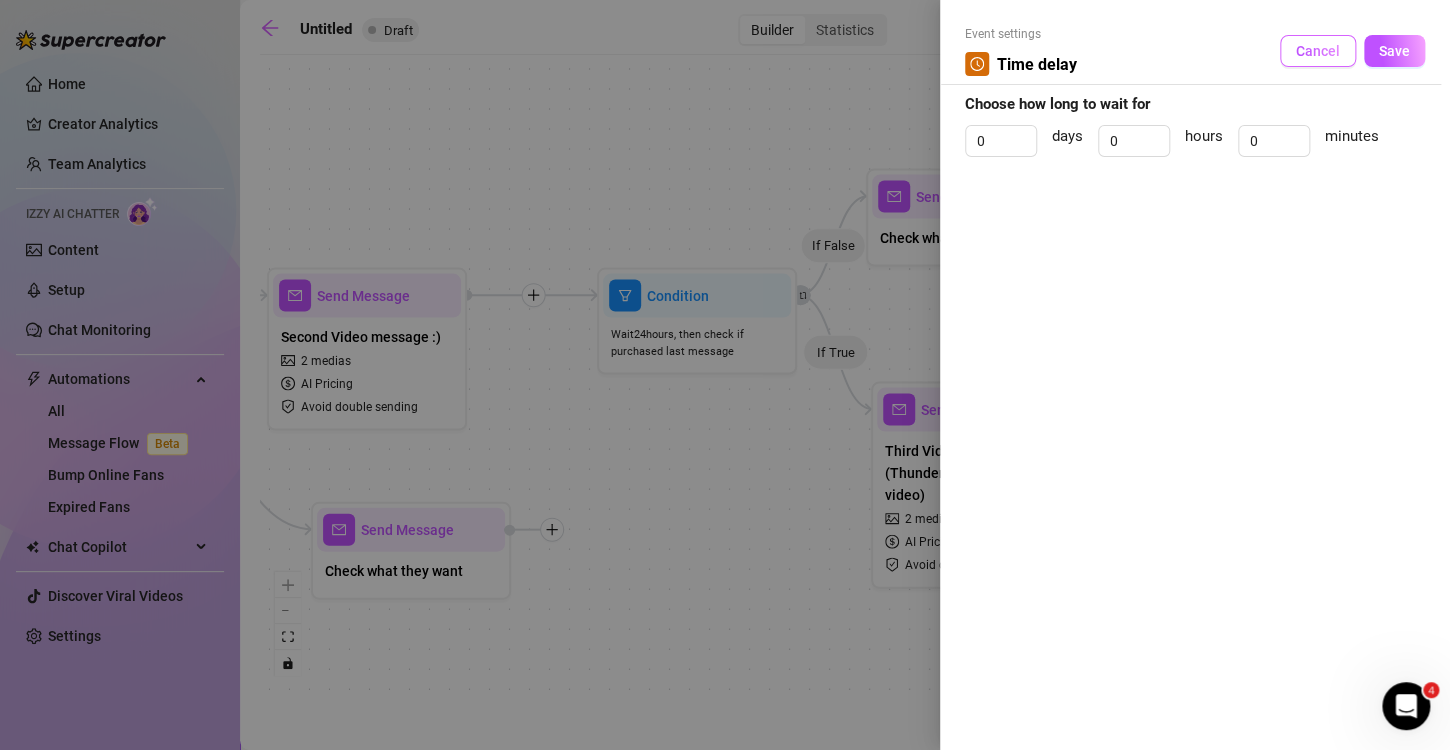 click on "Cancel" at bounding box center (1318, 51) 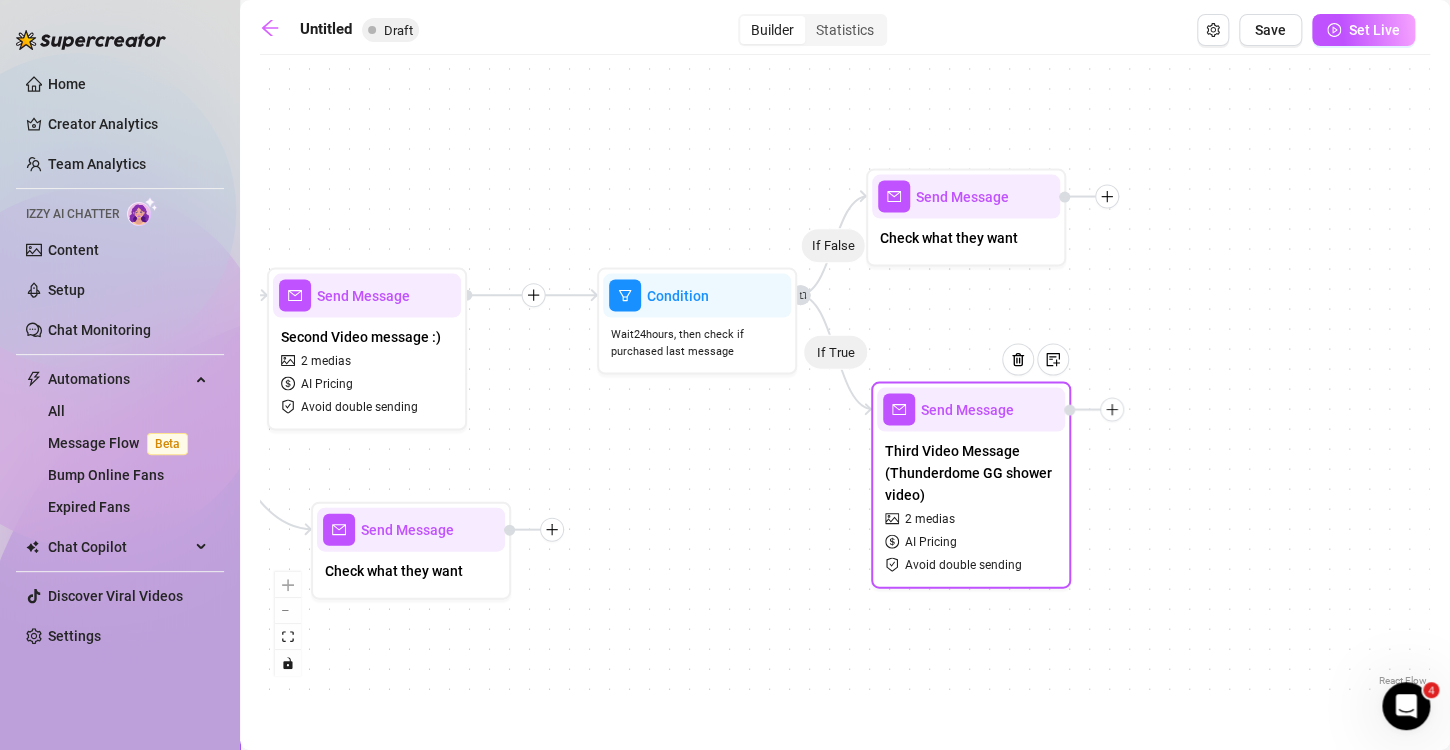 click at bounding box center (1112, 410) 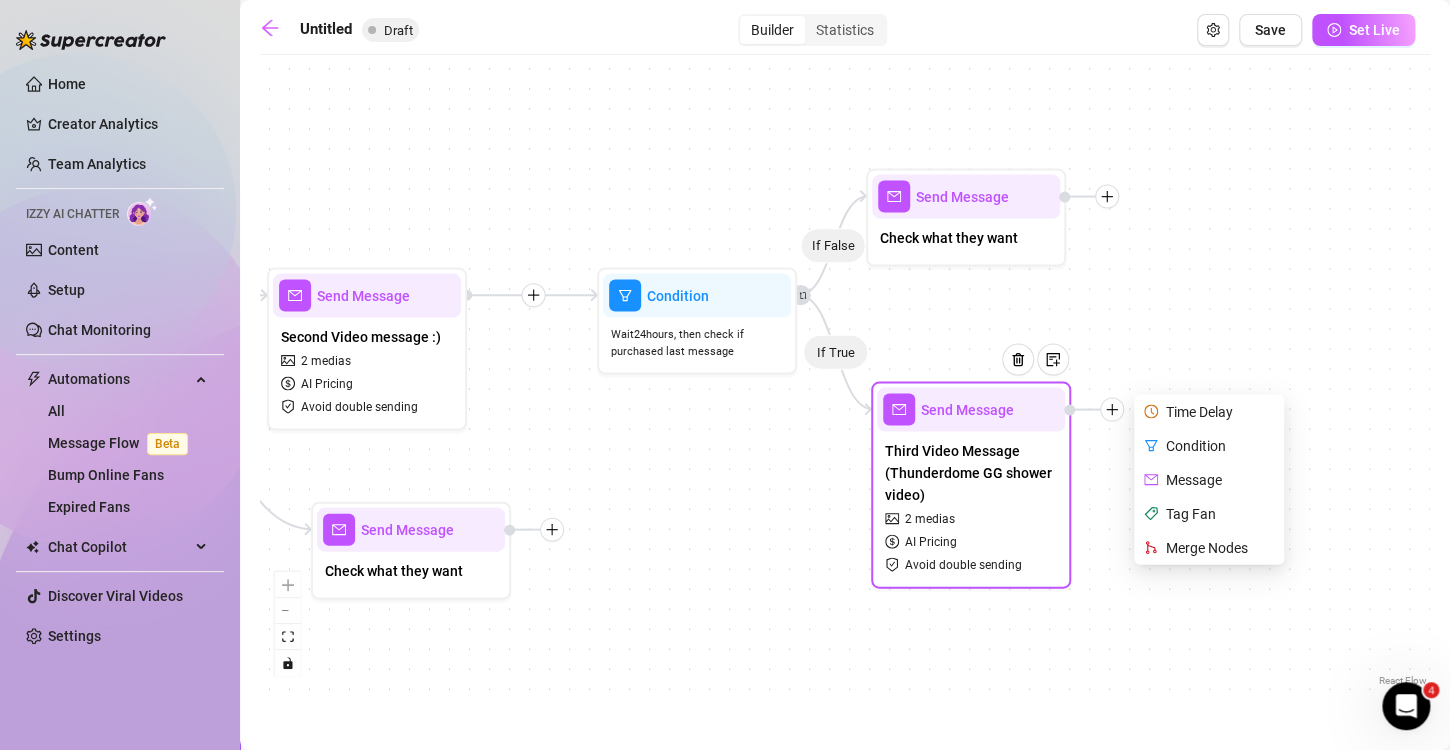 click 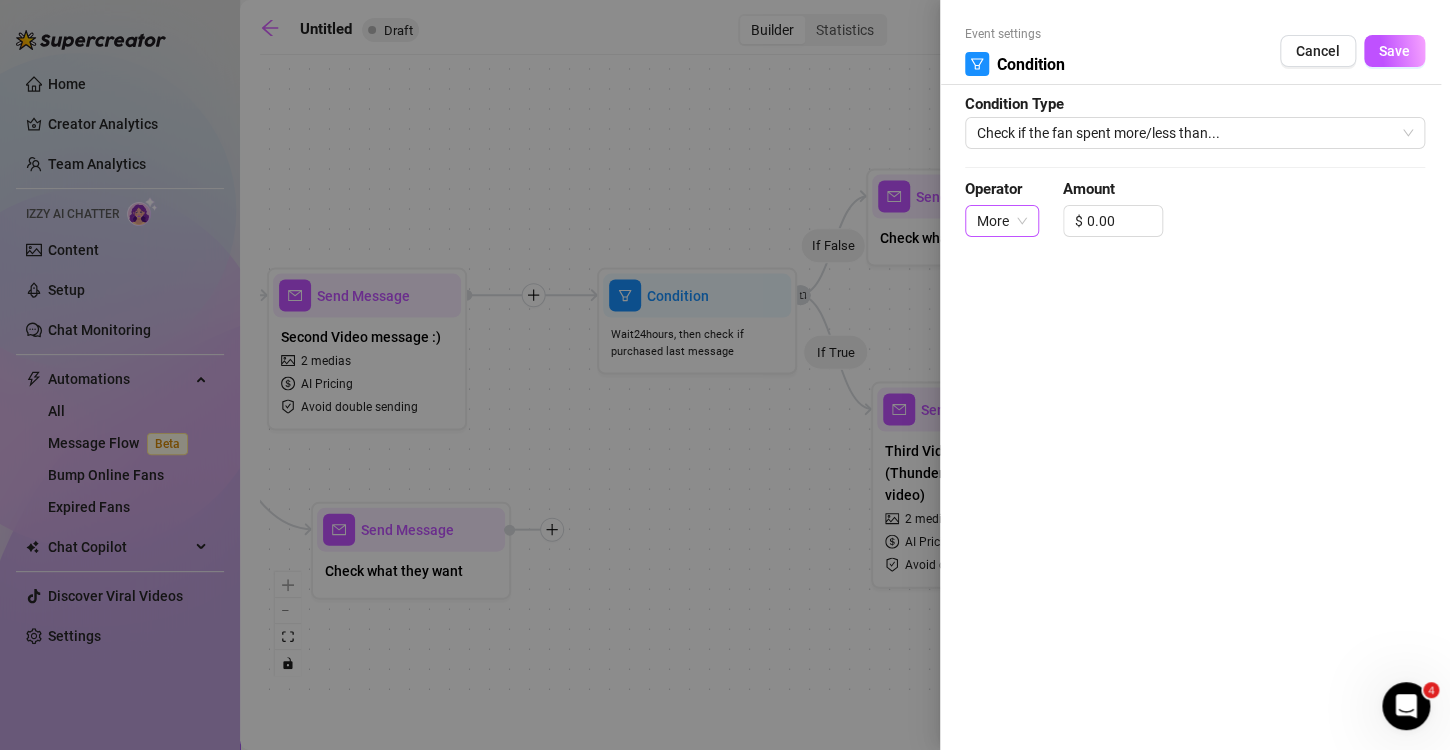click on "More" at bounding box center (1002, 221) 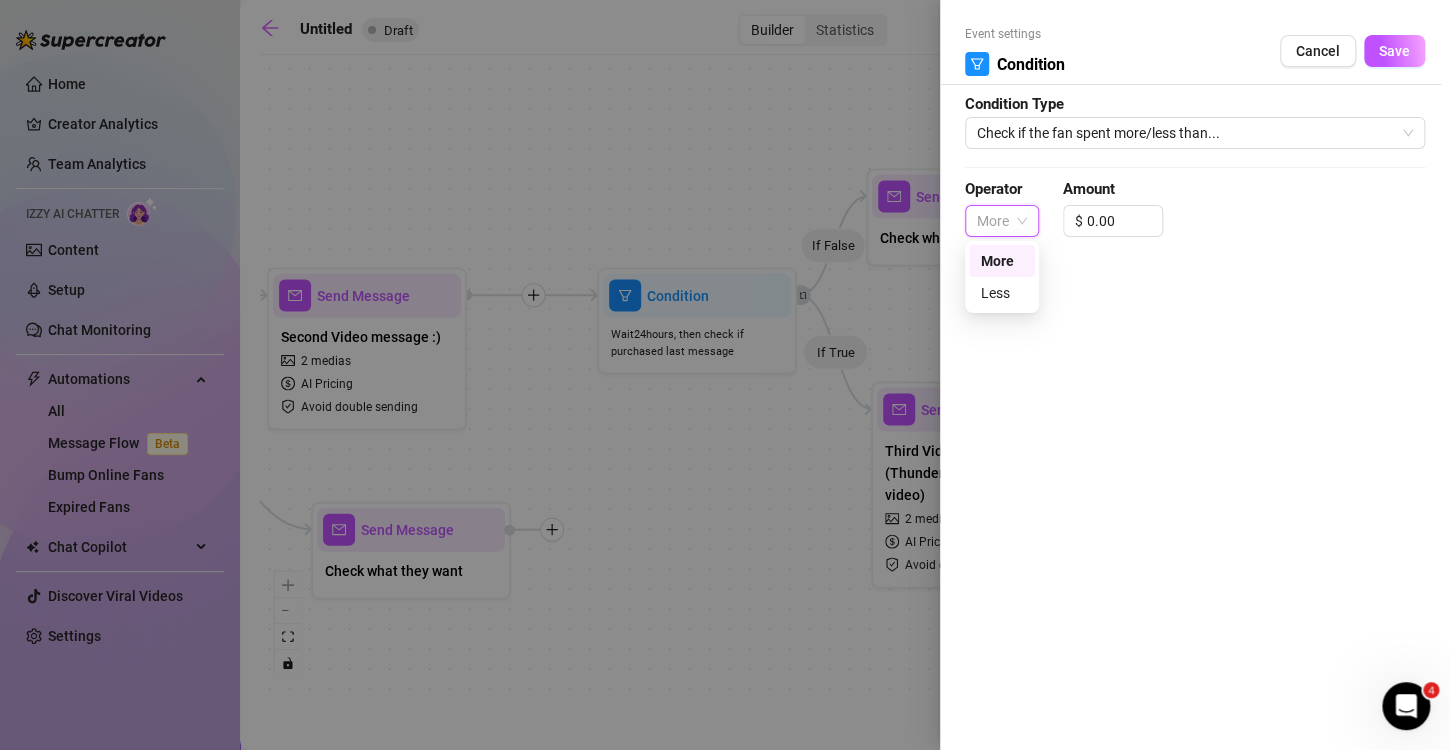 click on "More" at bounding box center (1002, 221) 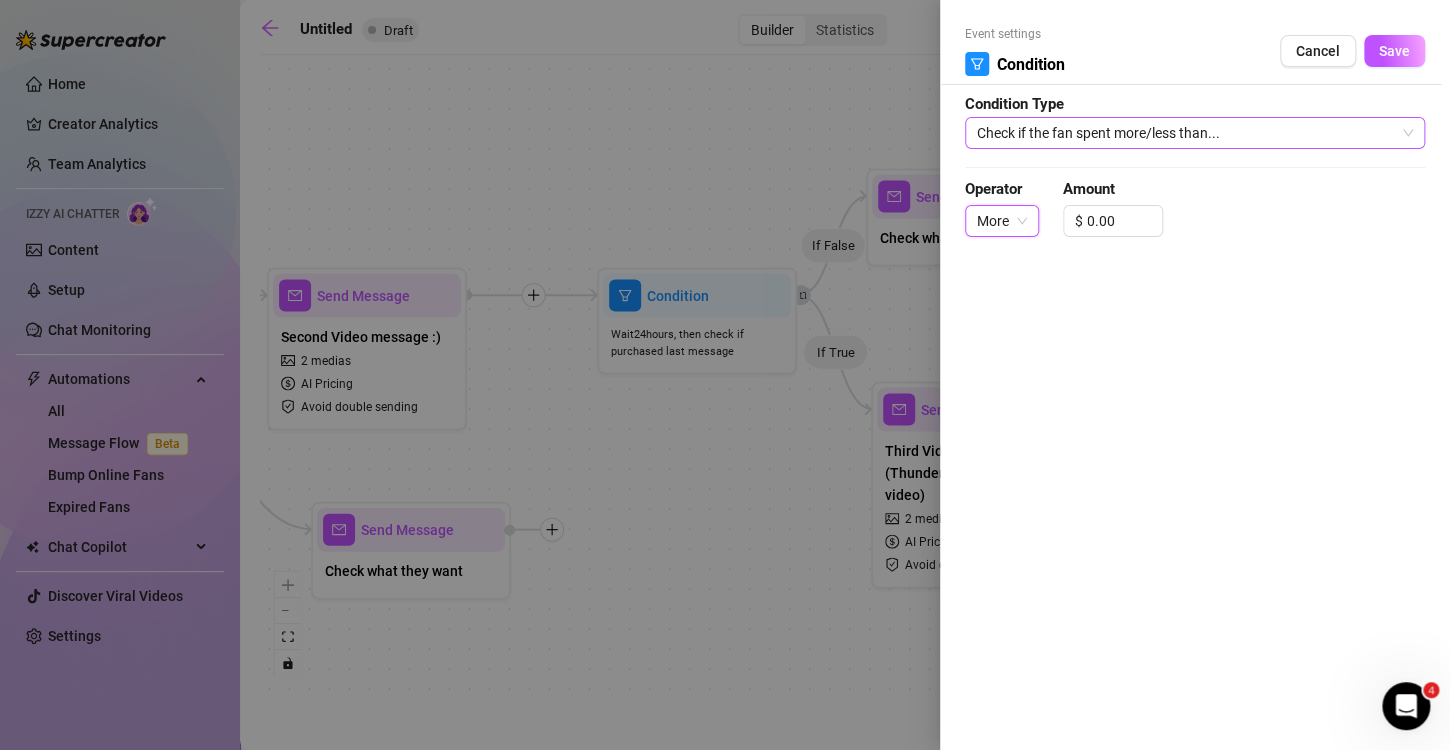 click on "Check if the fan spent more/less than..." at bounding box center (1195, 133) 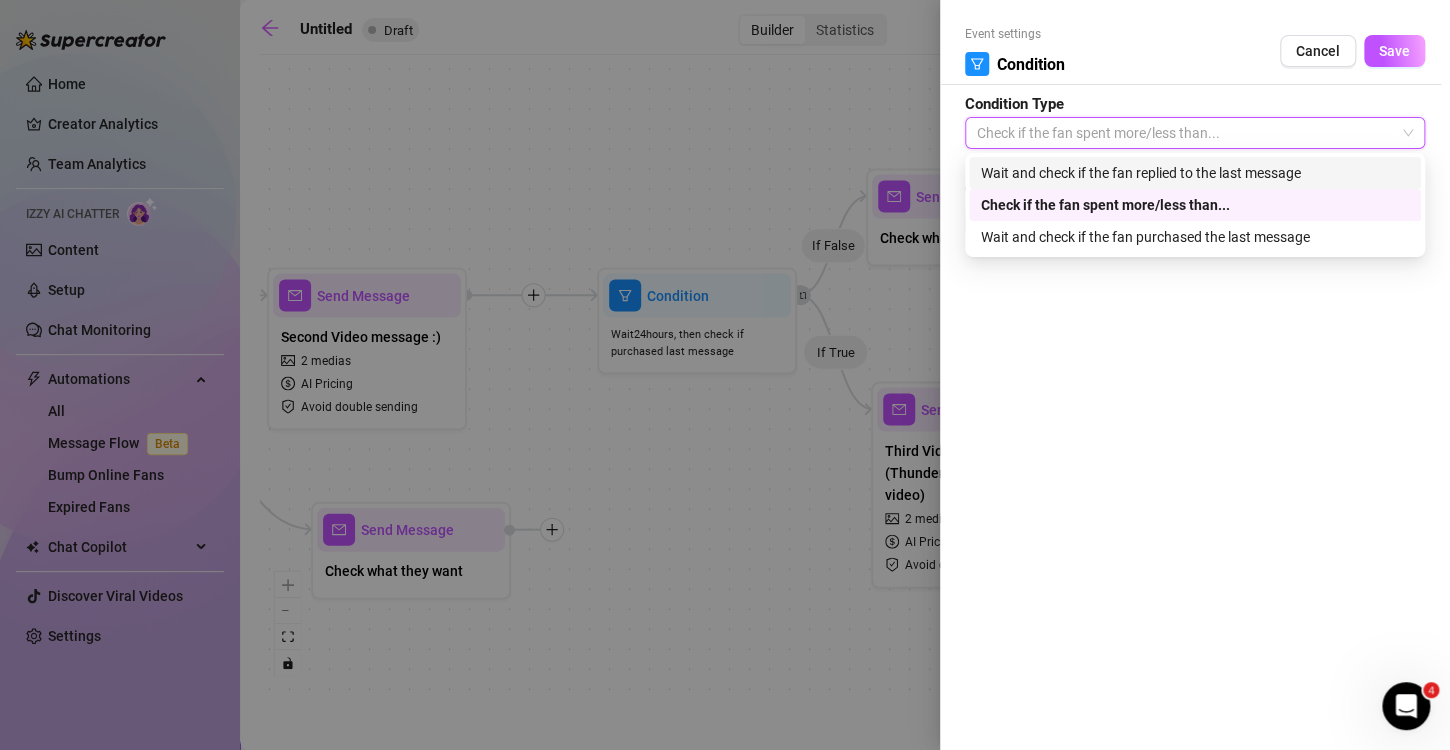 click on "Wait and check if the fan replied to the last message" at bounding box center (1195, 173) 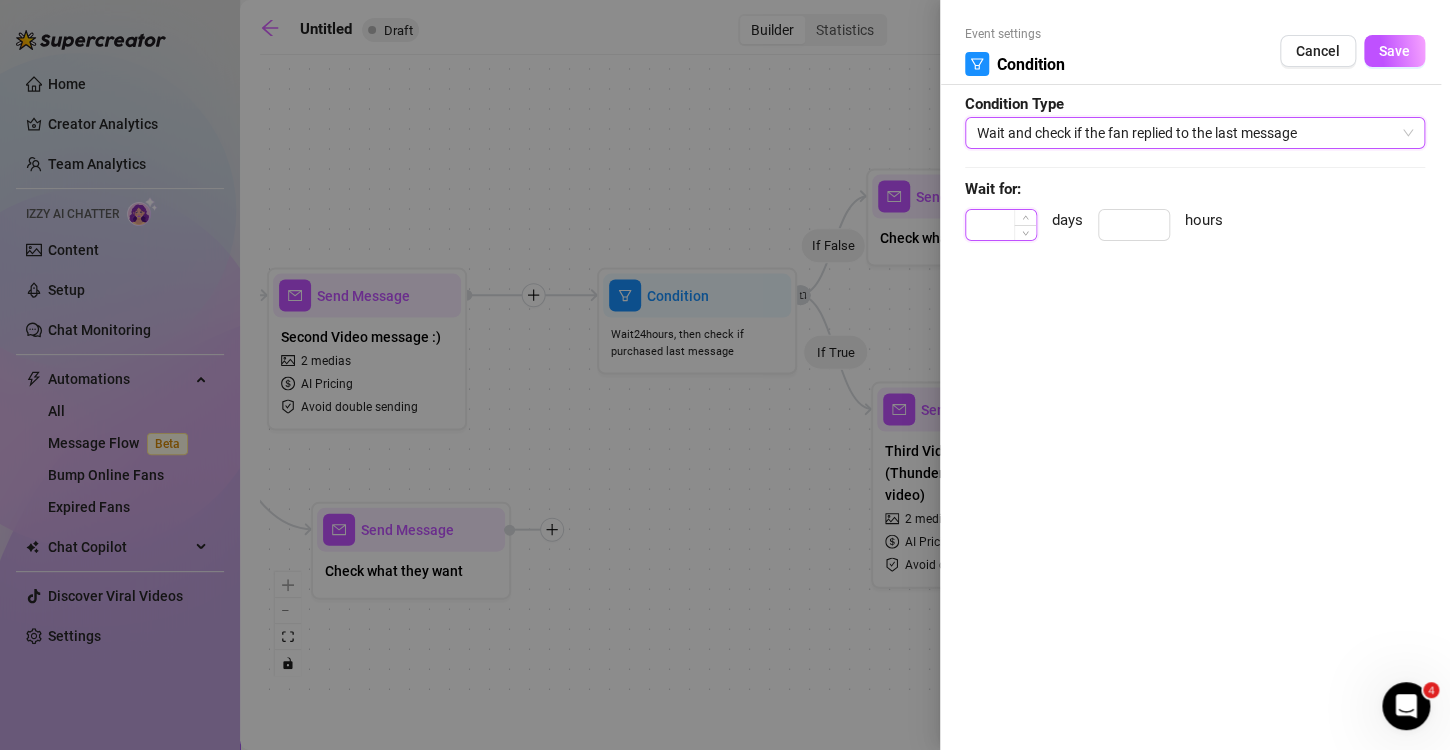 click at bounding box center [1001, 225] 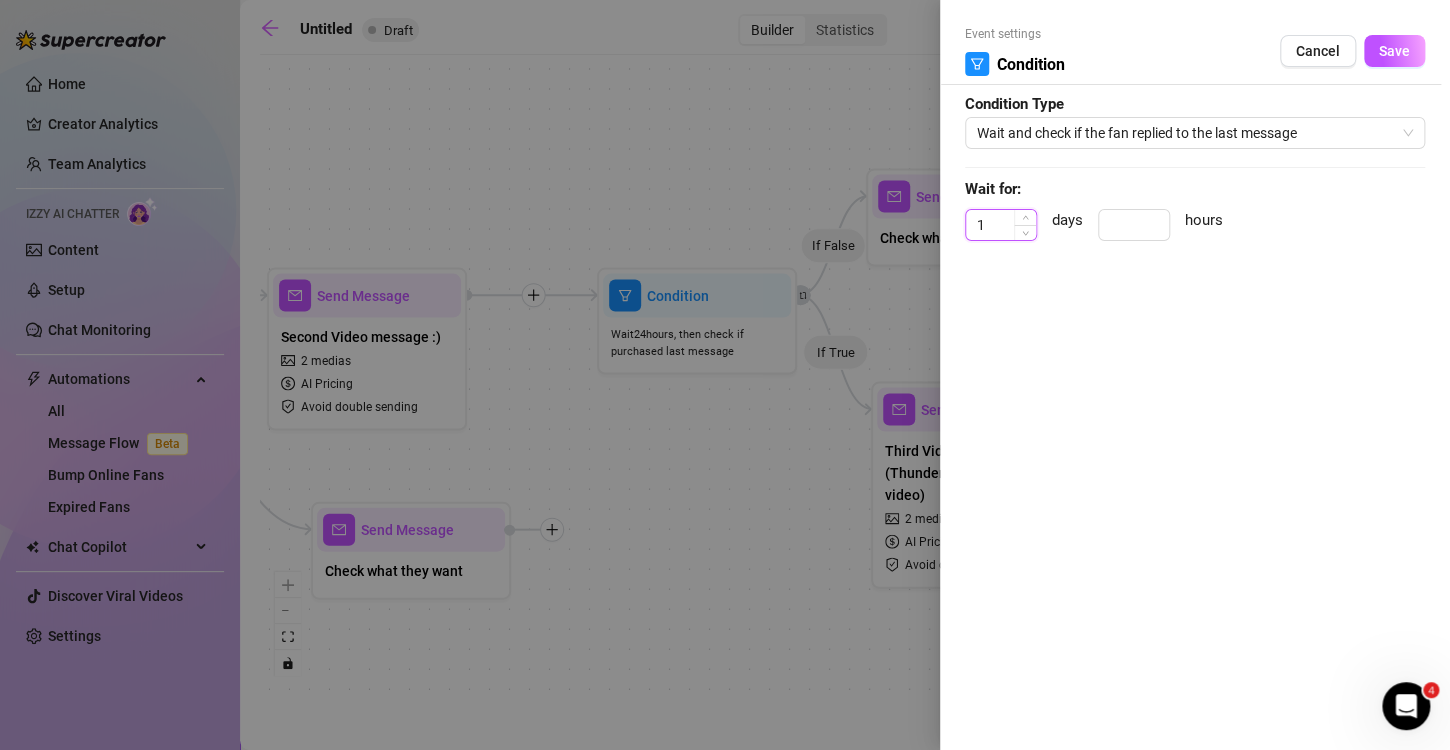 click on "Save" at bounding box center [1394, 51] 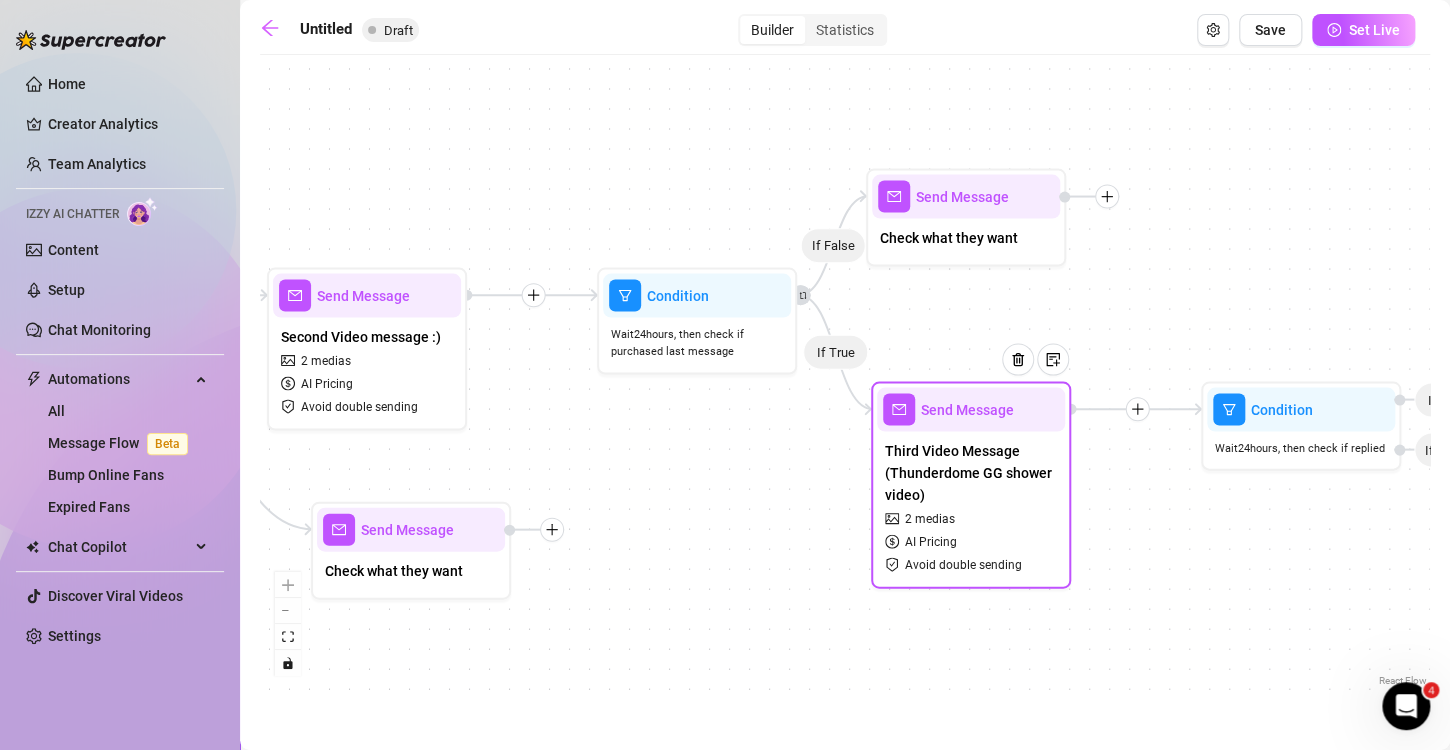 drag, startPoint x: 1239, startPoint y: 371, endPoint x: 982, endPoint y: 396, distance: 258.2131 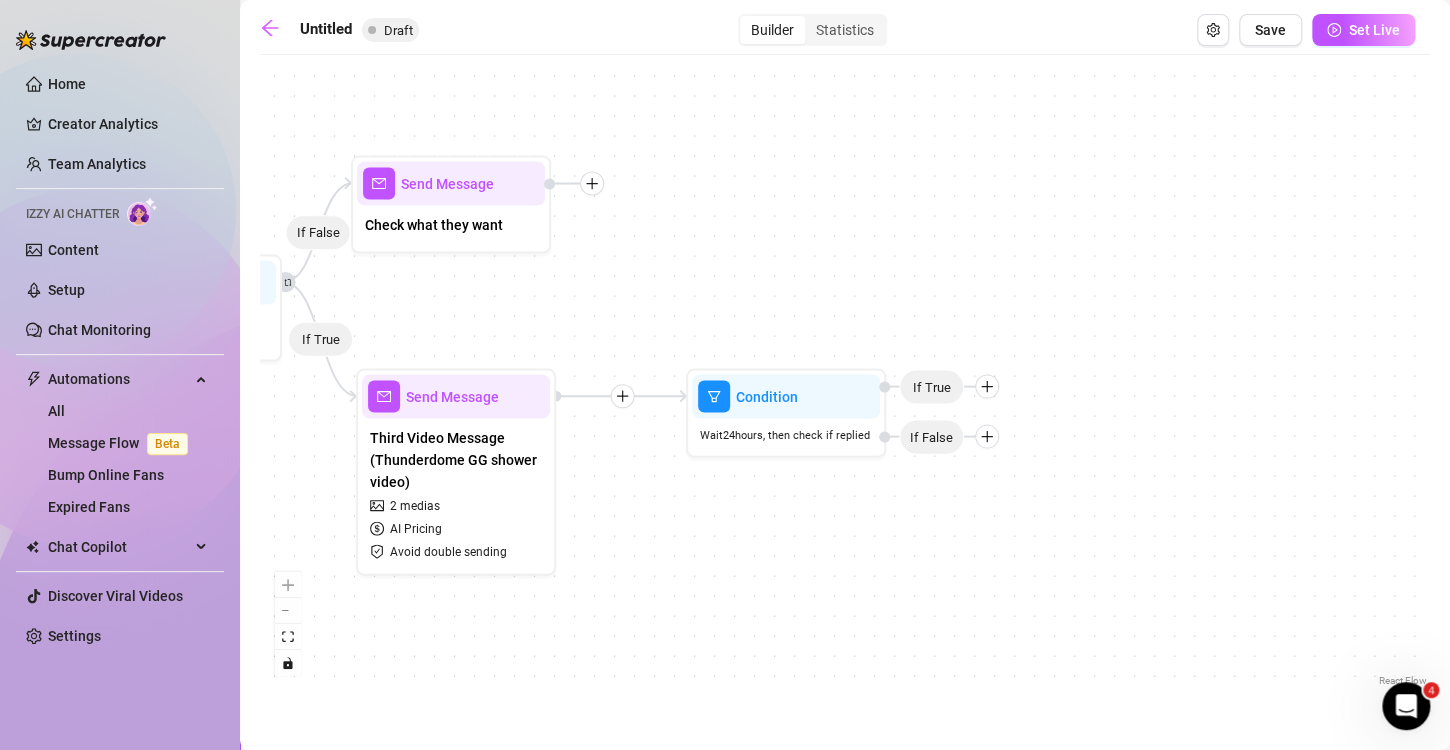 drag, startPoint x: 982, startPoint y: 396, endPoint x: 568, endPoint y: 315, distance: 421.8495 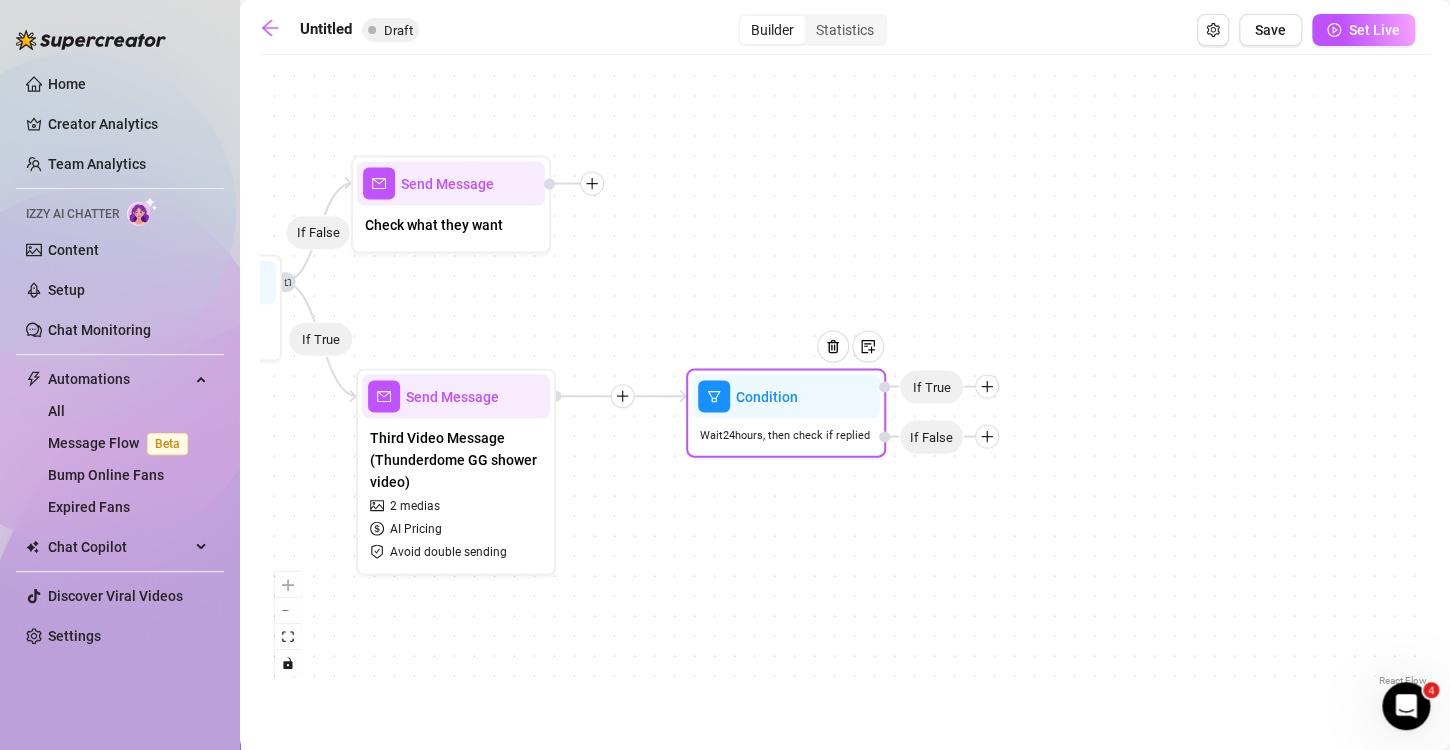 click at bounding box center [987, 387] 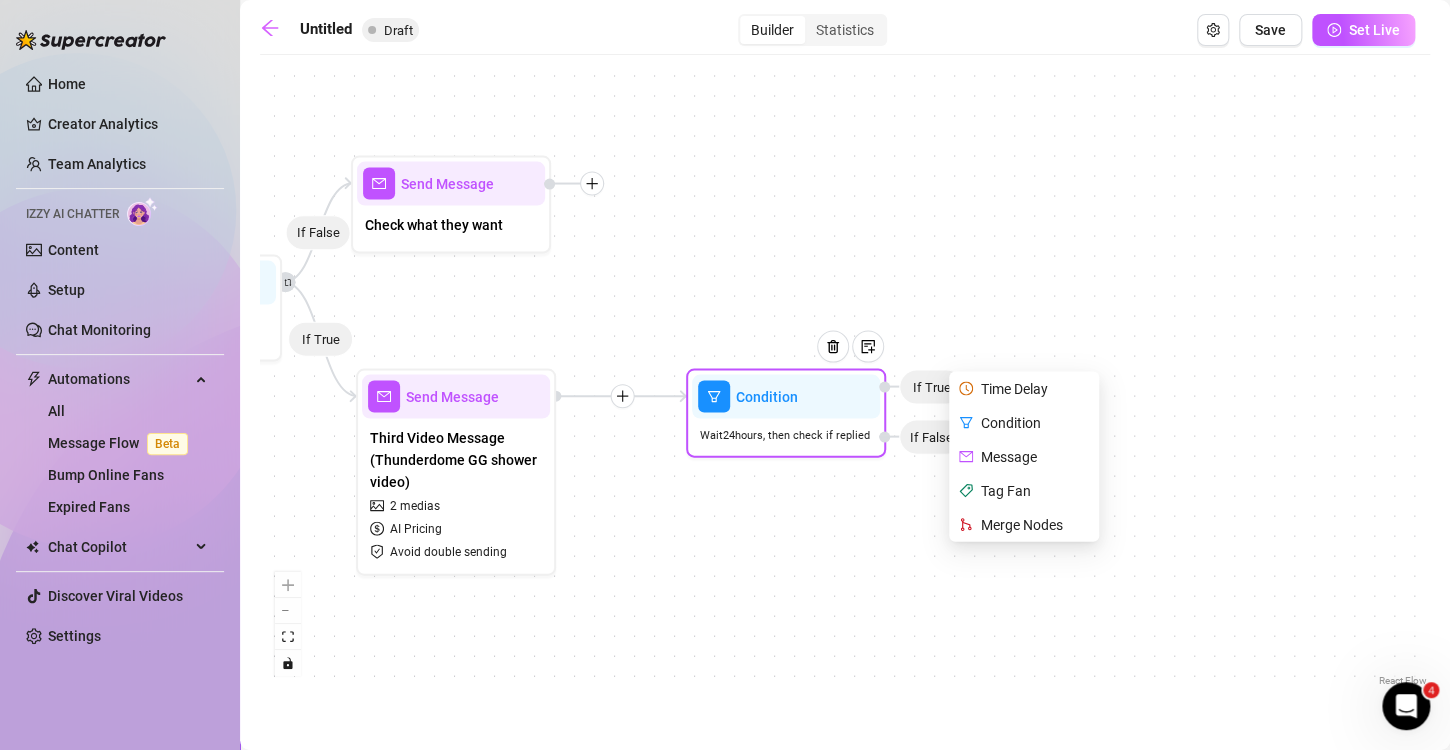 click on "Message" at bounding box center (1026, 457) 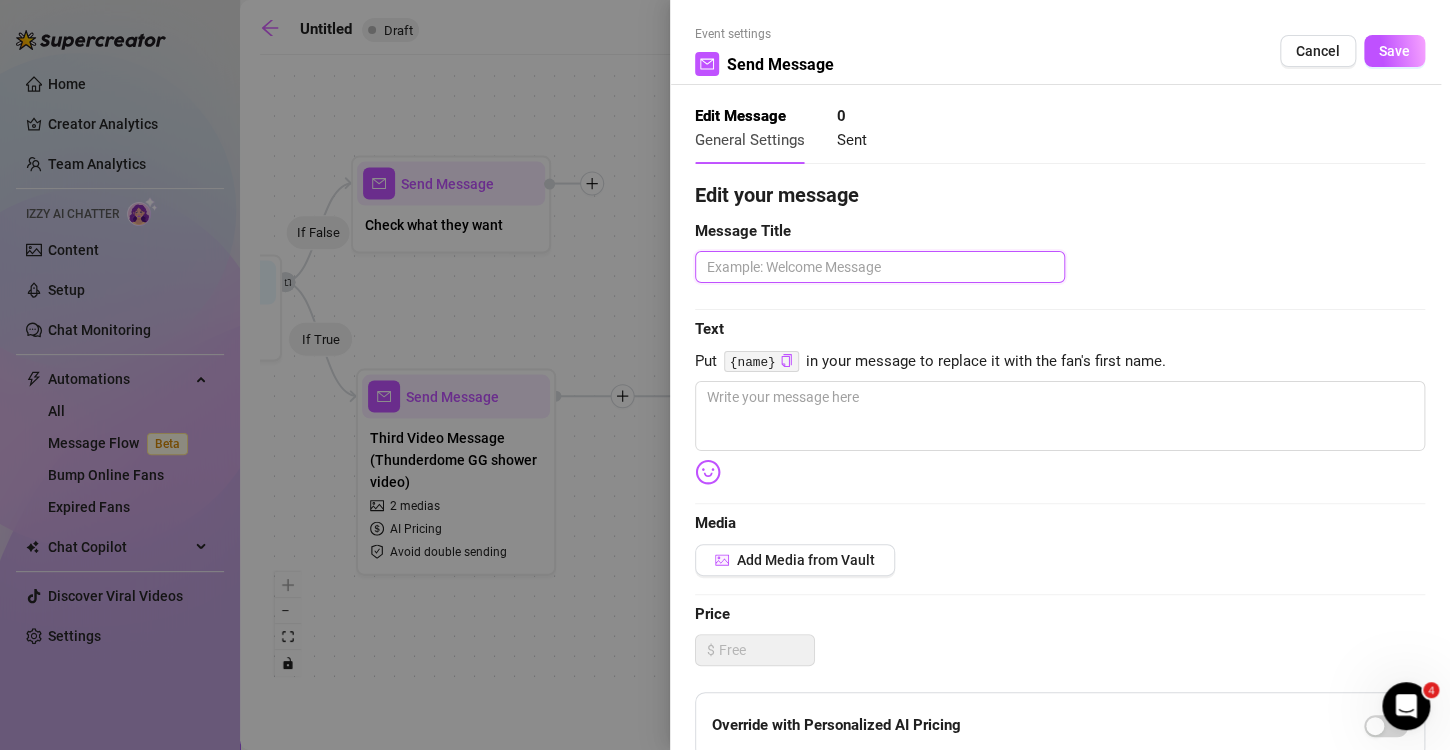 click at bounding box center (880, 267) 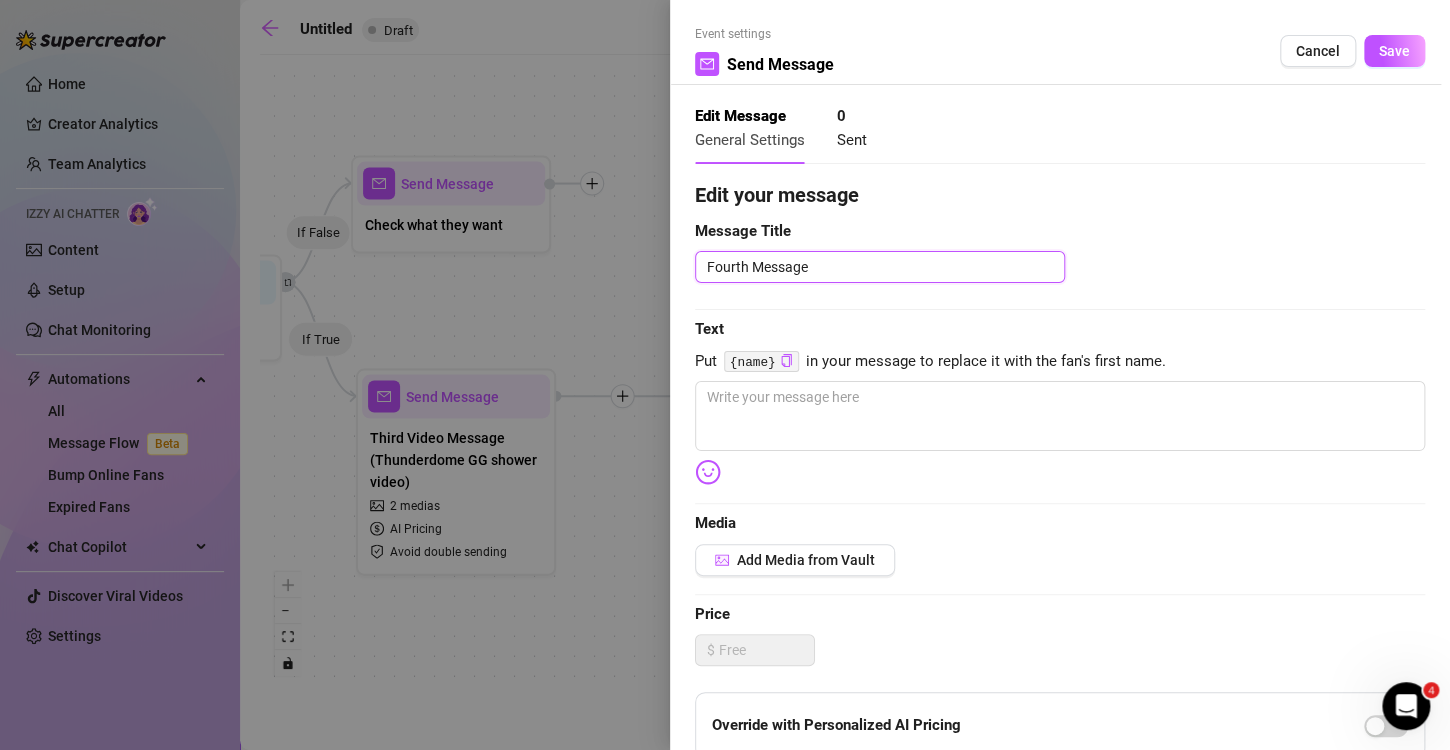 click on "Fourth Message" at bounding box center [880, 267] 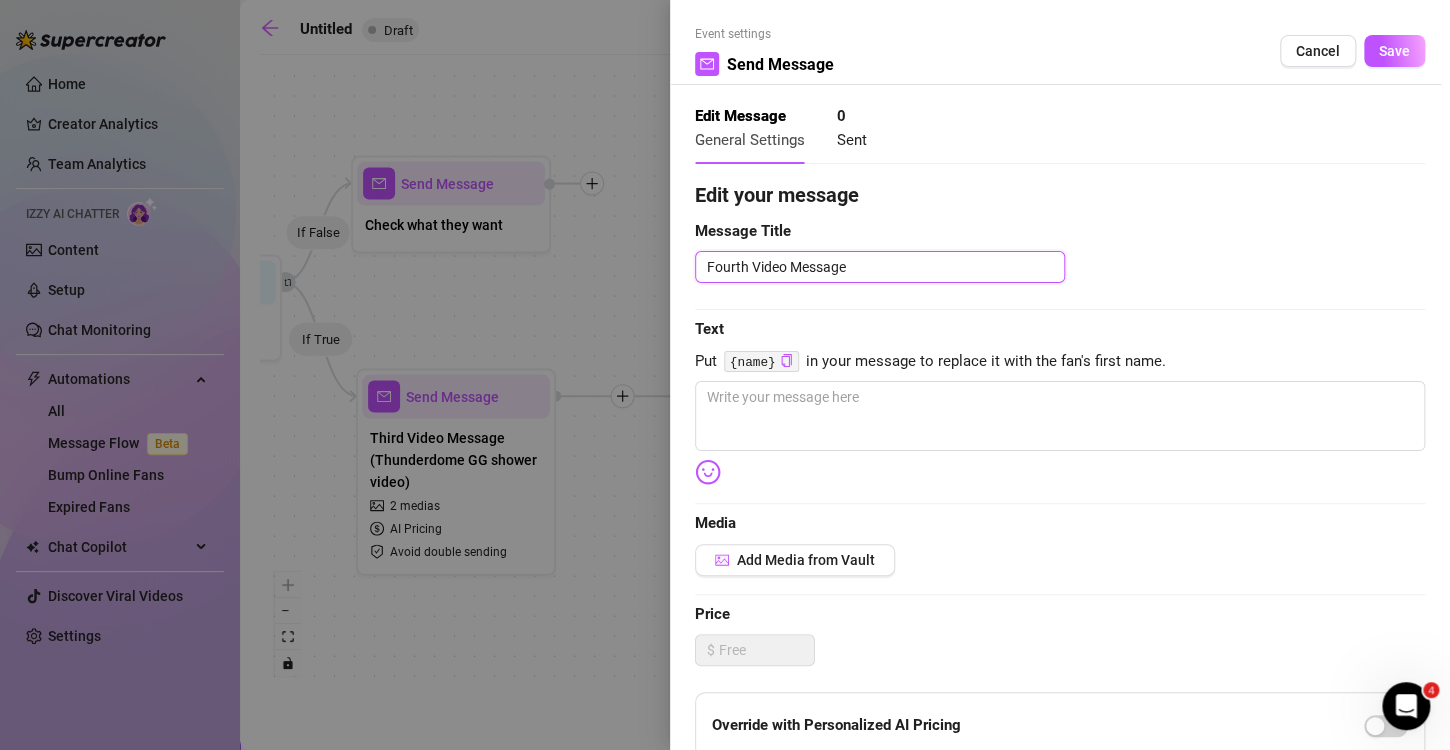 click on "Fourth Video Message" at bounding box center (880, 267) 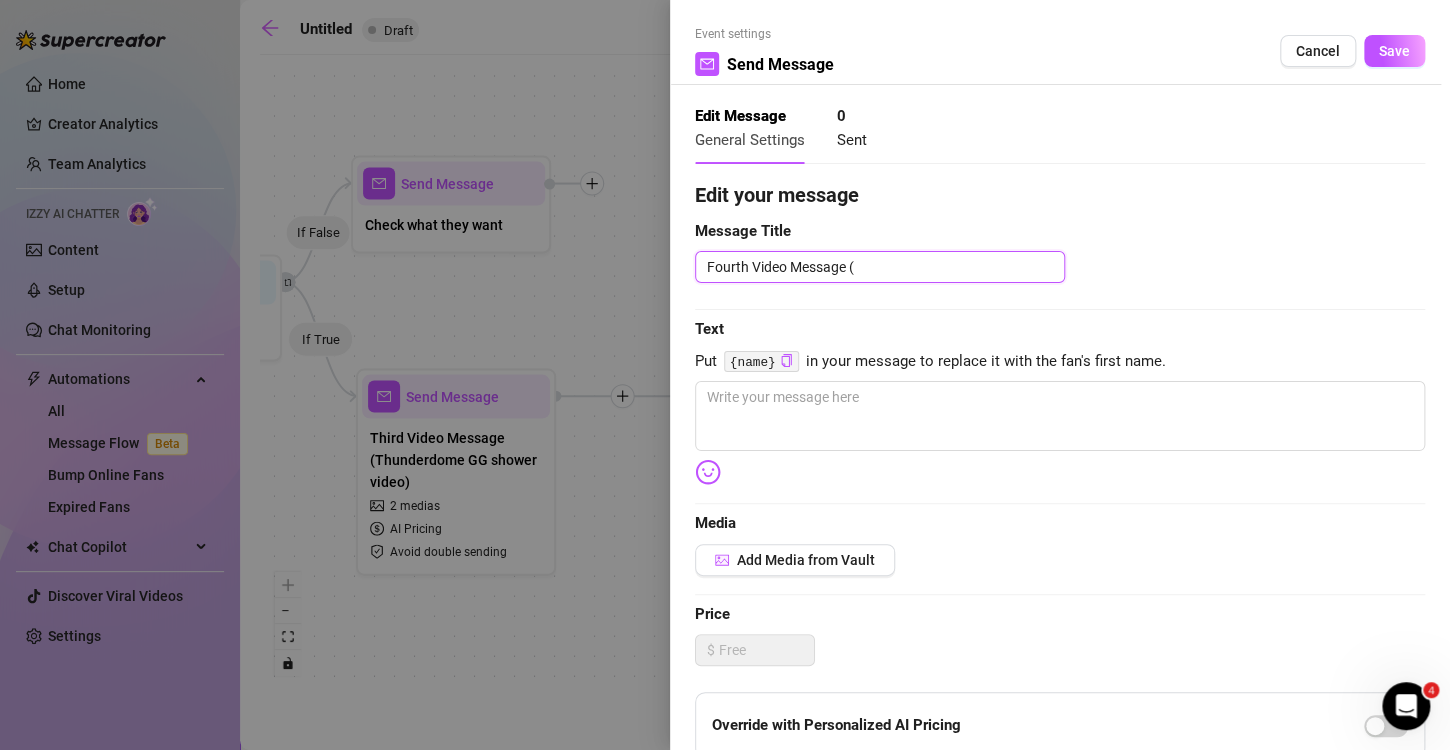 click on "Fourth Video Message (" at bounding box center [880, 267] 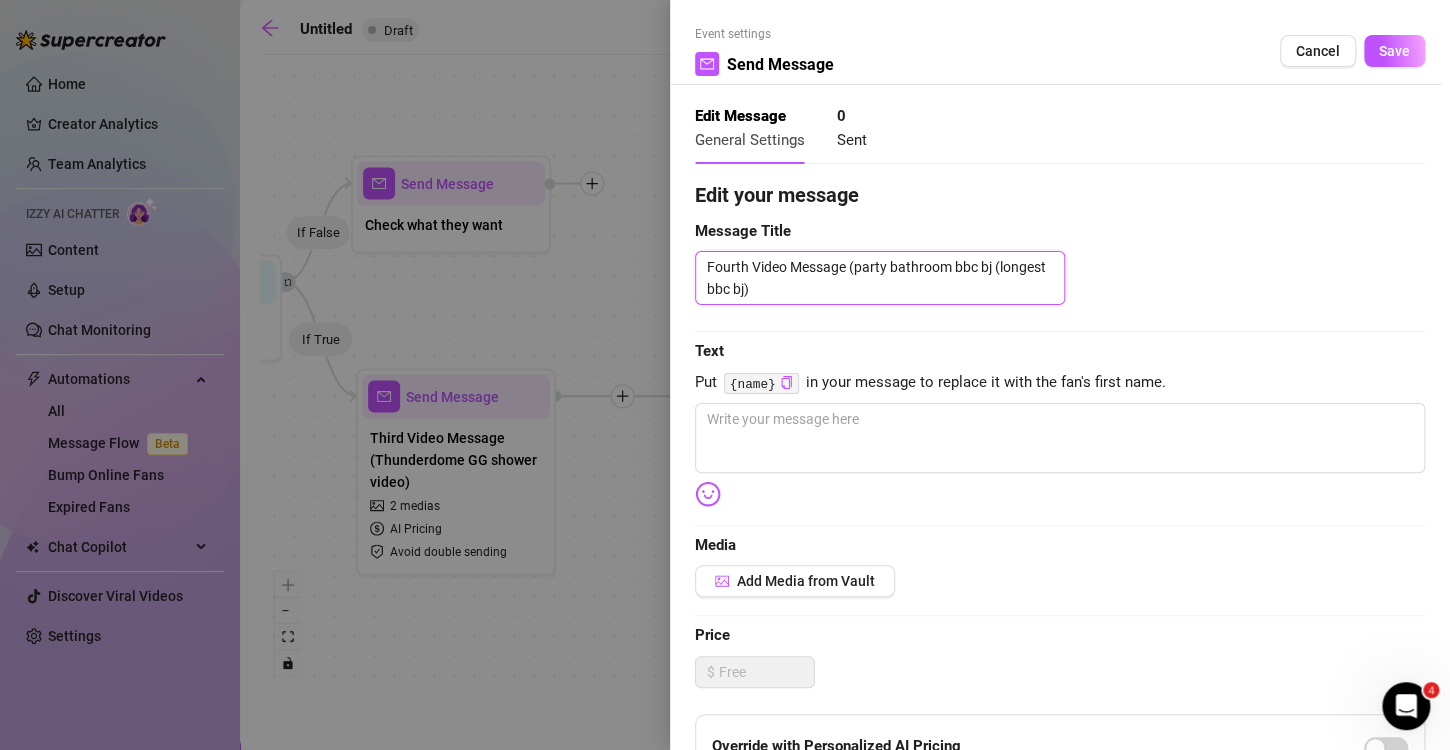 scroll, scrollTop: 0, scrollLeft: 0, axis: both 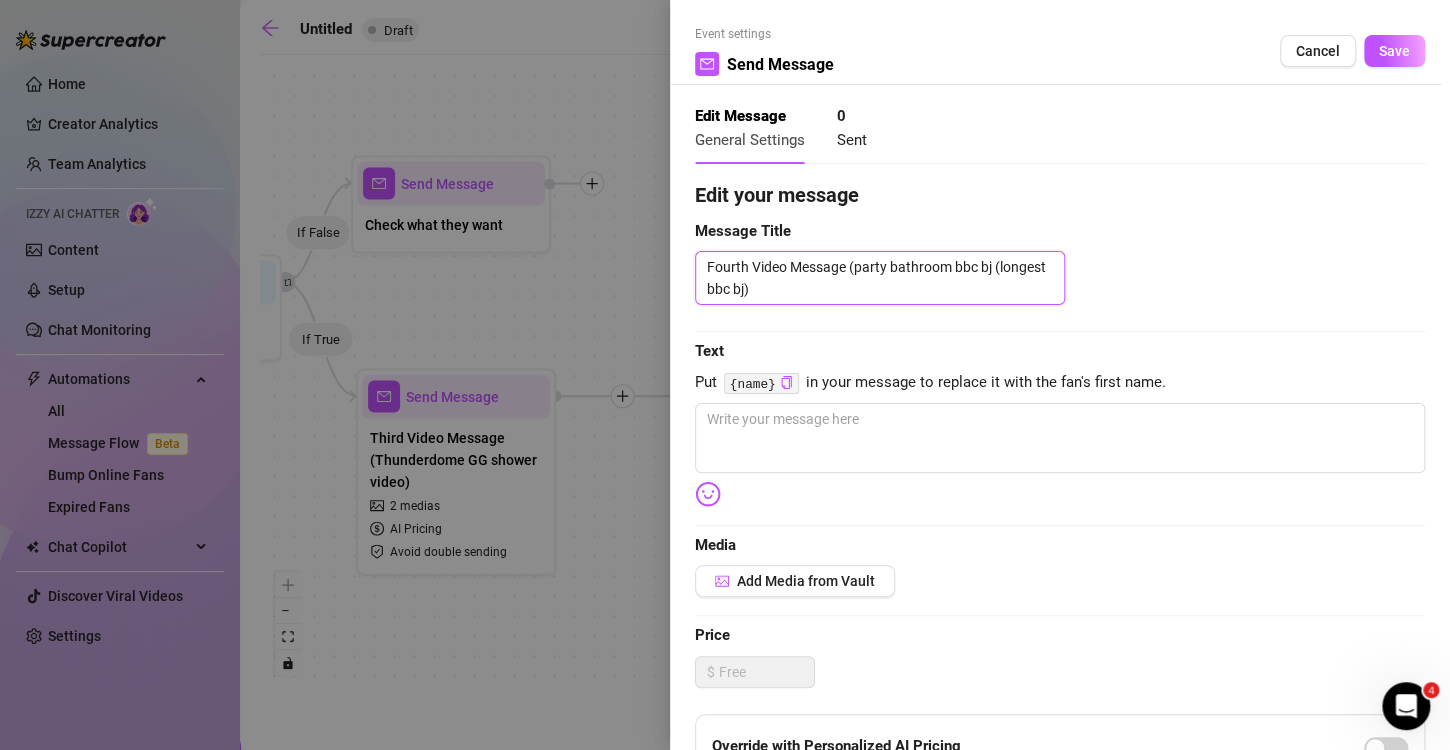 drag, startPoint x: 997, startPoint y: 265, endPoint x: 1021, endPoint y: 296, distance: 39.20459 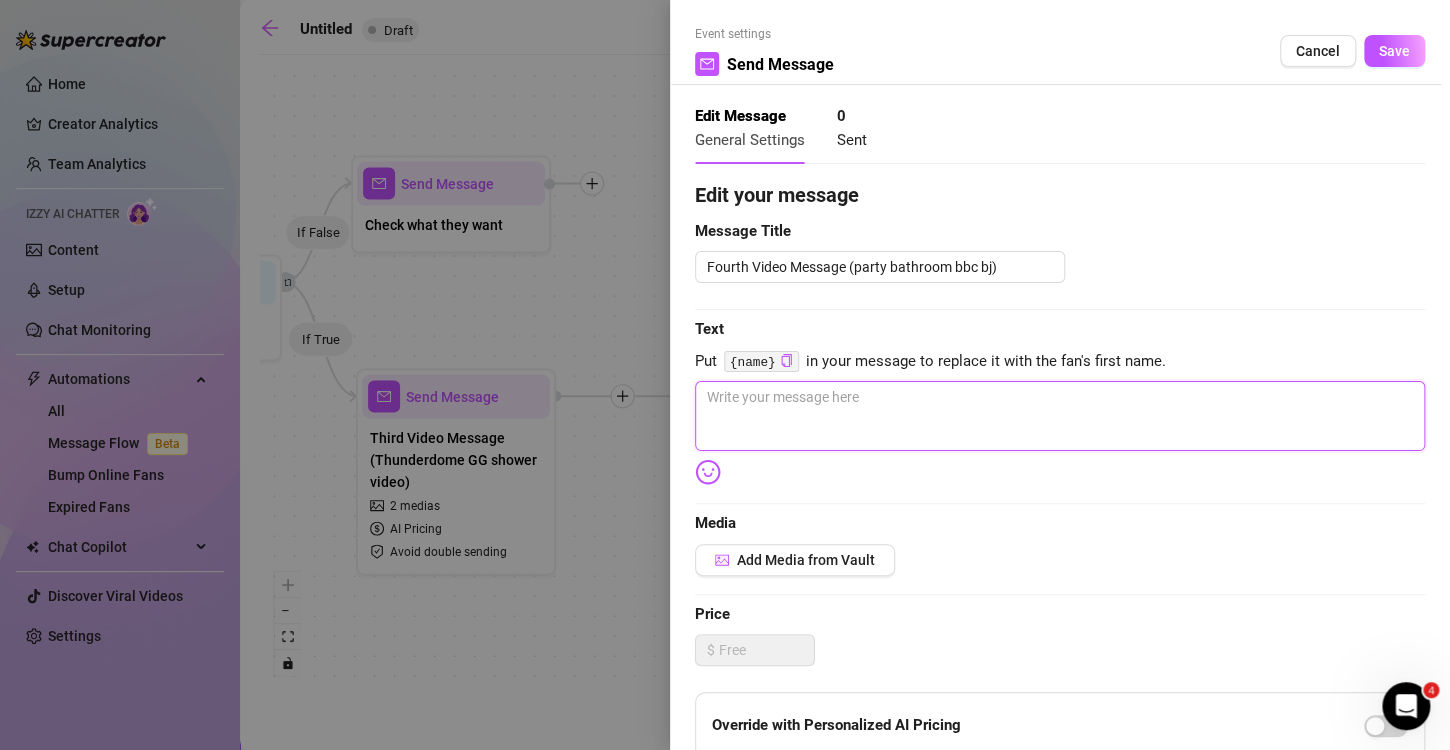 click at bounding box center [1060, 416] 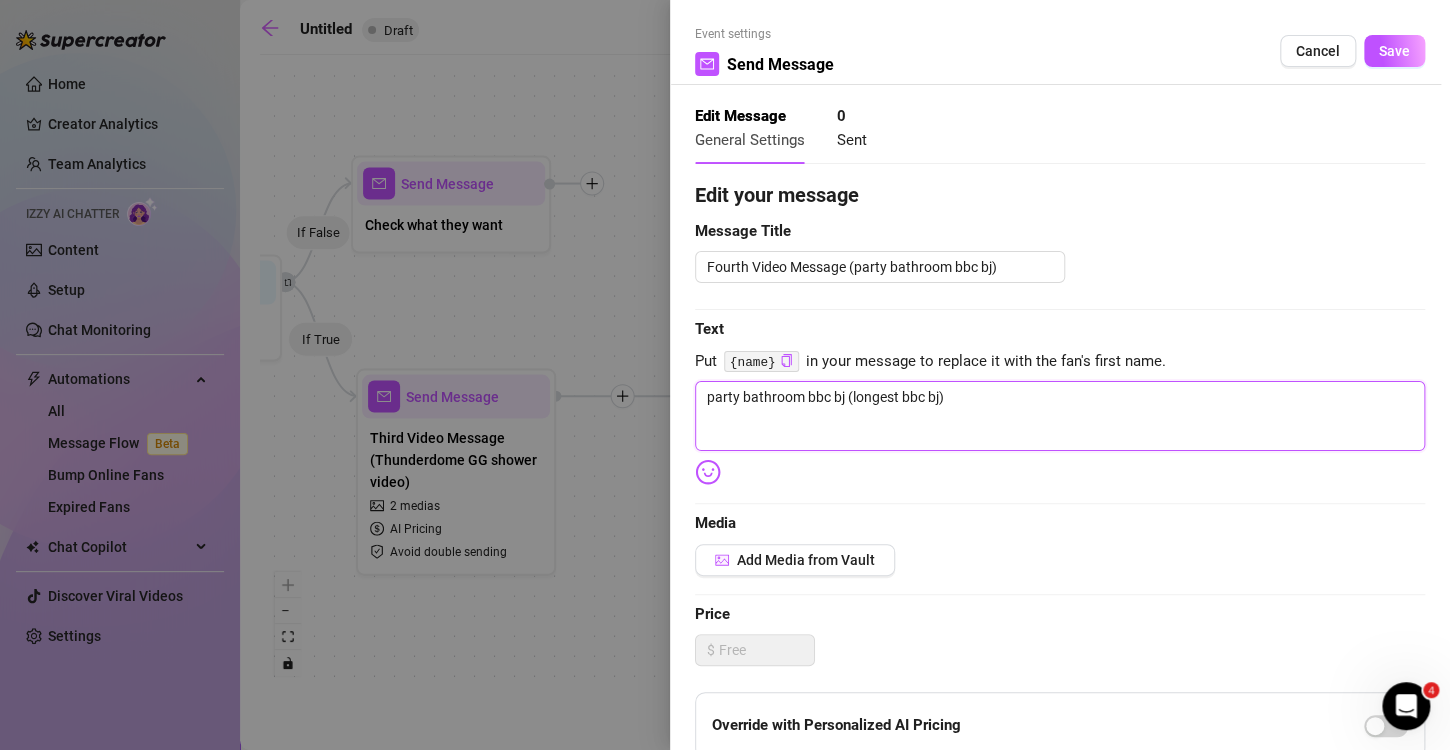 click on "party bathroom bbc bj (longest bbc bj)" at bounding box center [1060, 416] 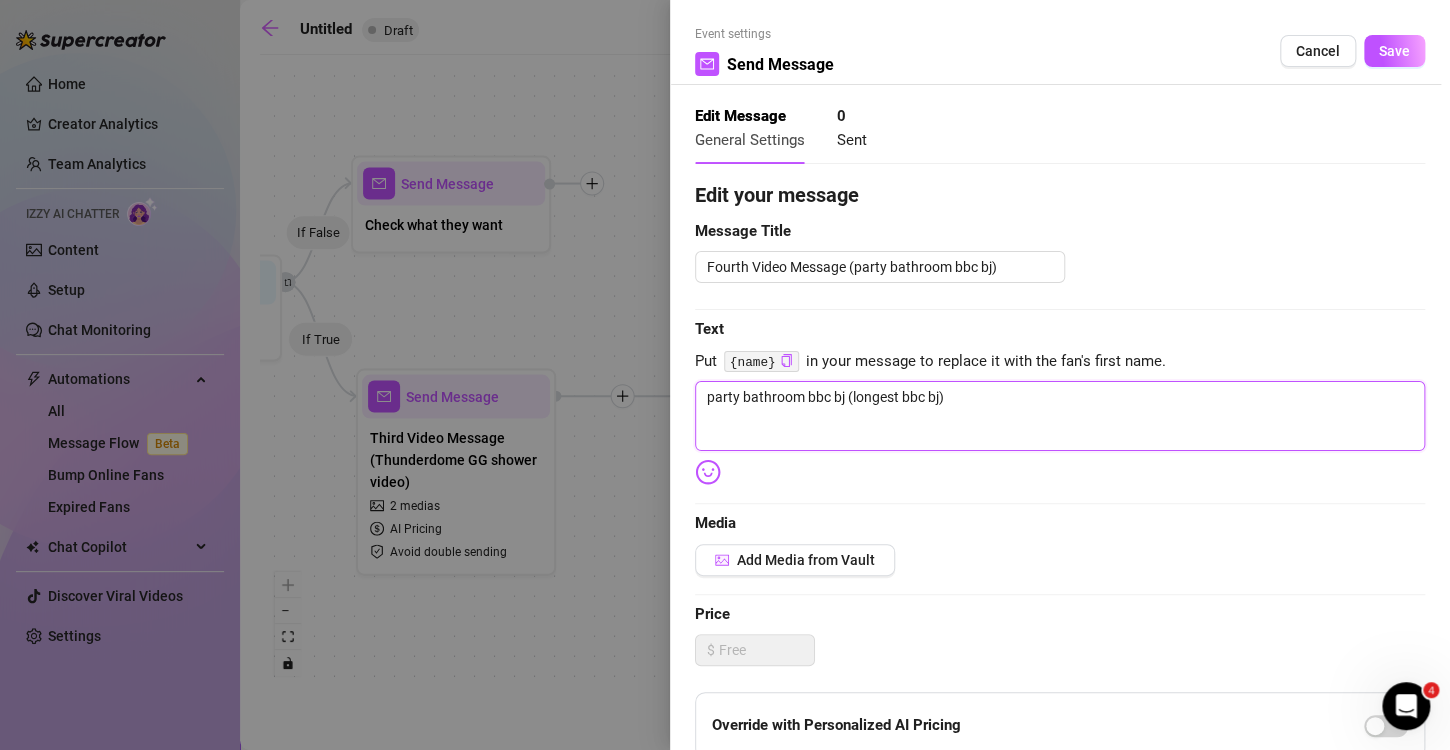 paste on "we were at this party at my house when i thought, why not blow u in the bathroom? so we went into my room and i got on my knees, the rest of the party was still outside and someone even walked in at one point (they stillllll make fun of me for it) and then he finished on my face. My roommate got so mad at me that i didn’t tell him where i was tooo" 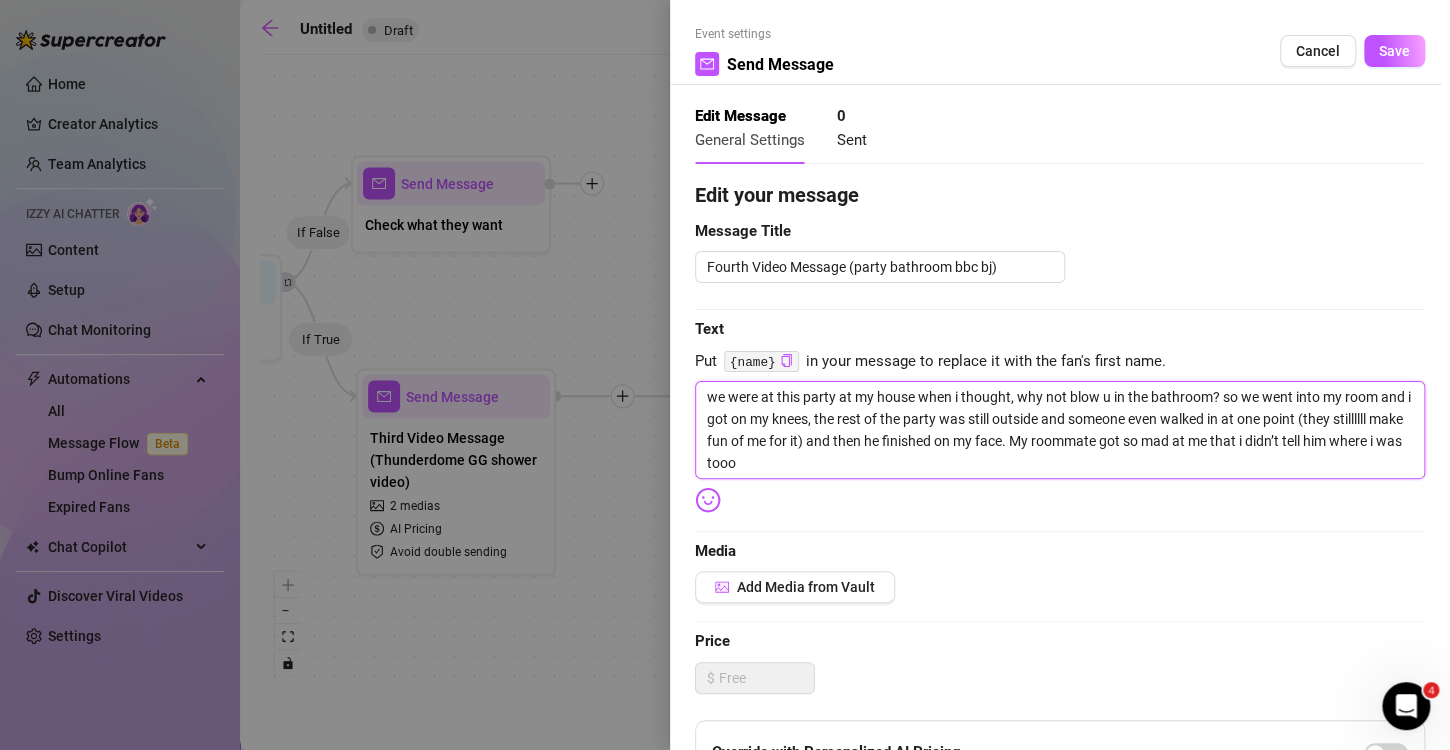 scroll, scrollTop: 0, scrollLeft: 0, axis: both 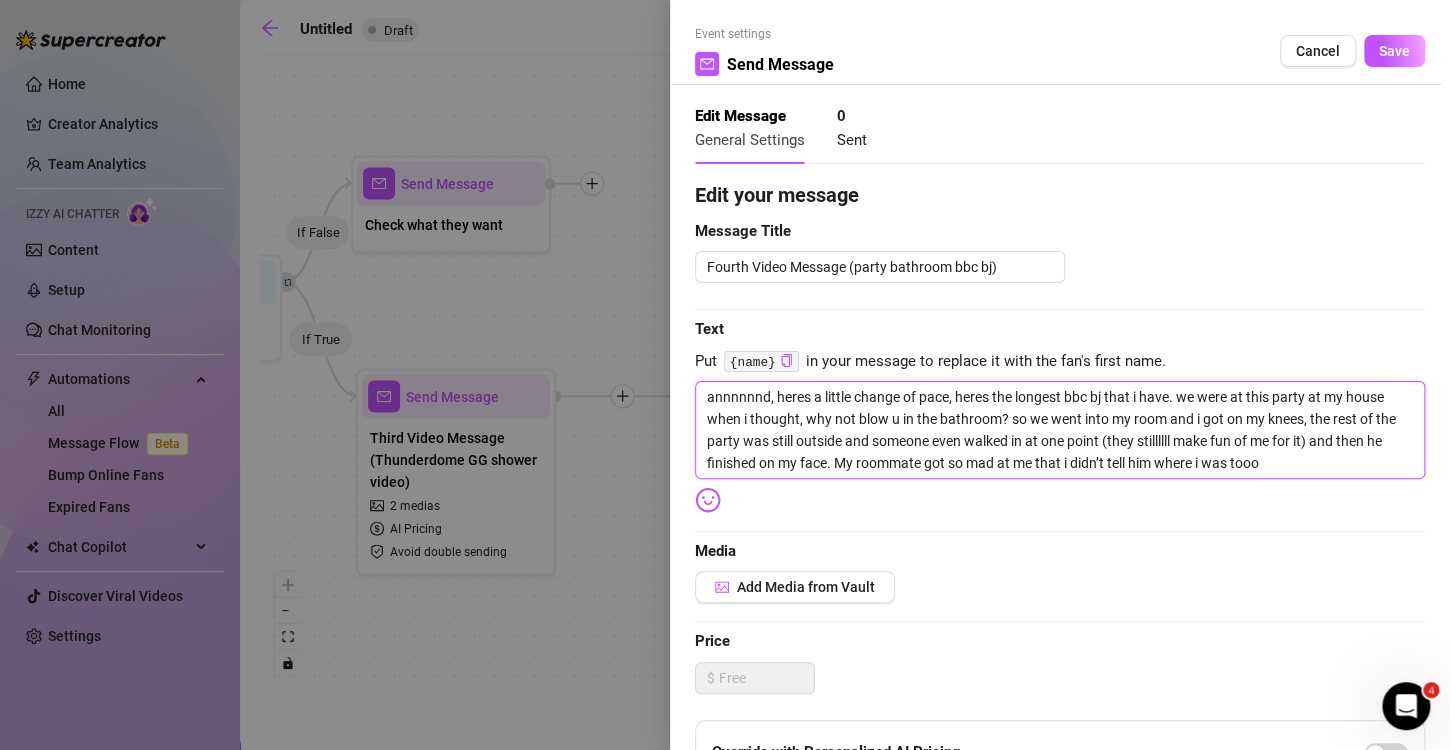 click on "annnnnnd, heres a little change of pace, heres the longest bbc bj that i have. we were at this party at my house when i thought, why not blow u in the bathroom? so we went into my room and i got on my knees, the rest of the party was still outside and someone even walked in at one point (they stillllll make fun of me for it) and then he finished on my face. My roommate got so mad at me that i didn’t tell him where i was tooo" at bounding box center (1060, 430) 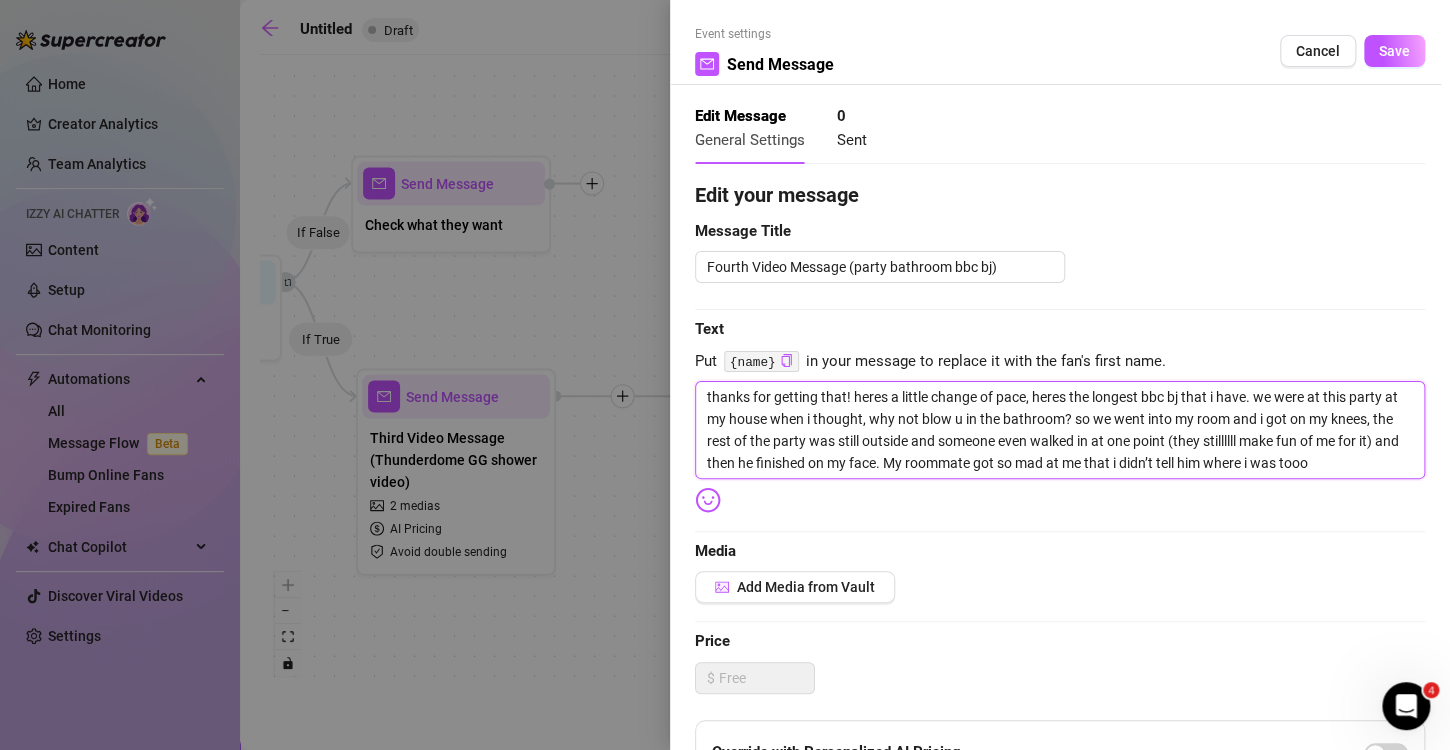 drag, startPoint x: 1064, startPoint y: 400, endPoint x: 1032, endPoint y: 396, distance: 32.24903 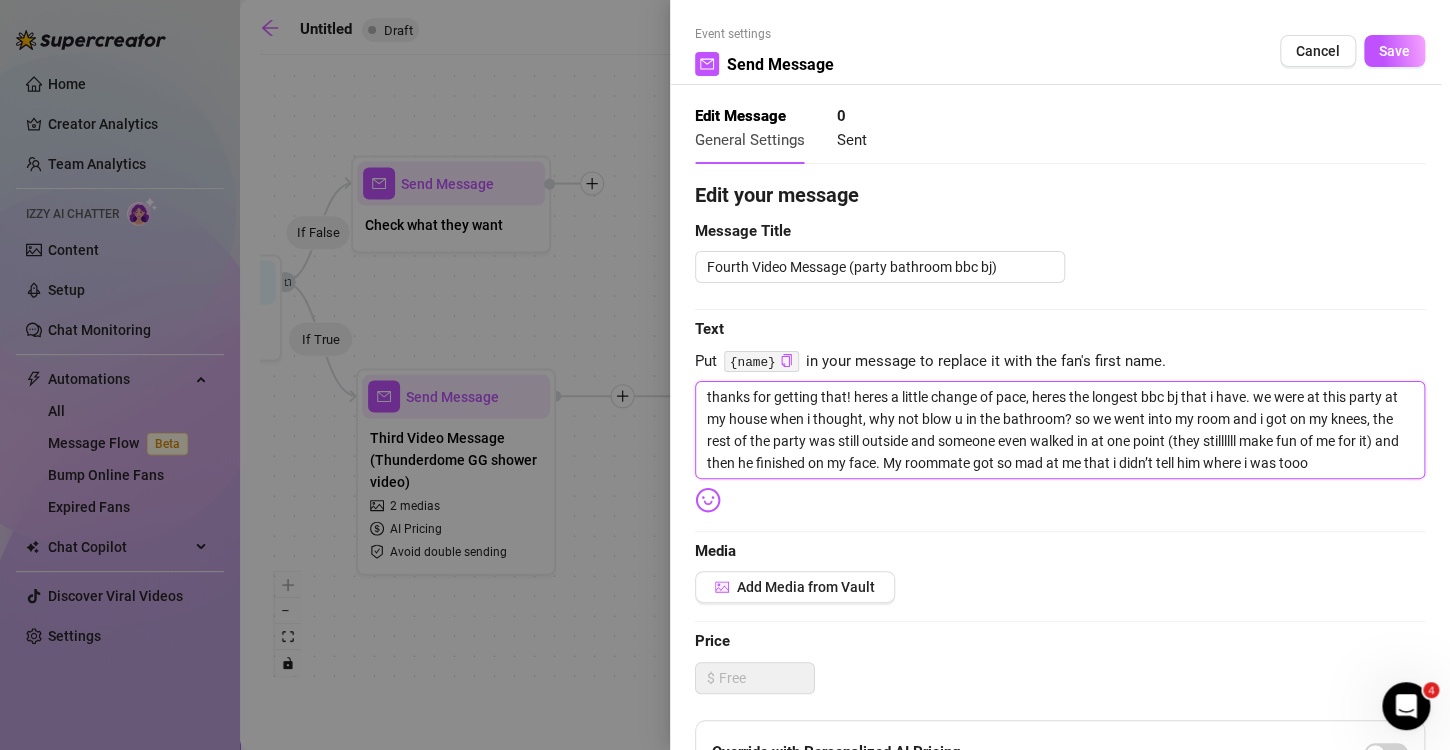 click on "thanks for getting that! heres a little change of pace, heres the longest bbc bj that i have. we were at this party at my house when i thought, why not blow u in the bathroom? so we went into my room and i got on my knees, the rest of the party was still outside and someone even walked in at one point (they stillllll make fun of me for it) and then he finished on my face. My roommate got so mad at me that i didn’t tell him where i was tooo" at bounding box center [1060, 430] 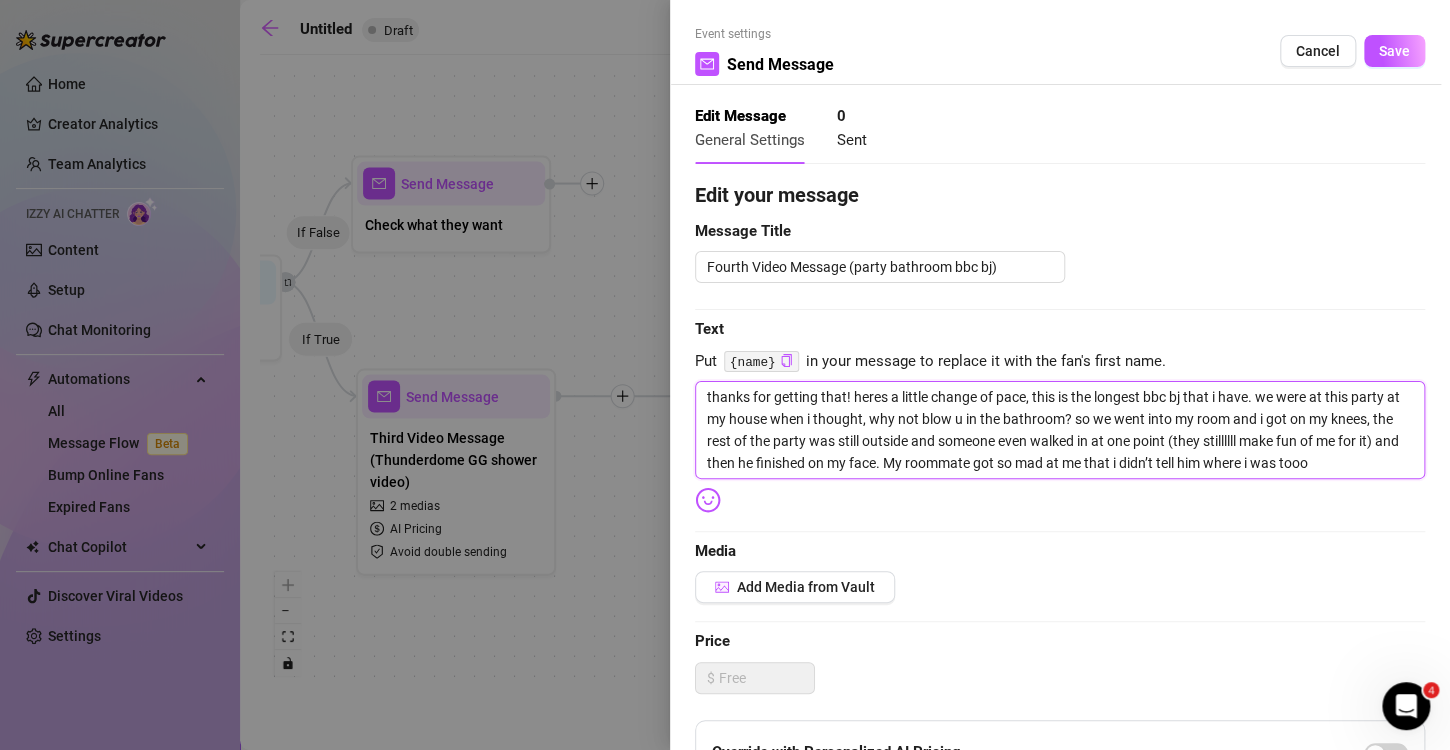 click on "thanks for getting that! heres a little change of pace, this is the longest bbc bj that i have. we were at this party at my house when i thought, why not blow u in the bathroom? so we went into my room and i got on my knees, the rest of the party was still outside and someone even walked in at one point (they stillllll make fun of me for it) and then he finished on my face. My roommate got so mad at me that i didn’t tell him where i was tooo" at bounding box center [1060, 430] 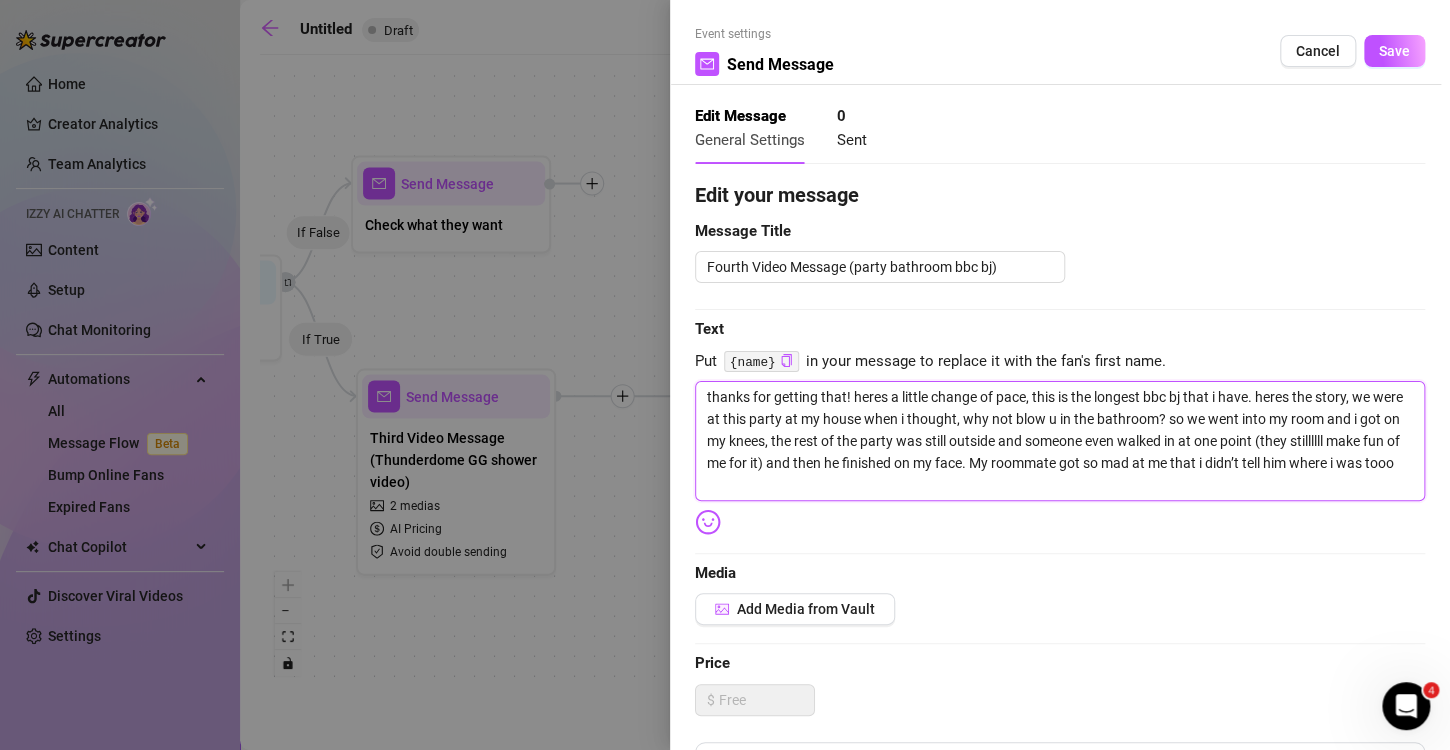click on "thanks for getting that! heres a little change of pace, this is the longest bbc bj that i have. heres the story, we were at this party at my house when i thought, why not blow u in the bathroom? so we went into my room and i got on my knees, the rest of the party was still outside and someone even walked in at one point (they stillllll make fun of me for it) and then he finished on my face. My roommate got so mad at me that i didn’t tell him where i was tooo" at bounding box center (1060, 441) 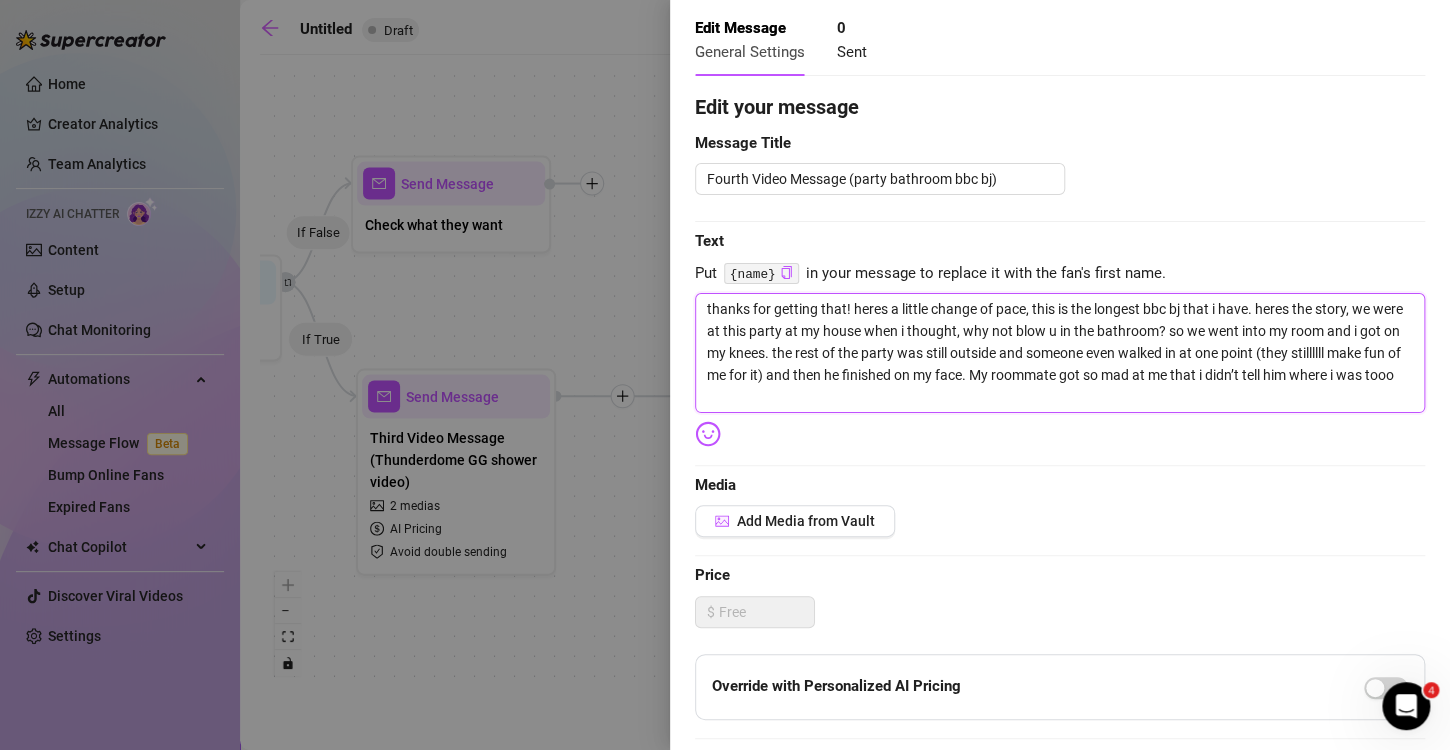 scroll, scrollTop: 90, scrollLeft: 0, axis: vertical 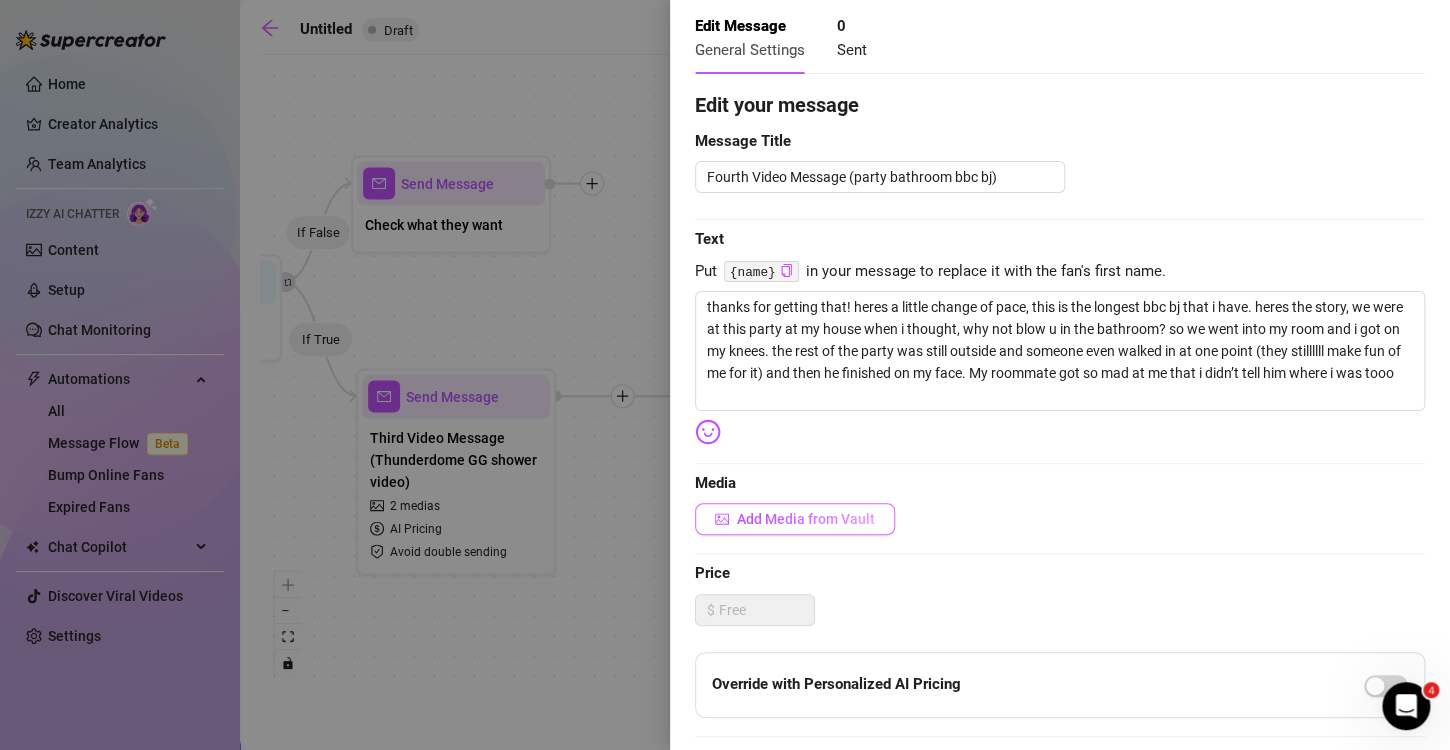 click on "Add Media from Vault" at bounding box center (806, 519) 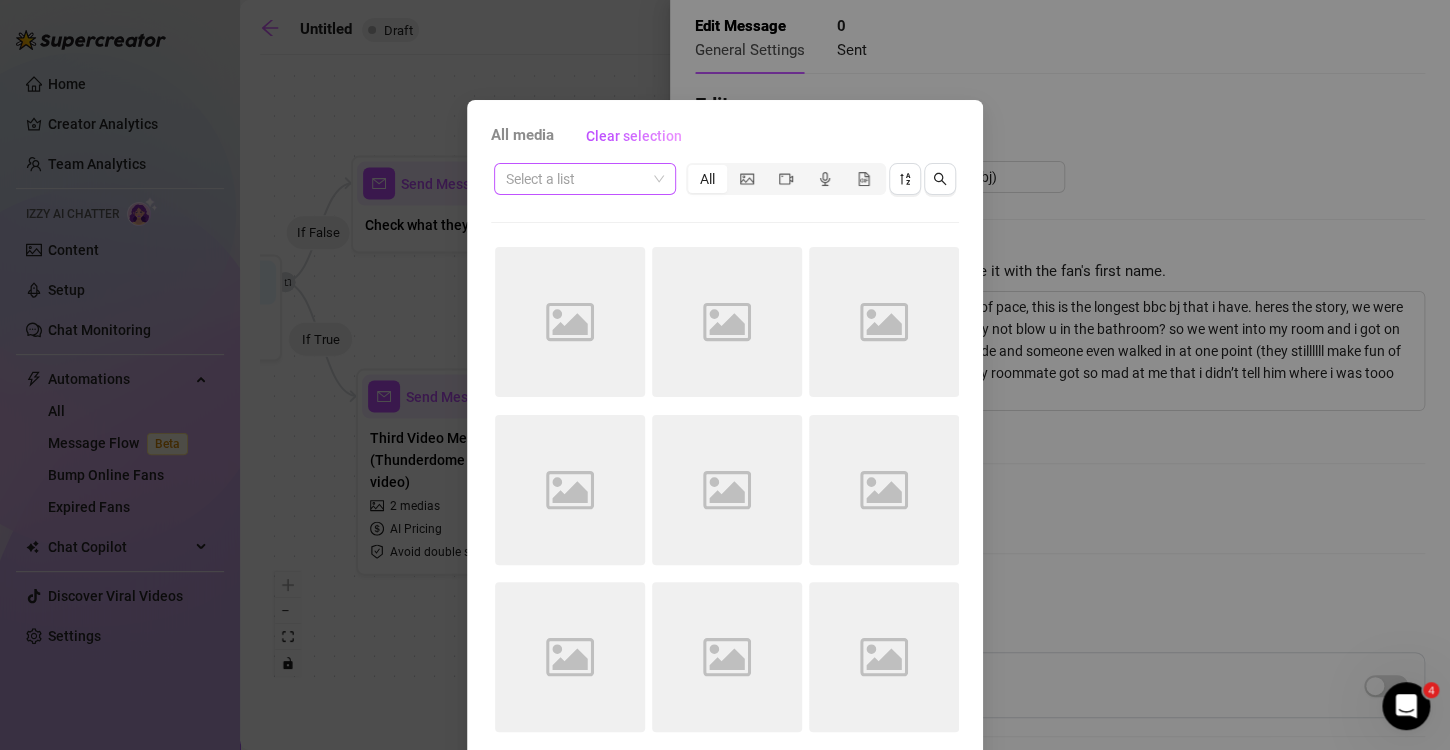click at bounding box center (585, 179) 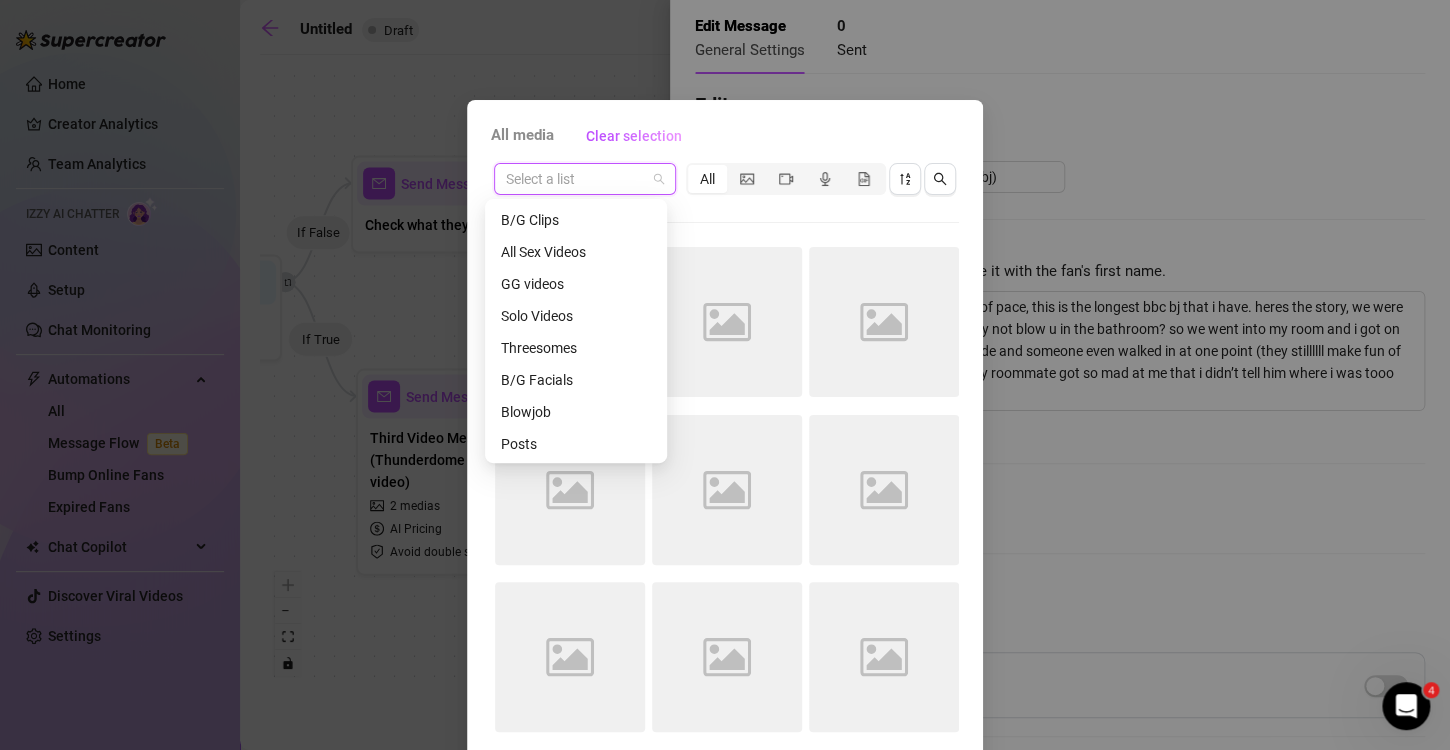 scroll, scrollTop: 256, scrollLeft: 0, axis: vertical 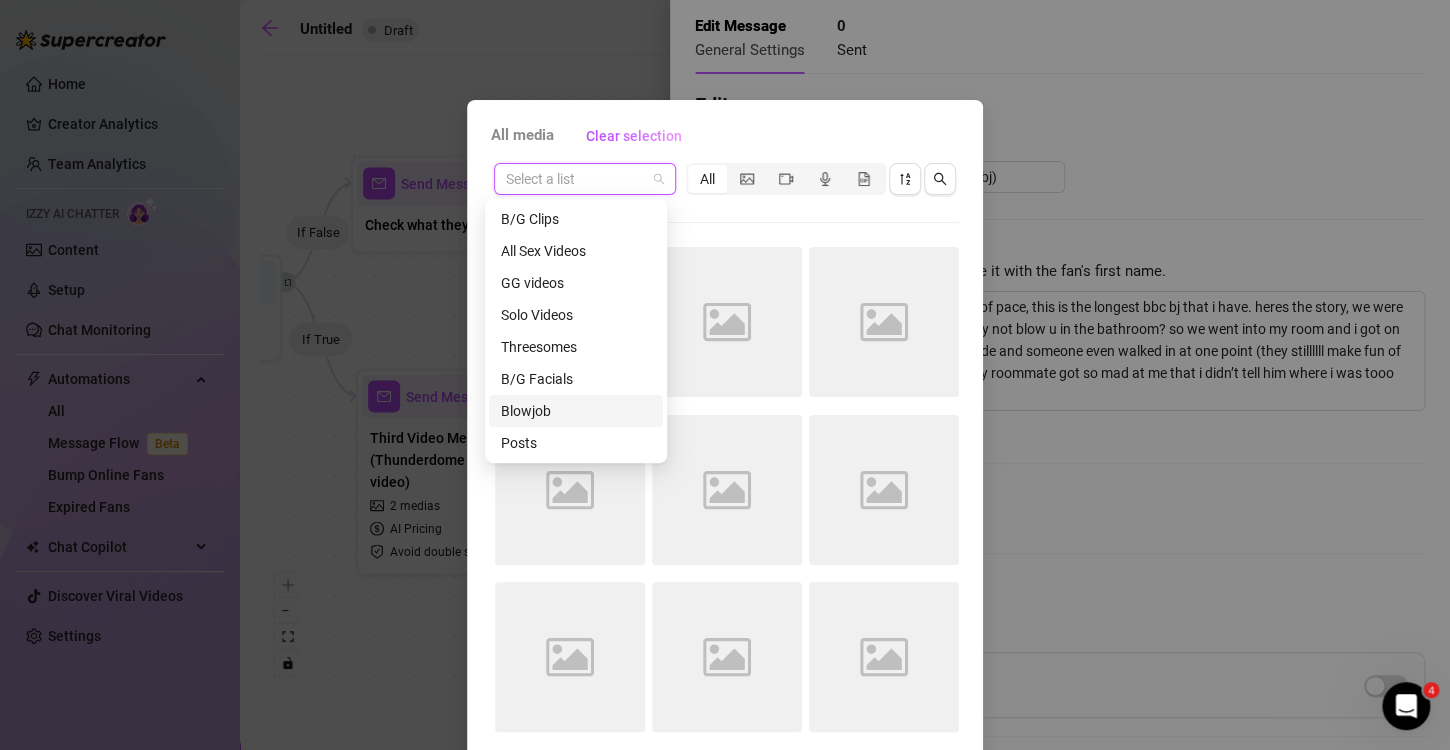 click on "Blowjob" at bounding box center [576, 411] 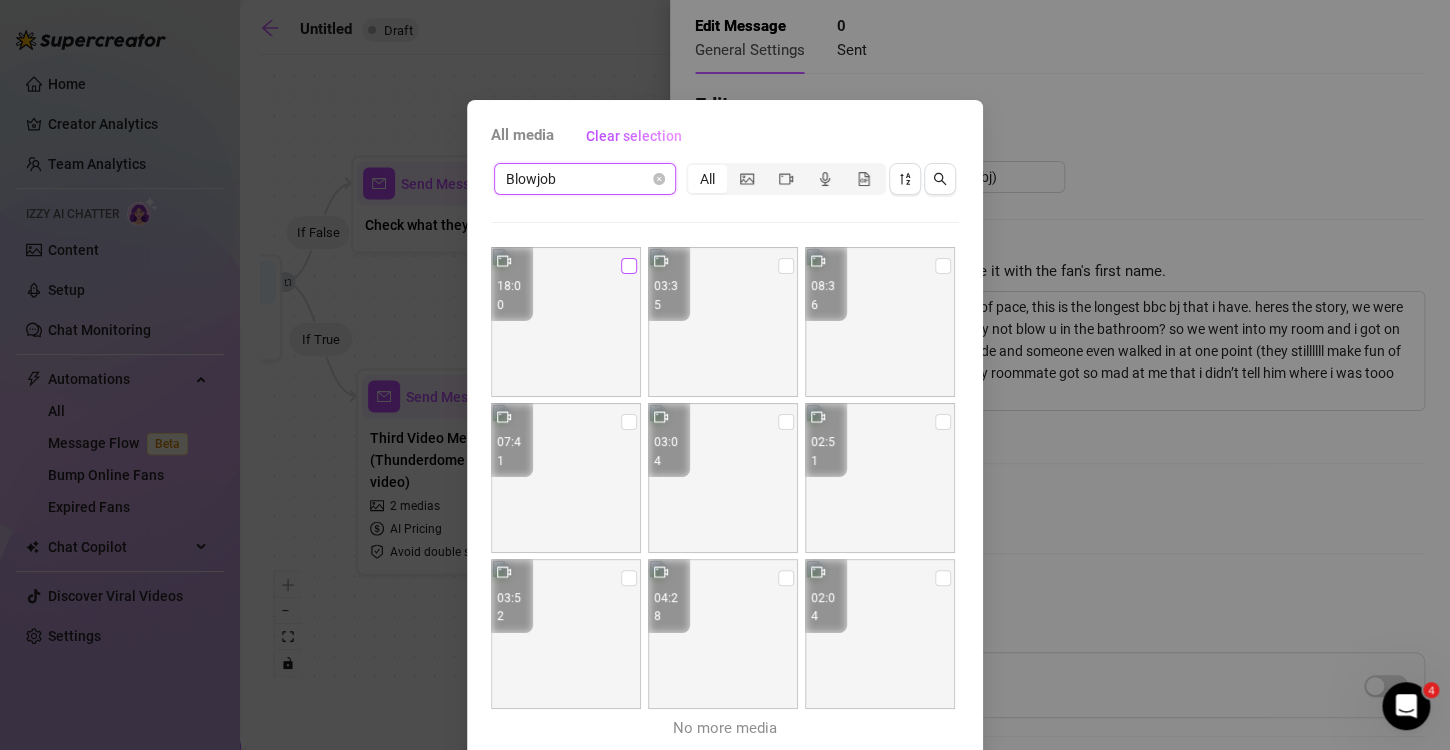 click at bounding box center (629, 266) 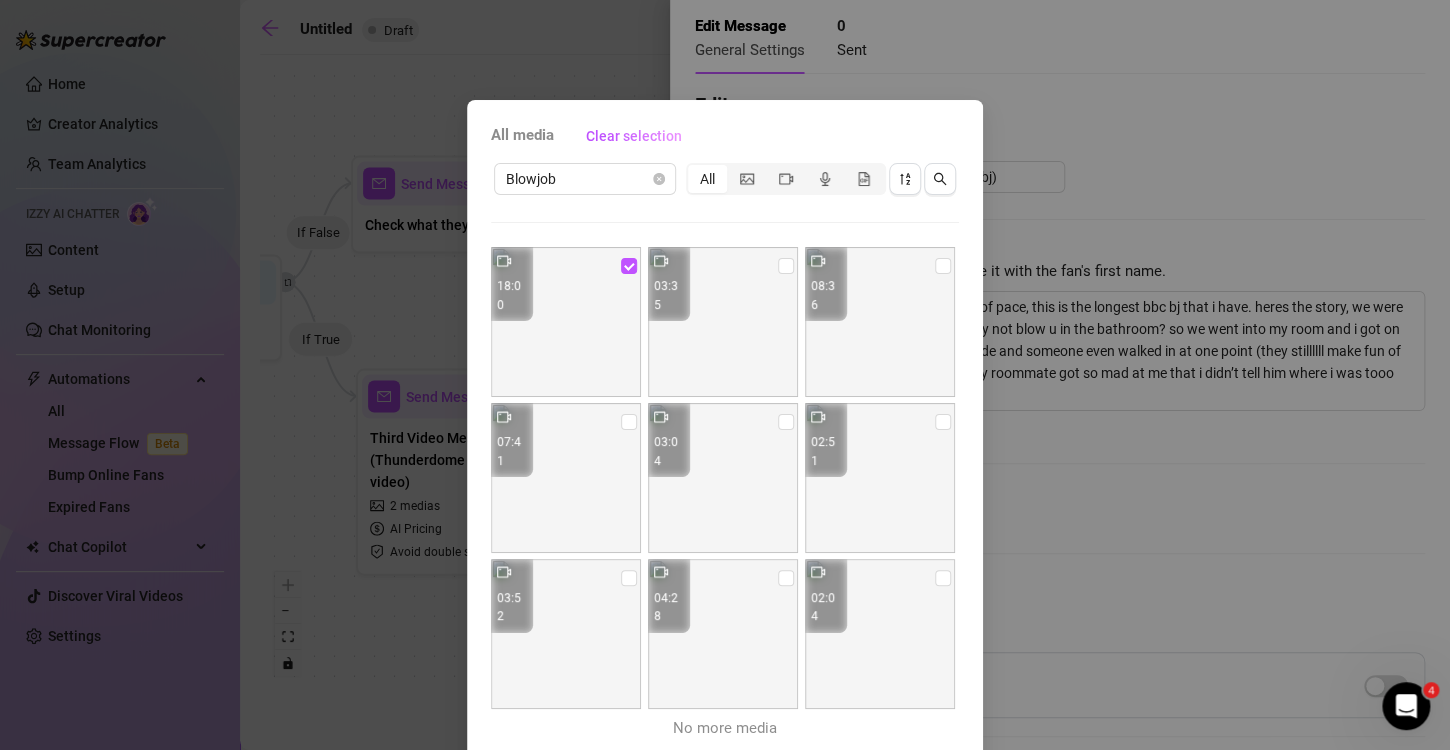 scroll, scrollTop: 84, scrollLeft: 0, axis: vertical 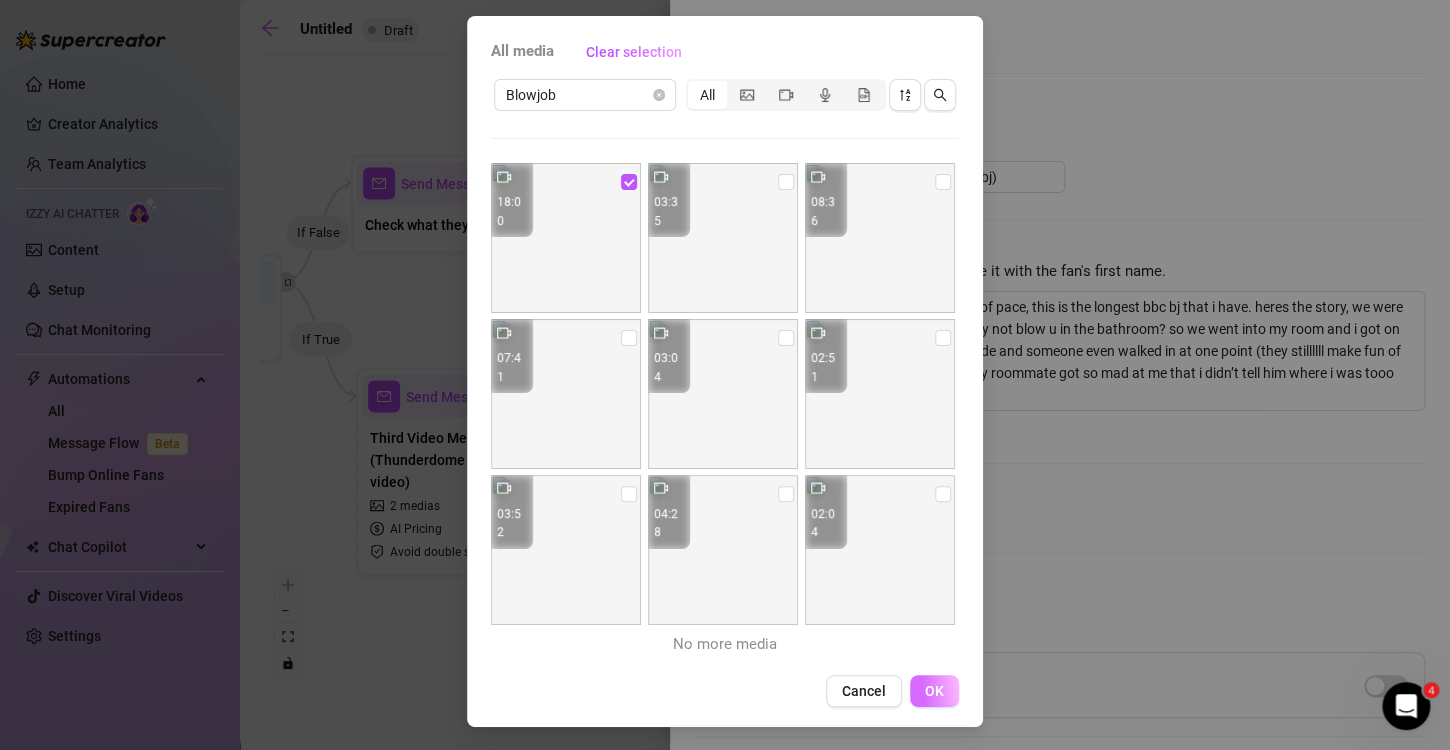 click on "OK" at bounding box center [934, 691] 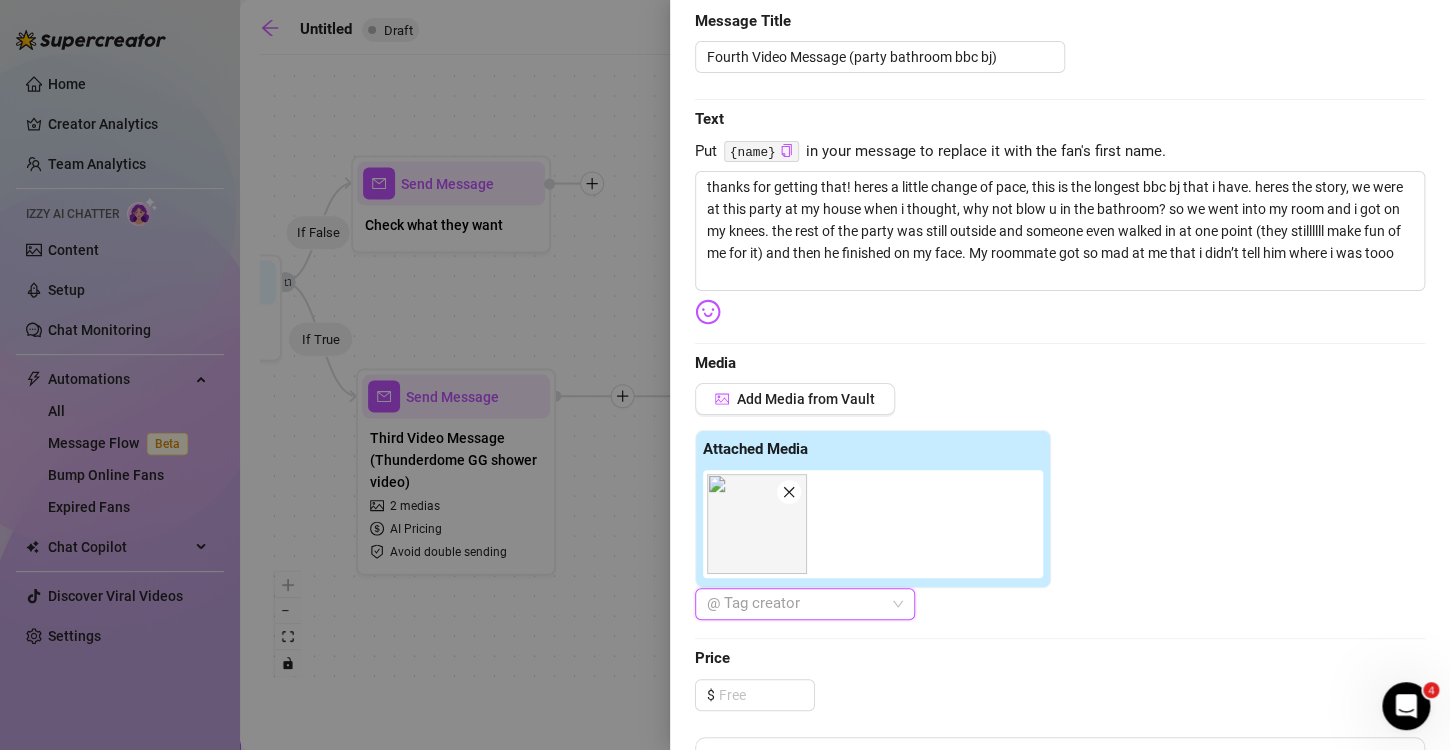 scroll, scrollTop: 211, scrollLeft: 0, axis: vertical 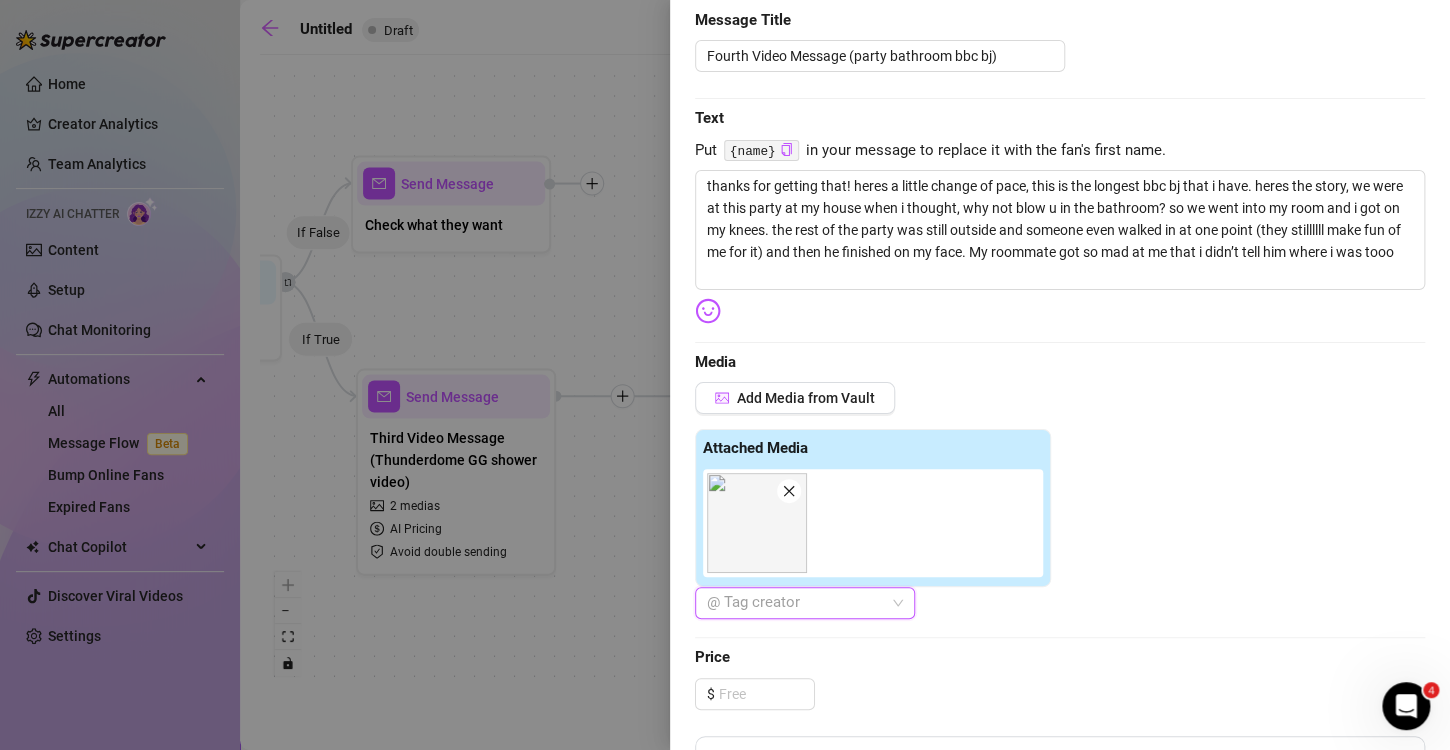 click at bounding box center [794, 603] 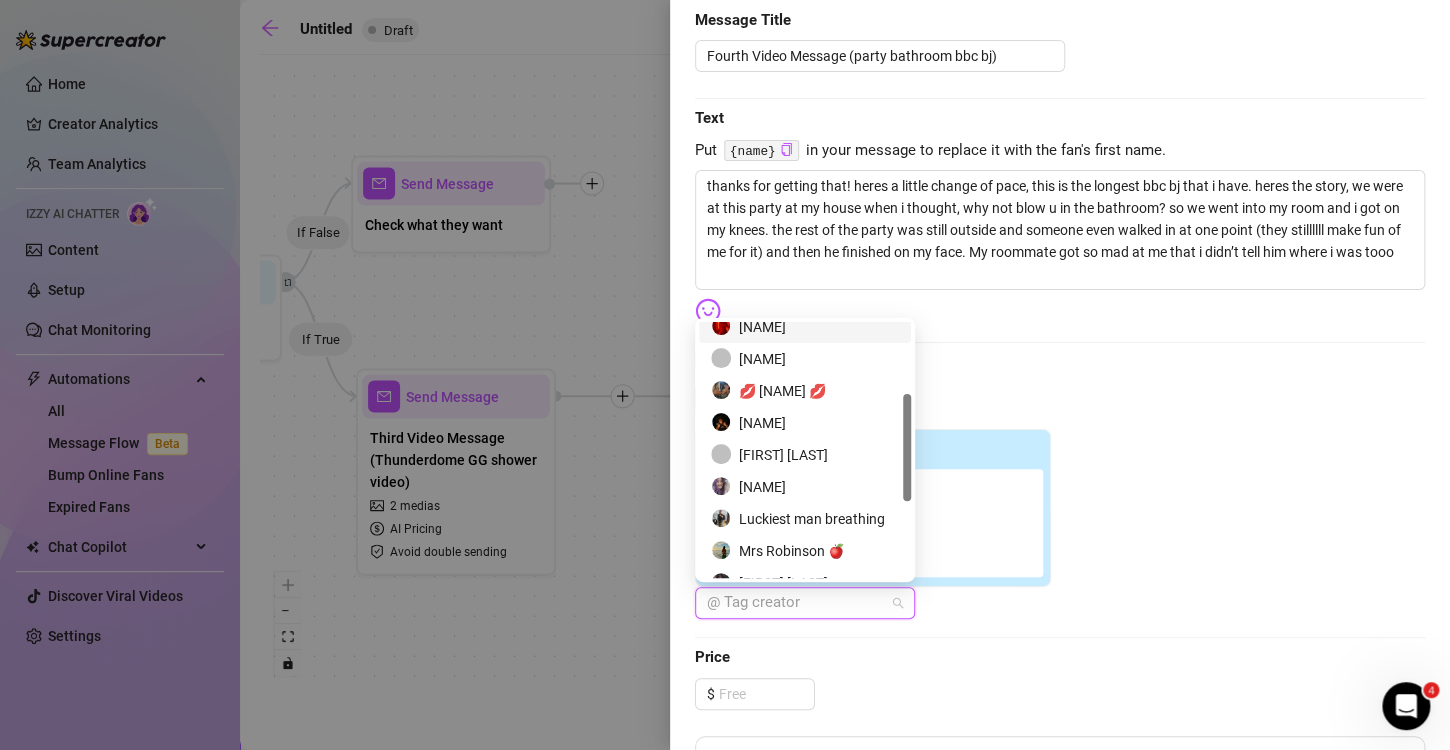 scroll, scrollTop: 172, scrollLeft: 0, axis: vertical 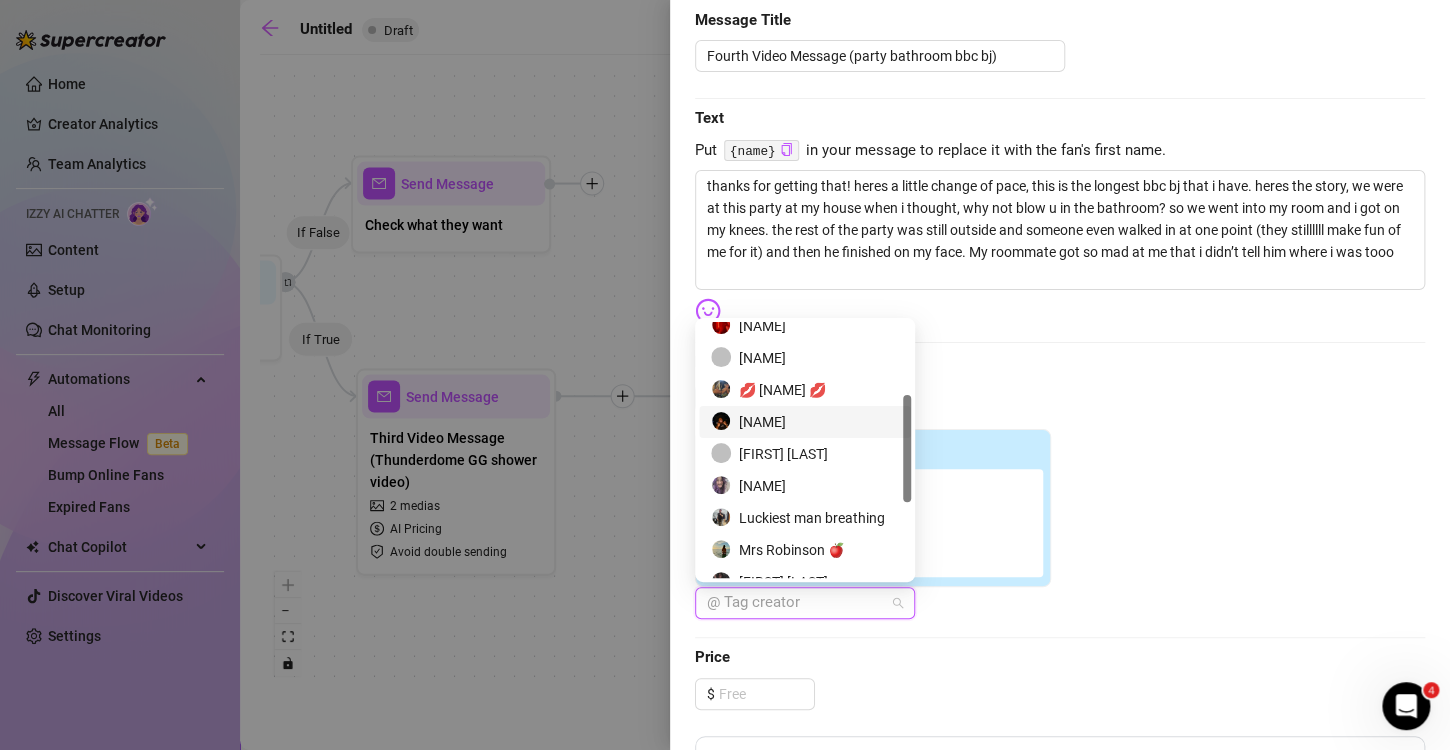 click on "[NAME]" at bounding box center (805, 422) 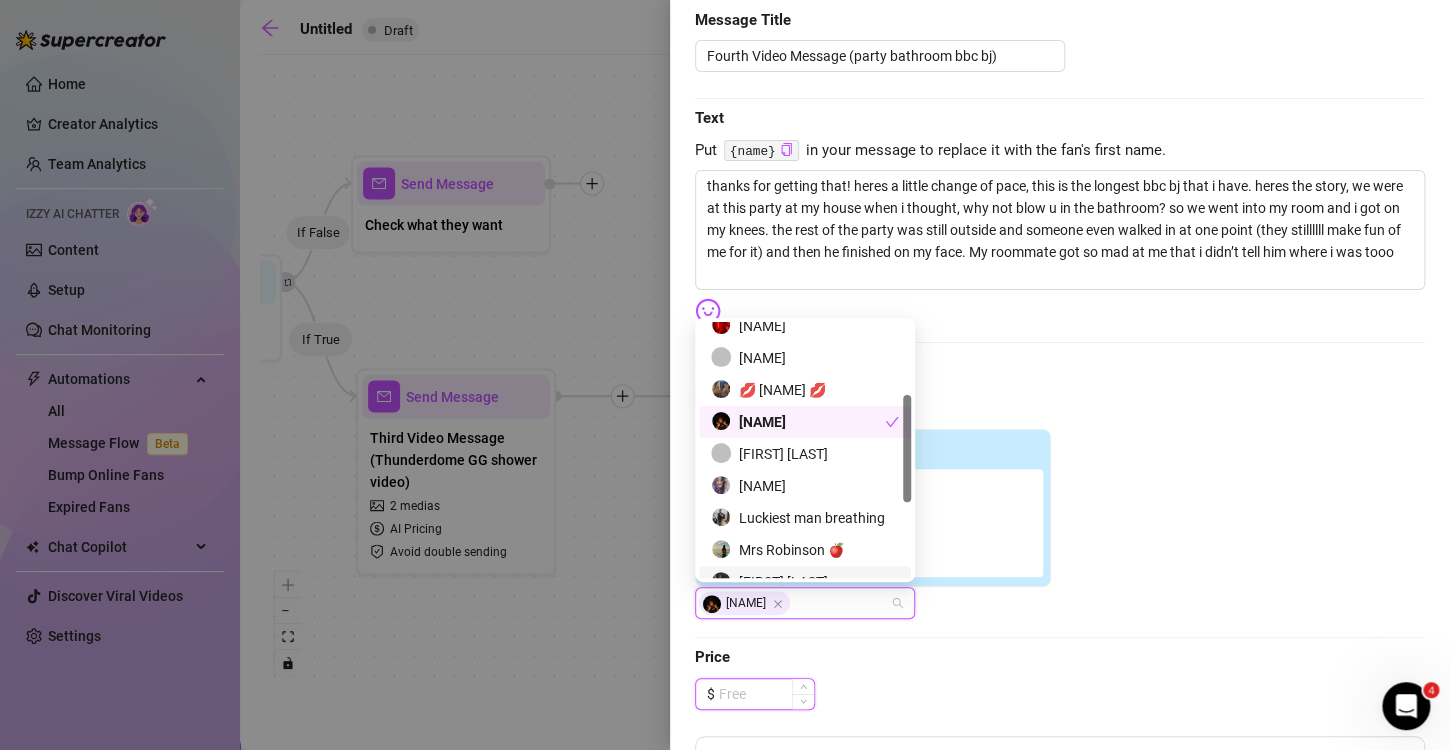 click at bounding box center (766, 694) 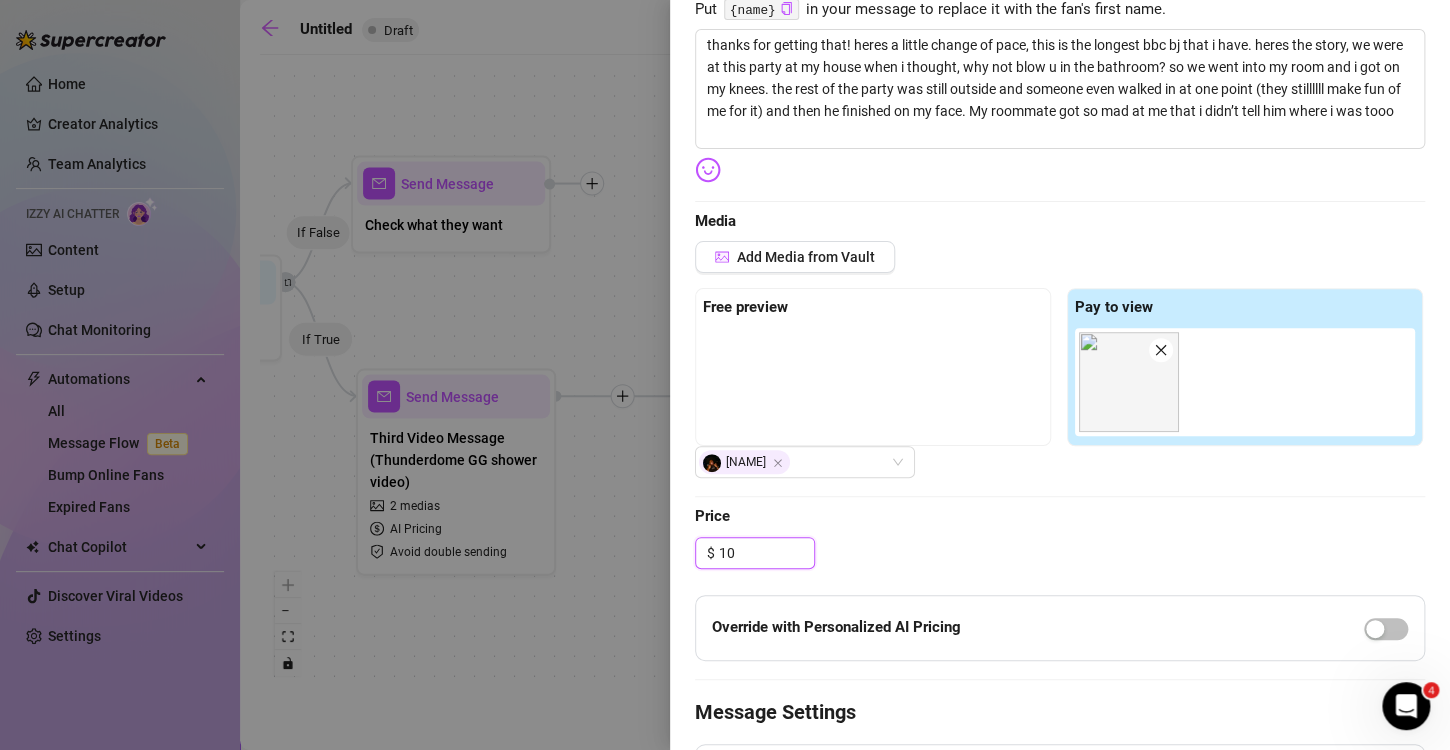 scroll, scrollTop: 352, scrollLeft: 0, axis: vertical 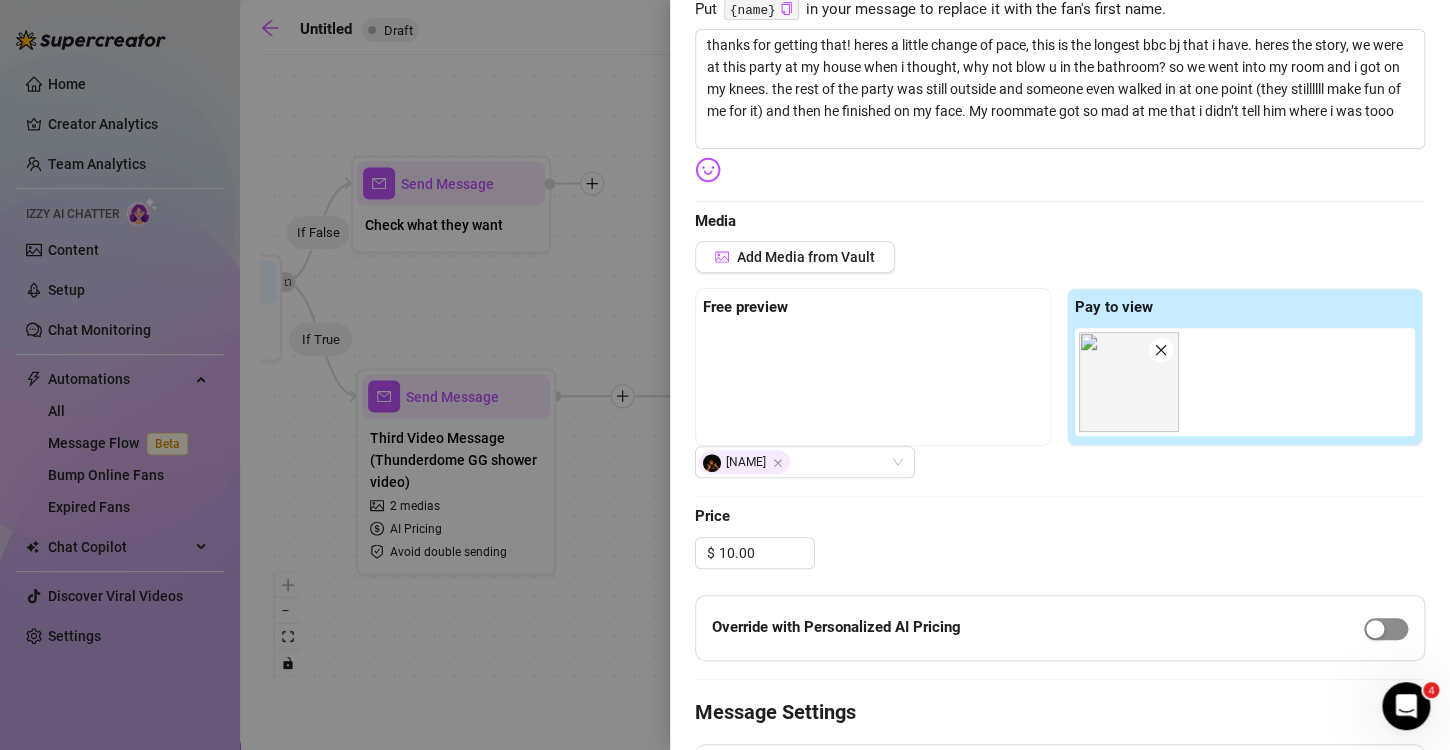 click at bounding box center (1386, 629) 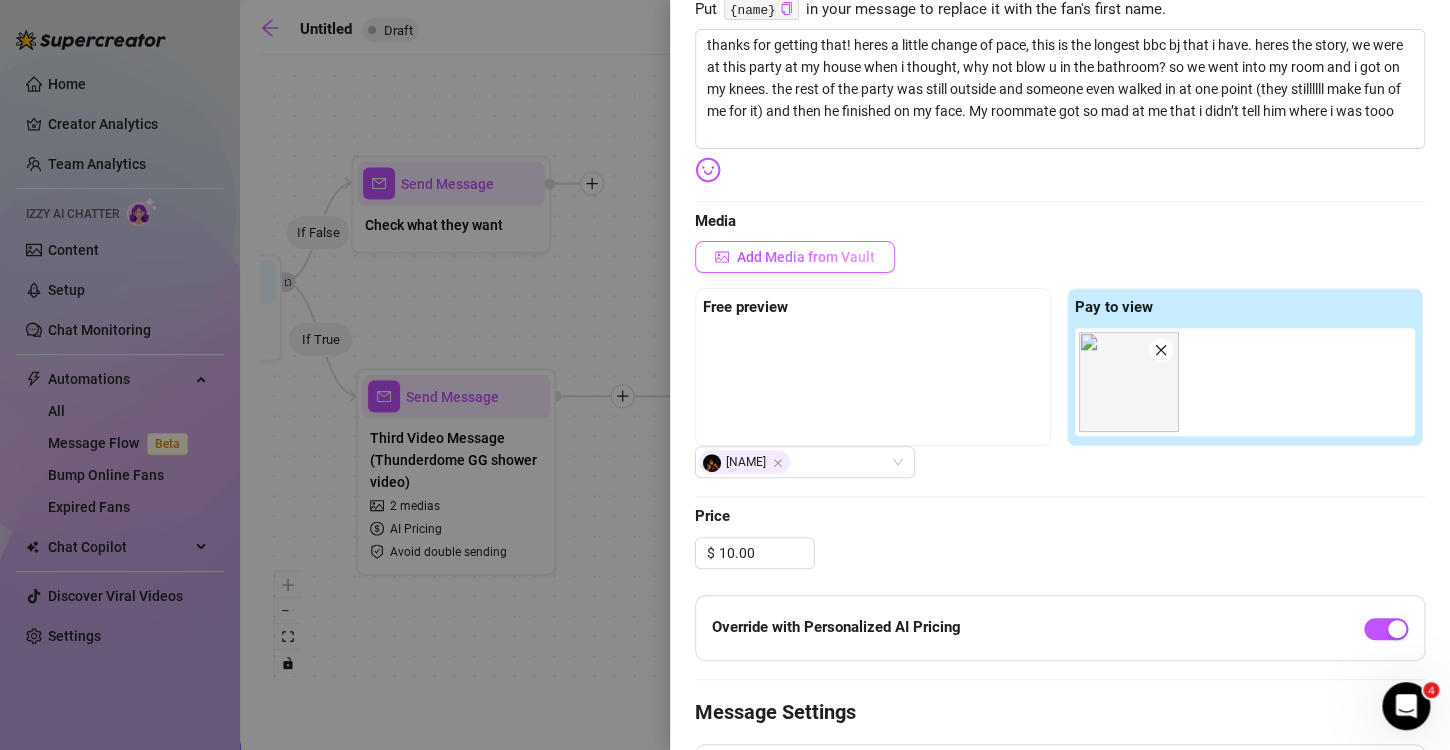 click on "Add Media from Vault" at bounding box center (806, 257) 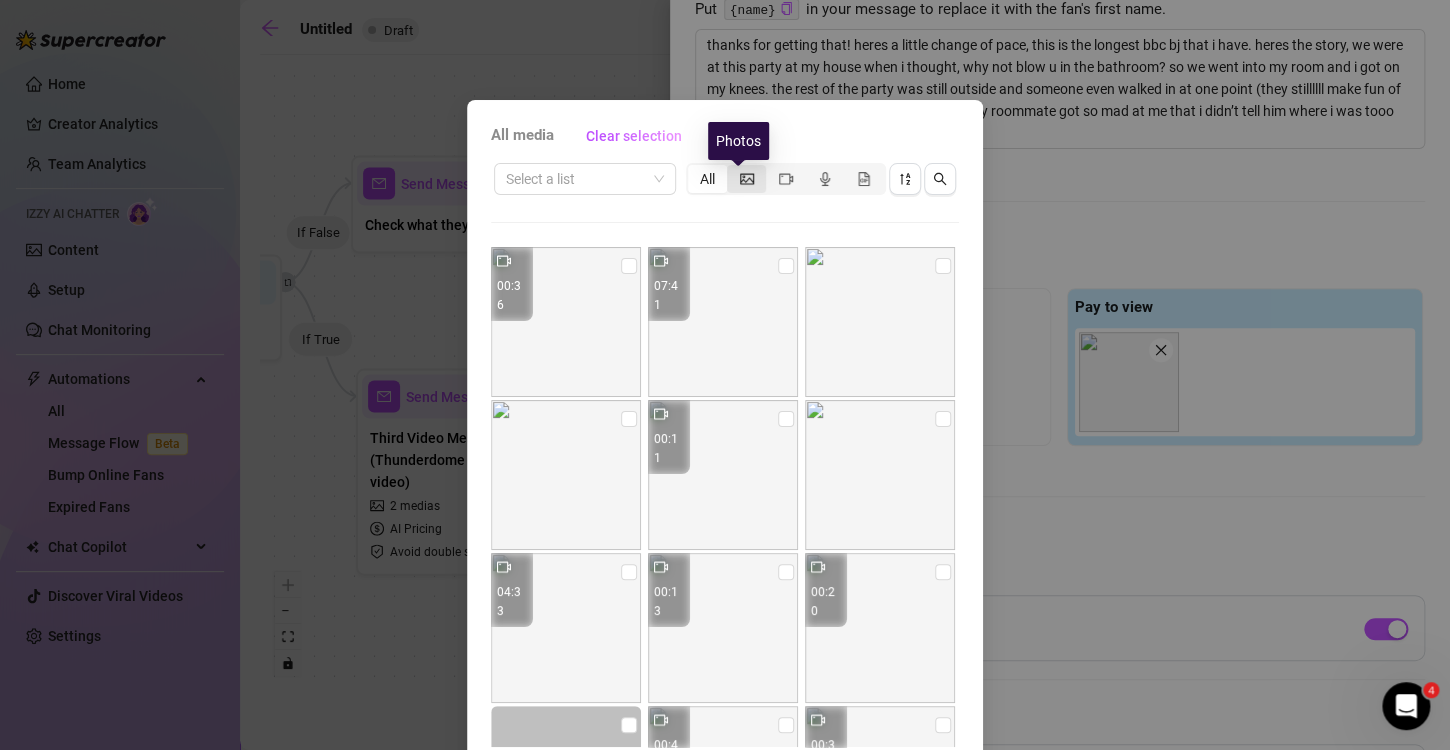 click 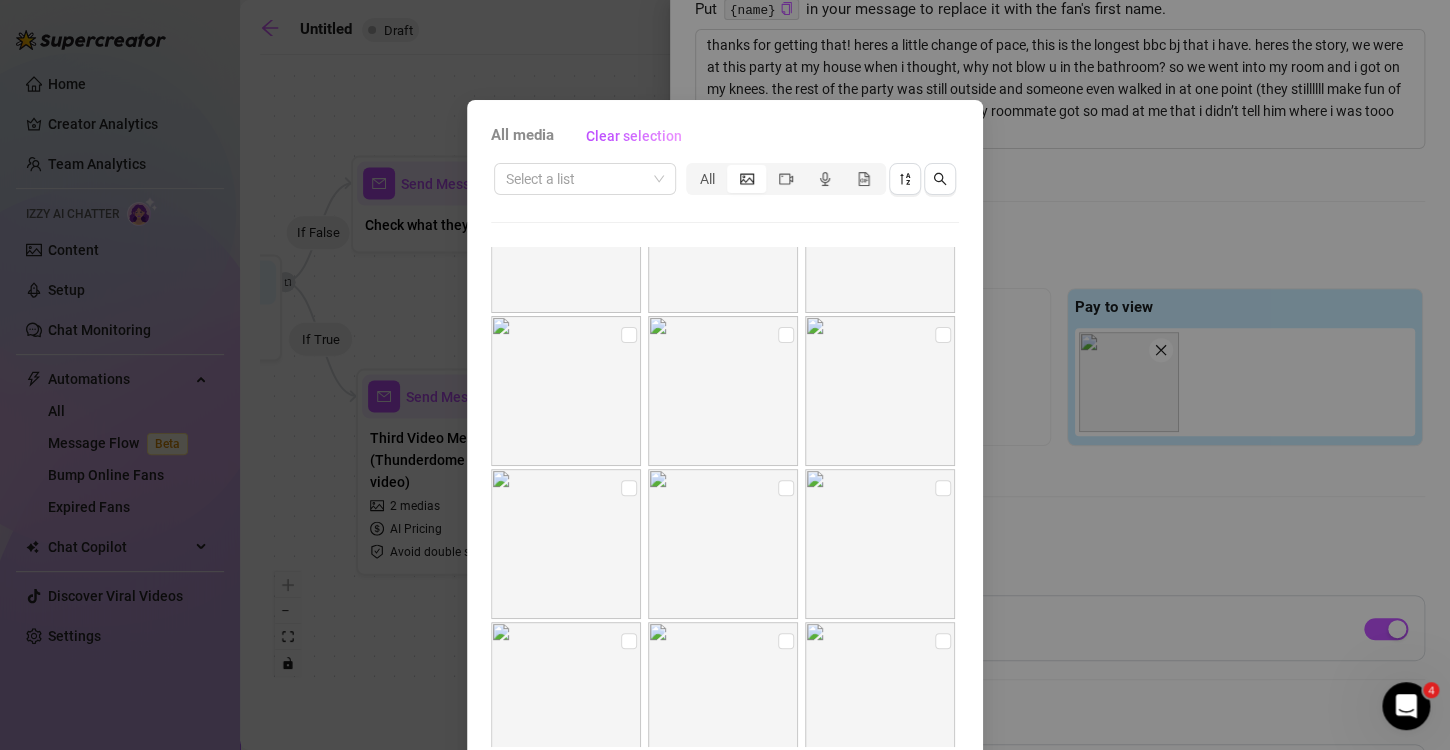scroll, scrollTop: 753, scrollLeft: 0, axis: vertical 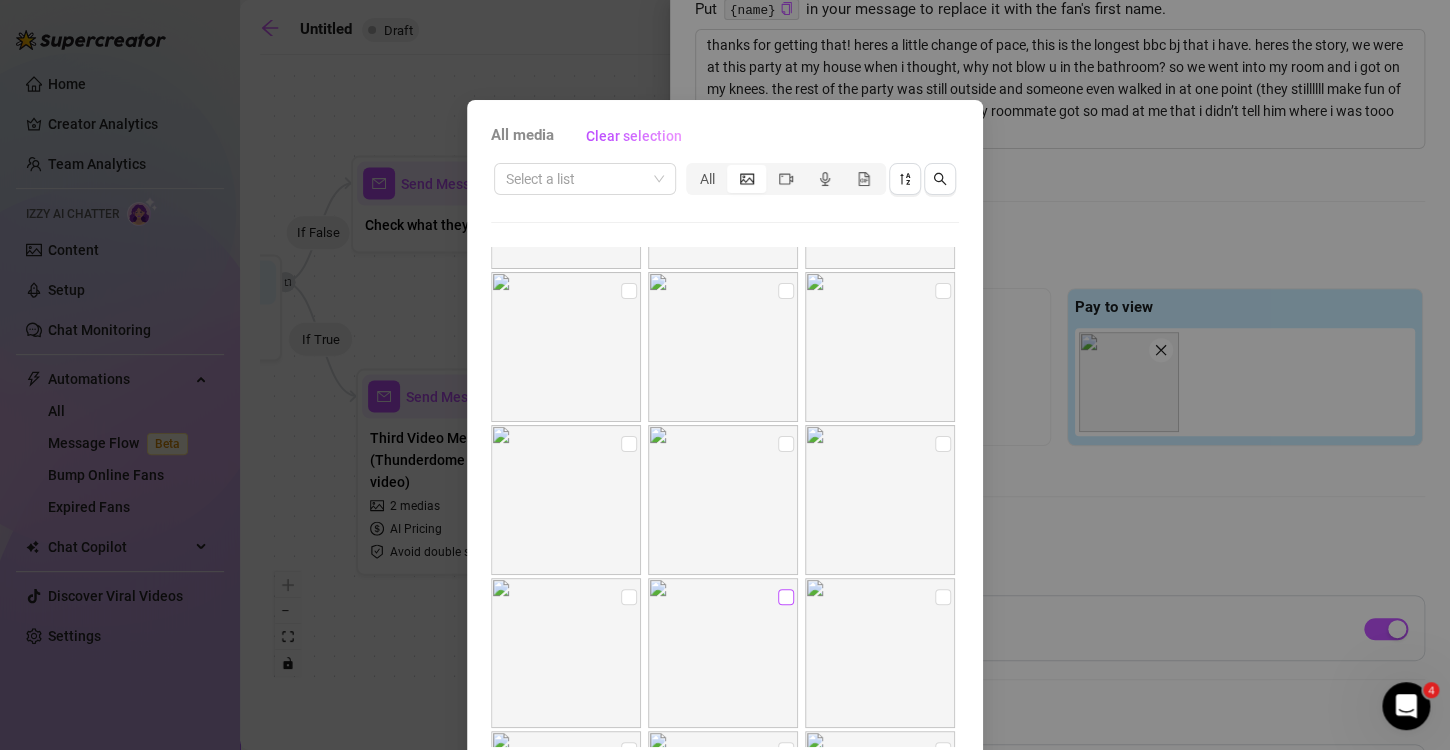 click at bounding box center (786, 597) 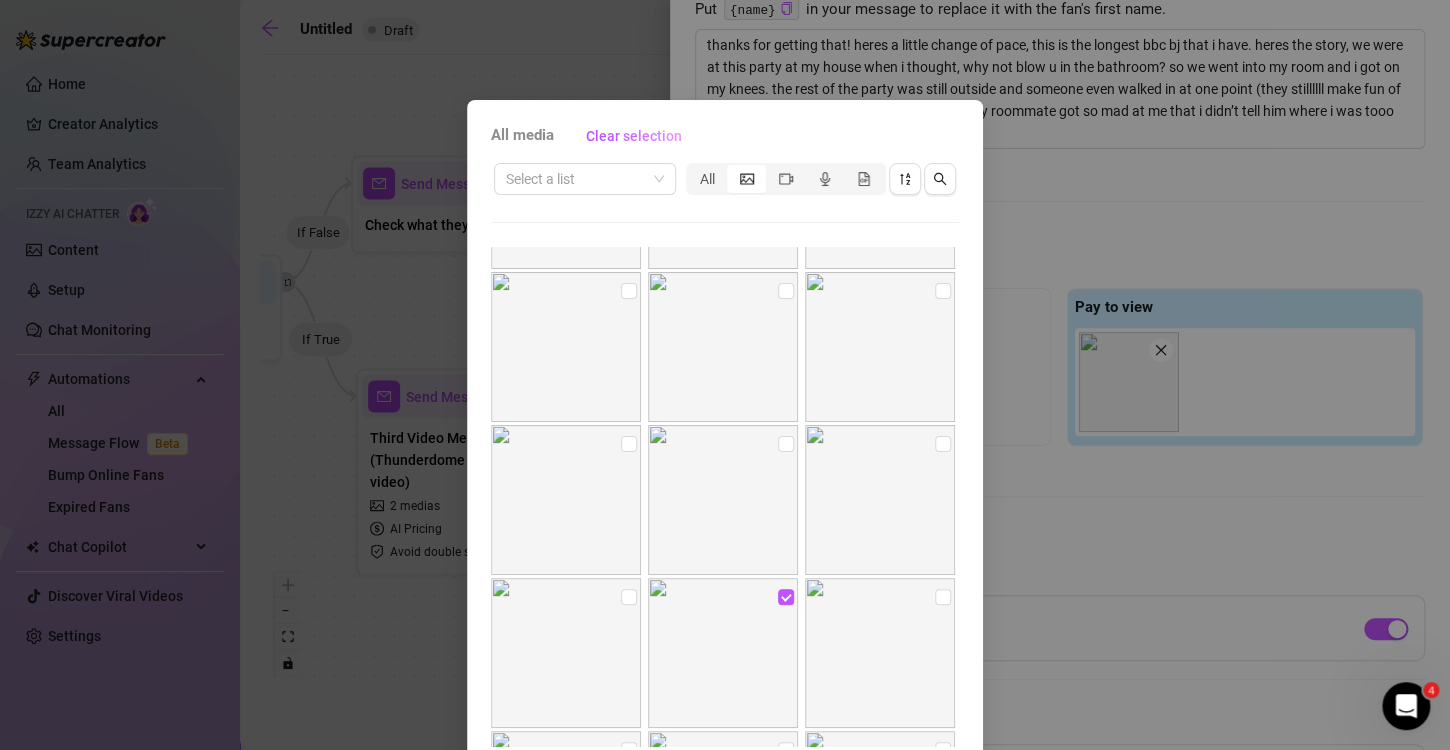 scroll, scrollTop: 84, scrollLeft: 0, axis: vertical 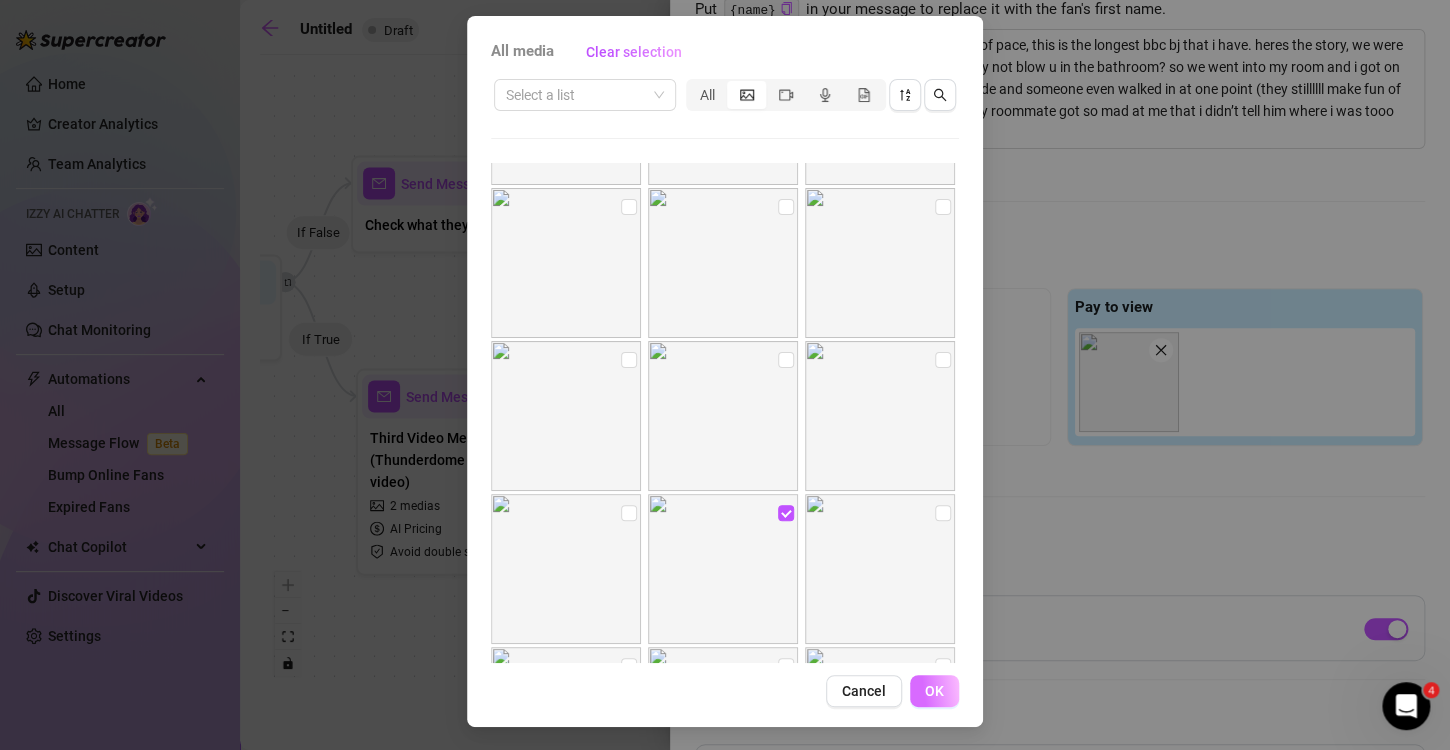 click on "OK" at bounding box center [934, 691] 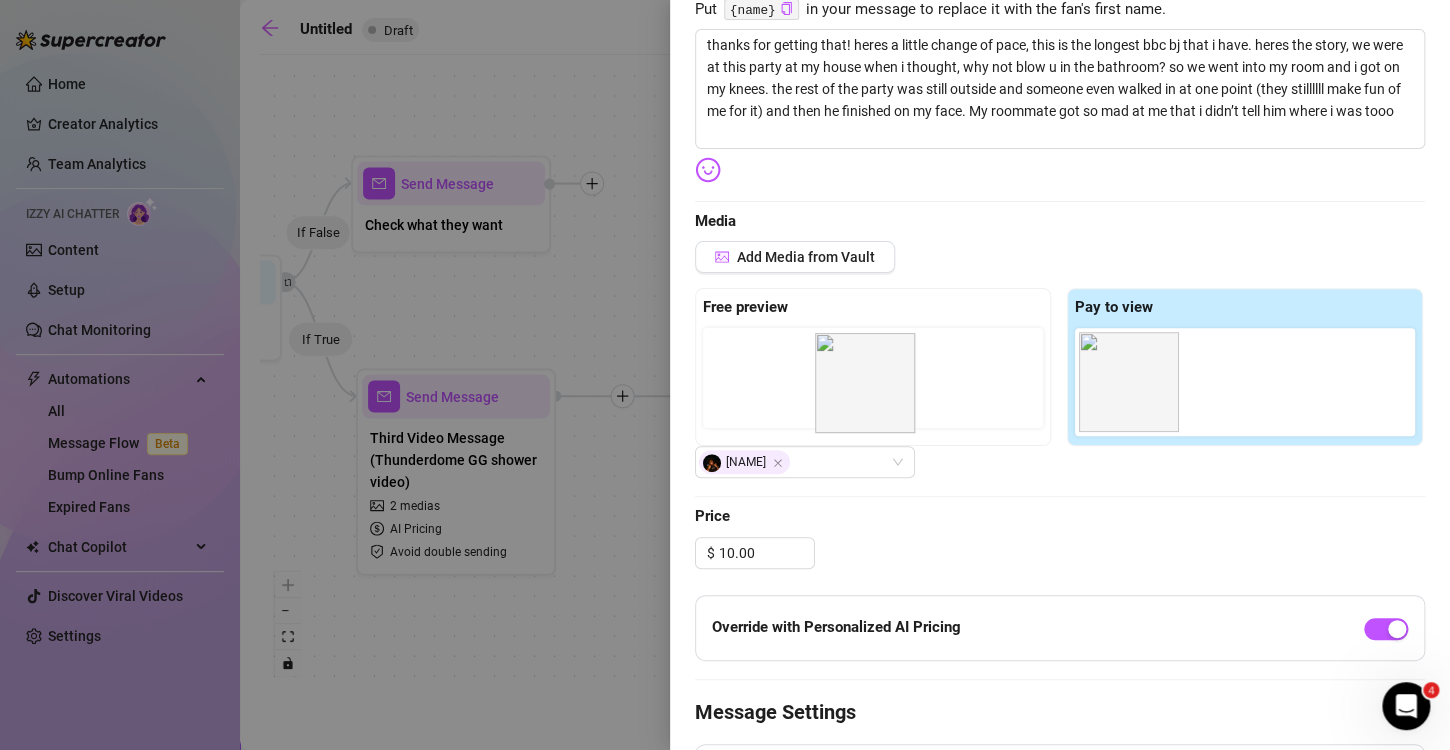 drag, startPoint x: 1203, startPoint y: 383, endPoint x: 828, endPoint y: 385, distance: 375.00534 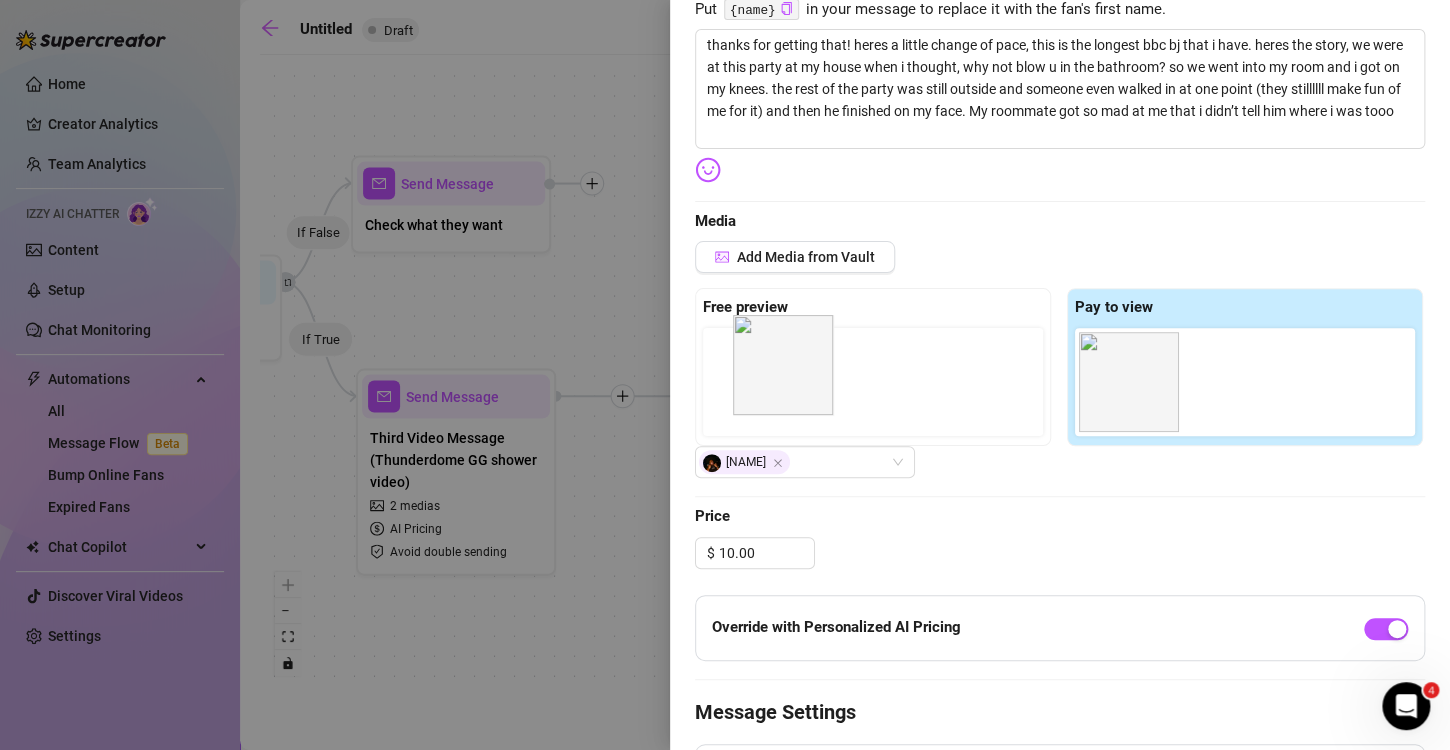 drag, startPoint x: 1207, startPoint y: 401, endPoint x: 750, endPoint y: 384, distance: 457.31607 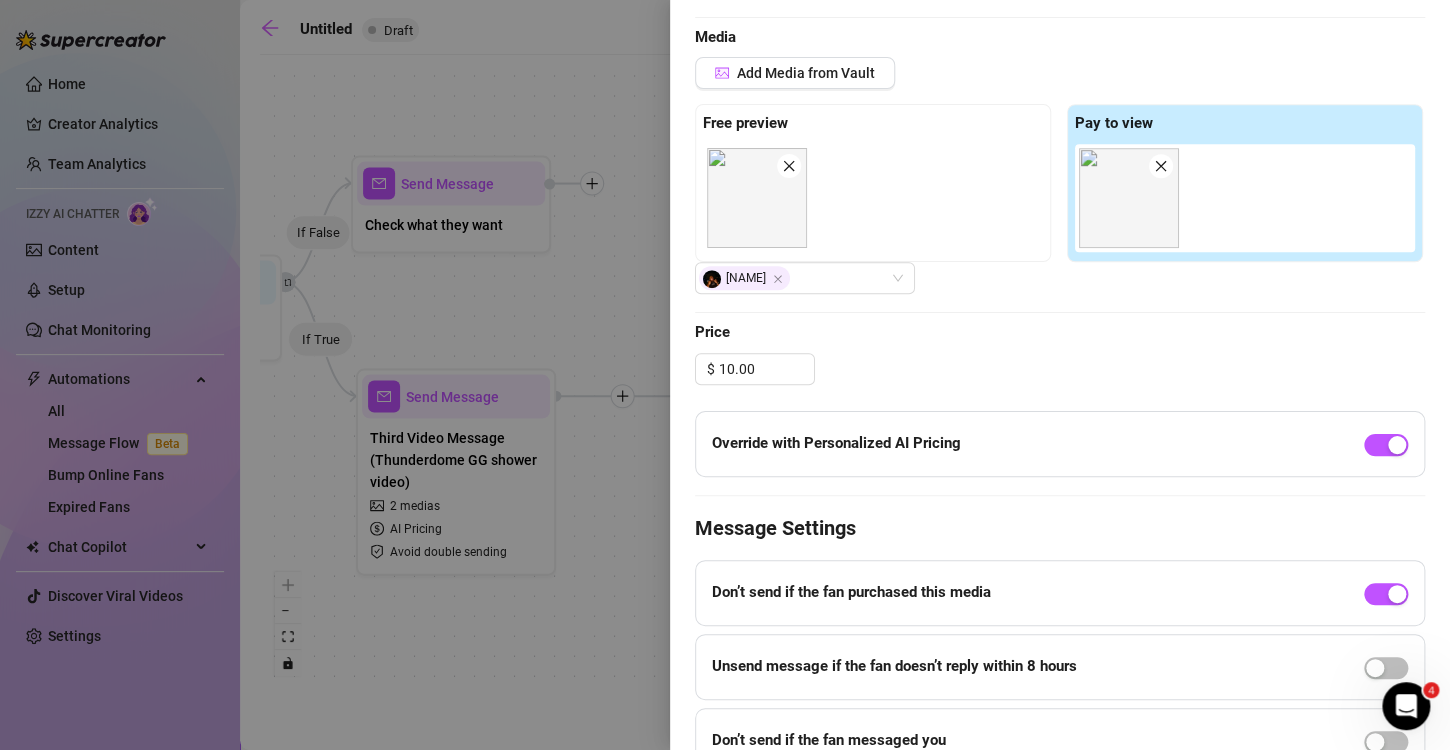scroll, scrollTop: 632, scrollLeft: 0, axis: vertical 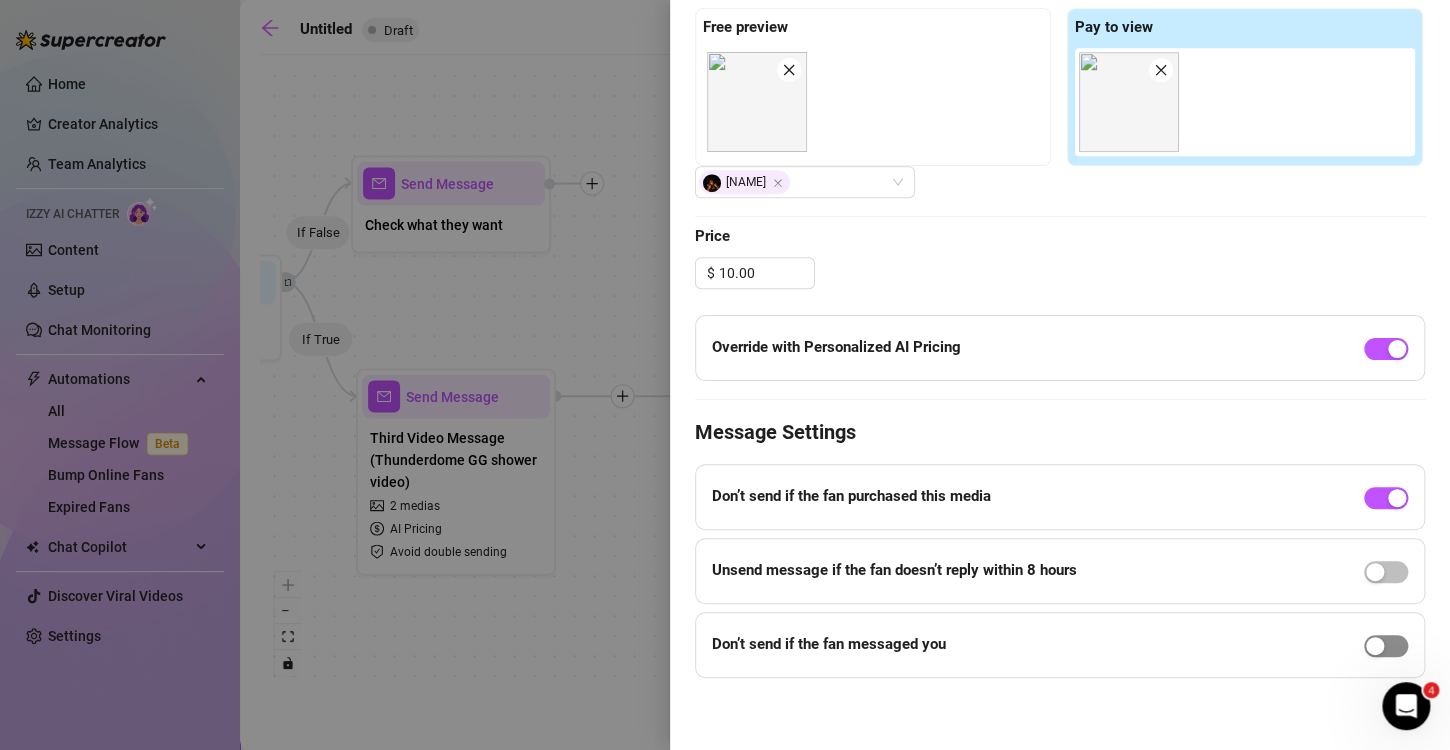 click at bounding box center (1375, 646) 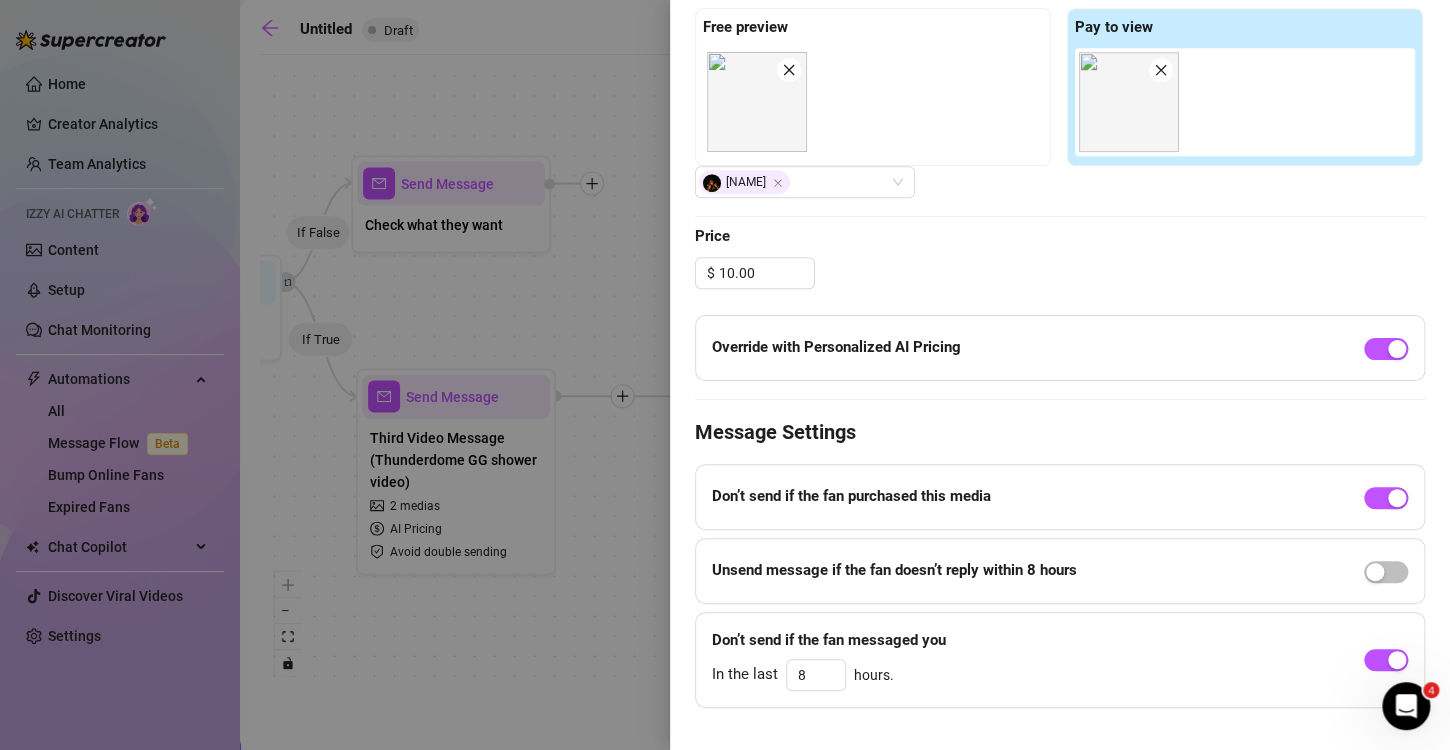 scroll, scrollTop: 661, scrollLeft: 0, axis: vertical 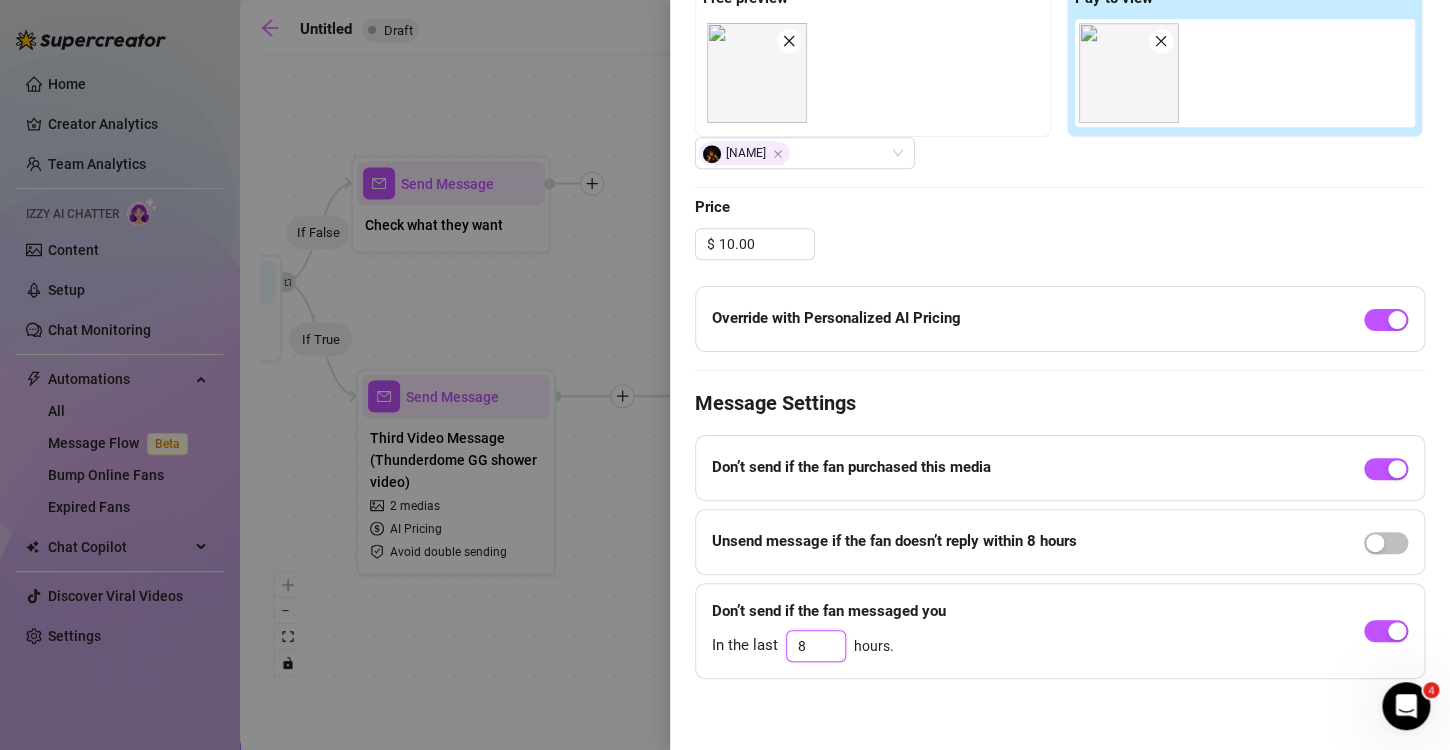 drag, startPoint x: 805, startPoint y: 648, endPoint x: 755, endPoint y: 650, distance: 50.039986 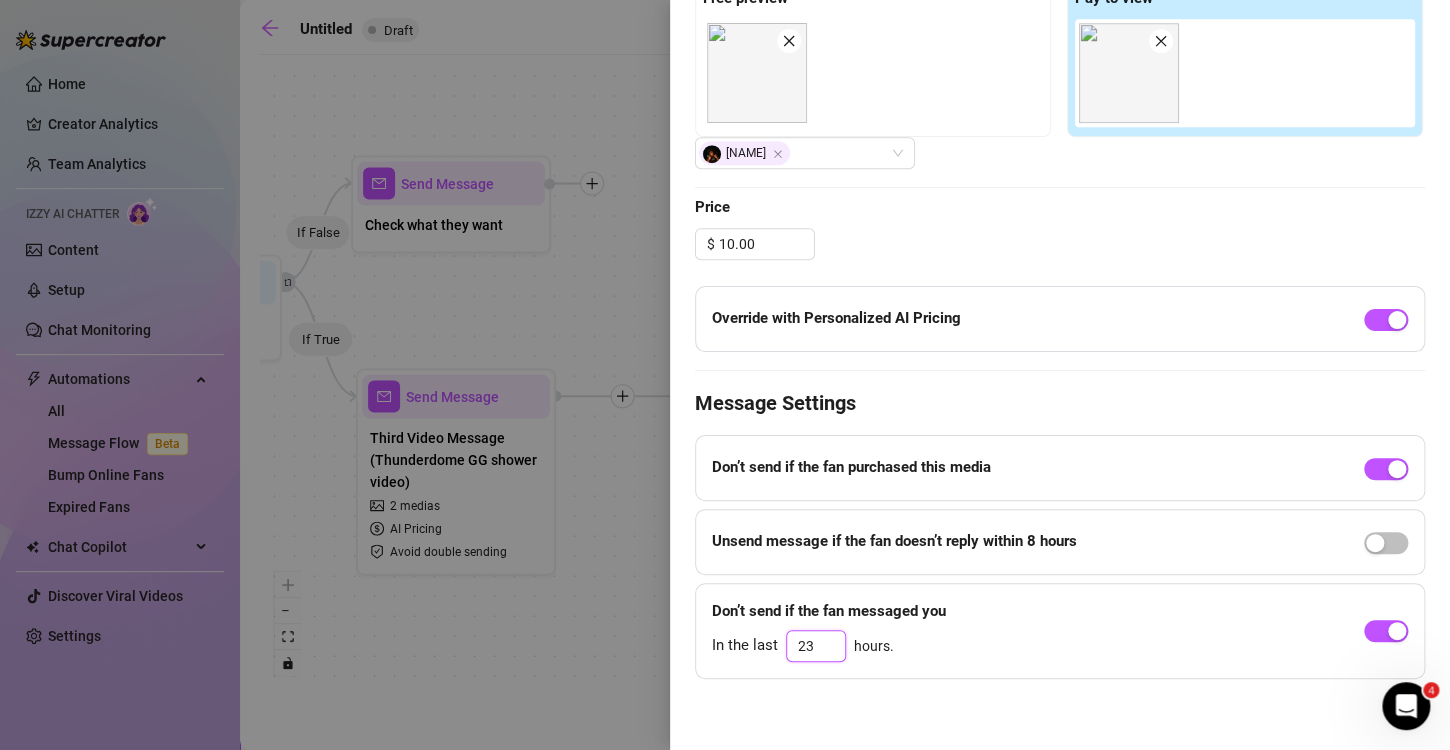click on "Save" at bounding box center (1394, -610) 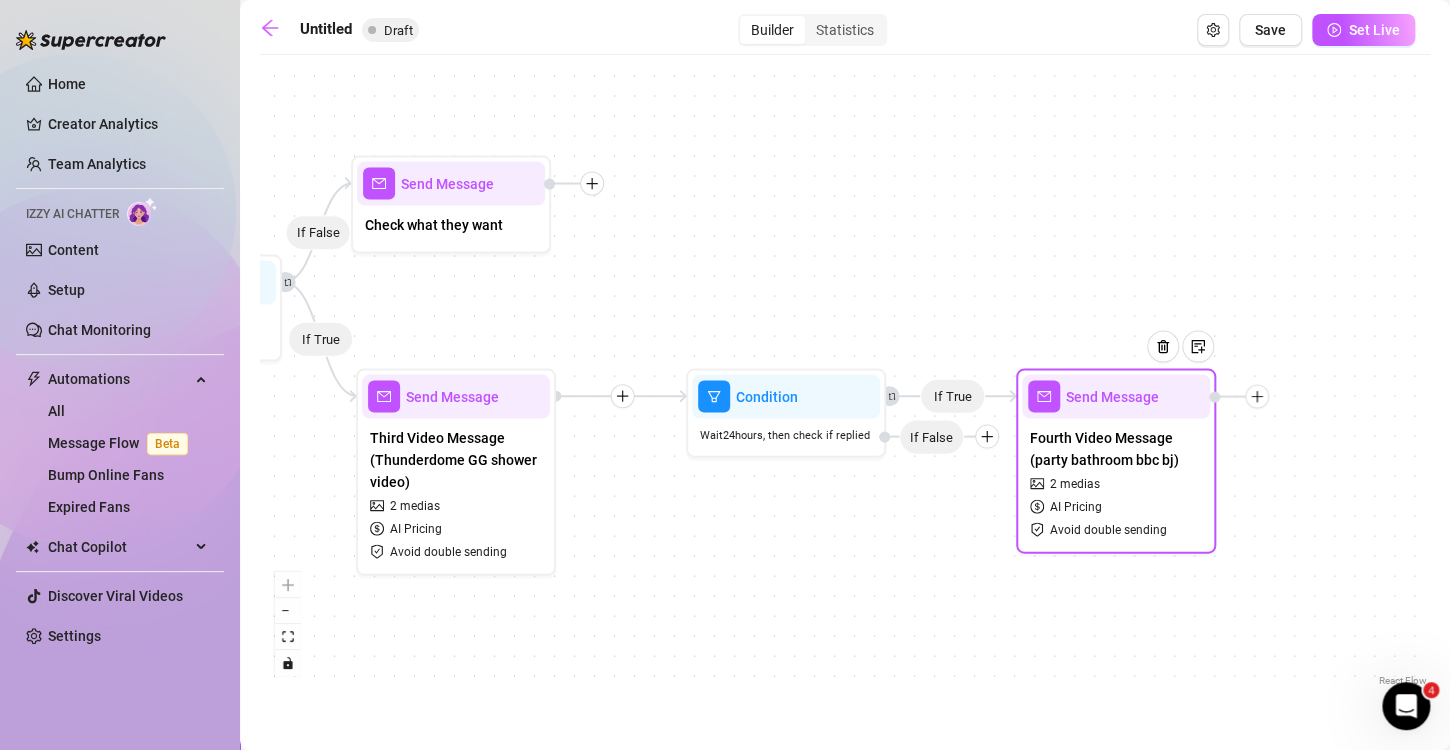 click on "If True If False If False If True If True Send Message Fourth Video Message (party bathroom bbc bj) 2 medias AI Pricing Avoid double sending Condition Wait  24  hours, then check if replied If False Send Message Third Video Message (Thunderdome GG shower video) 2 medias AI Pricing Avoid double sending Send Message Check what they want Condition Wait  24  hours, then check if purchased last message Send Message Check what they want  Send Message Second Video message :) 2 medias AI Pricing Avoid double sending Condition Wait  24  hours, then check if purchased last message Starting Event New Subscriber" at bounding box center [845, 378] 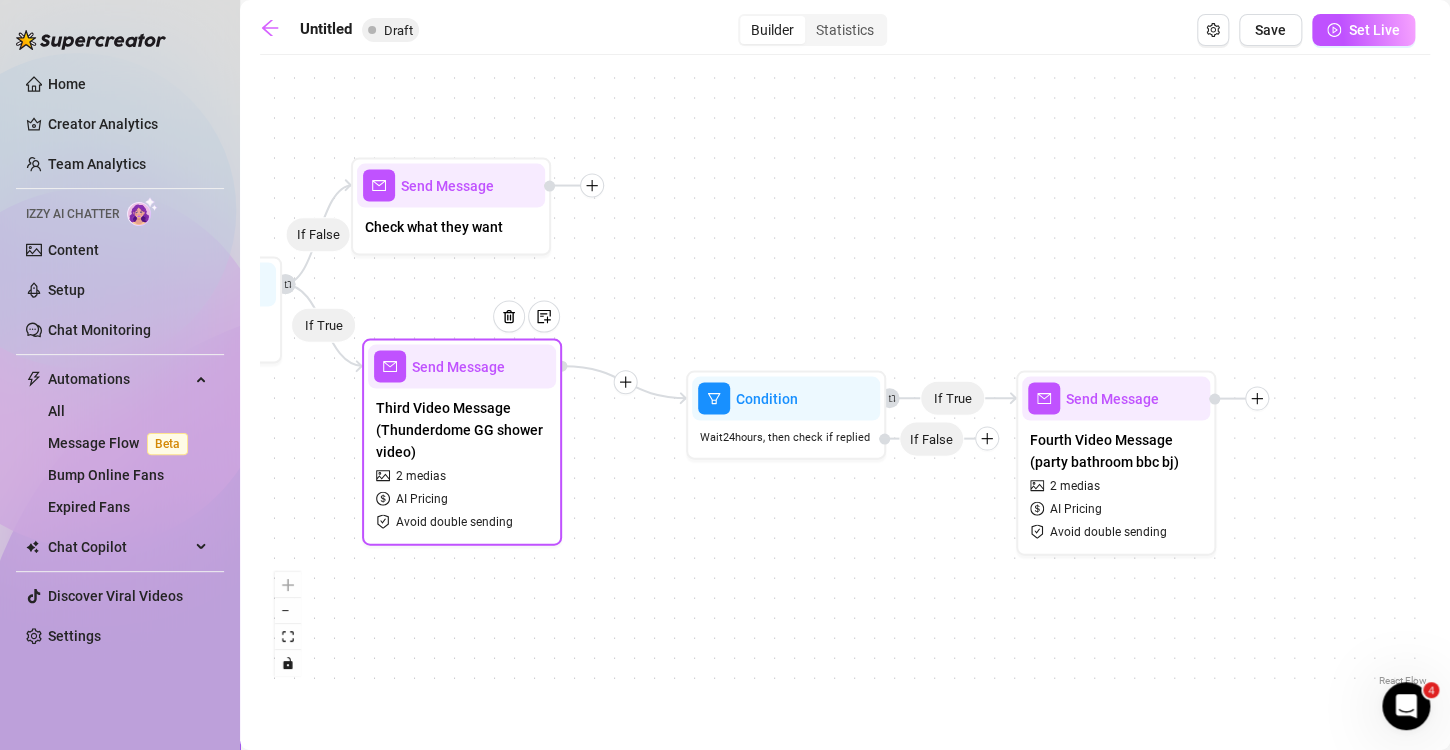 drag, startPoint x: 475, startPoint y: 464, endPoint x: 475, endPoint y: 418, distance: 46 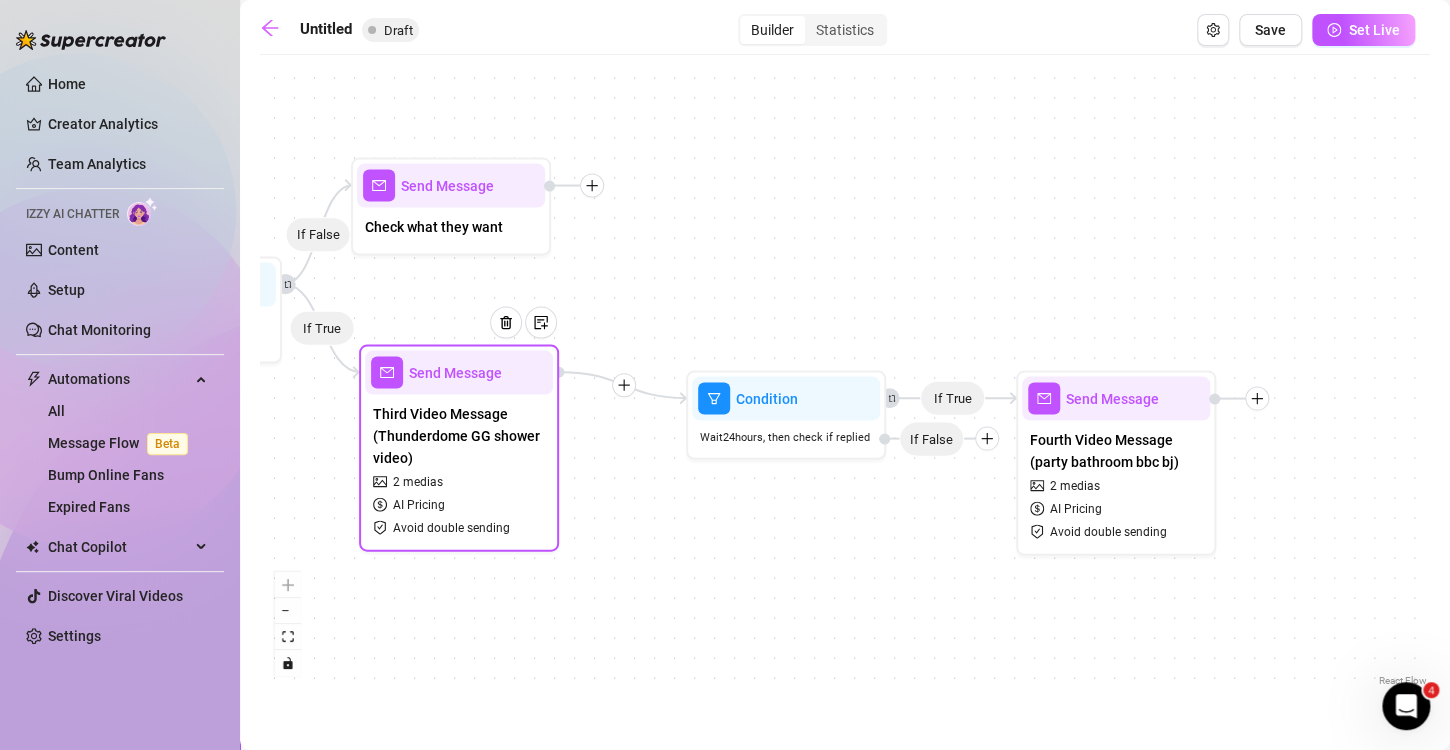 click on "Third Video Message (Thunderdome GG shower video)" at bounding box center (459, 436) 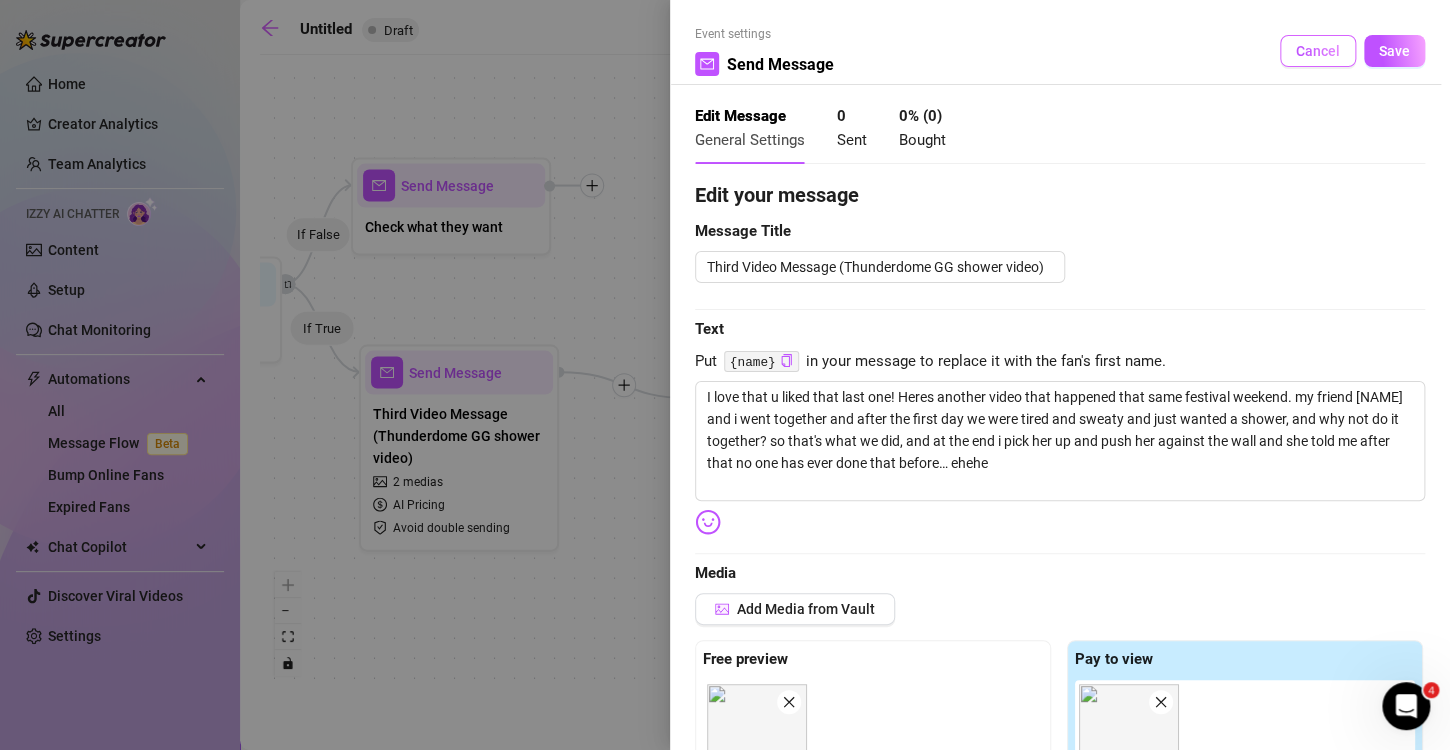 click on "Cancel" at bounding box center [1318, 51] 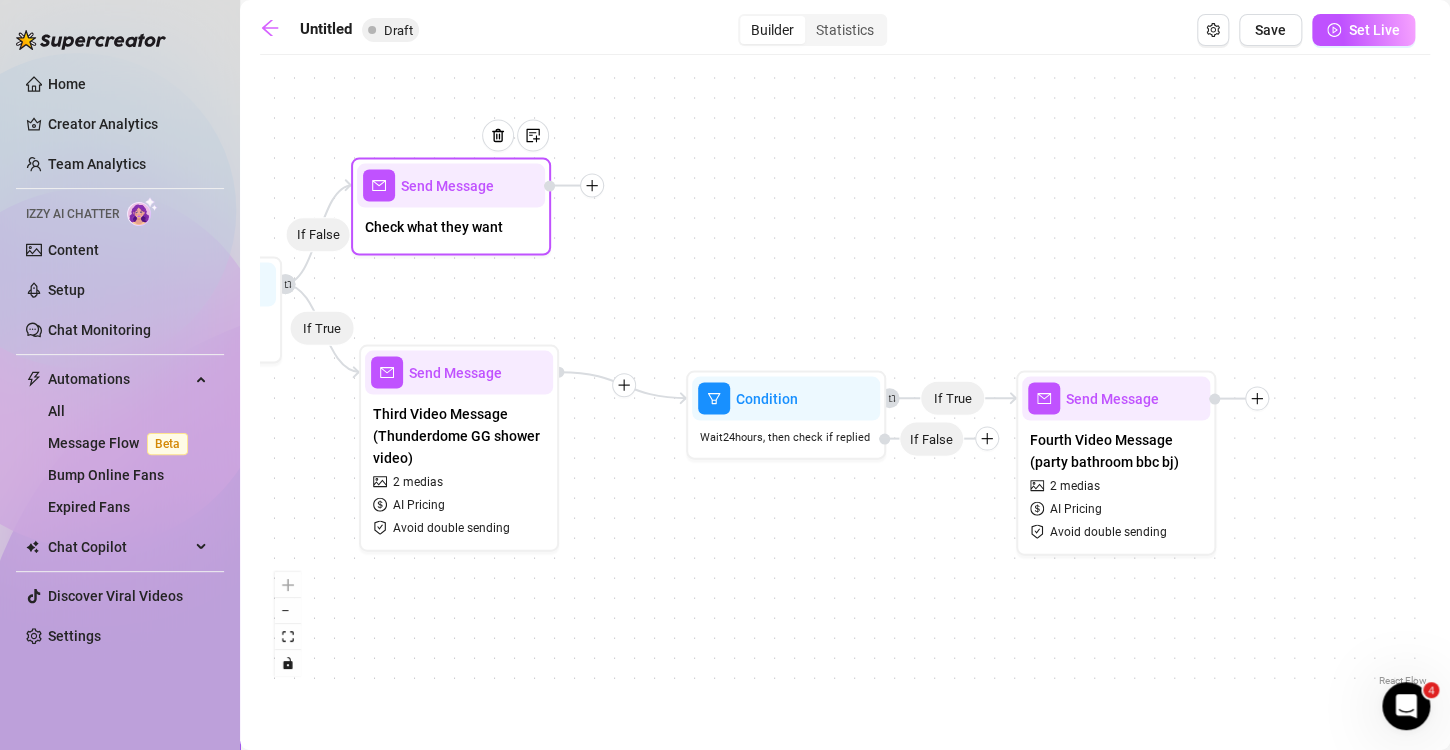 click on "Check what they want" at bounding box center [451, 229] 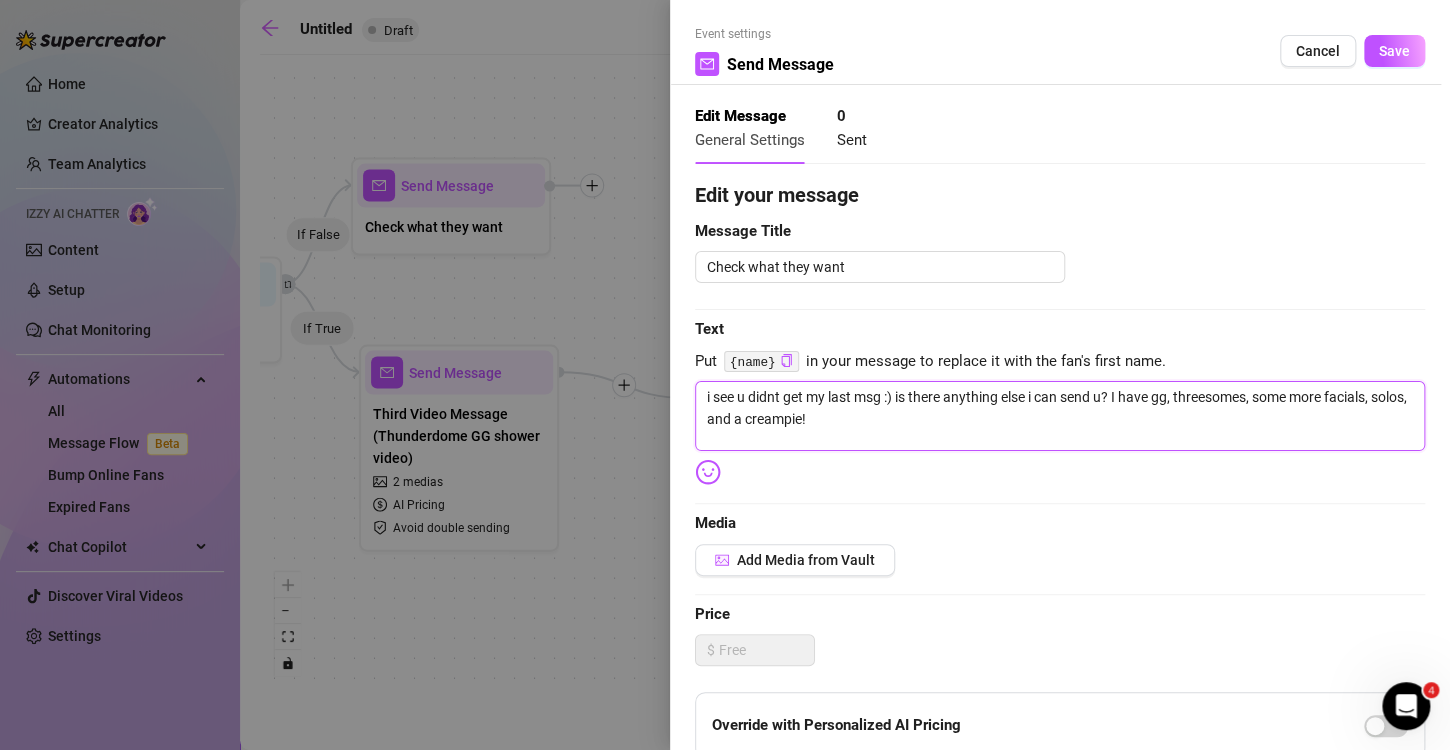 drag, startPoint x: 868, startPoint y: 415, endPoint x: 684, endPoint y: 380, distance: 187.29922 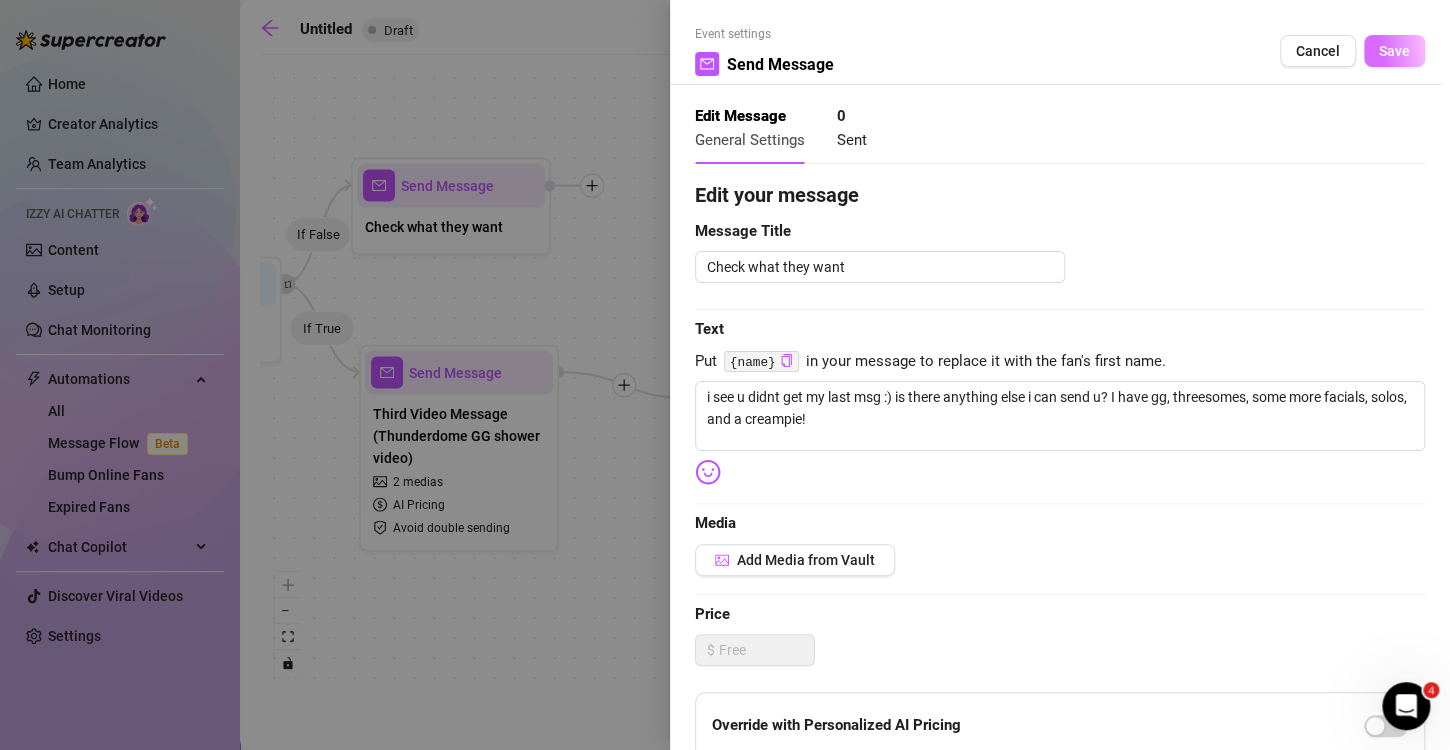 click on "Save" at bounding box center [1394, 51] 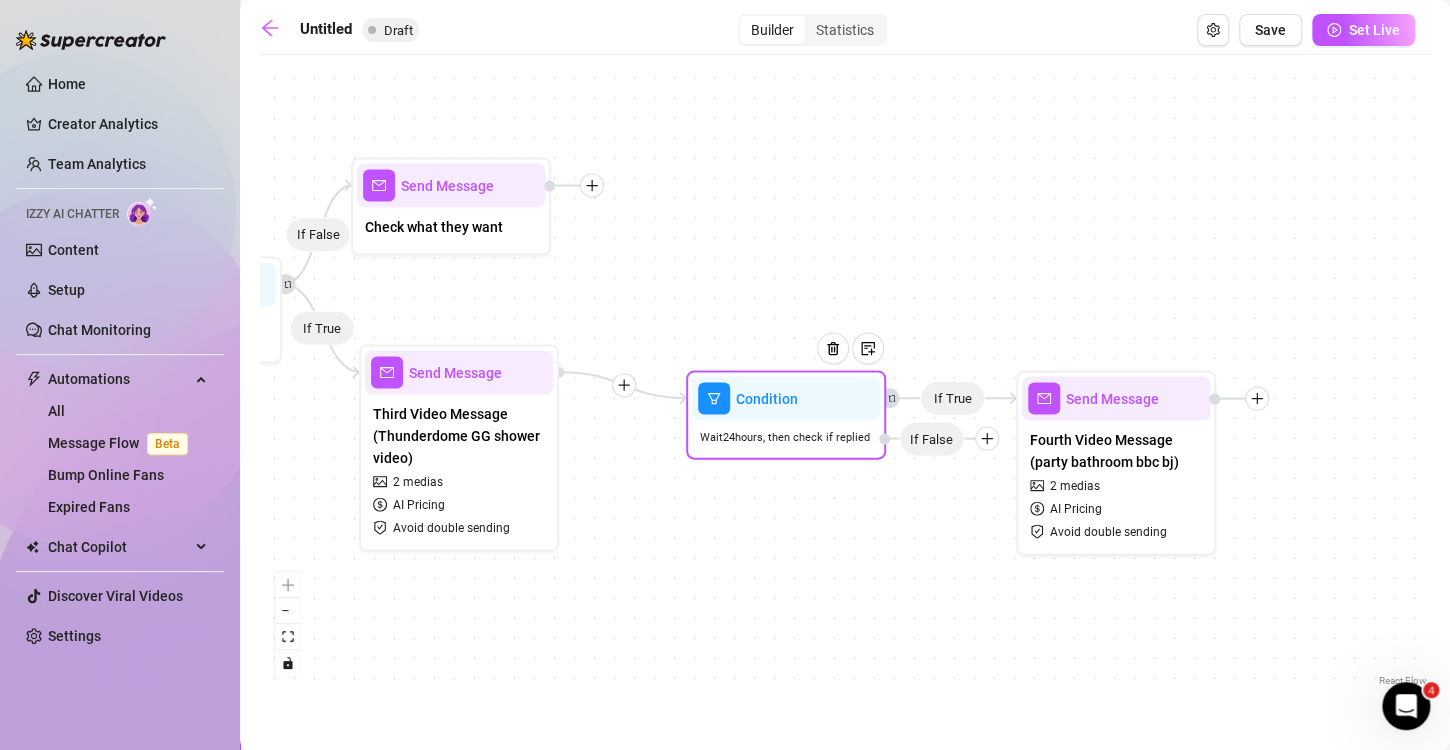 click 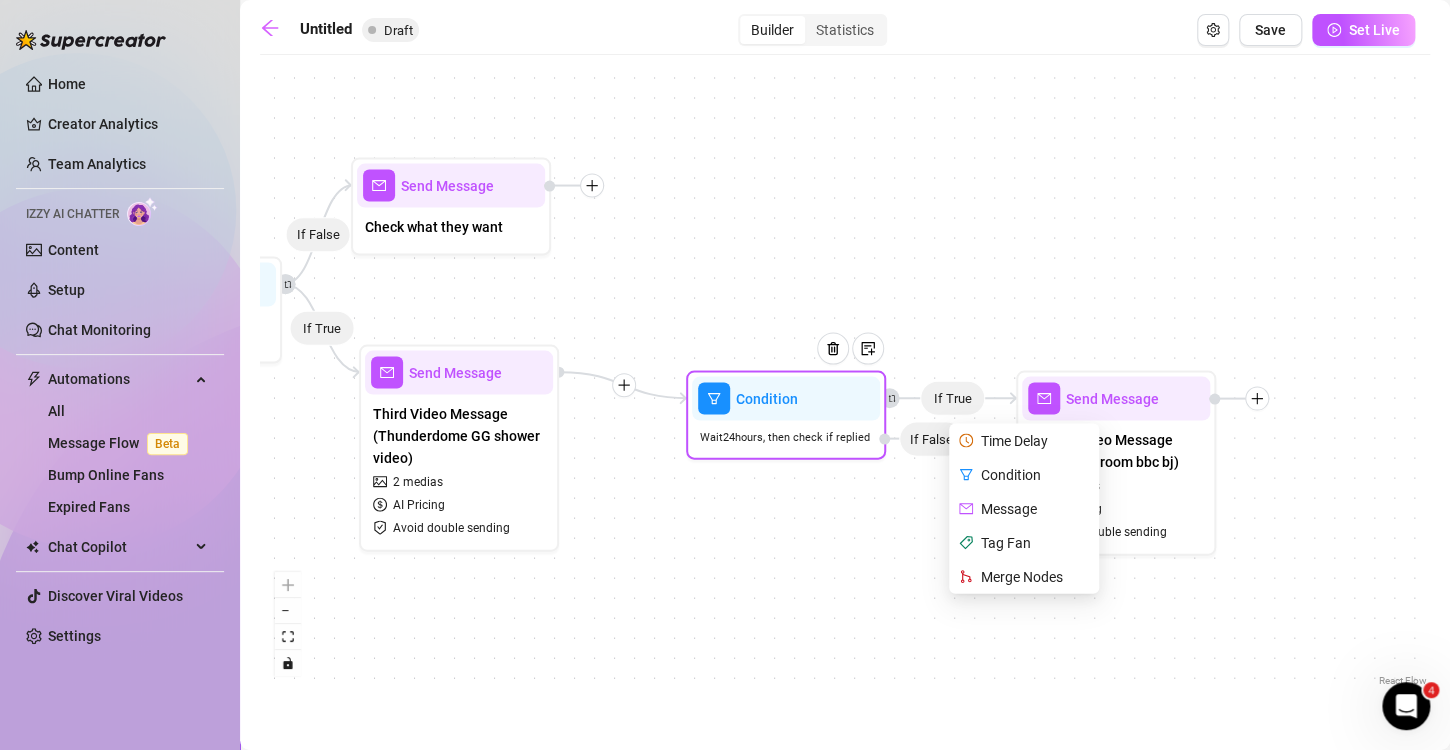 click on "Message" at bounding box center (1026, 509) 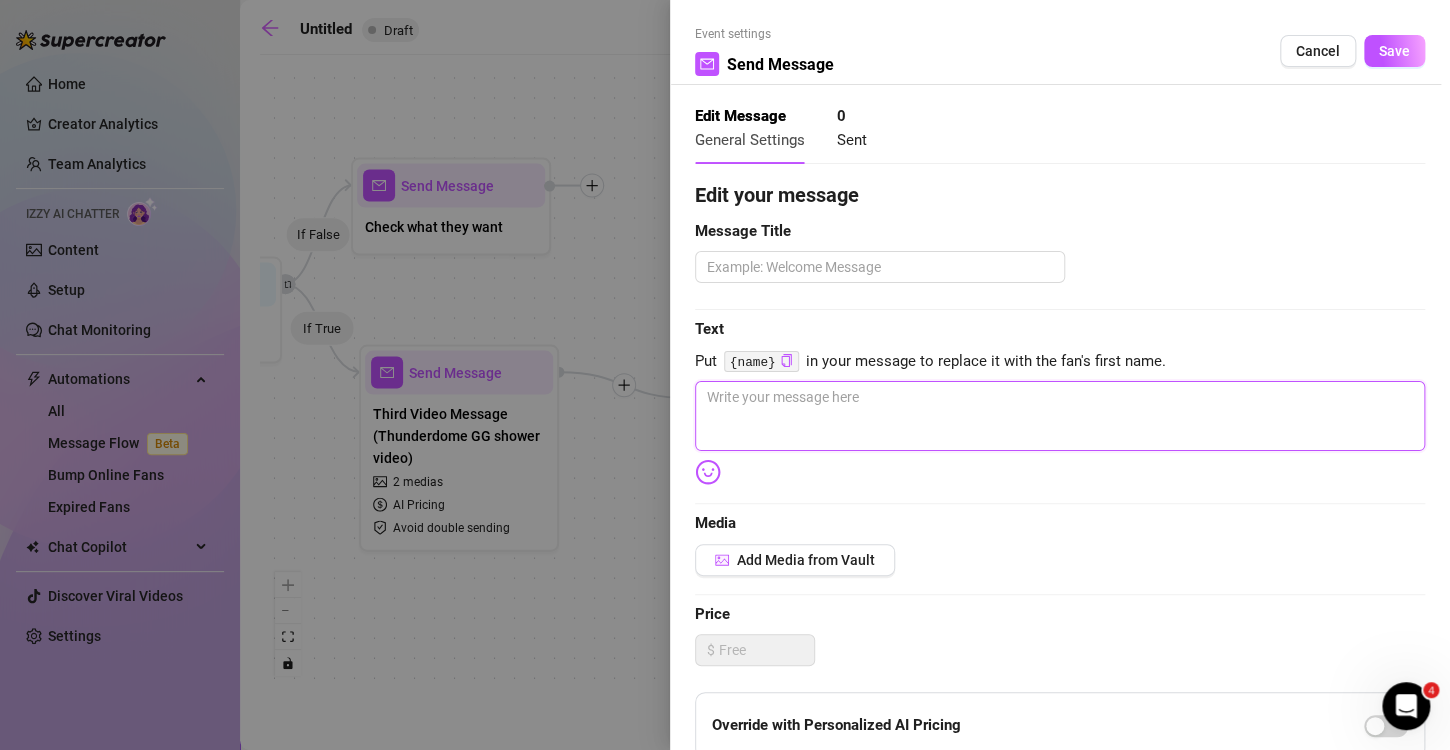 click at bounding box center [1060, 416] 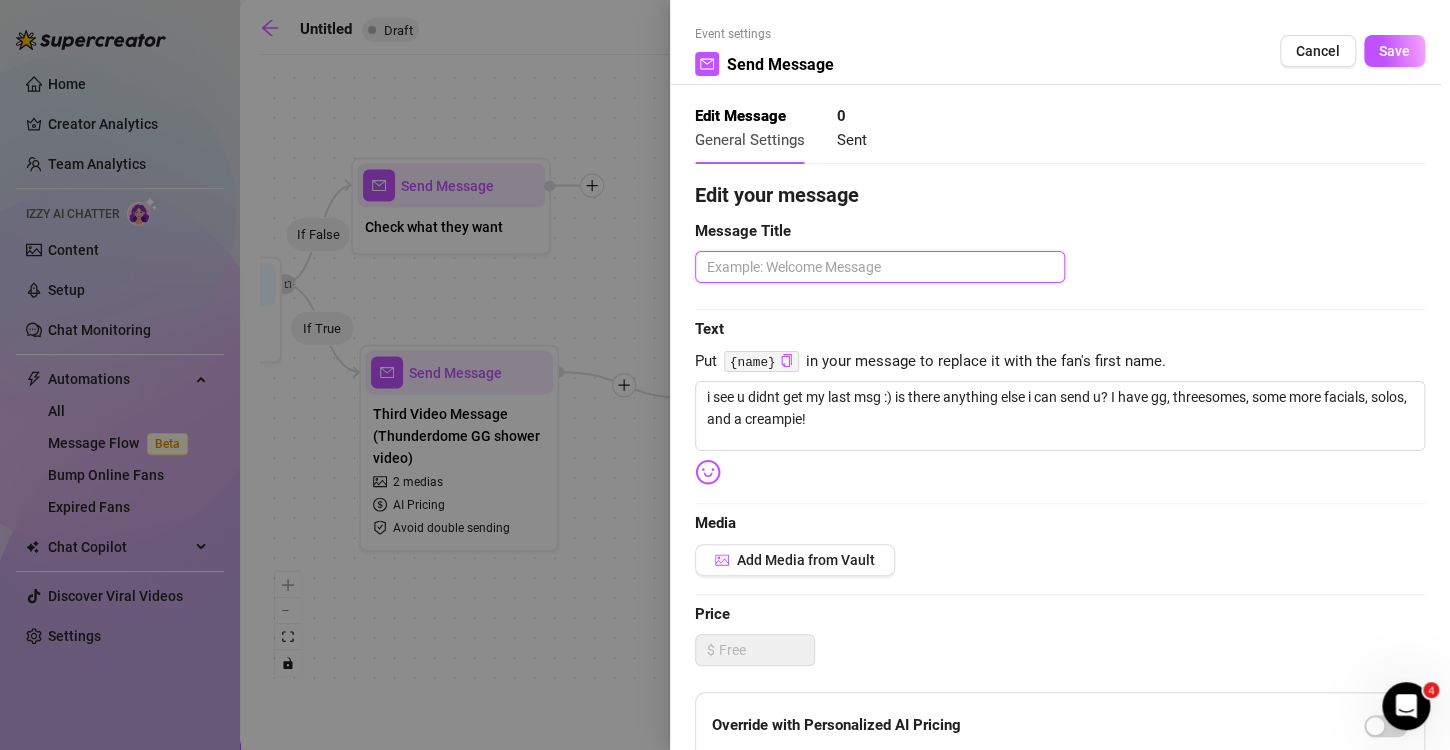 click at bounding box center (880, 267) 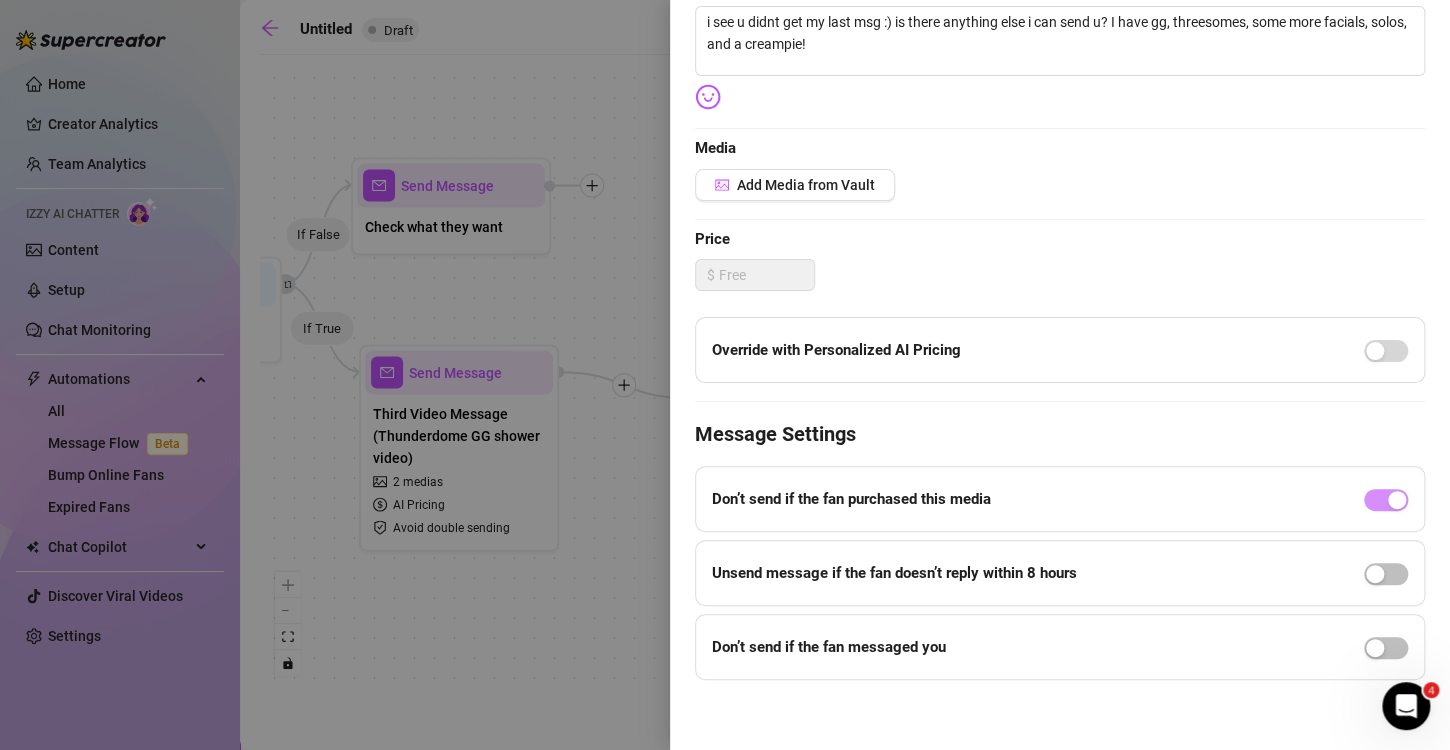 scroll, scrollTop: 377, scrollLeft: 0, axis: vertical 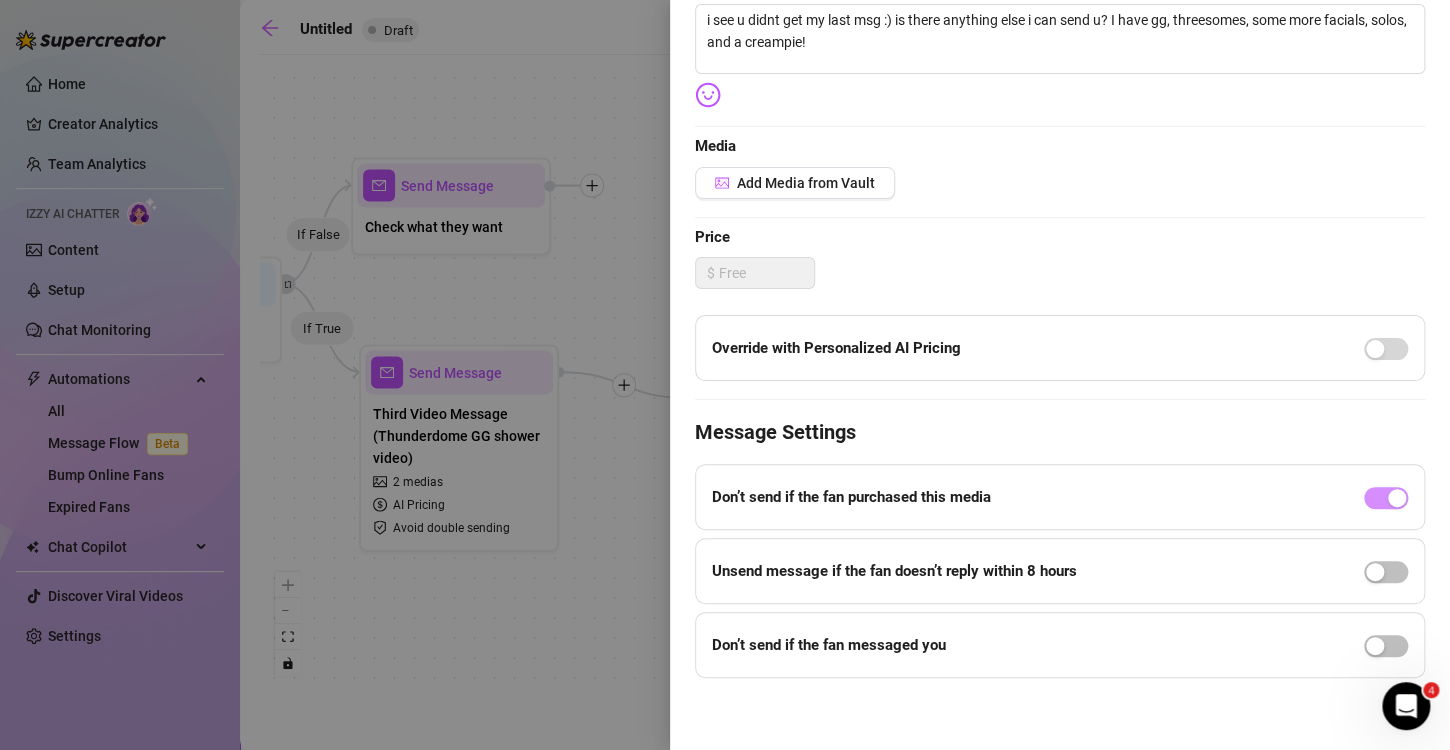 click at bounding box center (1386, 645) 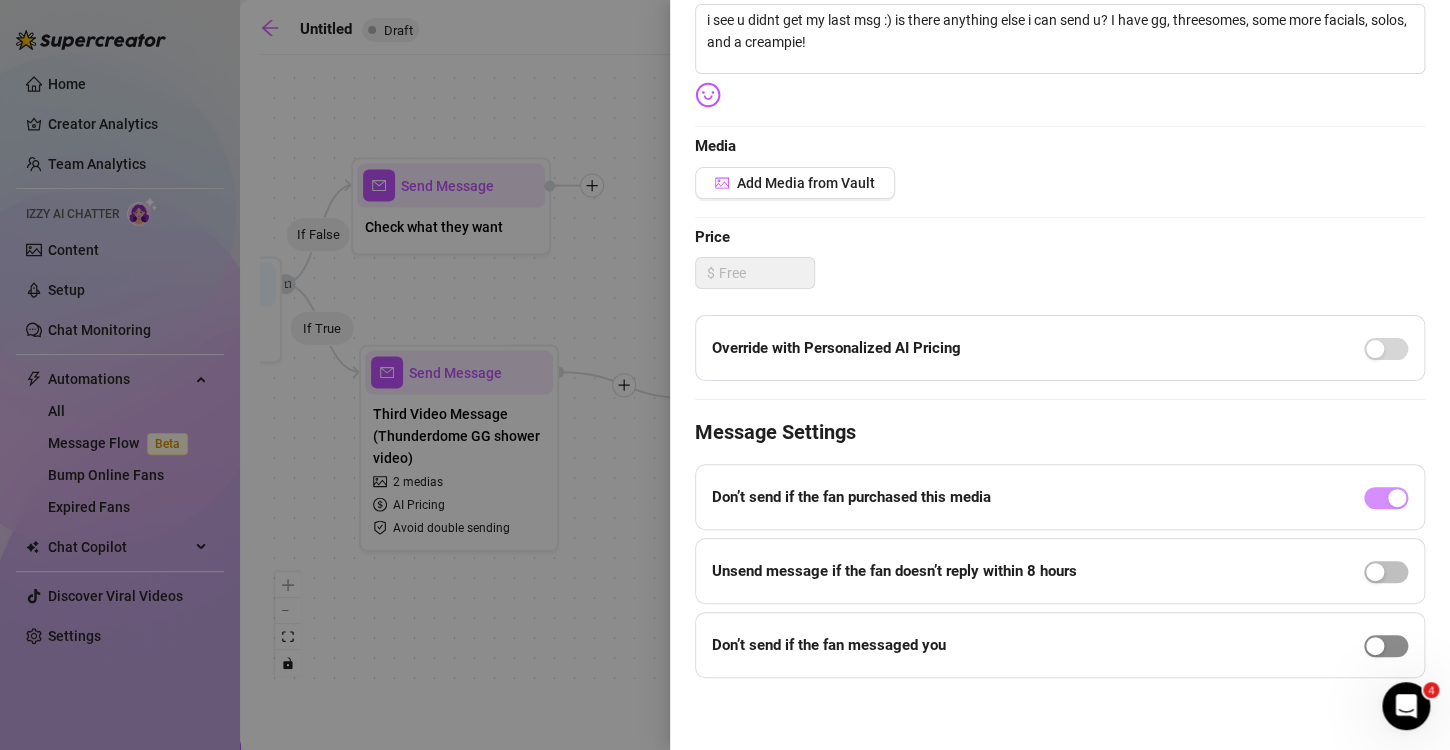 click at bounding box center (1375, 646) 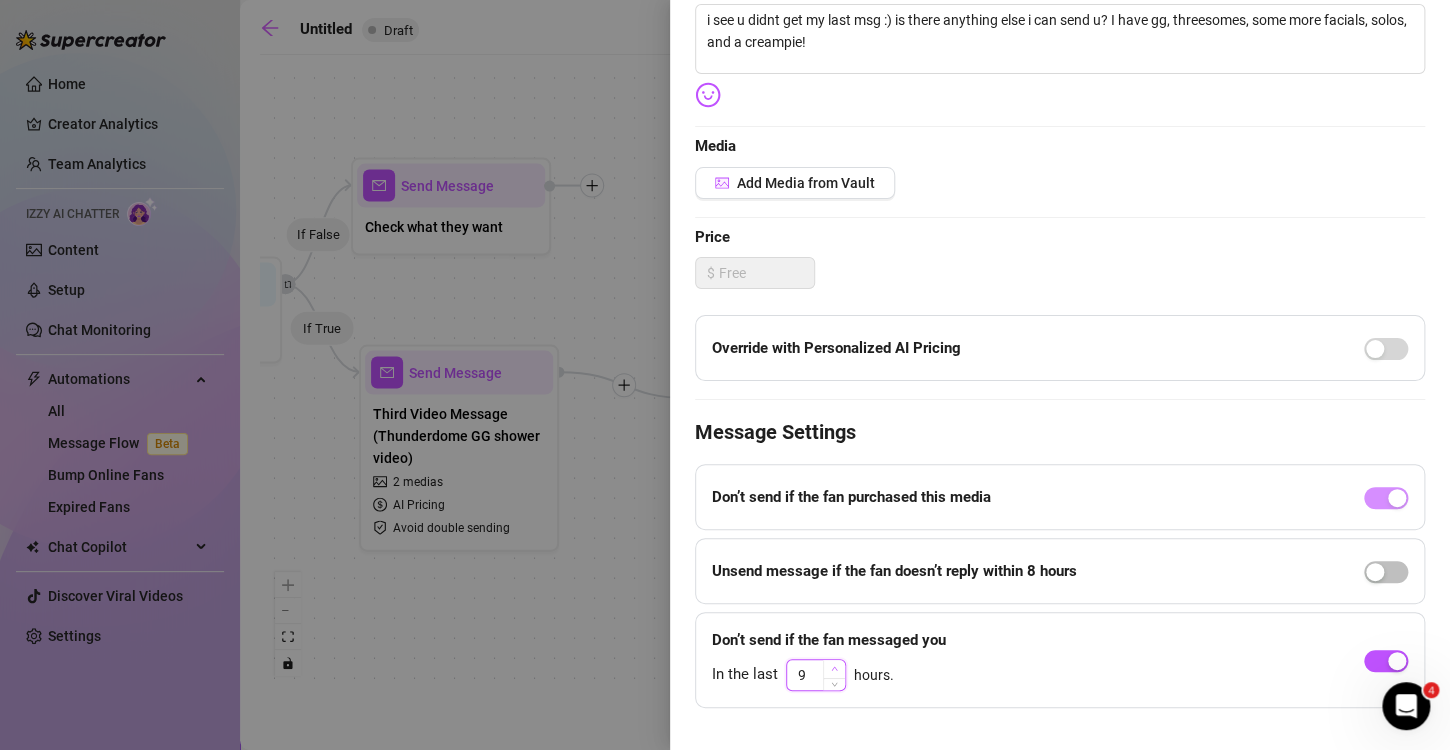 click at bounding box center [834, 669] 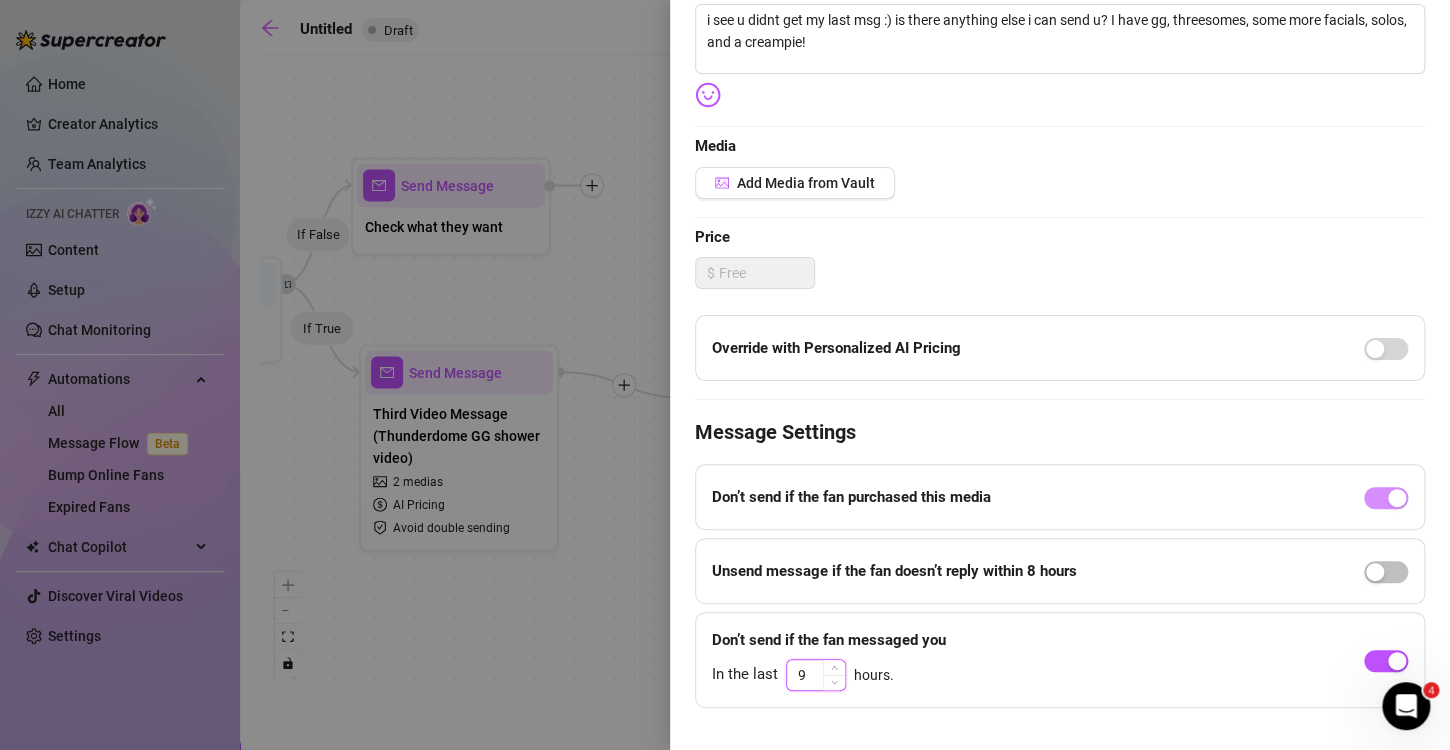 click on "9" at bounding box center [816, 675] 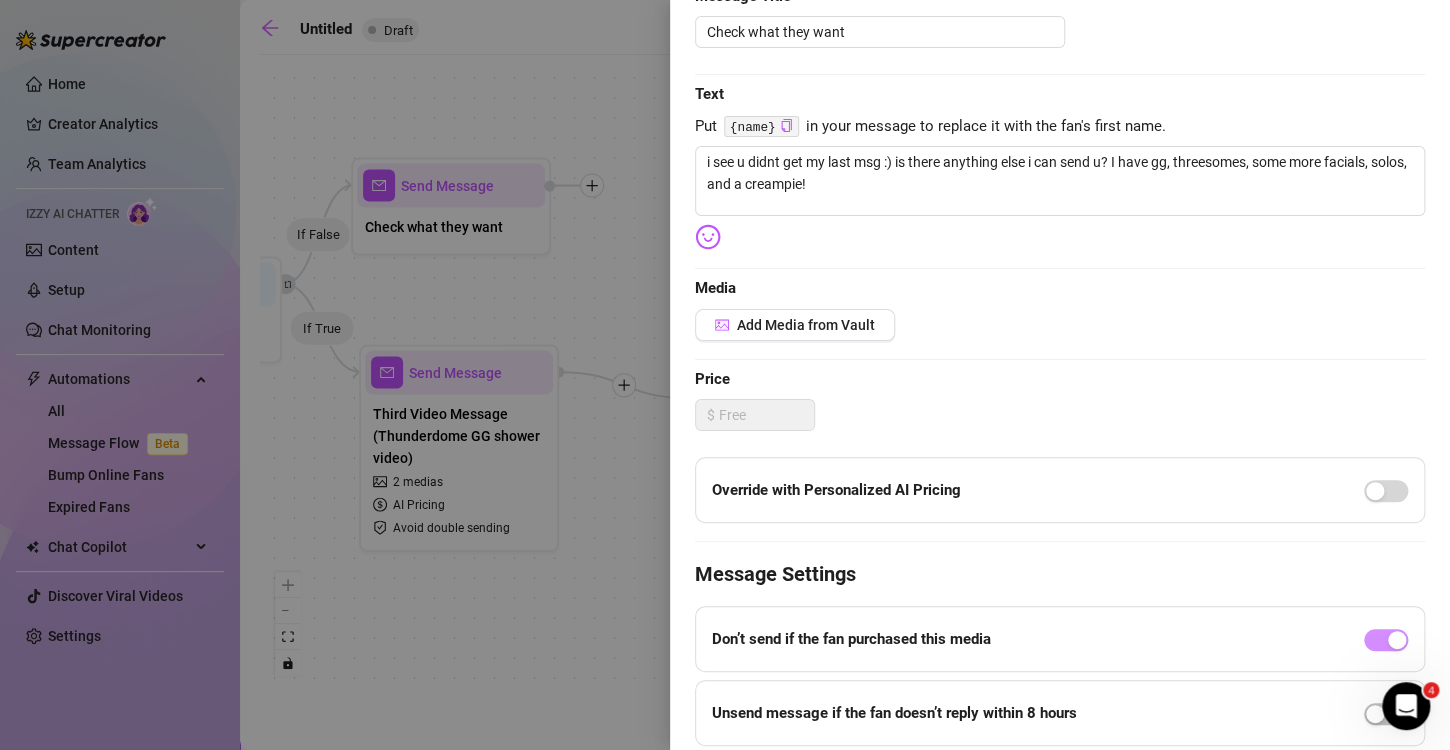 scroll, scrollTop: 0, scrollLeft: 0, axis: both 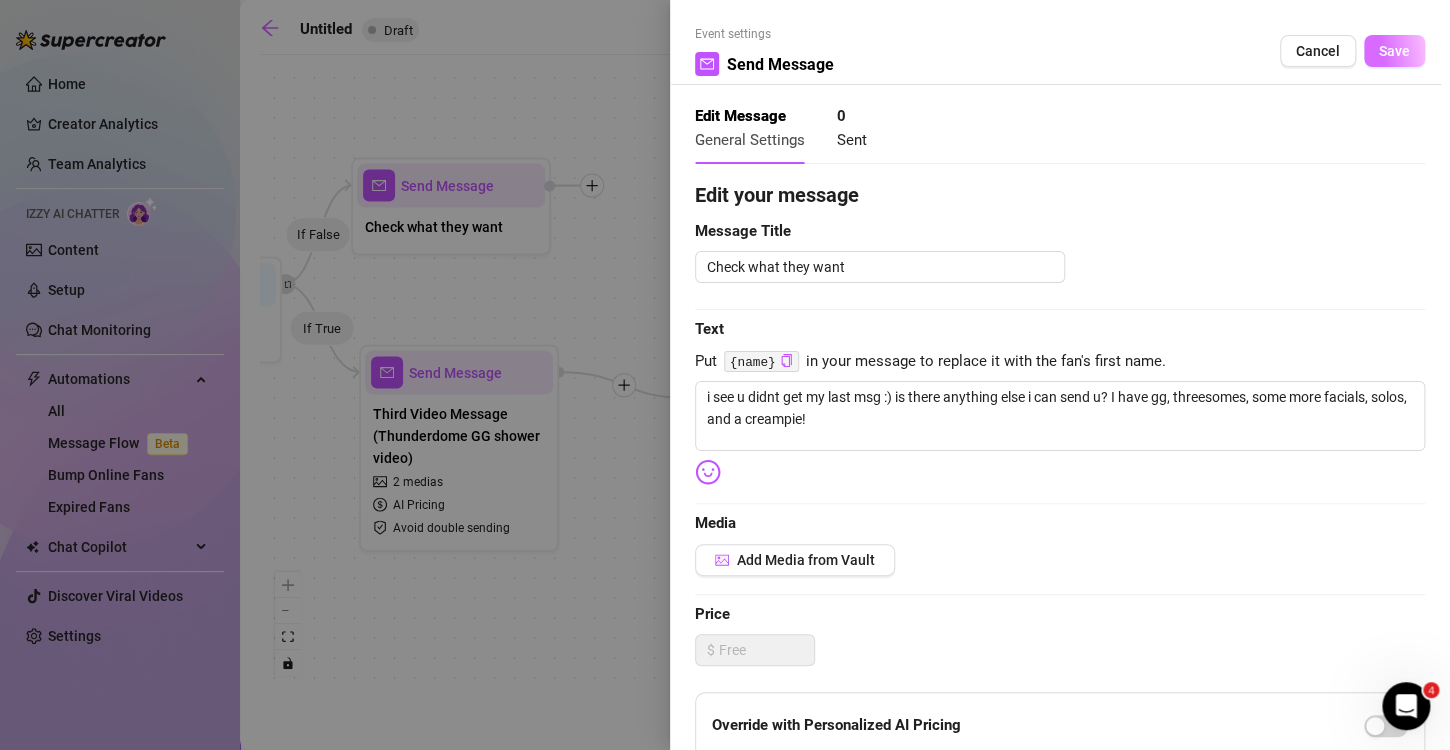 click on "Save" at bounding box center (1394, 51) 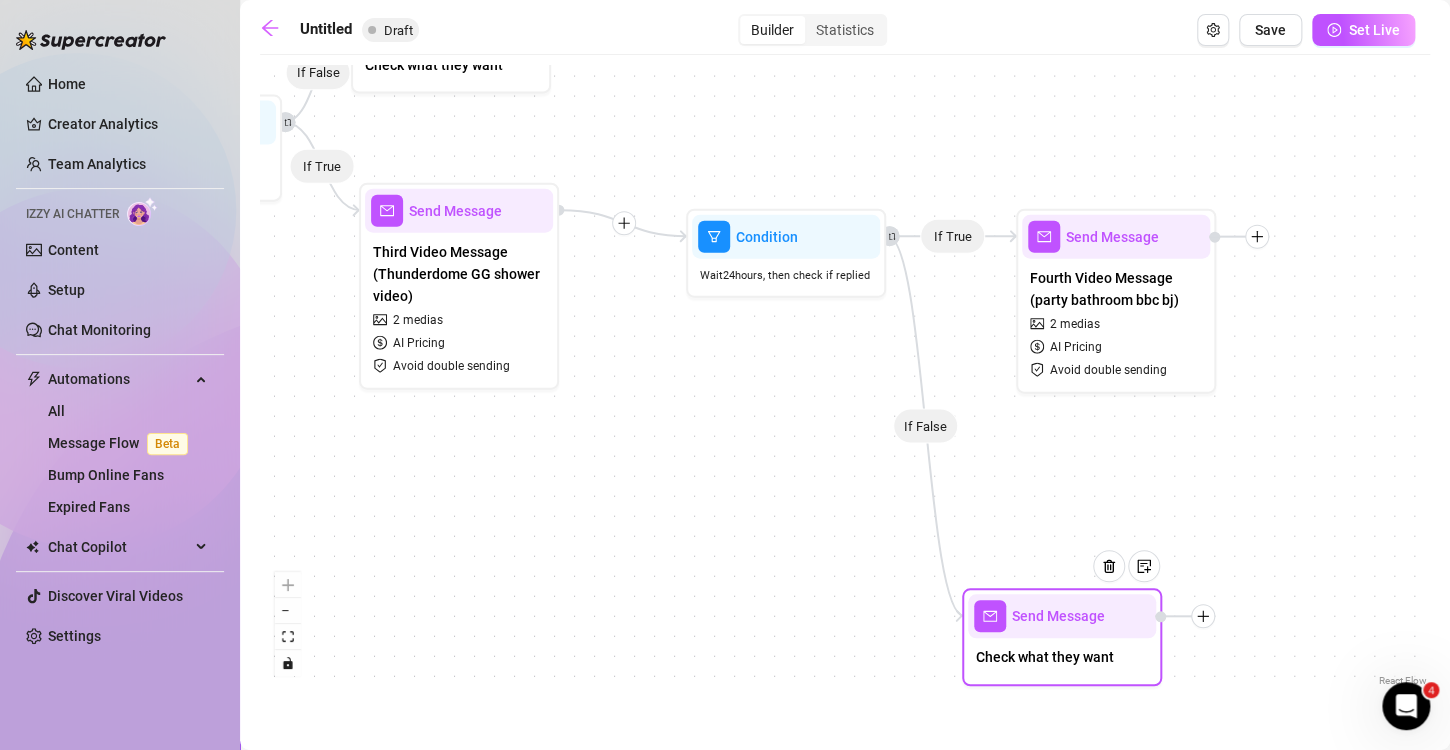 drag, startPoint x: 1054, startPoint y: 587, endPoint x: 1001, endPoint y: 671, distance: 99.32271 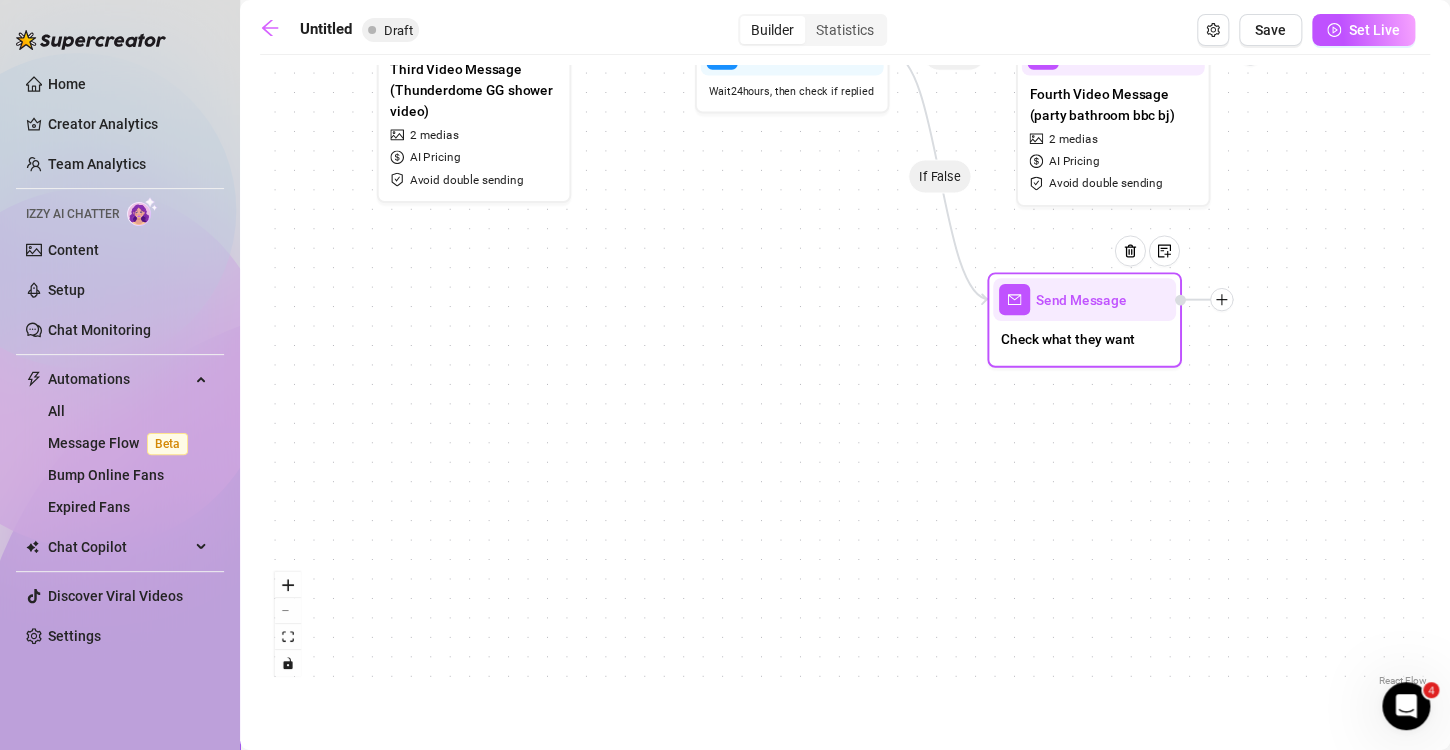 drag, startPoint x: 1005, startPoint y: 633, endPoint x: 1029, endPoint y: 298, distance: 335.8586 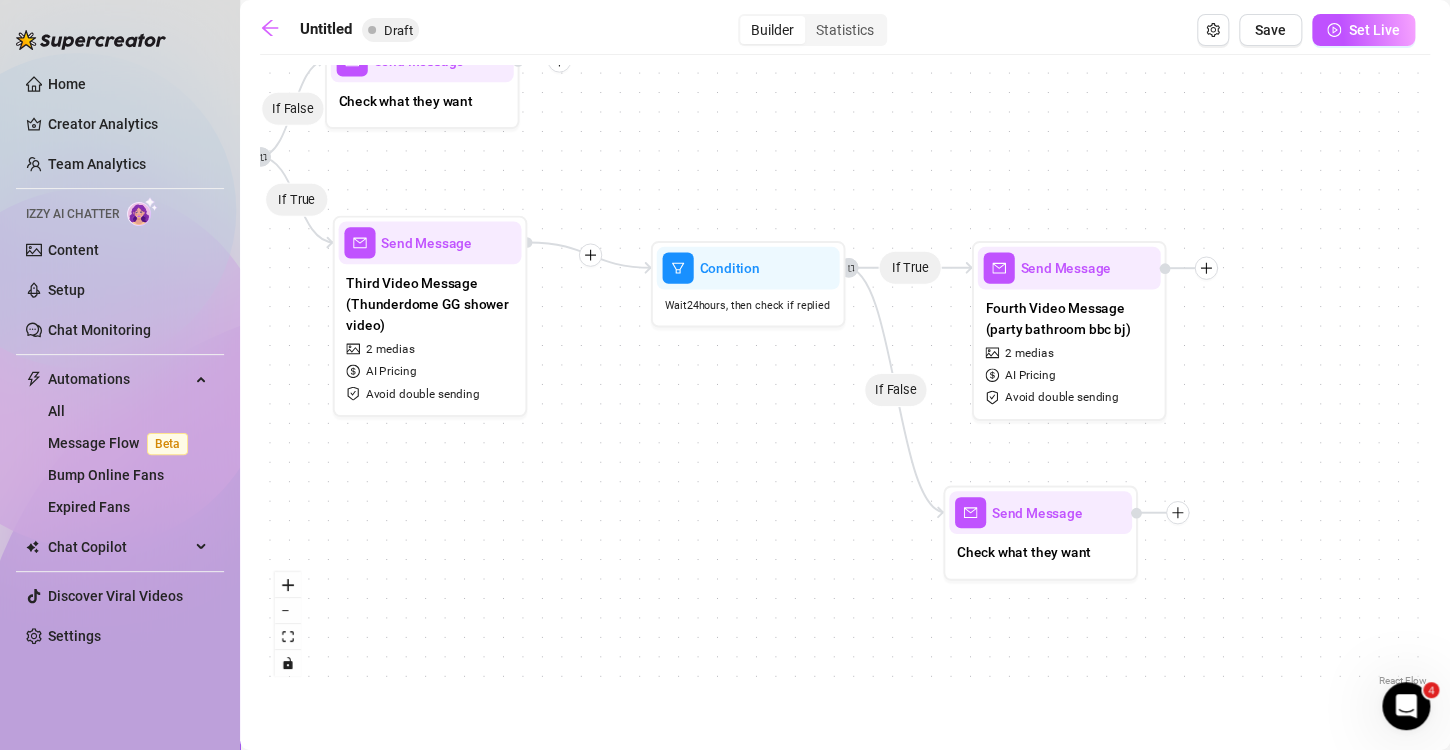 drag, startPoint x: 968, startPoint y: 368, endPoint x: 923, endPoint y: 584, distance: 220.63771 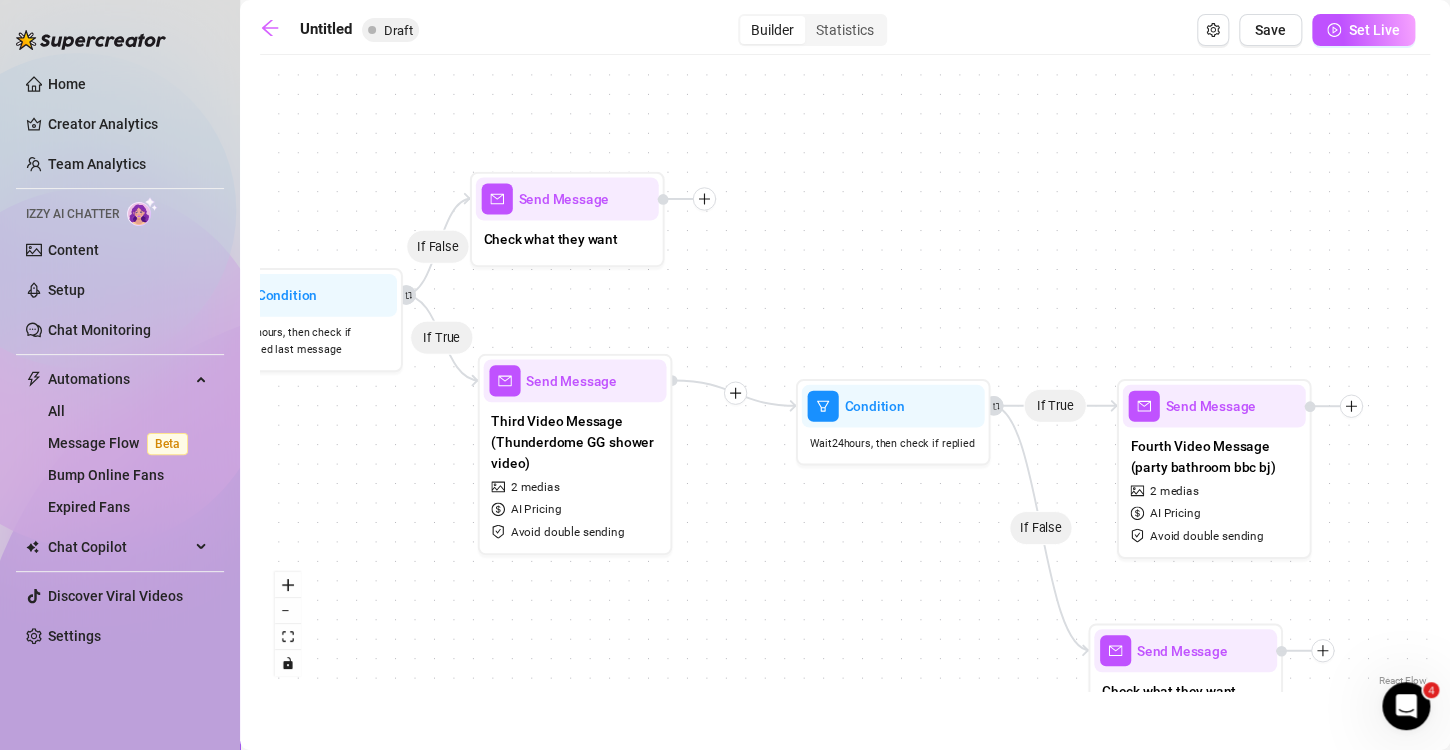 drag, startPoint x: 871, startPoint y: 520, endPoint x: 1019, endPoint y: 656, distance: 200.99751 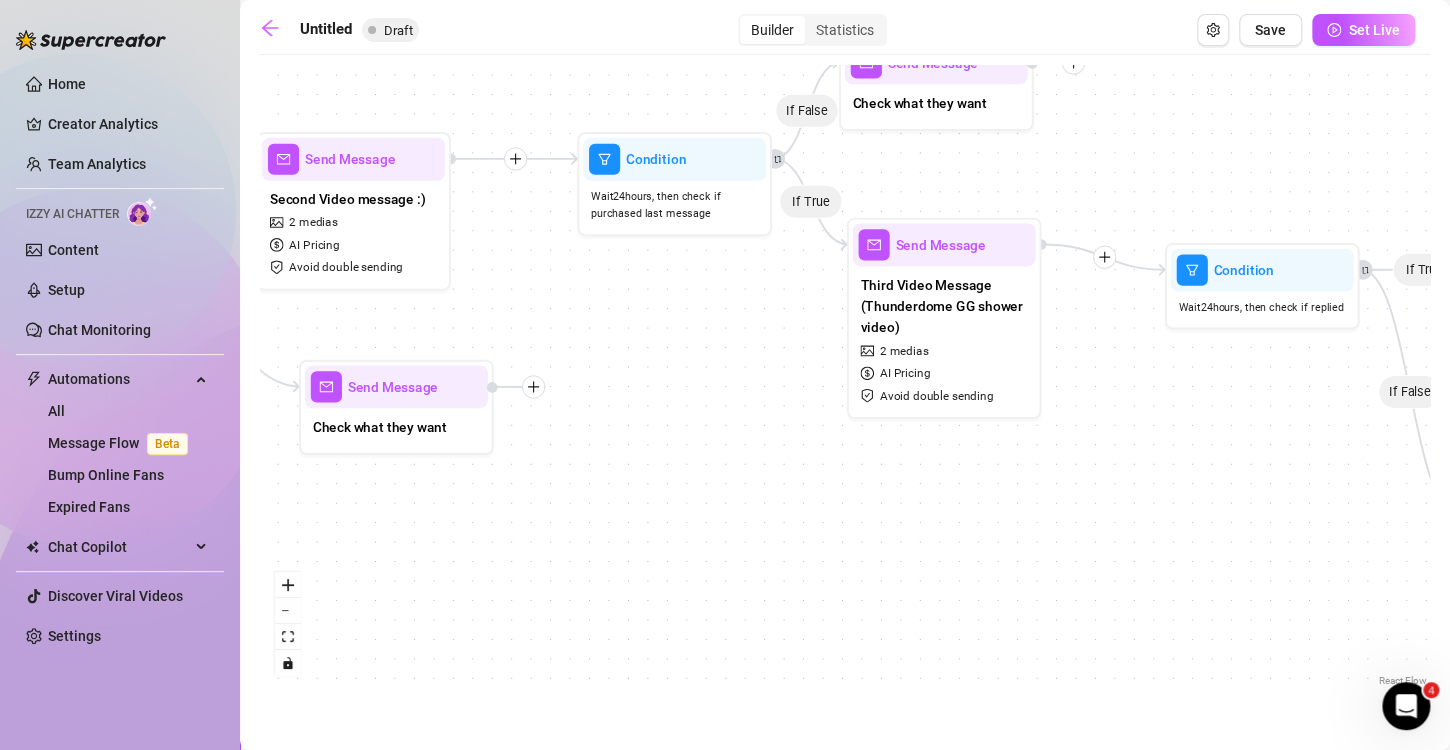 drag, startPoint x: 819, startPoint y: 645, endPoint x: 1191, endPoint y: 511, distance: 395.39853 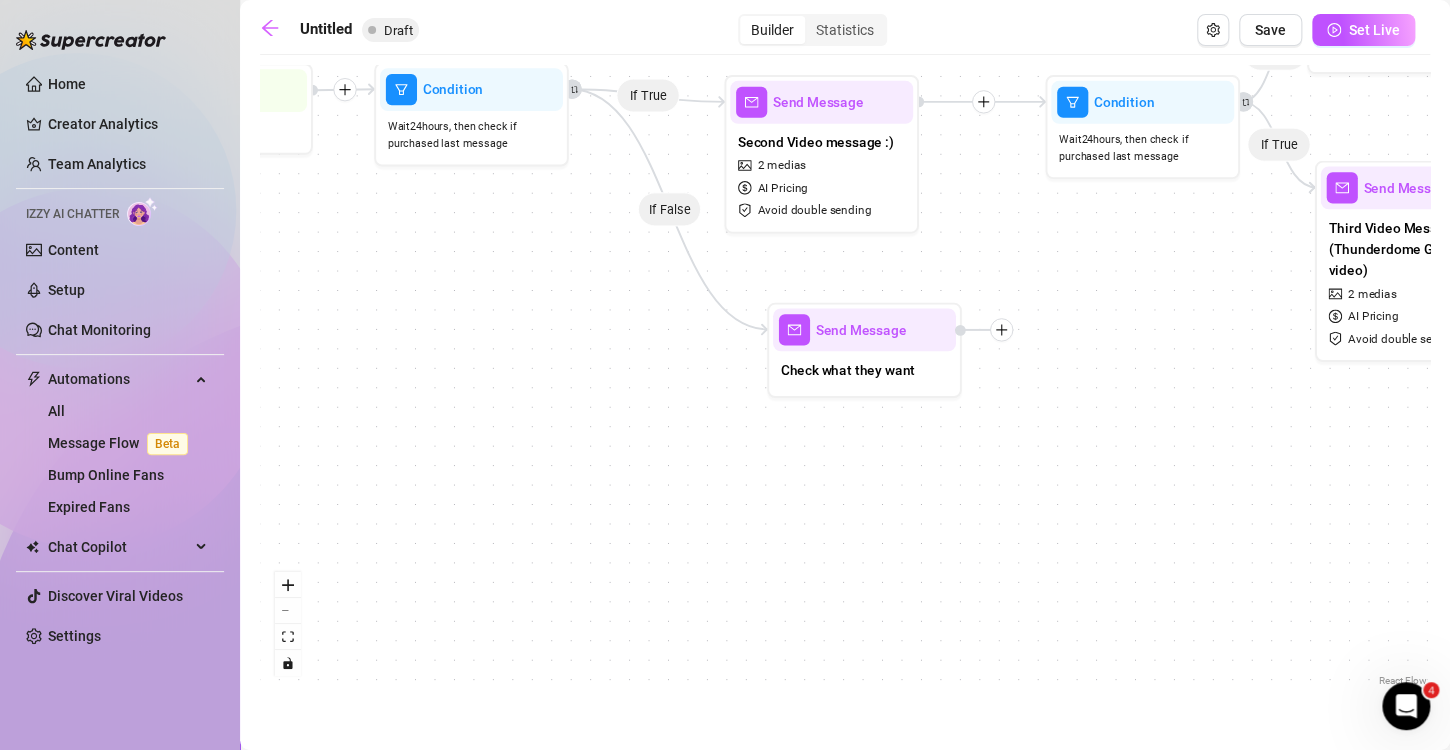 drag, startPoint x: 543, startPoint y: 459, endPoint x: 1008, endPoint y: 400, distance: 468.72806 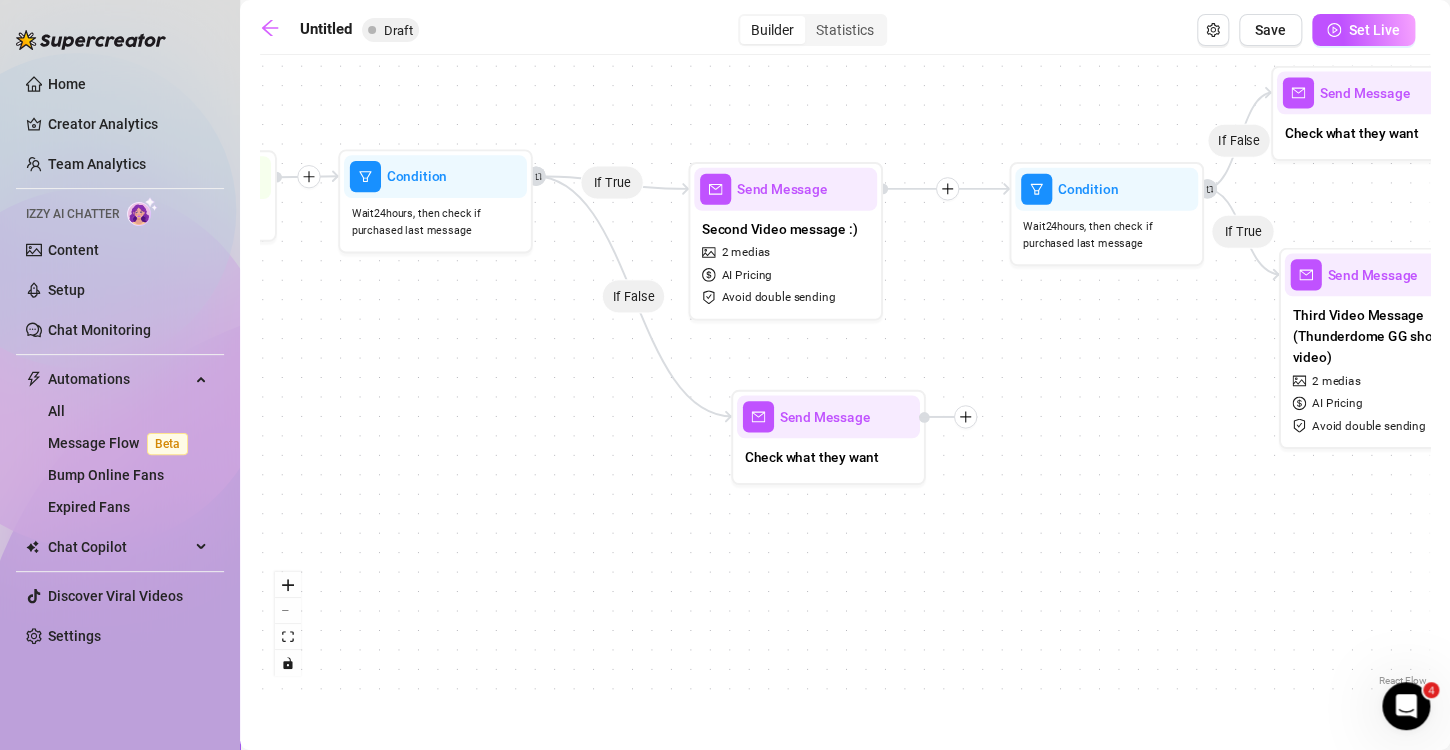 drag, startPoint x: 581, startPoint y: 349, endPoint x: 509, endPoint y: 432, distance: 109.877205 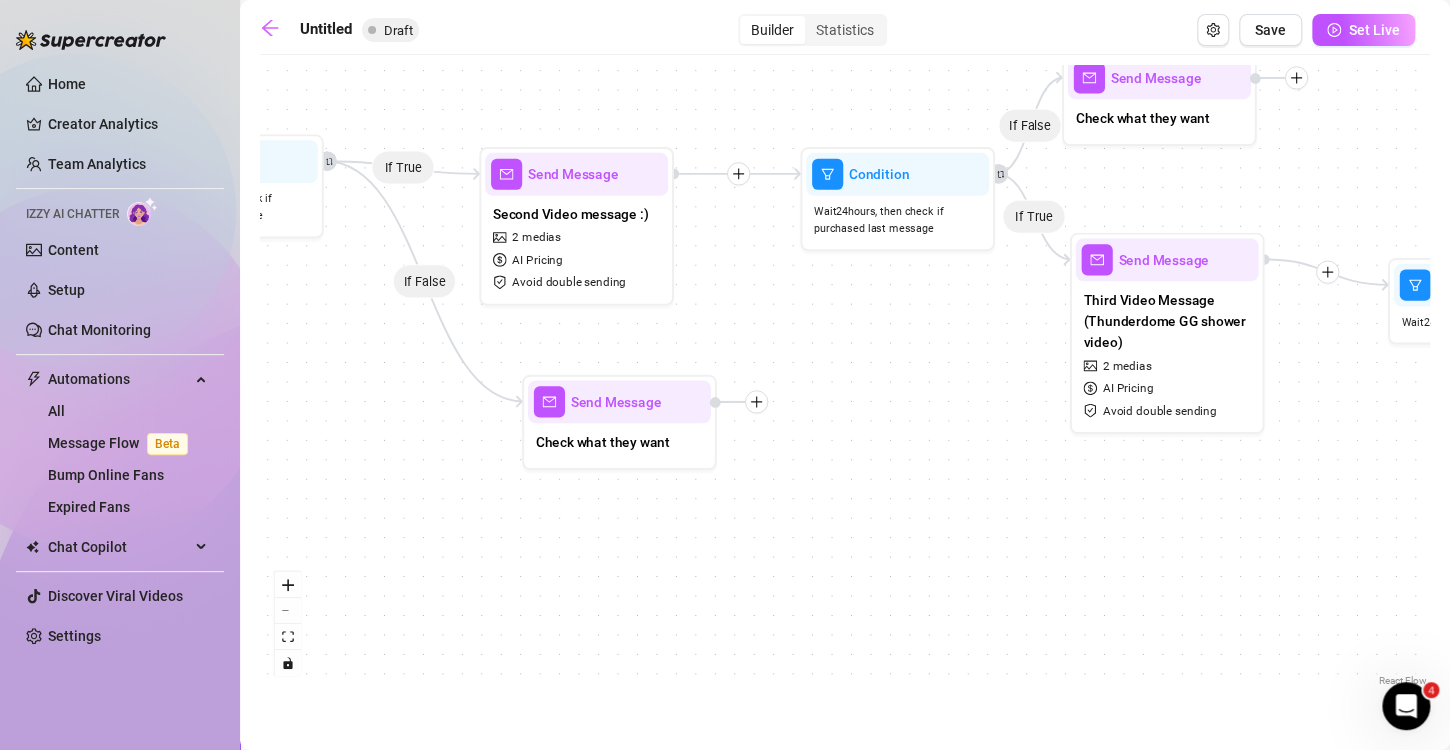 drag, startPoint x: 712, startPoint y: 491, endPoint x: 537, endPoint y: 480, distance: 175.34537 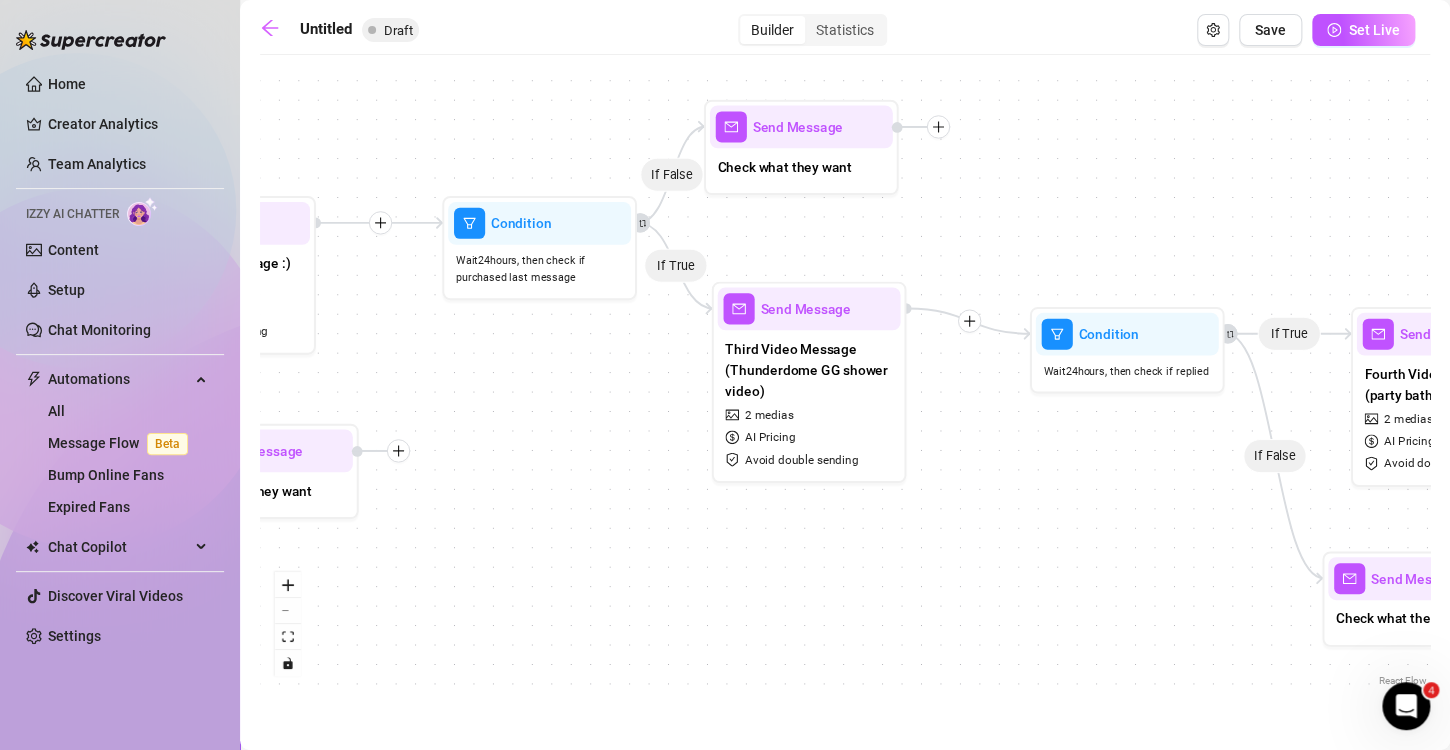 drag, startPoint x: 825, startPoint y: 393, endPoint x: 467, endPoint y: 442, distance: 361.3378 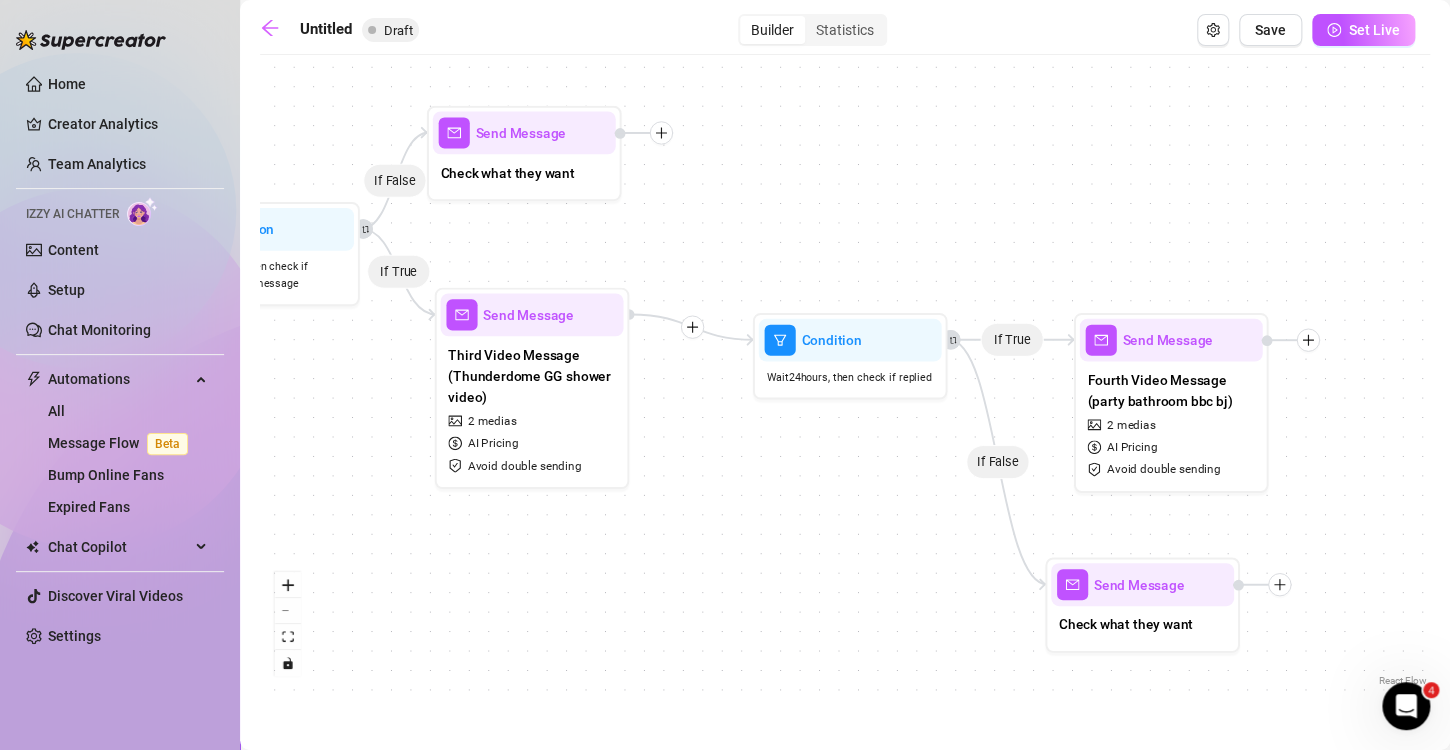 drag, startPoint x: 540, startPoint y: 436, endPoint x: 262, endPoint y: 441, distance: 278.04495 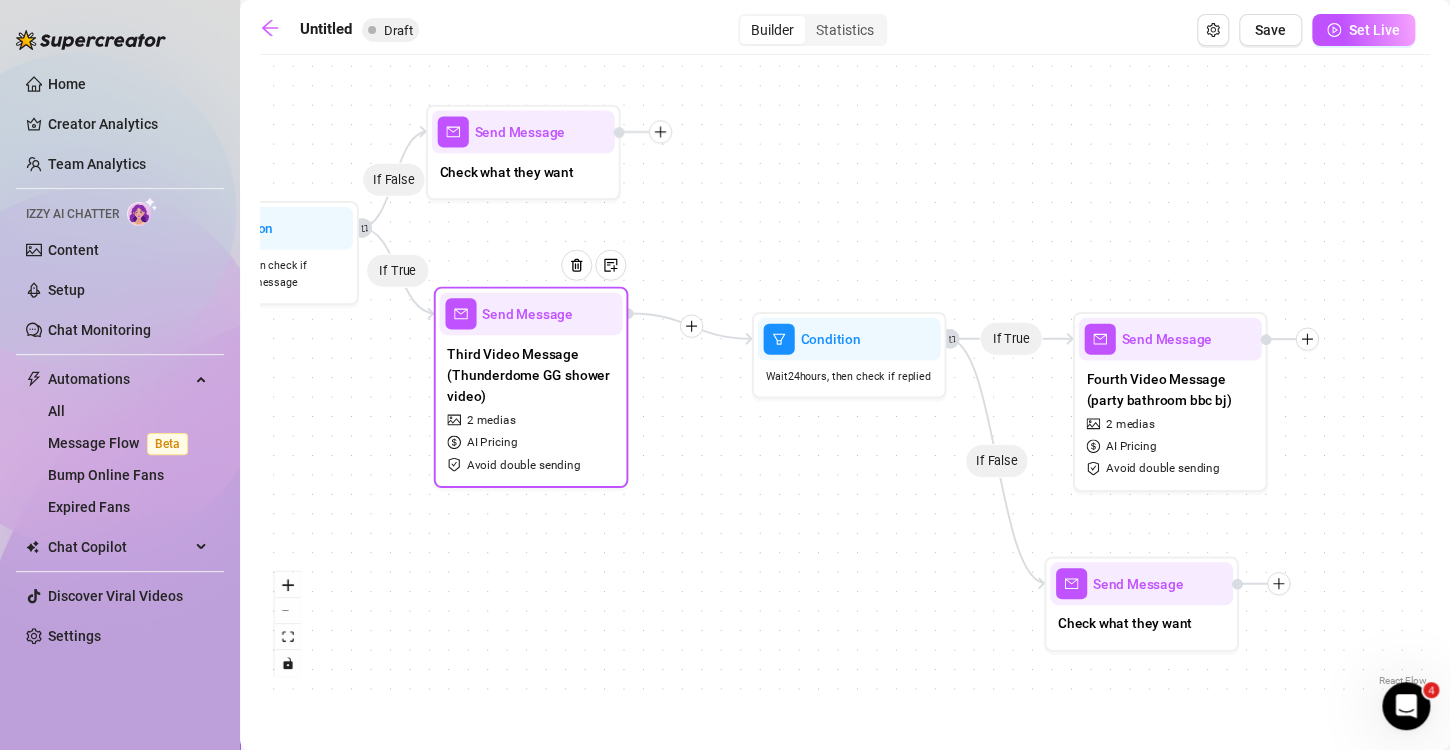drag, startPoint x: 790, startPoint y: 444, endPoint x: 599, endPoint y: 380, distance: 201.43733 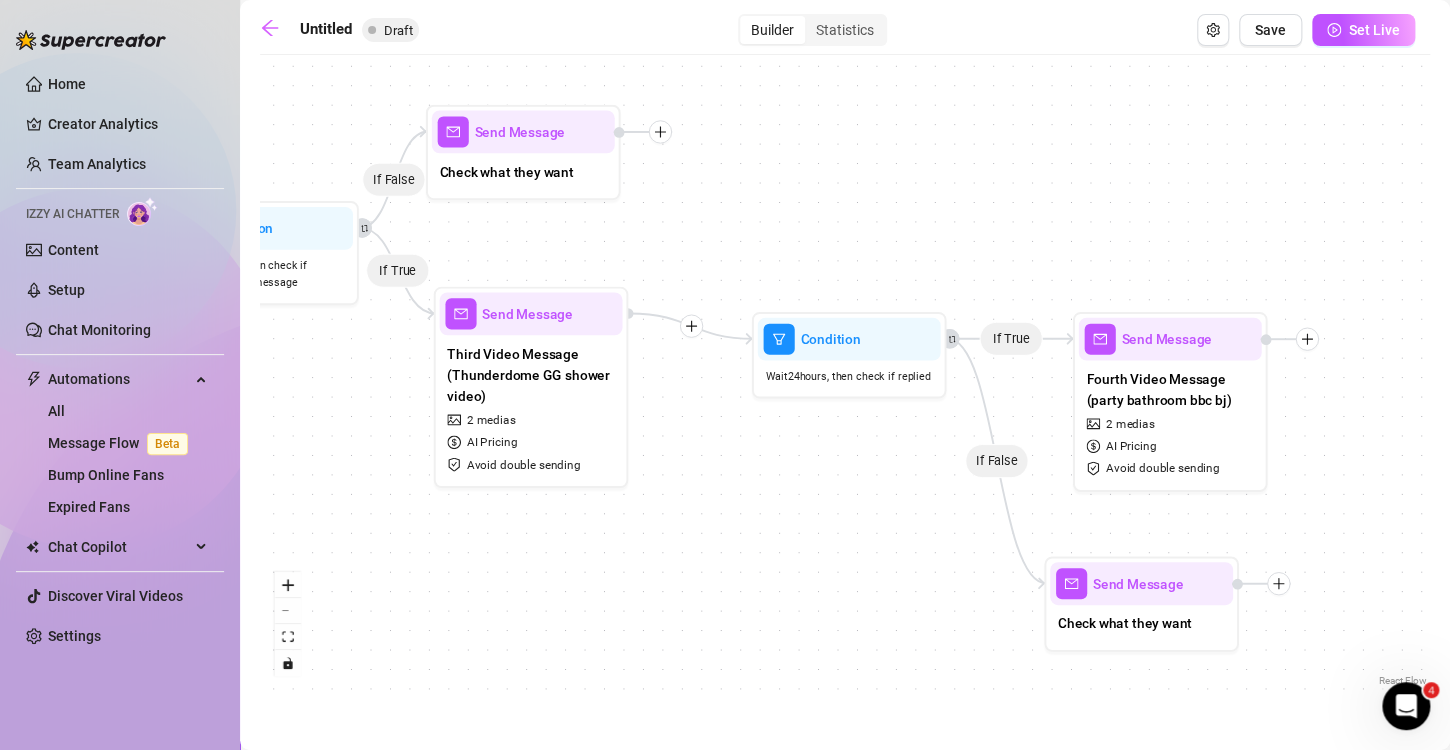 drag, startPoint x: 599, startPoint y: 380, endPoint x: 811, endPoint y: 456, distance: 225.21101 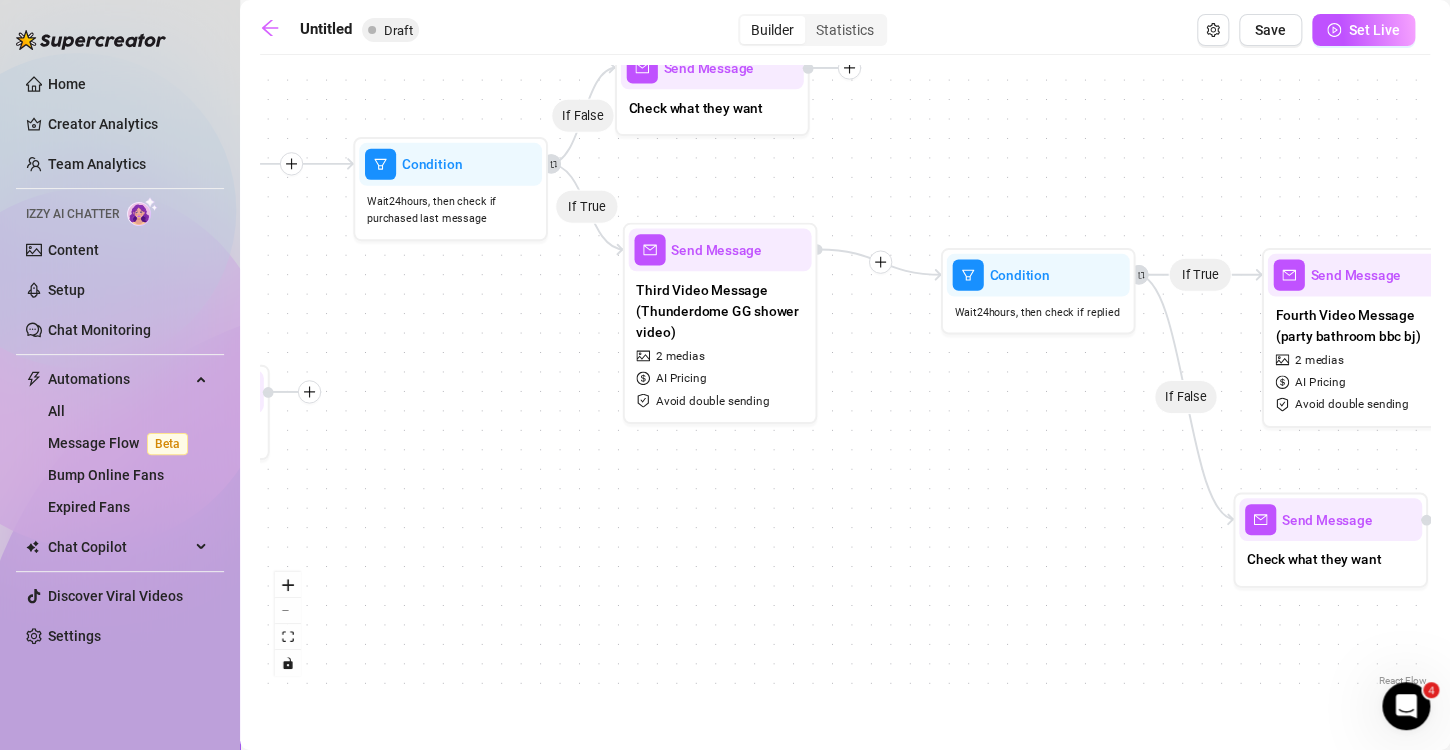 drag, startPoint x: 810, startPoint y: 457, endPoint x: 1028, endPoint y: 389, distance: 228.35936 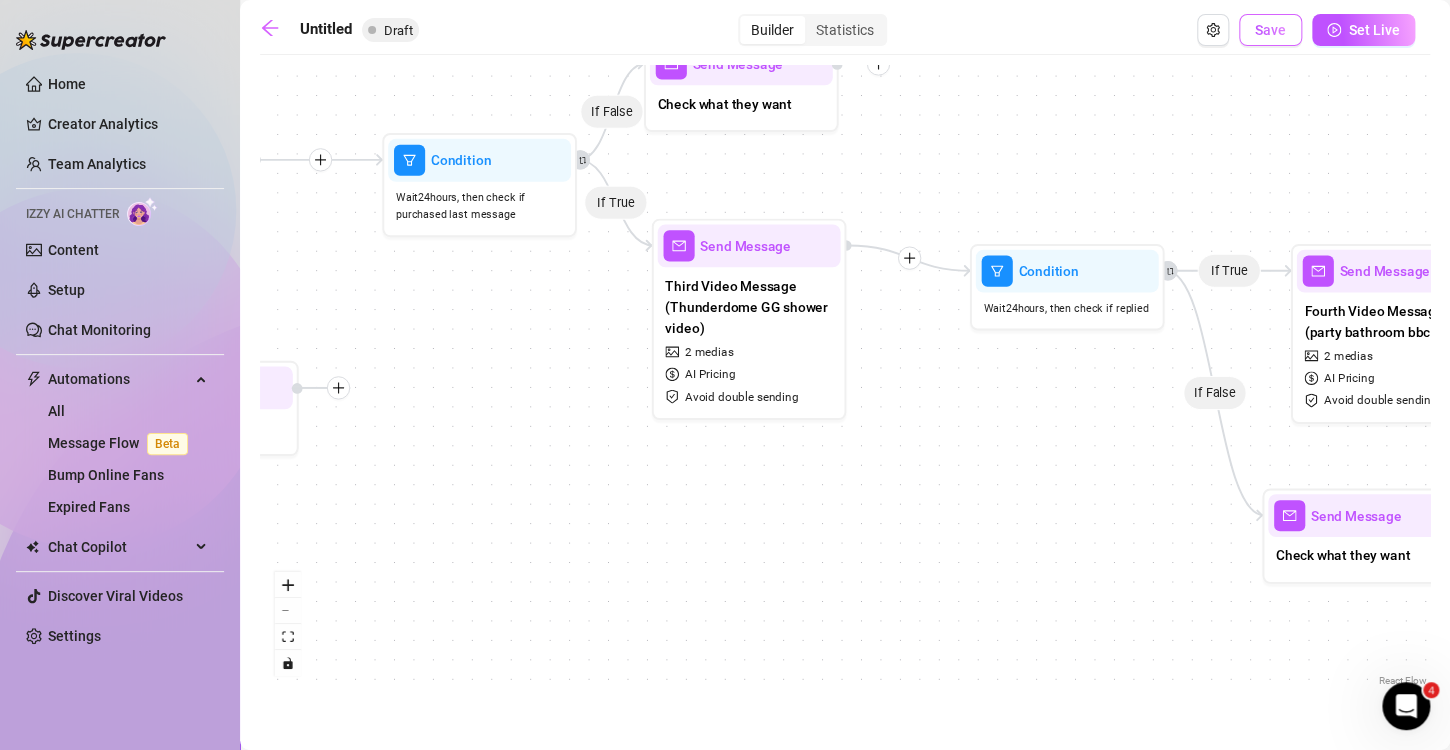 click on "Save" at bounding box center (1270, 30) 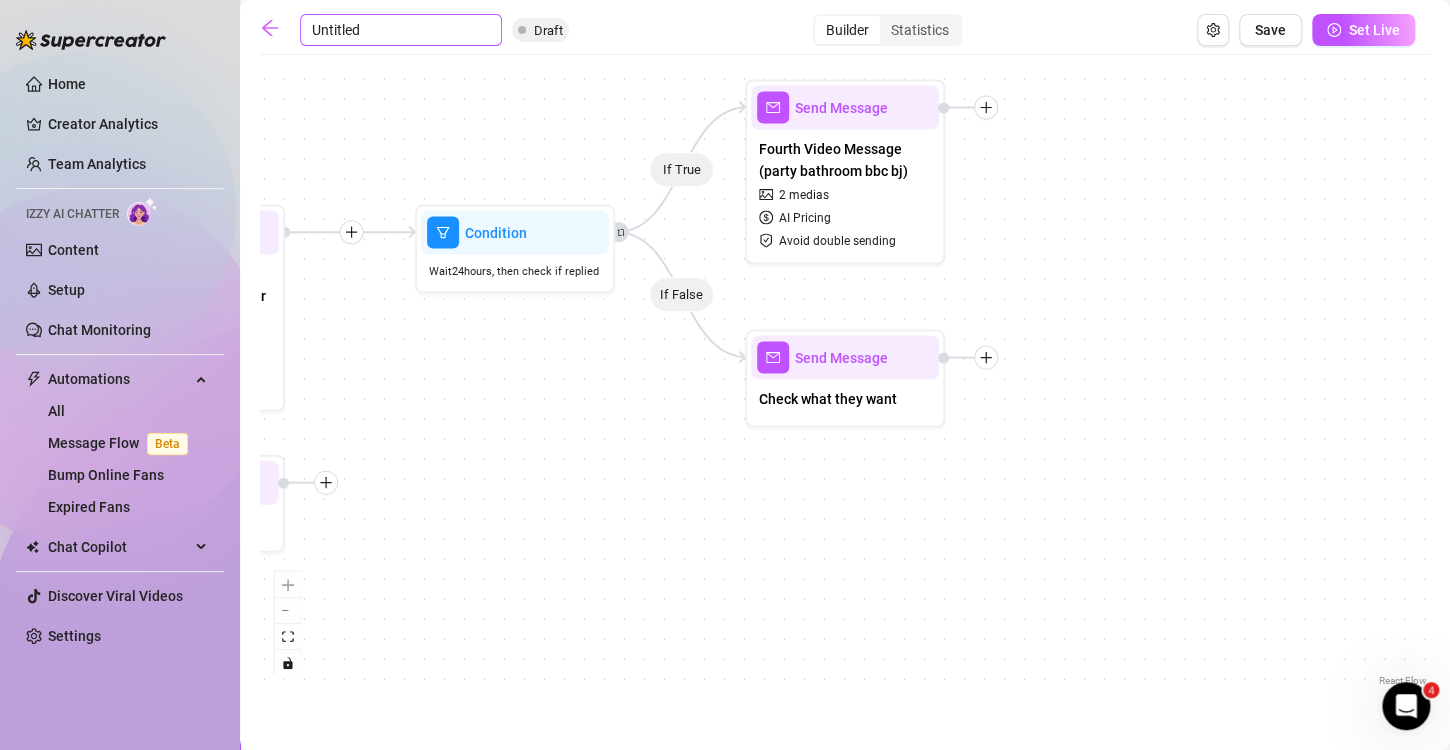 click on "Untitled" at bounding box center (401, 30) 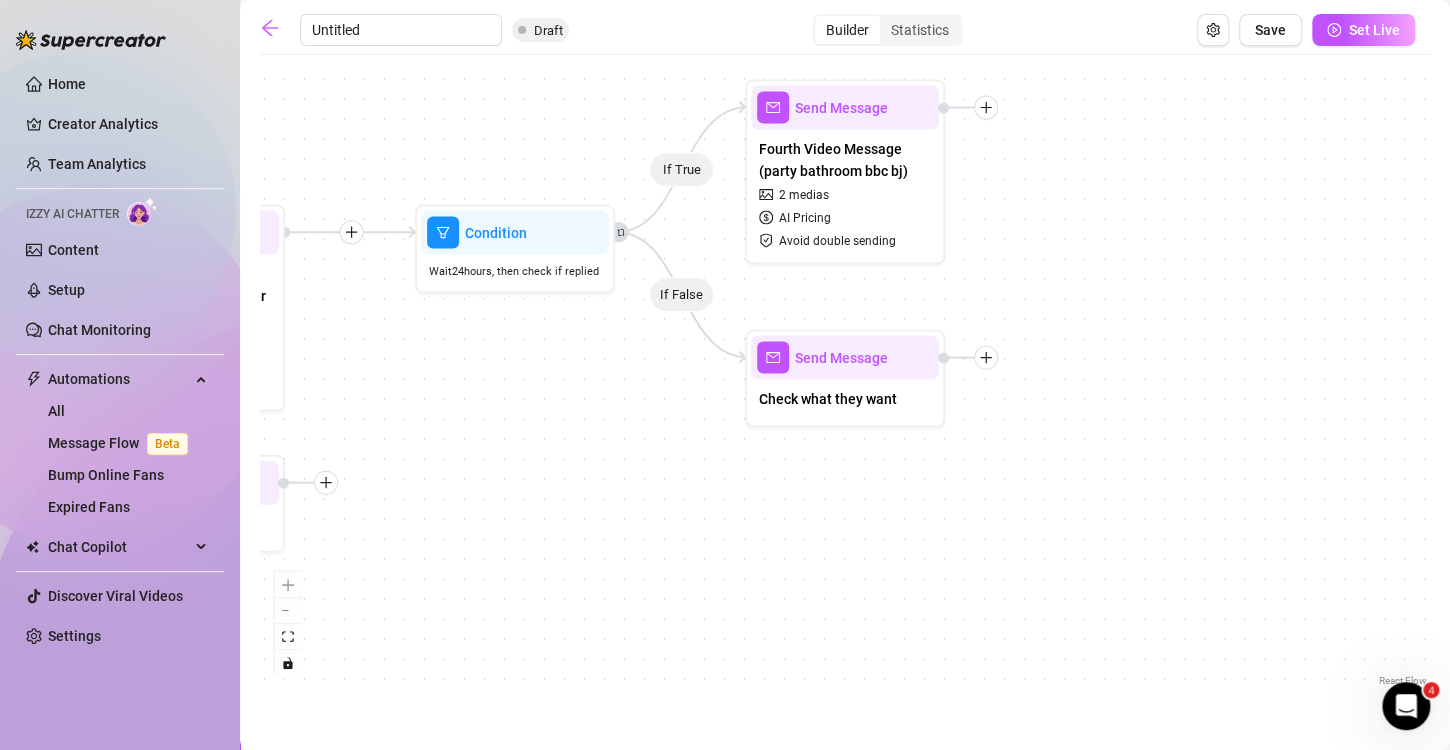 drag, startPoint x: 390, startPoint y: 29, endPoint x: 239, endPoint y: 15, distance: 151.64761 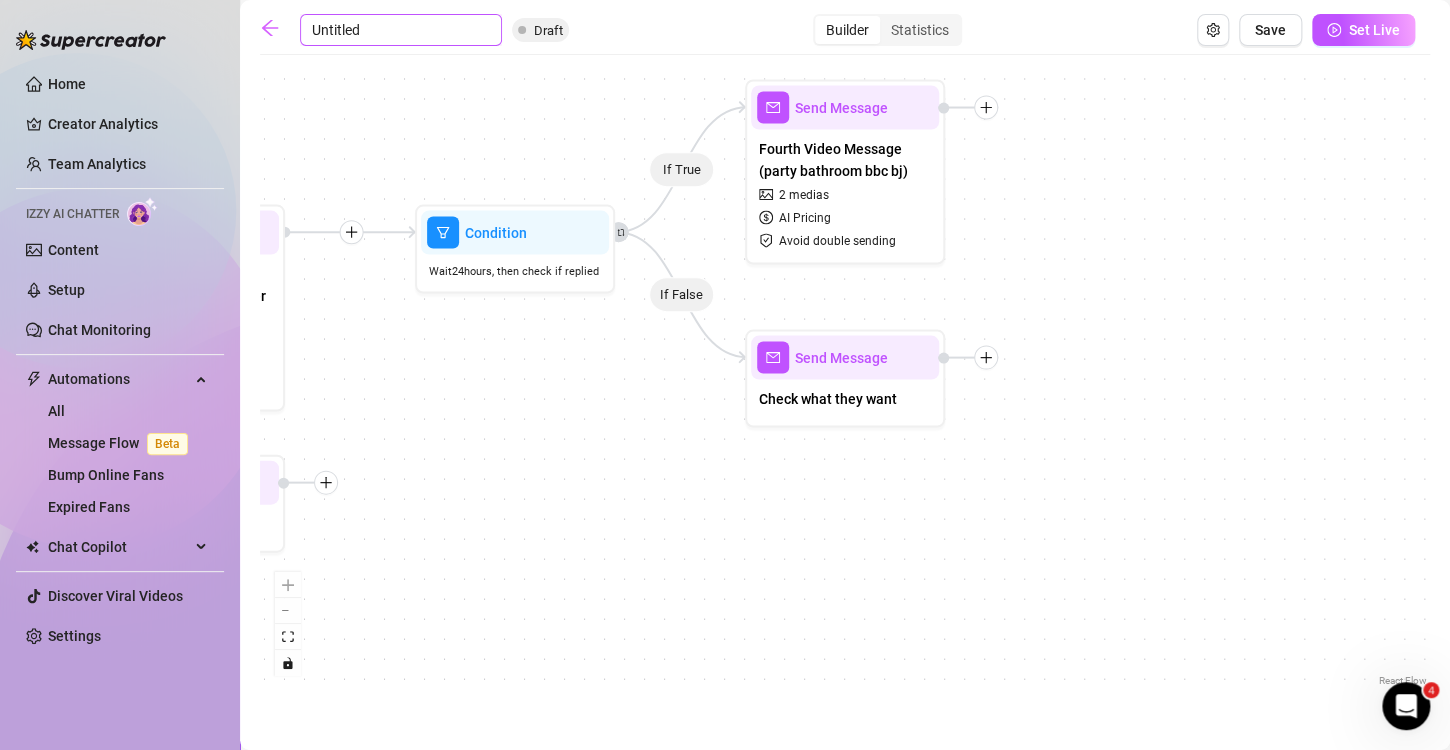 click on "Untitled" at bounding box center [401, 30] 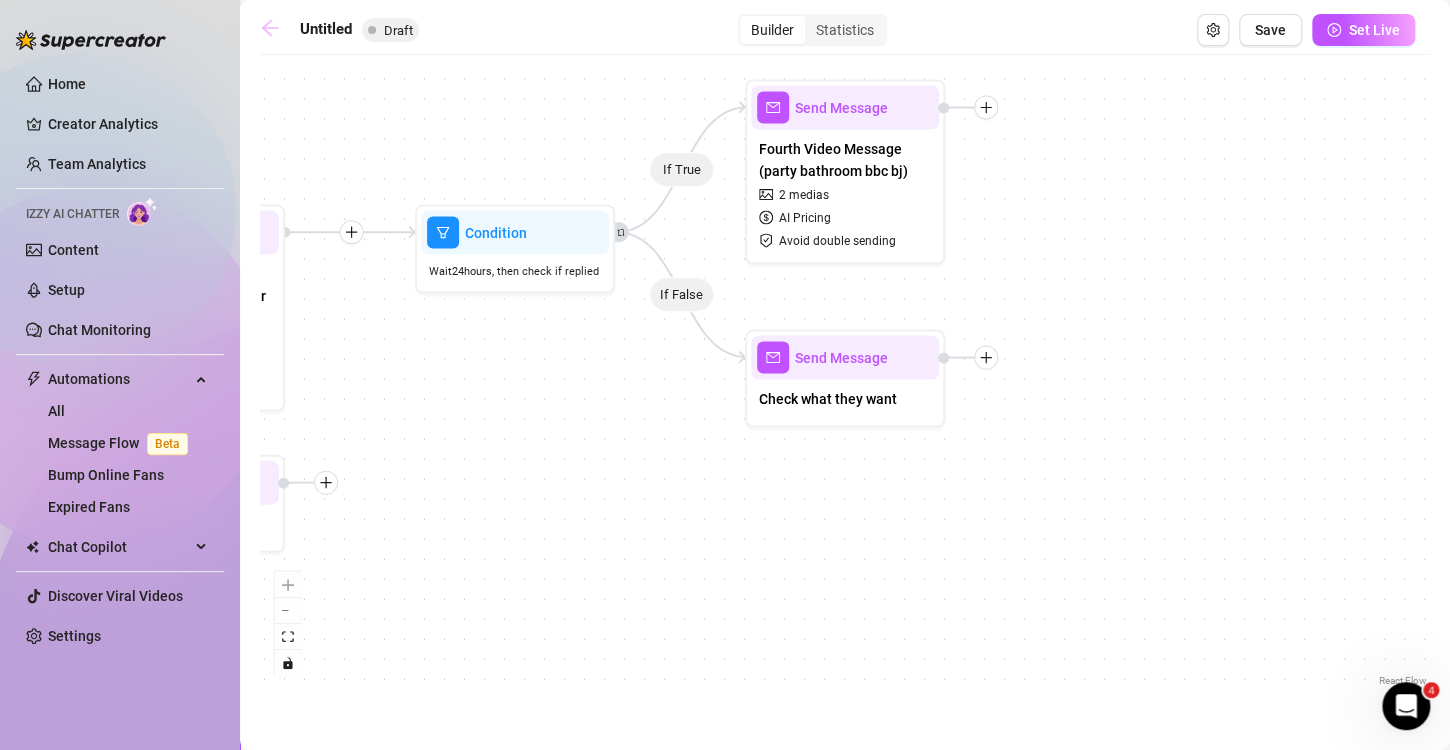 drag, startPoint x: 378, startPoint y: 28, endPoint x: 287, endPoint y: 35, distance: 91.26884 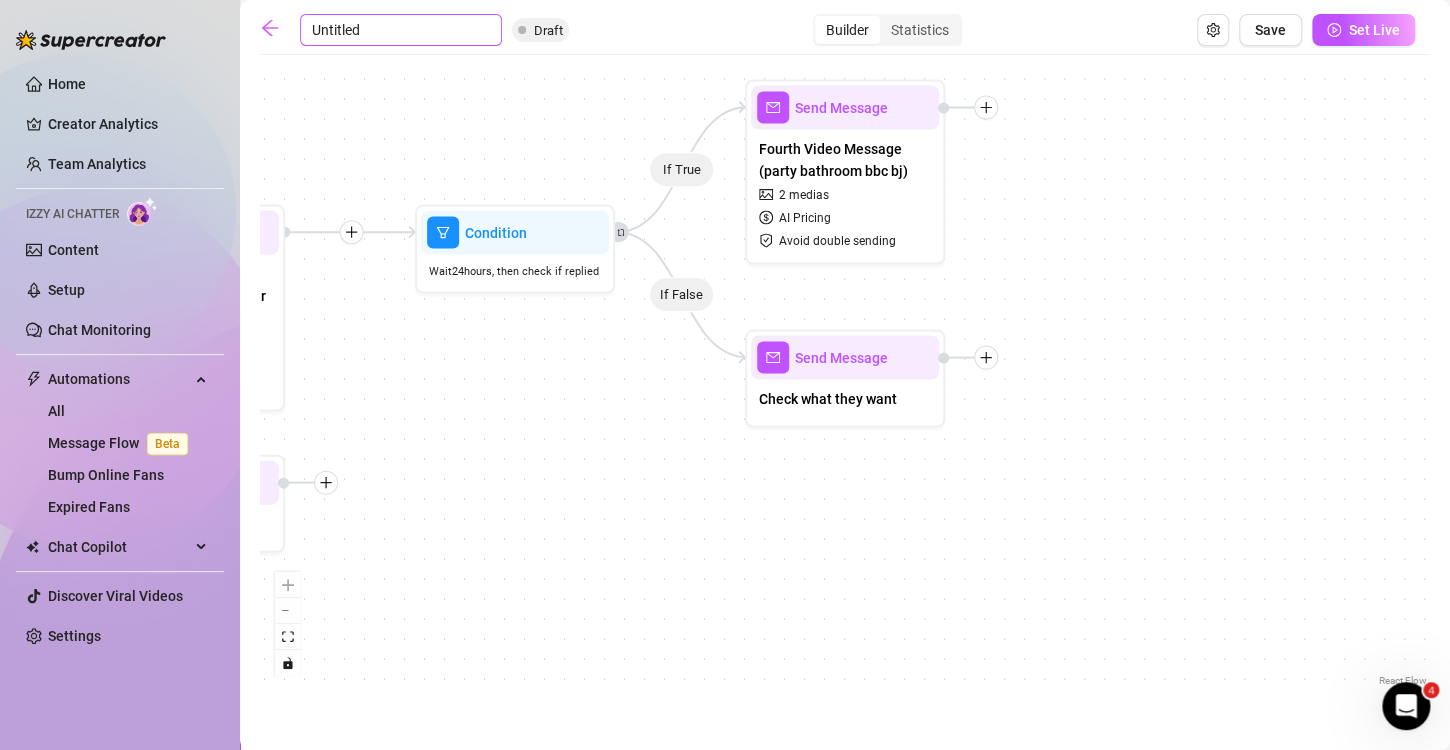 click on "Untitled" at bounding box center [401, 30] 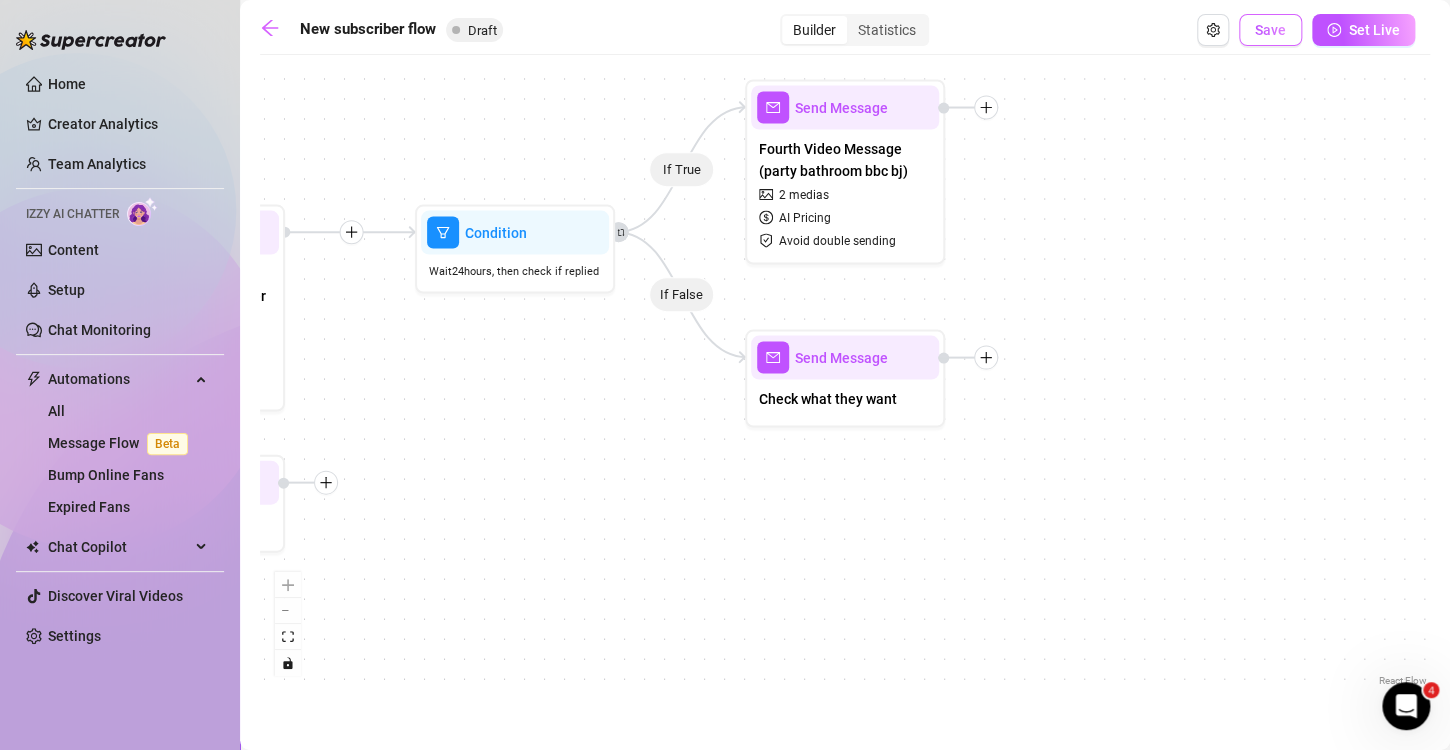 click on "Save" at bounding box center (1270, 30) 